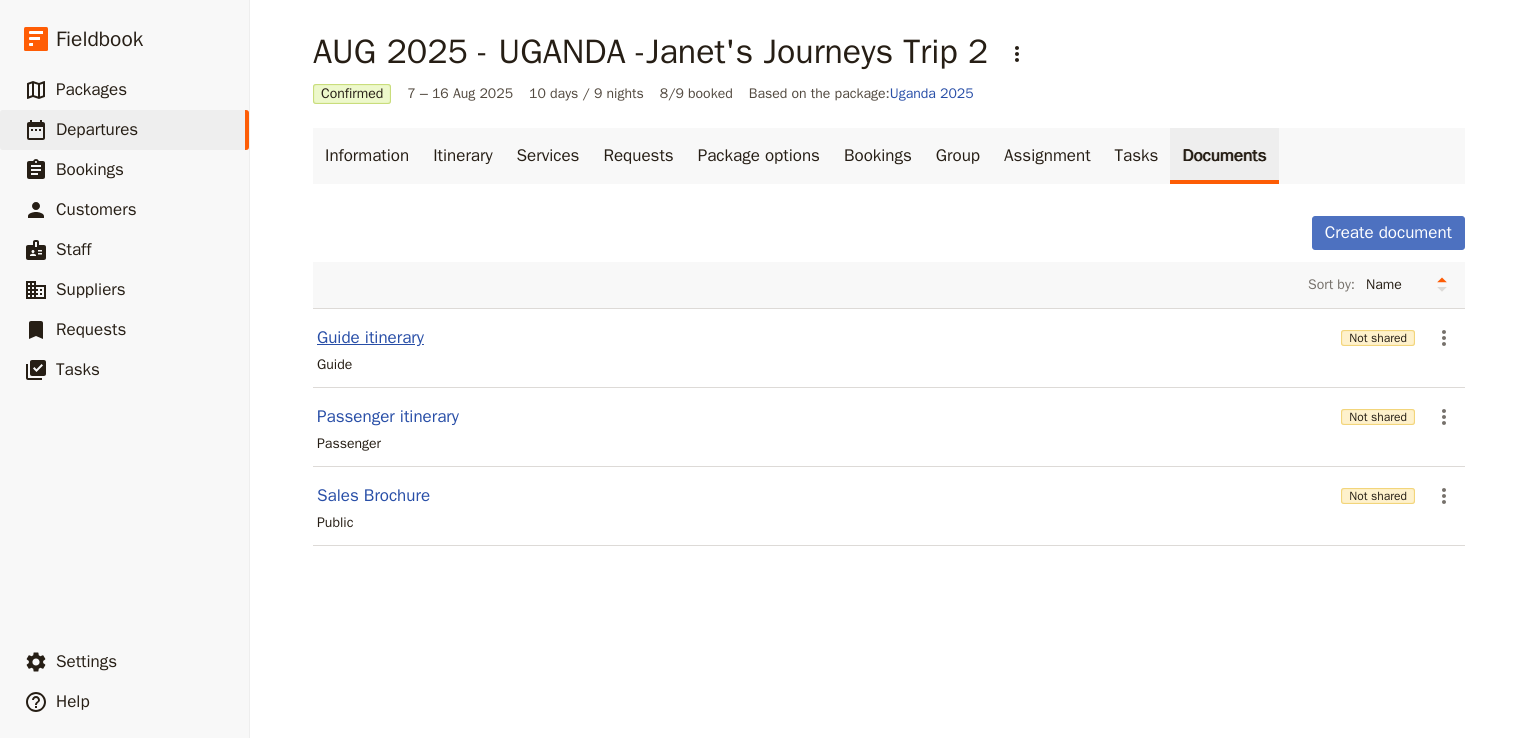 scroll, scrollTop: 0, scrollLeft: 0, axis: both 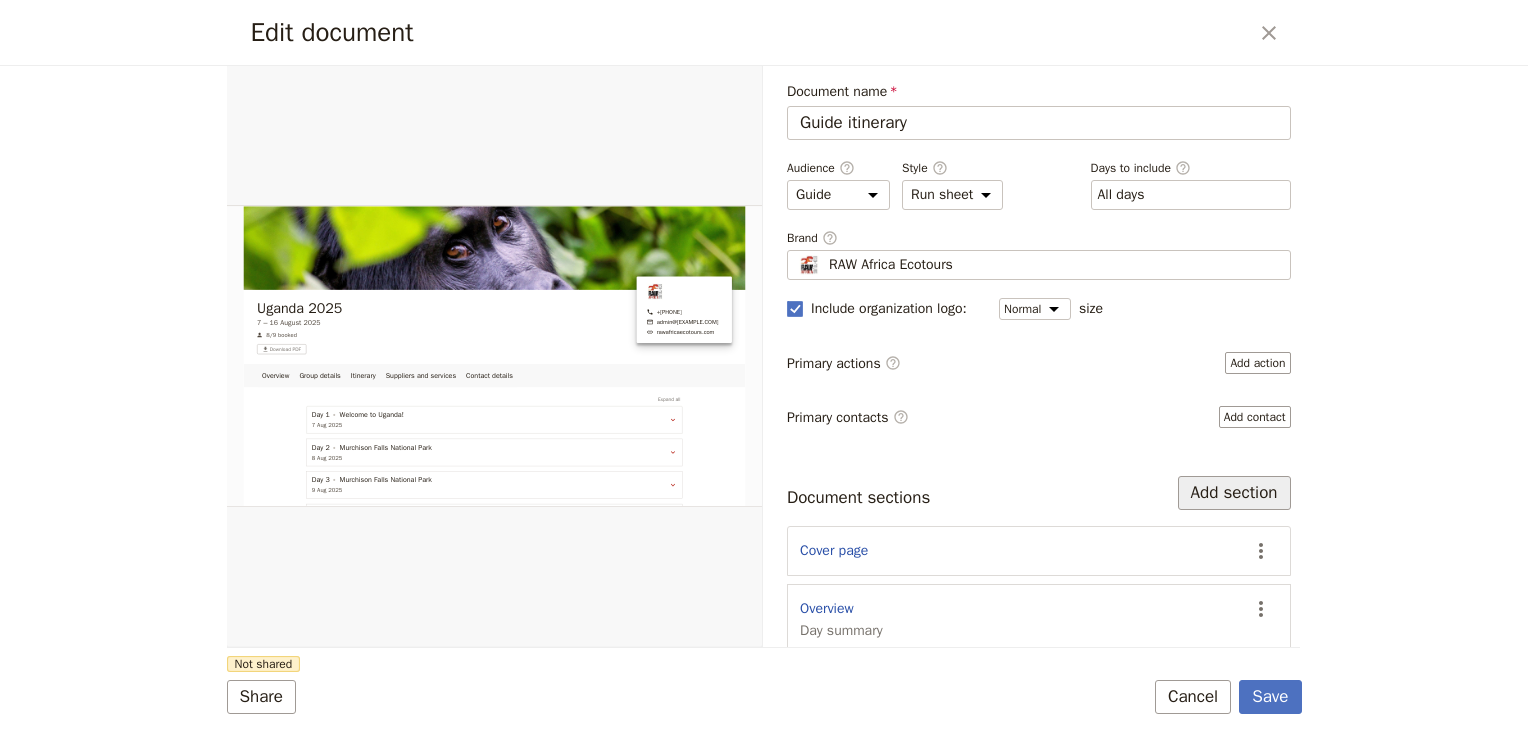 click on "Add section" at bounding box center [1234, 493] 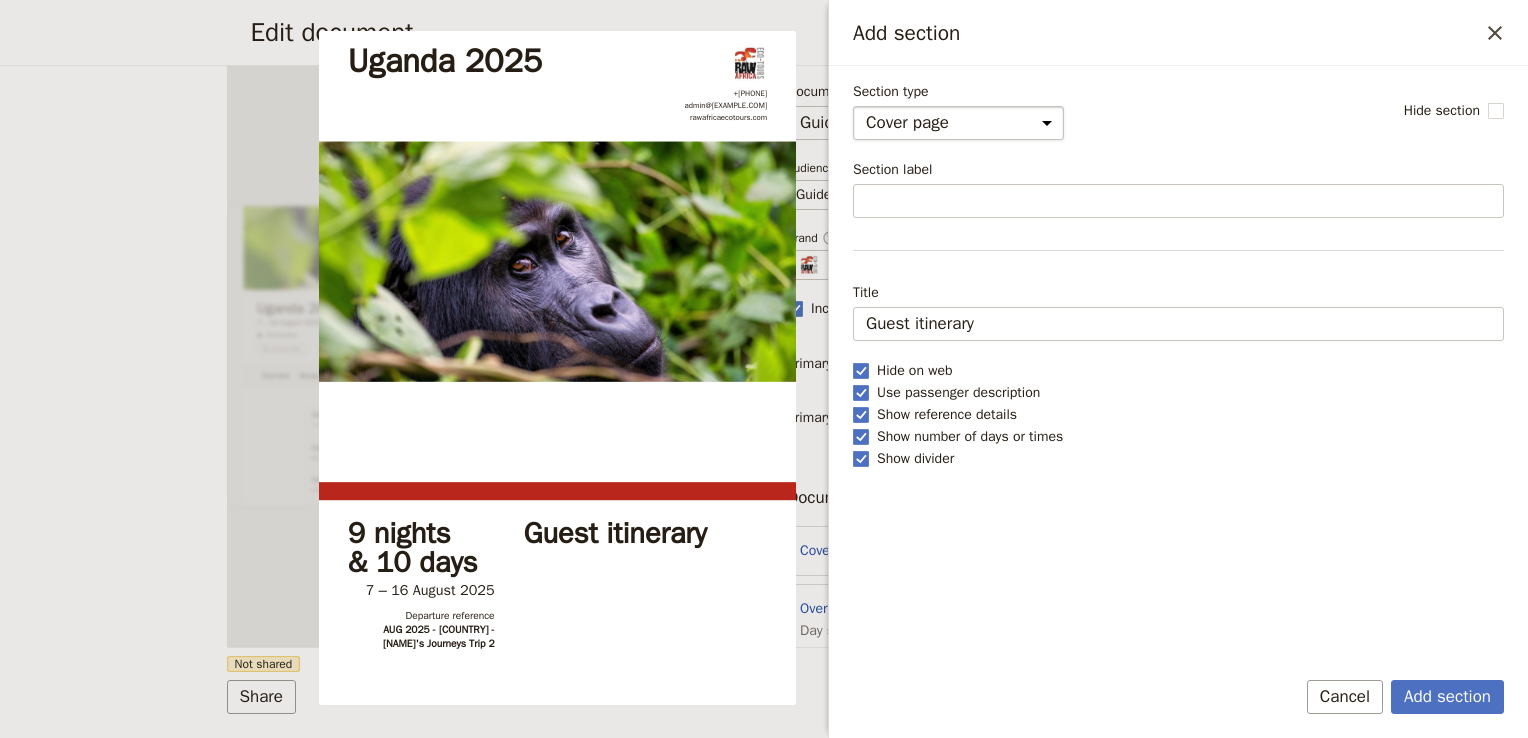 click on "Cover page Day summary Itinerary Group details Contact details Suppliers and services Custom" at bounding box center [958, 123] 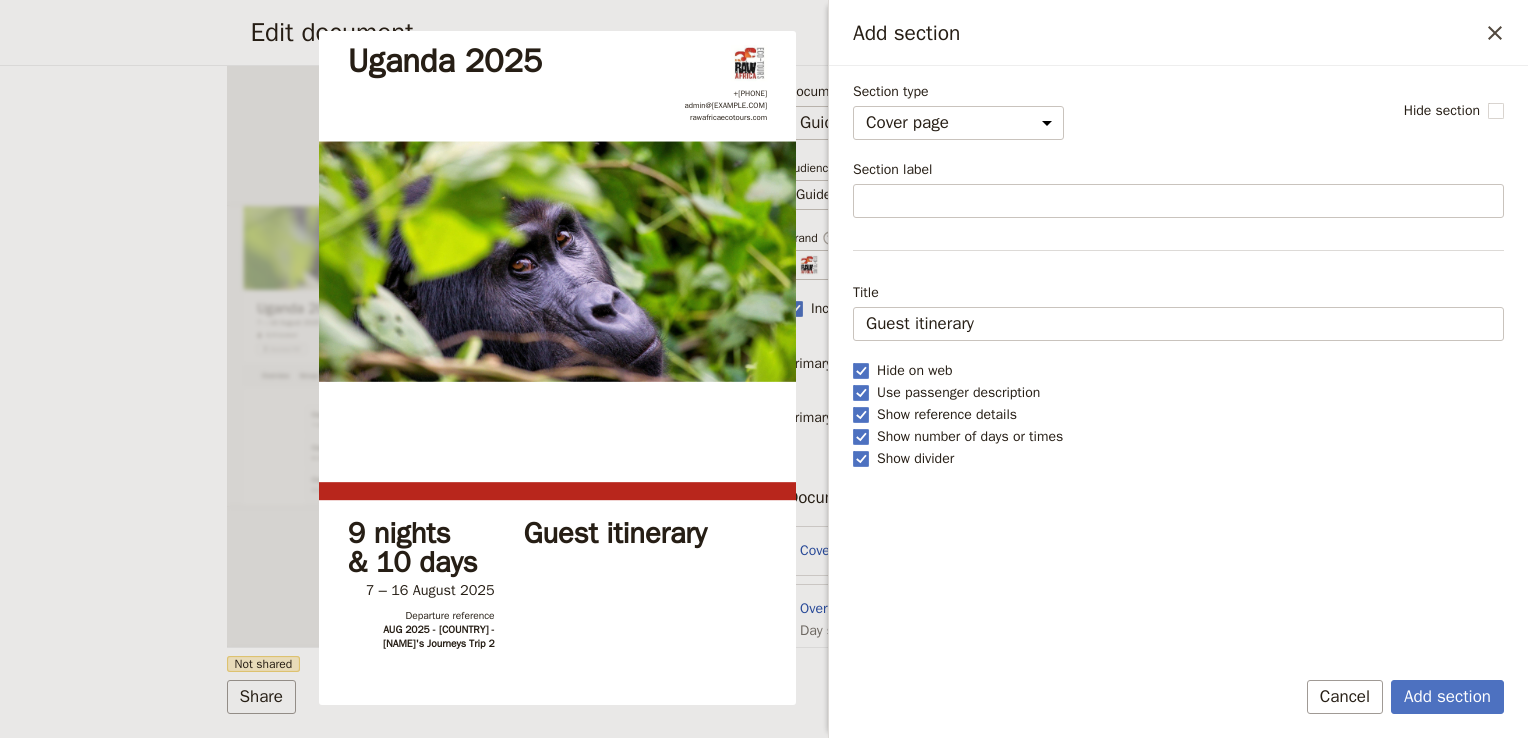 select on "CUSTOM" 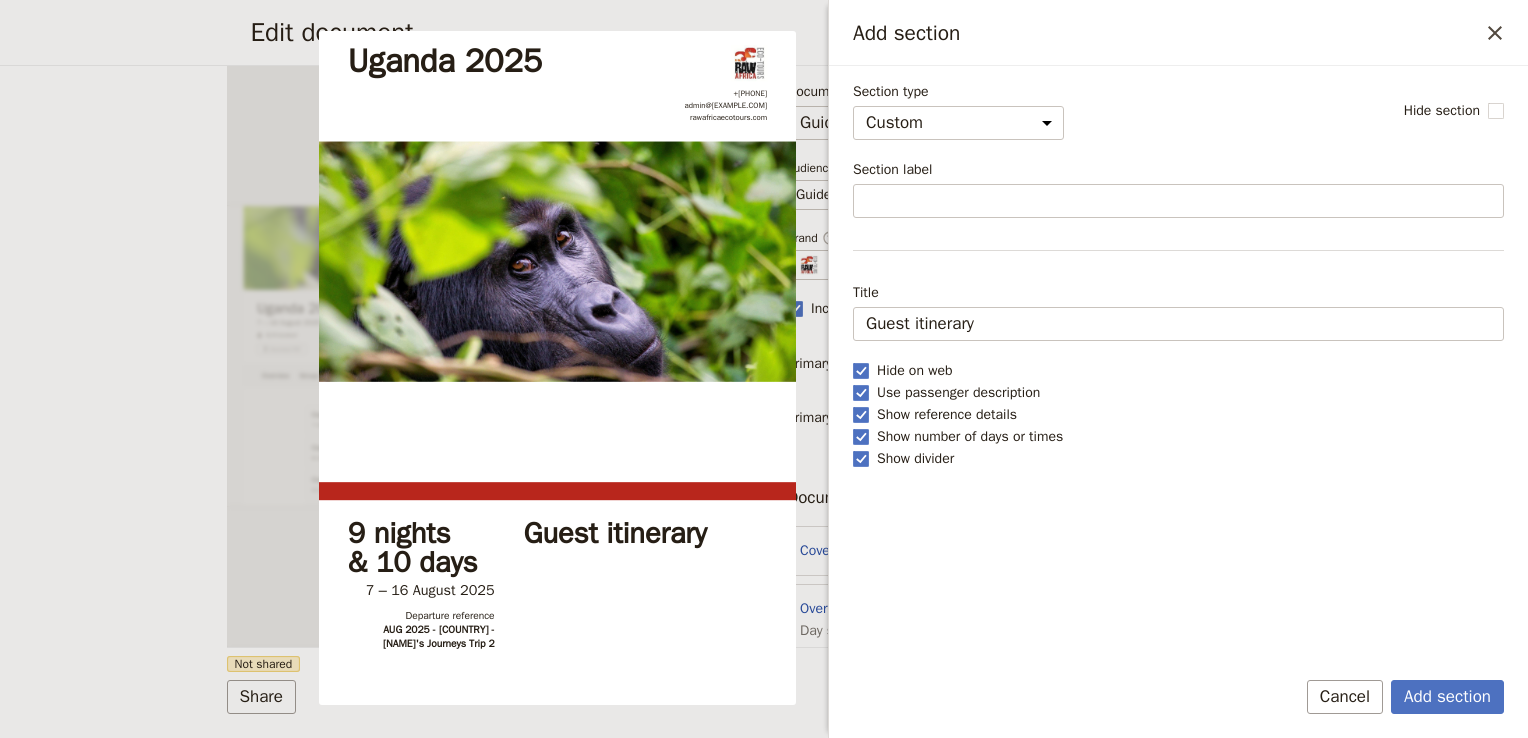 click on "Cover page Day summary Itinerary Group details Contact details Suppliers and services Custom" at bounding box center [958, 123] 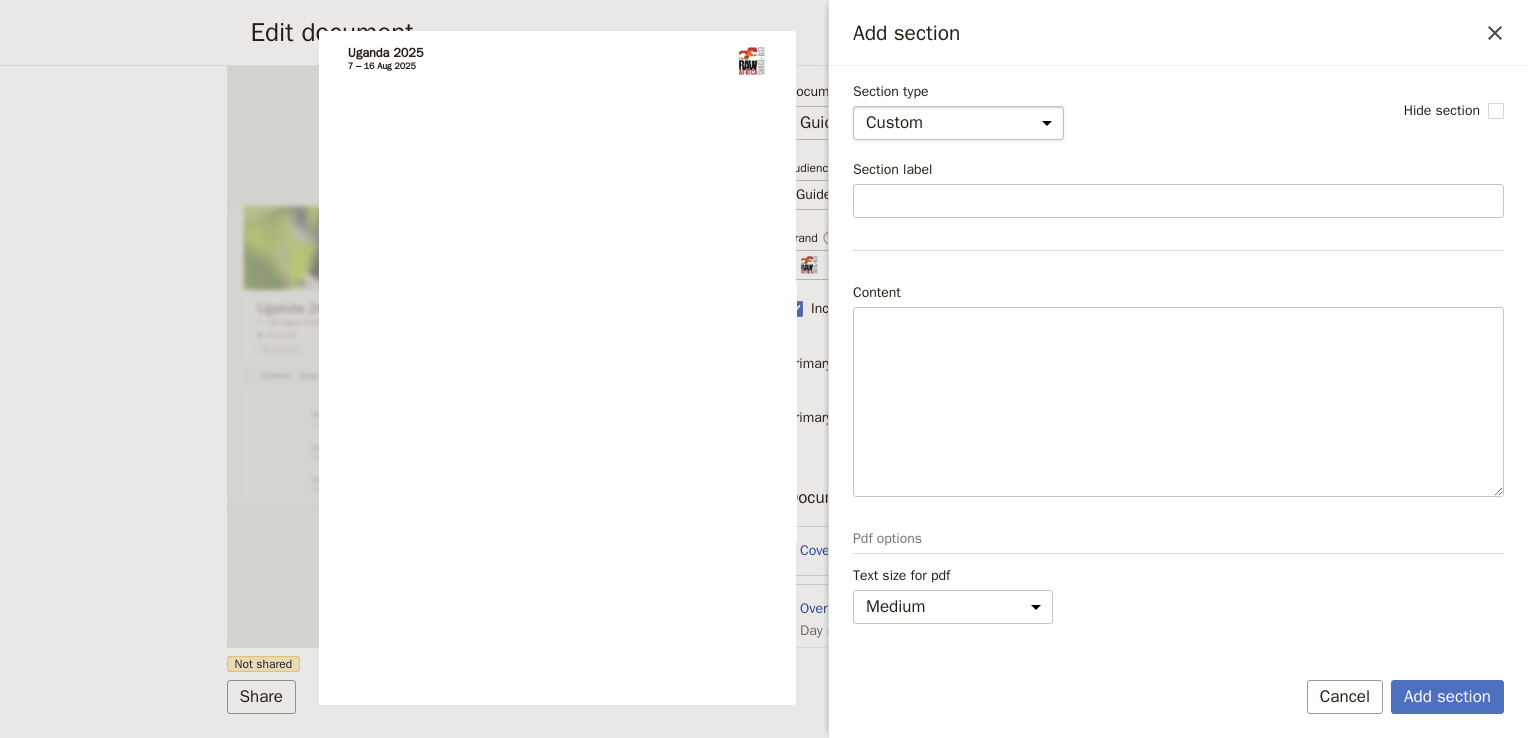 click on "Cover page Day summary Itinerary Group details Contact details Suppliers and services Custom" at bounding box center (958, 123) 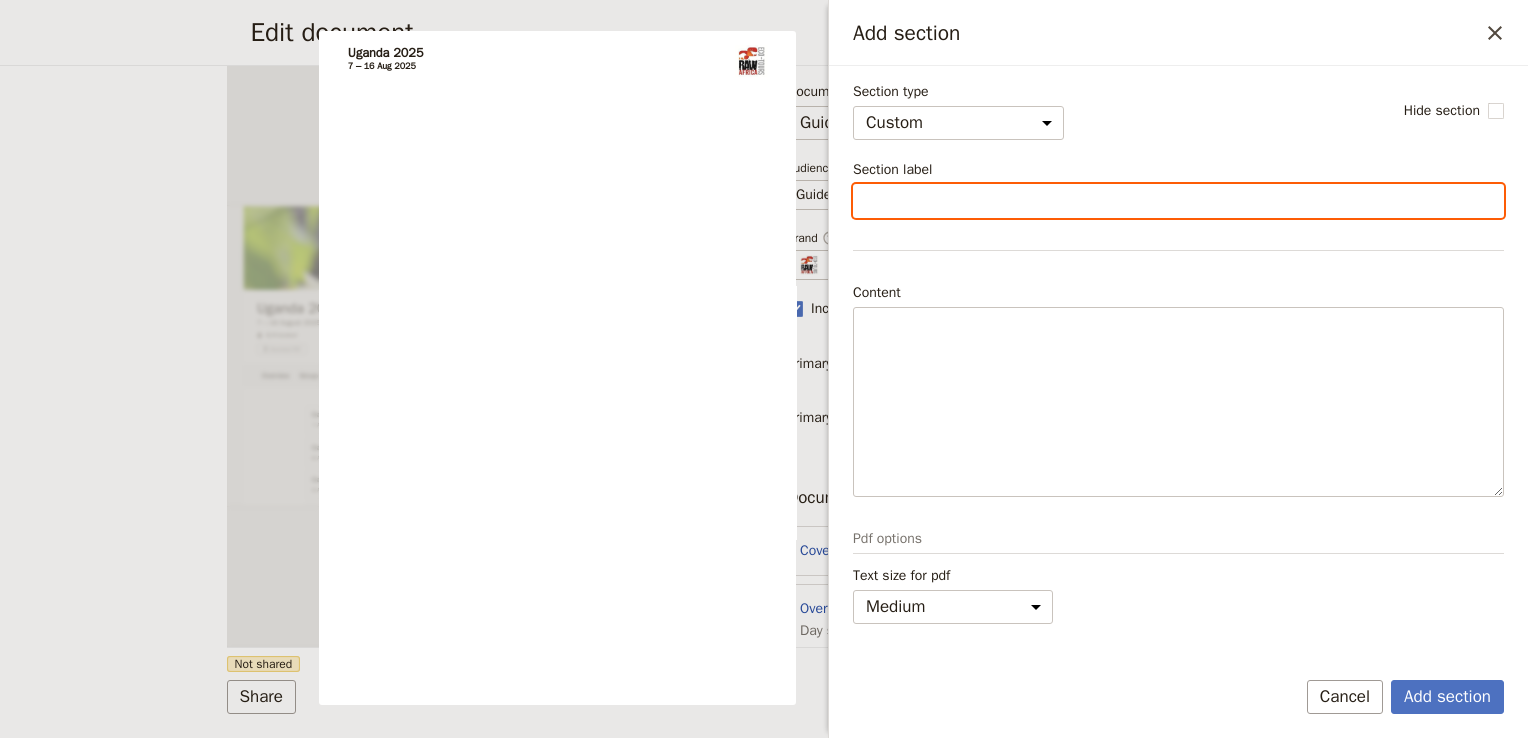 click on "Section label" at bounding box center (1178, 201) 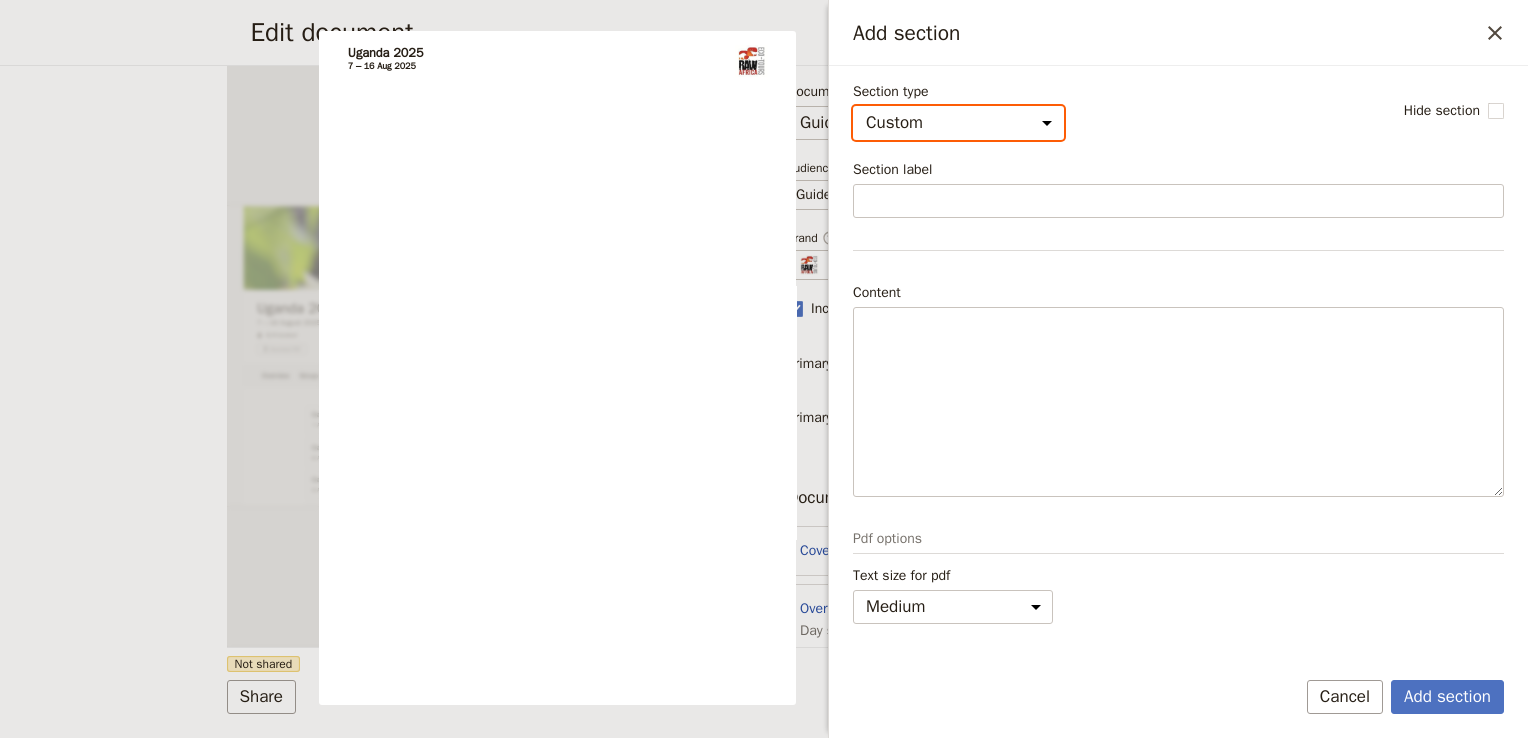 click on "Cover page Day summary Itinerary Group details Contact details Suppliers and services Custom" at bounding box center (958, 123) 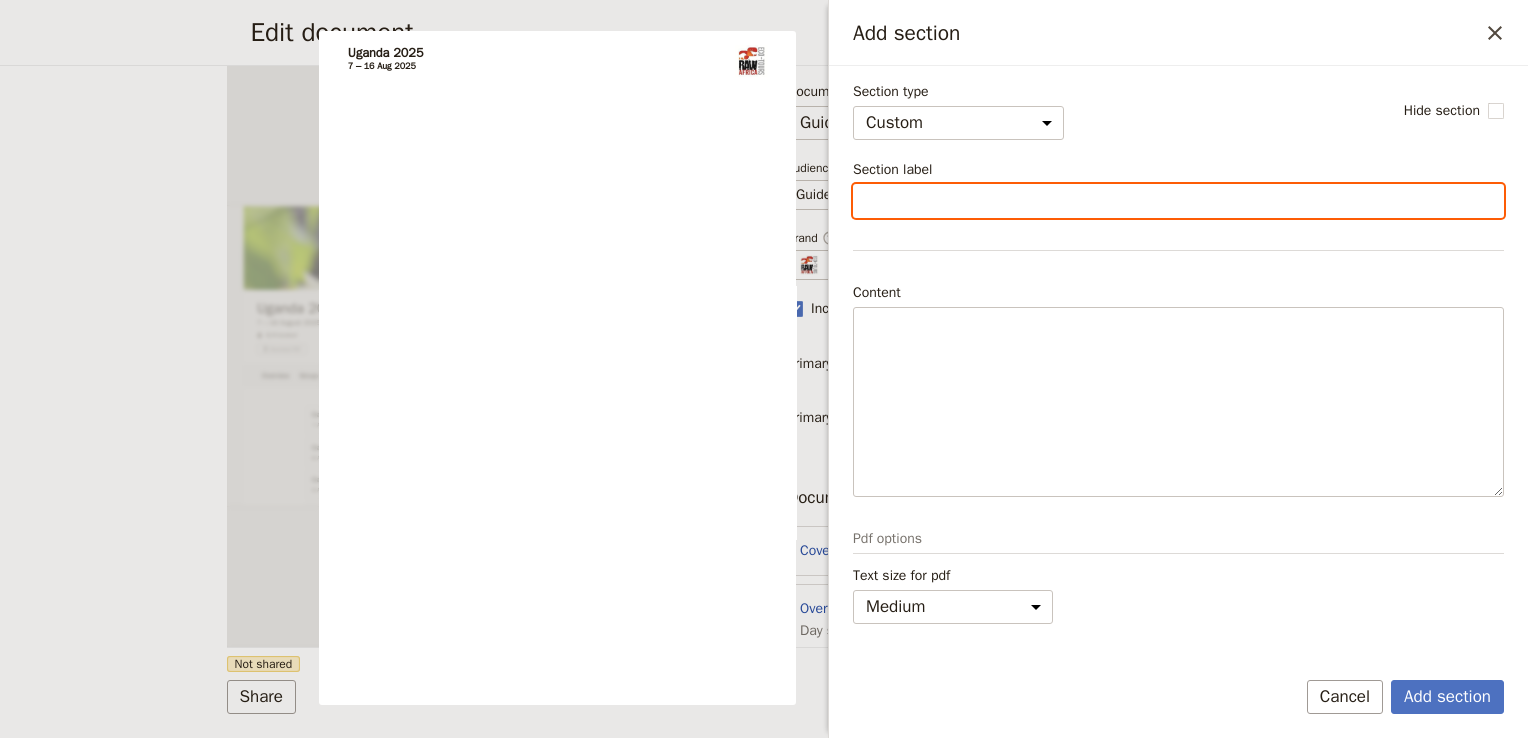 click on "Section label" at bounding box center (1178, 201) 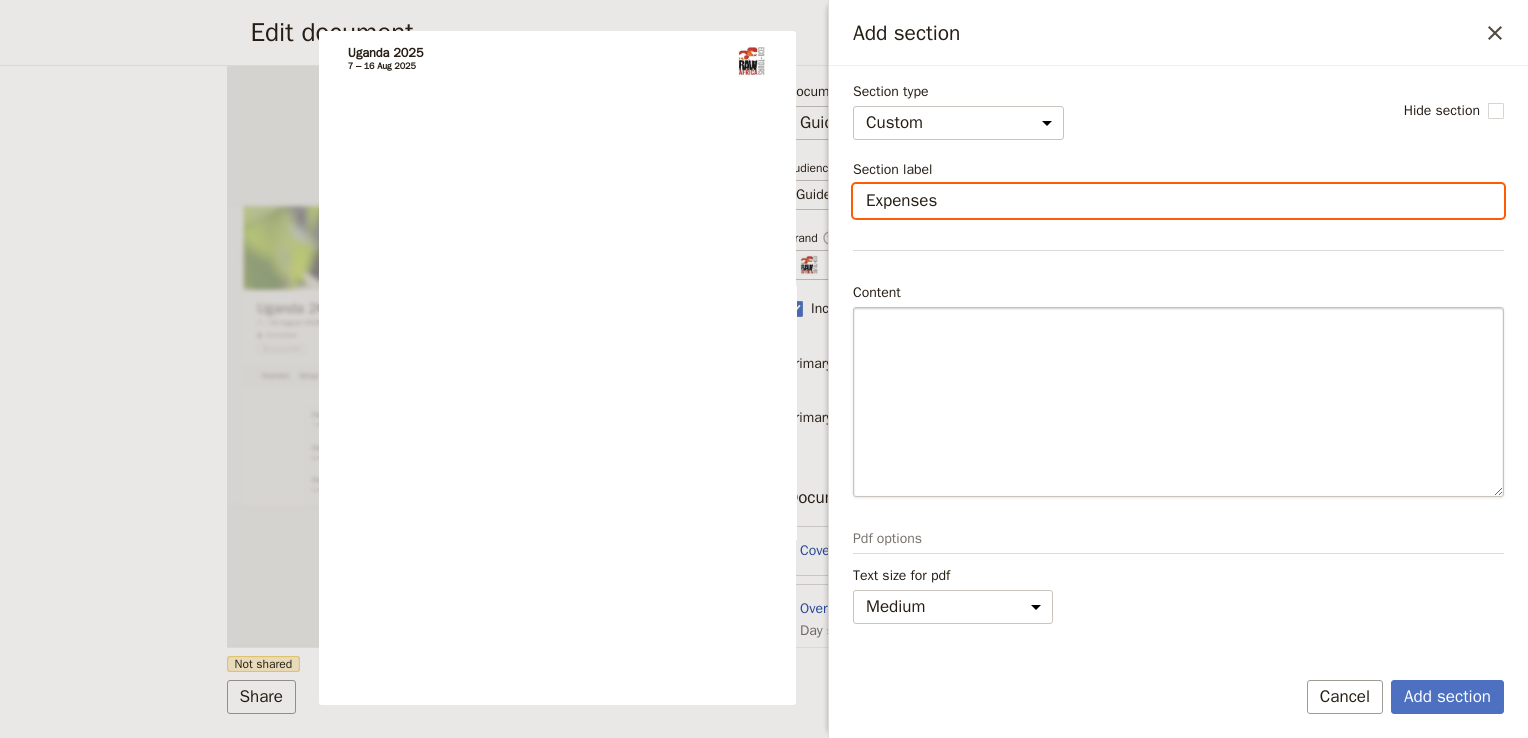 type on "Expenses" 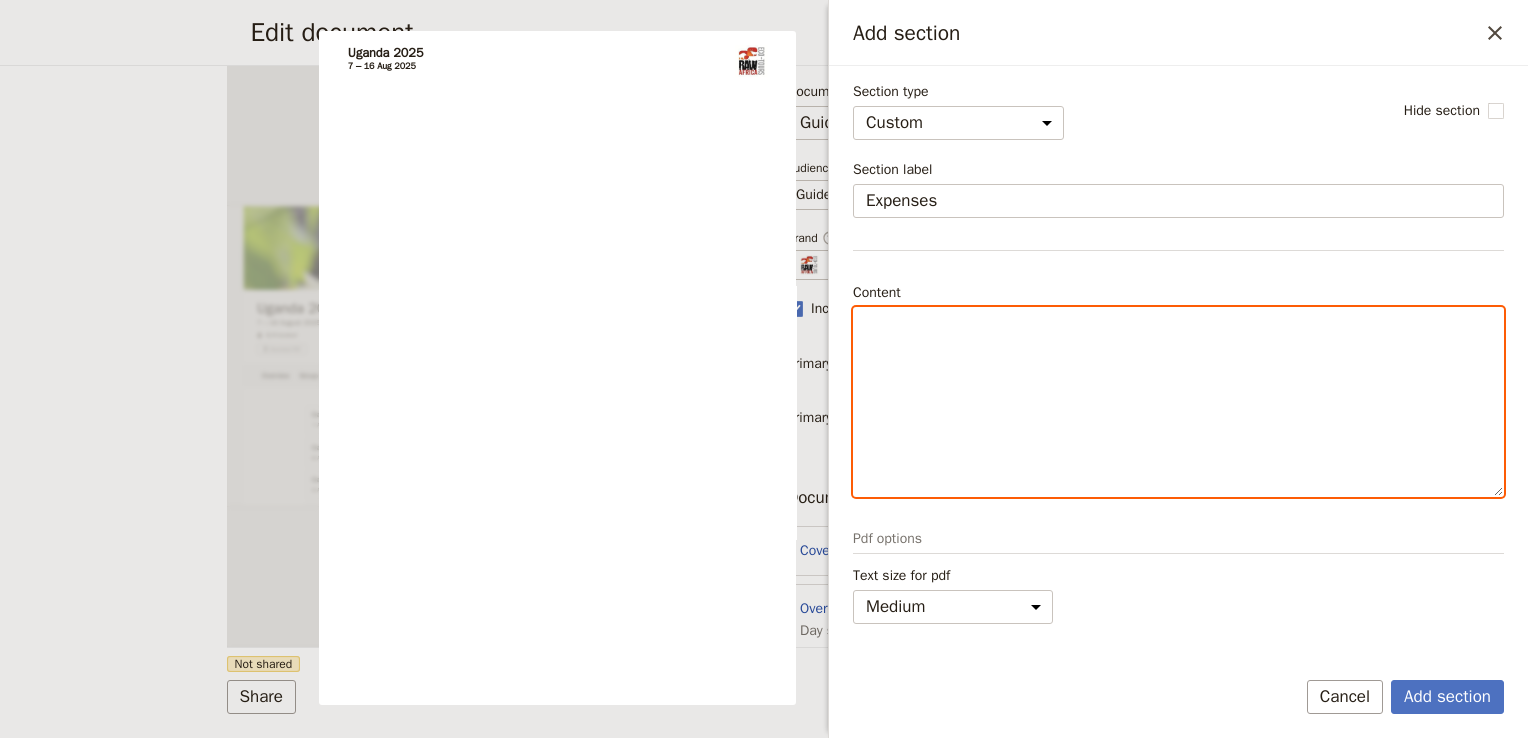 click at bounding box center [1178, 402] 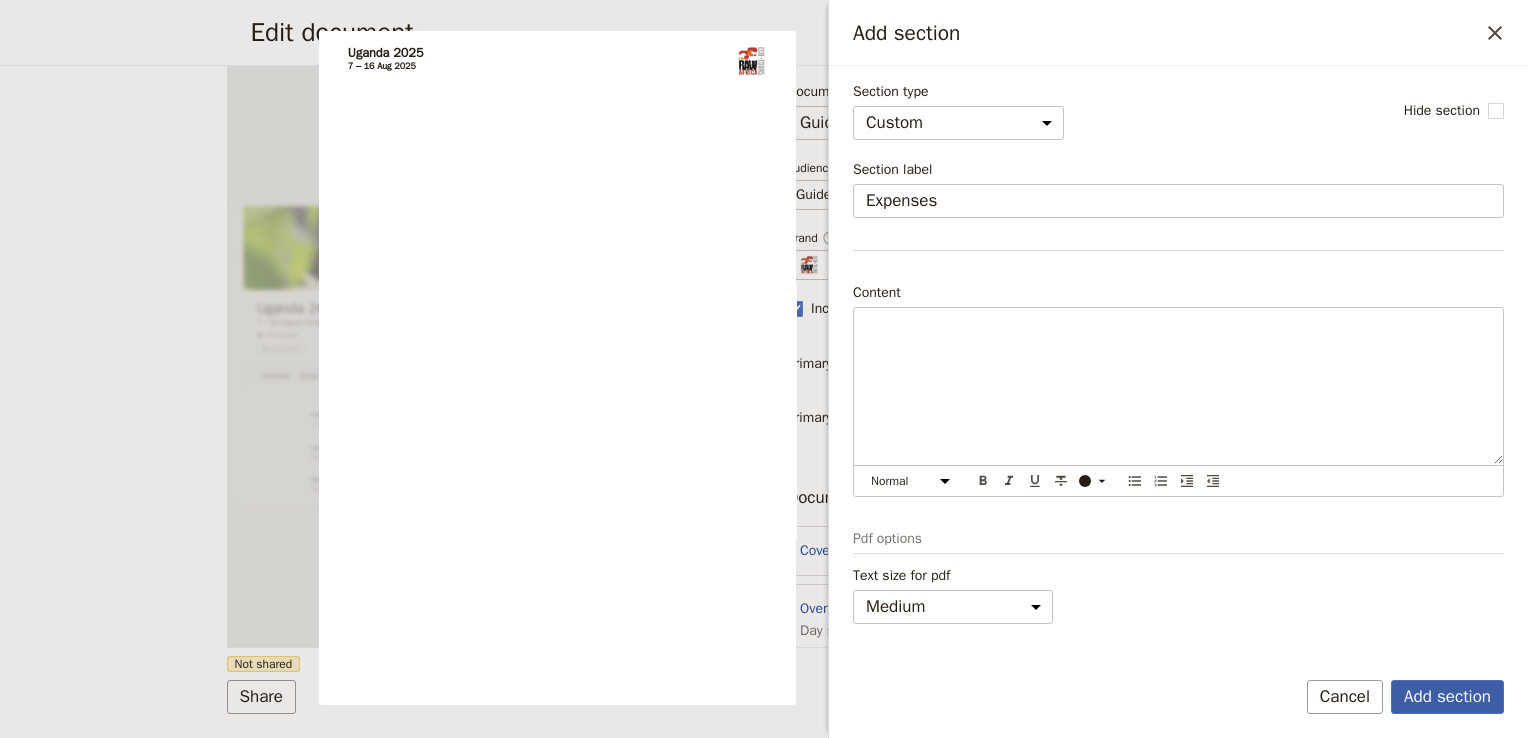 click on "Add section" at bounding box center (1447, 697) 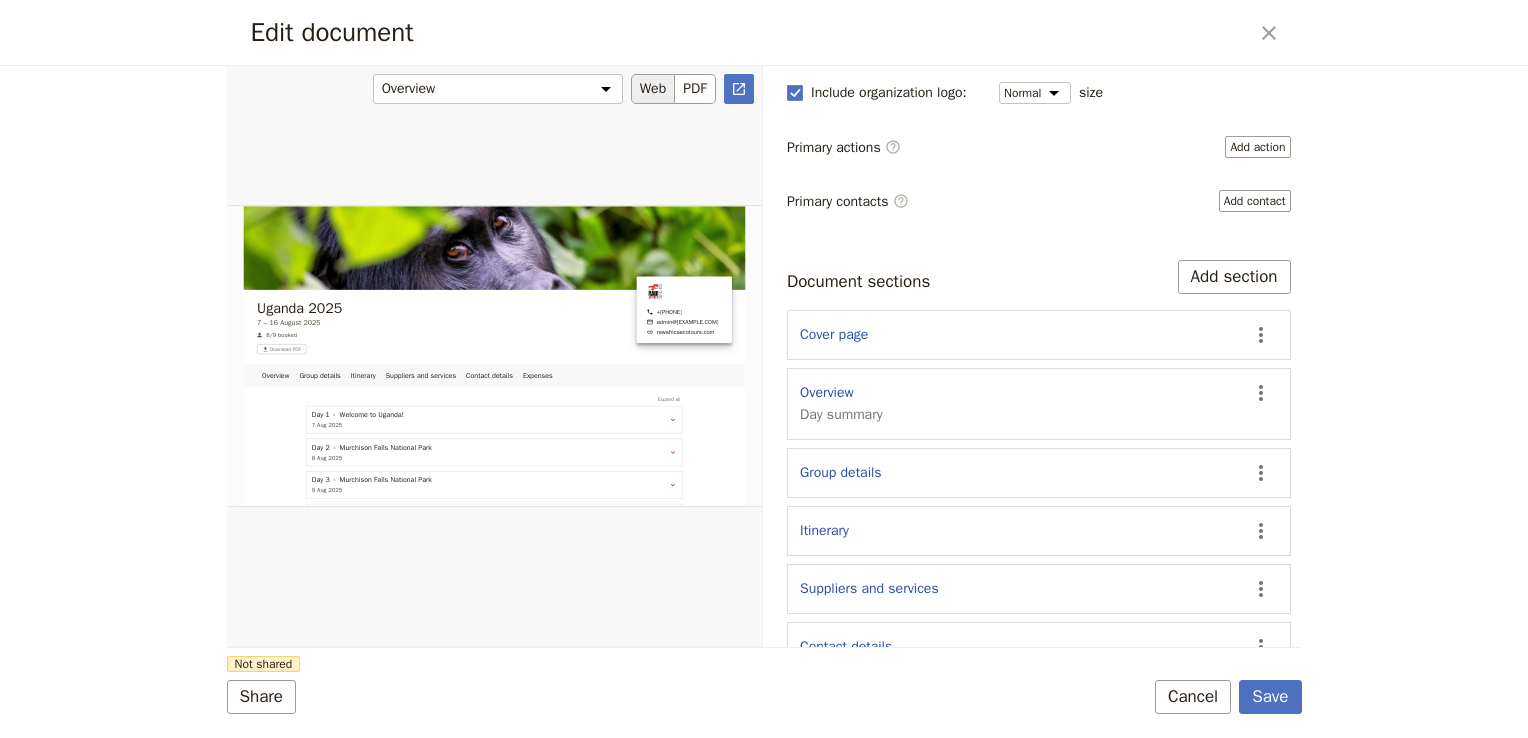scroll, scrollTop: 227, scrollLeft: 0, axis: vertical 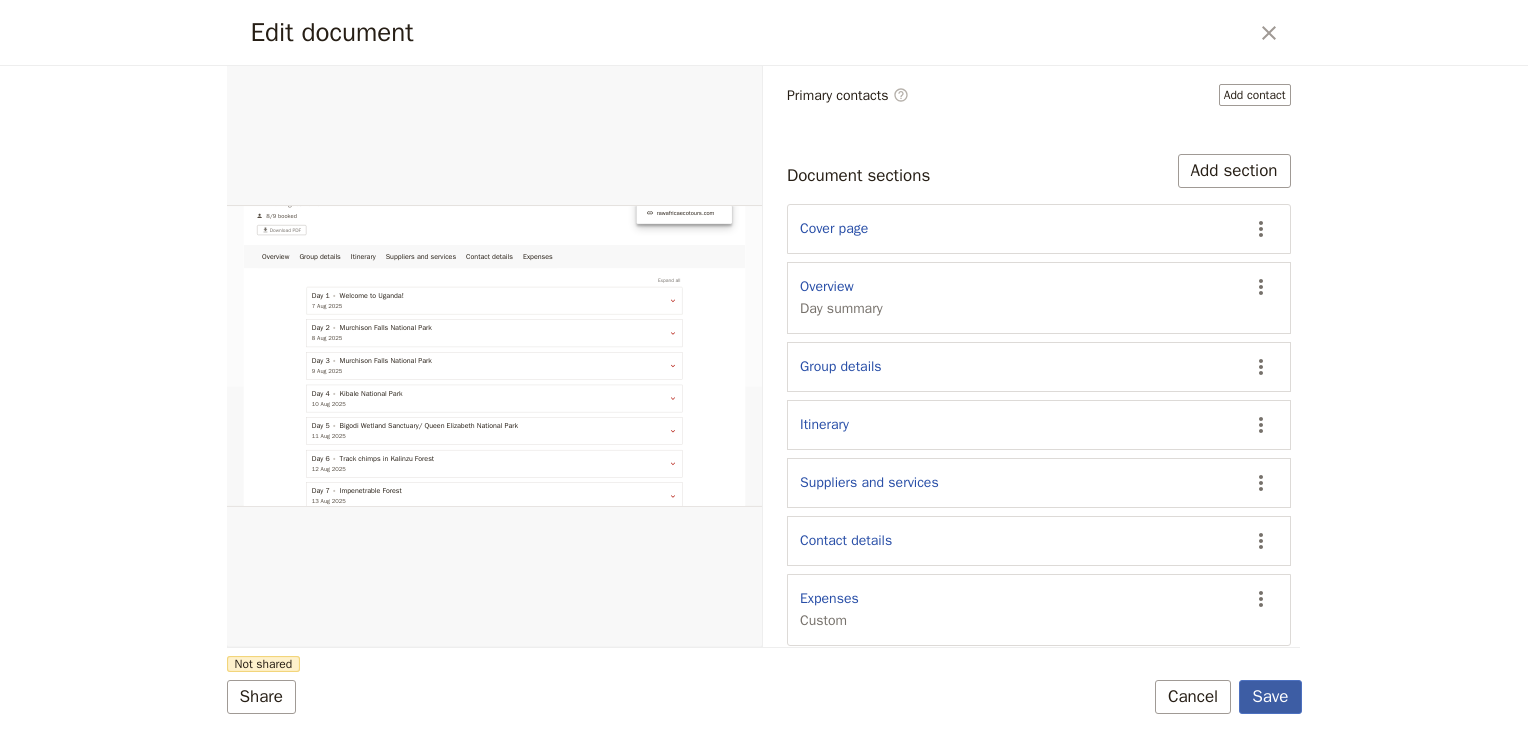 click on "Save" at bounding box center [1270, 697] 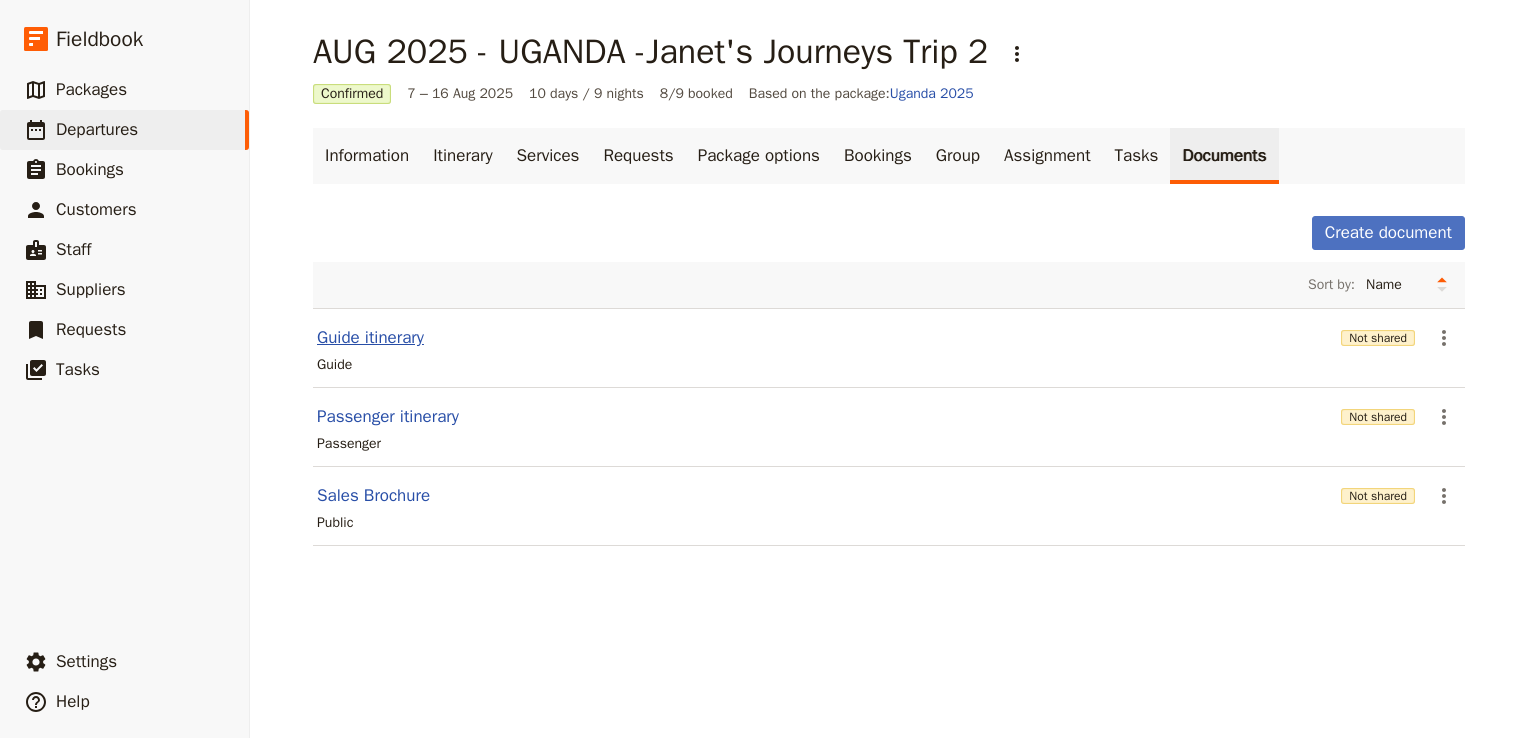 click on "Guide itinerary" at bounding box center [370, 338] 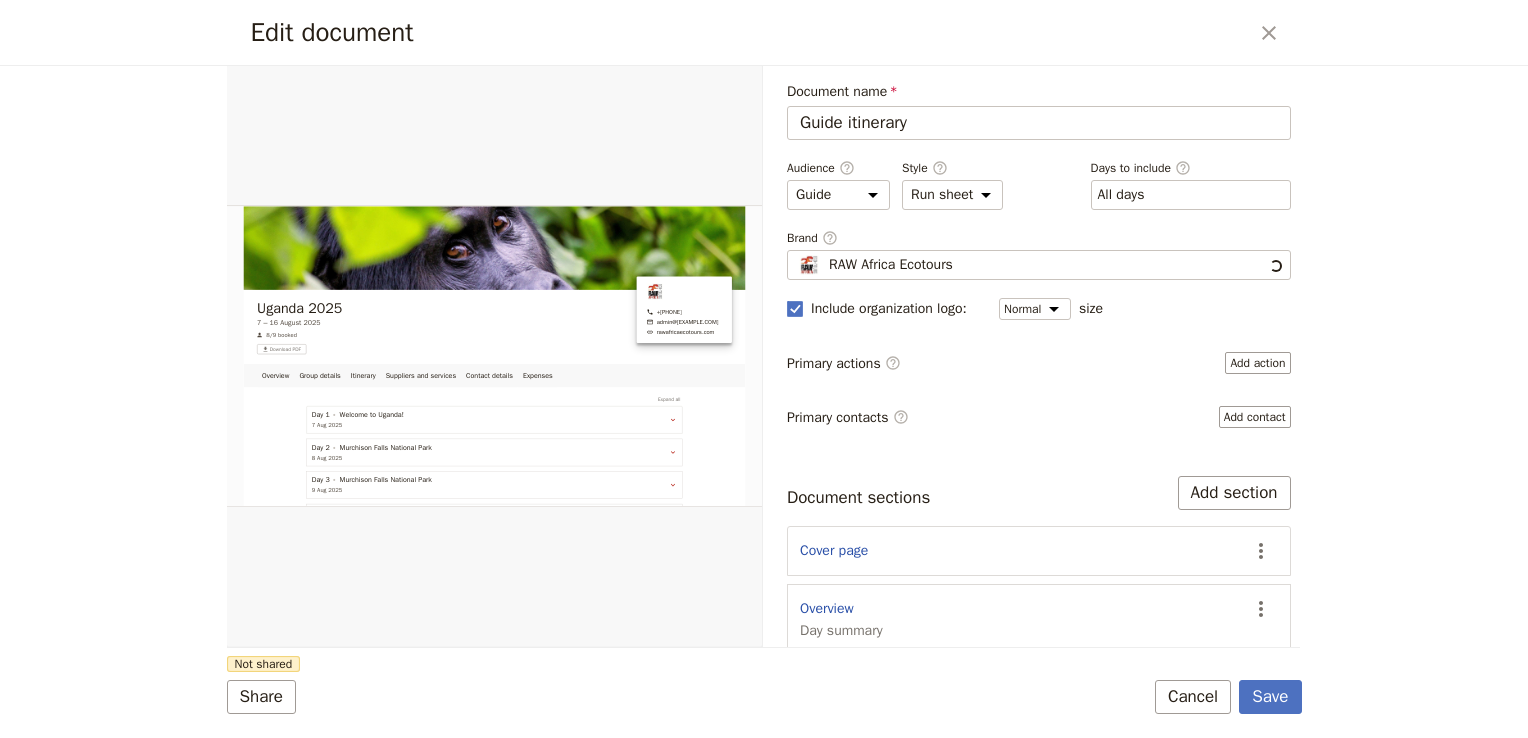 scroll, scrollTop: 0, scrollLeft: 0, axis: both 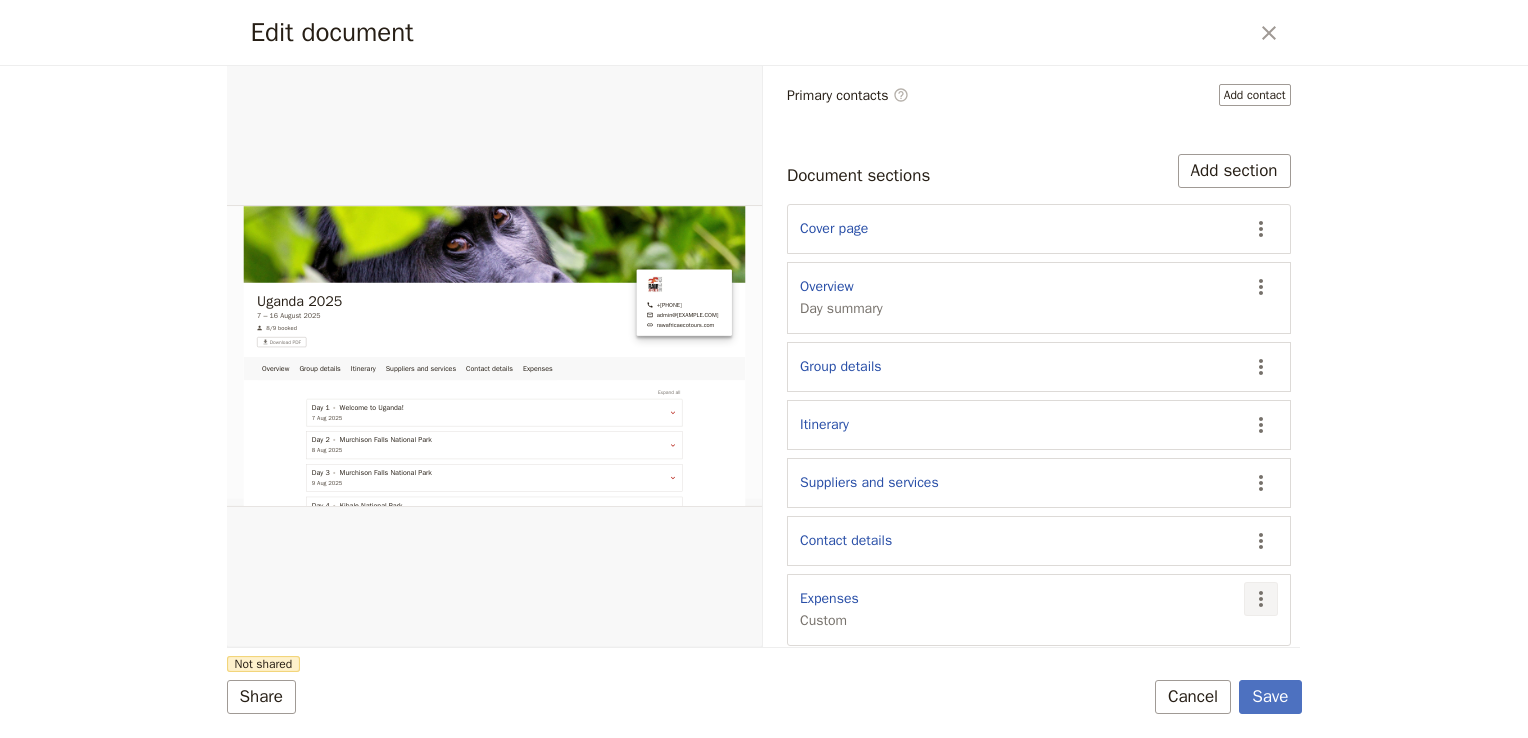 click 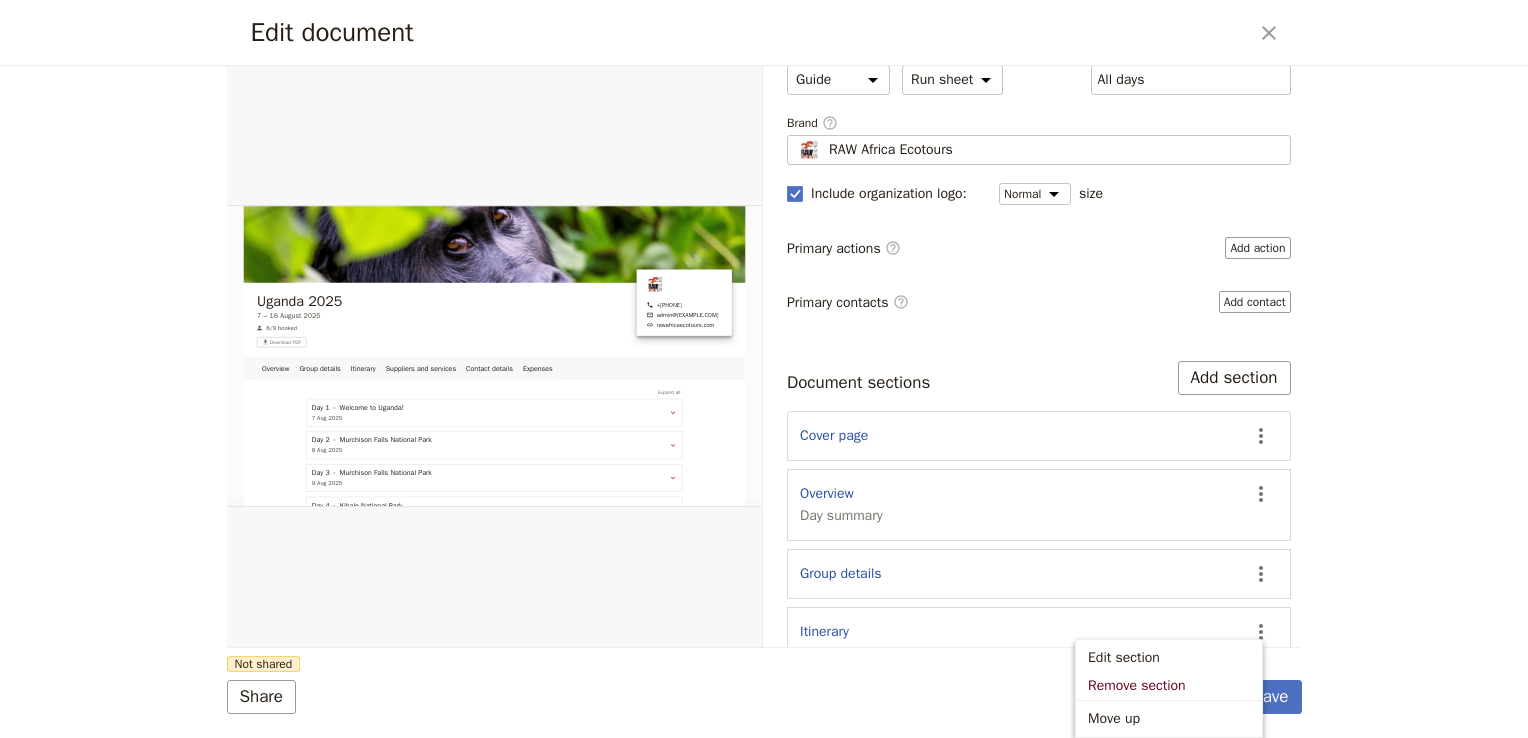 scroll, scrollTop: 109, scrollLeft: 0, axis: vertical 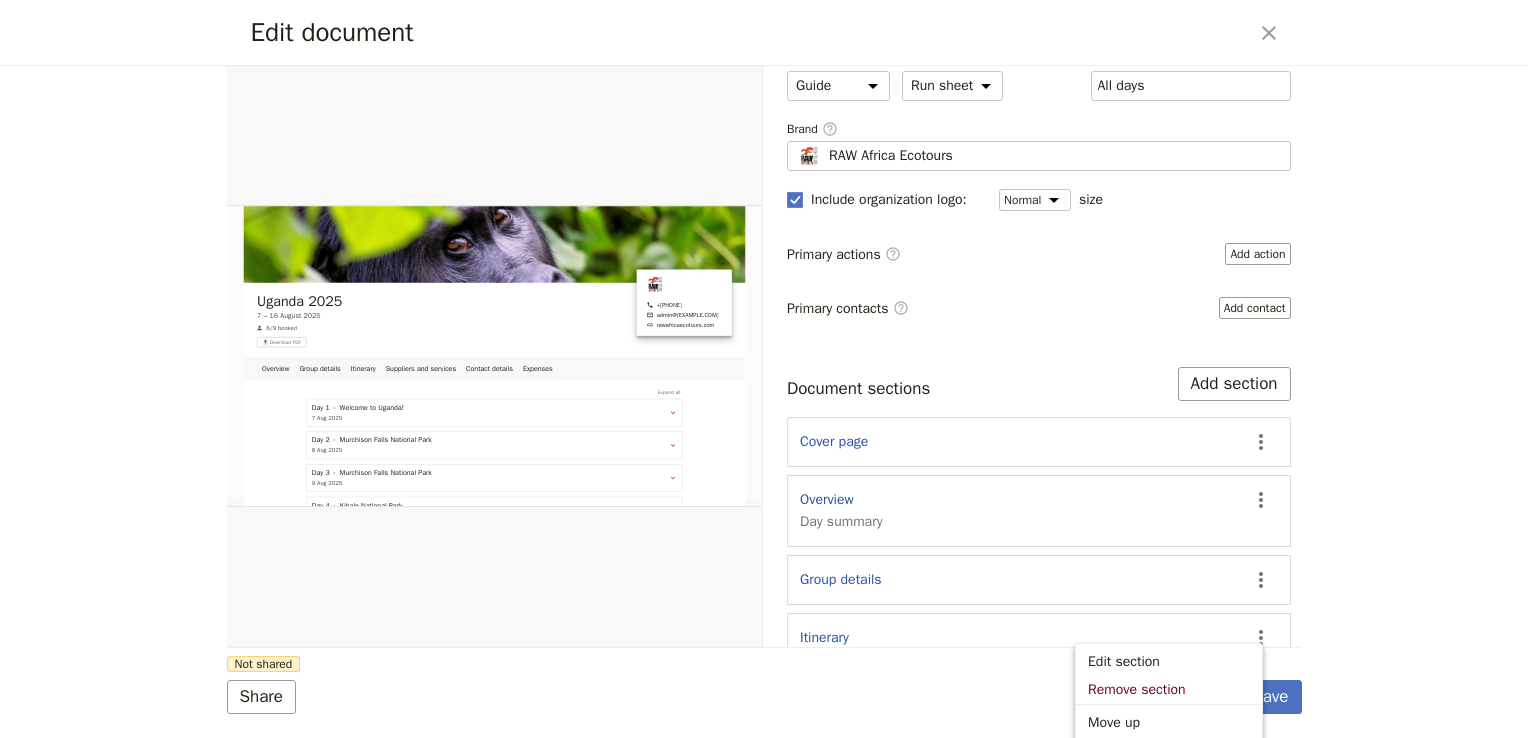 click on "Edit document ​ Overview Group details Itinerary Suppliers and services Contact details Expenses  Web PDF ​ Document name Guide itinerary Preview Audience ​ Public Passenger Guide Style ​ Brochure Run sheet Days to include ​ ​ All days 1, 2, 3, 4, 5, 6, 7, 8, 9, 10 Brand ​ RAW Africa Ecotours RAW Africa Ecotours Include organization logo : Small Normal Large size Primary actions ​ Add action Primary contacts ​ Add contact Document sections Add section Cover page ​ Overview Day summary ​ Group details ​ Itinerary ​ Suppliers and services ​ Contact details ​ Expenses  Custom ​ Share Not shared Save Cancel" at bounding box center (764, 369) 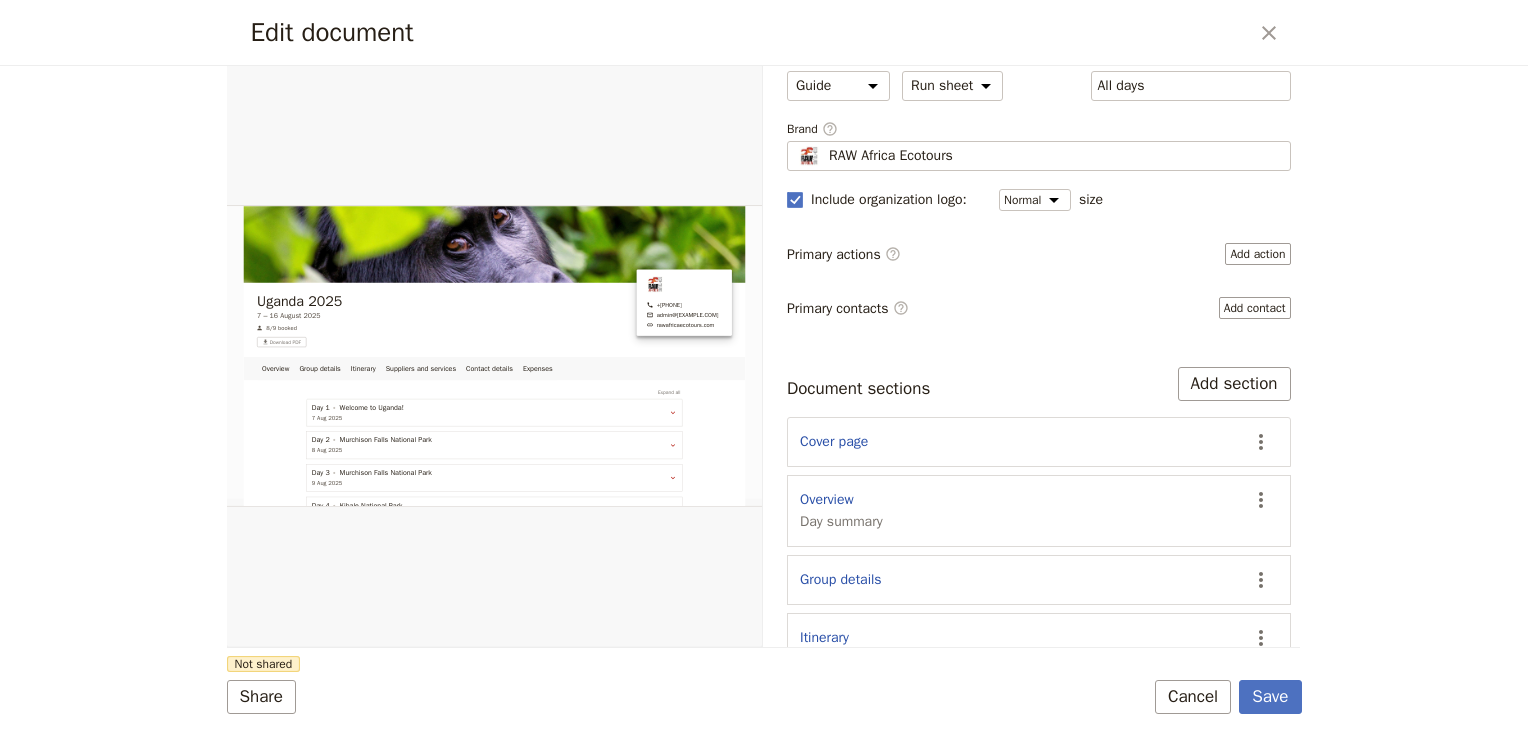 scroll, scrollTop: 322, scrollLeft: 0, axis: vertical 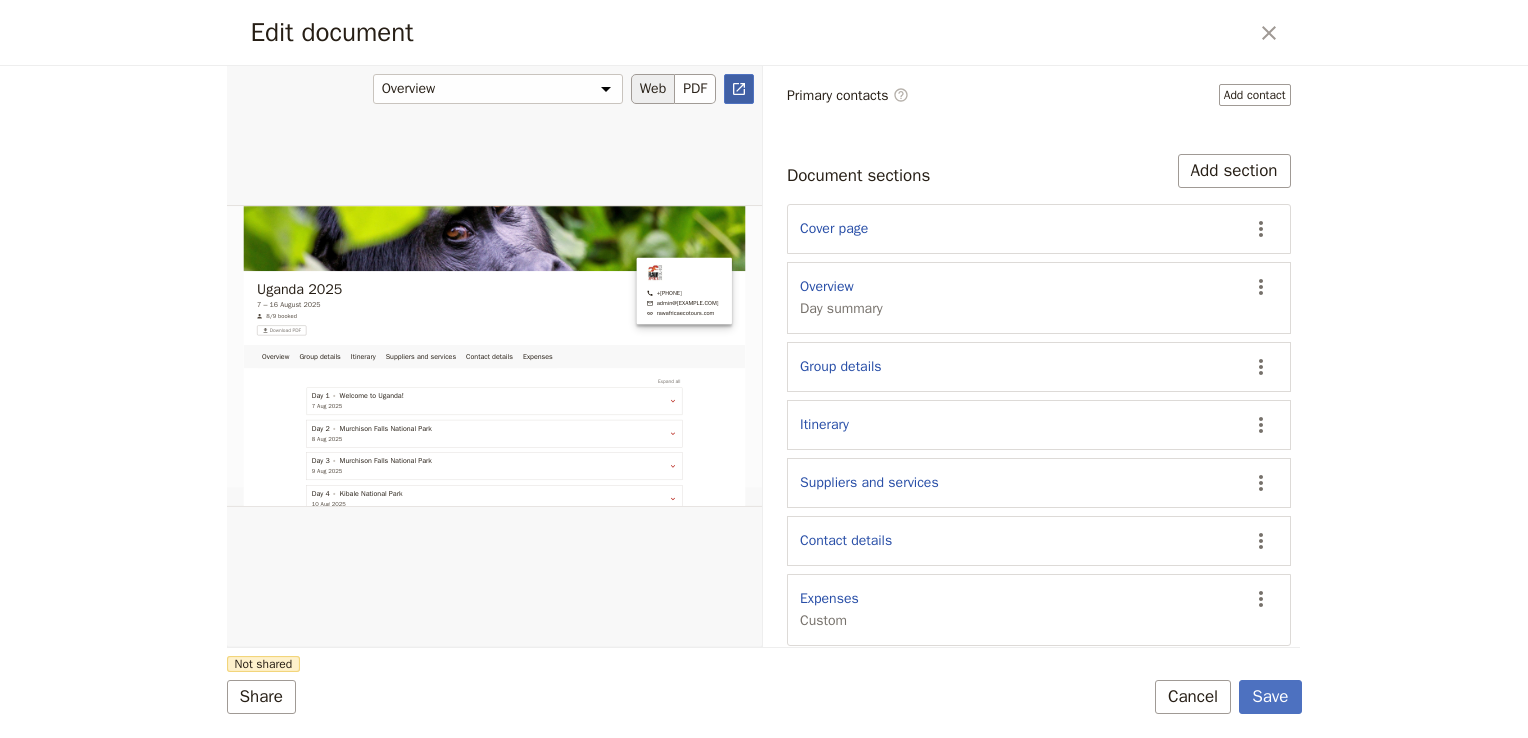 click 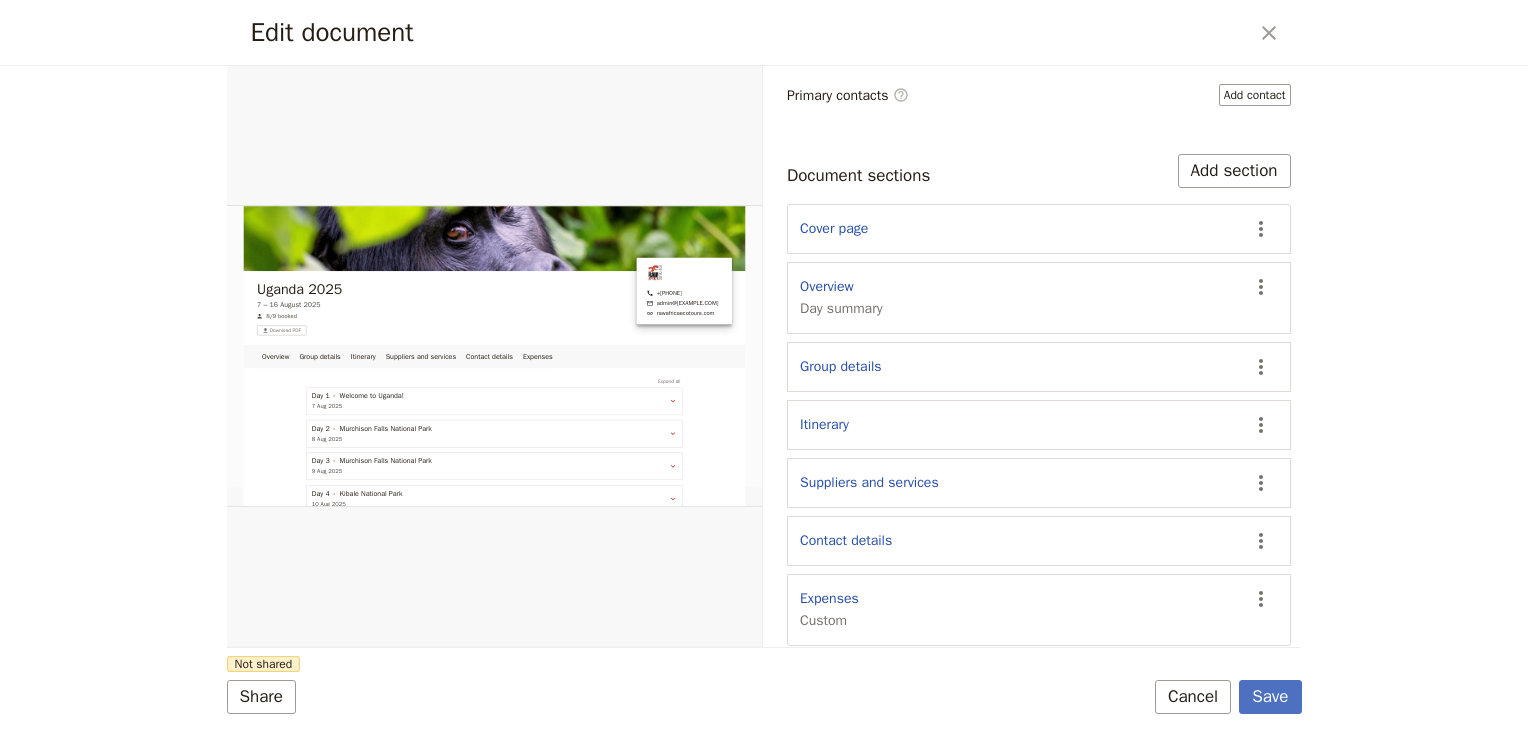 click on "Custom" at bounding box center (829, 621) 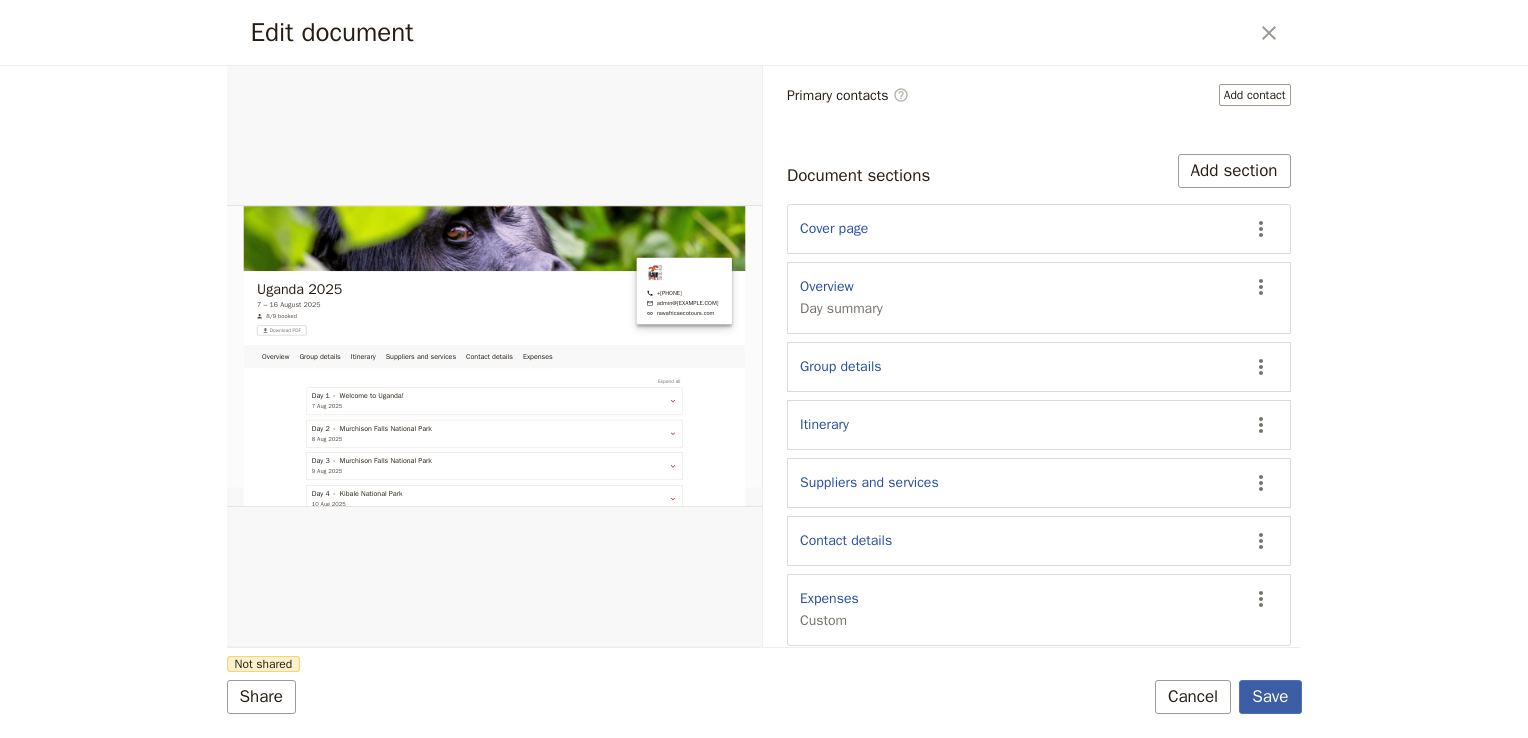 click on "Save" at bounding box center (1270, 697) 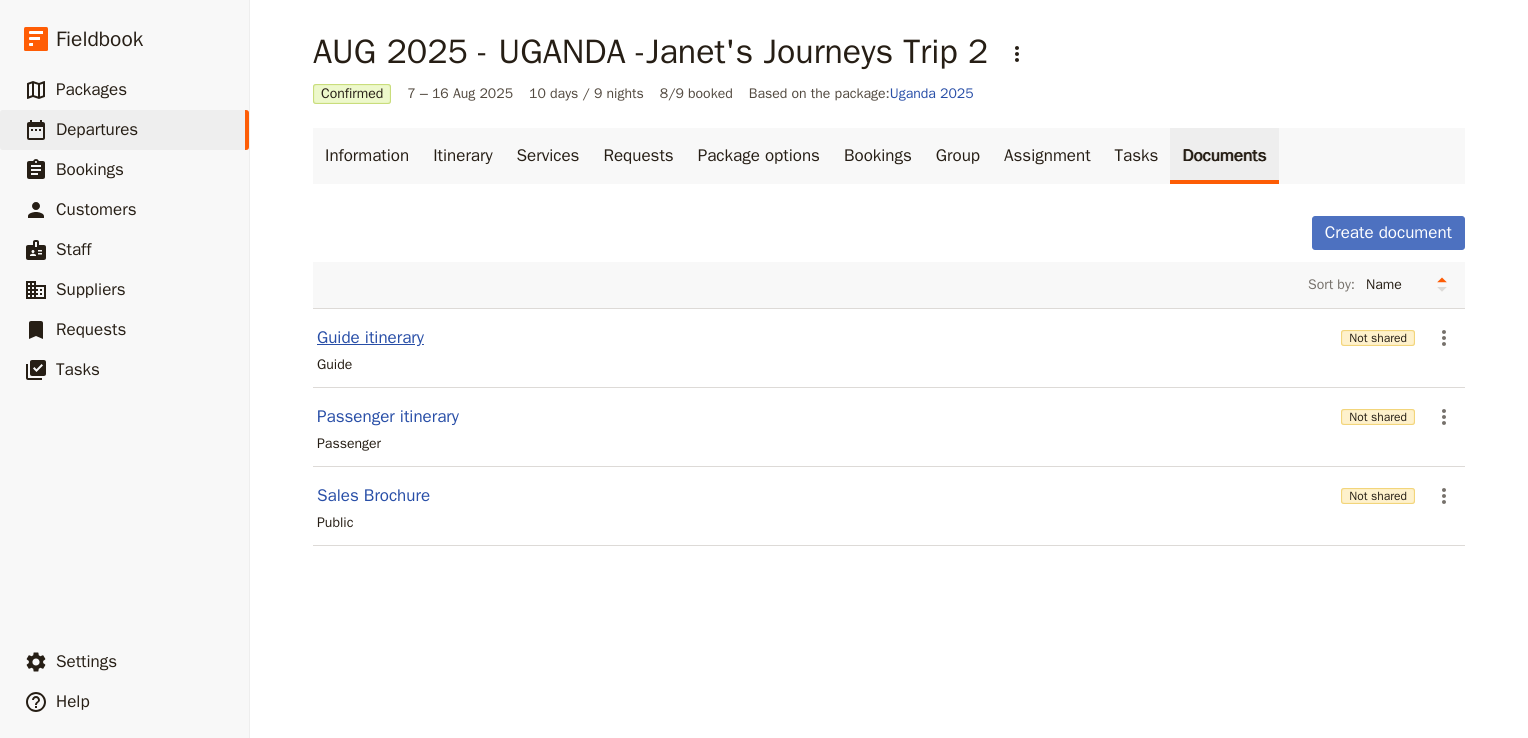 click on "Guide itinerary" at bounding box center [370, 338] 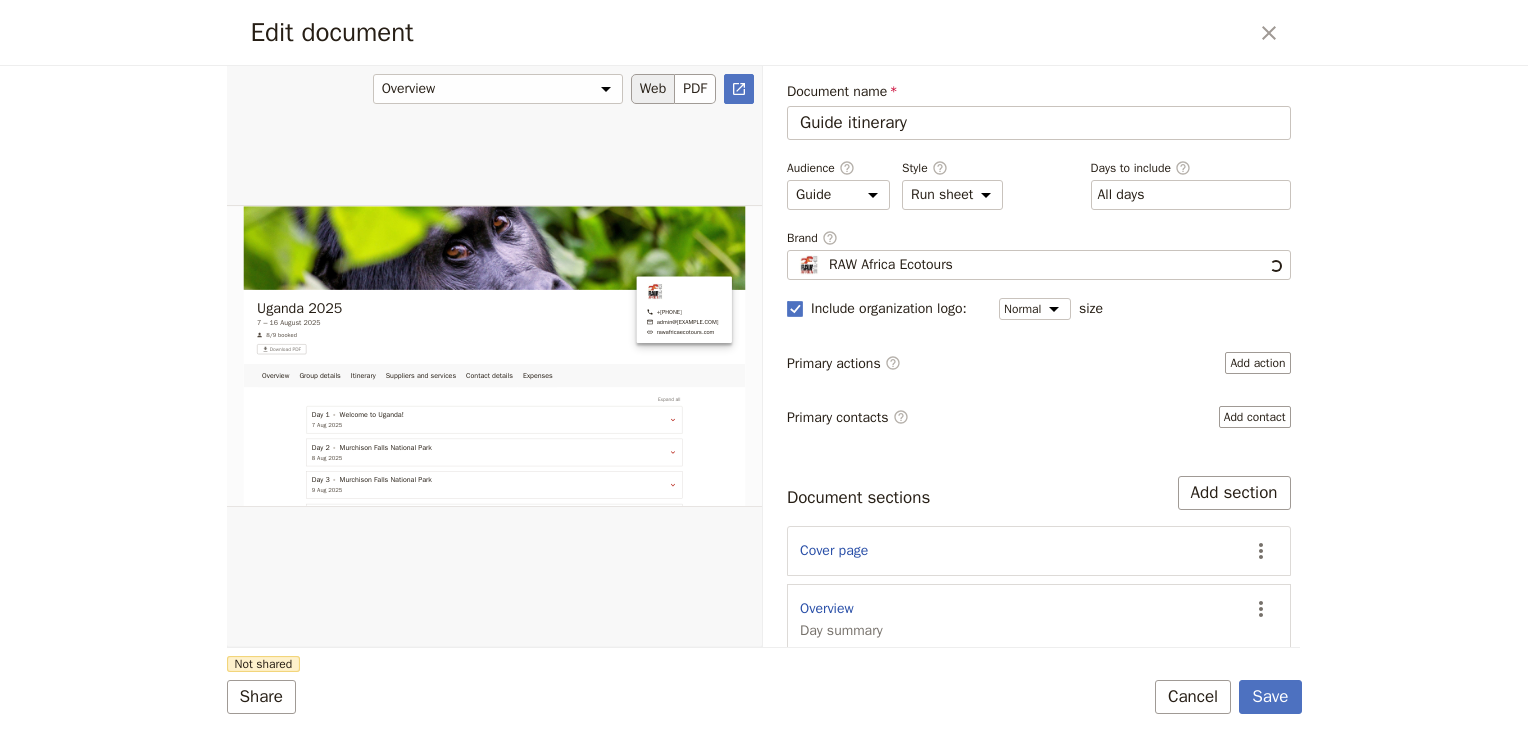 scroll, scrollTop: 0, scrollLeft: 0, axis: both 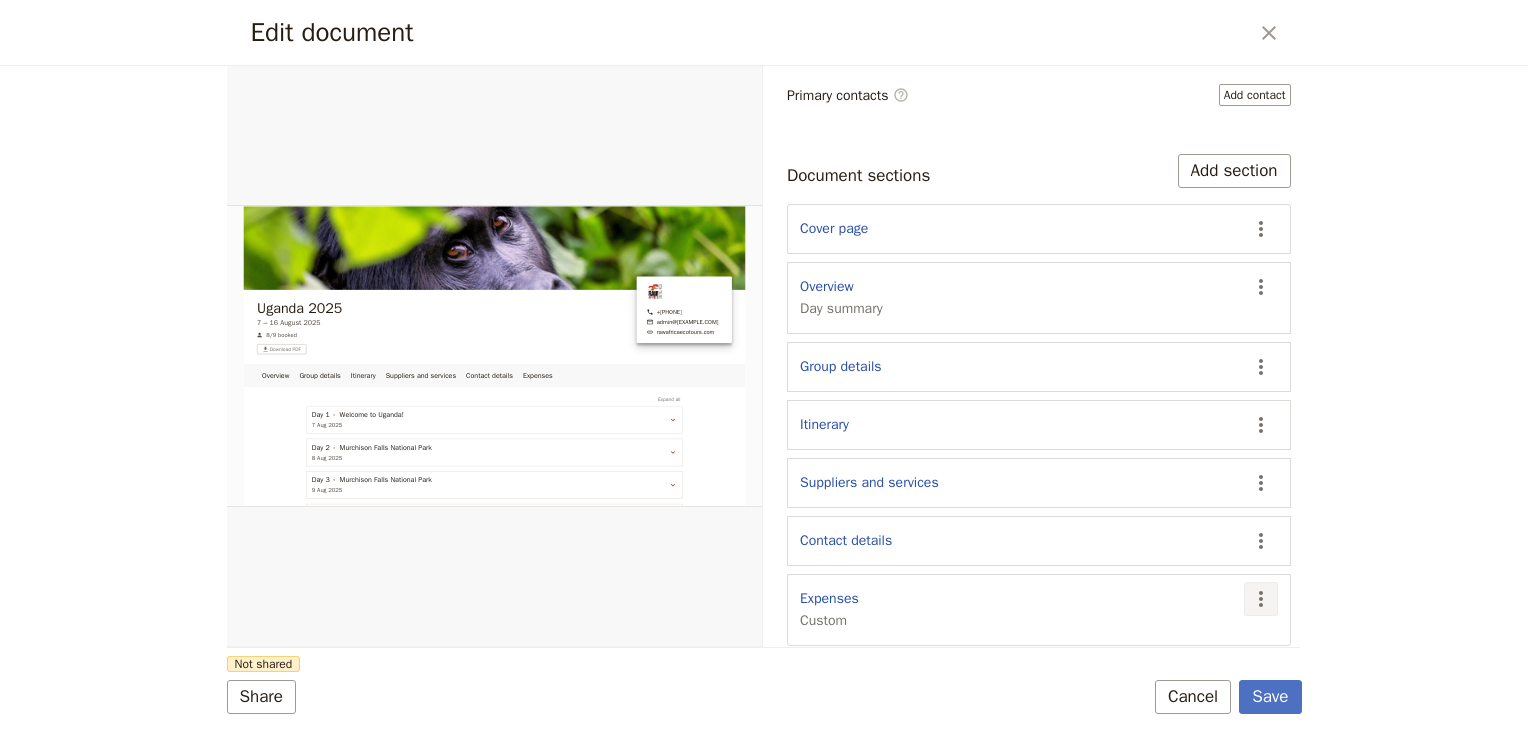 click 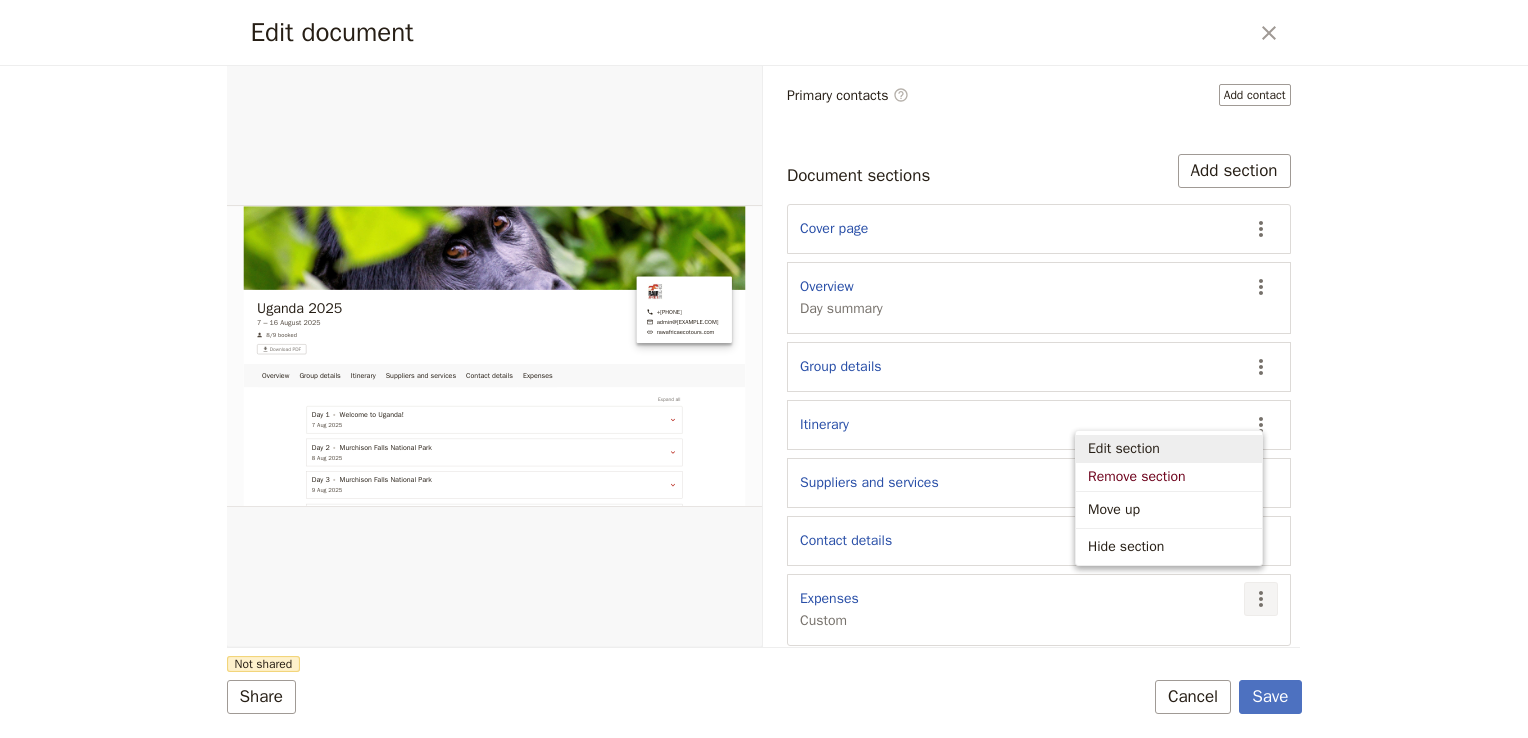 click on "Edit section" at bounding box center (1169, 449) 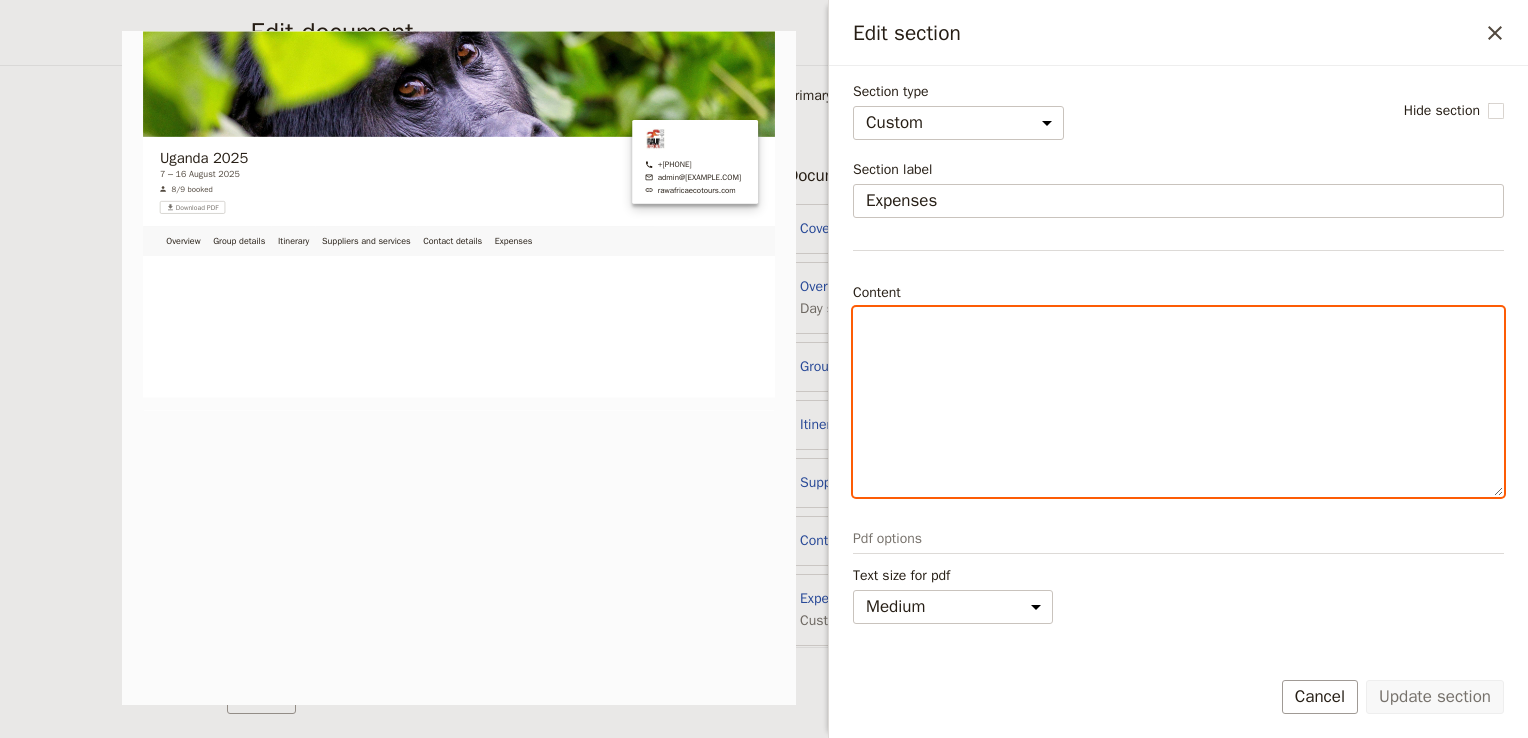 click at bounding box center [1178, 326] 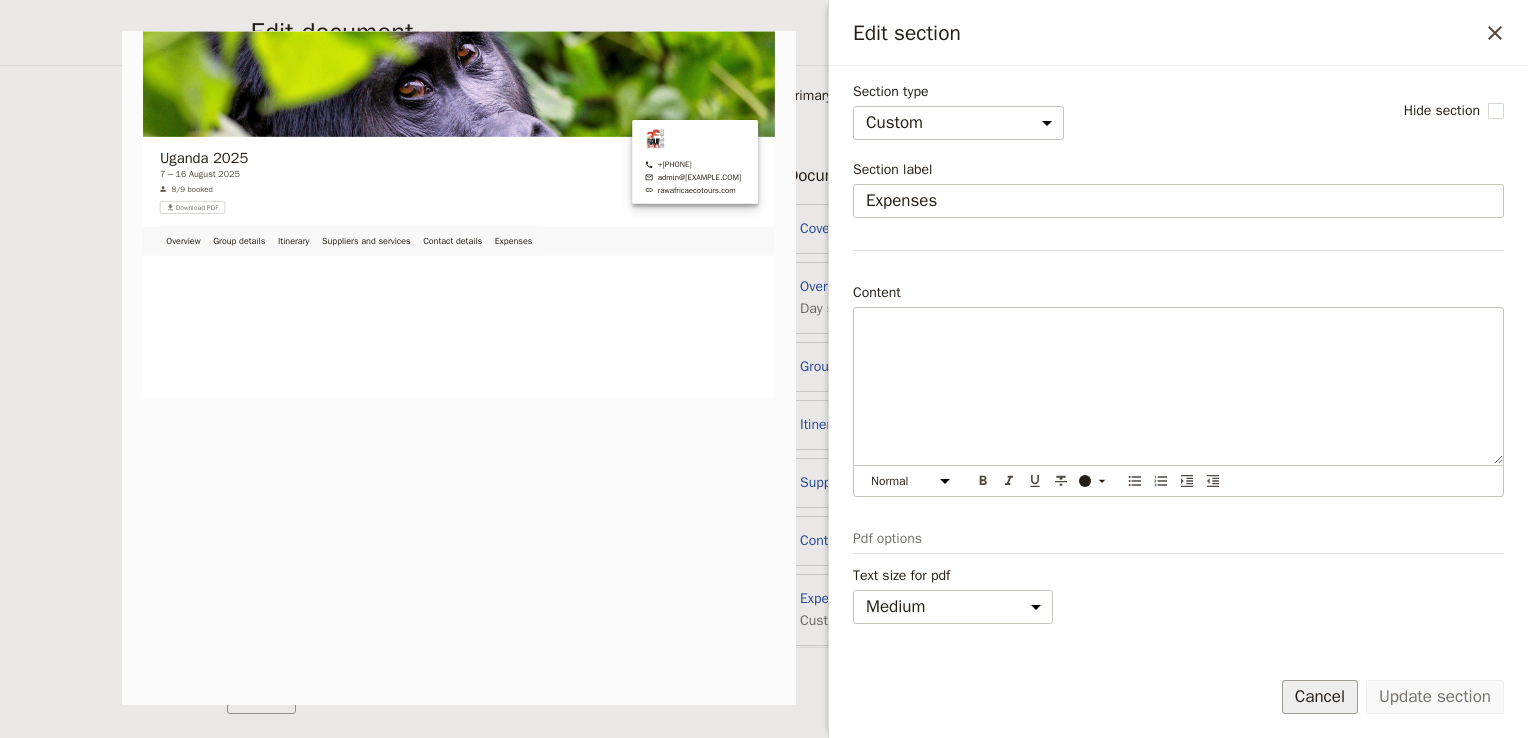 click on "Cancel" at bounding box center (1320, 697) 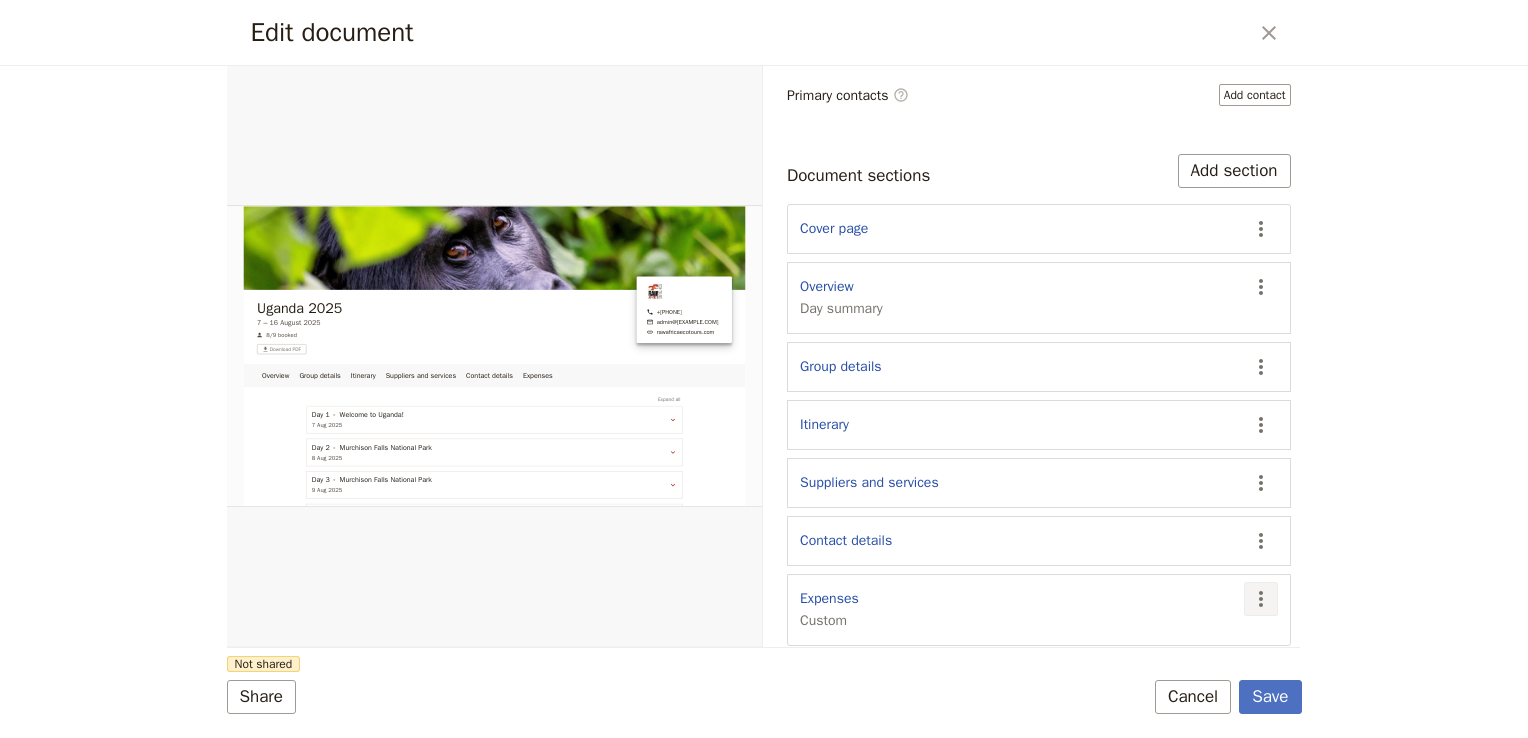 click 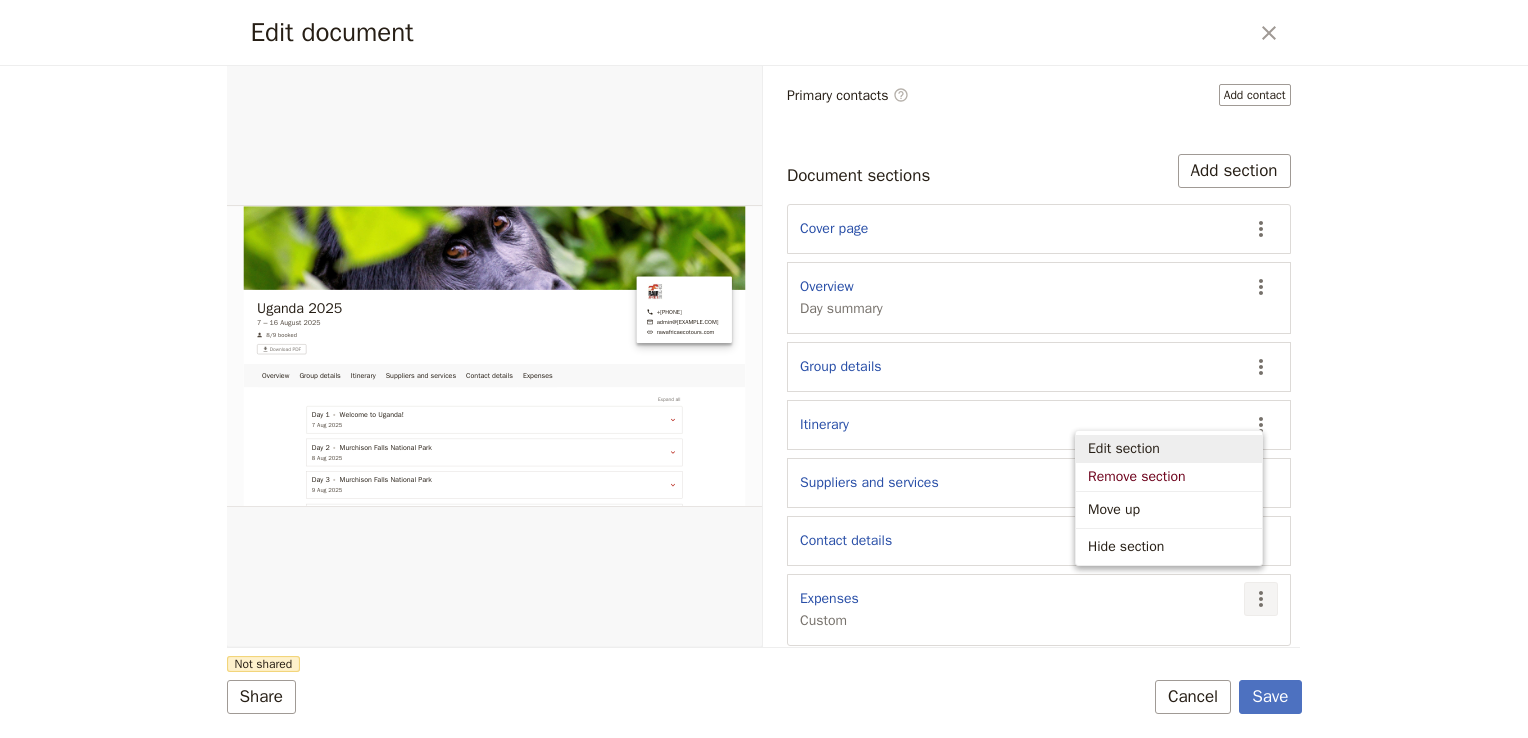 click on "Edit section" at bounding box center (1124, 449) 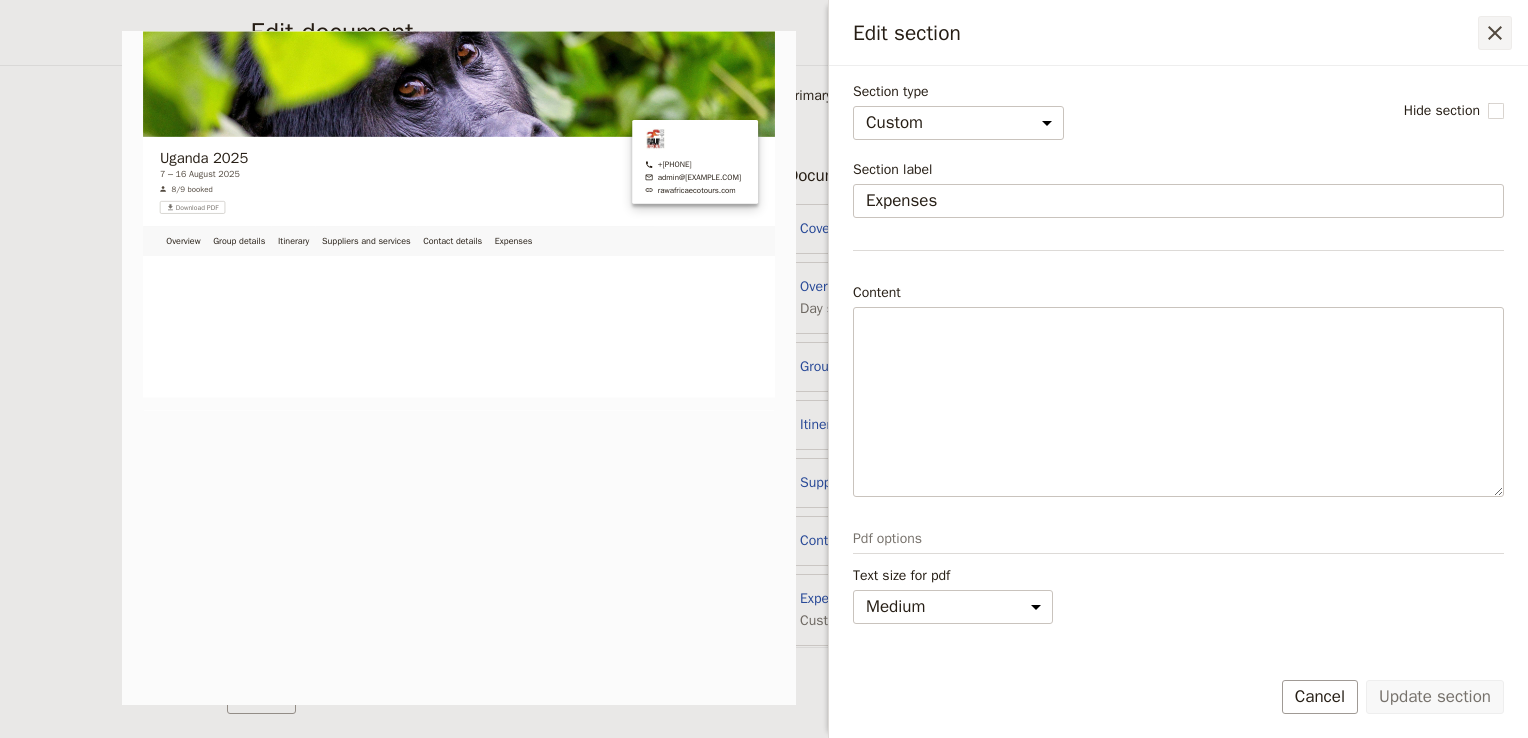 click 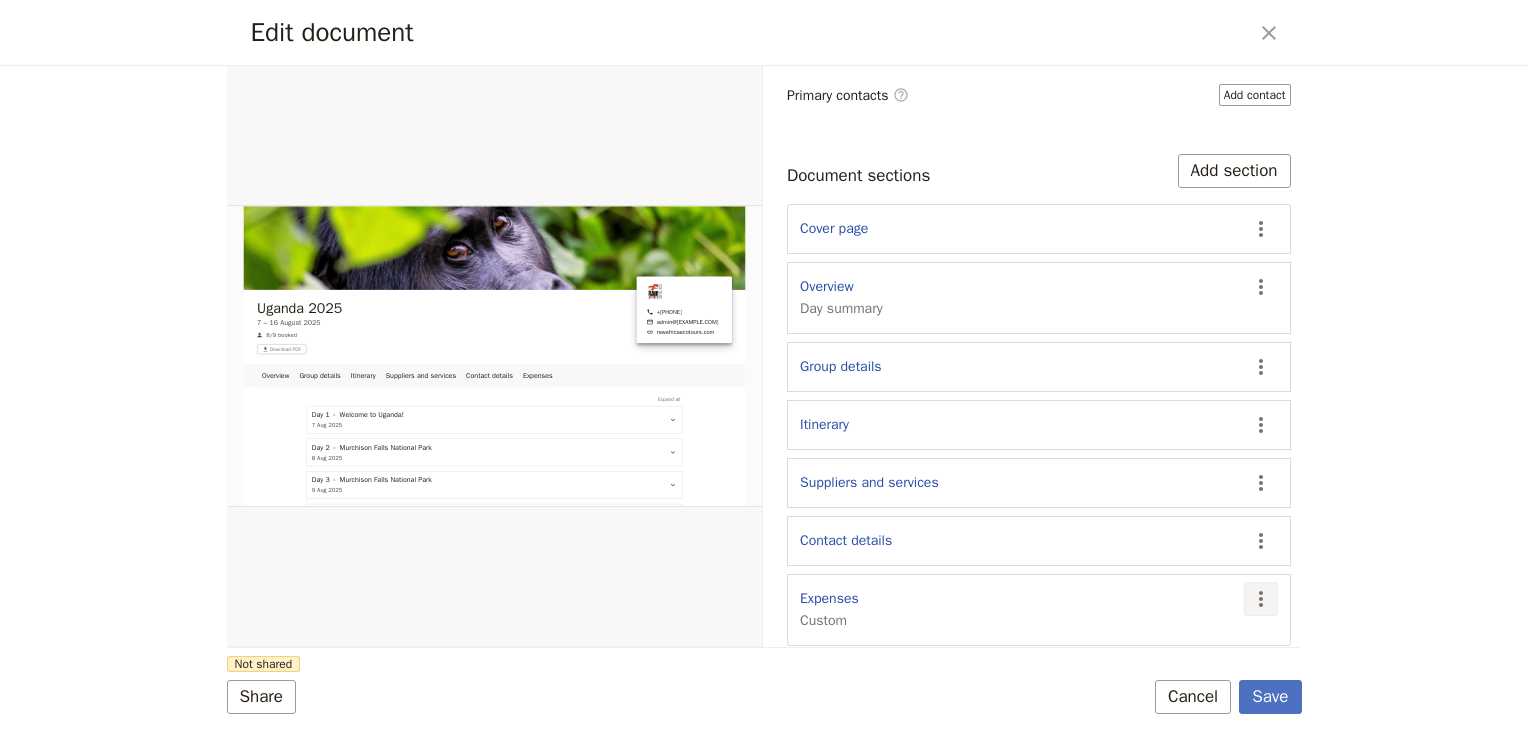 click 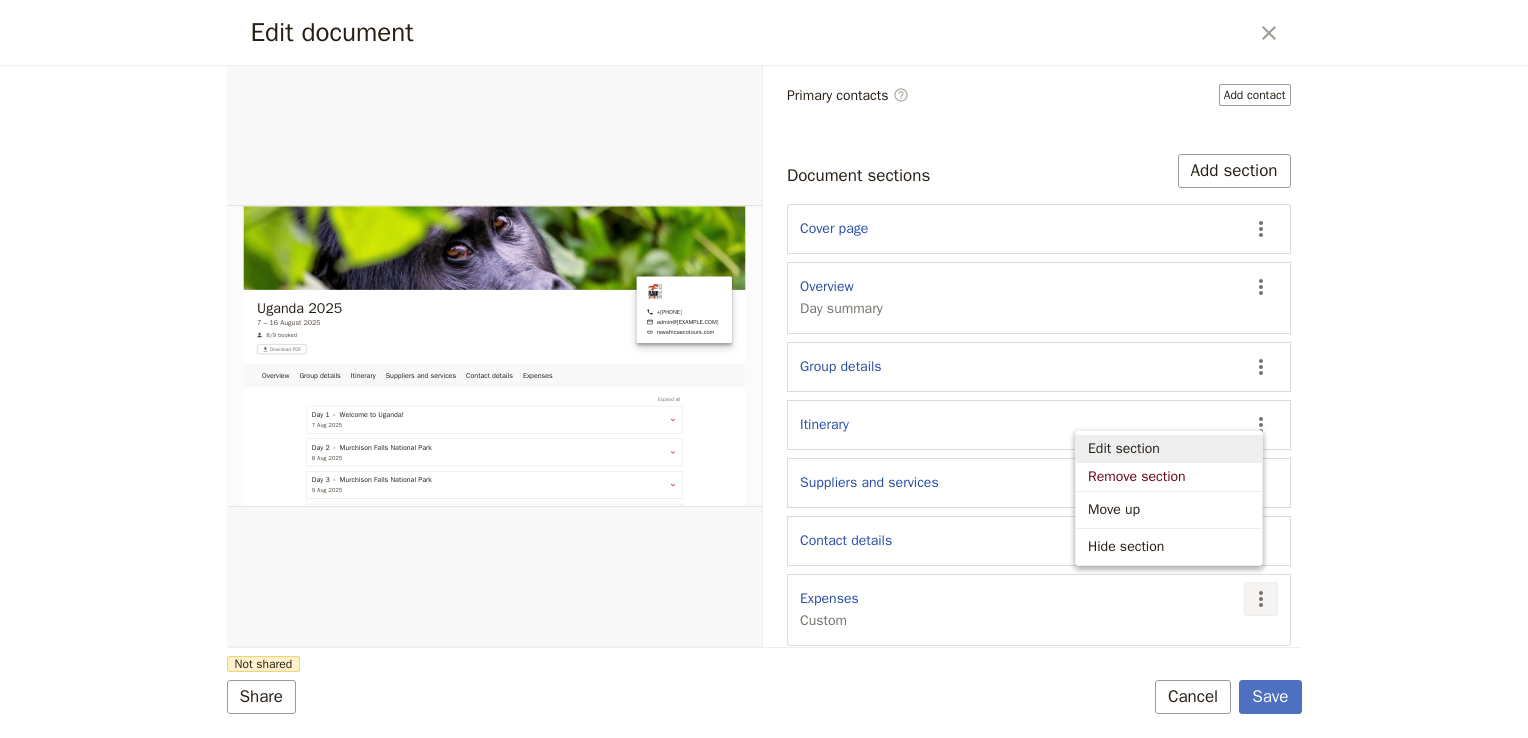 click on "Edit section" at bounding box center (1169, 449) 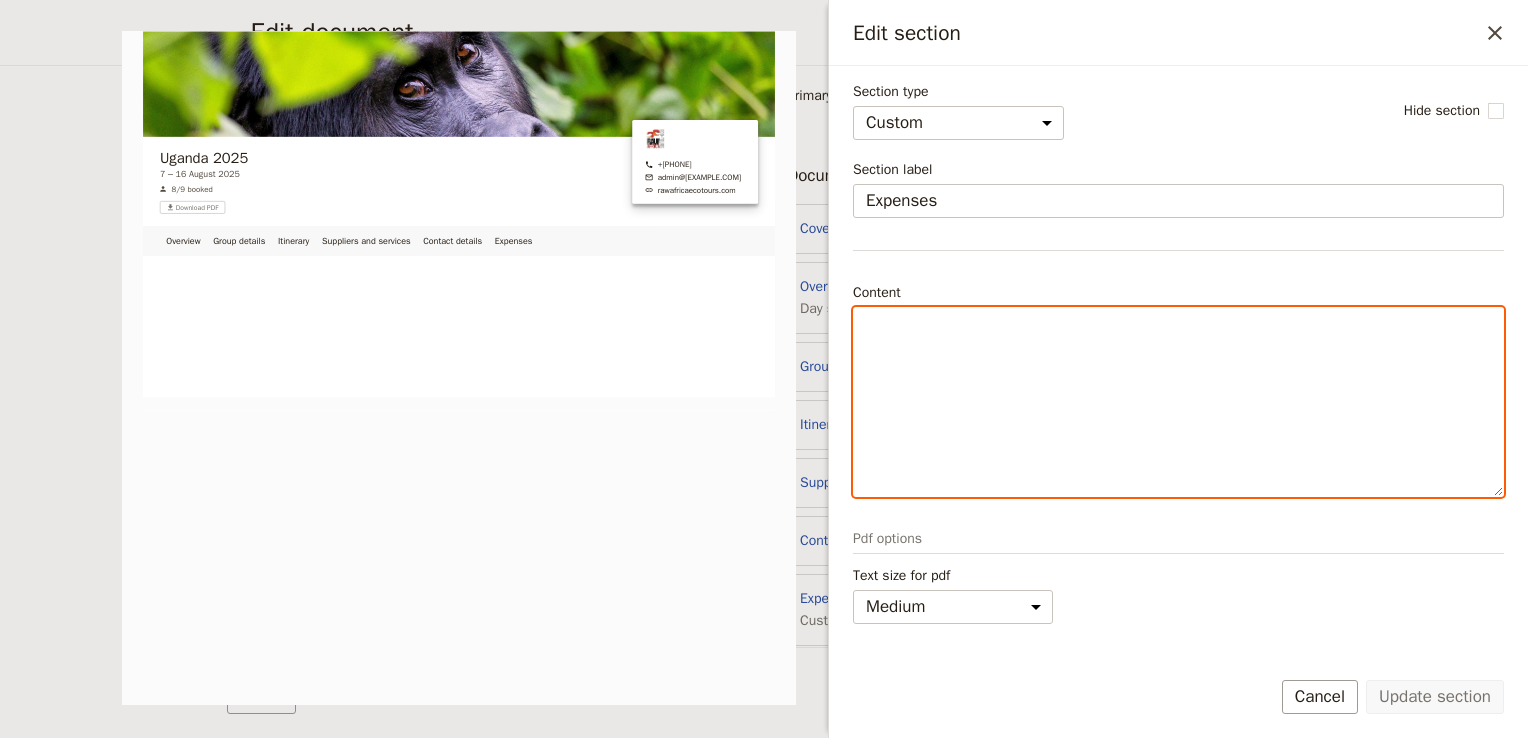 click at bounding box center (1178, 326) 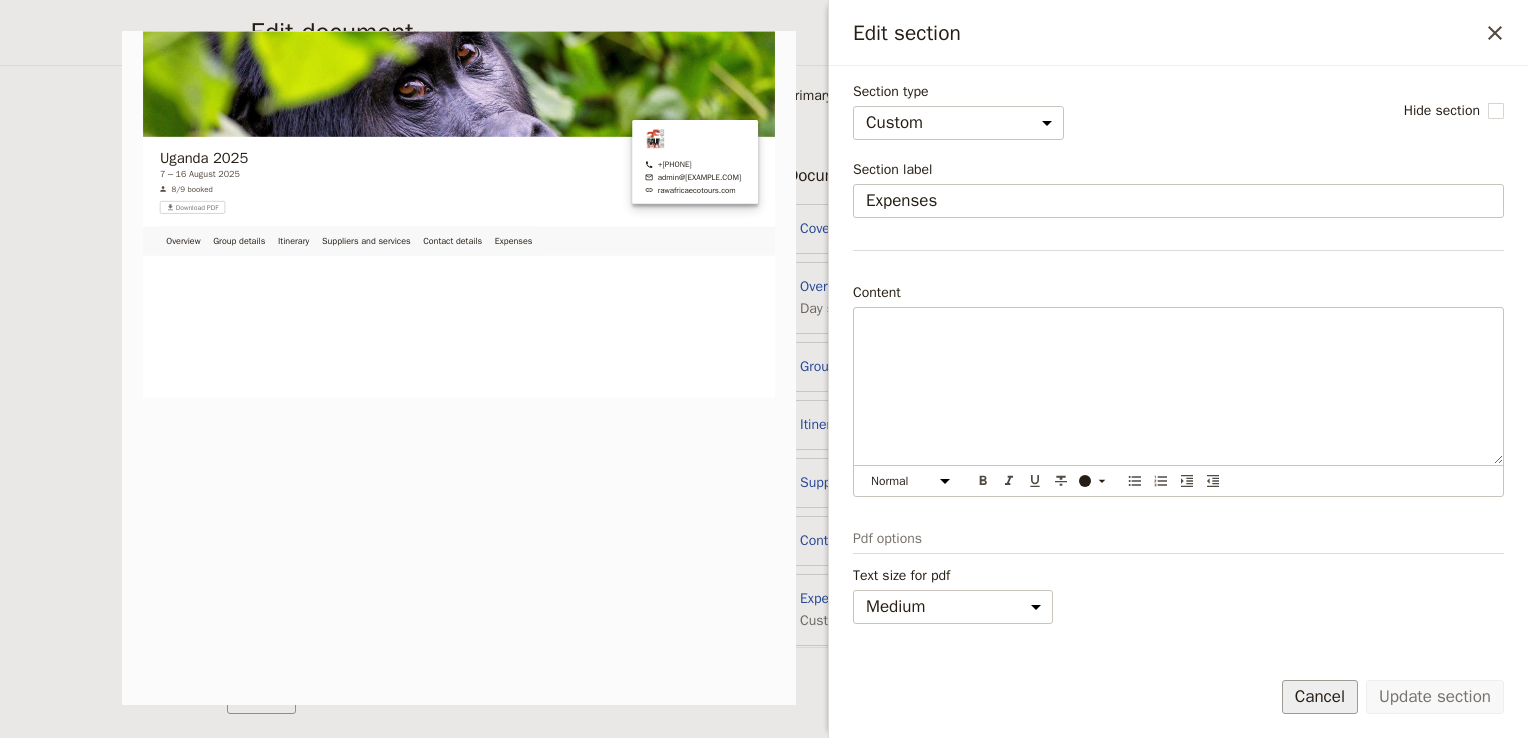 click on "Cancel" at bounding box center [1320, 697] 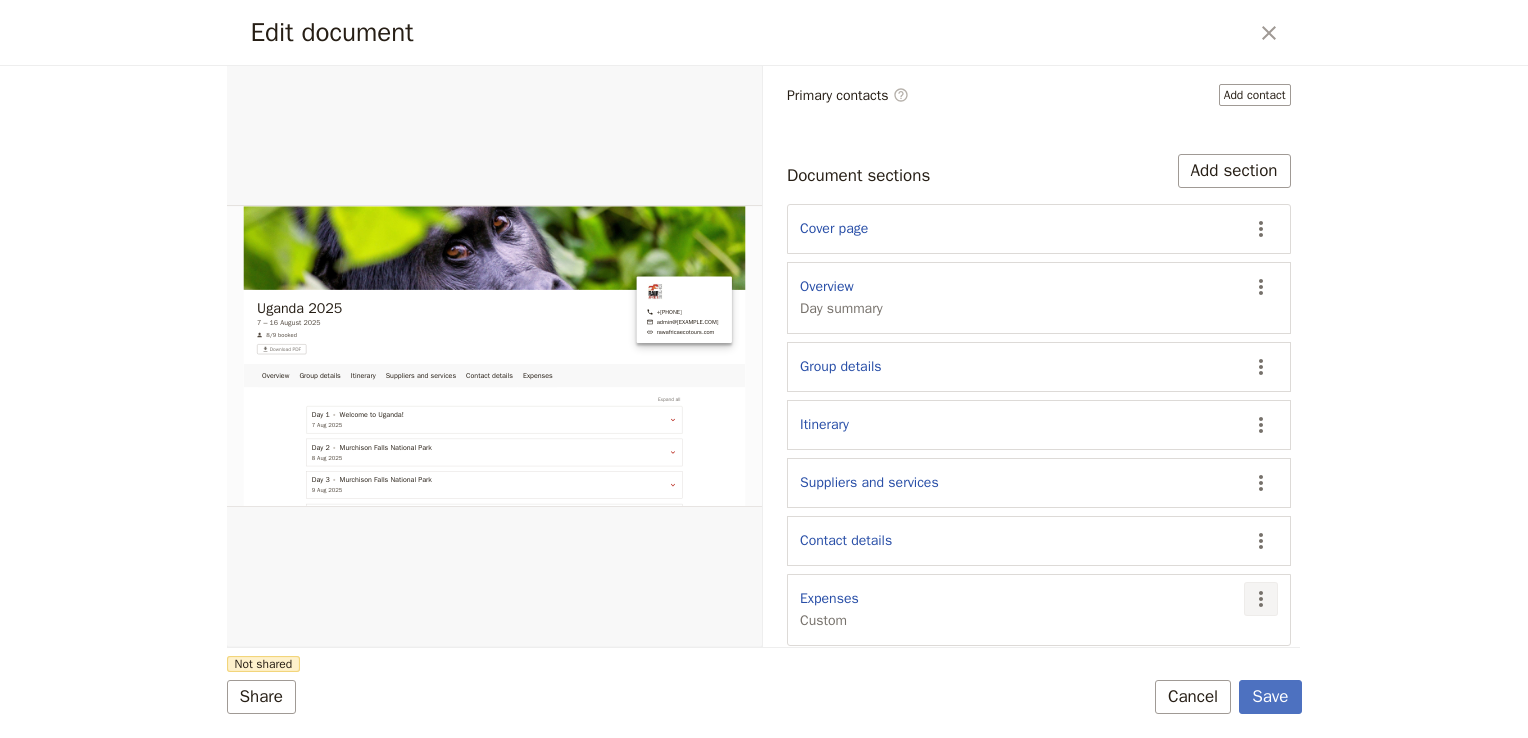 click 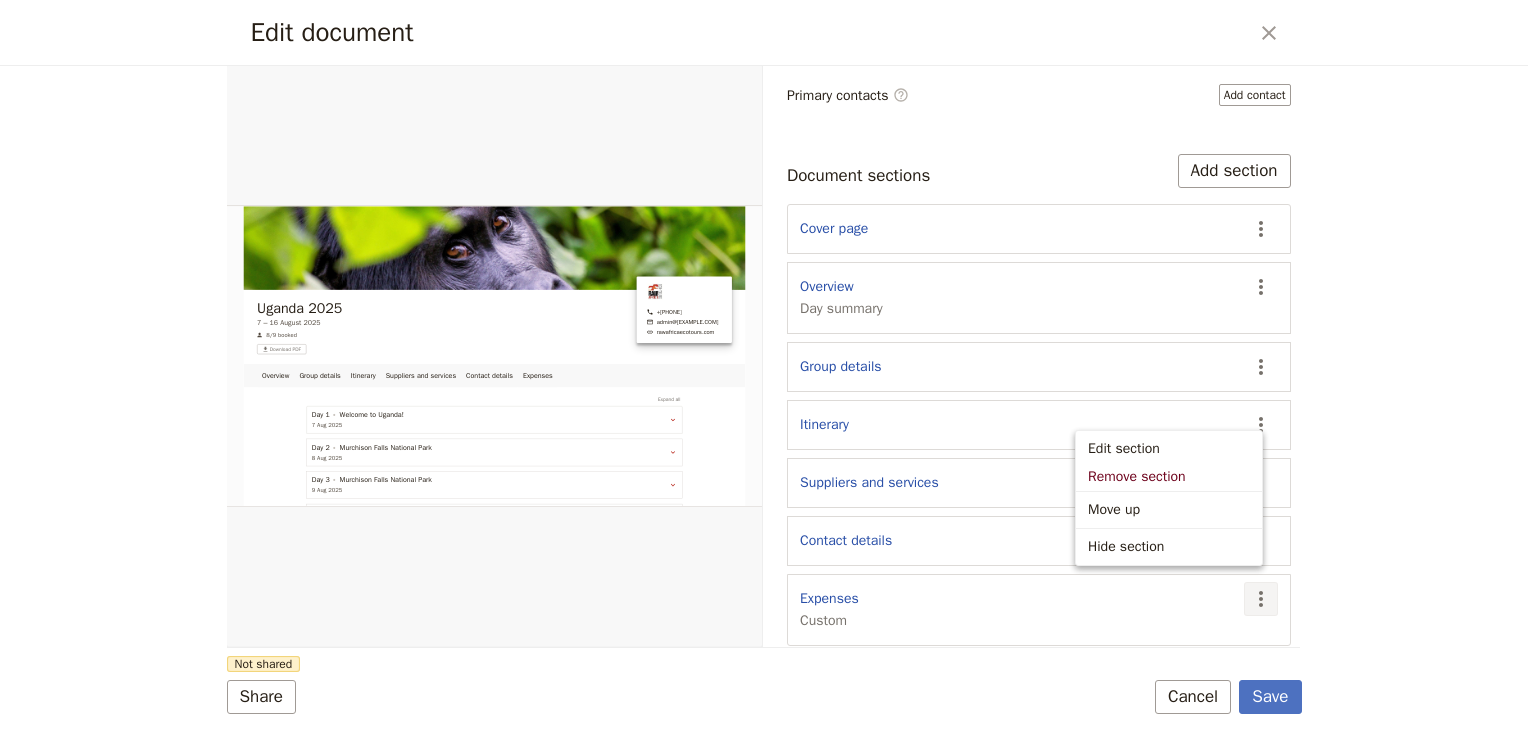 click on "Edit document ​ Overview Group details Itinerary Suppliers and services Contact details Expenses  Web PDF ​ Document name Guide itinerary Preview Audience ​ Public Passenger Guide Style ​ Brochure Run sheet Days to include ​ ​ All days 1, 2, 3, 4, 5, 6, 7, 8, 9, 10 Brand ​ RAW Africa Ecotours RAW Africa Ecotours Include organization logo : Small Normal Large size Primary actions ​ Add action Primary contacts ​ Add contact Document sections Add section Cover page ​ Overview Day summary ​ Group details ​ Itinerary ​ Suppliers and services ​ Contact details ​ Expenses  Custom ​ Share Not shared Save Cancel" at bounding box center [764, 369] 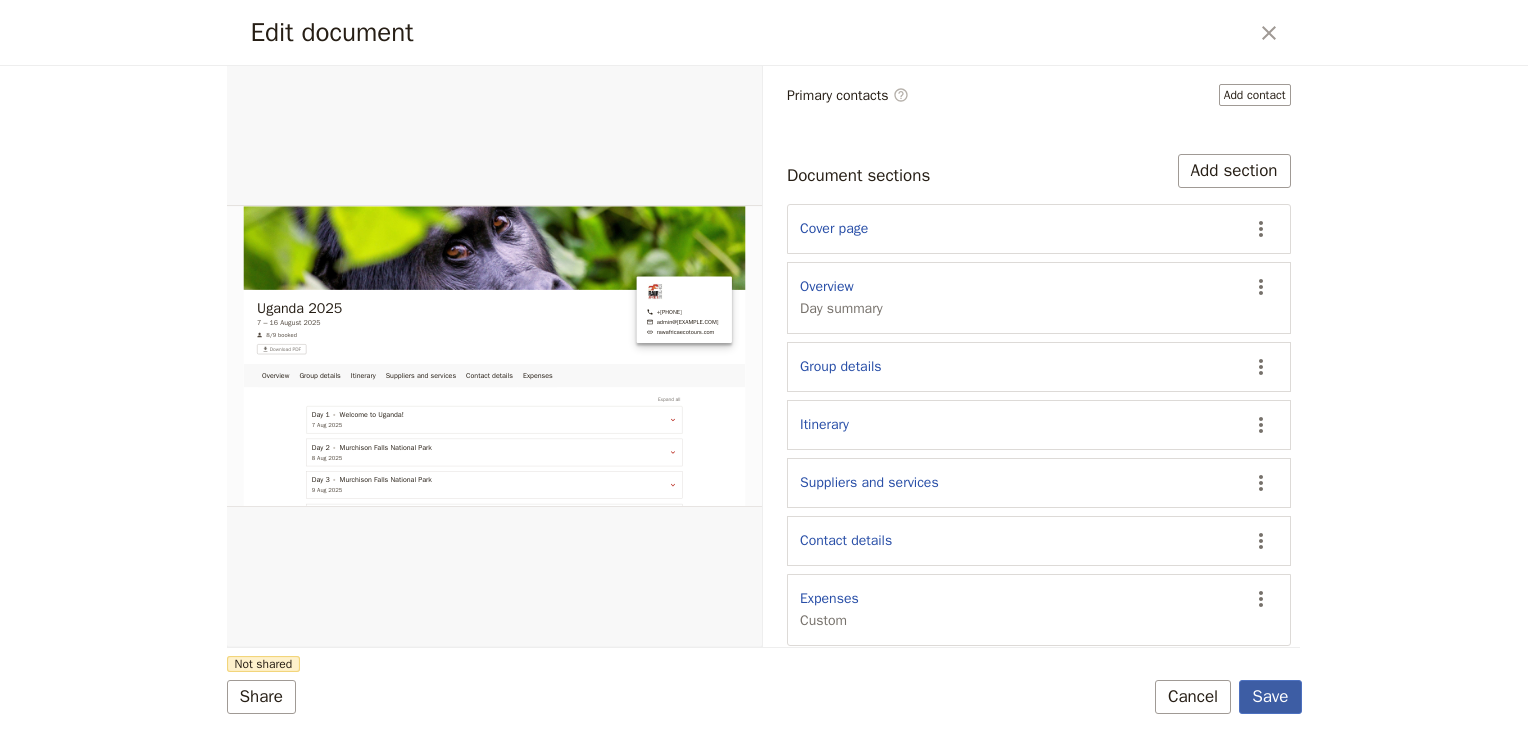 click on "Save" at bounding box center (1270, 697) 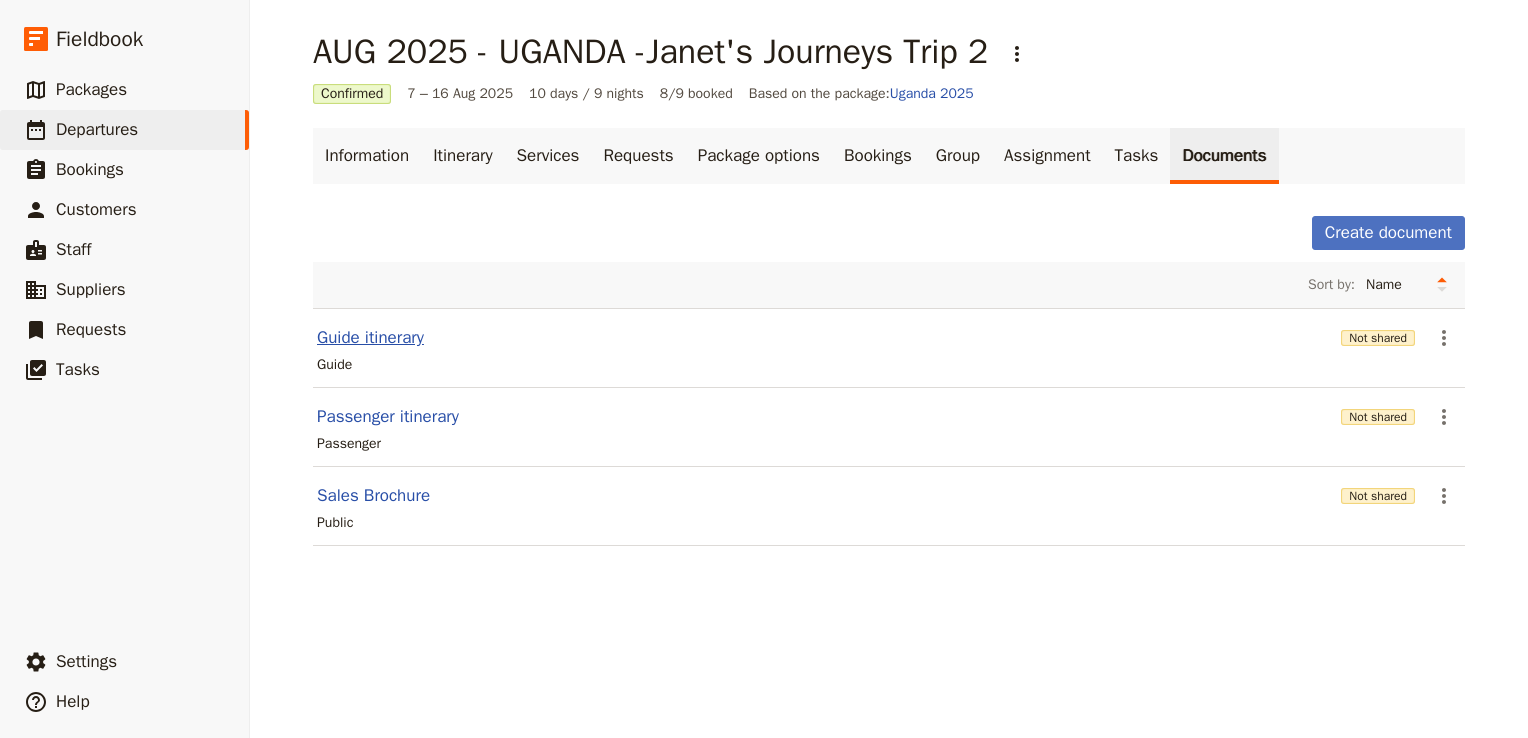 click on "Guide itinerary" at bounding box center [370, 338] 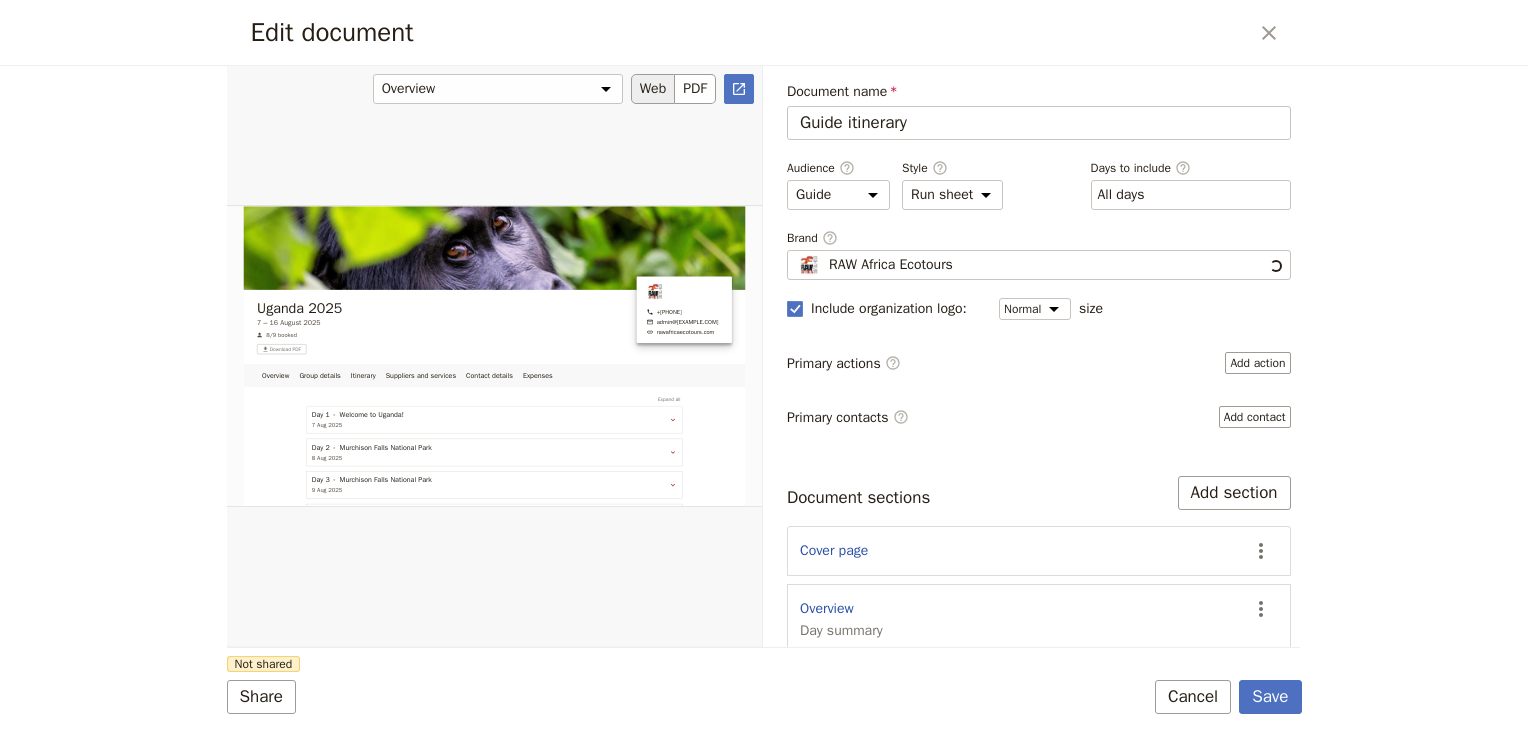 scroll, scrollTop: 0, scrollLeft: 0, axis: both 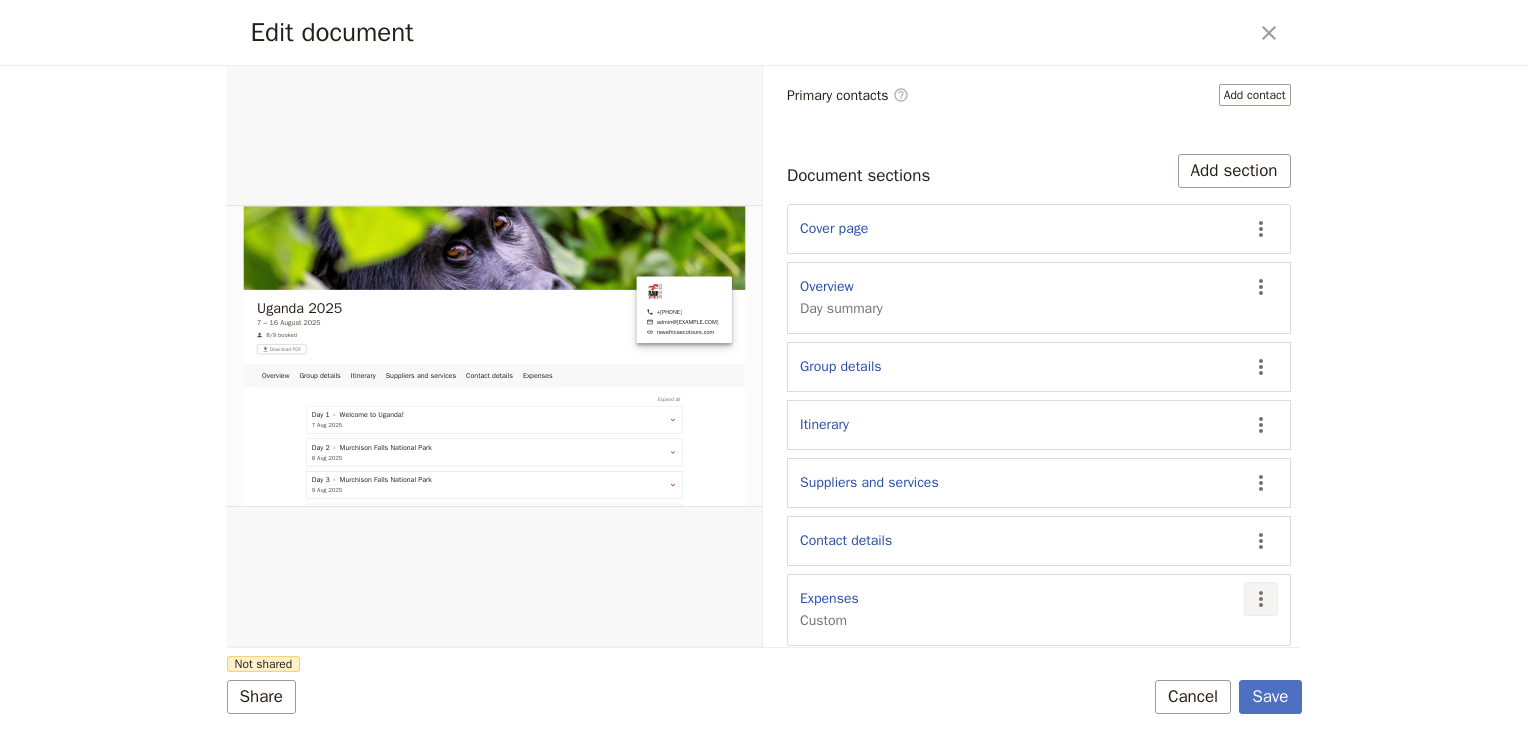 click 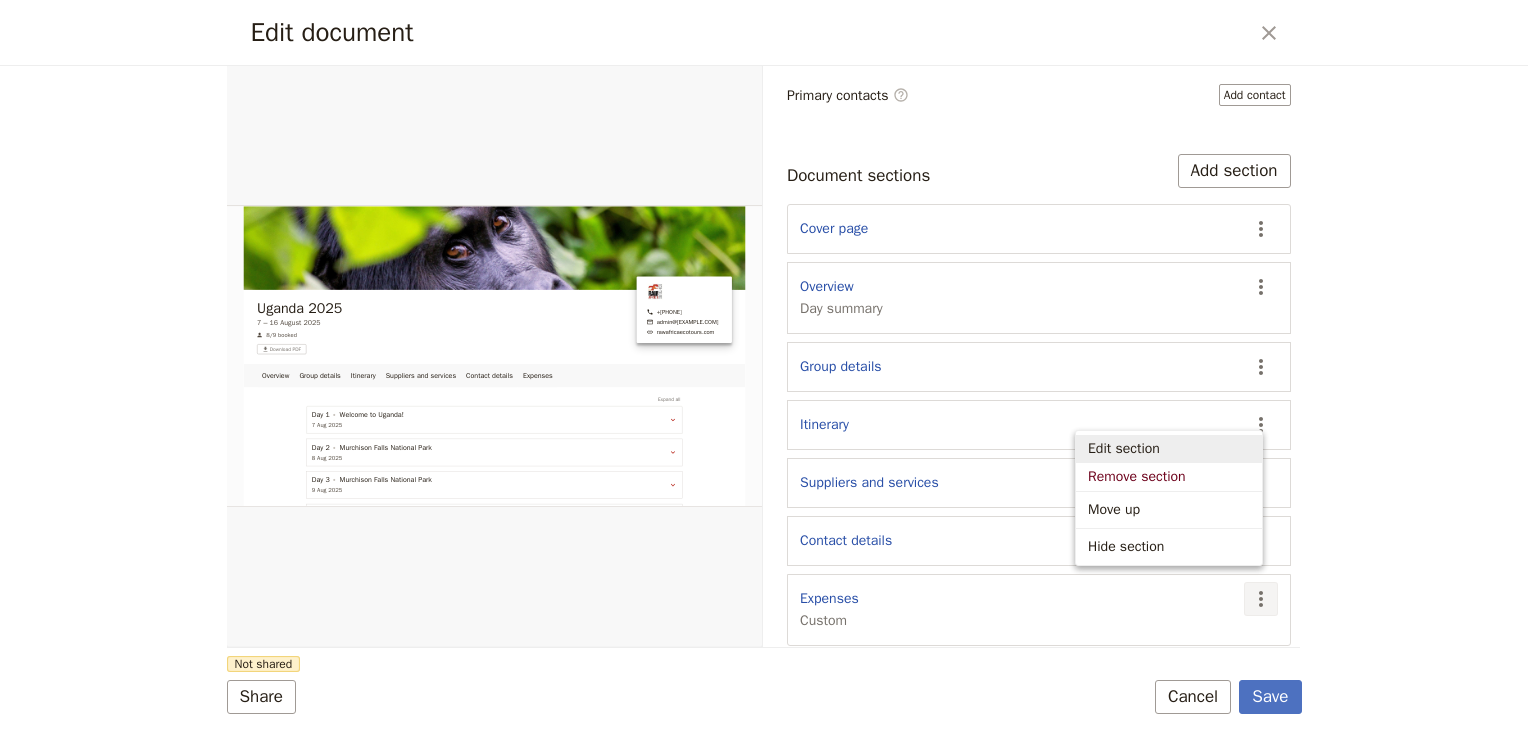 click on "Edit section" at bounding box center (1124, 449) 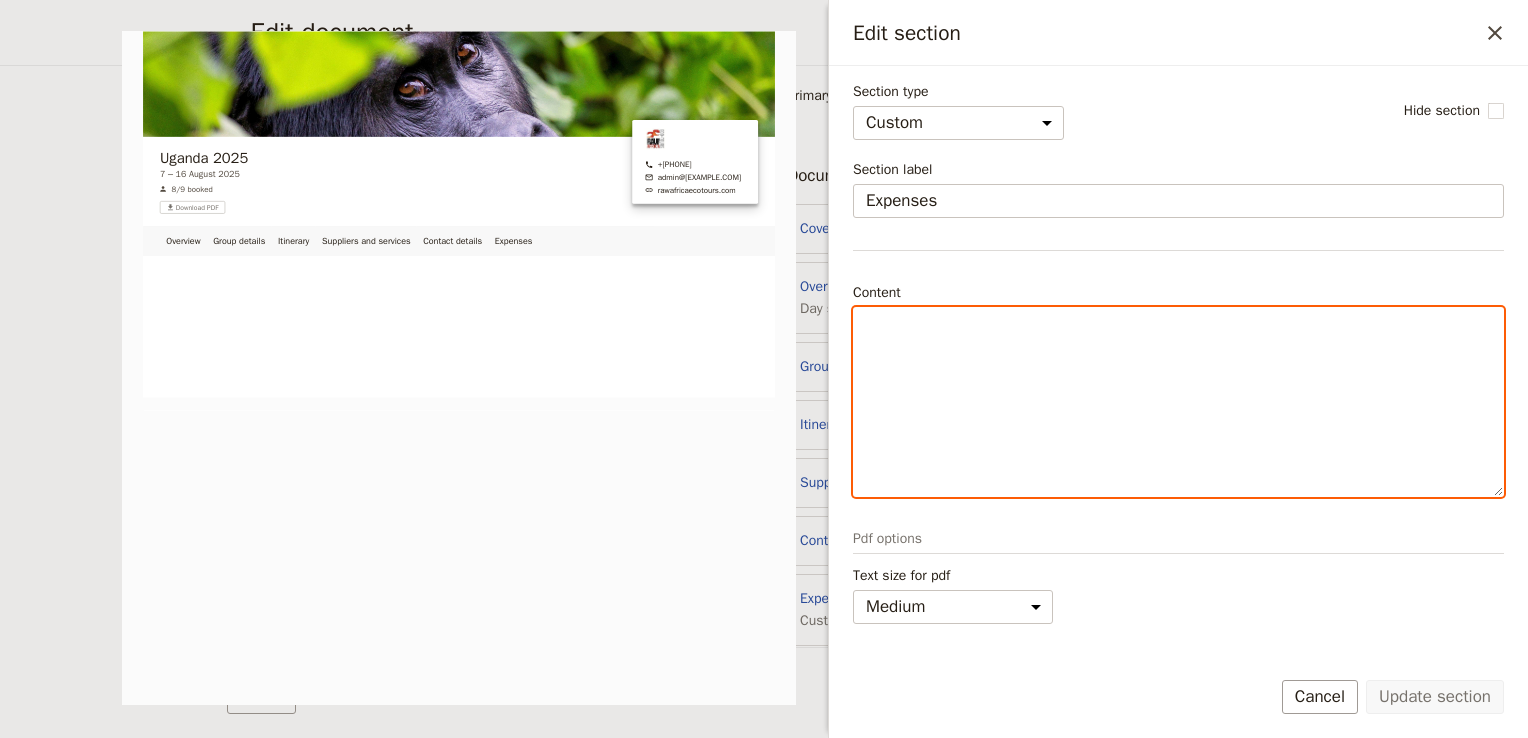 click at bounding box center [1178, 326] 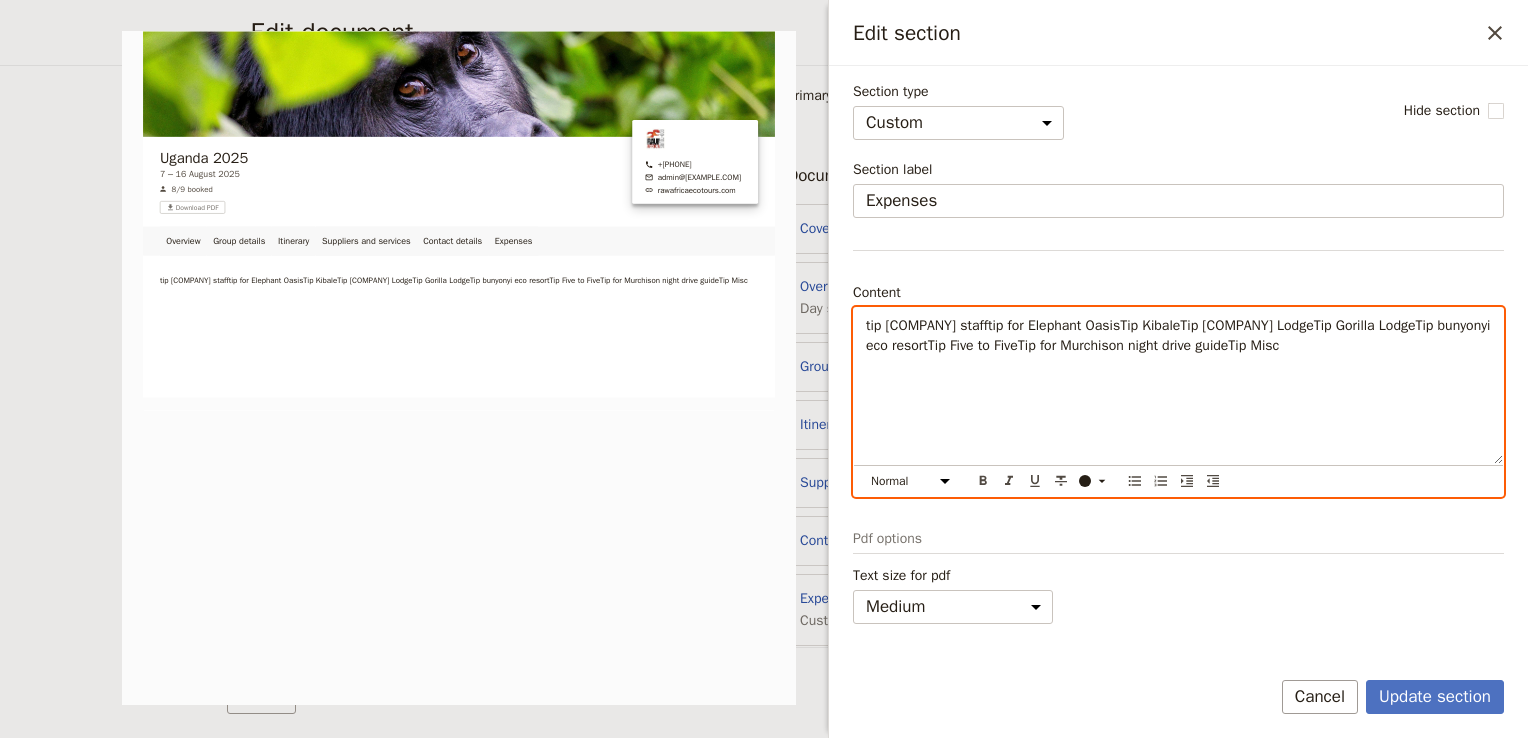 click on "tip [COMPANY] stafftip for Elephant OasisTip KibaleTip [COMPANY] LodgeTip Gorilla LodgeTip bunyonyi eco resortTip Five to FiveTip for Murchison night drive guideTip Misc" at bounding box center [1180, 335] 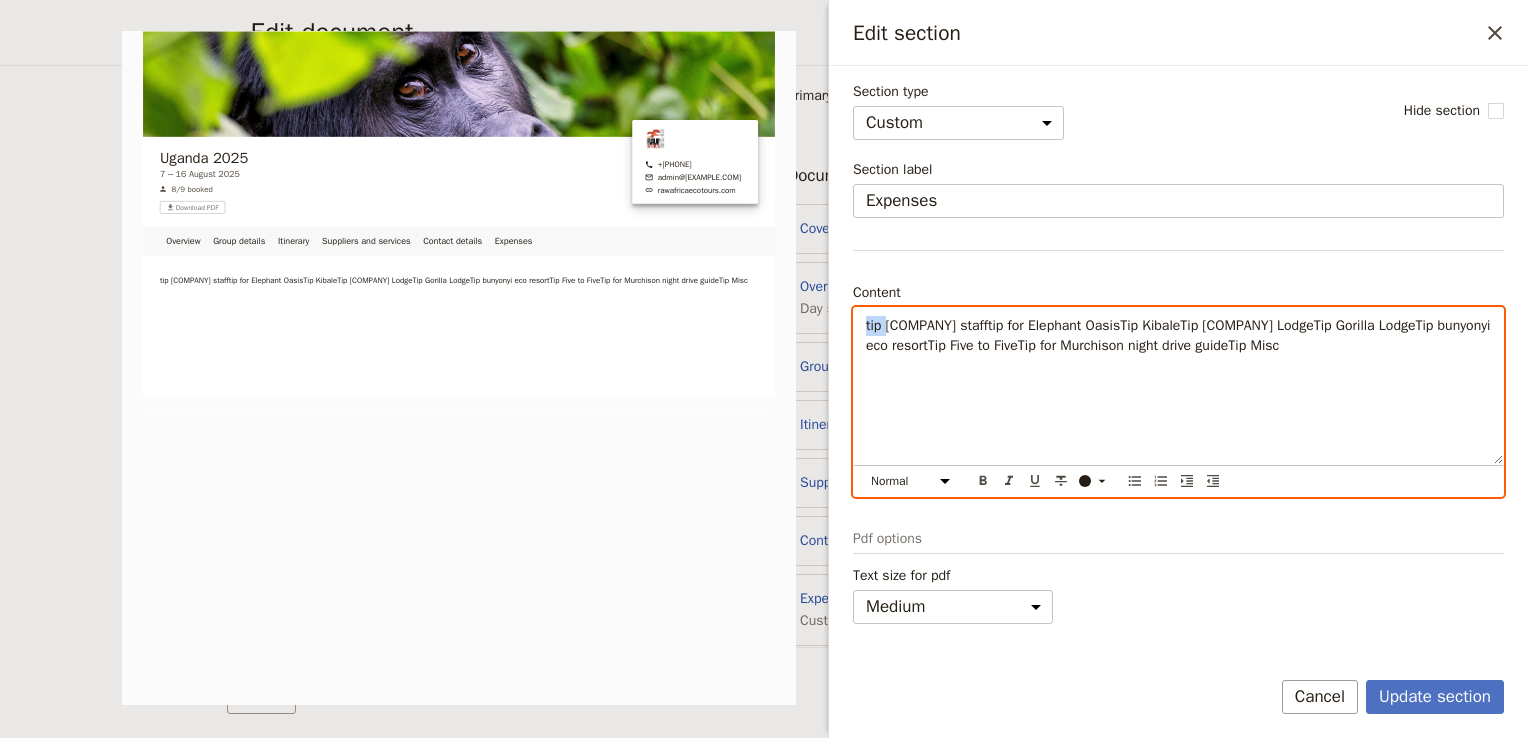 drag, startPoint x: 882, startPoint y: 325, endPoint x: 869, endPoint y: 325, distance: 13 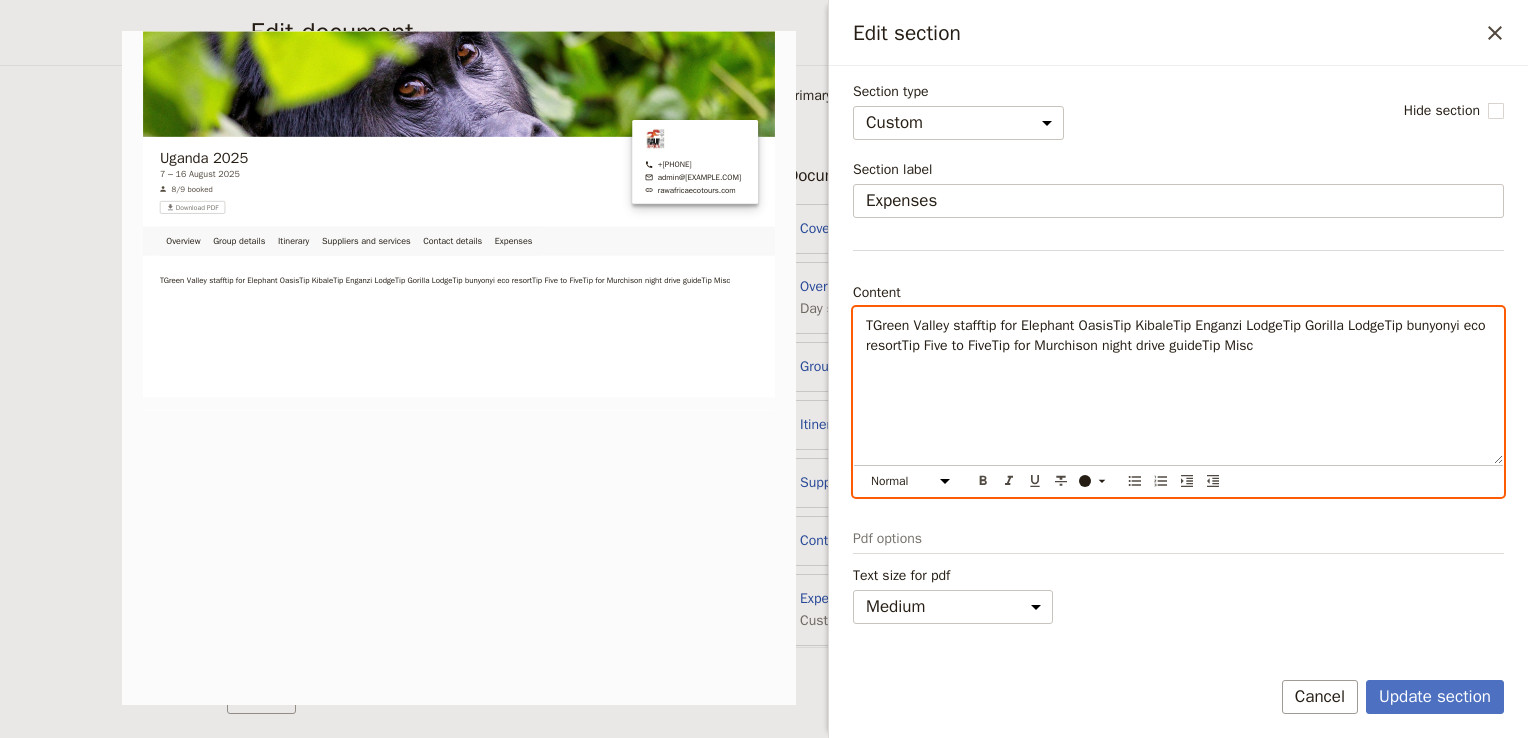 type 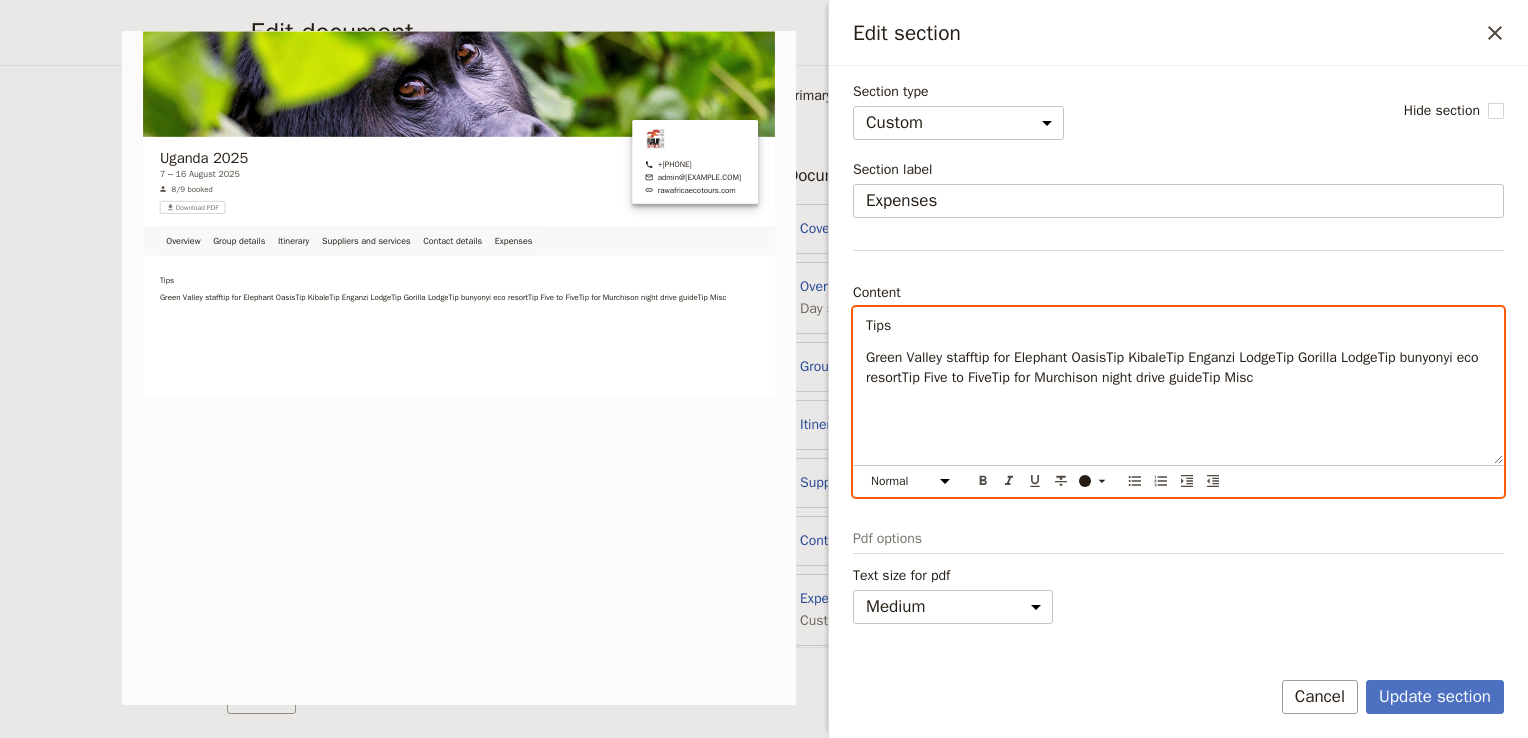 click on "Green Valley stafftip for Elephant OasisTip KibaleTip Enganzi LodgeTip Gorilla LodgeTip bunyonyi eco resortTip Five to FiveTip for Murchison night drive guideTip Misc" at bounding box center (1174, 367) 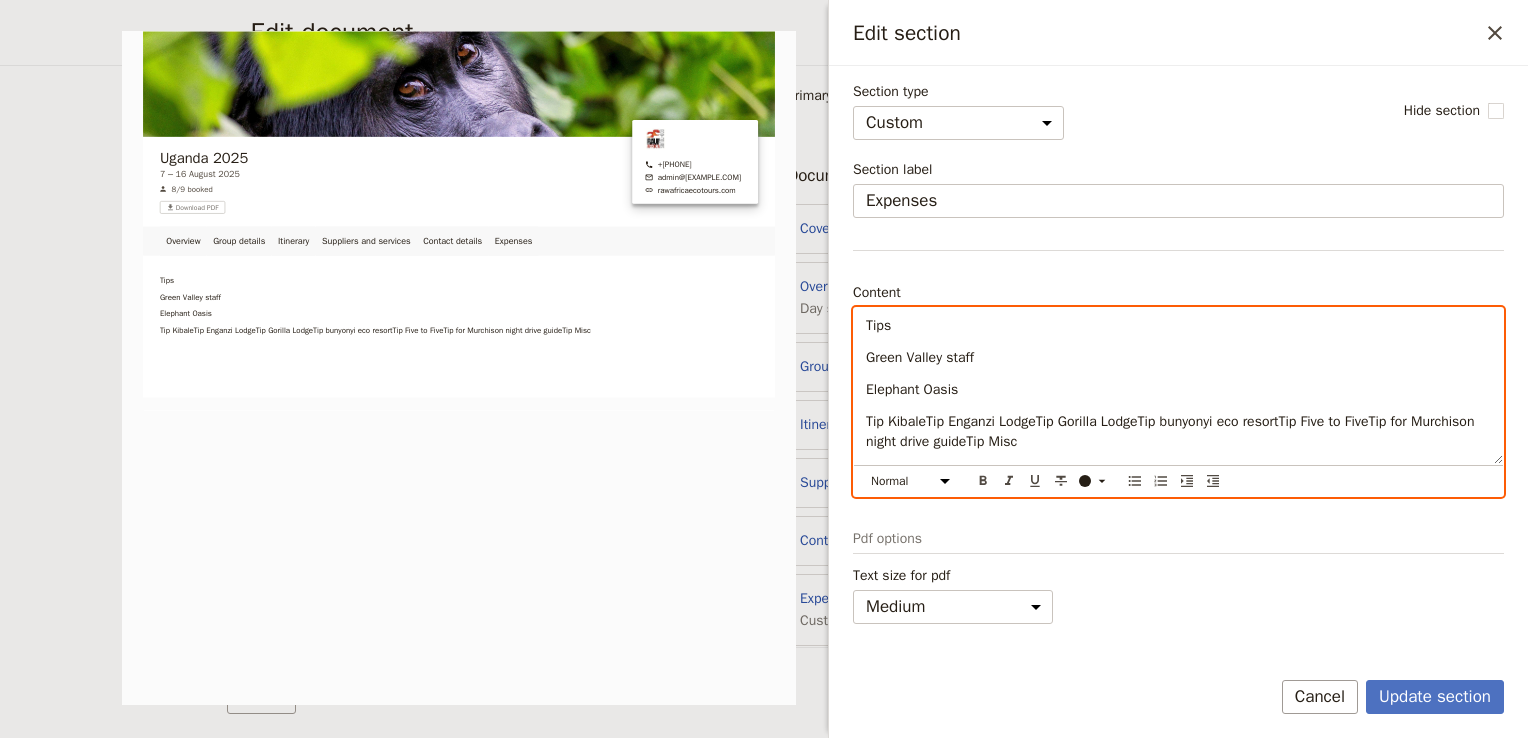 click on "Tip KibaleTip Enganzi LodgeTip Gorilla LodgeTip bunyonyi eco resortTip Five to FiveTip for Murchison night drive guideTip Misc" at bounding box center [1172, 431] 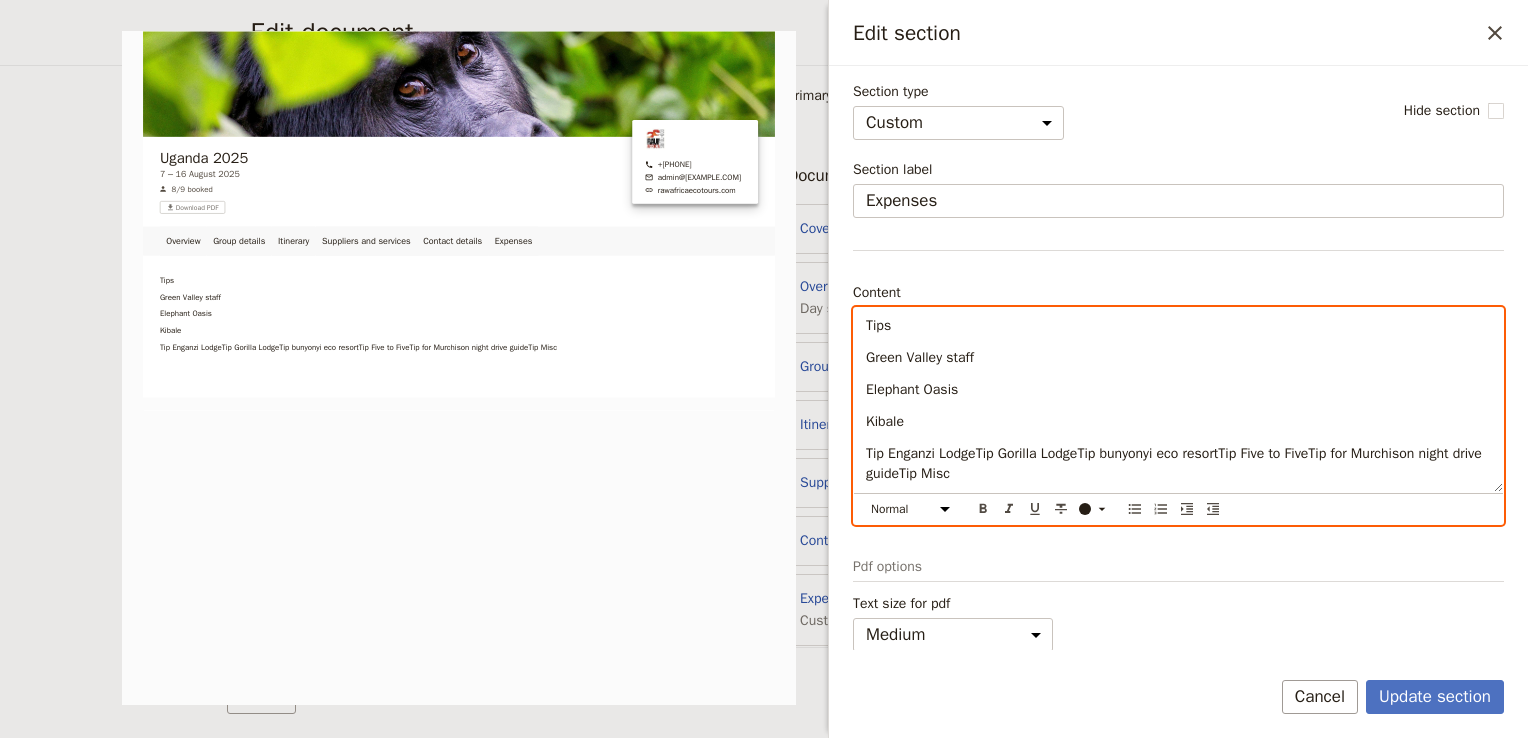 click on "Tip Enganzi LodgeTip Gorilla LodgeTip bunyonyi eco resortTip Five to FiveTip for Murchison night drive guideTip Misc" at bounding box center (1176, 463) 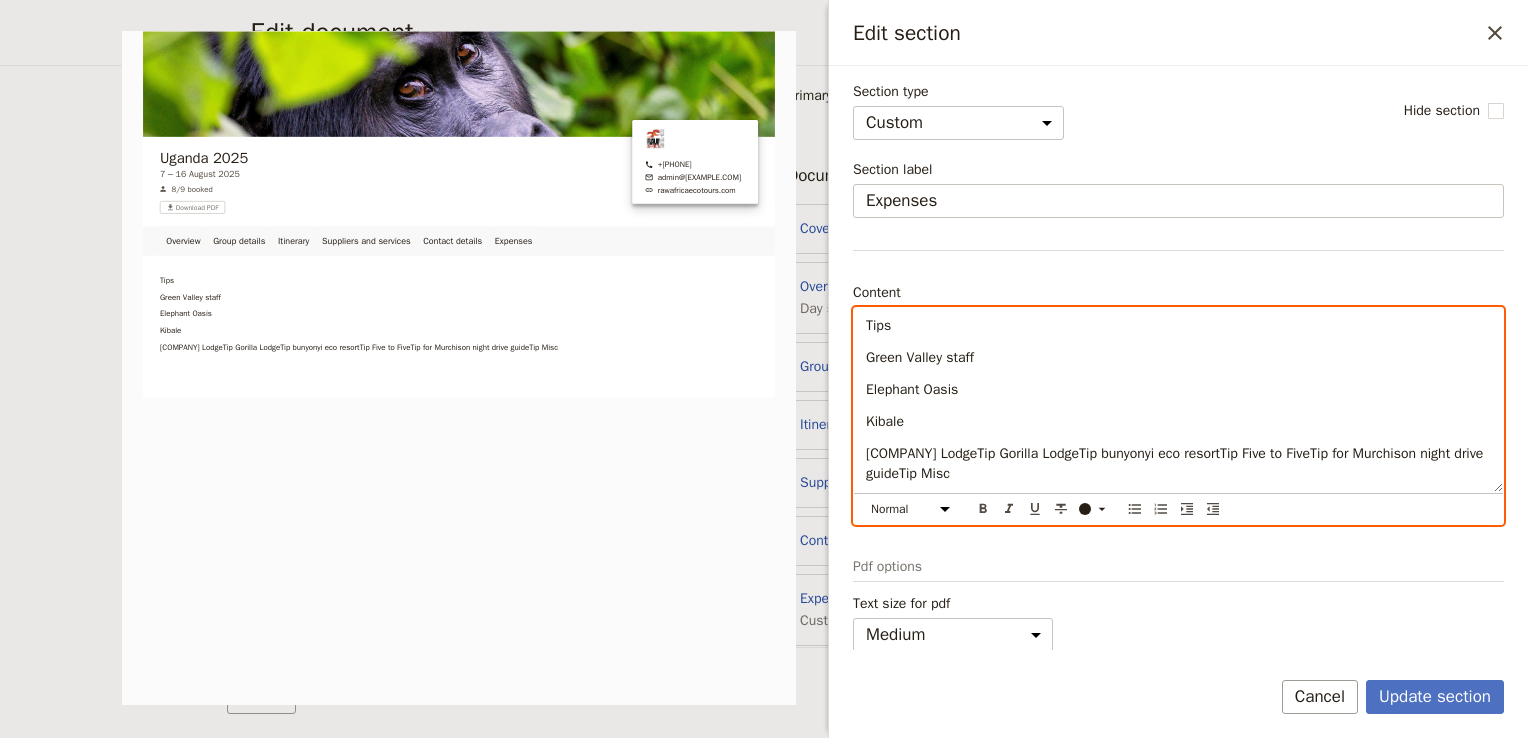 click on "[COMPANY] LodgeTip Gorilla LodgeTip bunyonyi eco resortTip Five to FiveTip for Murchison night drive guideTip Misc" at bounding box center (1177, 463) 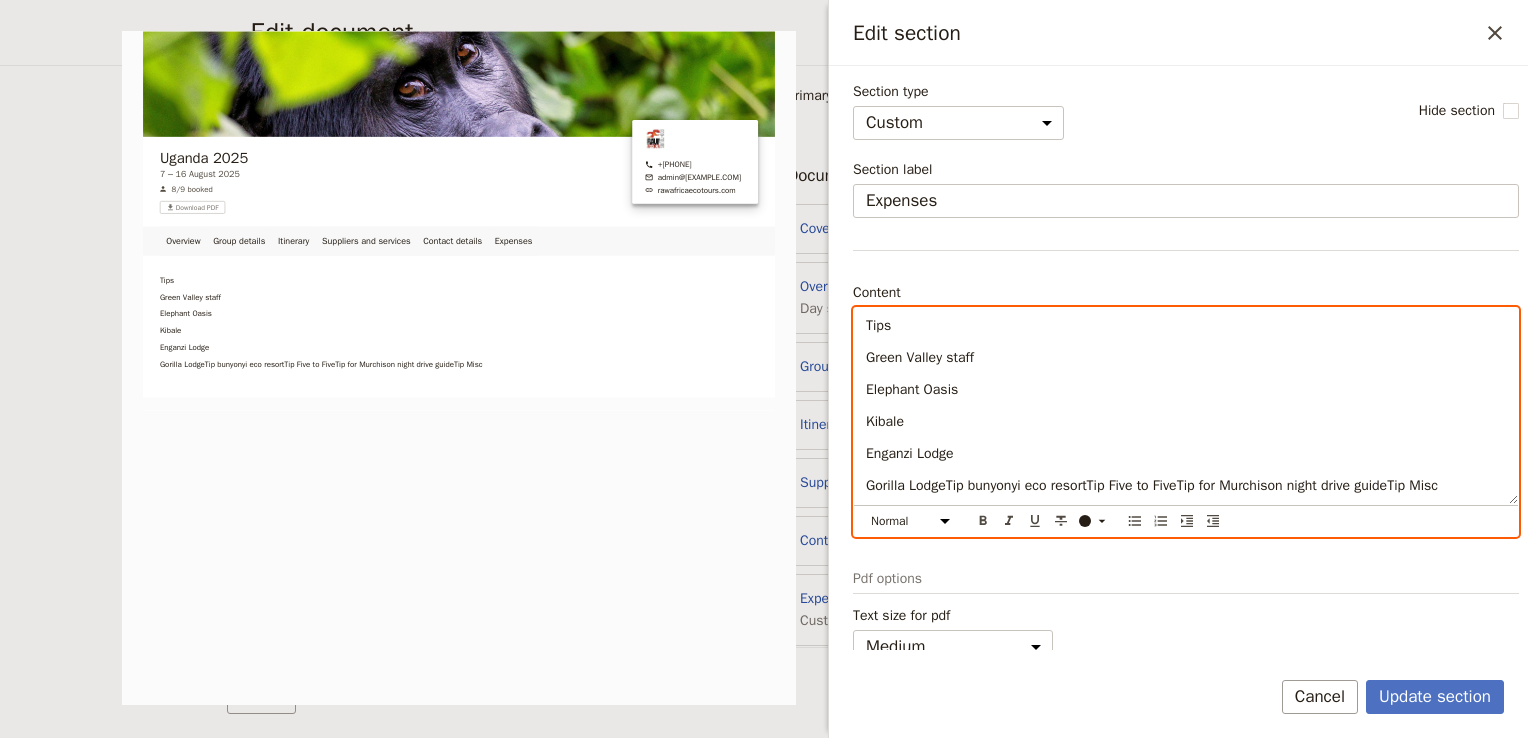 scroll, scrollTop: 0, scrollLeft: 0, axis: both 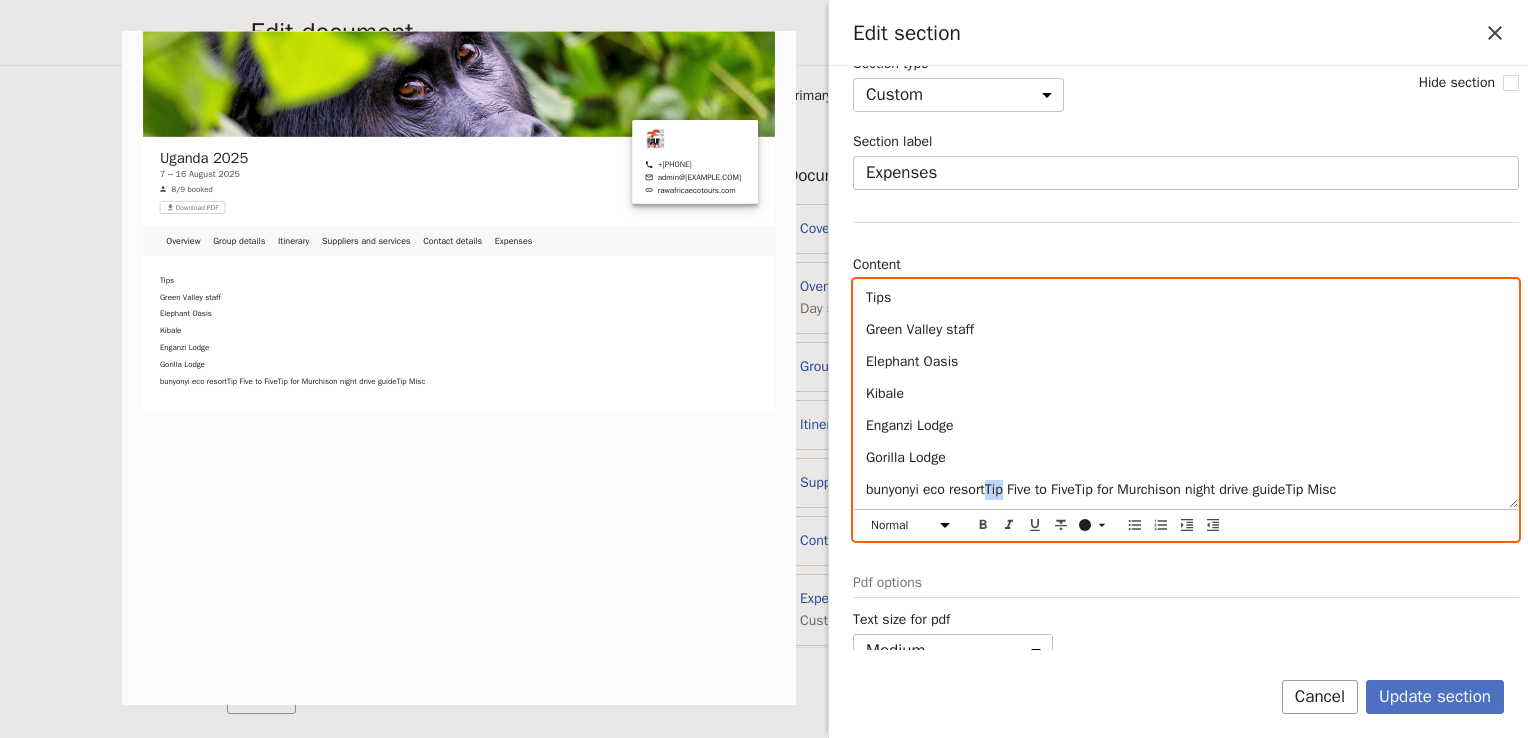 drag, startPoint x: 1008, startPoint y: 487, endPoint x: 988, endPoint y: 487, distance: 20 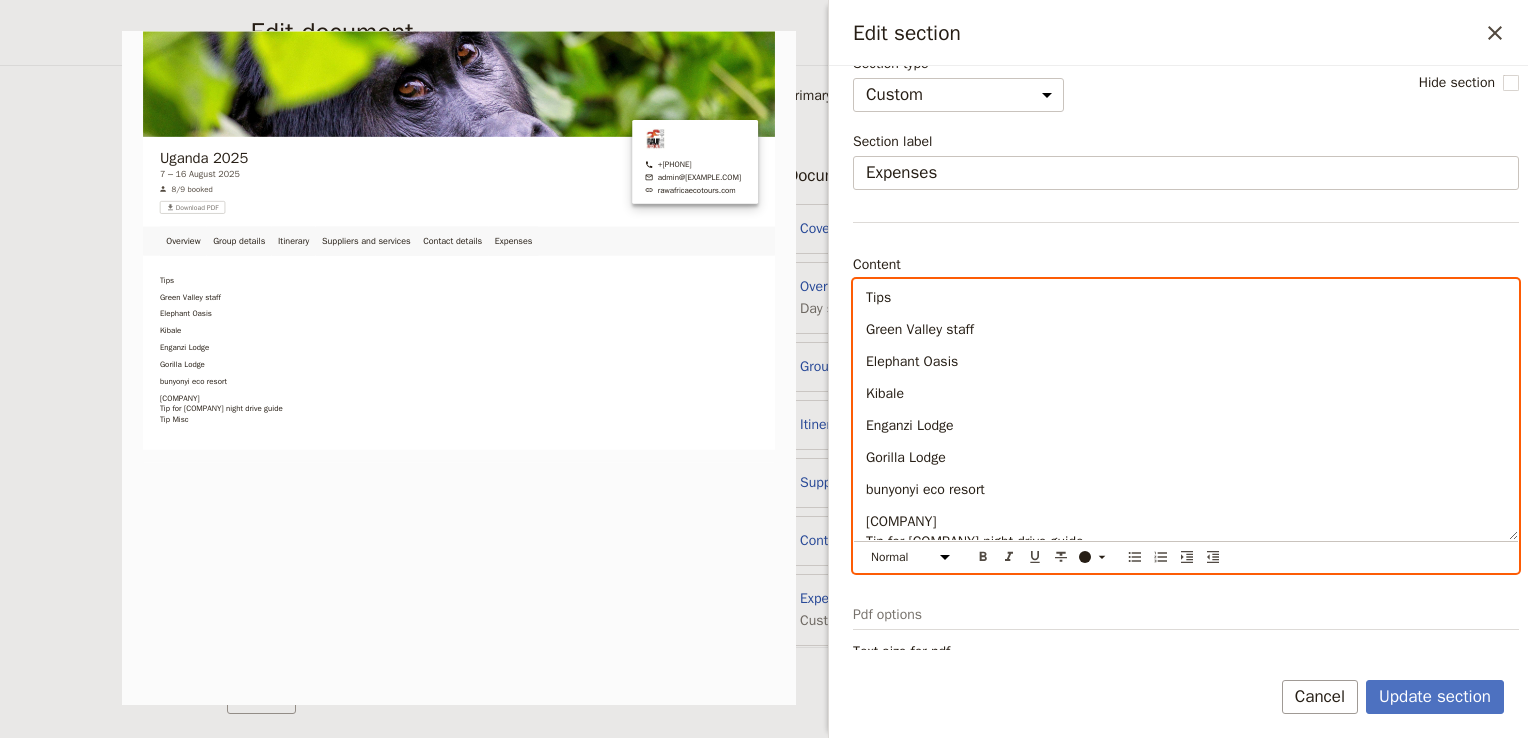 scroll, scrollTop: 0, scrollLeft: 0, axis: both 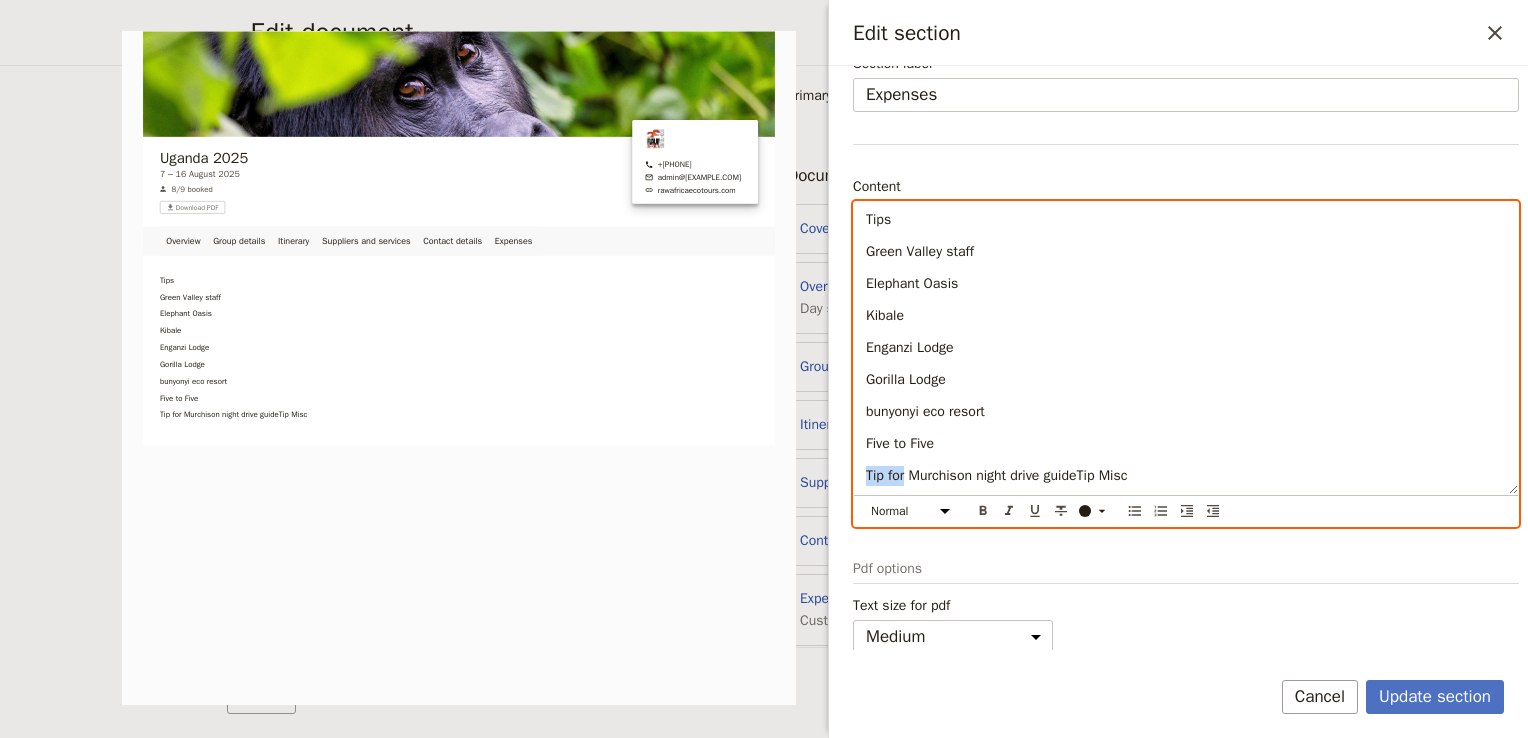 drag, startPoint x: 905, startPoint y: 474, endPoint x: 865, endPoint y: 473, distance: 40.012497 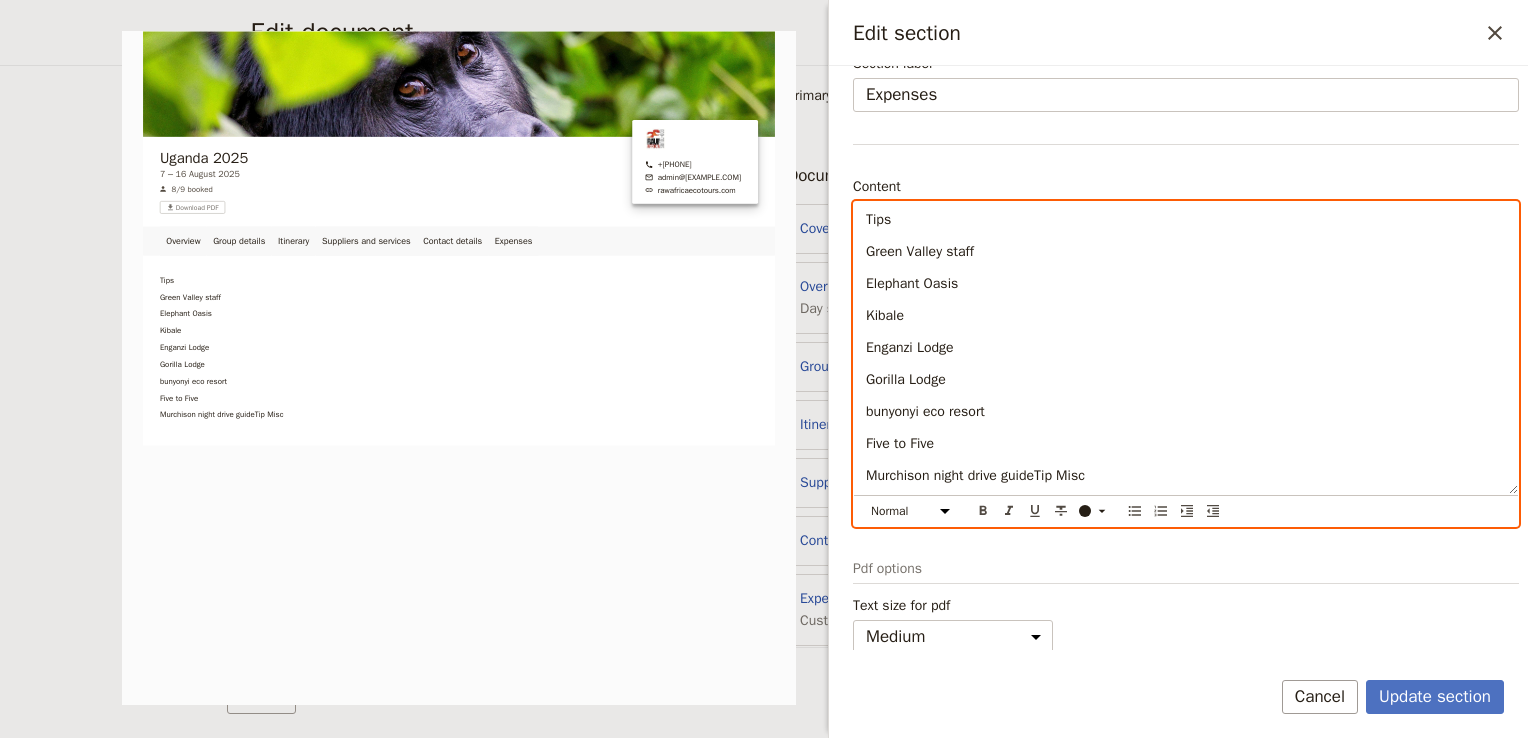 click on "Five to Five" at bounding box center (900, 443) 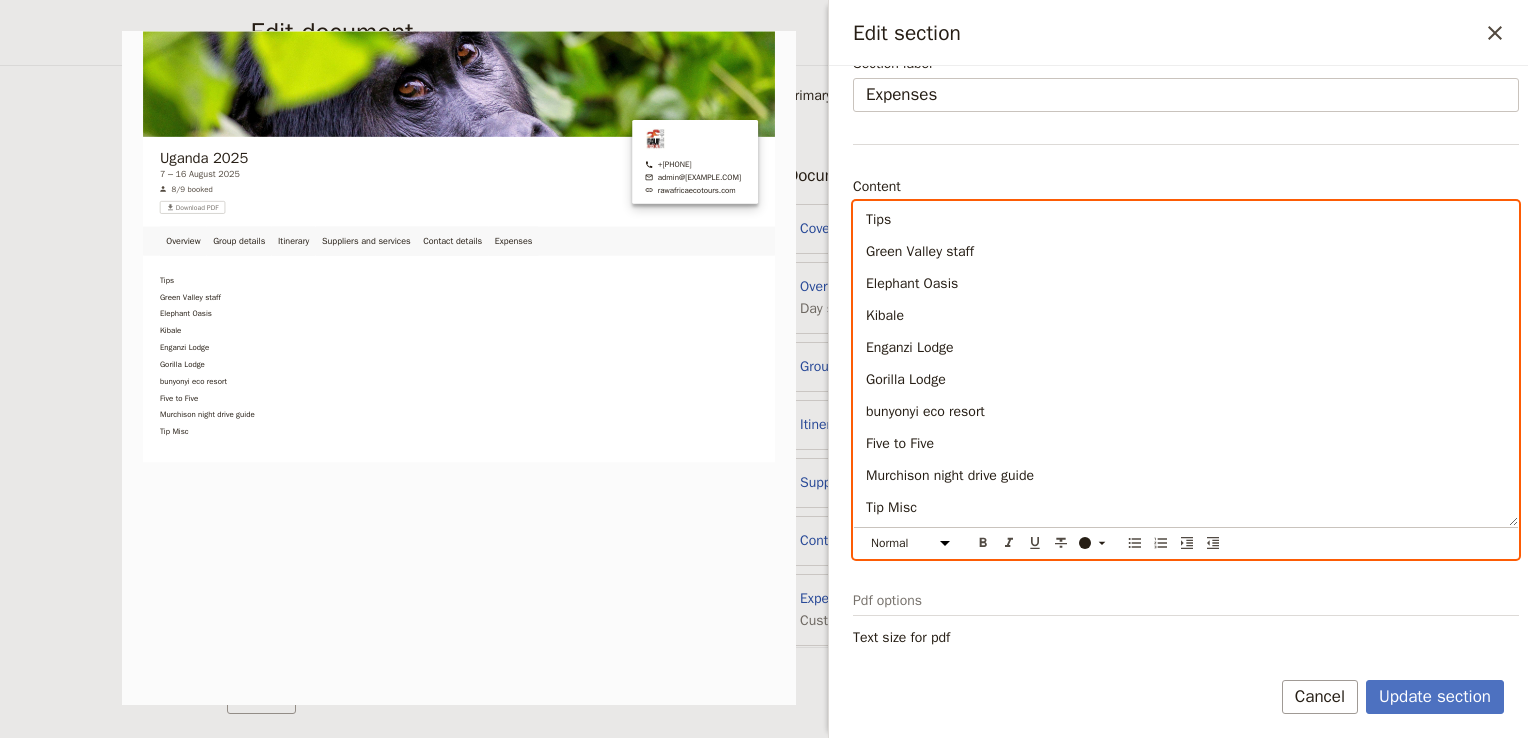 scroll, scrollTop: 0, scrollLeft: 0, axis: both 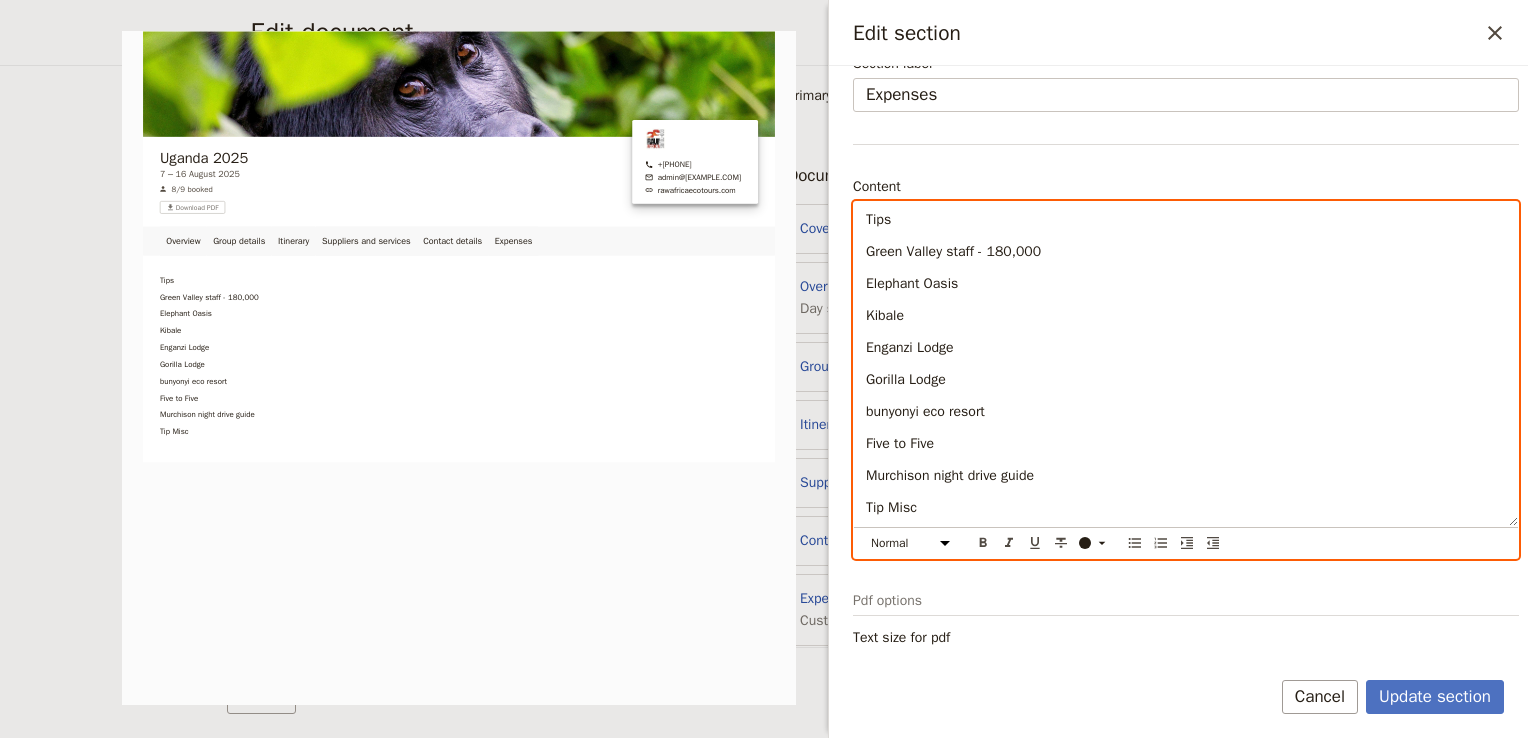 click on "Elephant Oasis" at bounding box center [1186, 284] 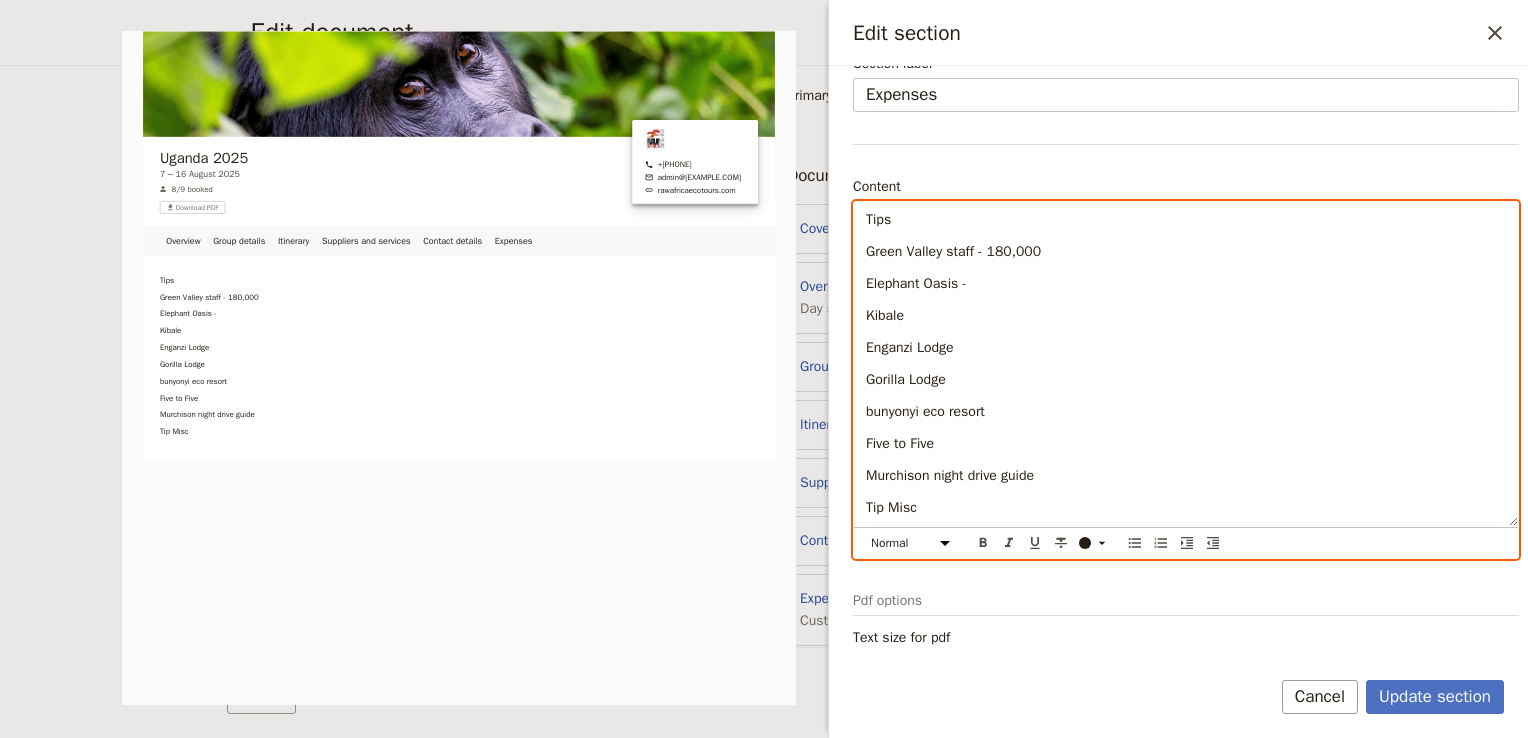 click on "Kibale" at bounding box center [1186, 316] 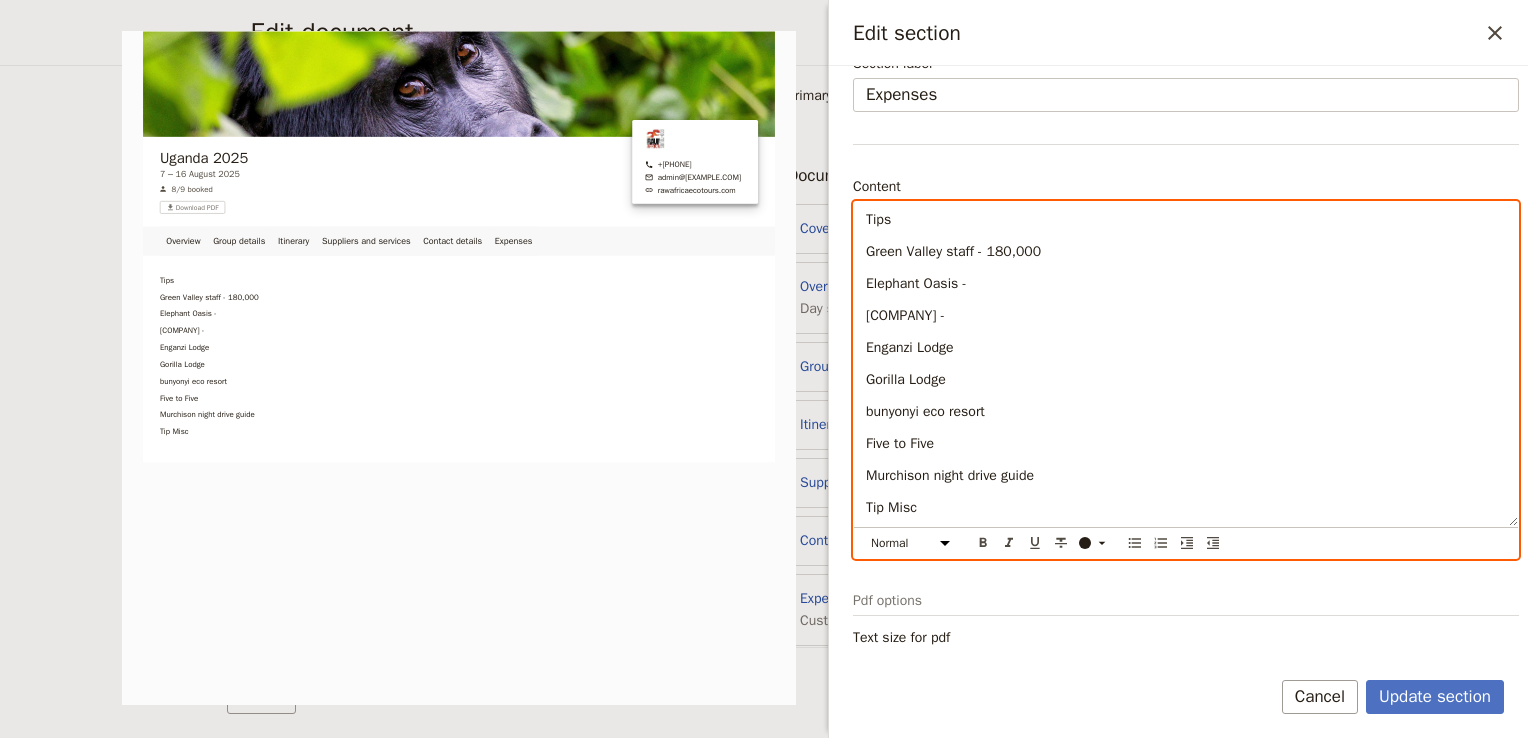 click on "Tips  [BUSINESS] staff - 180,000 [BUSINESS] -  [BUSINESS] - [BUSINESS] [BUSINESS] [BUSINESS] Five to Five  Murchison night drive guideTip Misc" at bounding box center (1186, 364) 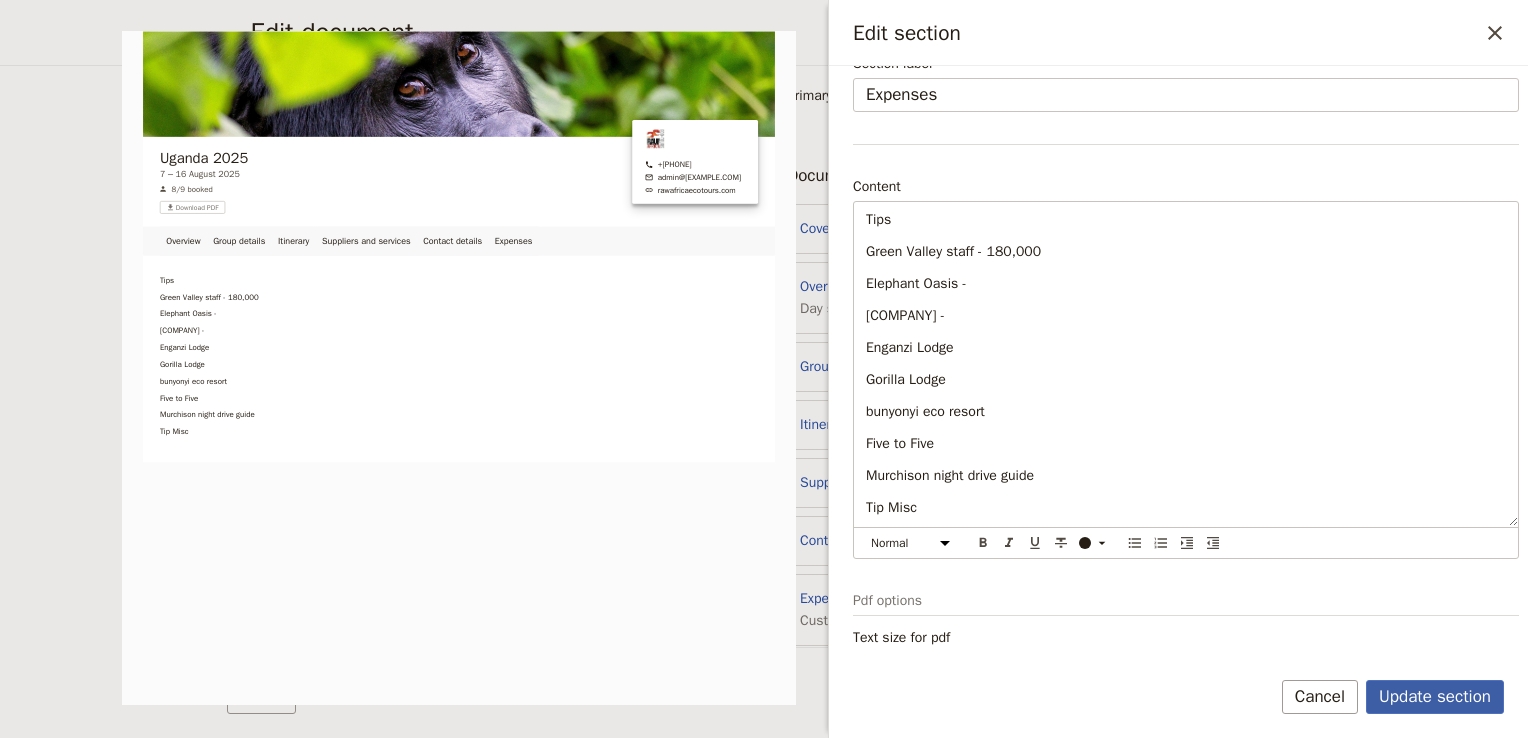 click on "Update section" at bounding box center (1435, 697) 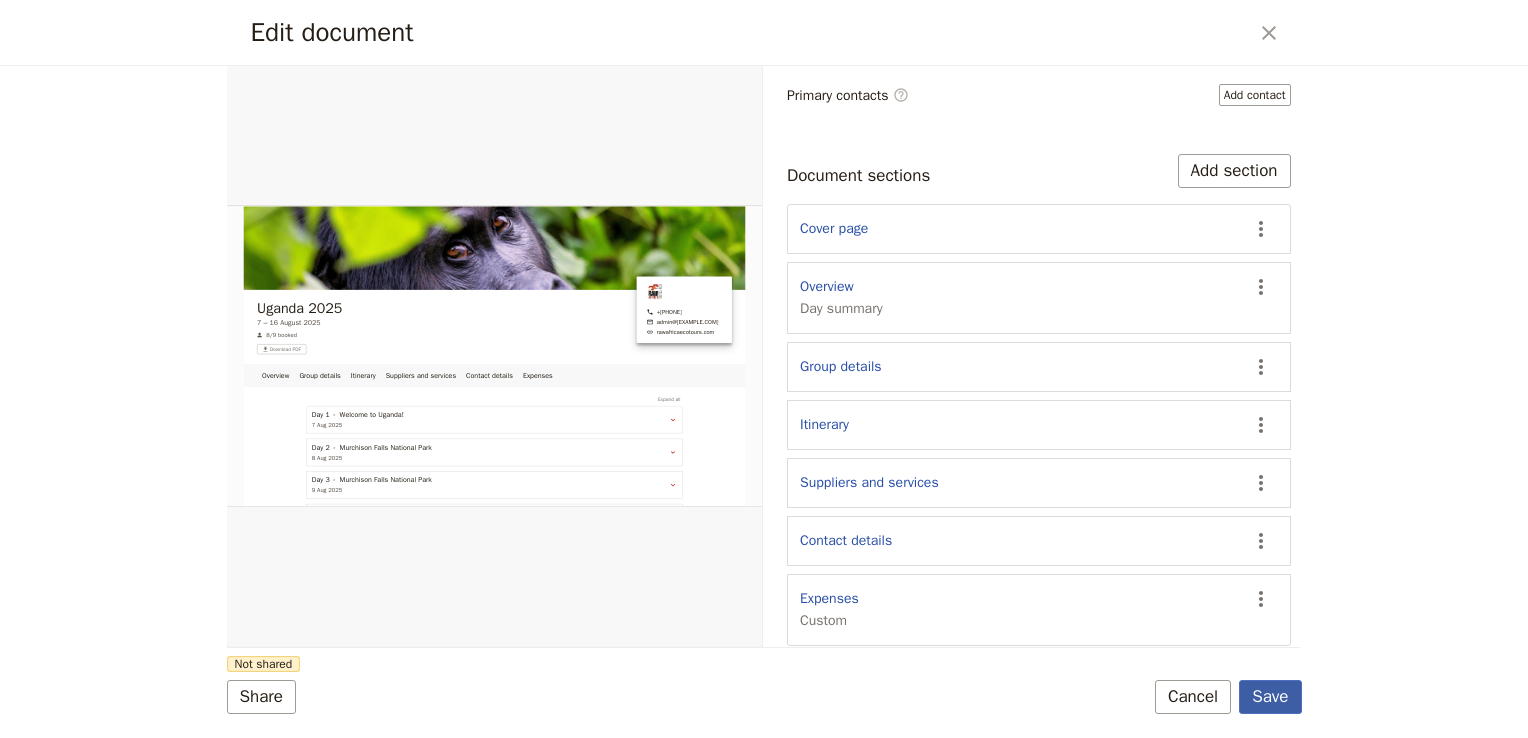 click on "Save" at bounding box center (1270, 697) 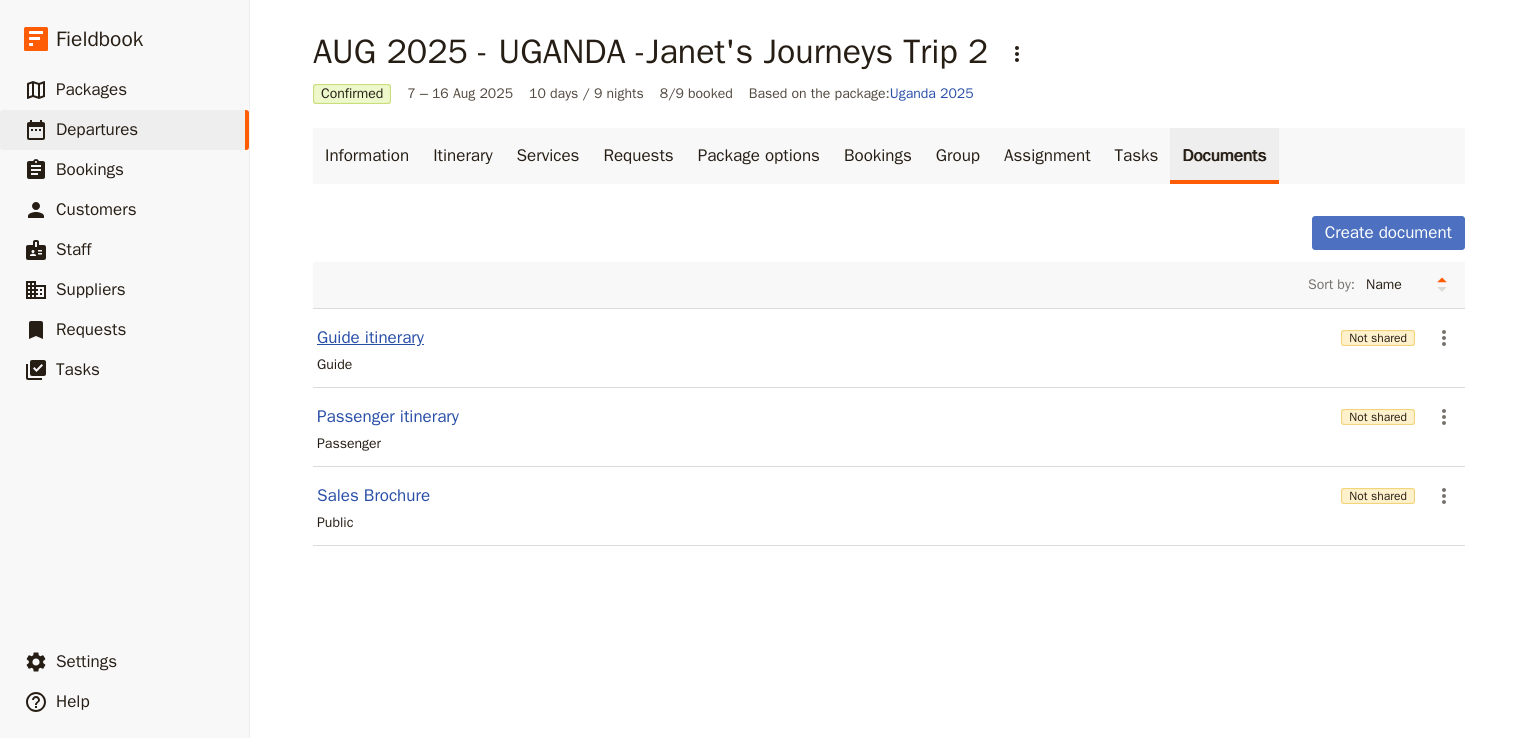 click on "Guide itinerary" at bounding box center (370, 338) 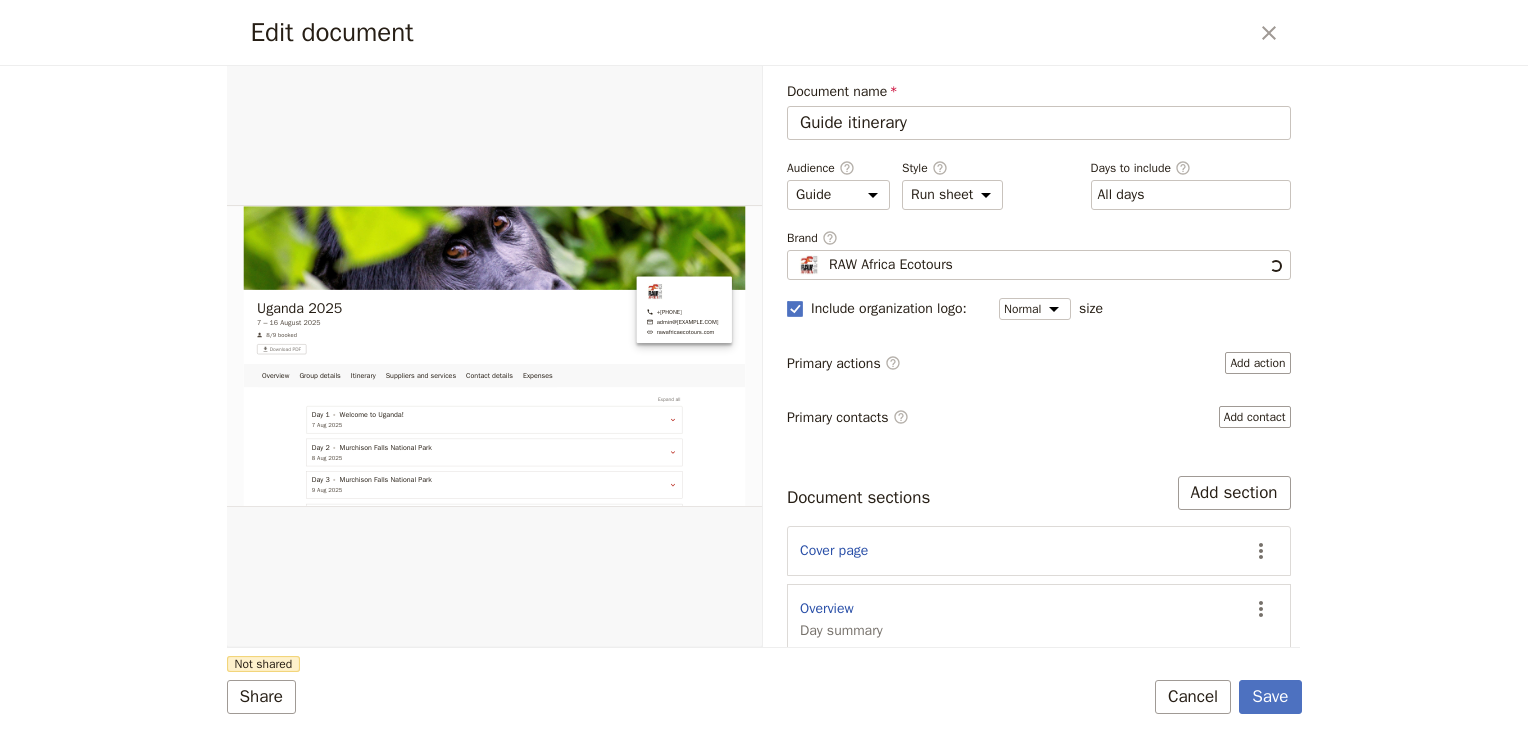 scroll, scrollTop: 0, scrollLeft: 0, axis: both 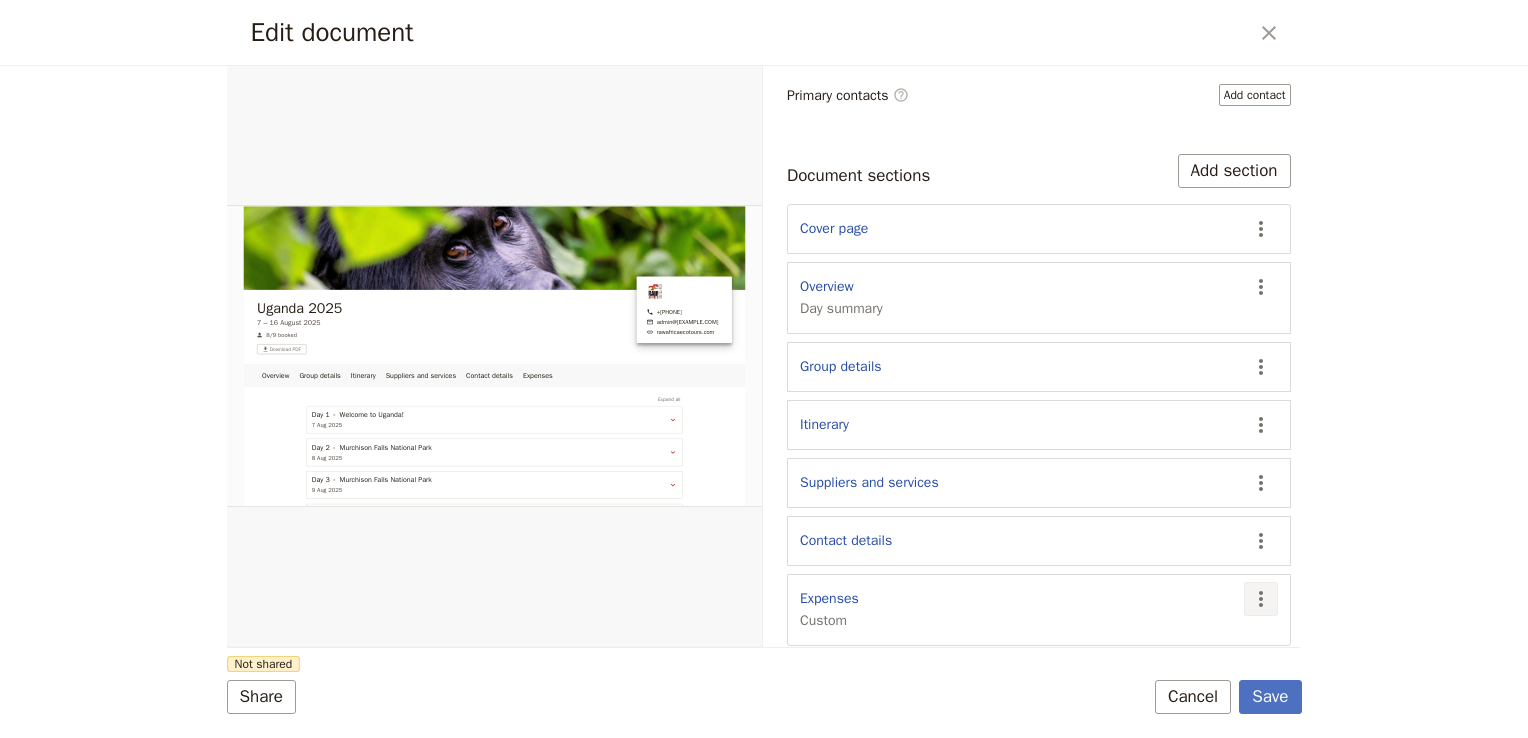 click 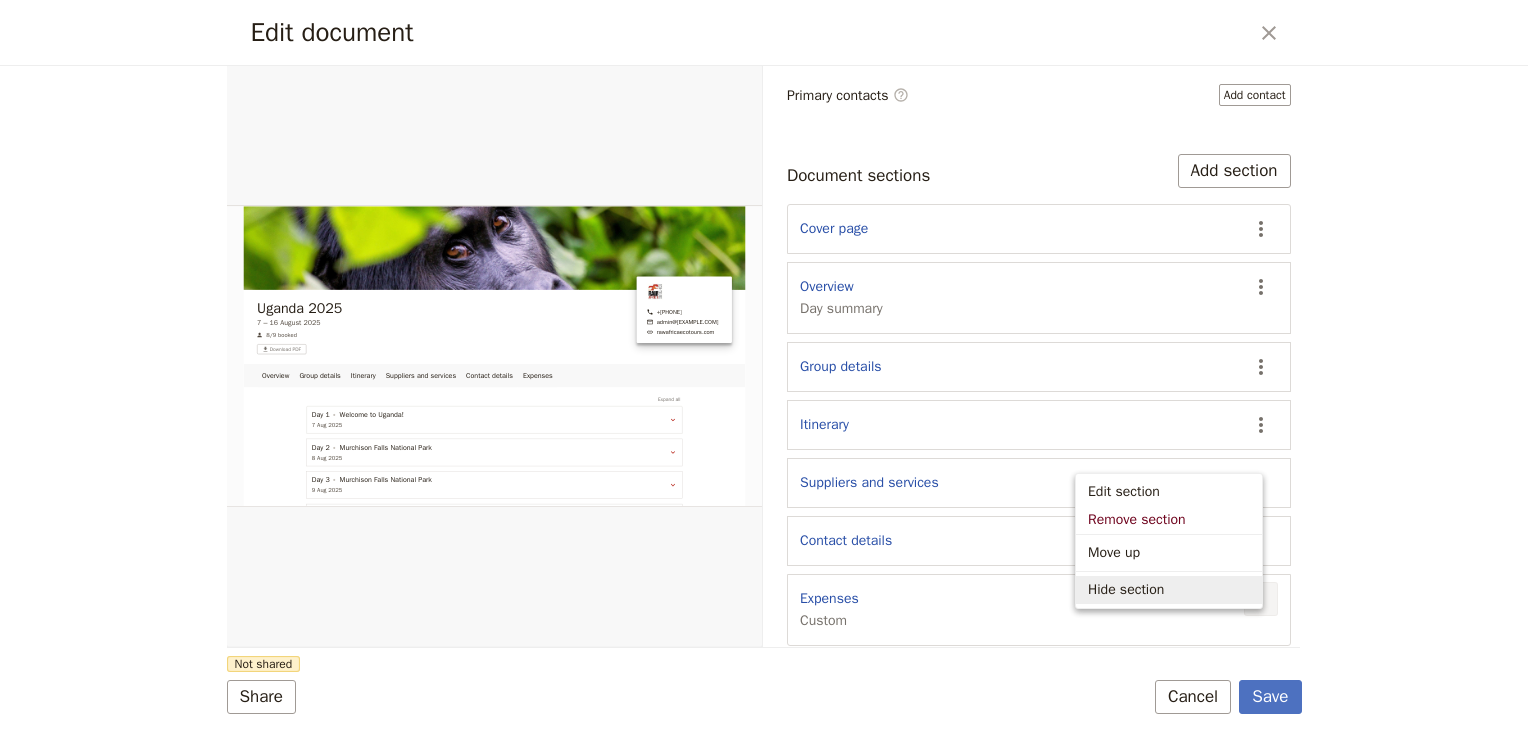 scroll, scrollTop: 222, scrollLeft: 0, axis: vertical 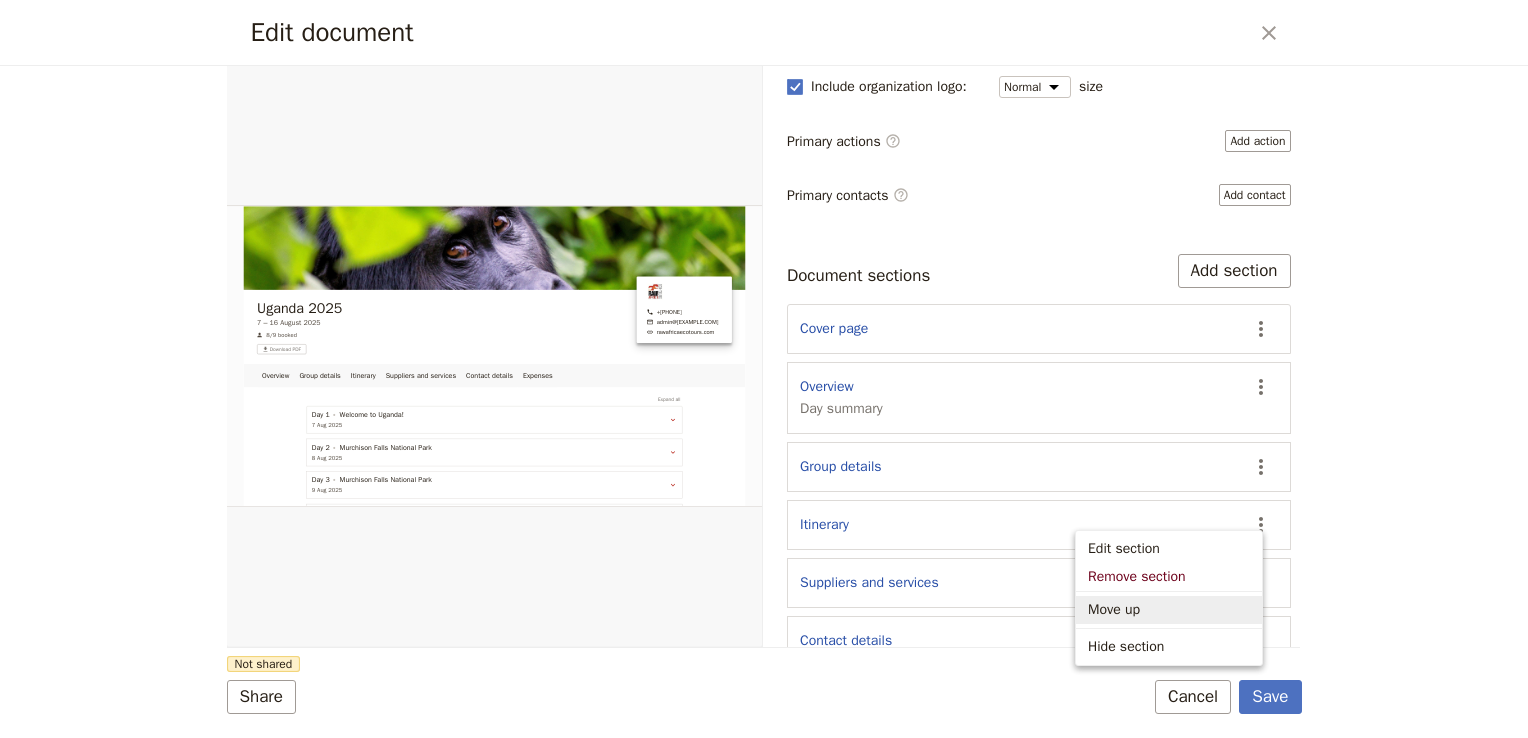 click on "Edit document ​ Overview Group details Itinerary Suppliers and services Contact details Expenses  Web PDF ​ Document name Guide itinerary Preview Audience ​ Public Passenger Guide Style ​ Brochure Run sheet Days to include ​ ​ All days 1, 2, 3, 4, 5, 6, 7, 8, 9, 10 Brand ​ RAW Africa Ecotours RAW Africa Ecotours Include organization logo : Small Normal Large size Primary actions ​ Add action Primary contacts ​ Add contact Document sections Add section Cover page ​ Overview Day summary ​ Group details ​ Itinerary ​ Suppliers and services ​ Contact details ​ Expenses  Custom ​ Share Not shared Save Cancel" at bounding box center (764, 369) 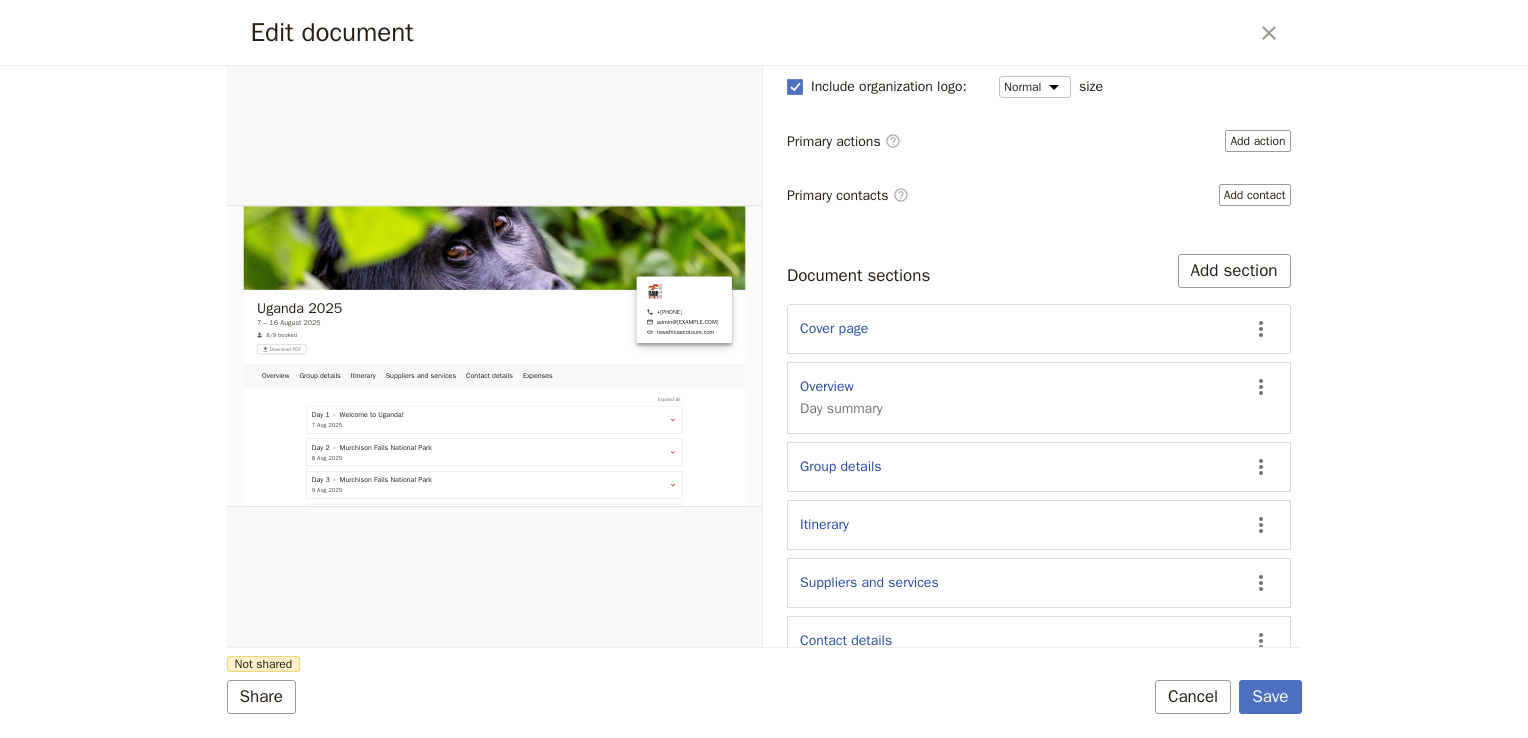 scroll, scrollTop: 322, scrollLeft: 0, axis: vertical 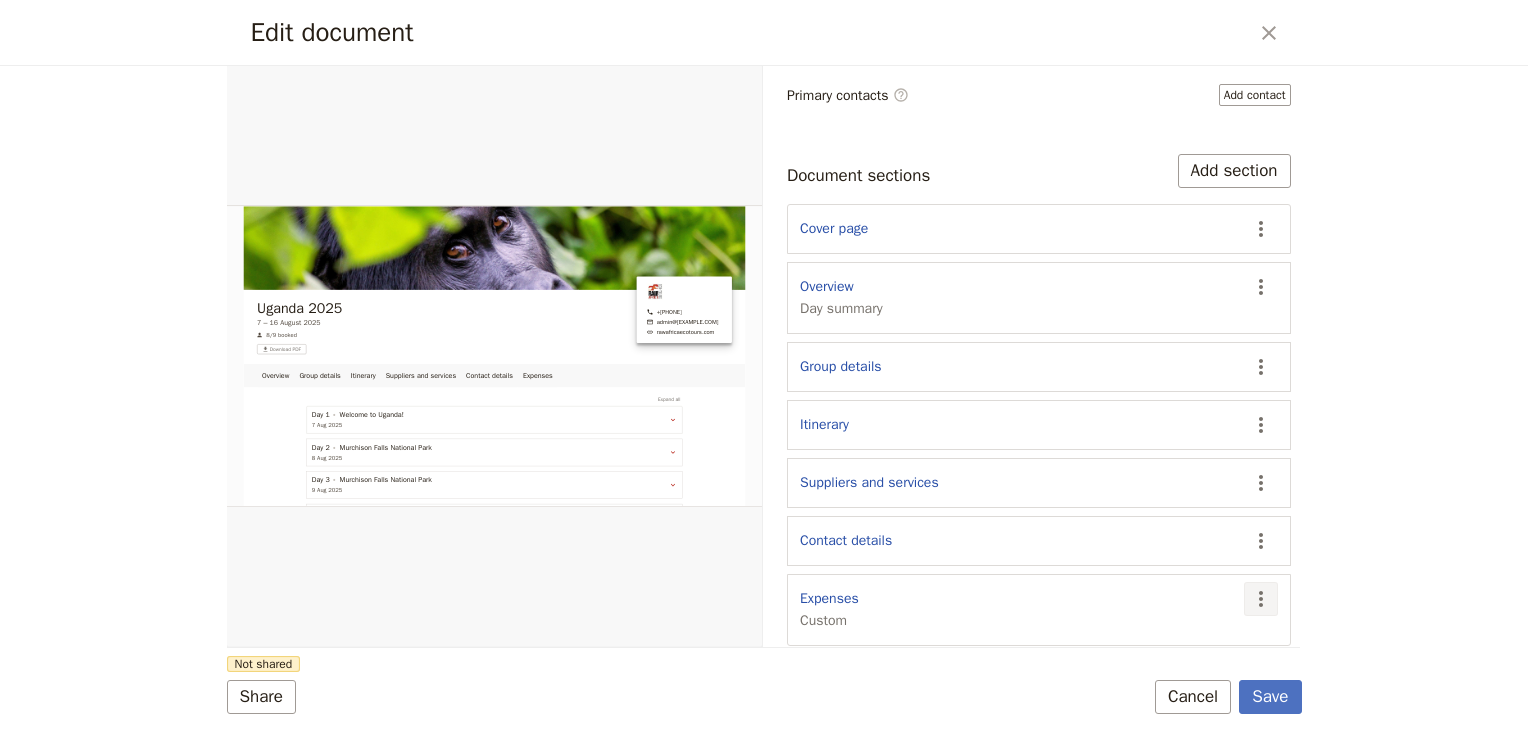 click 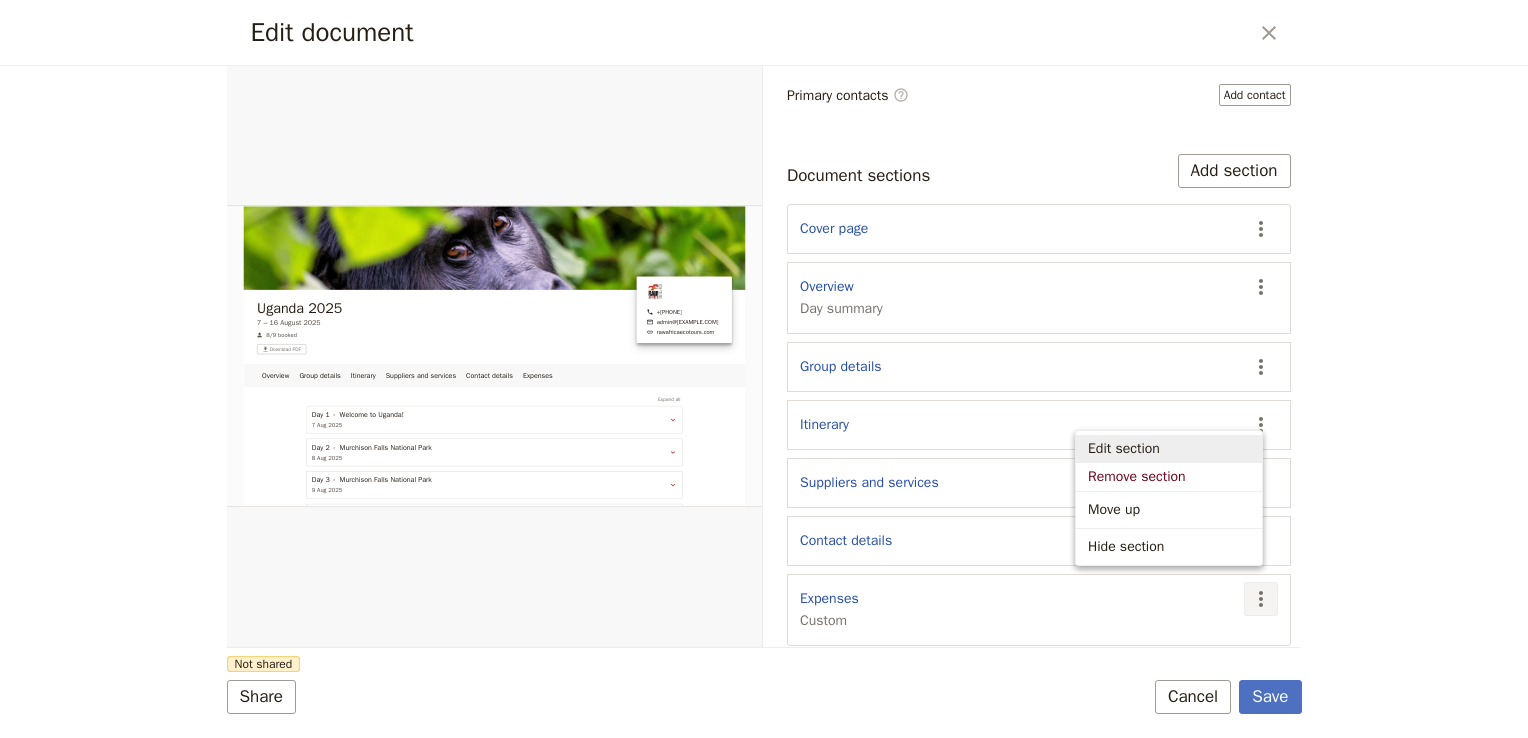 click on "Edit section" at bounding box center [1124, 449] 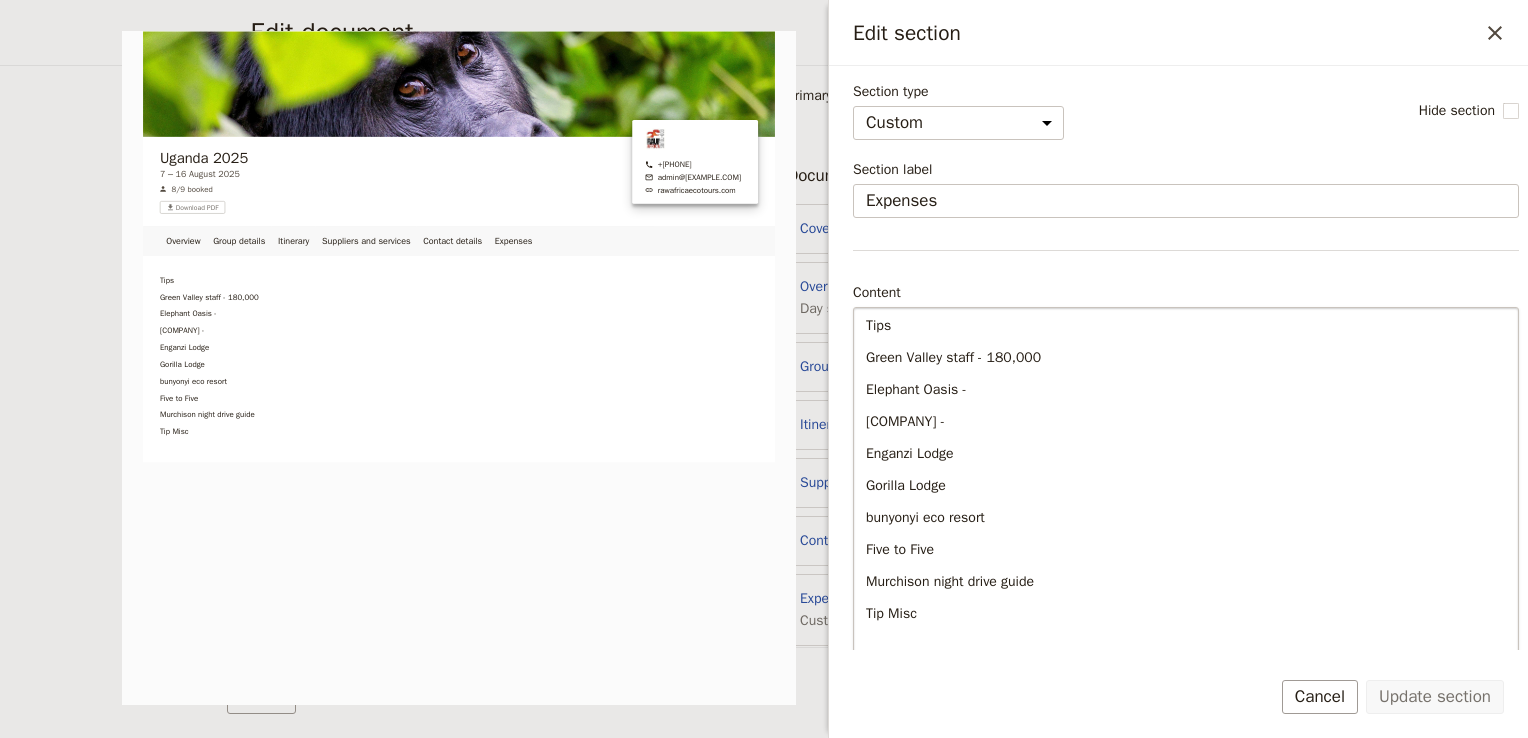 scroll, scrollTop: 138, scrollLeft: 0, axis: vertical 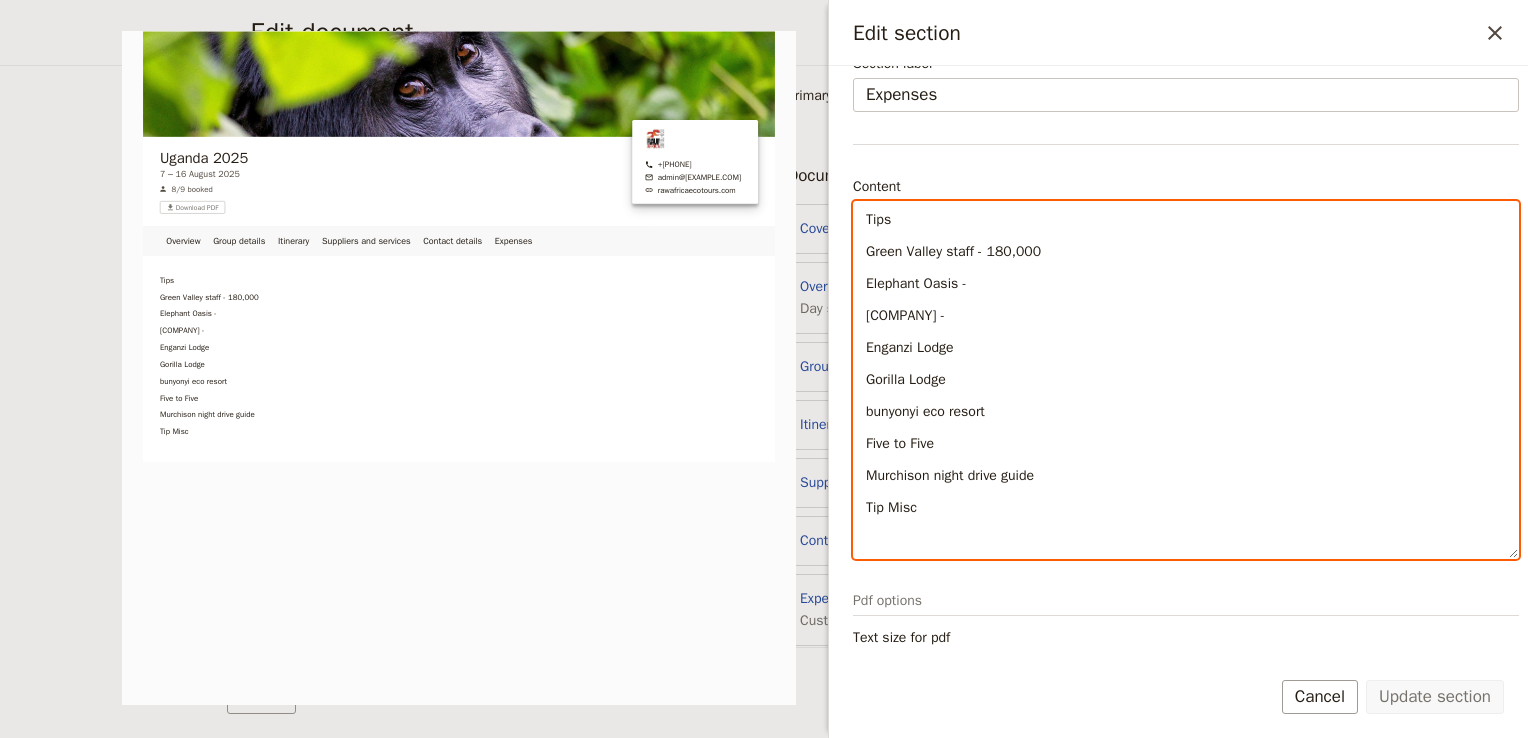 click on "Tips  [BUSINESS] staff - 180,000 [BUSINESS] -  [BUSINESS] - [BUSINESS] [BUSINESS] [BUSINESS] Five to Five  Murchison night drive guideTip Misc" at bounding box center [1186, 380] 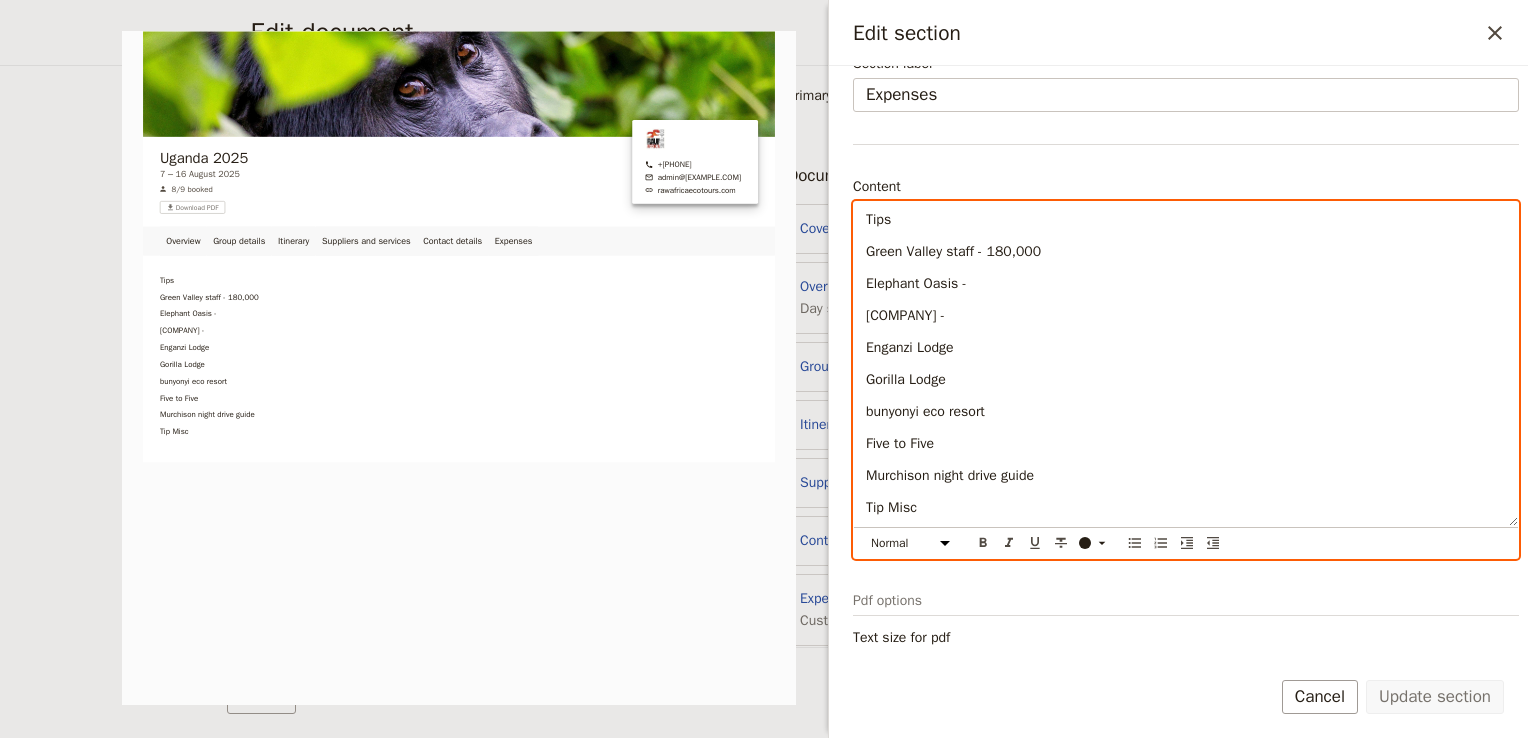 type 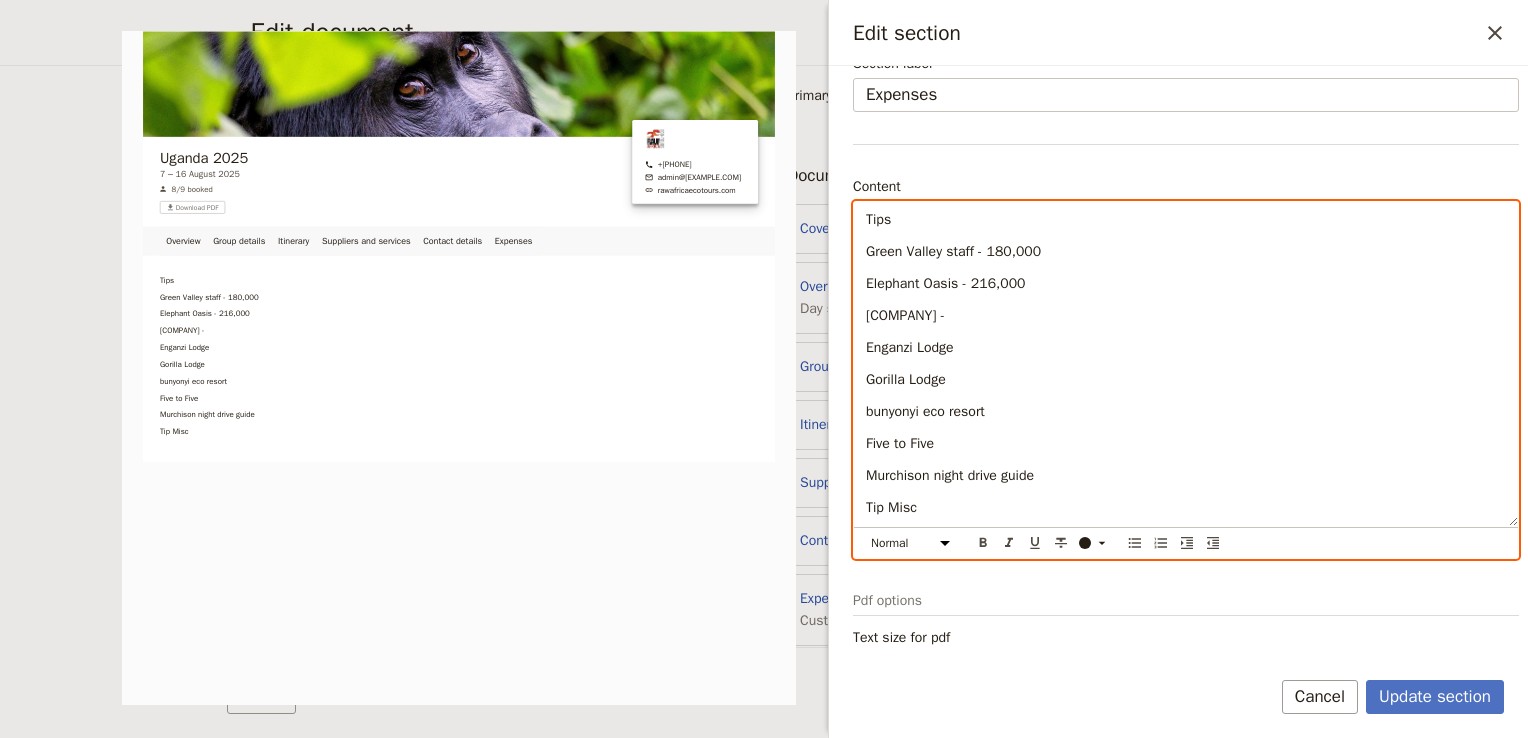 click on "[COMPANY] -" at bounding box center [1186, 316] 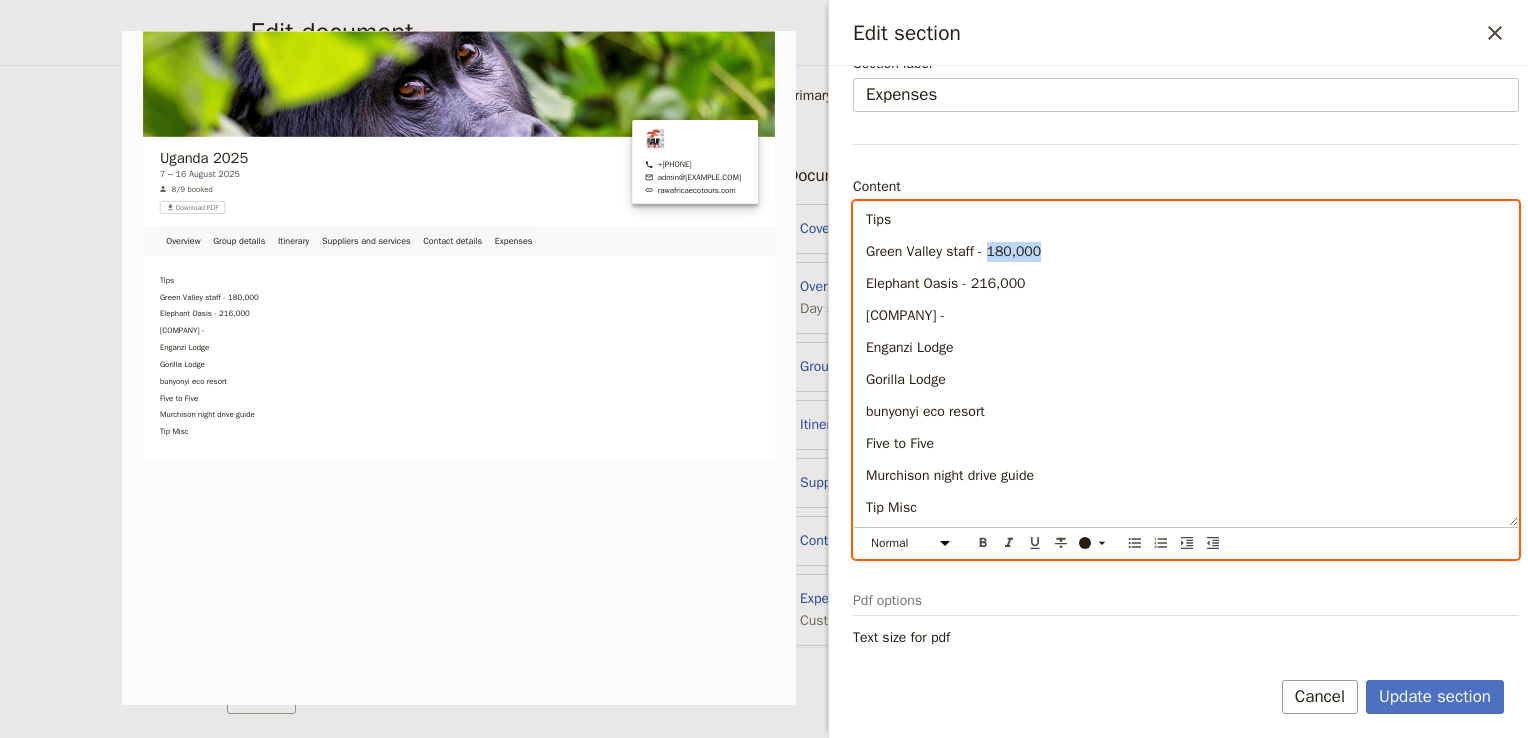 drag, startPoint x: 1054, startPoint y: 256, endPoint x: 988, endPoint y: 254, distance: 66.0303 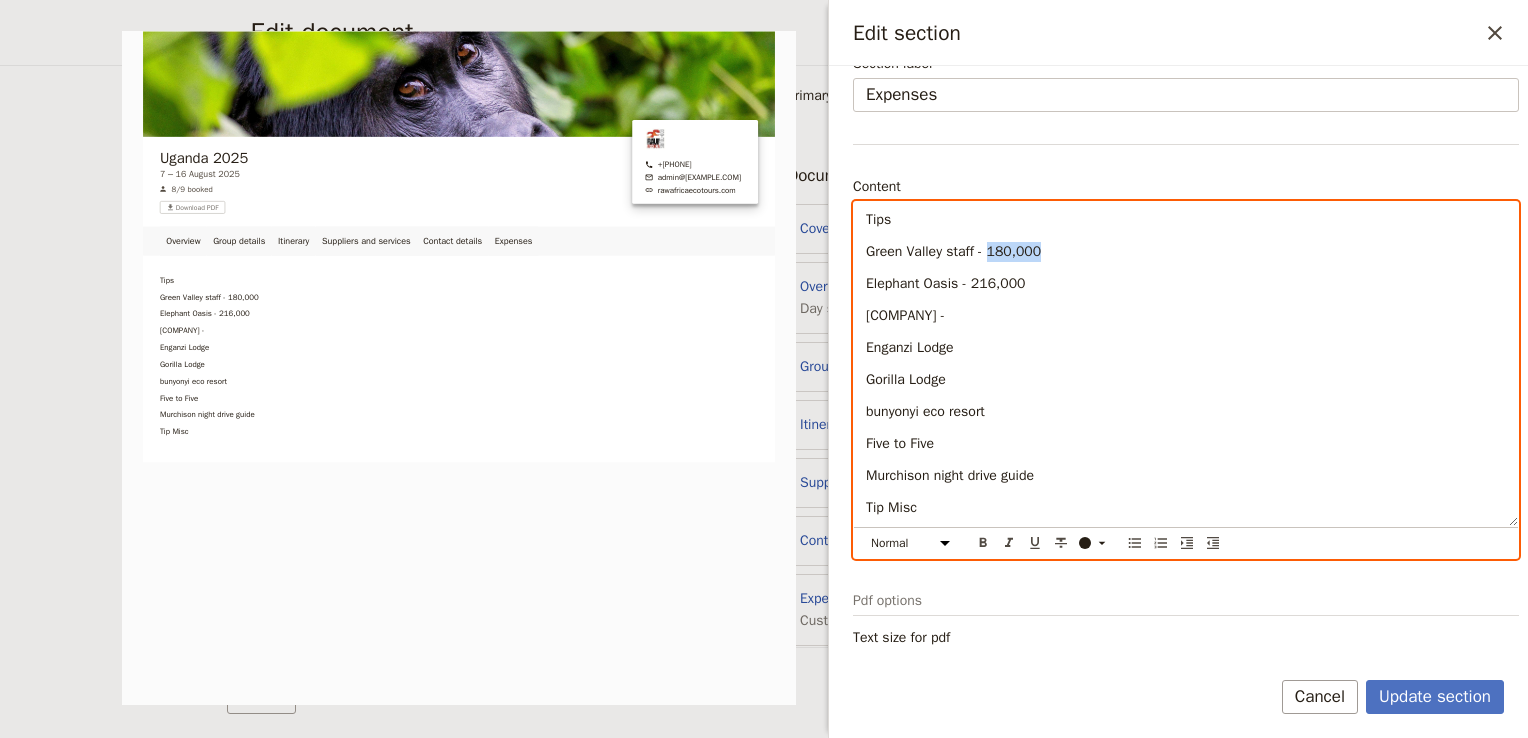 copy on "180,000" 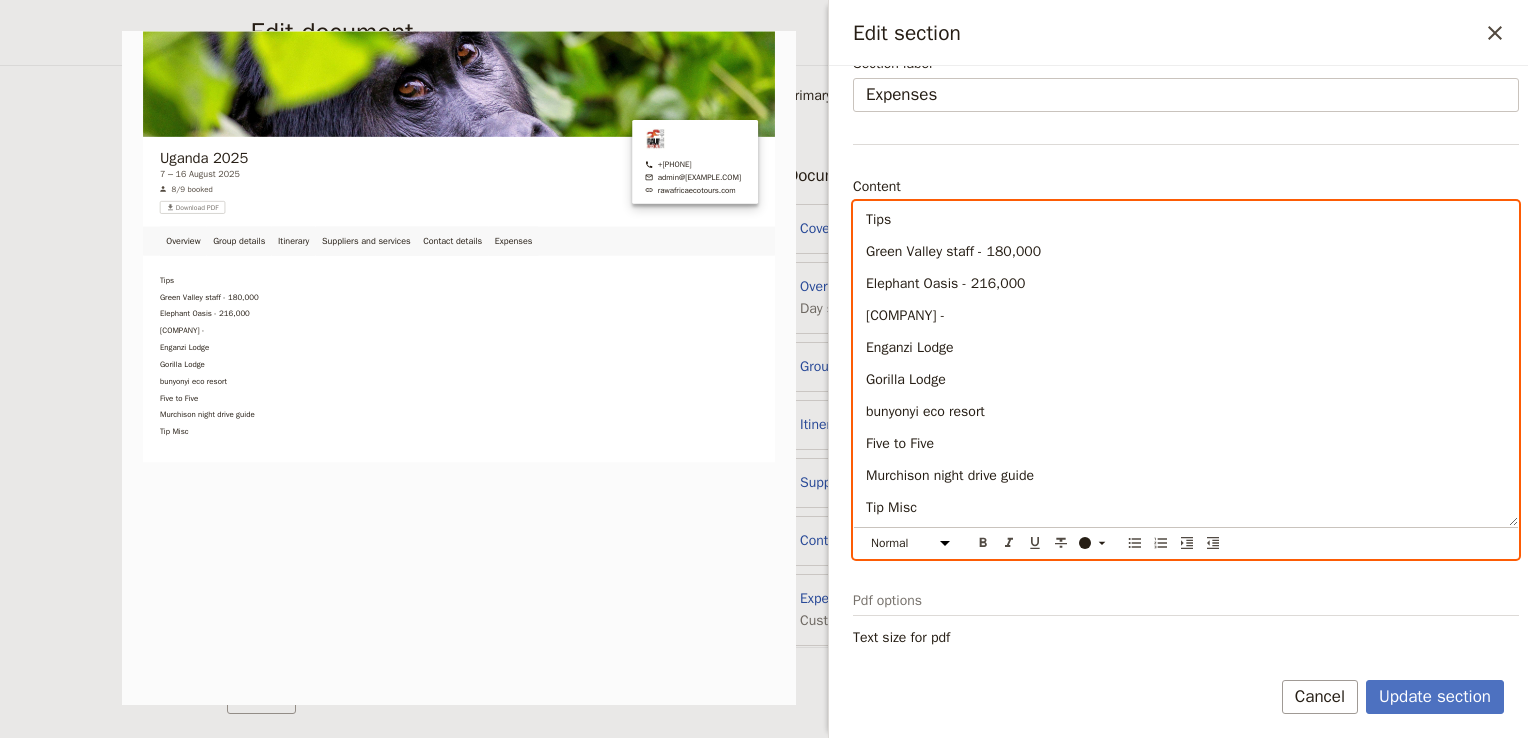 click on "[COMPANY] -" at bounding box center (1186, 316) 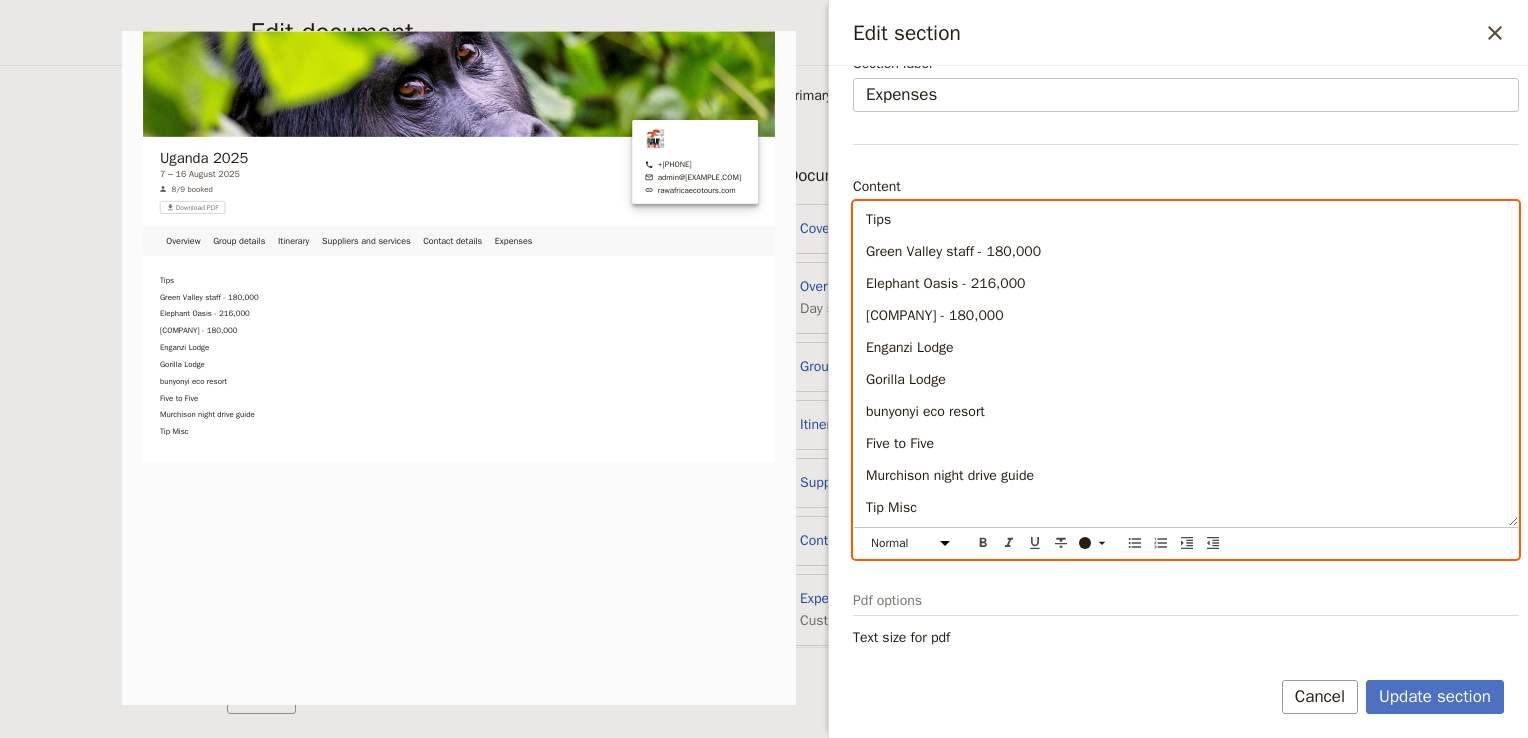 click on "Enganzi Lodge" at bounding box center [1186, 348] 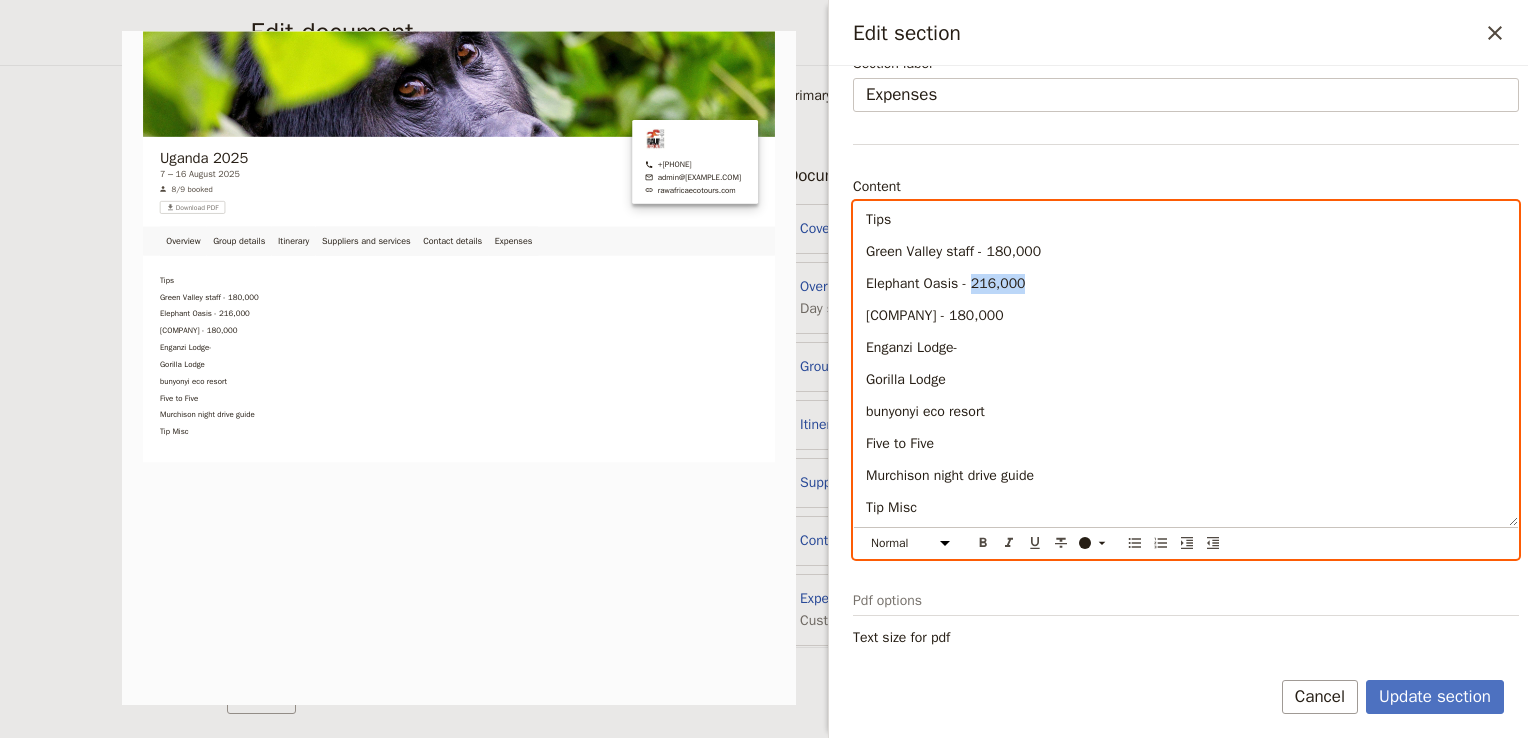 drag, startPoint x: 1052, startPoint y: 282, endPoint x: 968, endPoint y: 284, distance: 84.0238 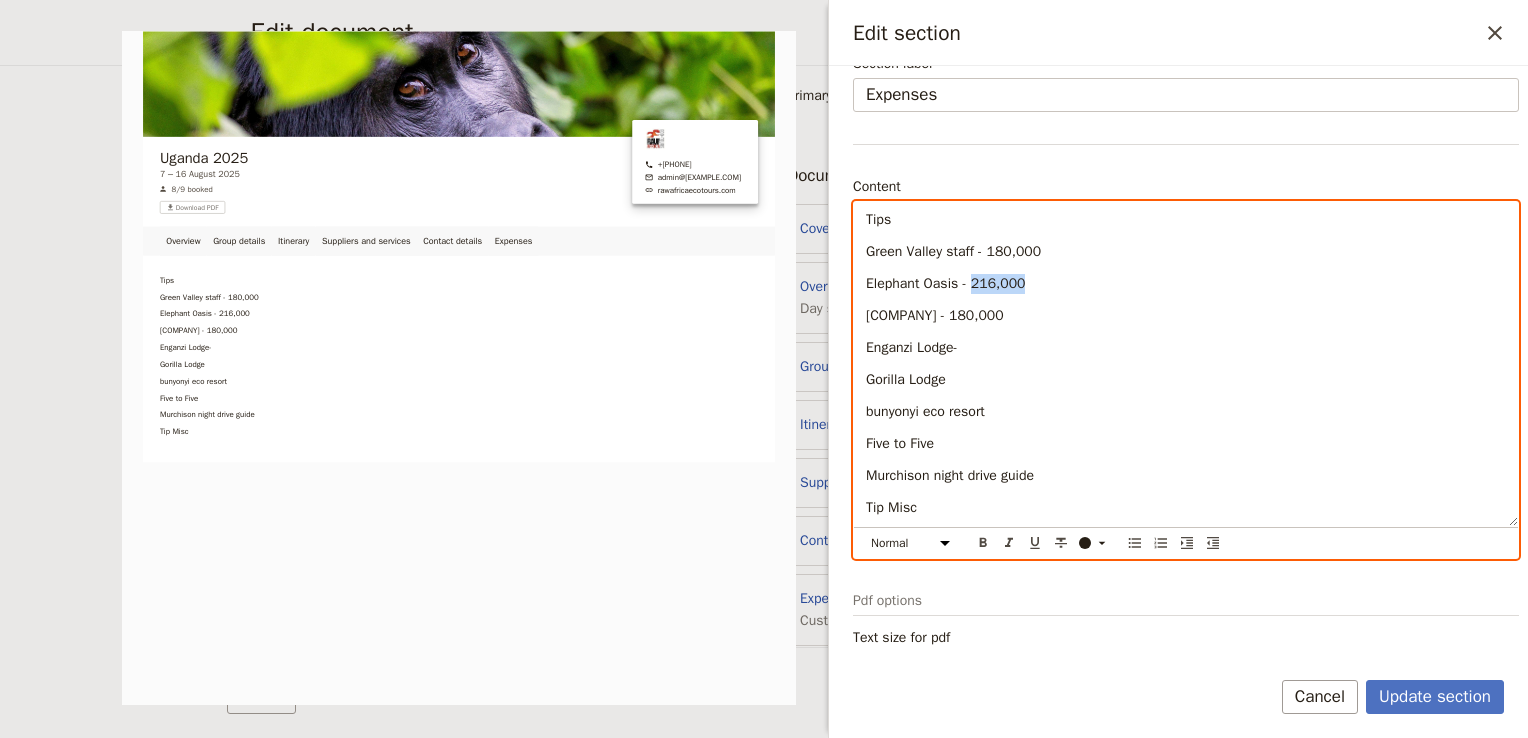 copy on "216,000" 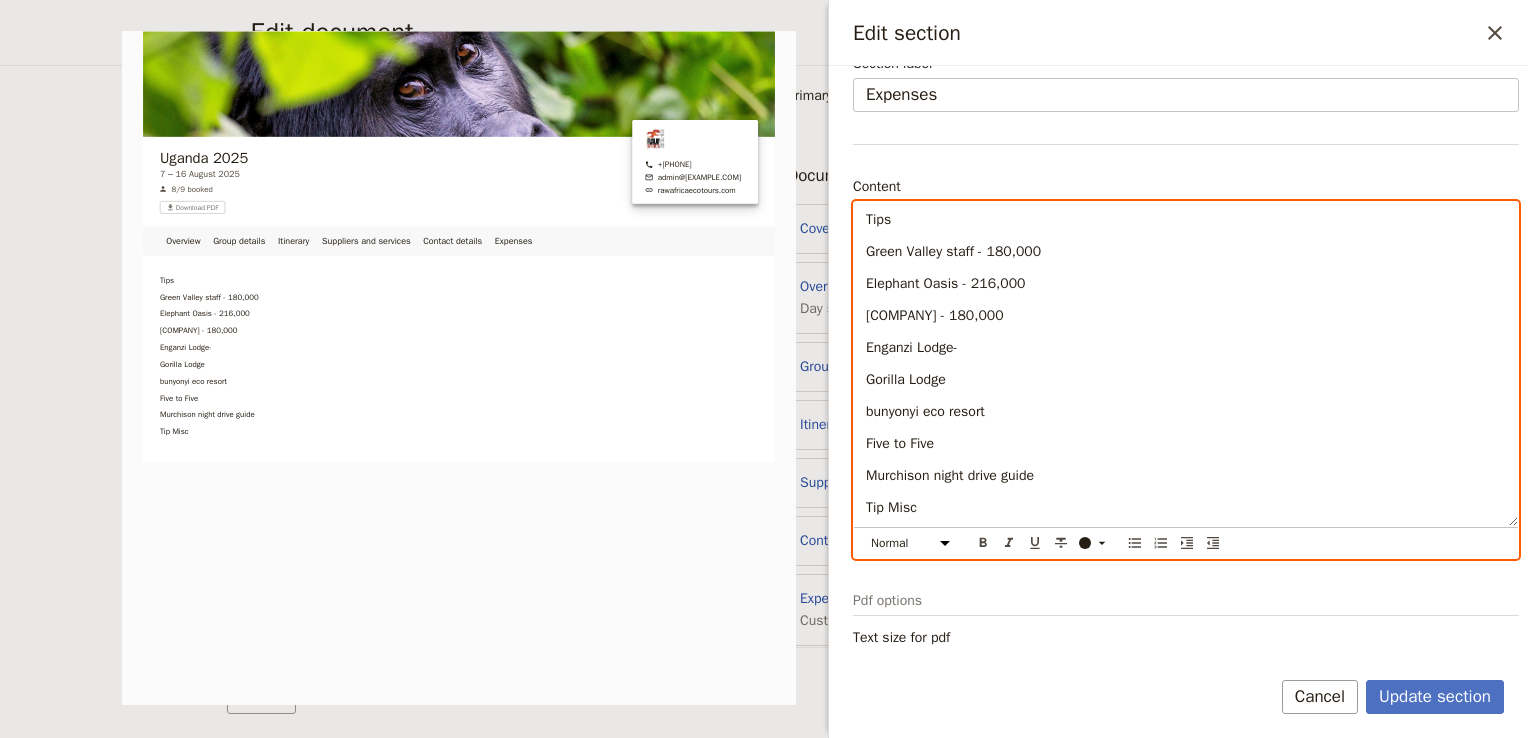 click on "Enganzi Lodge-" at bounding box center [1186, 348] 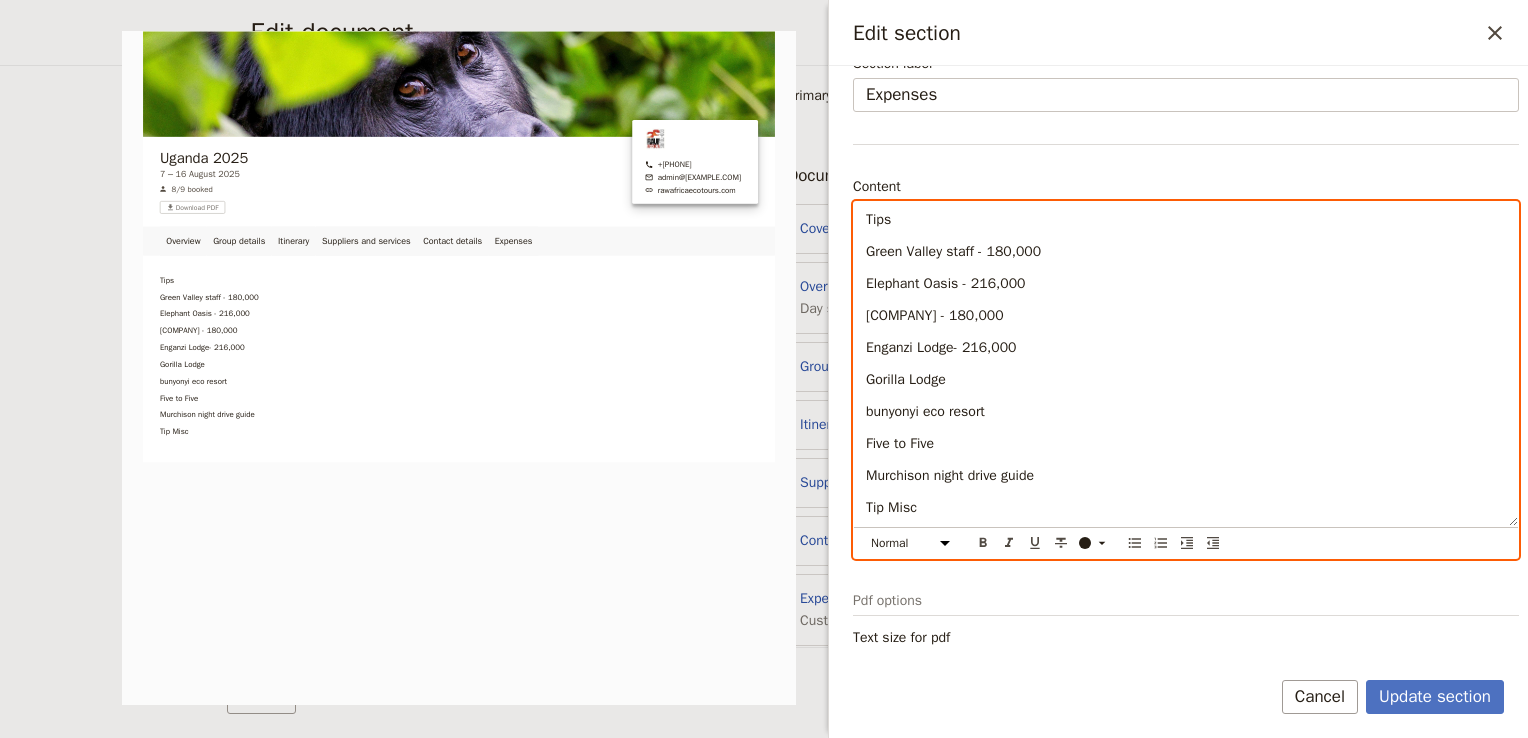 click on "Gorilla Lodge" at bounding box center [1186, 380] 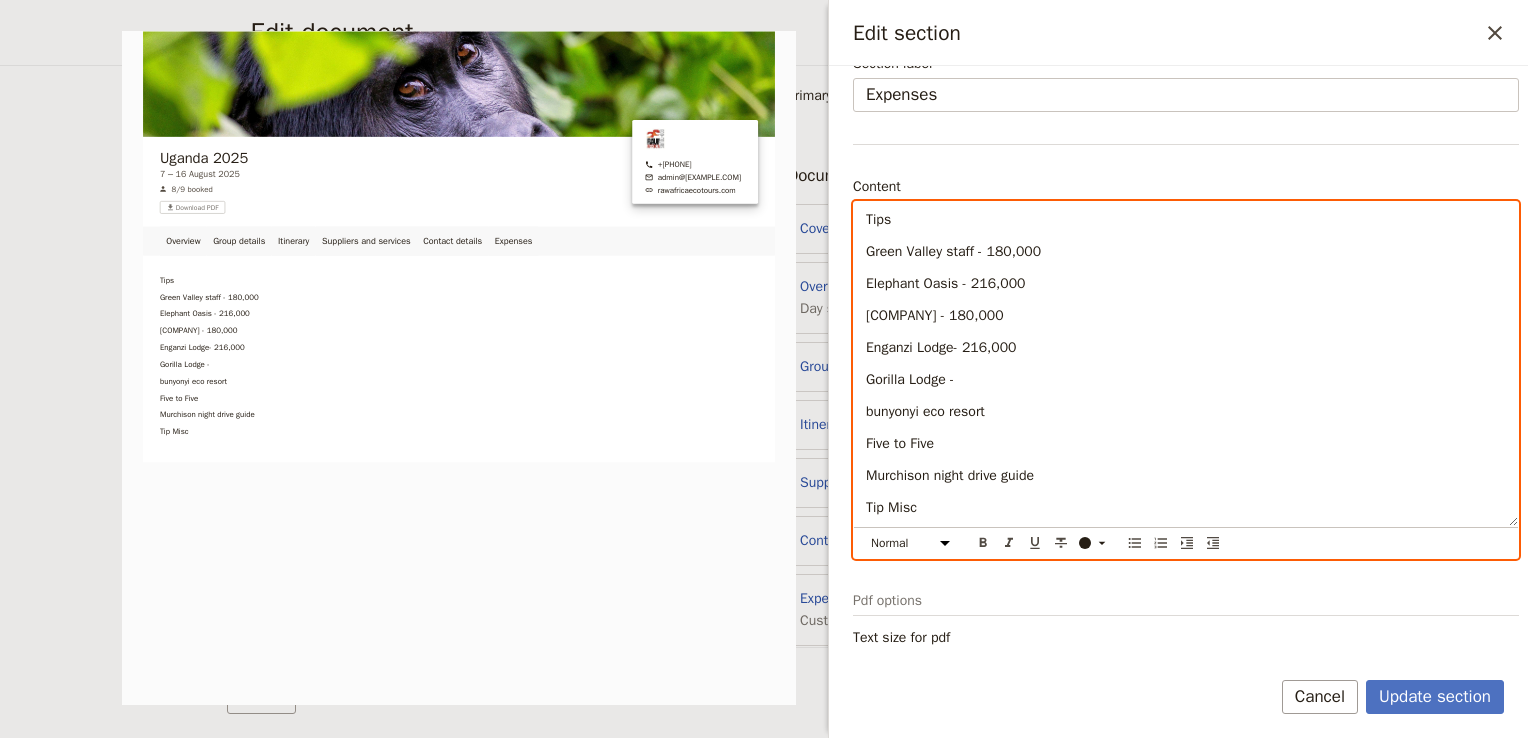 click on "Tips  [COMPANY] staff - 180,000 [COMPANY] - 216,000 [COMPANY] - 180,000 [COMPANY] - 216,000 [COMPANY] -  [COMPANY] [COMPANY] [COMPANY] night drive guide Tip Misc" at bounding box center [1186, 364] 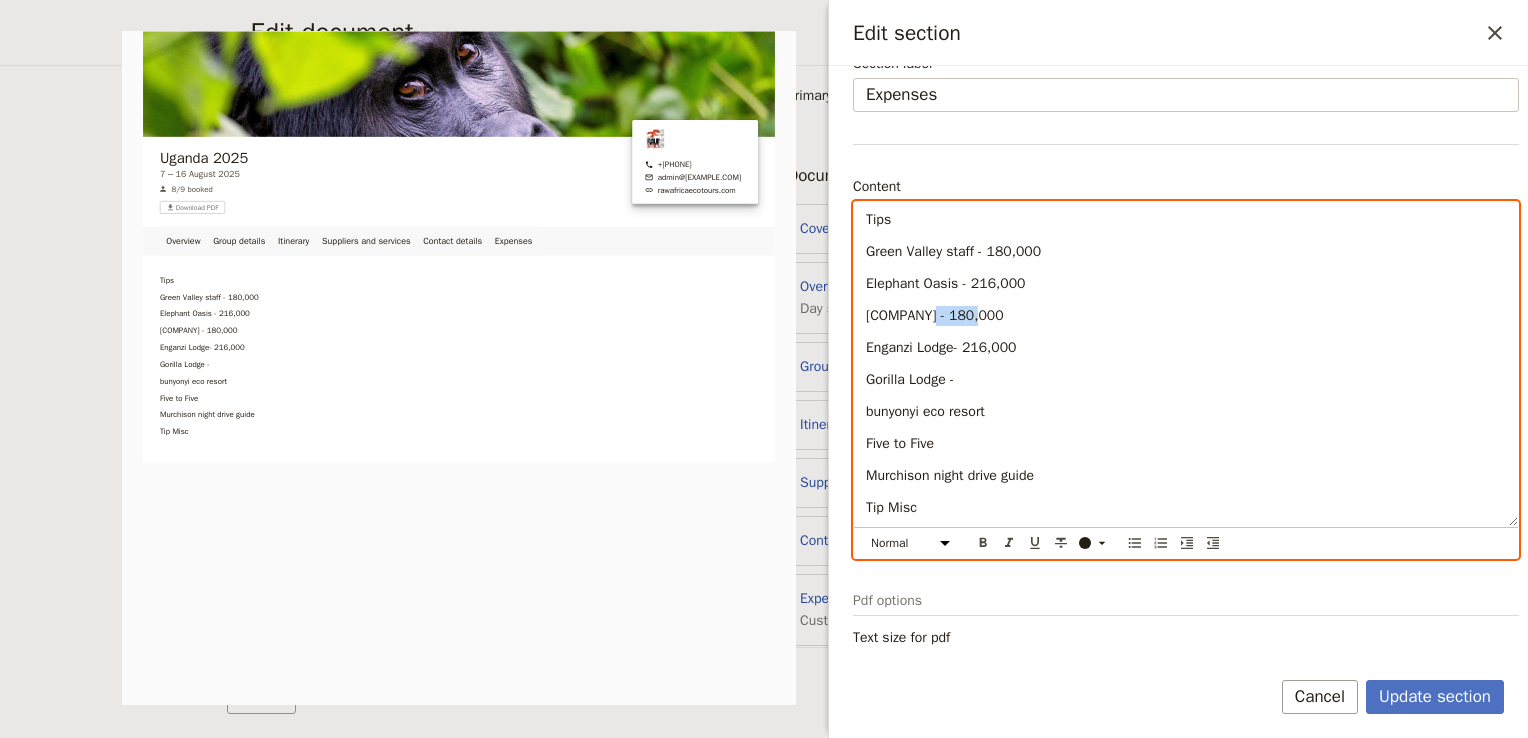 drag, startPoint x: 976, startPoint y: 318, endPoint x: 916, endPoint y: 316, distance: 60.033325 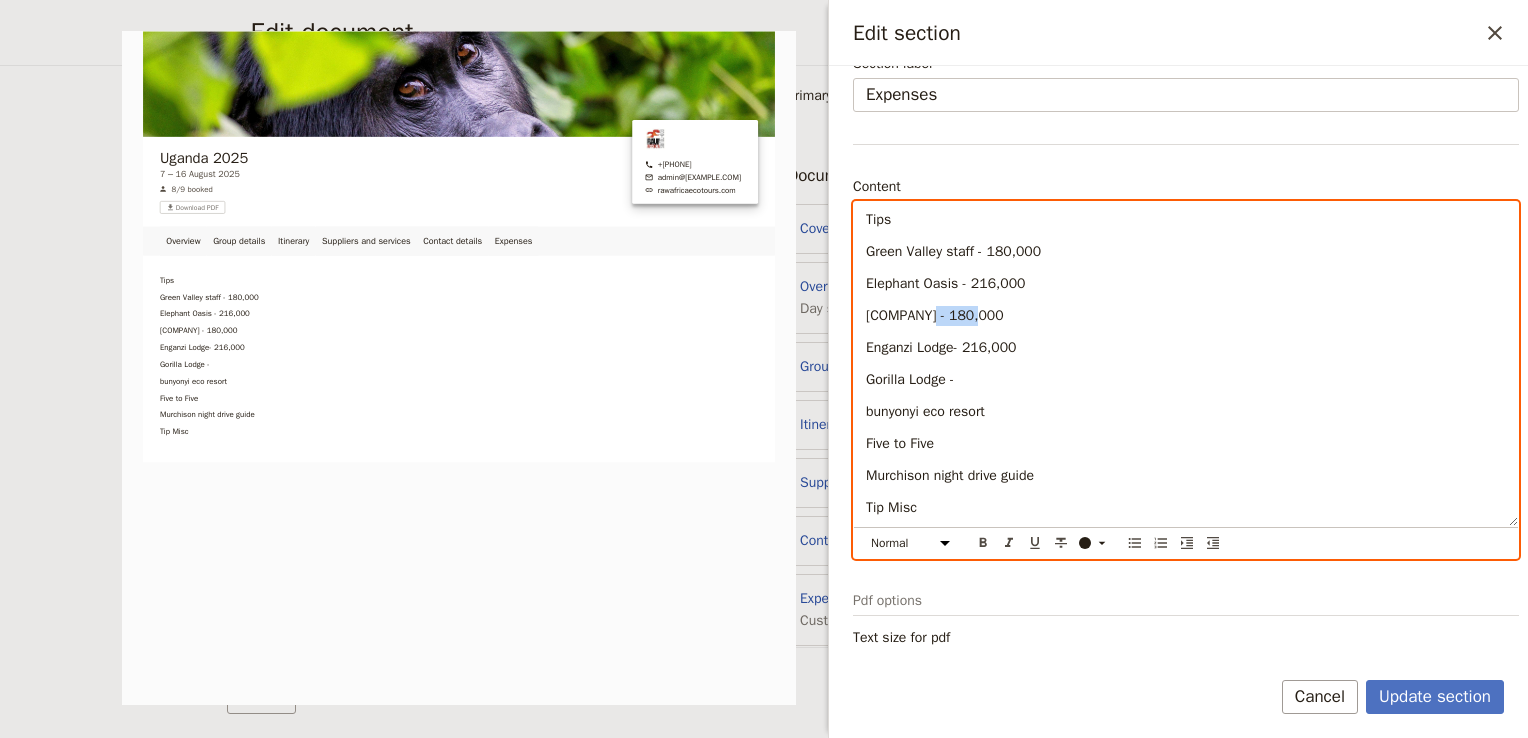copy on "180,000" 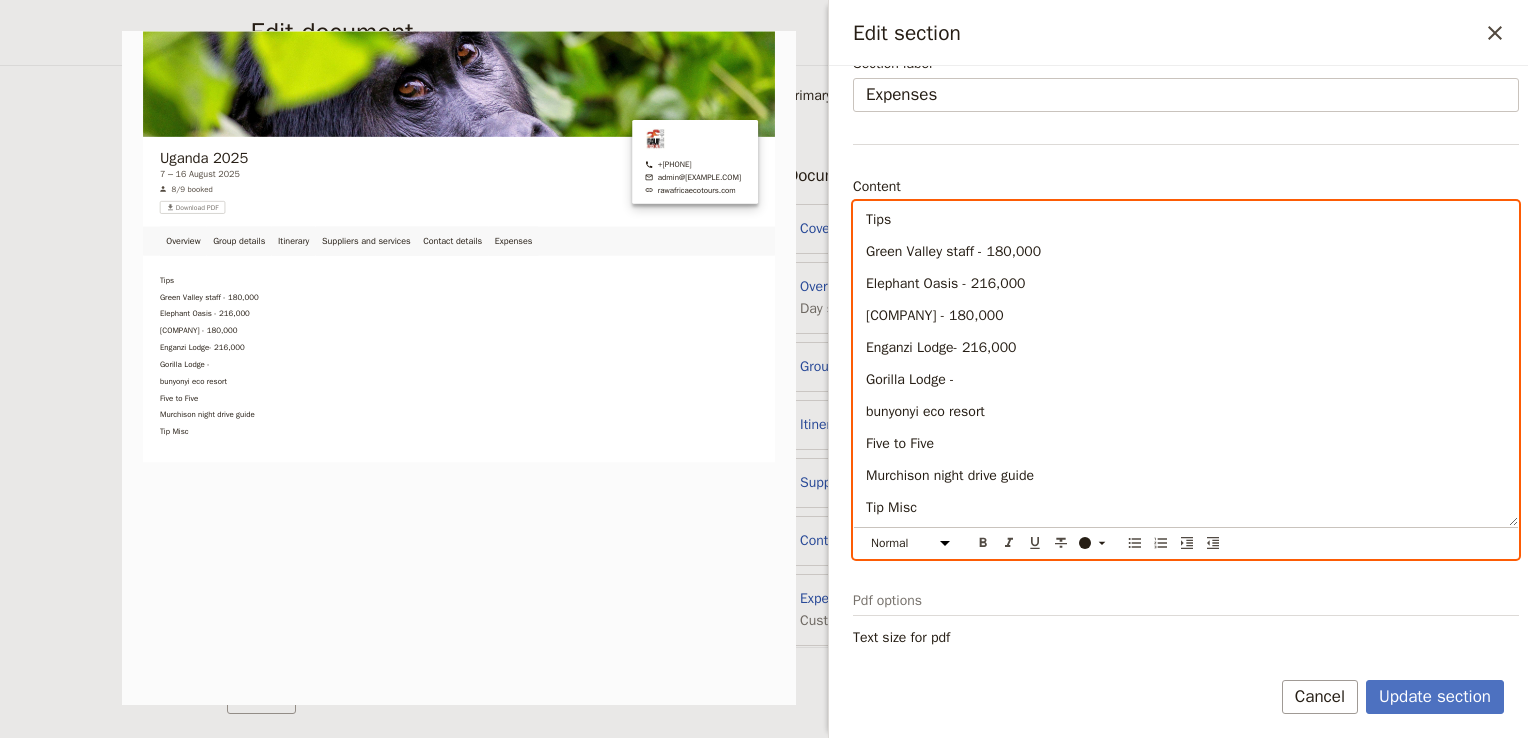 click on "Gorilla Lodge -" at bounding box center (1186, 380) 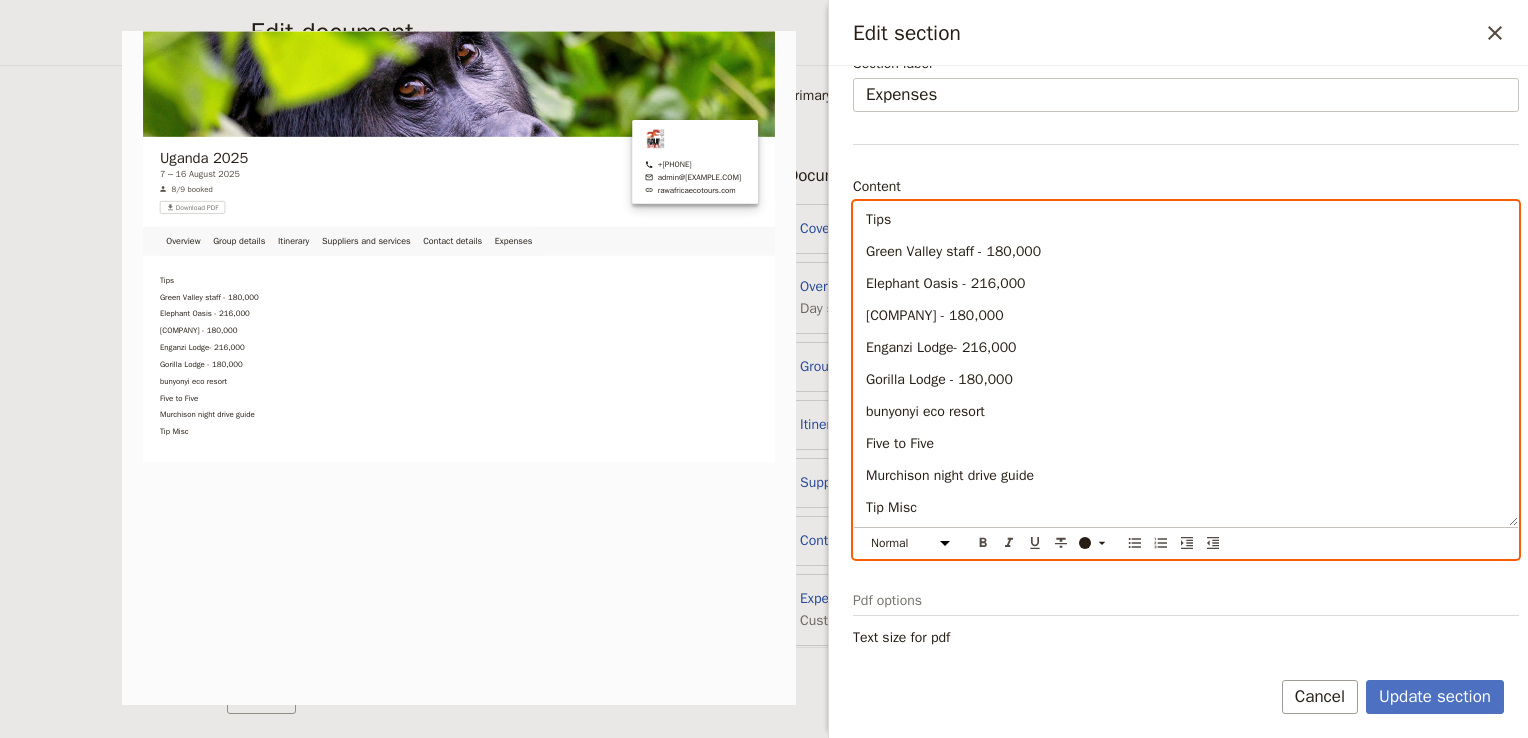 click on "bunyonyi eco resort" at bounding box center [1186, 412] 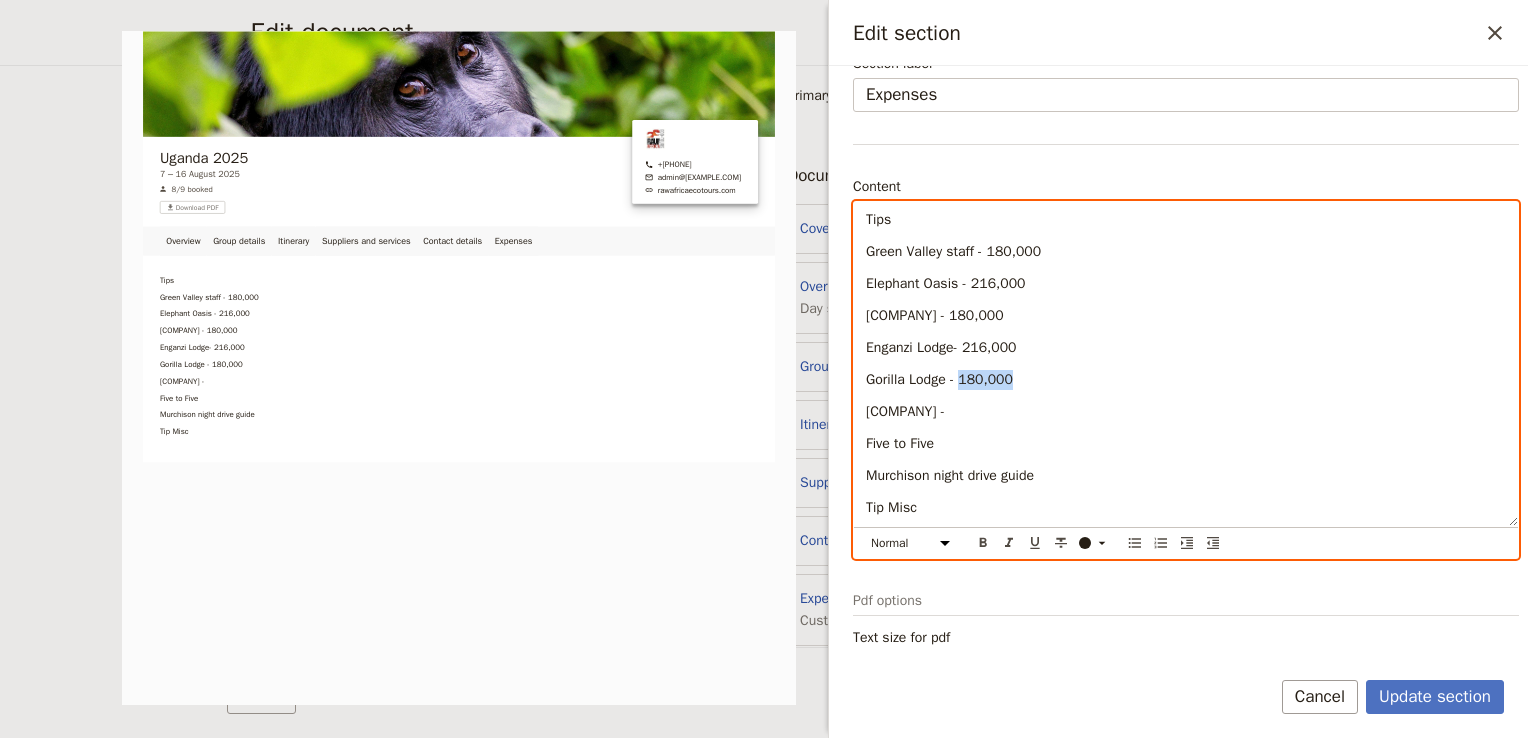 drag, startPoint x: 1020, startPoint y: 378, endPoint x: 963, endPoint y: 377, distance: 57.00877 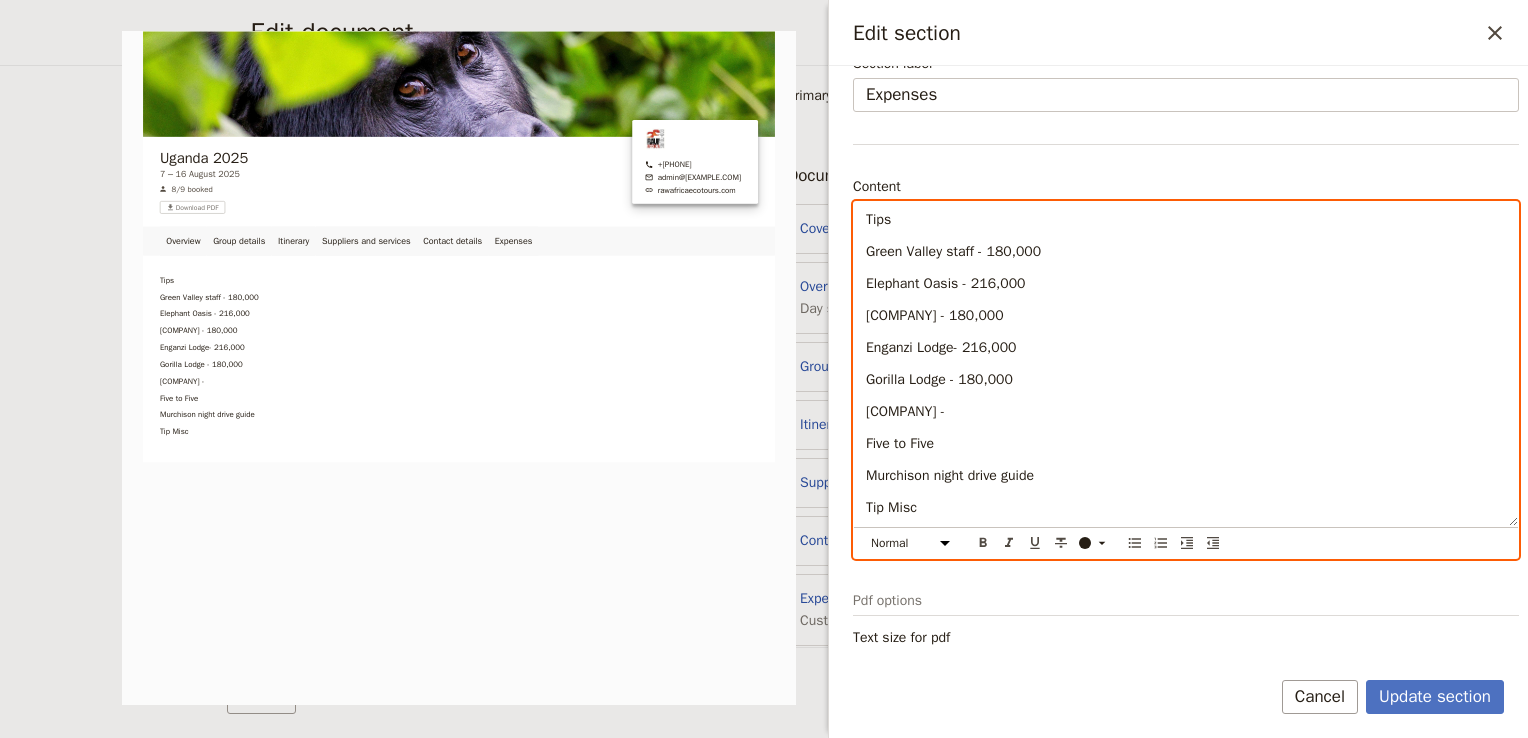 click on "[COMPANY] -" at bounding box center [1186, 412] 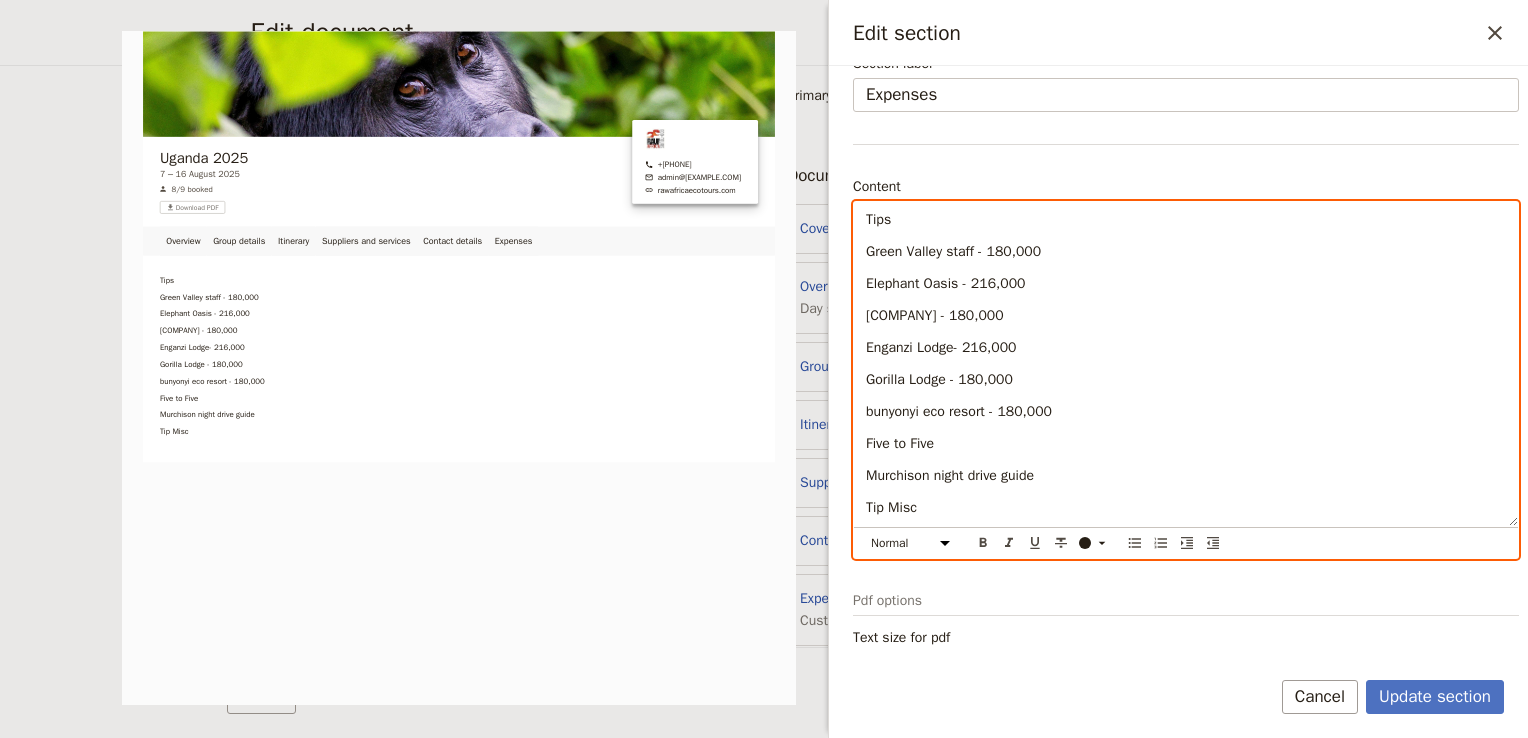 click on "Tips Green Valley staff - 180,000 Elephant Oasis - 216,000 Kibale - 180,000 Enganzi Lodge- 216,000 Gorilla Lodge - 180,000 bunyonyi eco resort - 180,000 Five to Five Murchison night drive guide Tip Misc" at bounding box center [1186, 364] 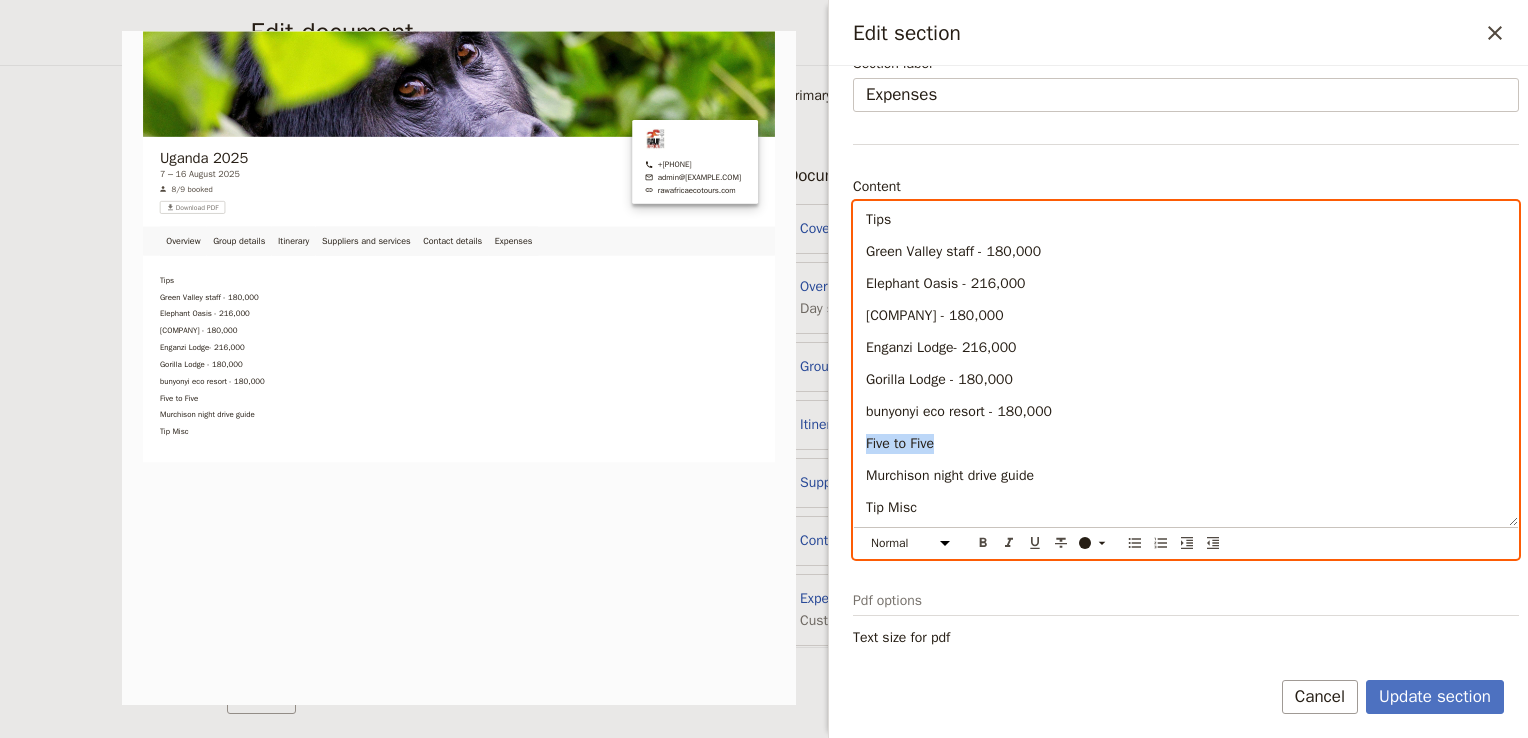 drag, startPoint x: 946, startPoint y: 443, endPoint x: 859, endPoint y: 444, distance: 87.005745 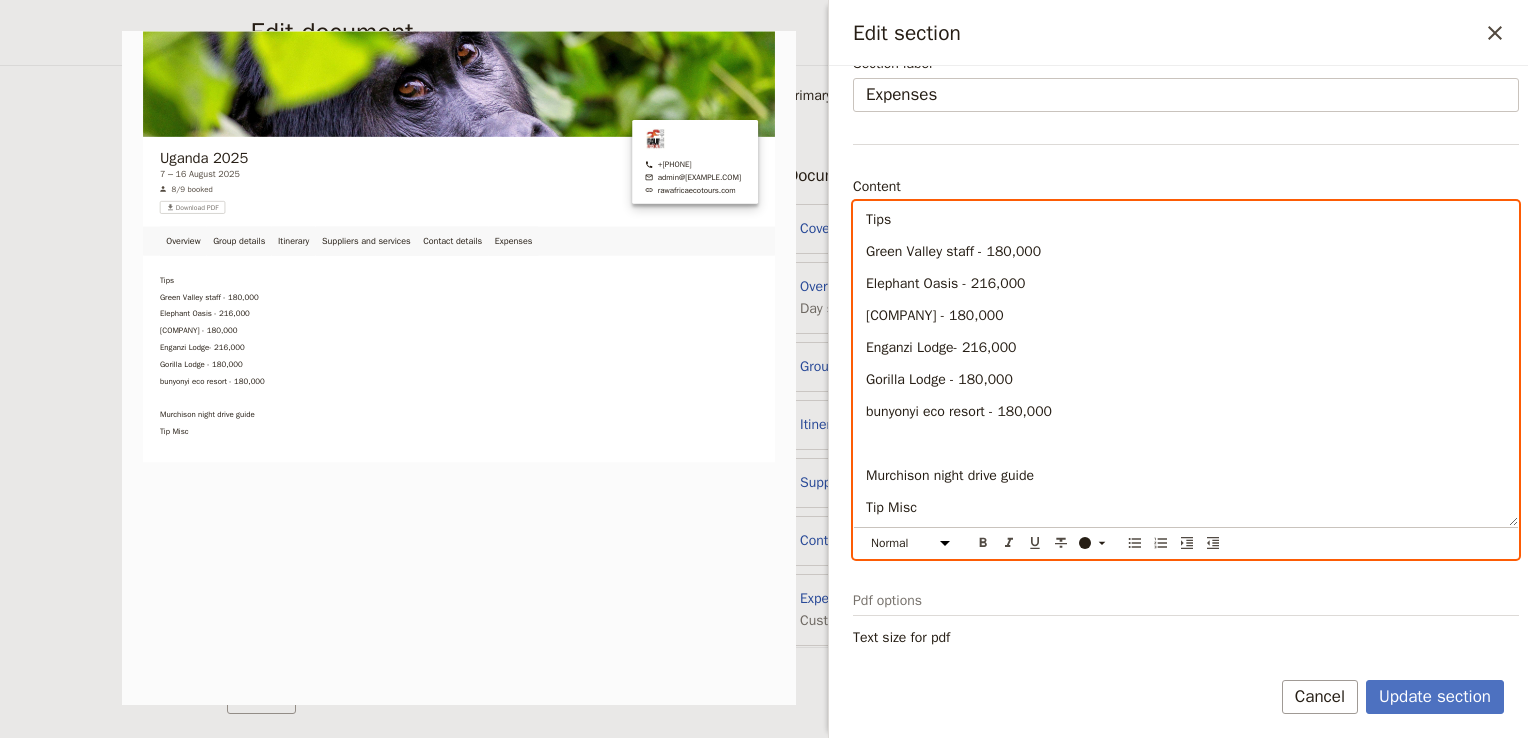 click on "Tips  [COMPANY] staff - [PRICE] Elephant Oasis - [PRICE] Kibale - [PRICE] [COMPANY] Lodge- [PRICE] Gorilla Lodge -  [PRICE] bunyonyi eco resort - [PRICE]  Murchison night drive guide Tip Misc" at bounding box center [1186, 364] 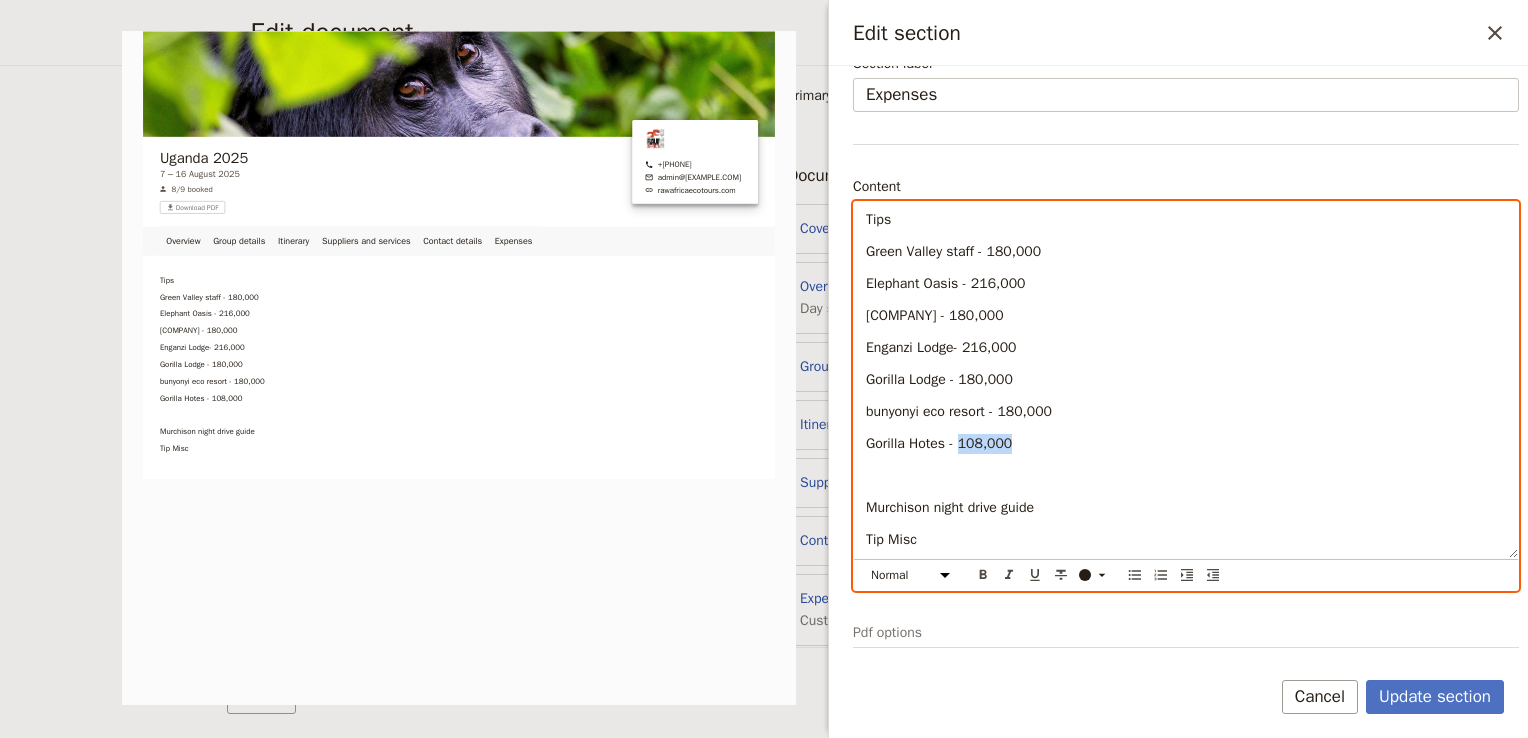 drag, startPoint x: 1024, startPoint y: 442, endPoint x: 976, endPoint y: 442, distance: 48 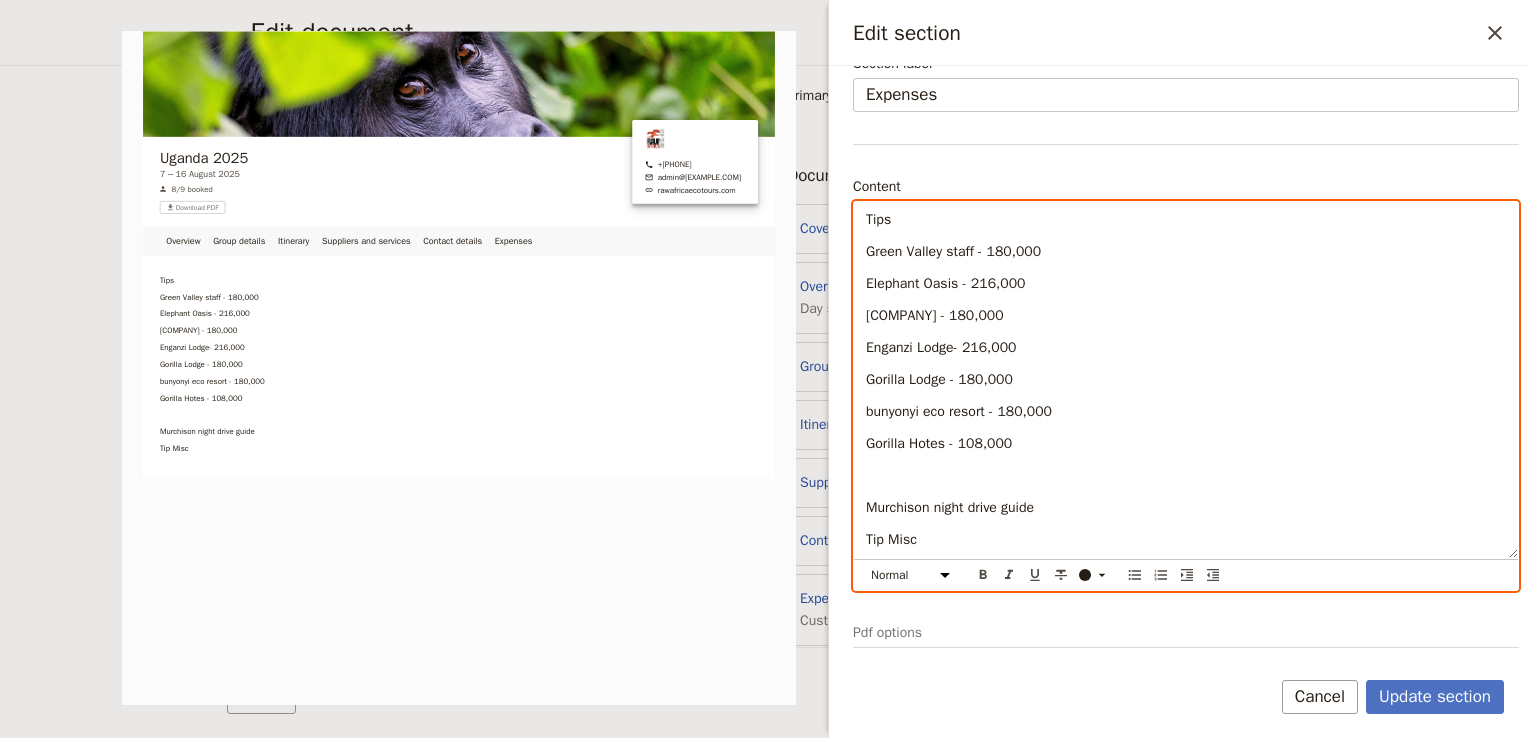 drag, startPoint x: 976, startPoint y: 442, endPoint x: 1048, endPoint y: 462, distance: 74.726166 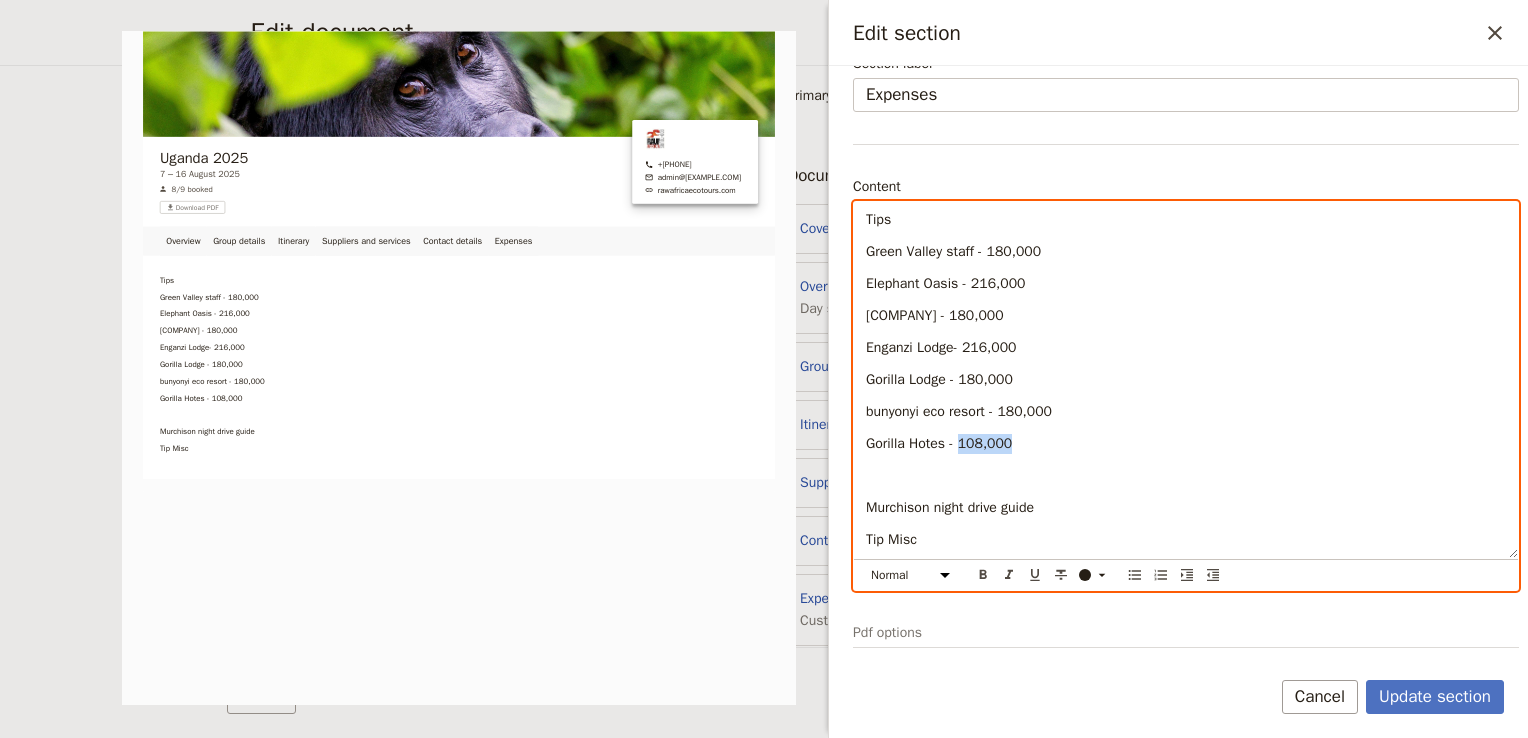 drag, startPoint x: 1041, startPoint y: 444, endPoint x: 960, endPoint y: 446, distance: 81.02469 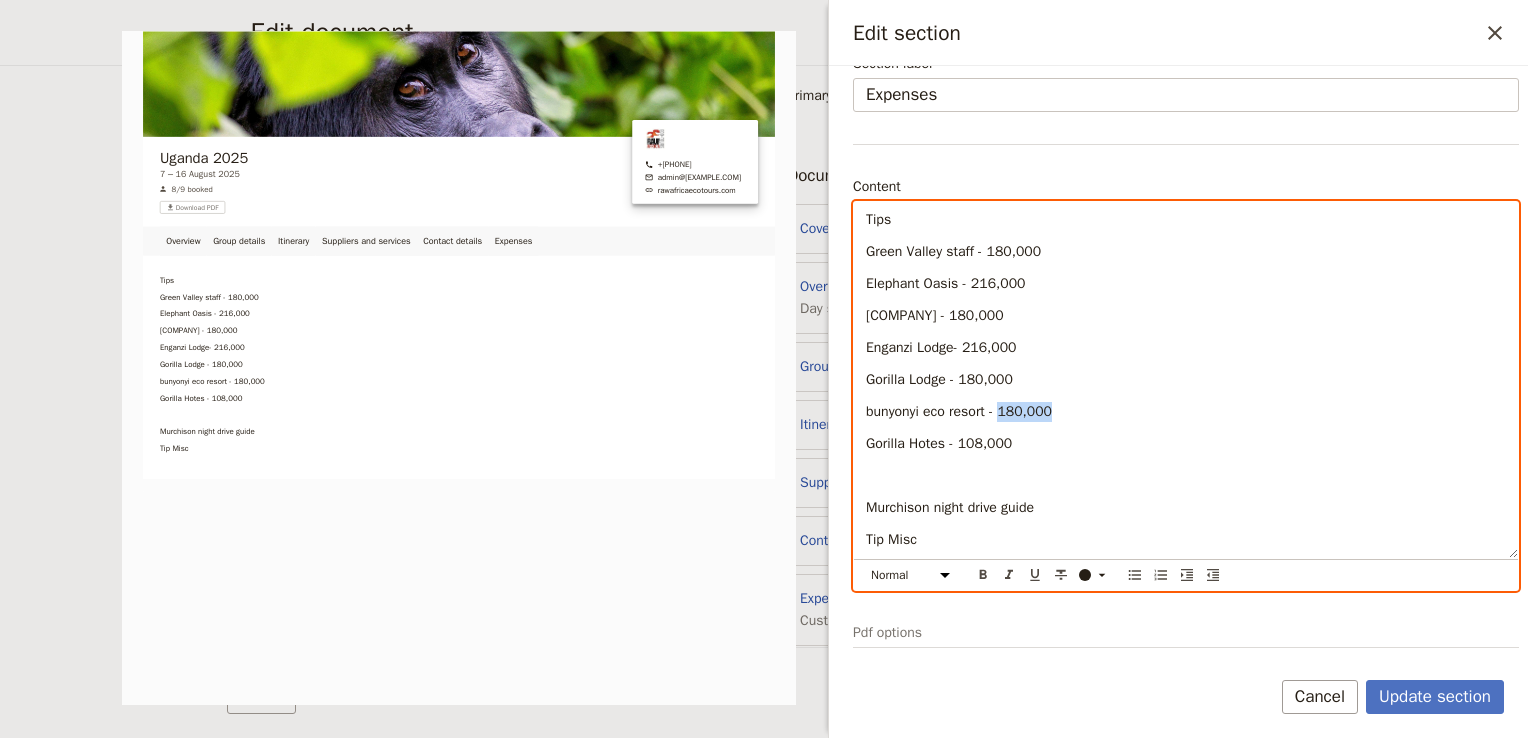 drag, startPoint x: 1061, startPoint y: 412, endPoint x: 1002, endPoint y: 407, distance: 59.211487 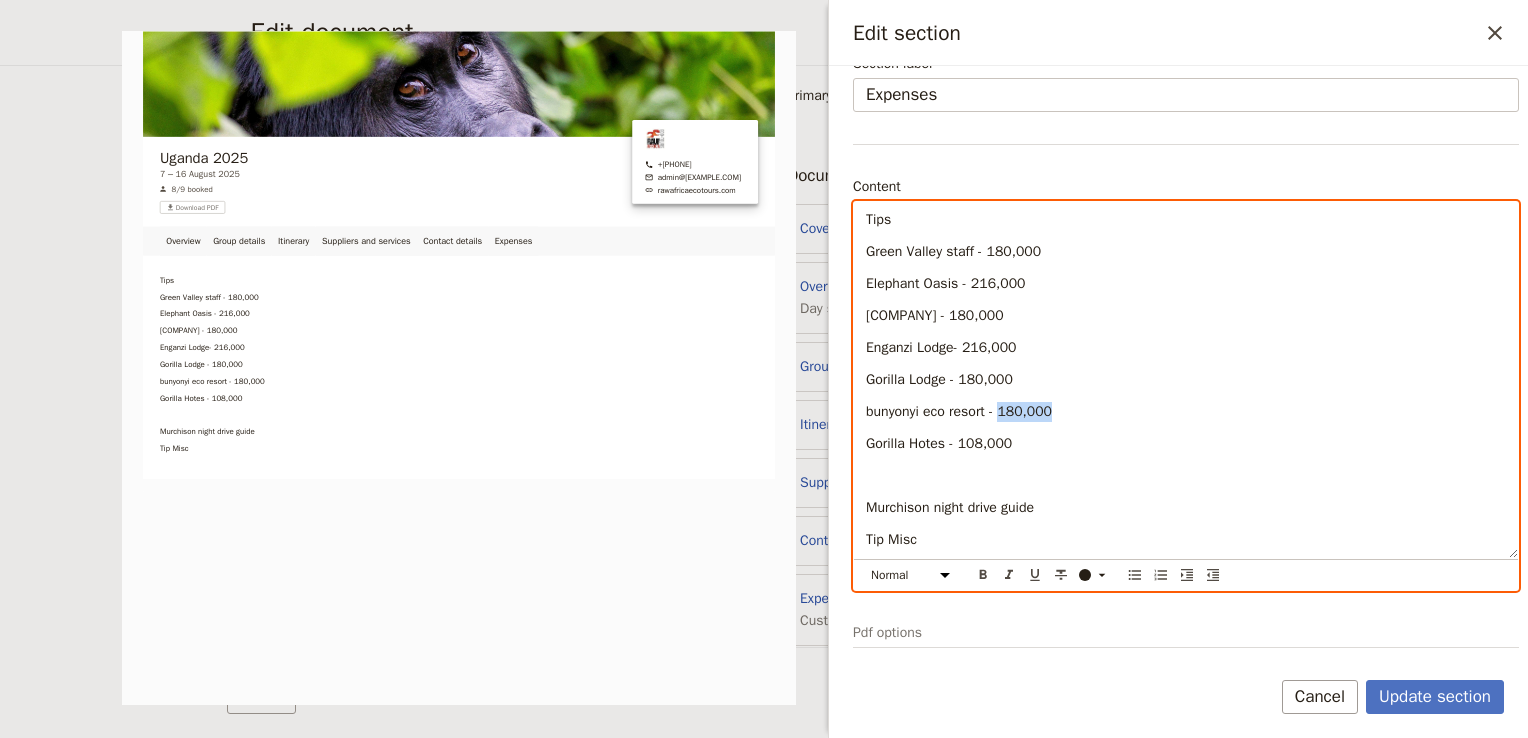 copy on "180,000" 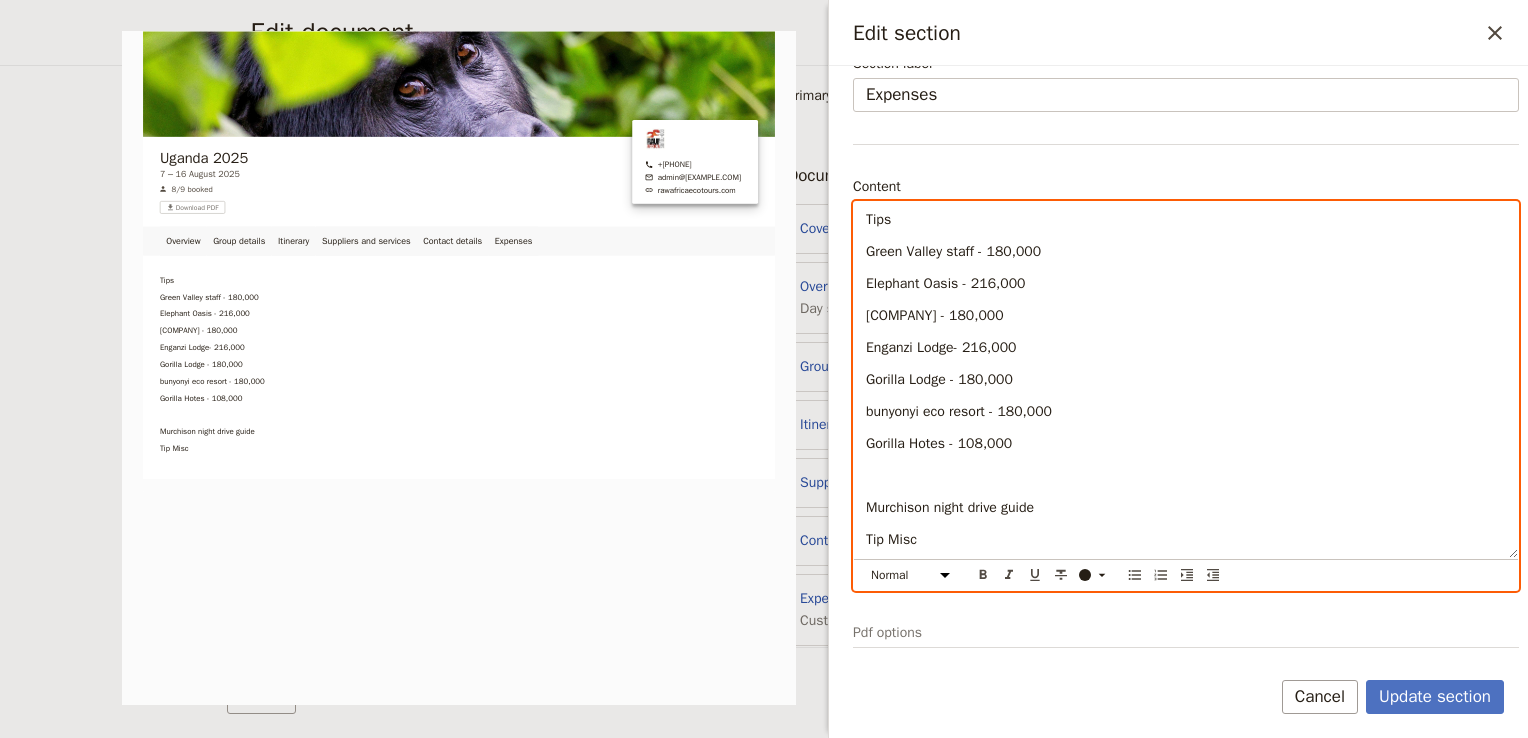 drag, startPoint x: 1074, startPoint y: 406, endPoint x: 992, endPoint y: 431, distance: 85.72631 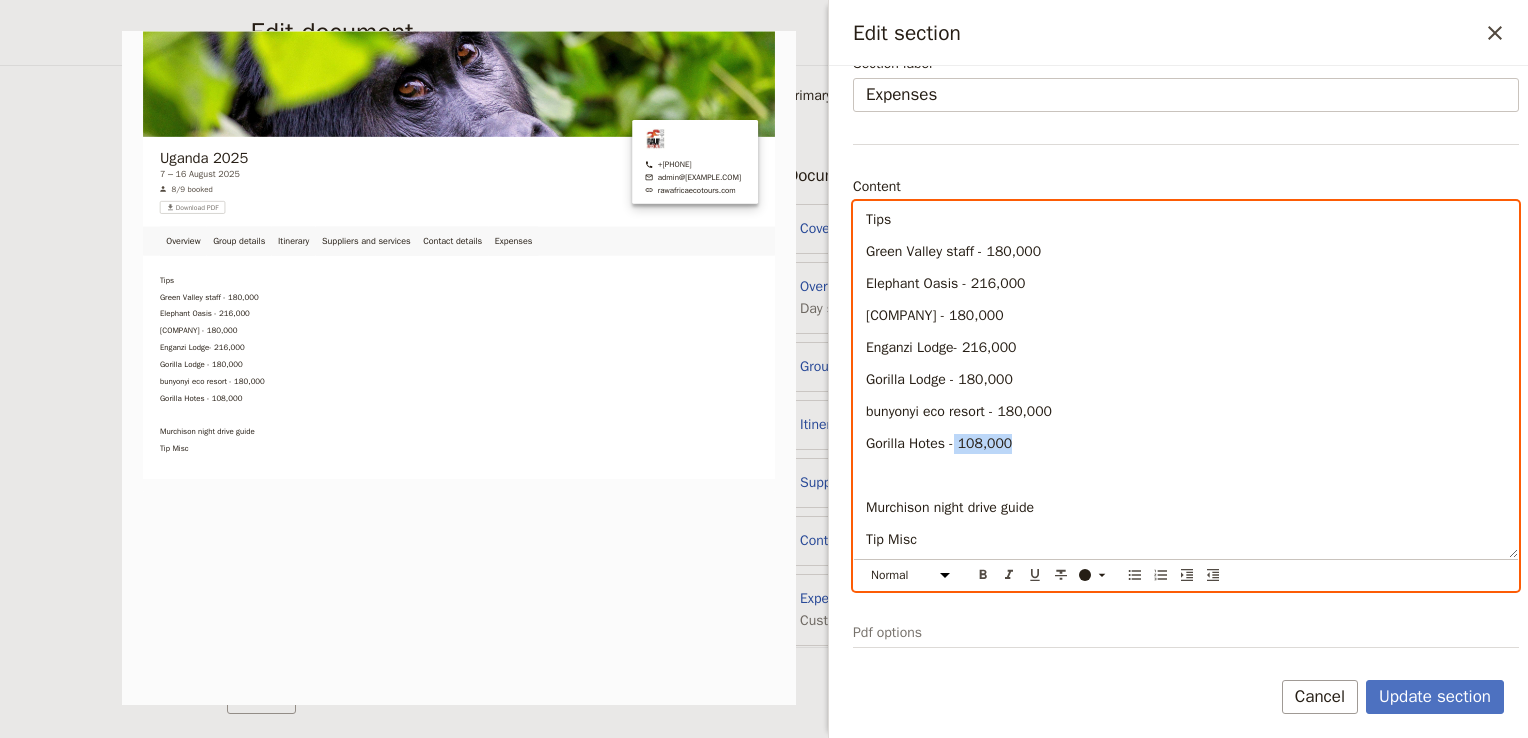 drag, startPoint x: 1009, startPoint y: 444, endPoint x: 953, endPoint y: 444, distance: 56 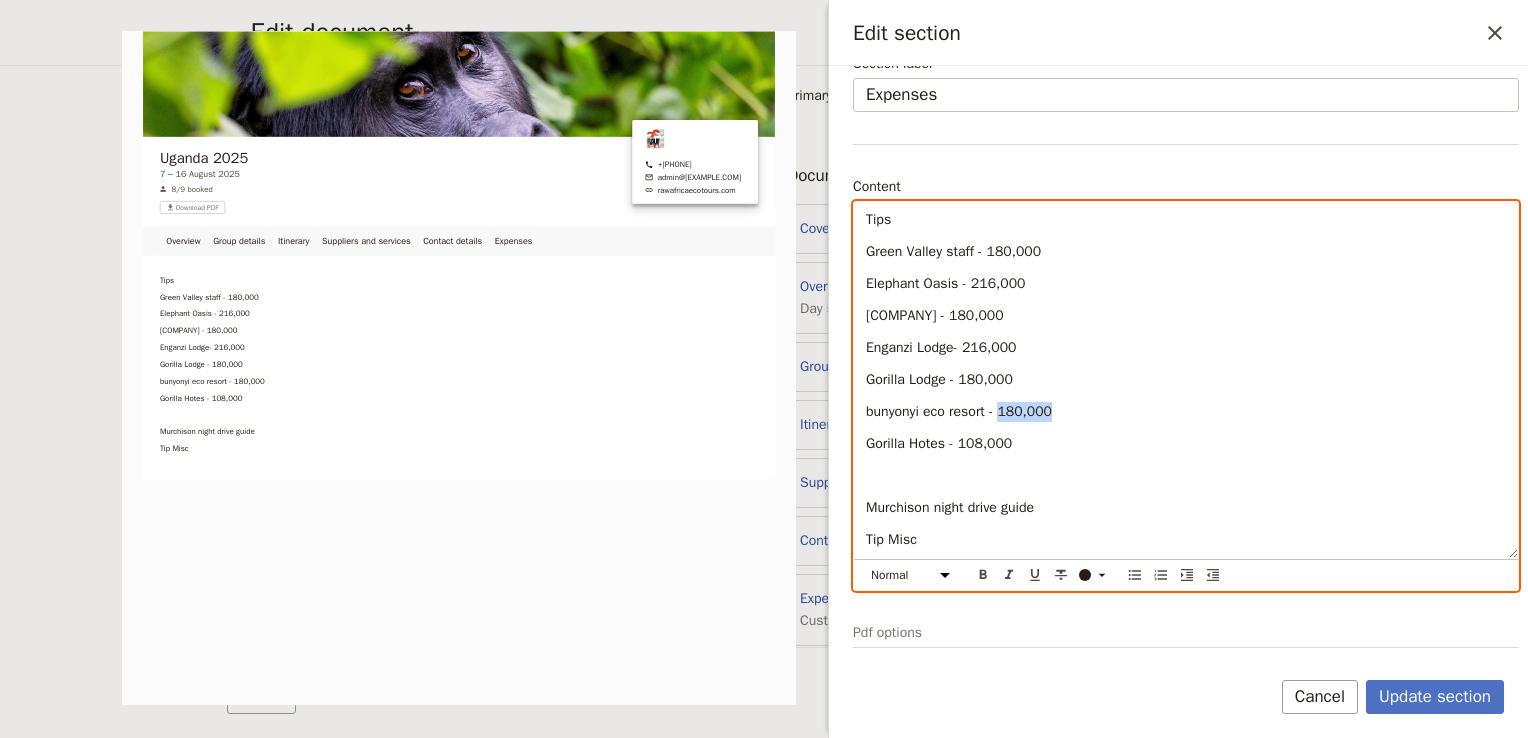 drag, startPoint x: 1051, startPoint y: 412, endPoint x: 1000, endPoint y: 412, distance: 51 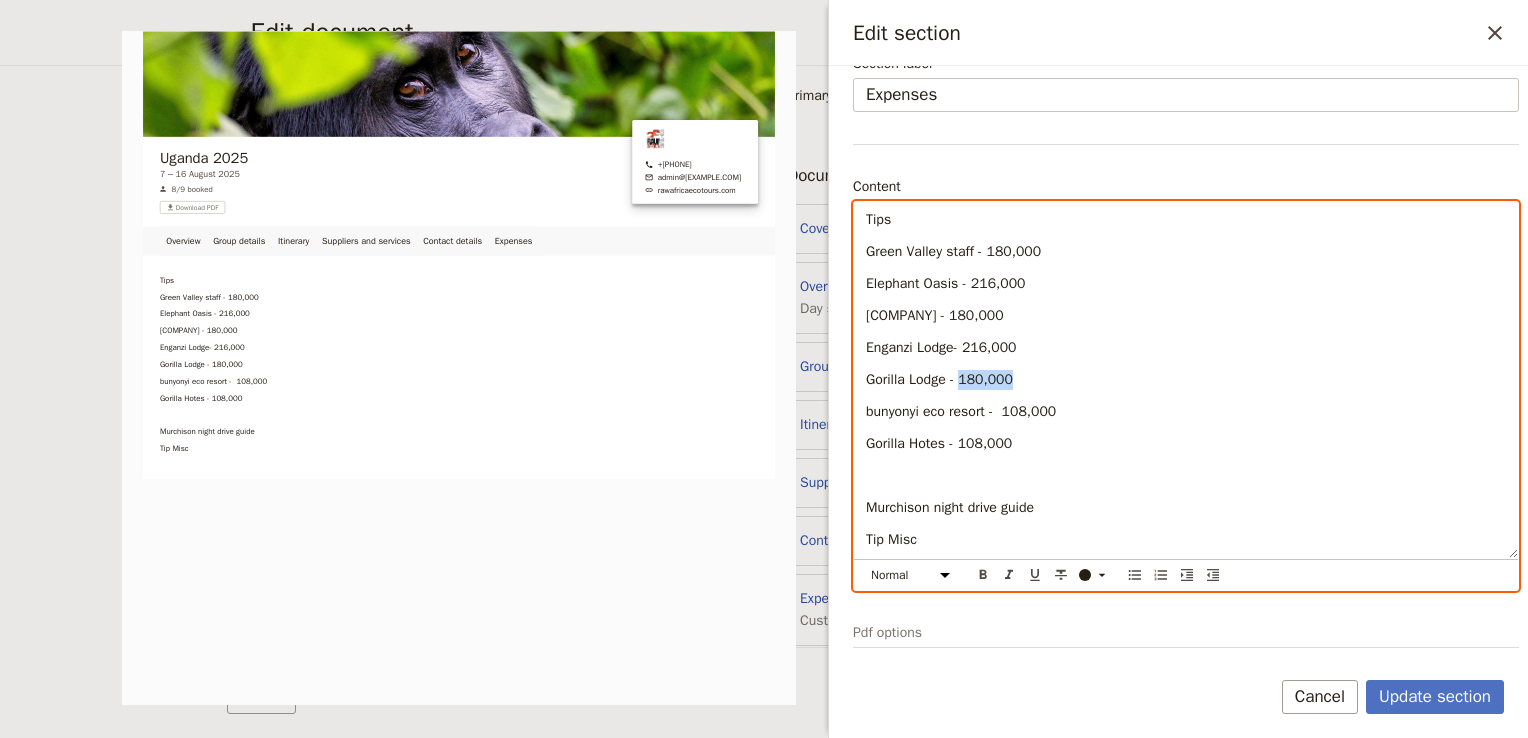 drag, startPoint x: 1014, startPoint y: 377, endPoint x: 962, endPoint y: 382, distance: 52.23983 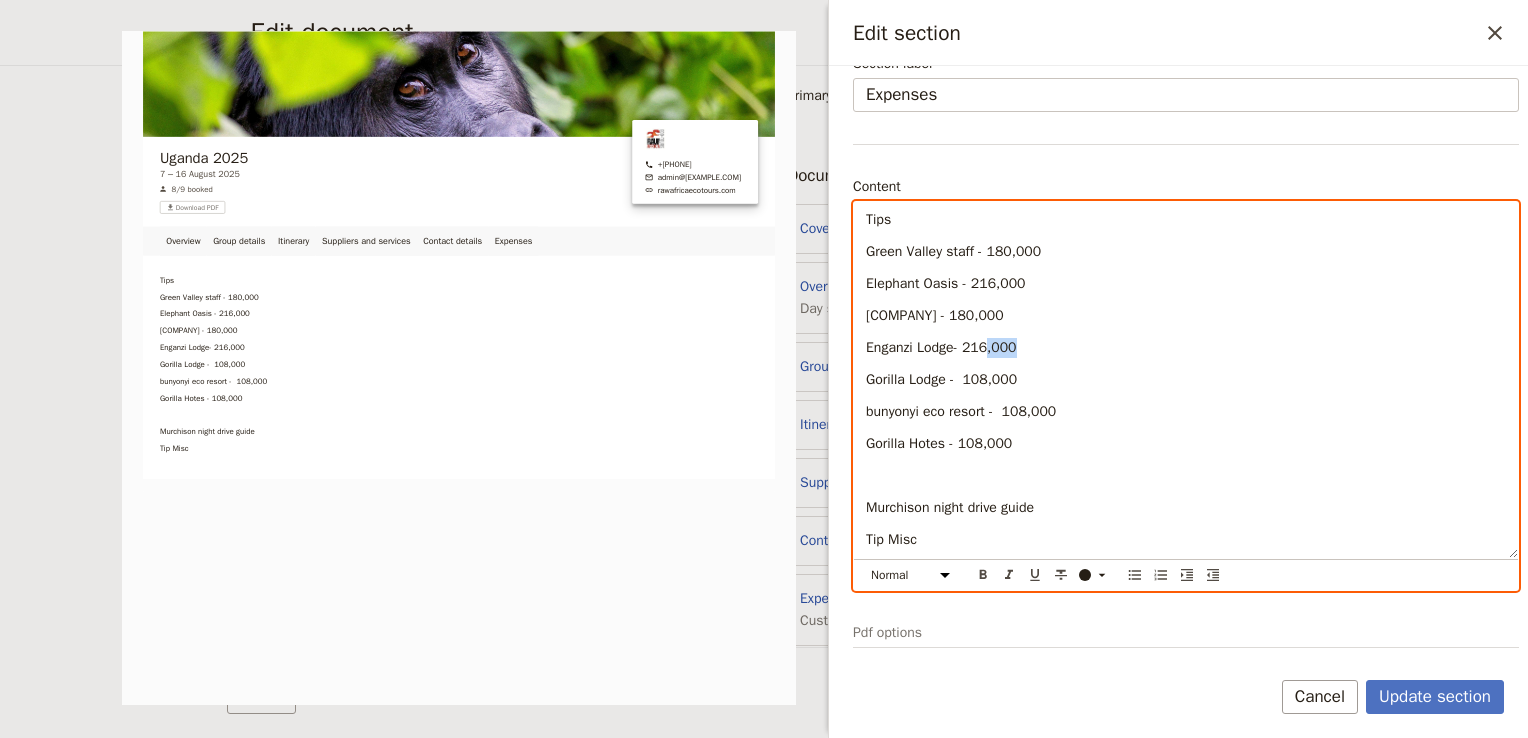 drag, startPoint x: 1021, startPoint y: 343, endPoint x: 989, endPoint y: 344, distance: 32.01562 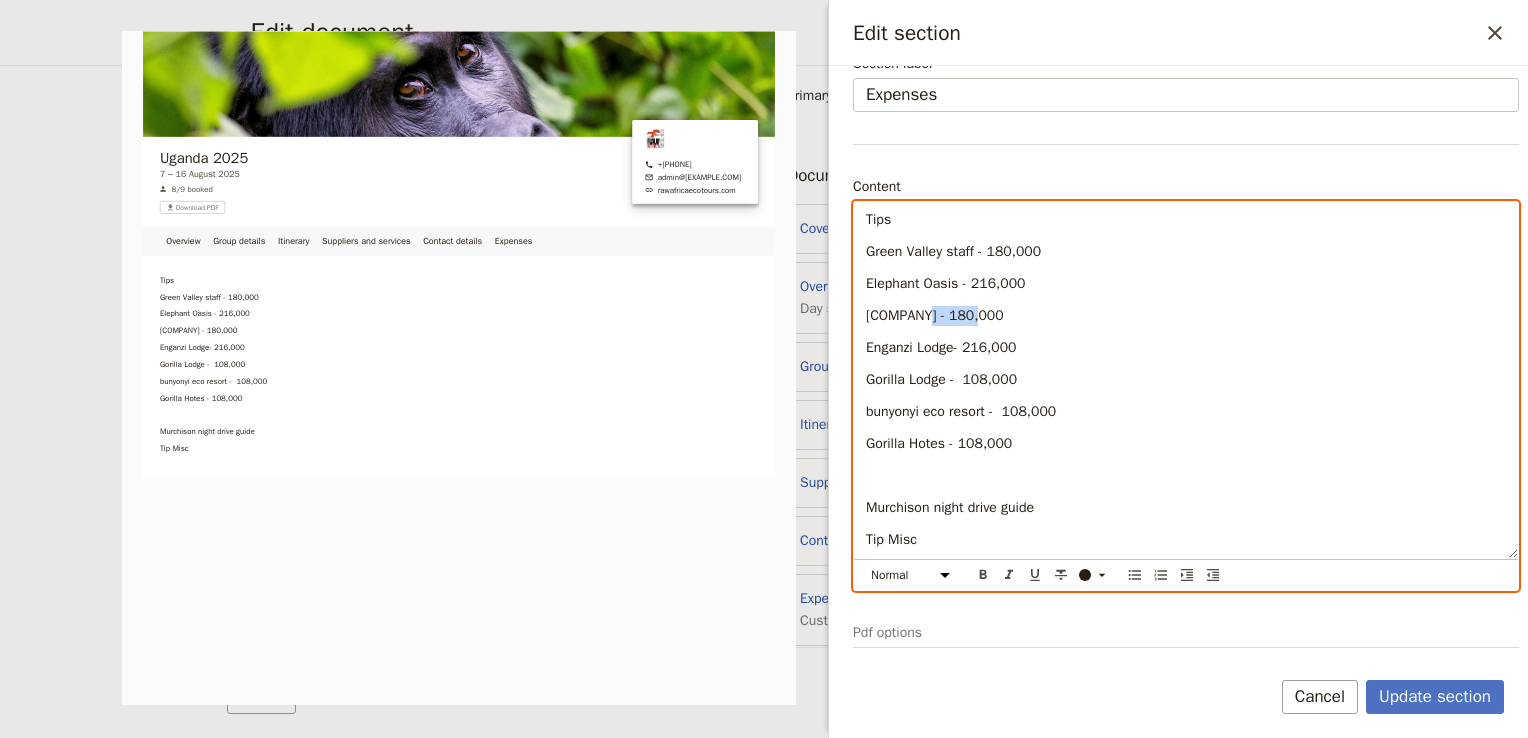 drag, startPoint x: 971, startPoint y: 310, endPoint x: 912, endPoint y: 312, distance: 59.03389 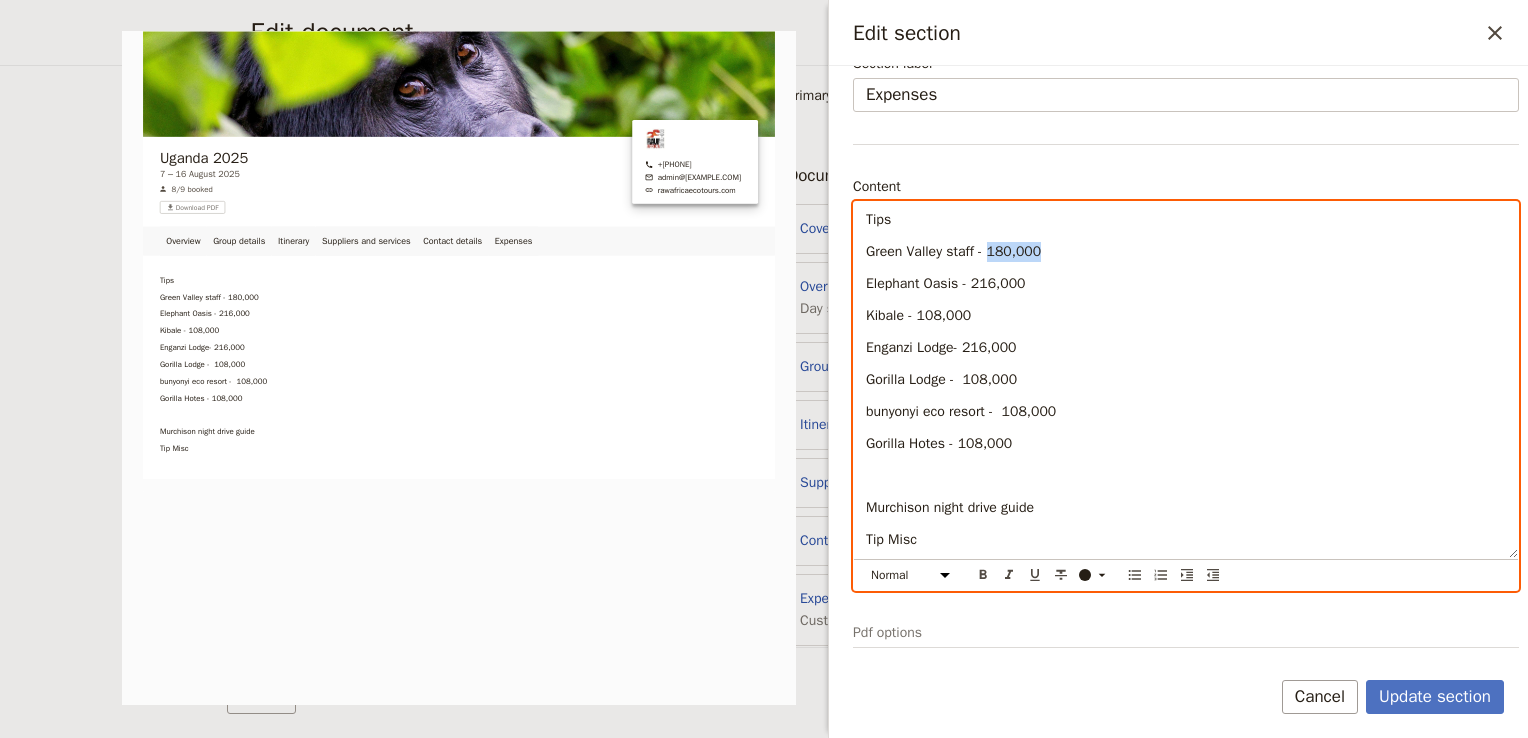 drag, startPoint x: 1076, startPoint y: 251, endPoint x: 985, endPoint y: 259, distance: 91.350975 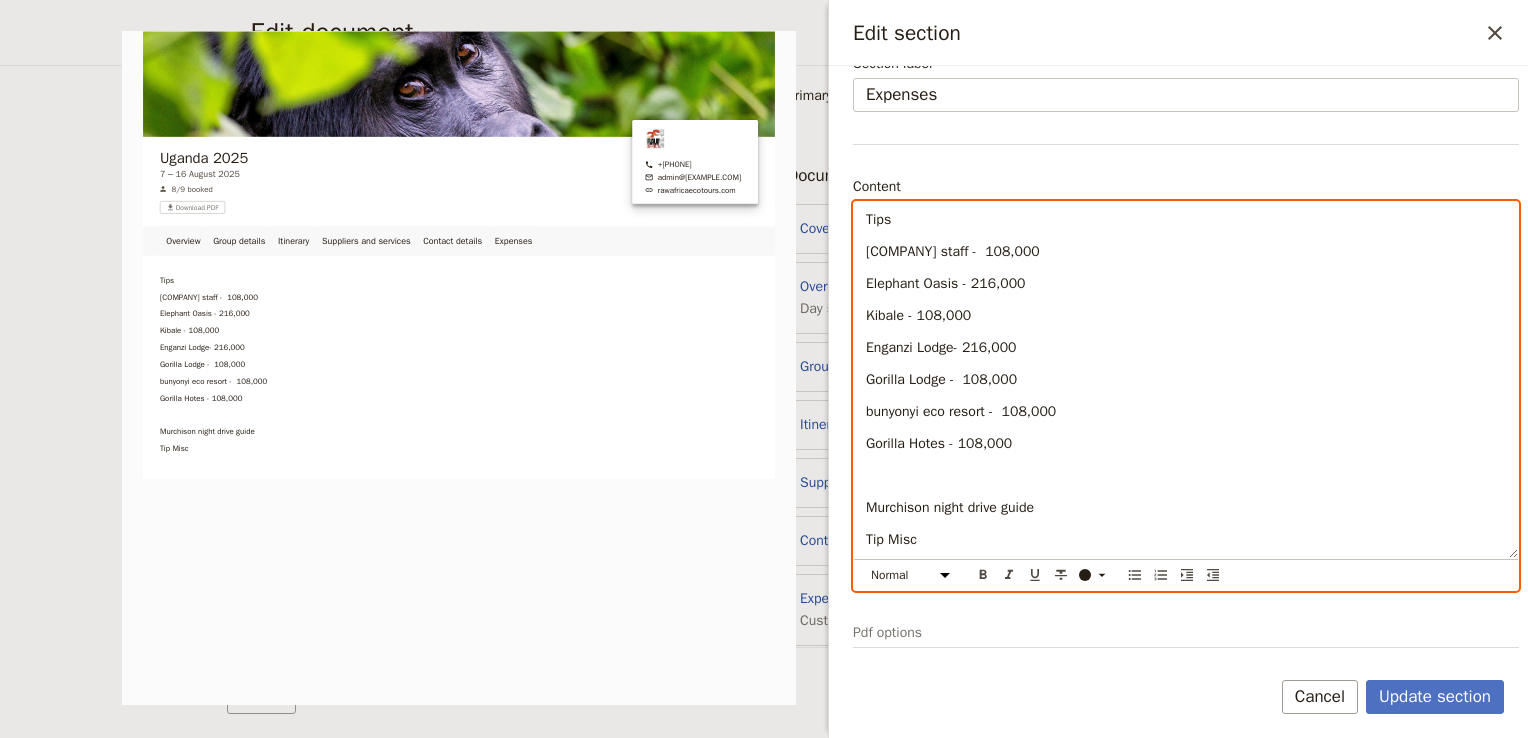 click on "Elephant Oasis - 216,000" at bounding box center [1186, 284] 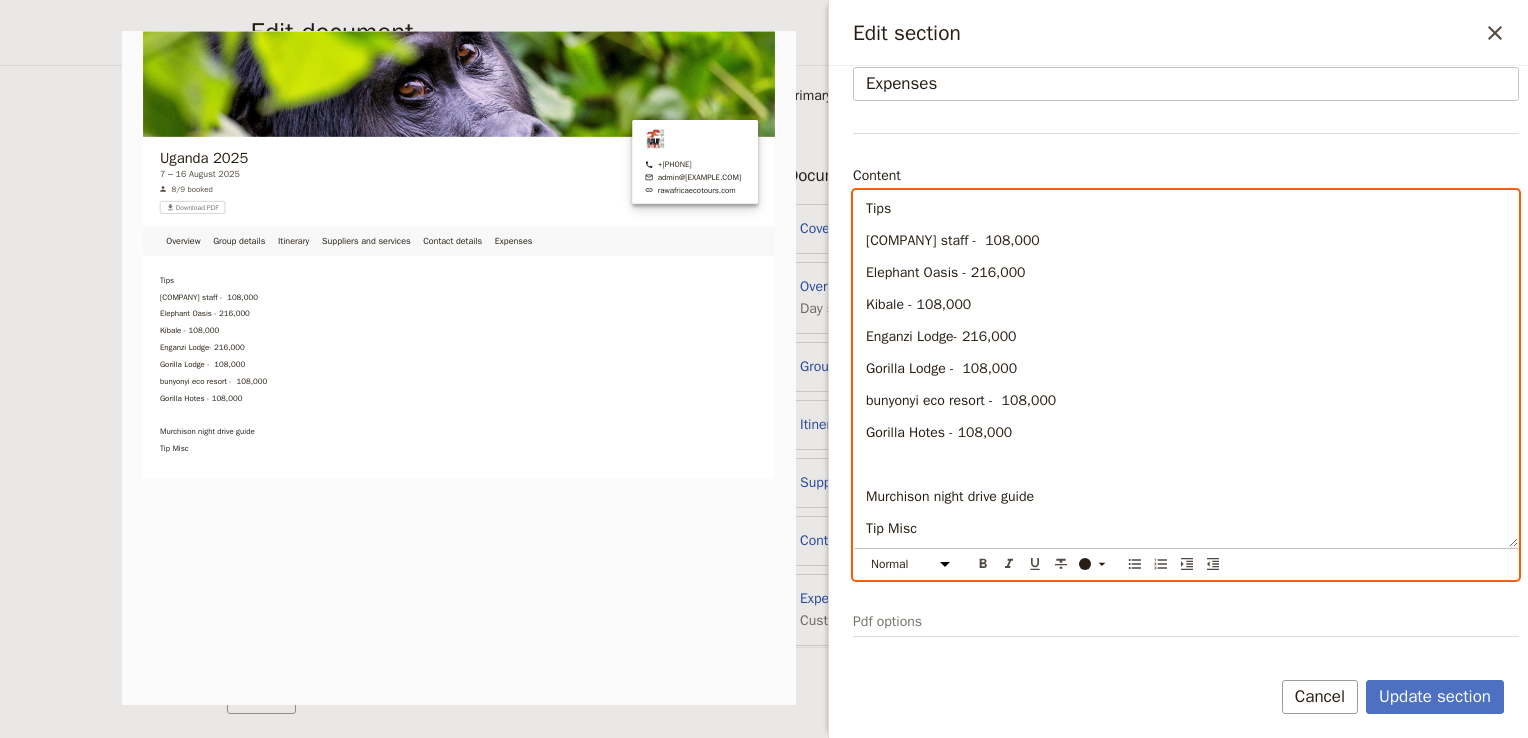 scroll, scrollTop: 116, scrollLeft: 0, axis: vertical 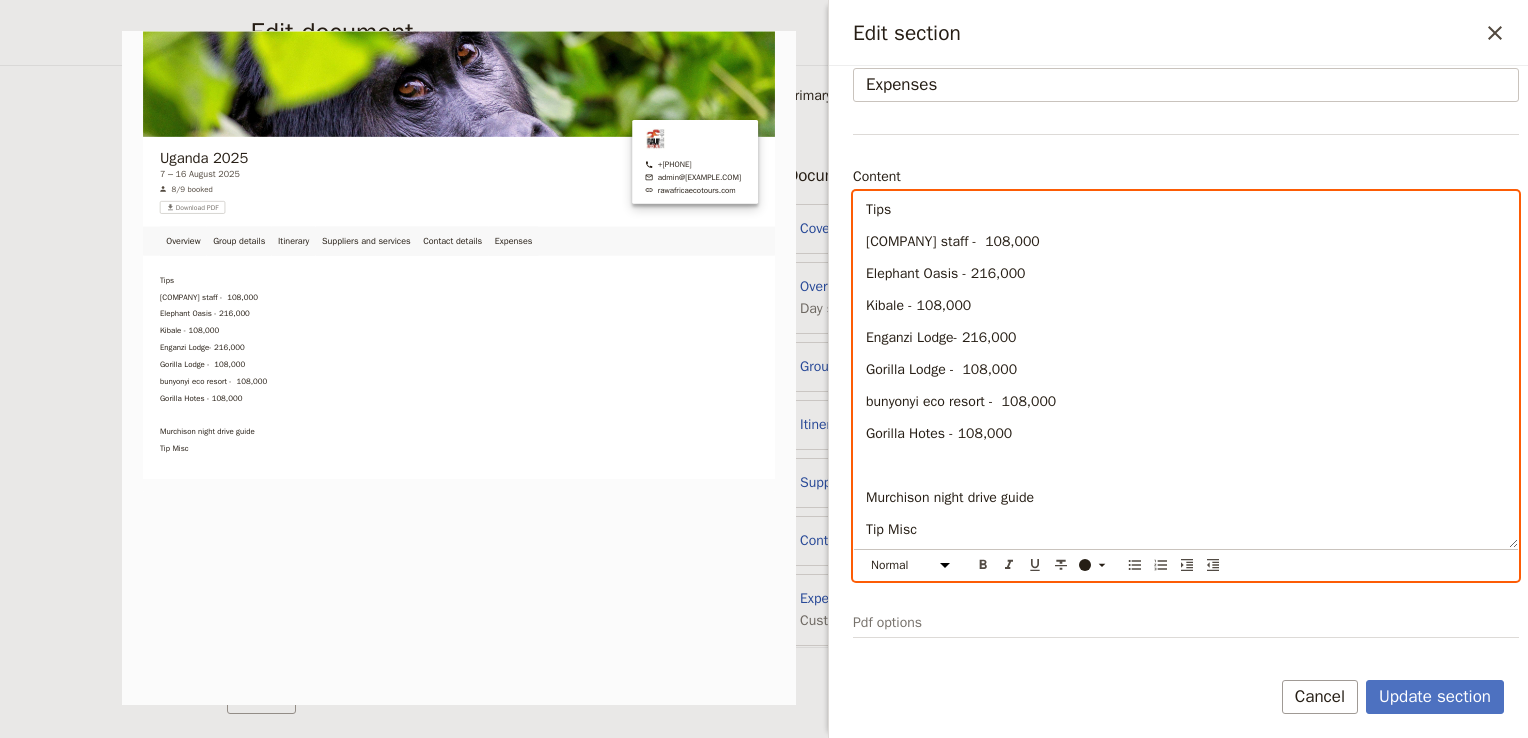 click at bounding box center [1186, 466] 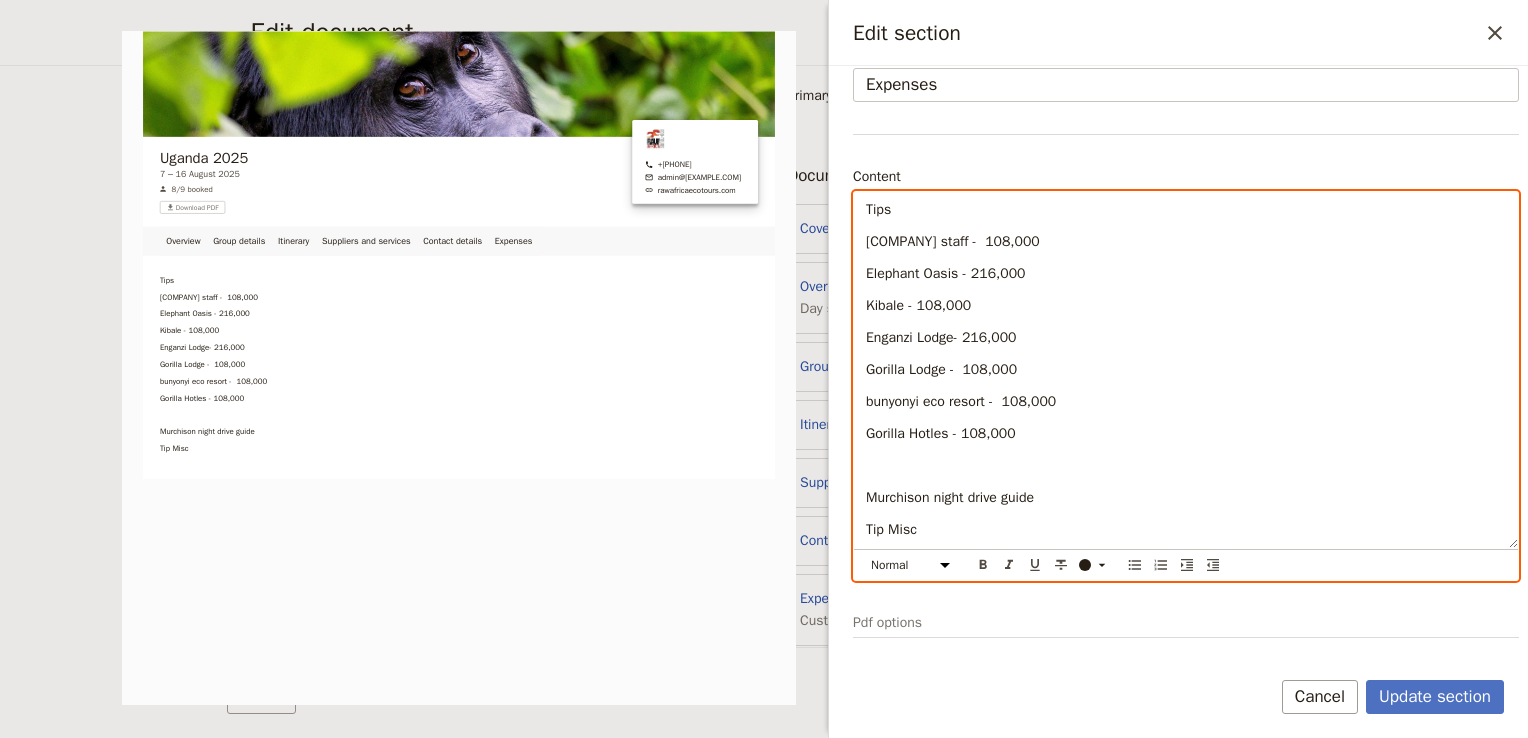click on "Gorilla Hotles - 108,000" at bounding box center (1186, 434) 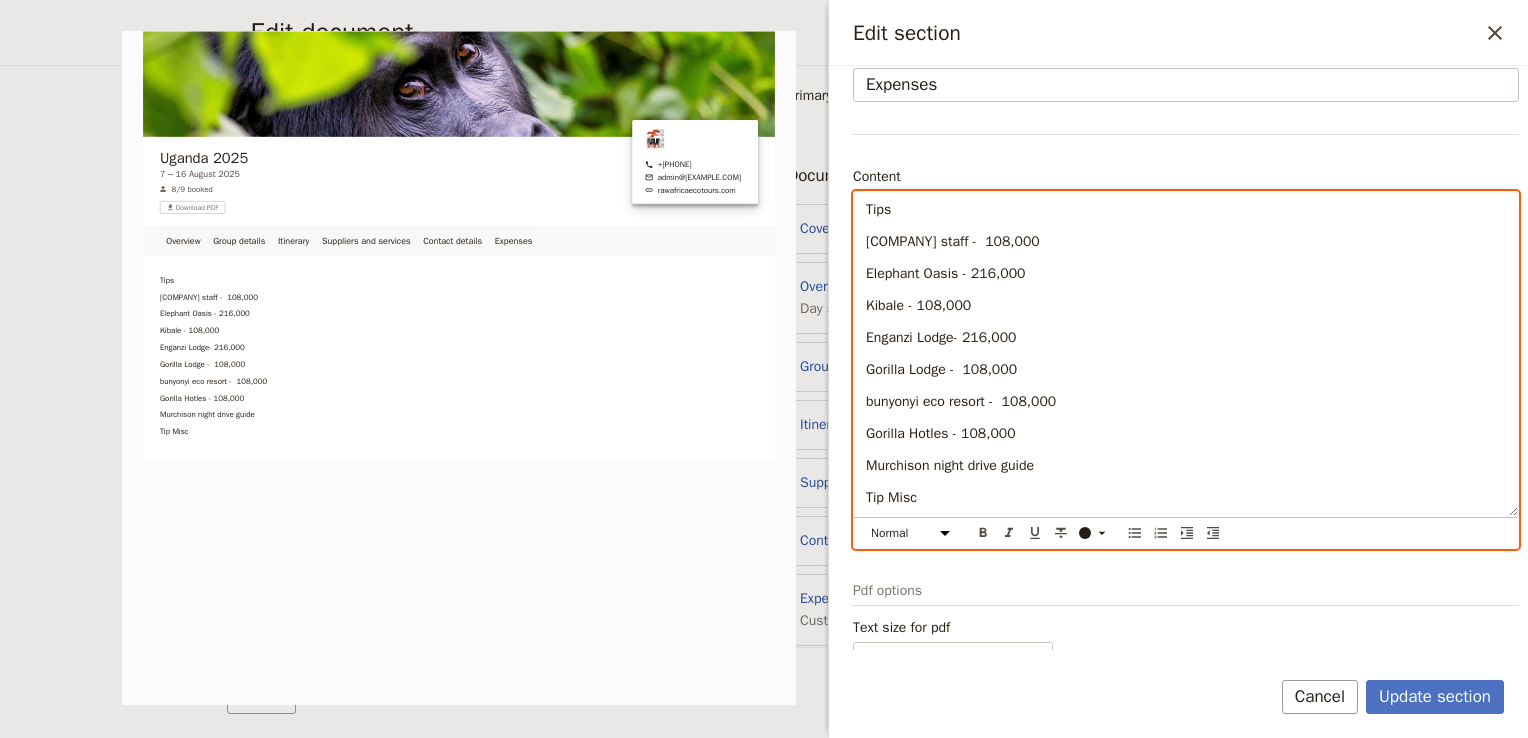 scroll, scrollTop: 138, scrollLeft: 0, axis: vertical 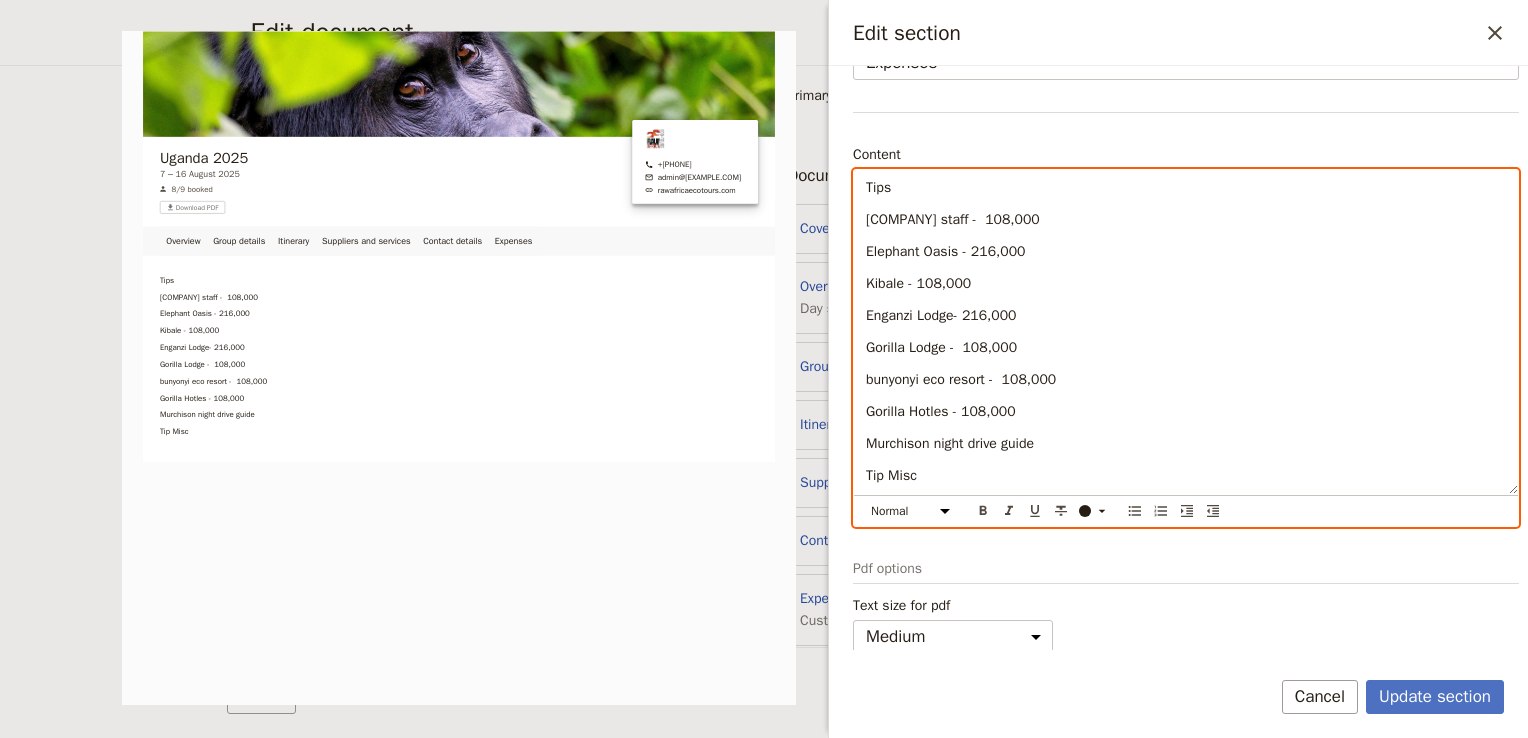 click on "Tip Misc" at bounding box center [1186, 476] 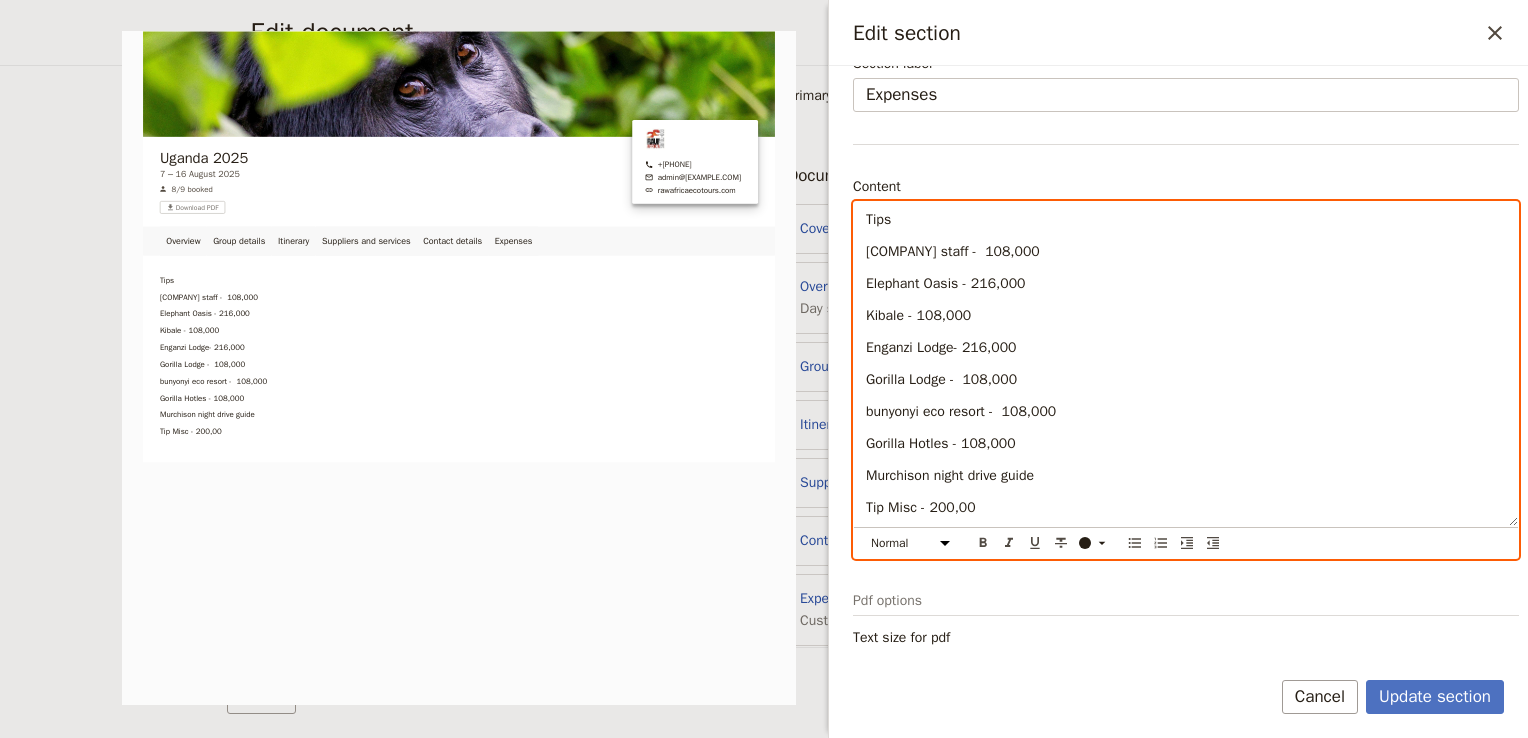 scroll, scrollTop: 125, scrollLeft: 0, axis: vertical 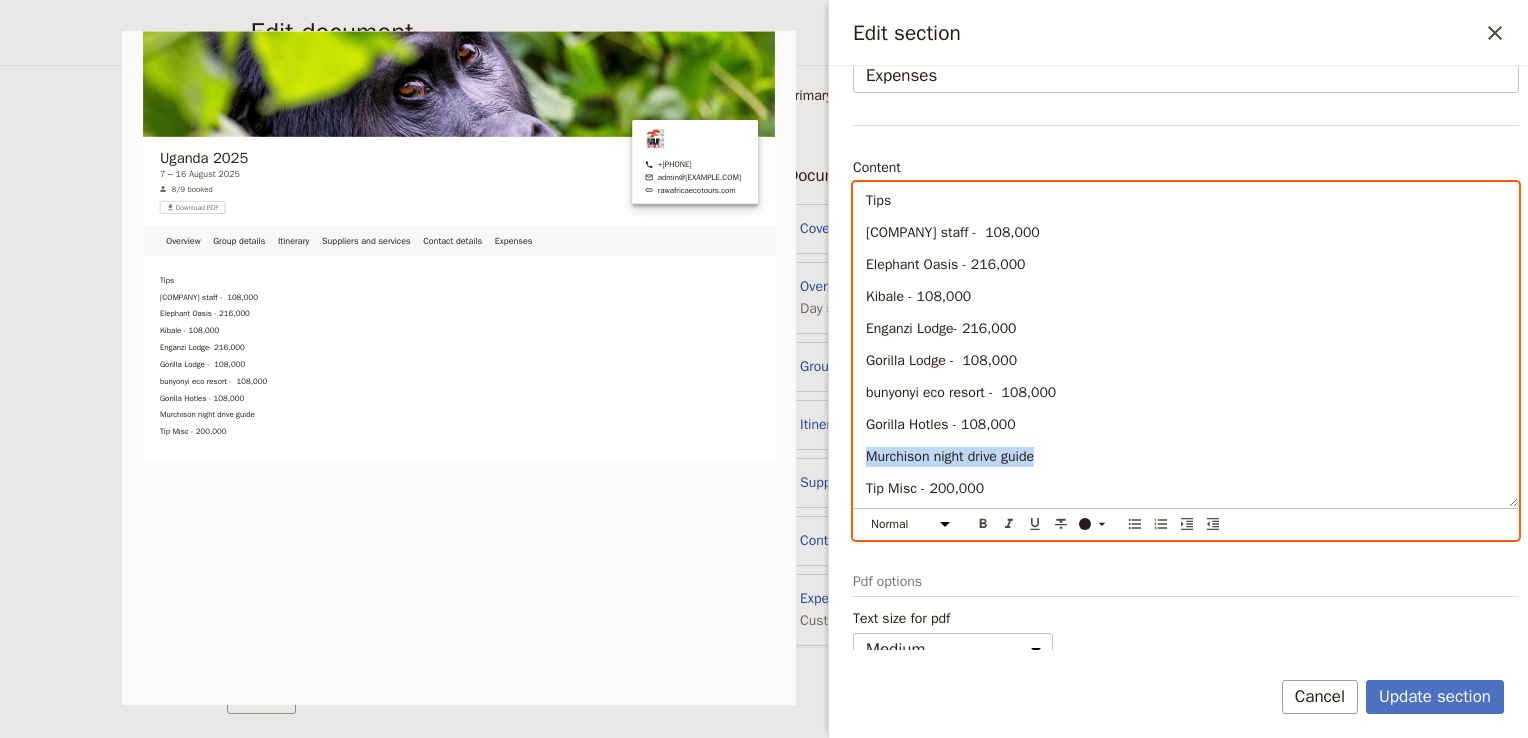 drag, startPoint x: 1064, startPoint y: 463, endPoint x: 860, endPoint y: 449, distance: 204.47983 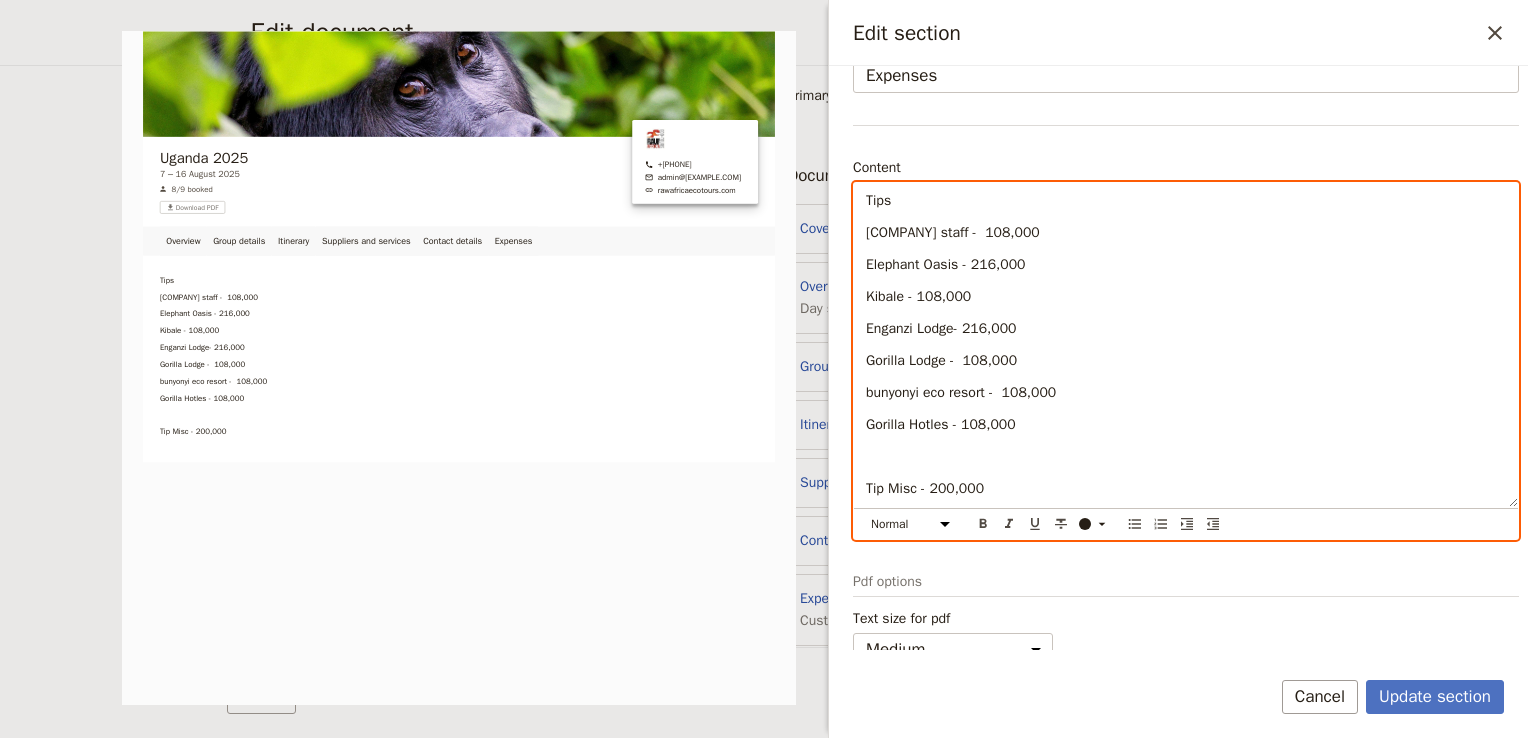 scroll, scrollTop: 106, scrollLeft: 0, axis: vertical 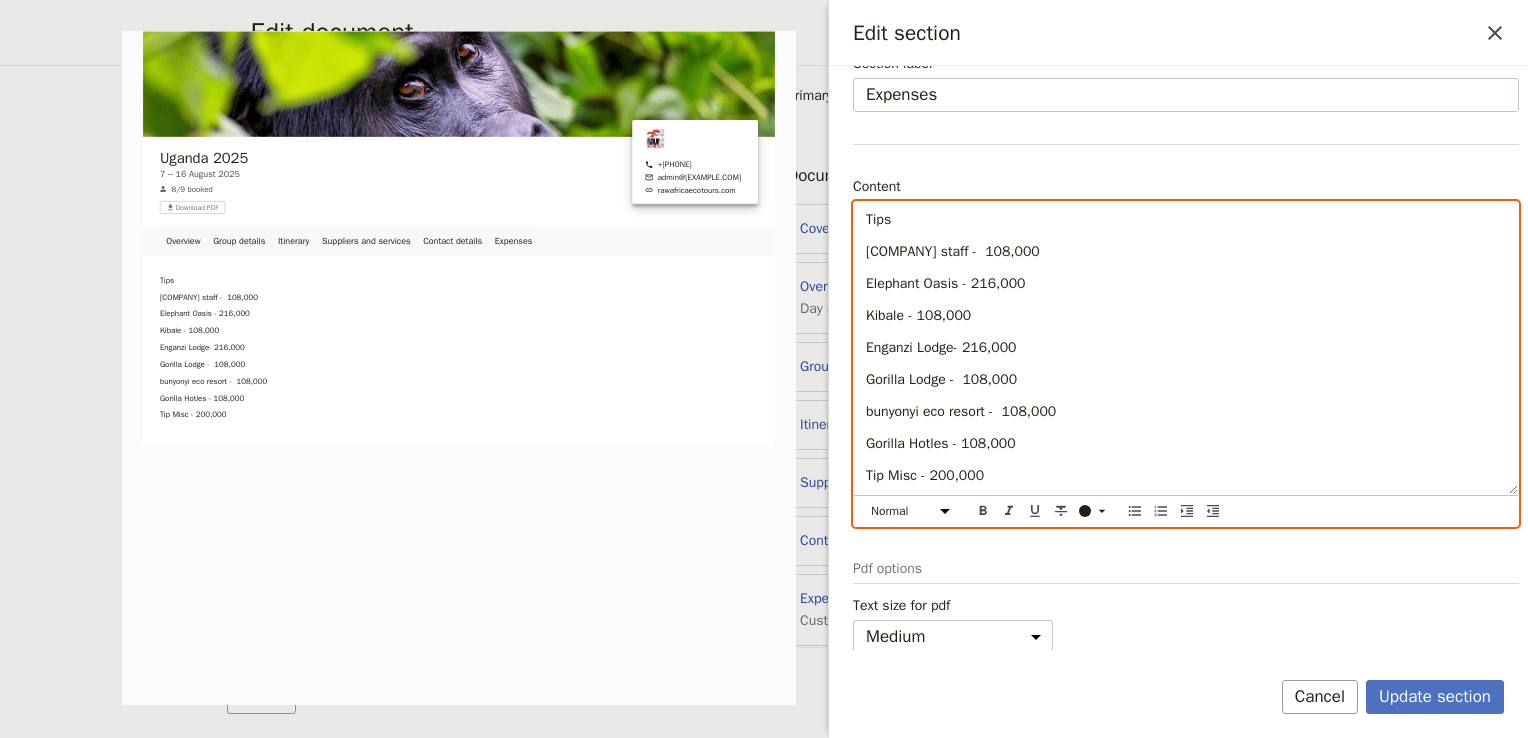 click on "Tip Misc - 200,000" at bounding box center [1186, 476] 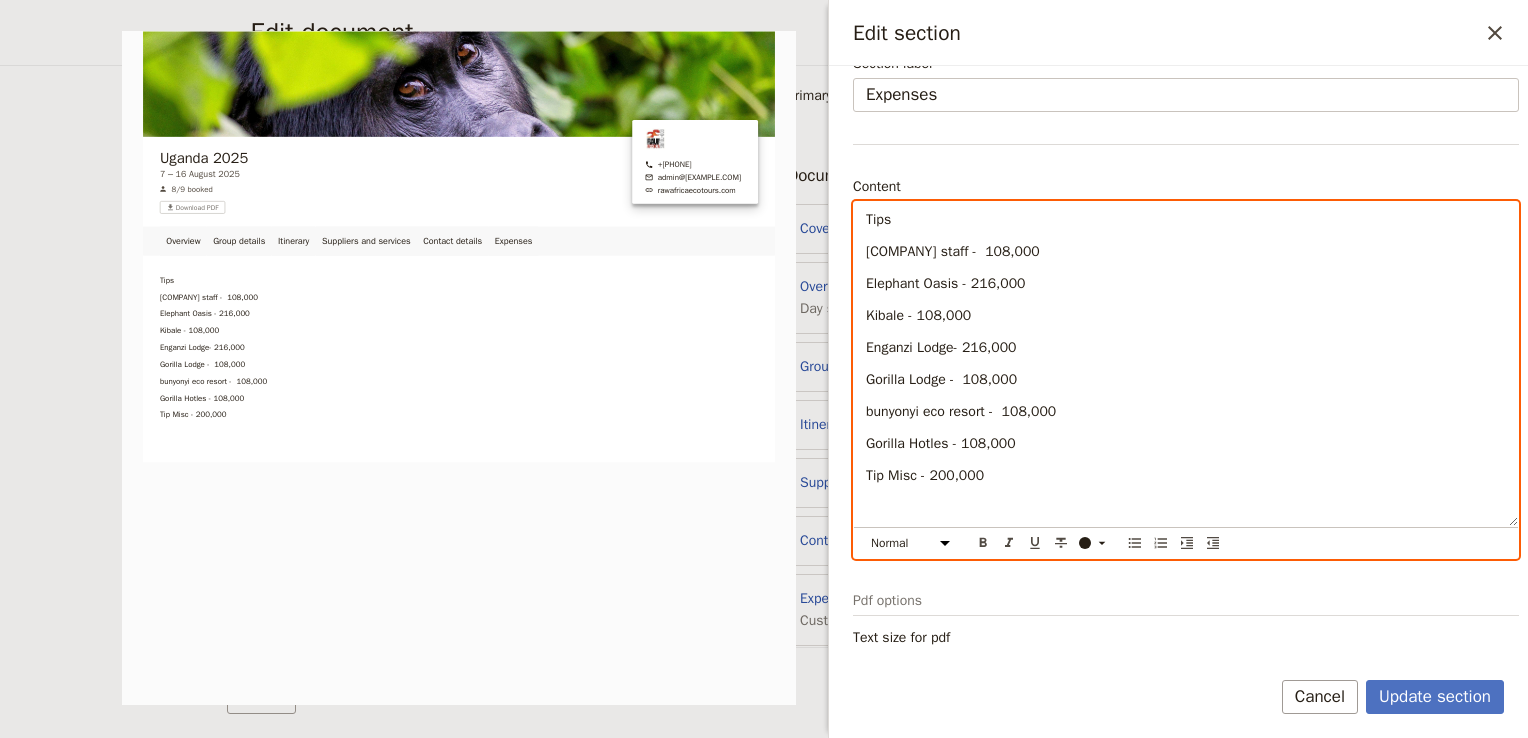scroll, scrollTop: 0, scrollLeft: 0, axis: both 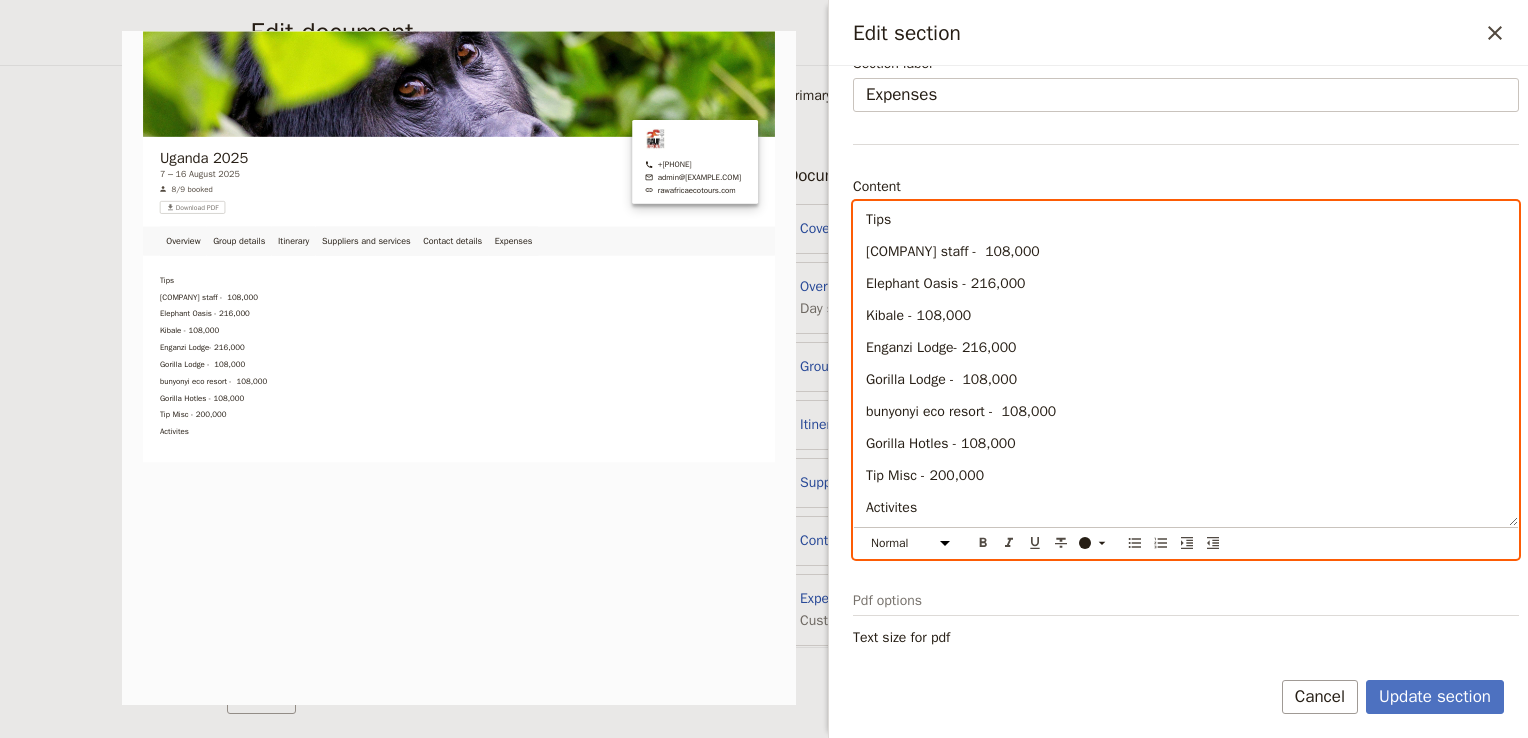 click on "Tips" at bounding box center (1186, 220) 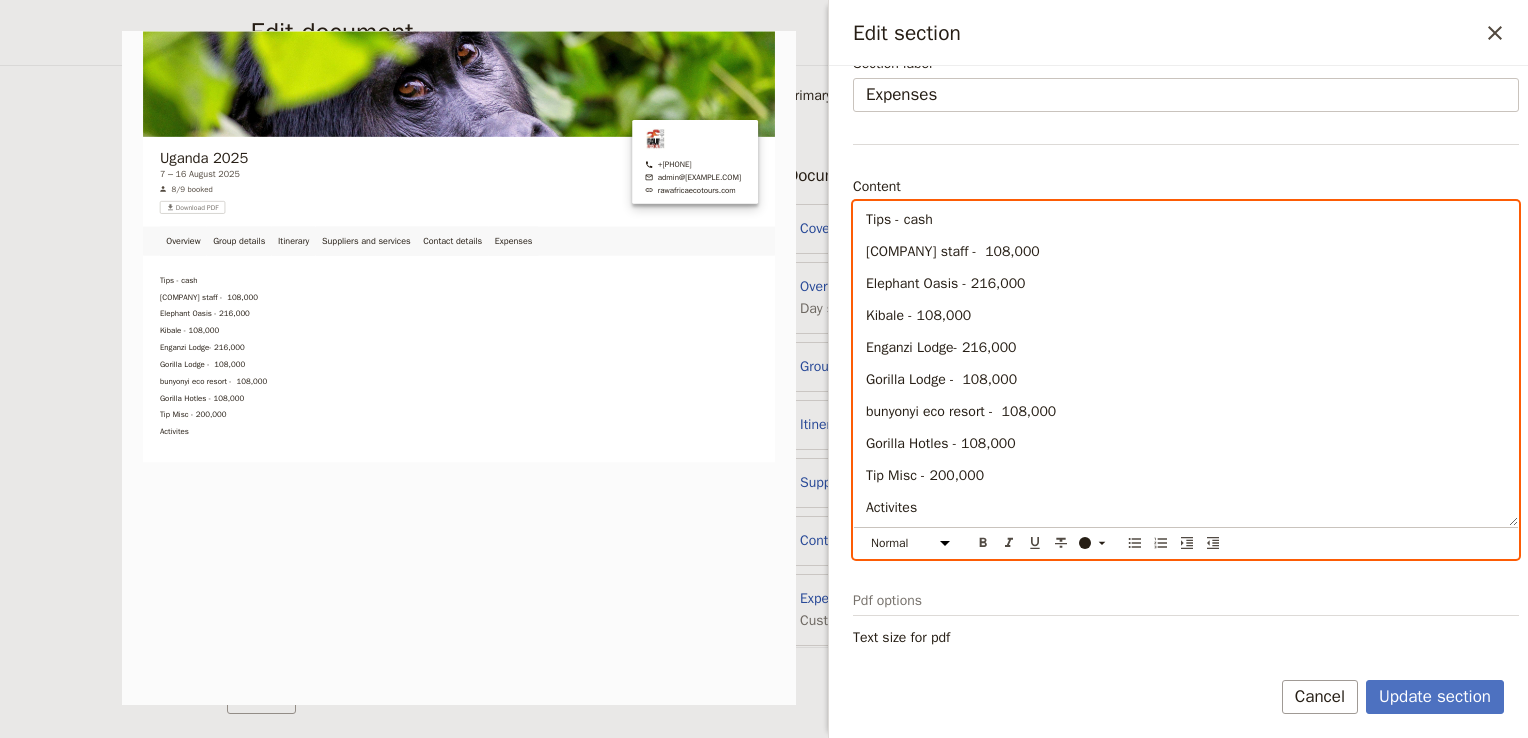 click on "Tips - cash" at bounding box center (899, 219) 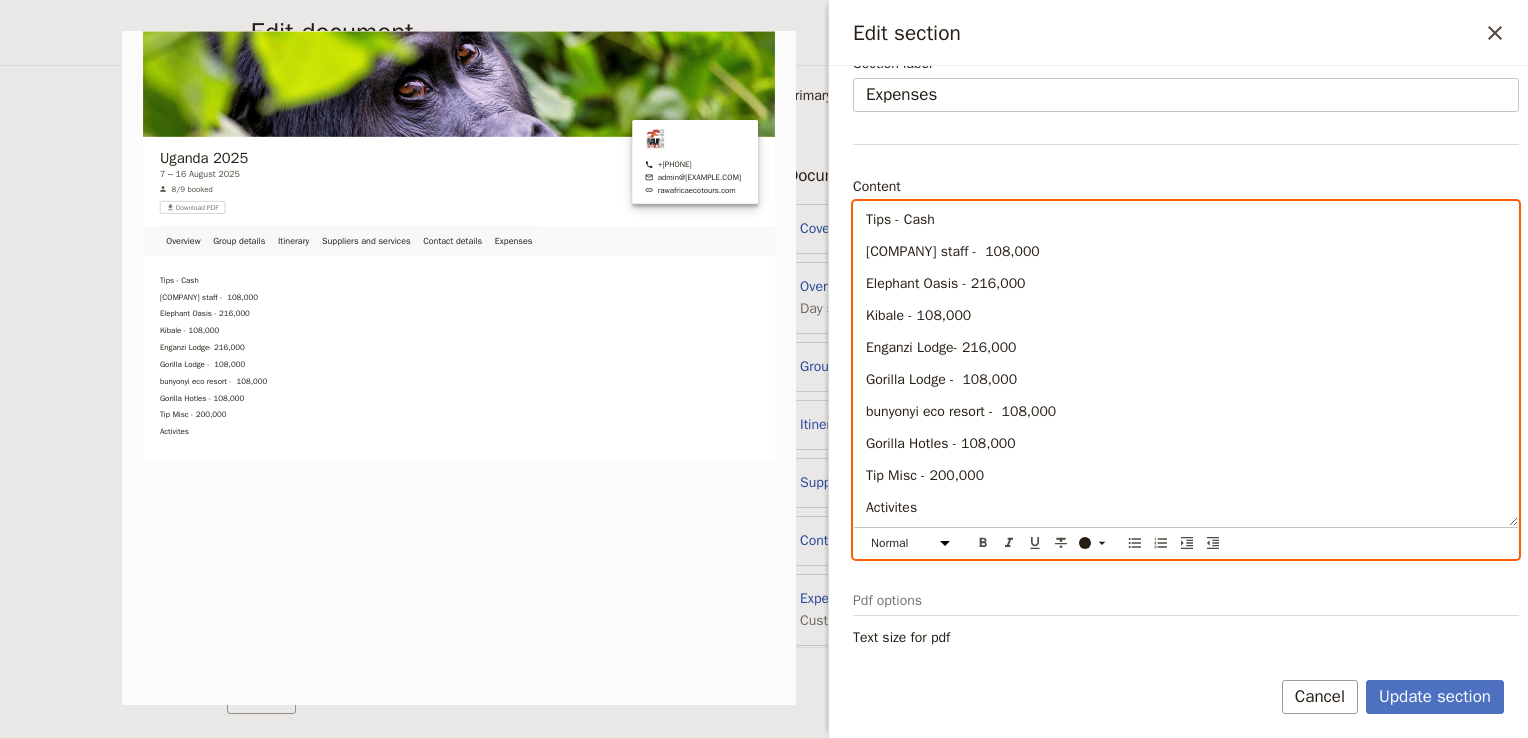 click on "Tips - Cash Green Valley staff - 108,000 Elephant Oasis - 216,000 Kibale - 108,000 Enganzi Lodge- 216,000 Gorilla Lodge - 108,000 bunyonyi eco resort - 108,000 Gorilla Hotles - 108,000 Tip Misc - 200,000 Activites" at bounding box center [1186, 364] 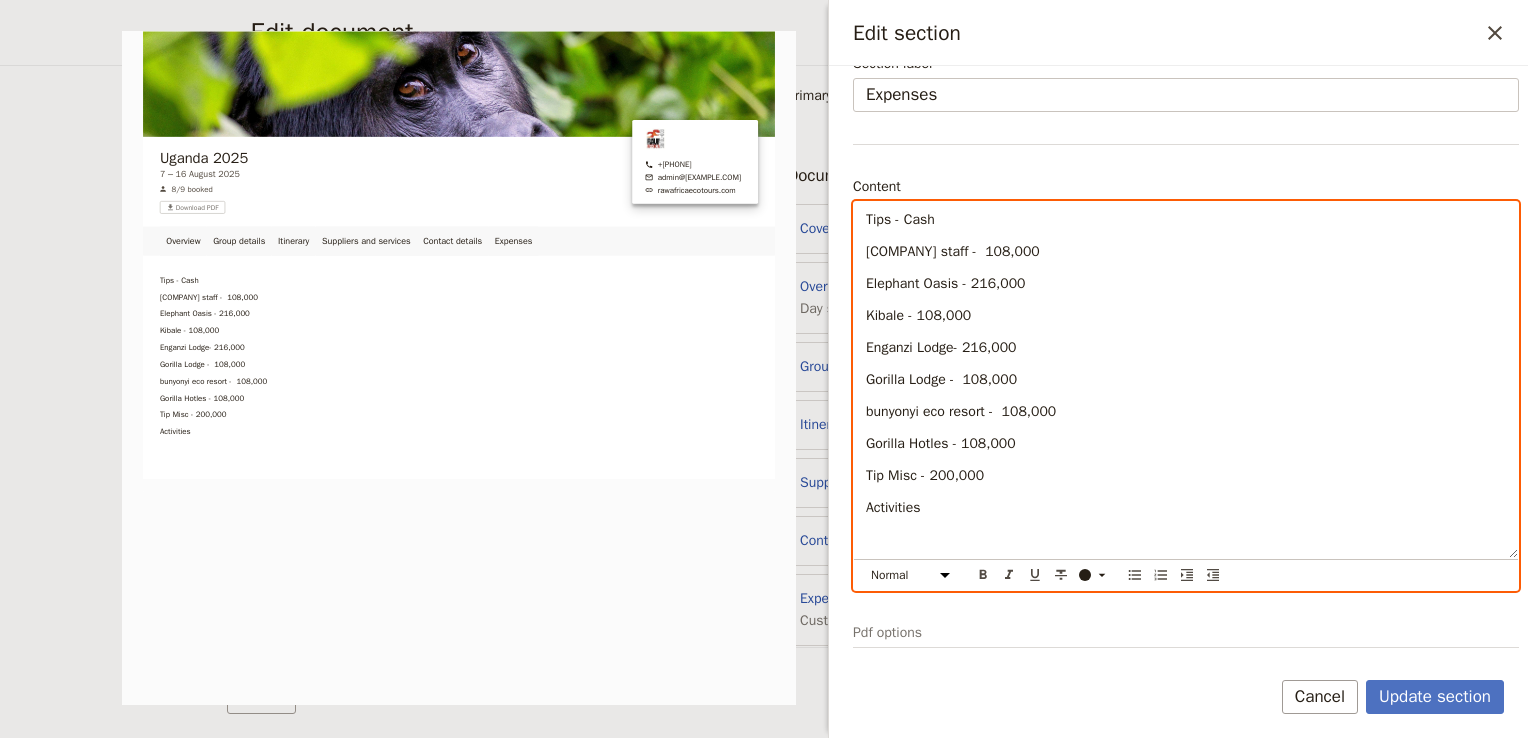 scroll, scrollTop: 0, scrollLeft: 0, axis: both 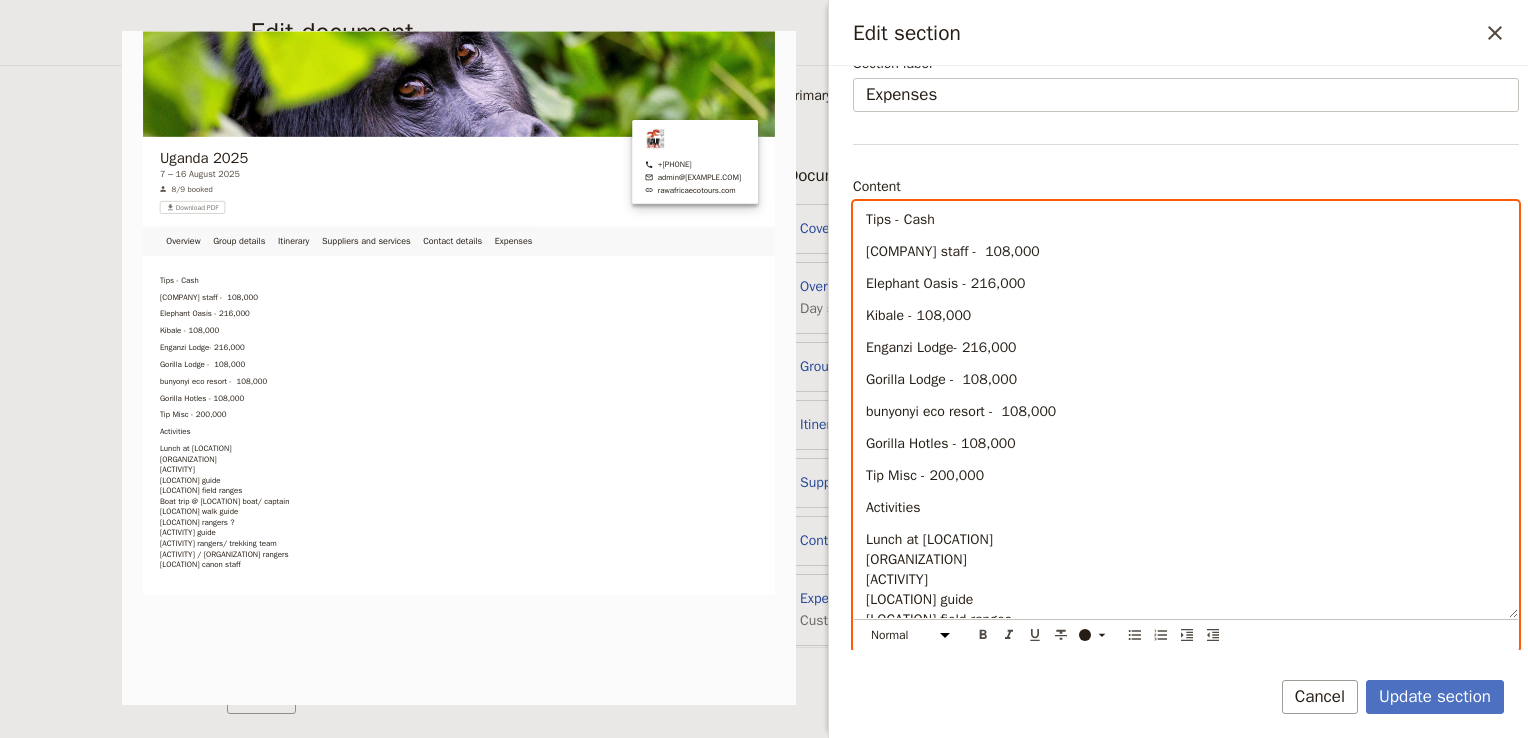 click on "Lunch at [LOCATION]
[ORGANIZATION]
[ACTIVITY]
[LOCATION] guide
[LOCATION] field ranges
Boat trip @ [LOCATION] boat/ captain
[LOCATION] walk guide
[LOCATION] rangers ?
[ACTIVITY] guide
[ACTIVITY] rangers/ trekking team
[ACTIVITY] / [ORGANIZATION] rangers
[LOCATION] canon staff" at bounding box center (981, 649) 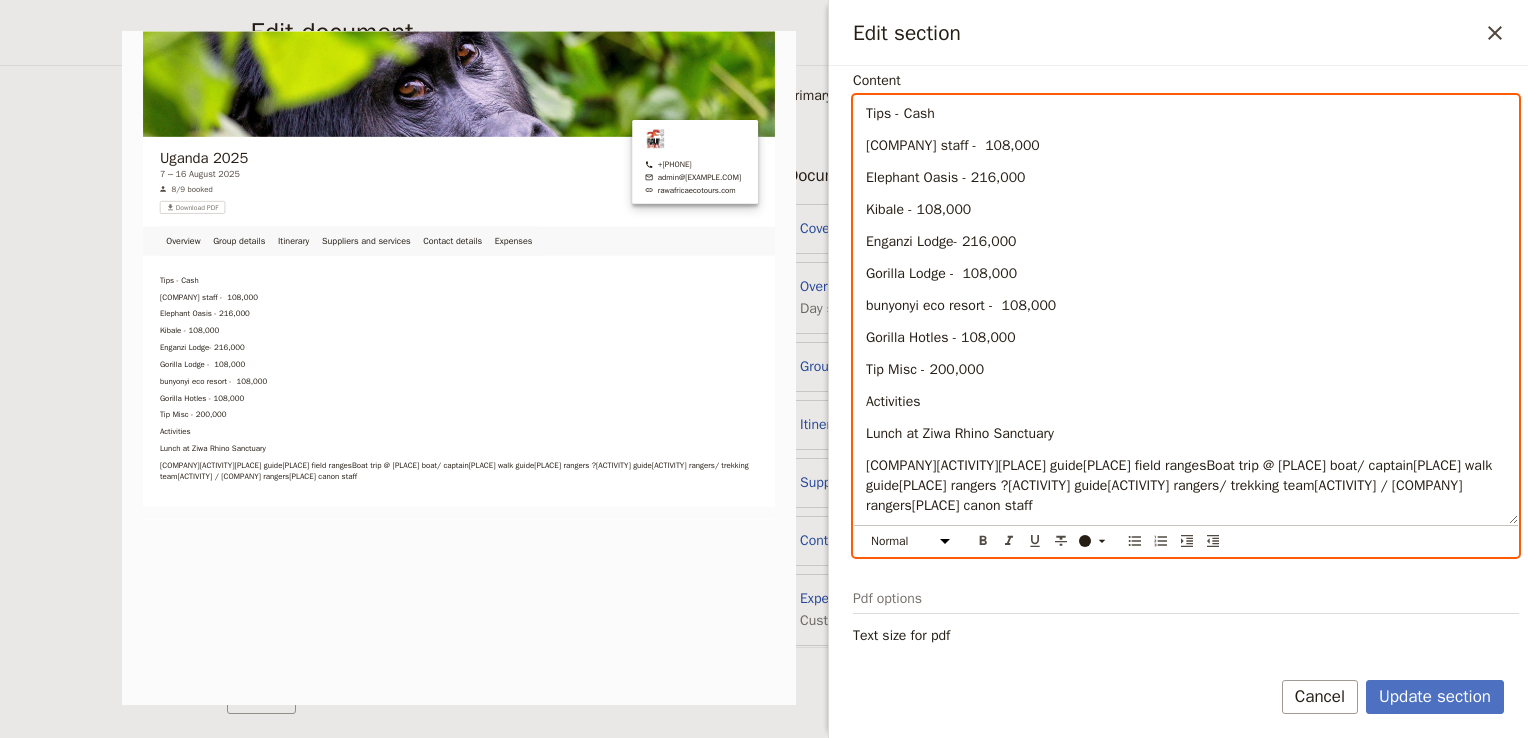 scroll, scrollTop: 242, scrollLeft: 0, axis: vertical 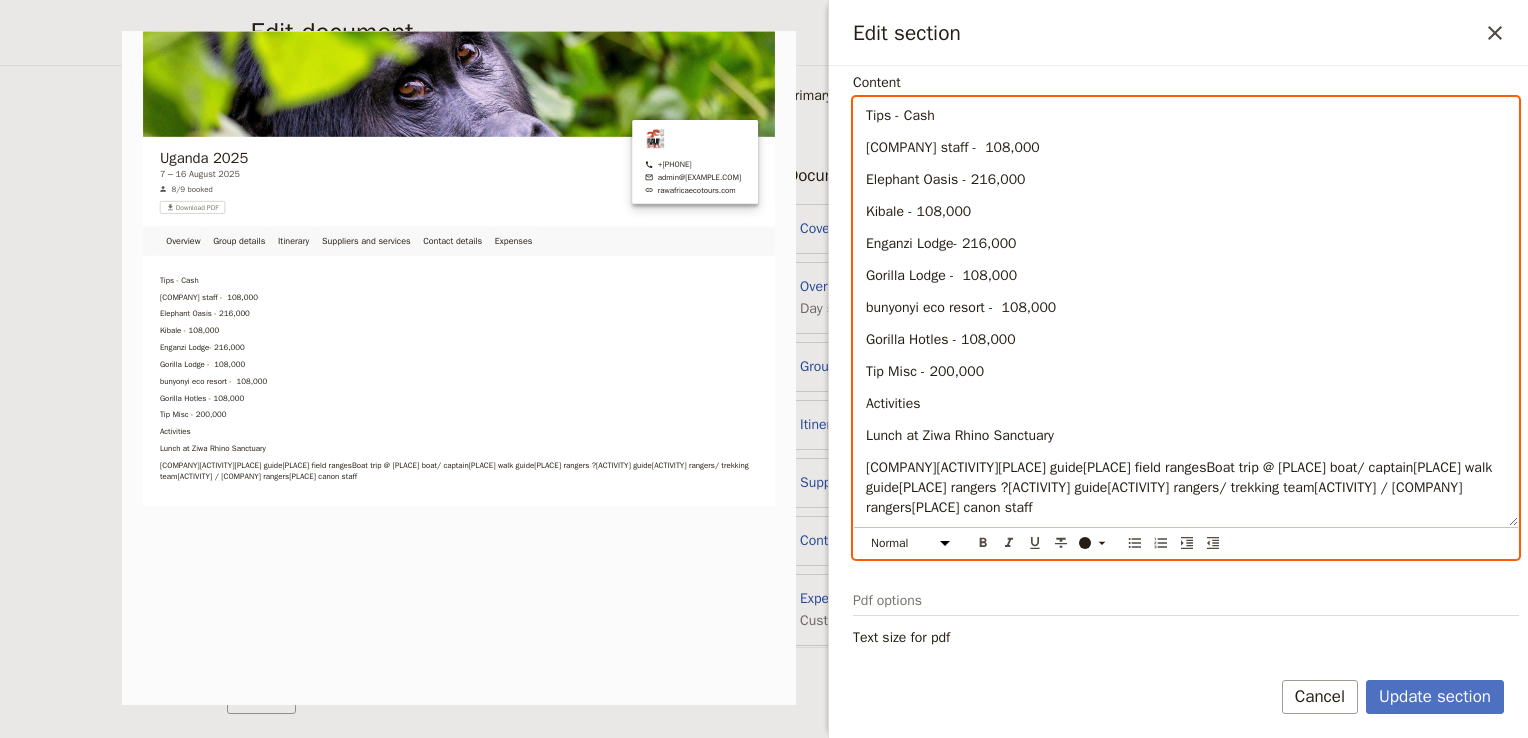 click on "Lunch at Ziwa Rhino Sanctuary" at bounding box center (1186, 436) 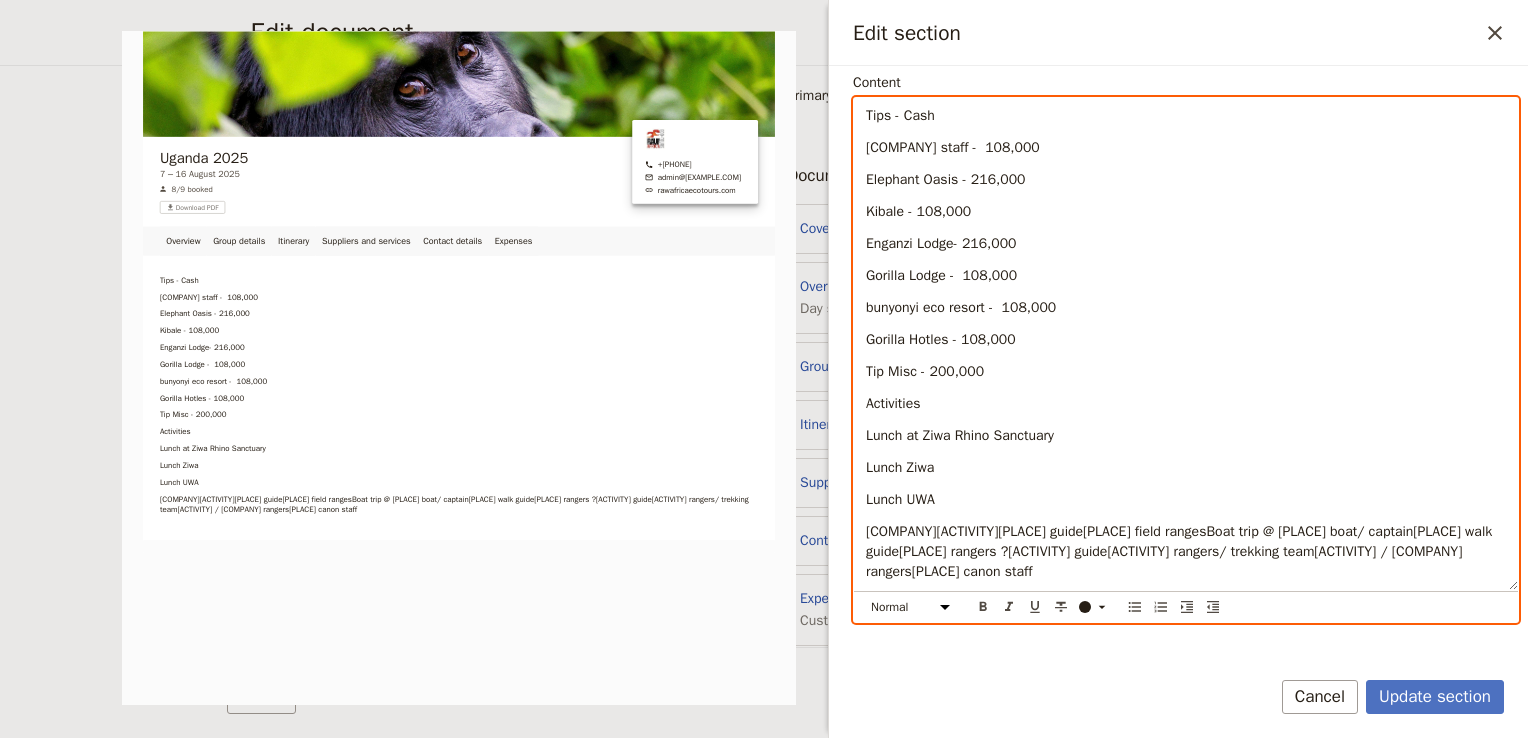 click on "Lunch at Ziwa Rhino Sanctuary" at bounding box center [1186, 436] 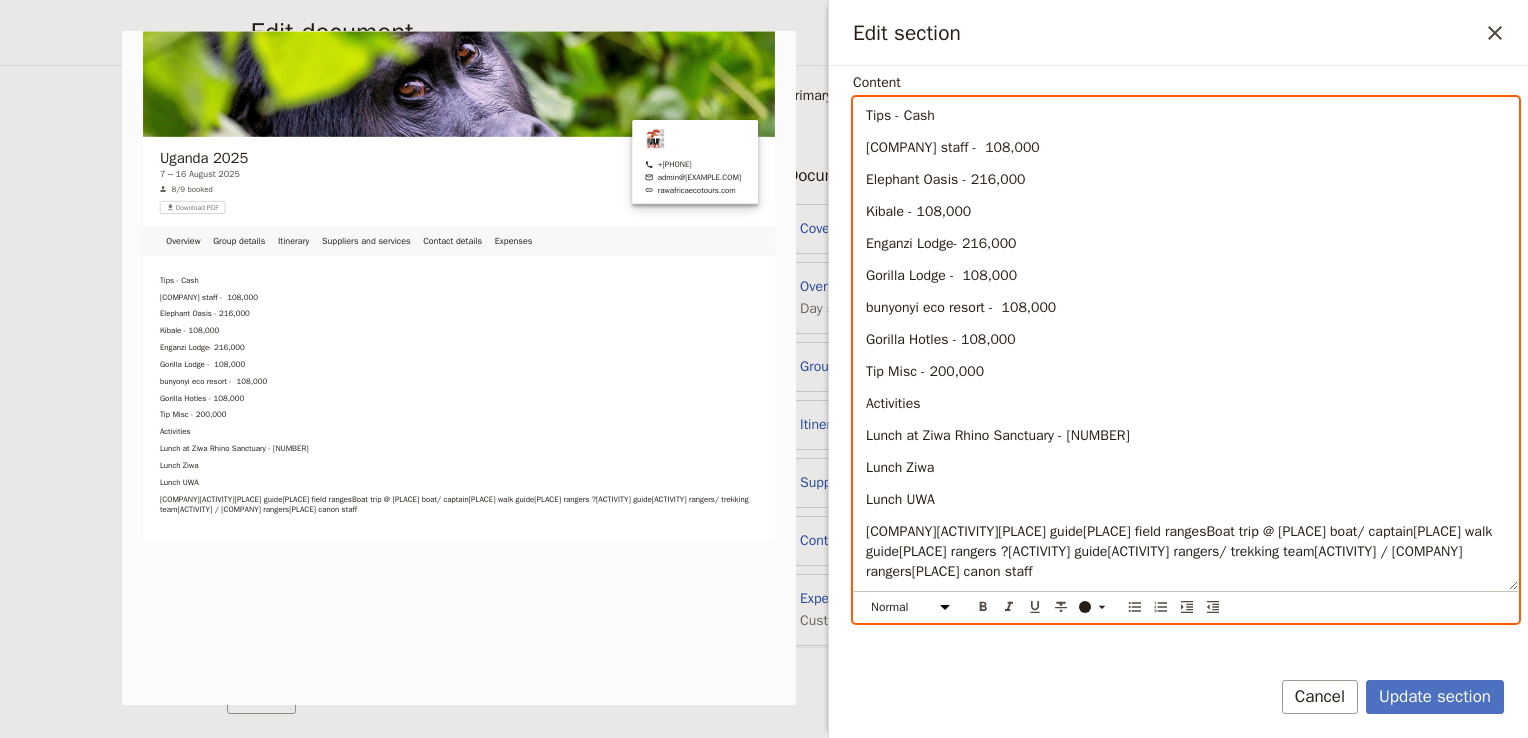click on "Lunch at Ziwa Rhino Sanctuary - [NUMBER]" at bounding box center [998, 435] 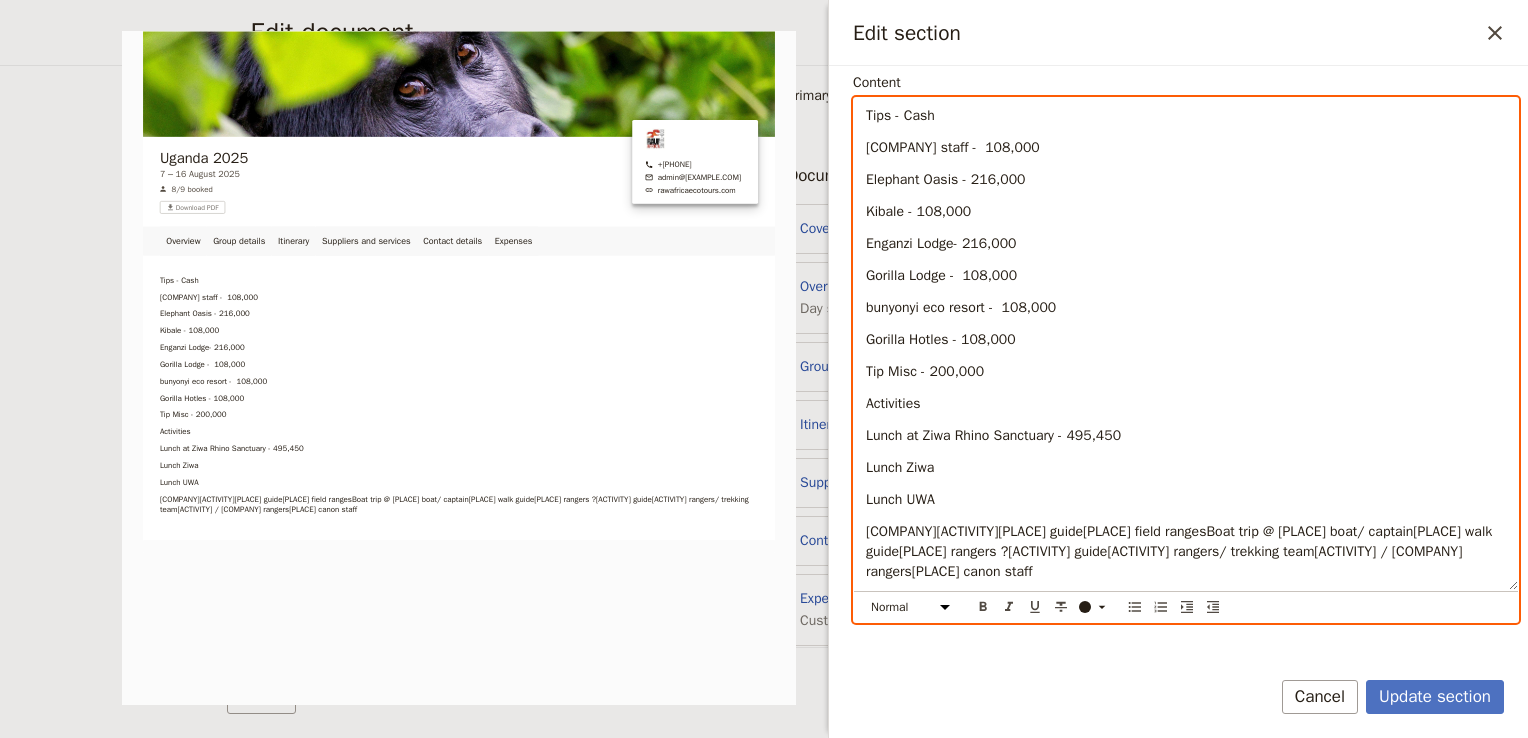 click on "Lunch Ziwa" at bounding box center (1186, 468) 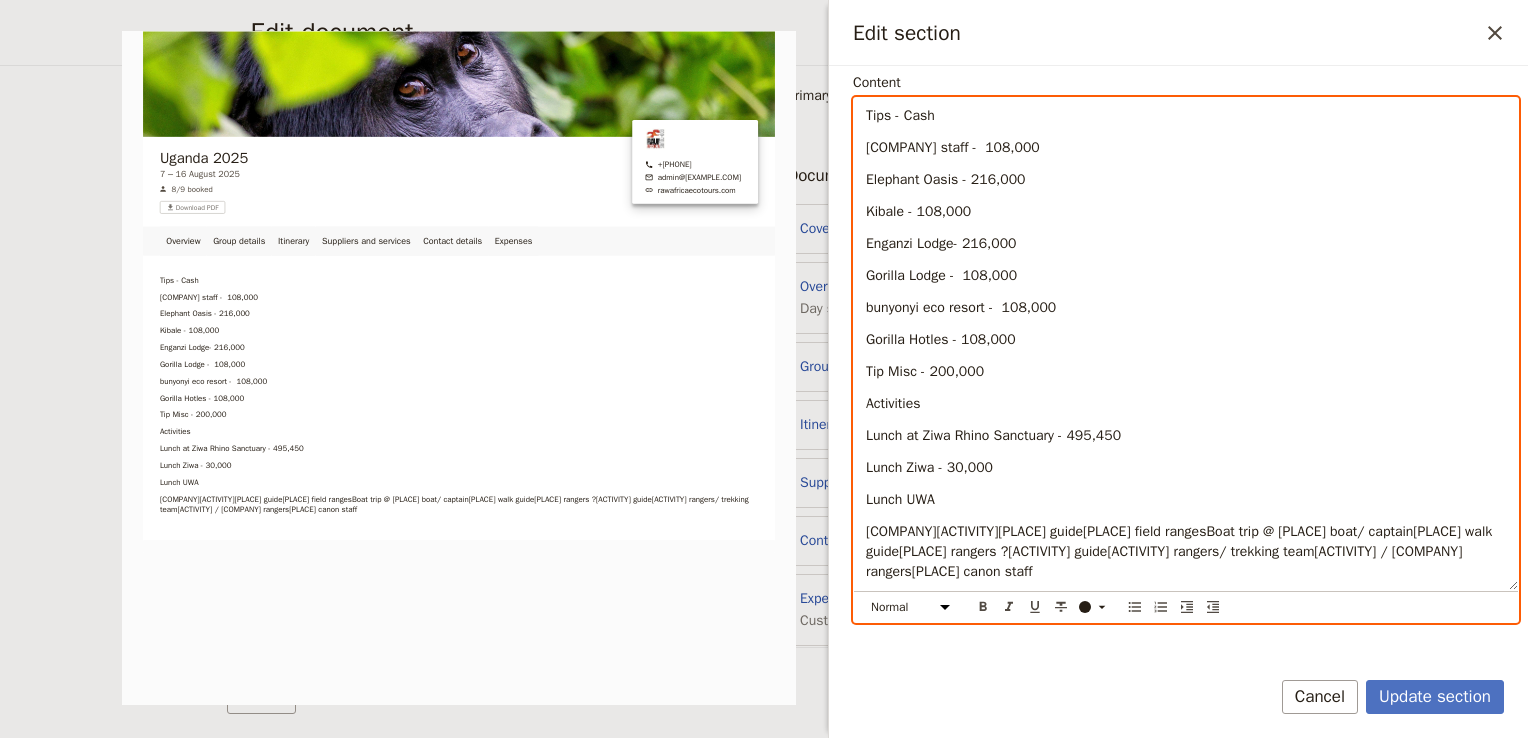 click on "Lunch UWA" at bounding box center [1186, 500] 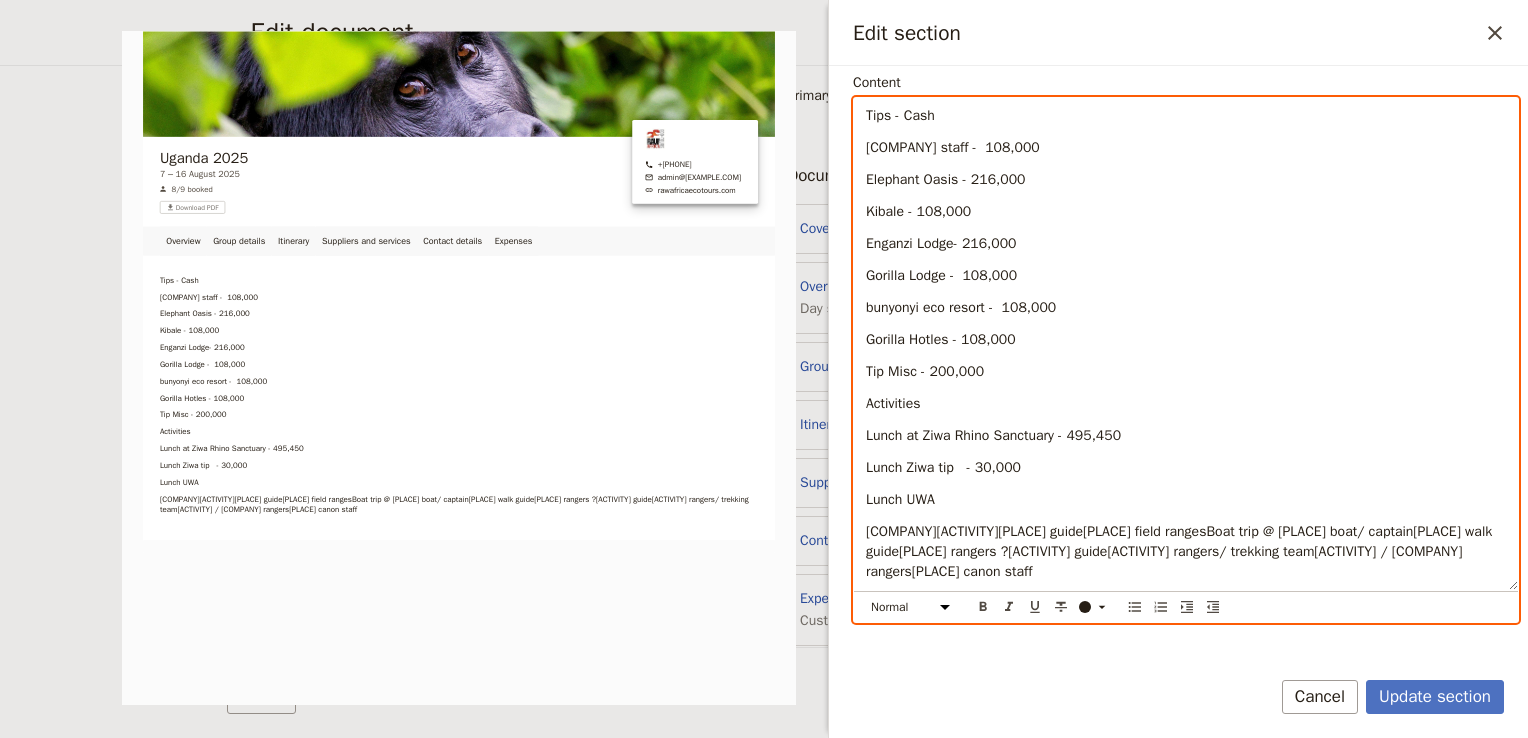 click on "Lunch UWA" at bounding box center [1186, 500] 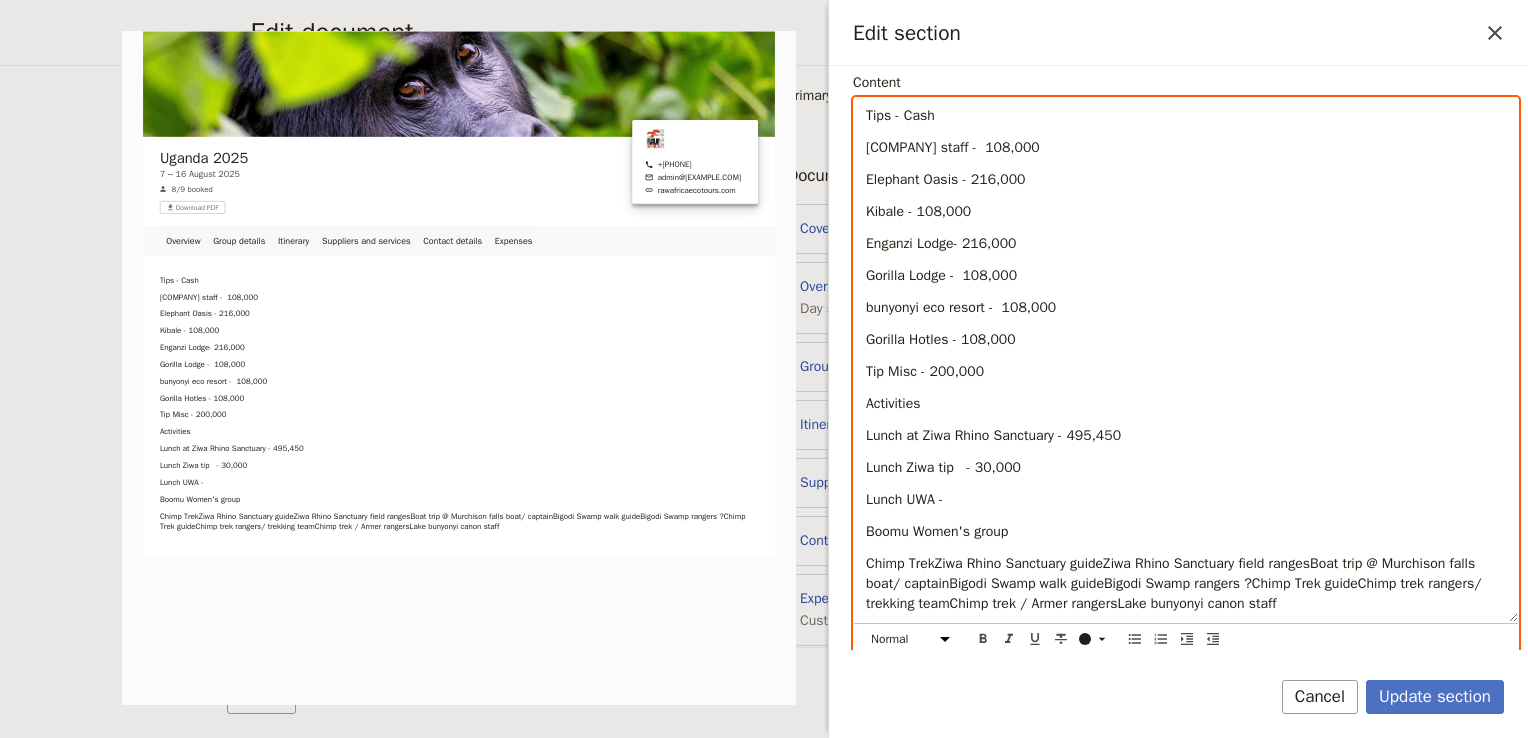 click on "Boomu Women's group" at bounding box center [1186, 532] 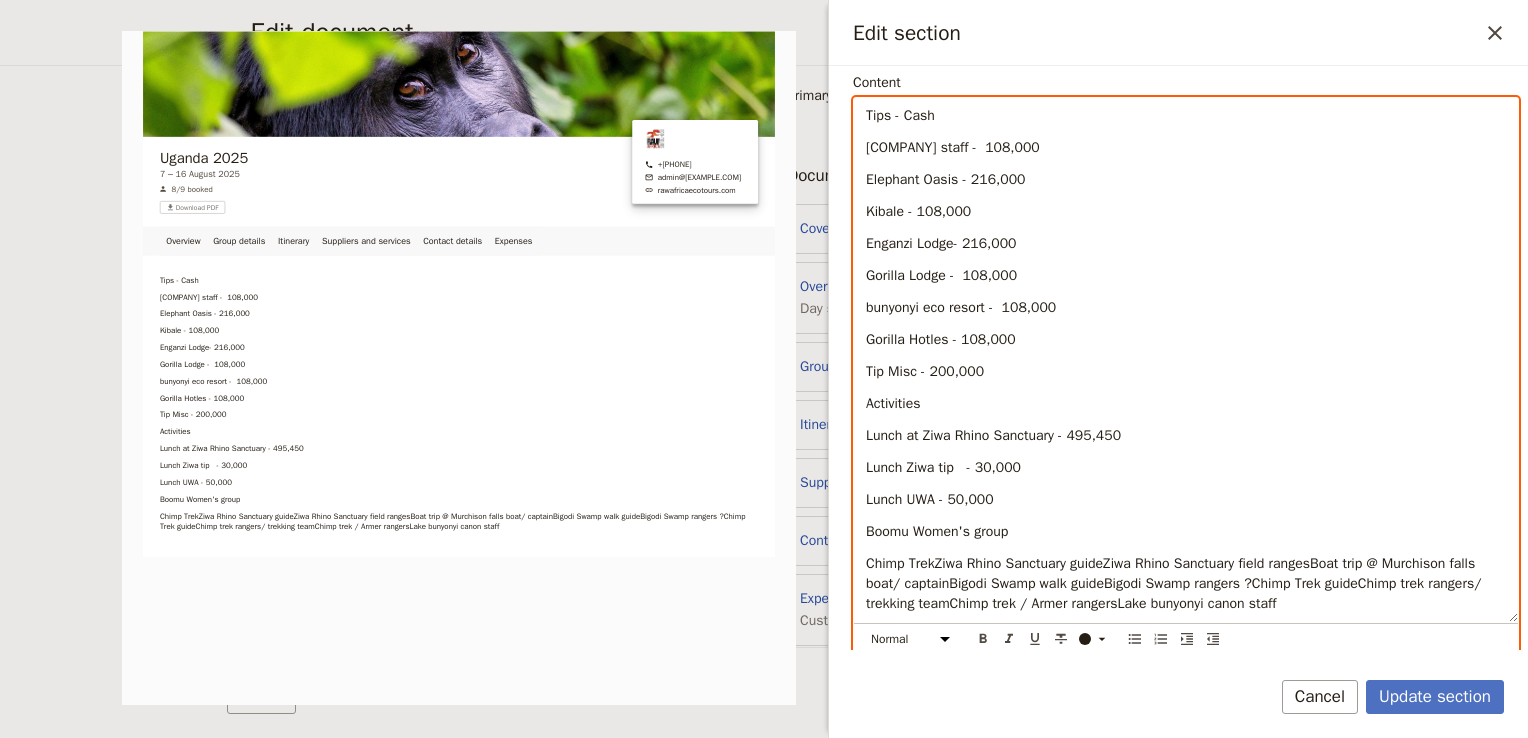 click on "Boomu Women's group" at bounding box center [1186, 532] 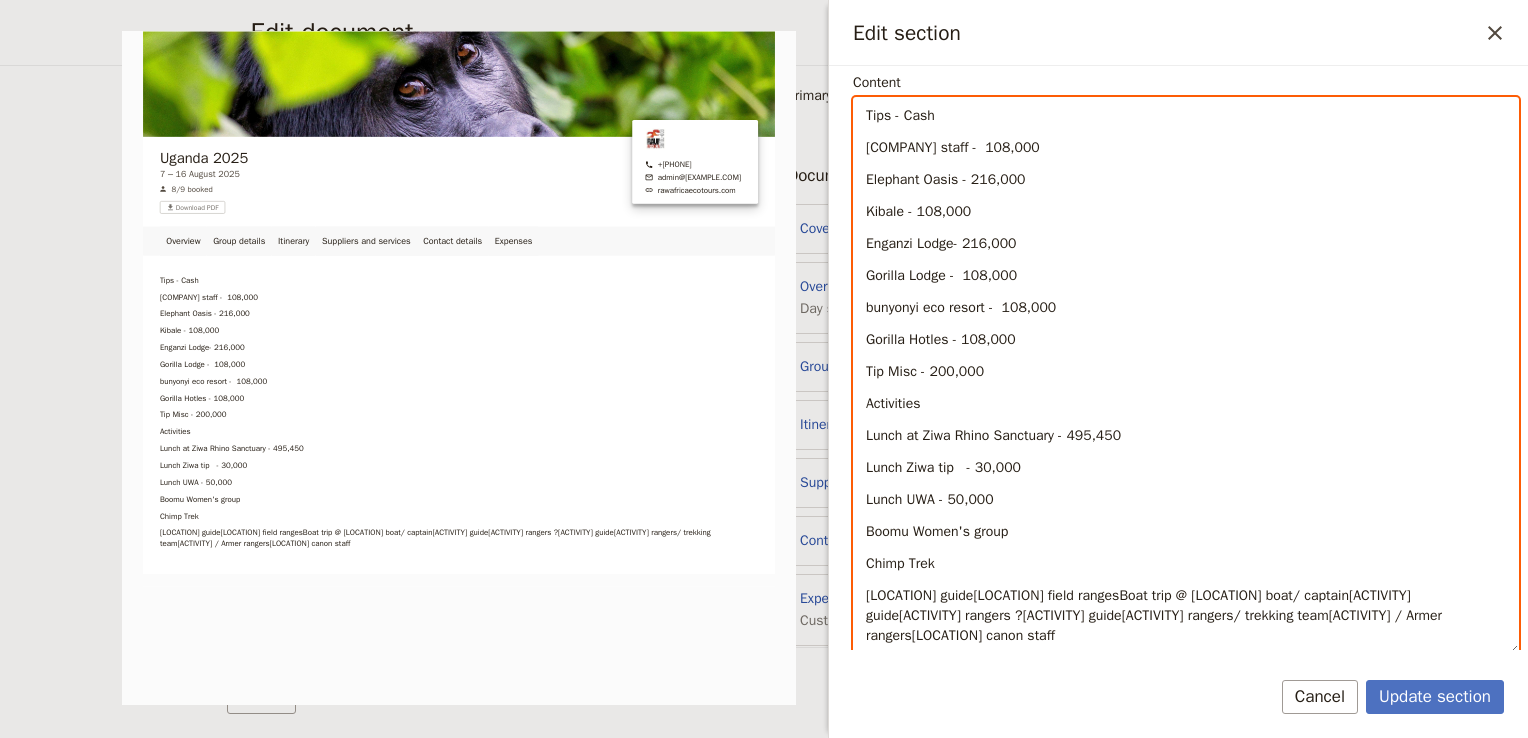 click on "Lunch Ziwa tip   - 30,000" at bounding box center [1186, 468] 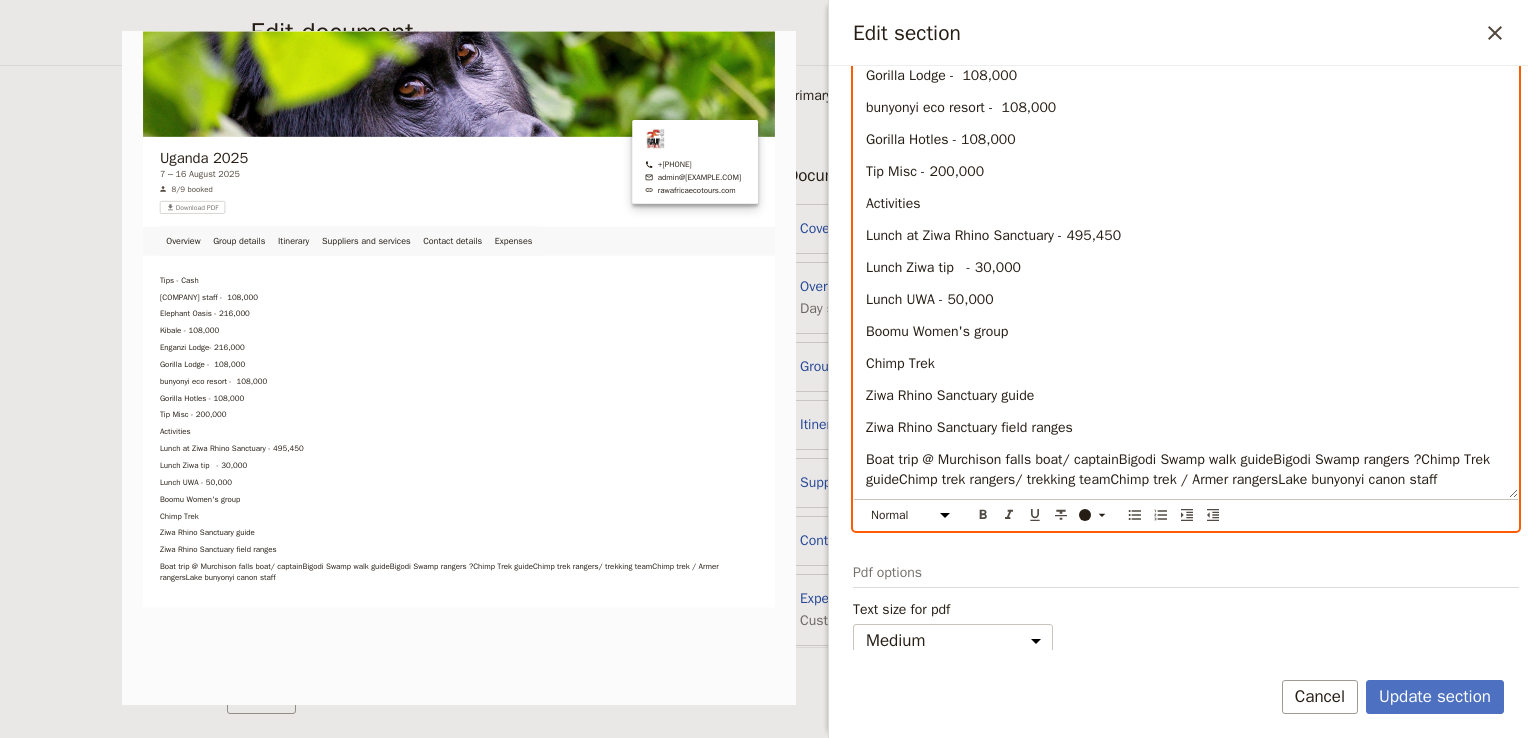 scroll, scrollTop: 414, scrollLeft: 0, axis: vertical 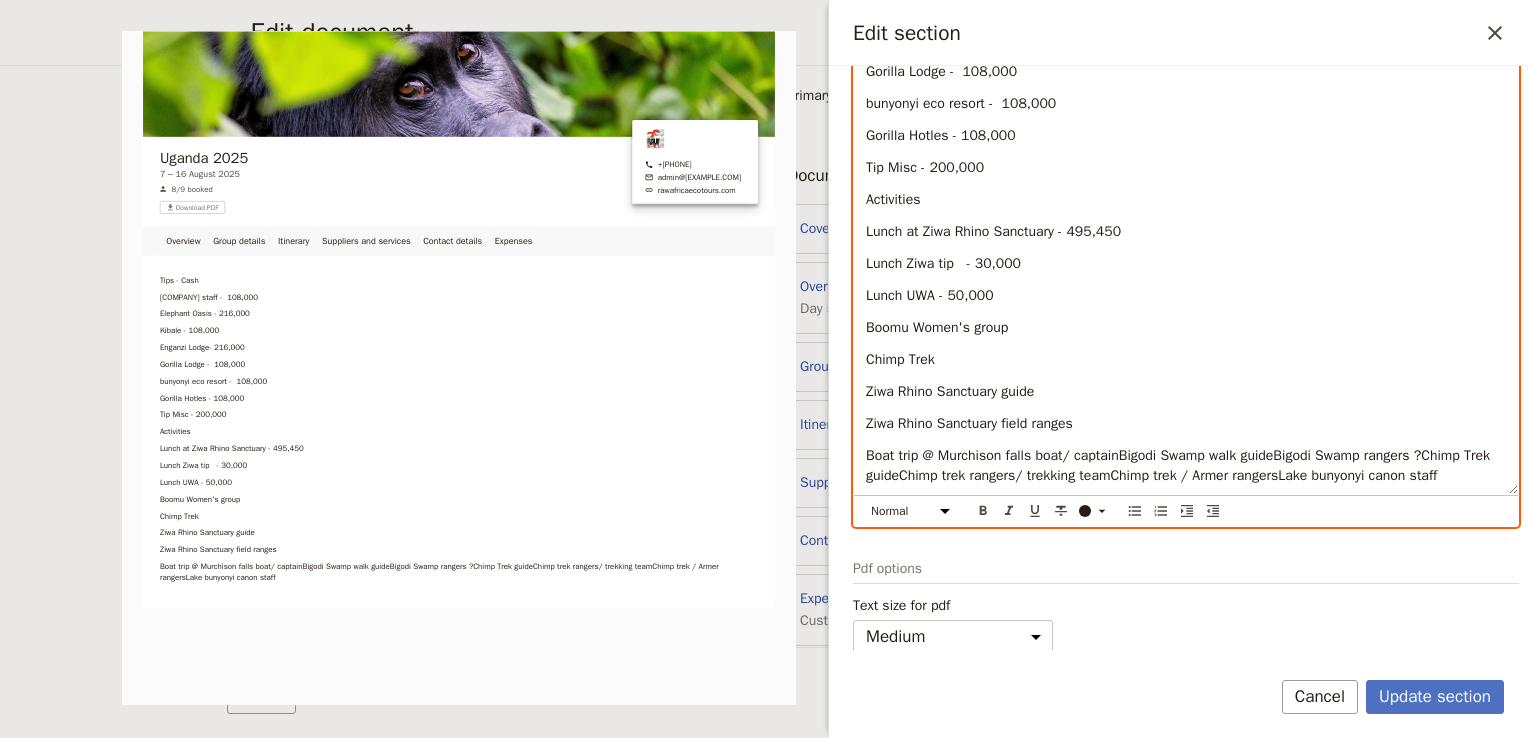 click on "Boat trip @ Murchison falls boat/ captainBigodi Swamp walk guideBigodi Swamp rangers ?Chimp Trek guideChimp trek rangers/ trekking teamChimp trek / Armer rangersLake bunyonyi canon staff" at bounding box center [1180, 465] 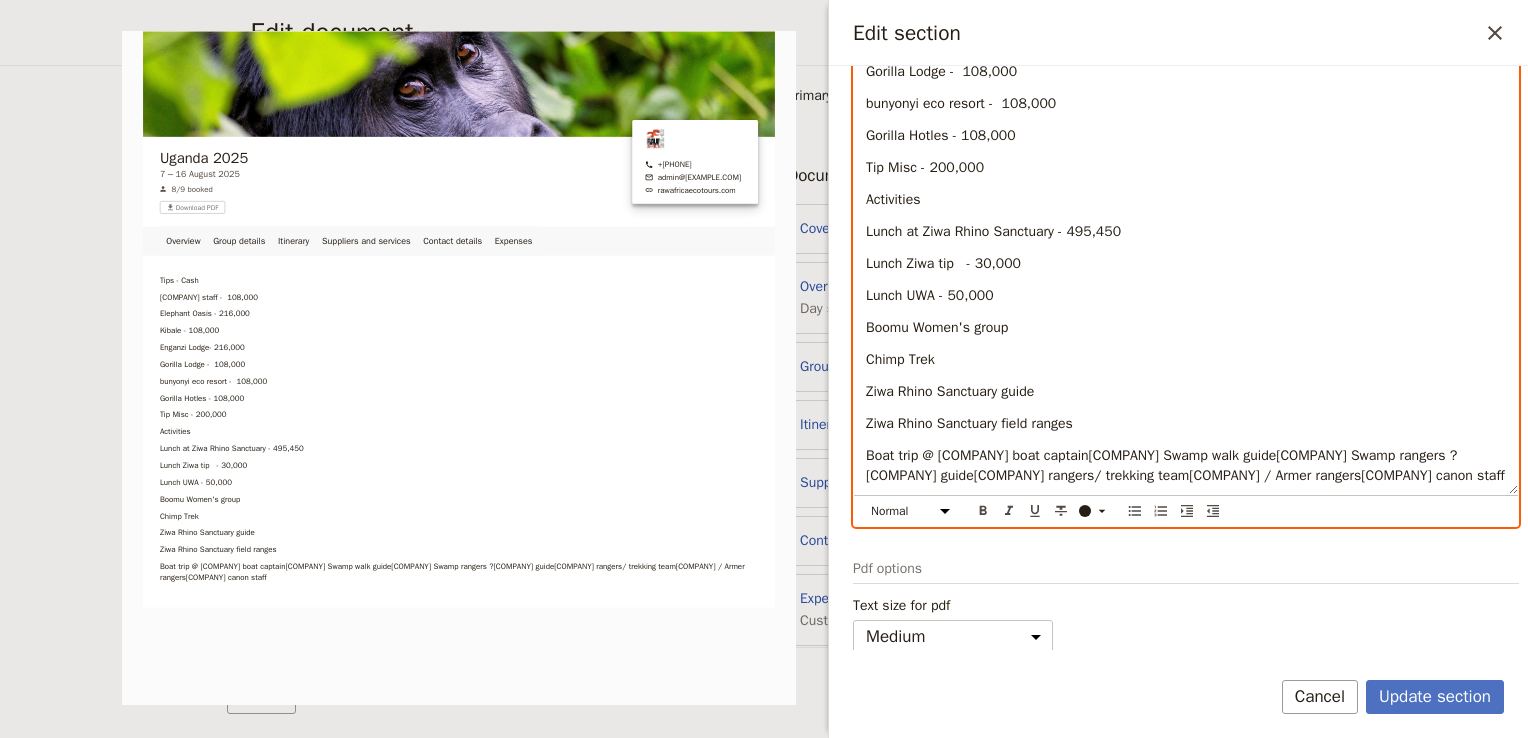 scroll, scrollTop: 0, scrollLeft: 0, axis: both 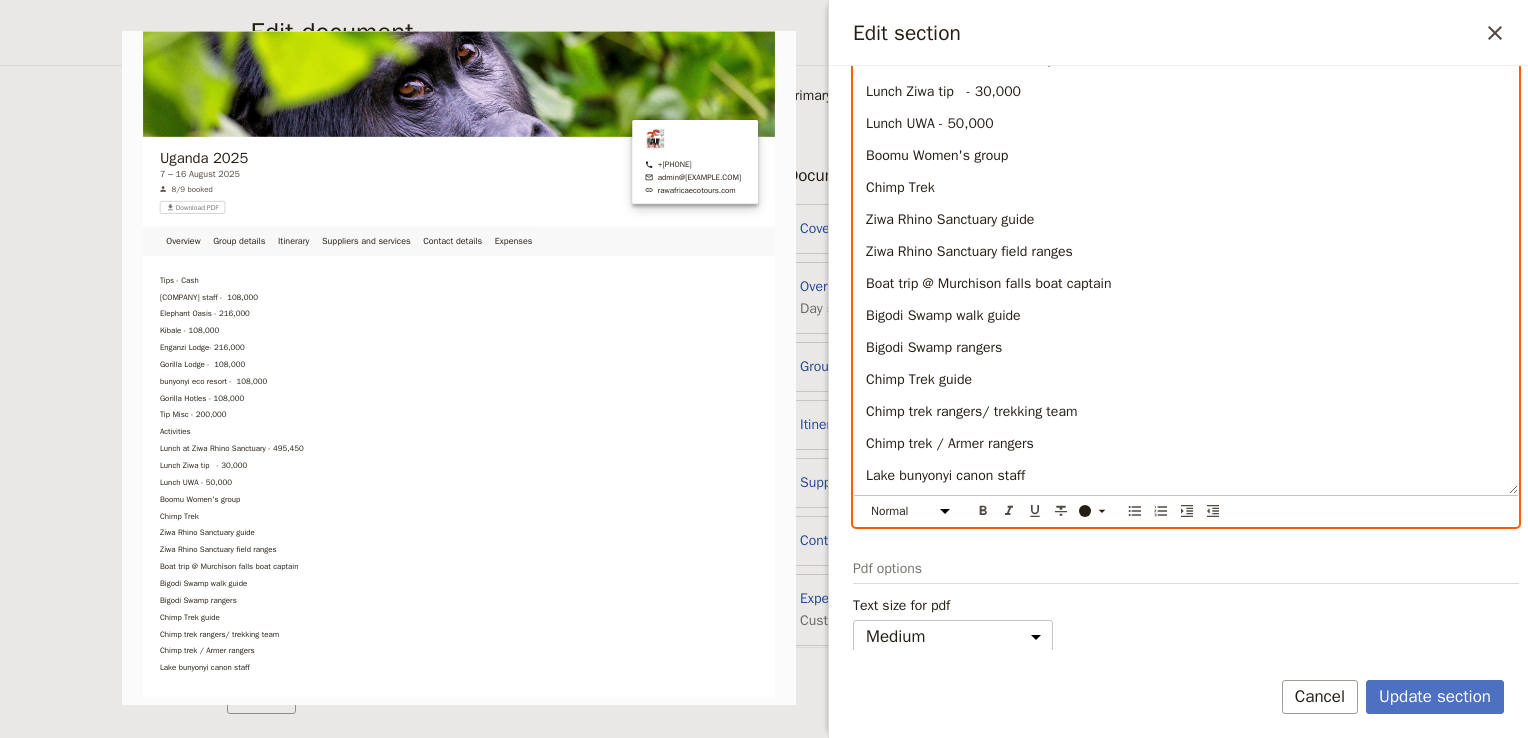 click on "Lake bunyonyi canon staff" at bounding box center (1186, 476) 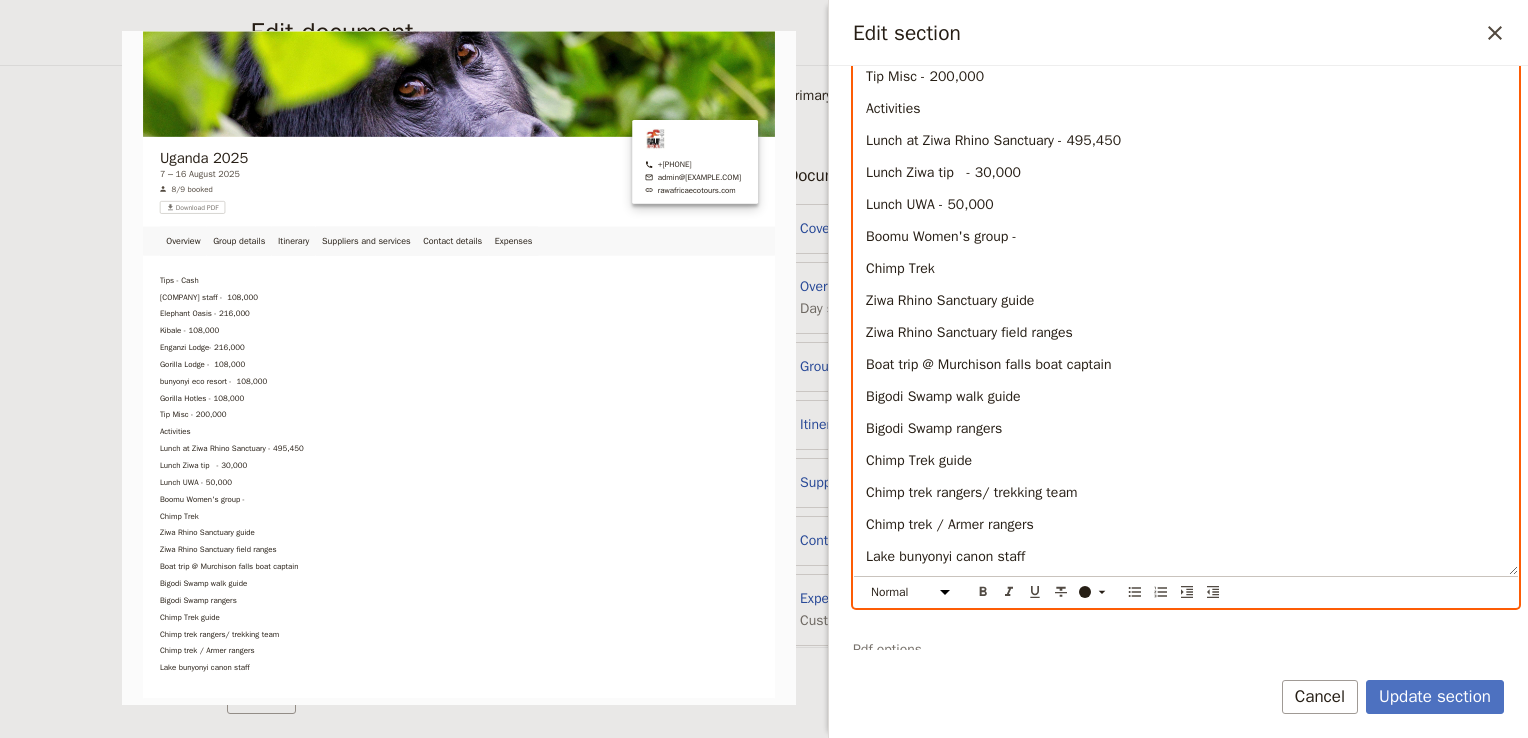 scroll, scrollTop: 495, scrollLeft: 0, axis: vertical 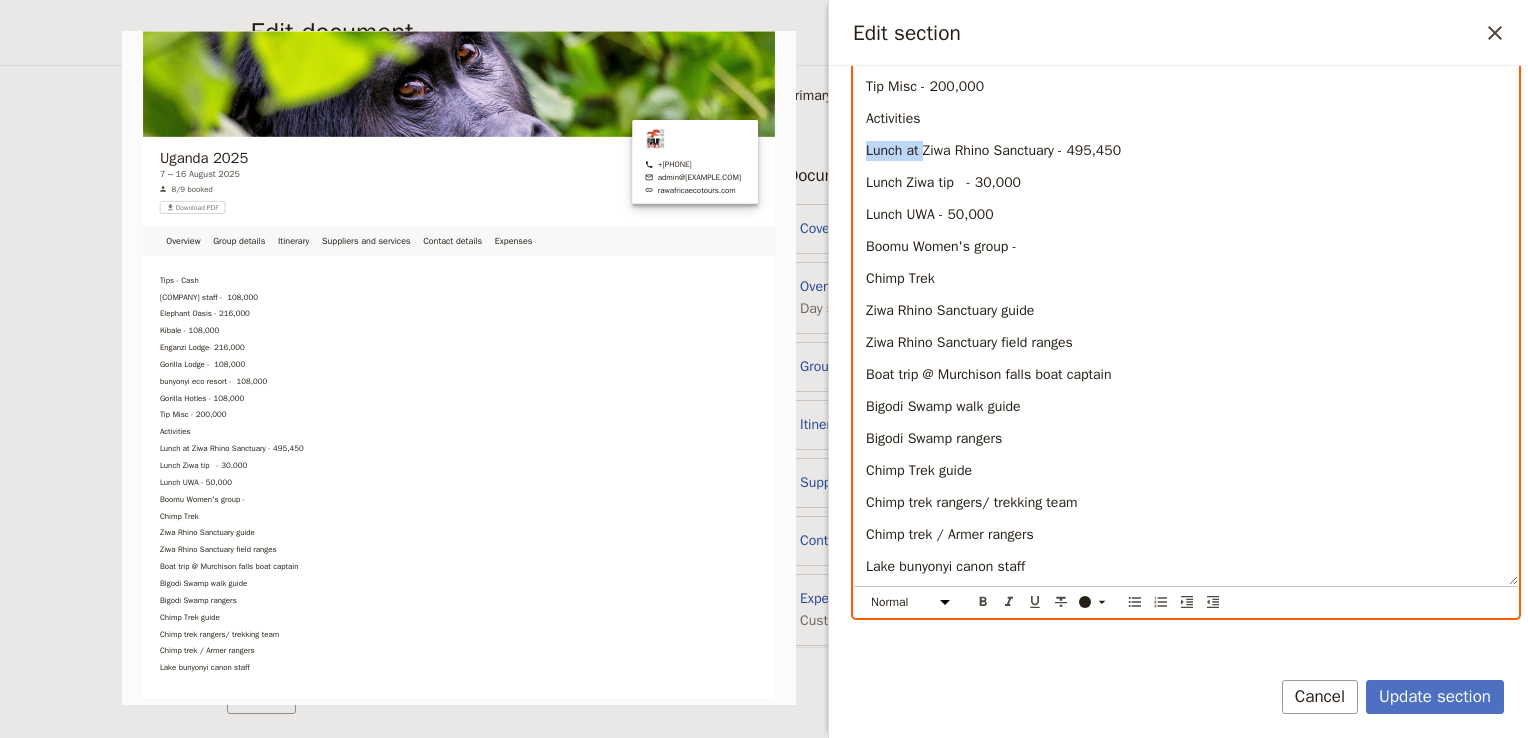 drag, startPoint x: 920, startPoint y: 150, endPoint x: 864, endPoint y: 154, distance: 56.142673 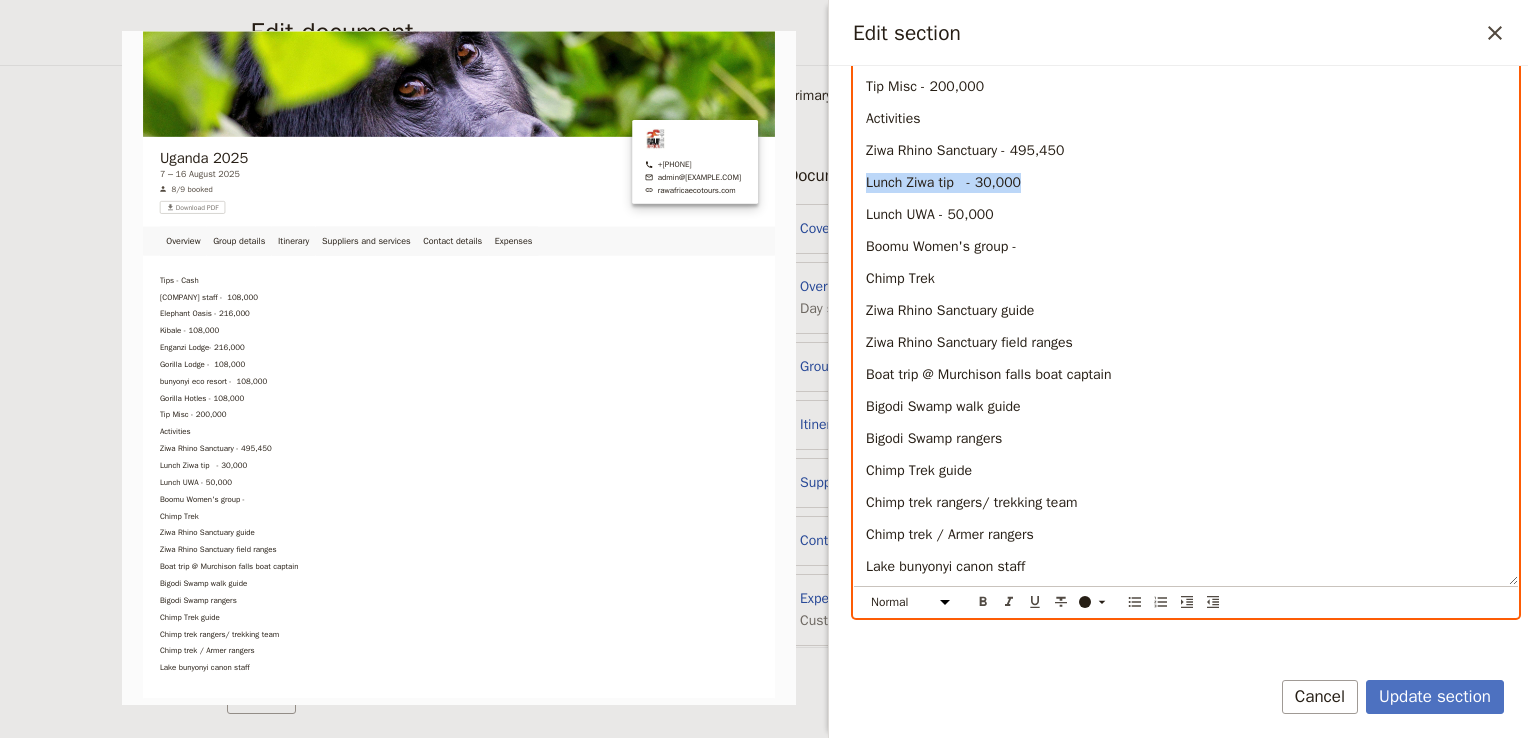 drag, startPoint x: 1043, startPoint y: 181, endPoint x: 861, endPoint y: 184, distance: 182.02472 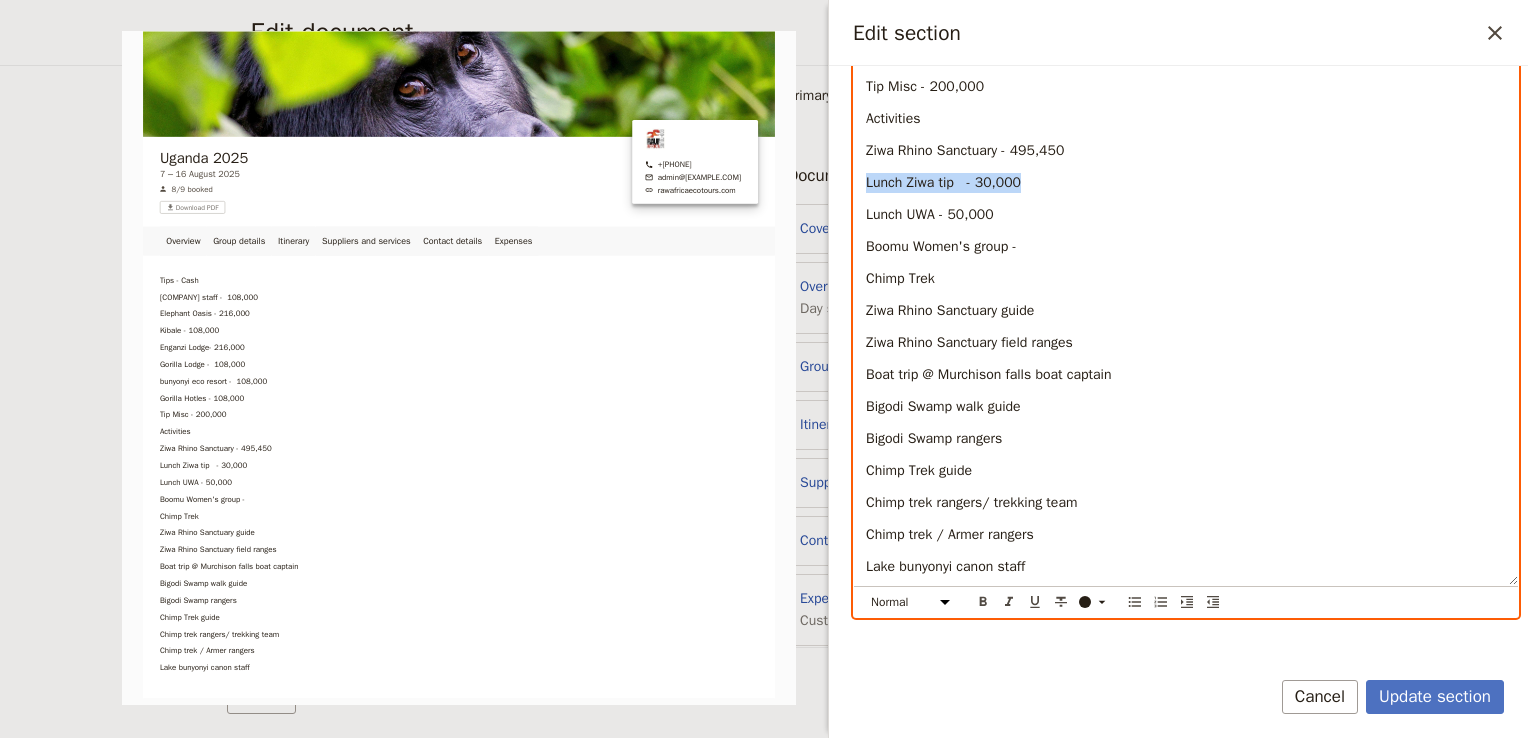 copy on "Lunch Ziwa tip   - 30,000" 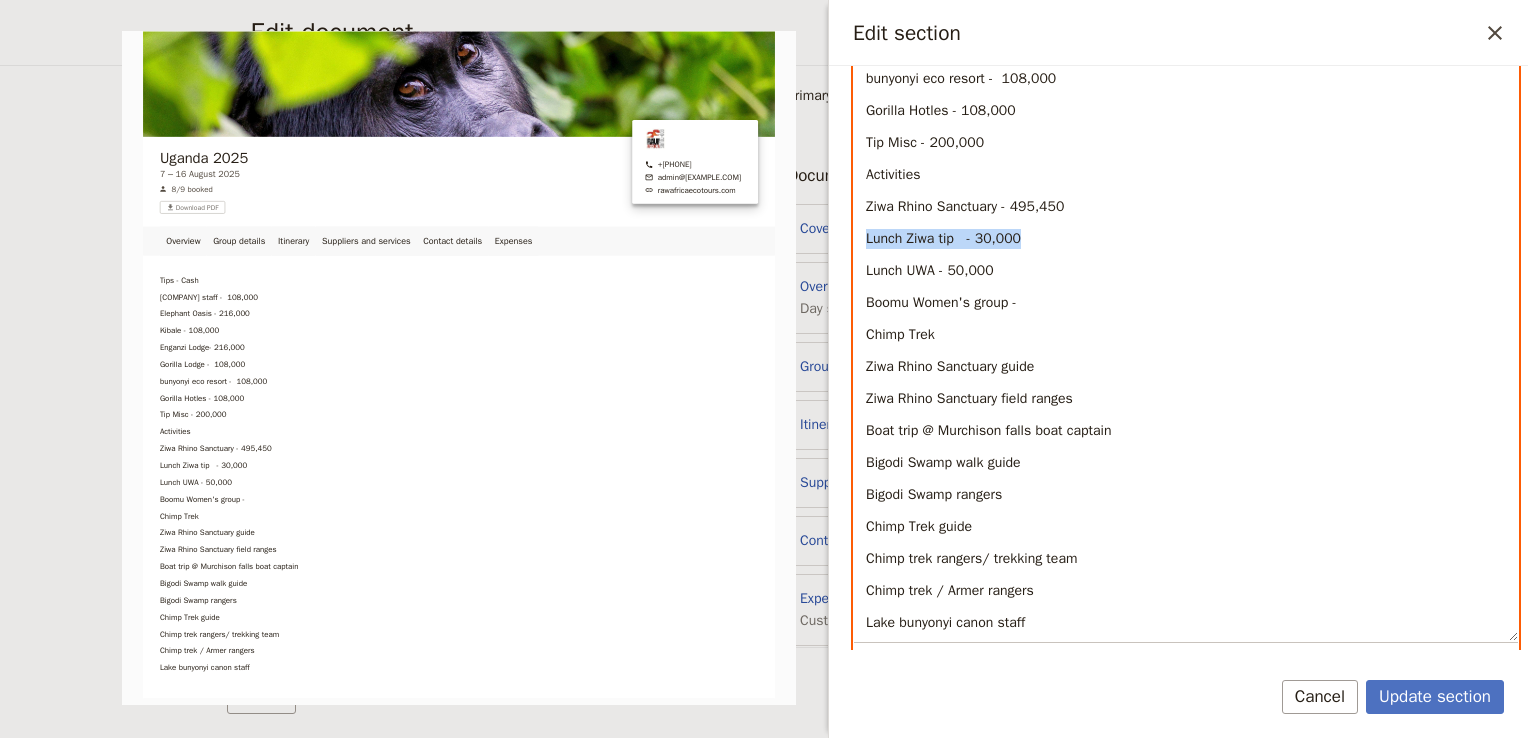 scroll, scrollTop: 433, scrollLeft: 0, axis: vertical 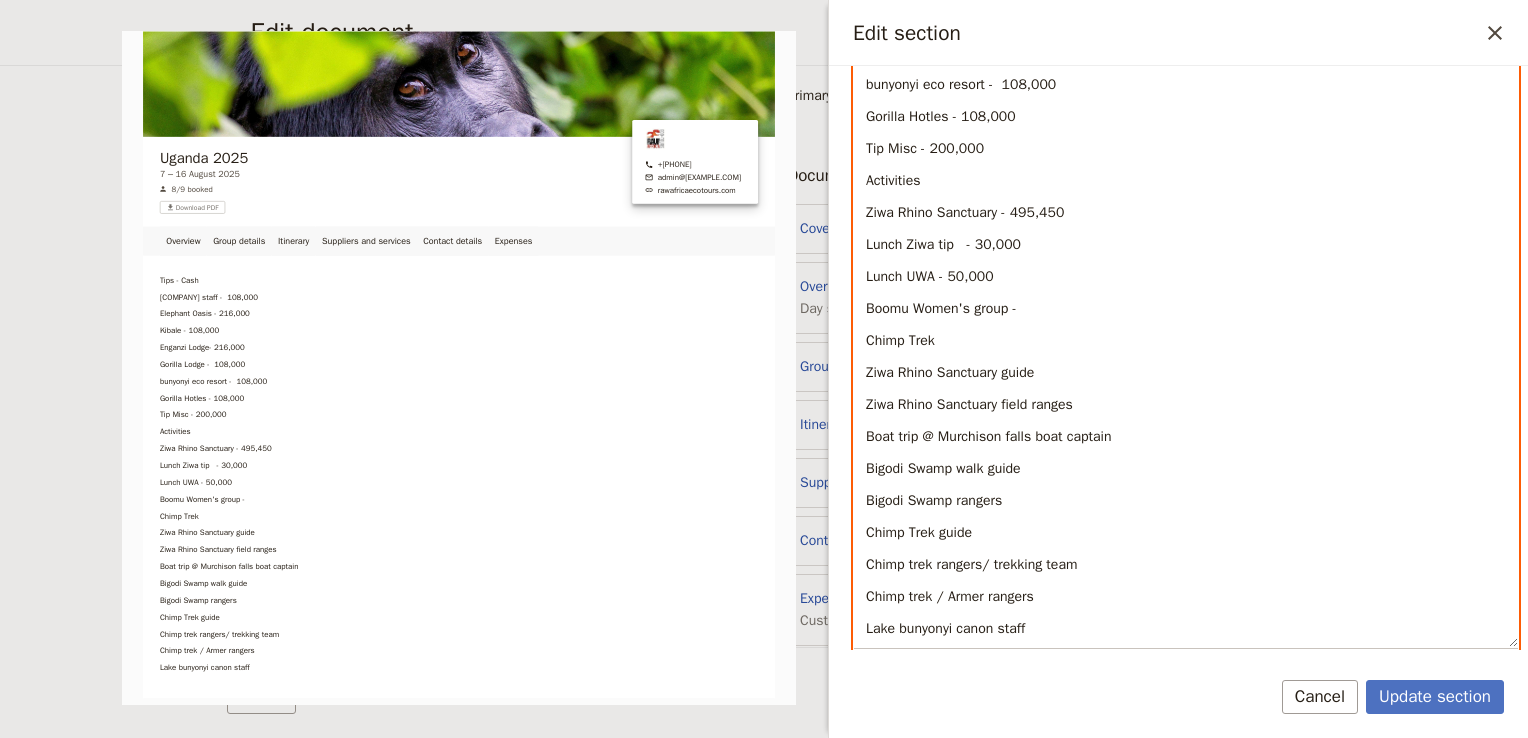 click on "Tip Misc - 200,000" at bounding box center [1186, 149] 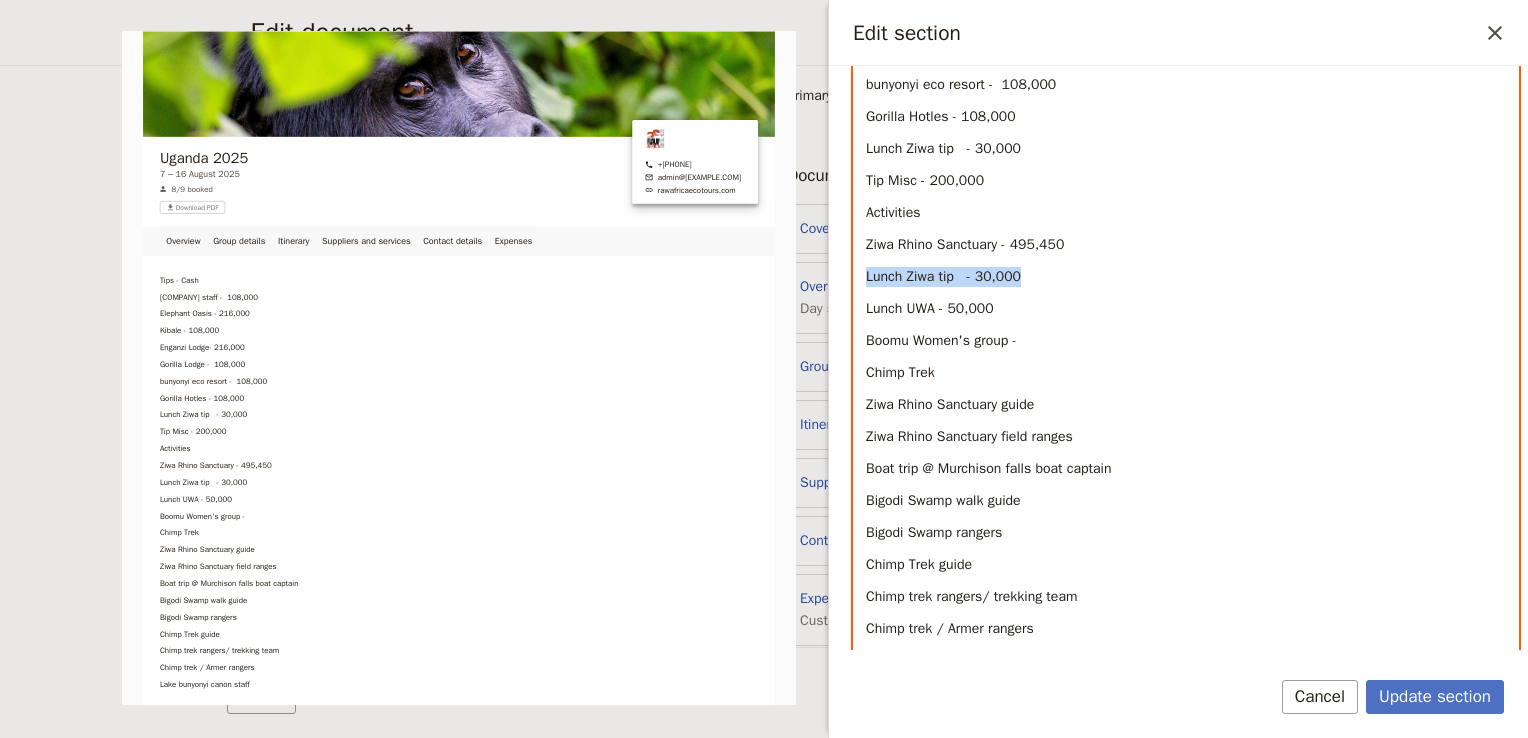 drag, startPoint x: 1058, startPoint y: 272, endPoint x: 853, endPoint y: 276, distance: 205.03902 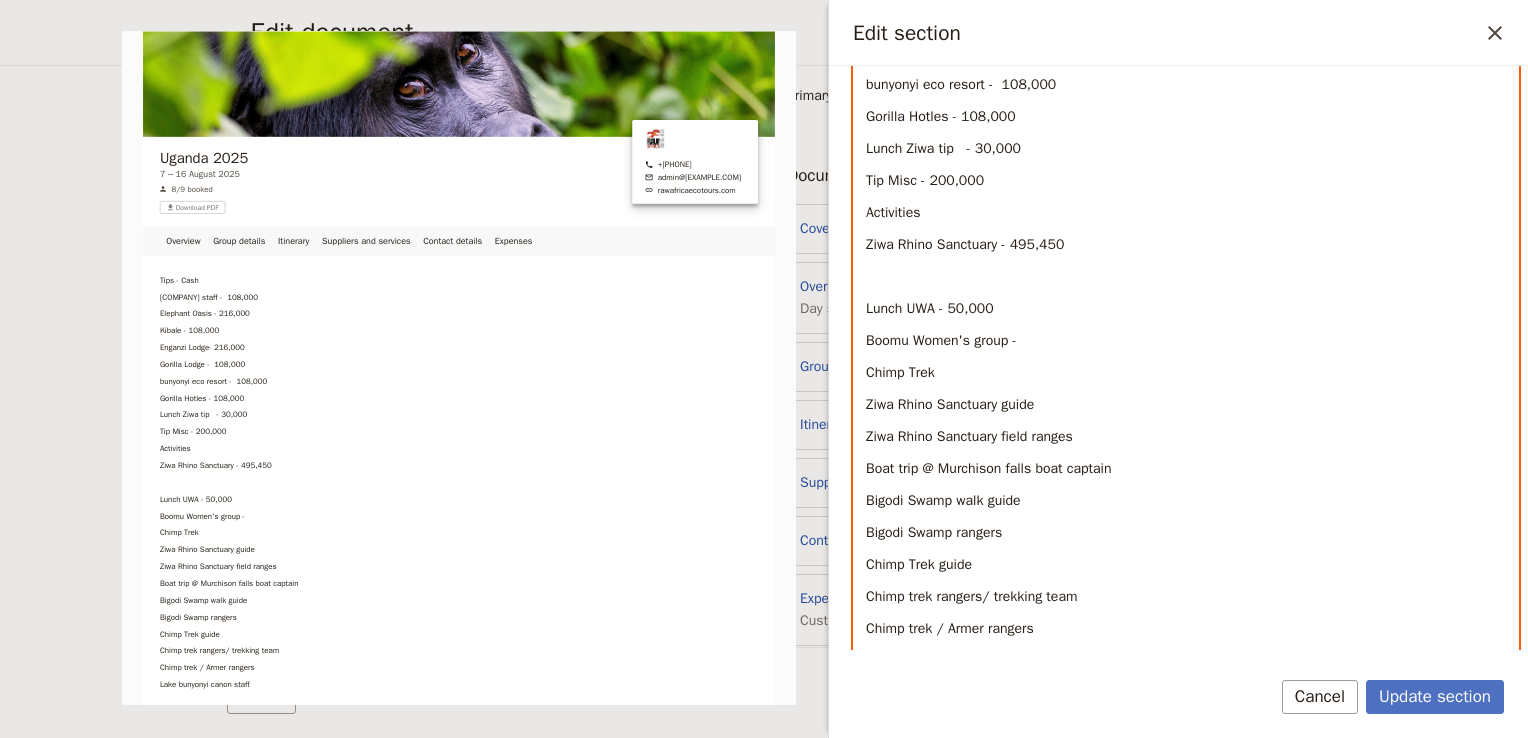 drag, startPoint x: 1026, startPoint y: 305, endPoint x: 857, endPoint y: 321, distance: 169.7557 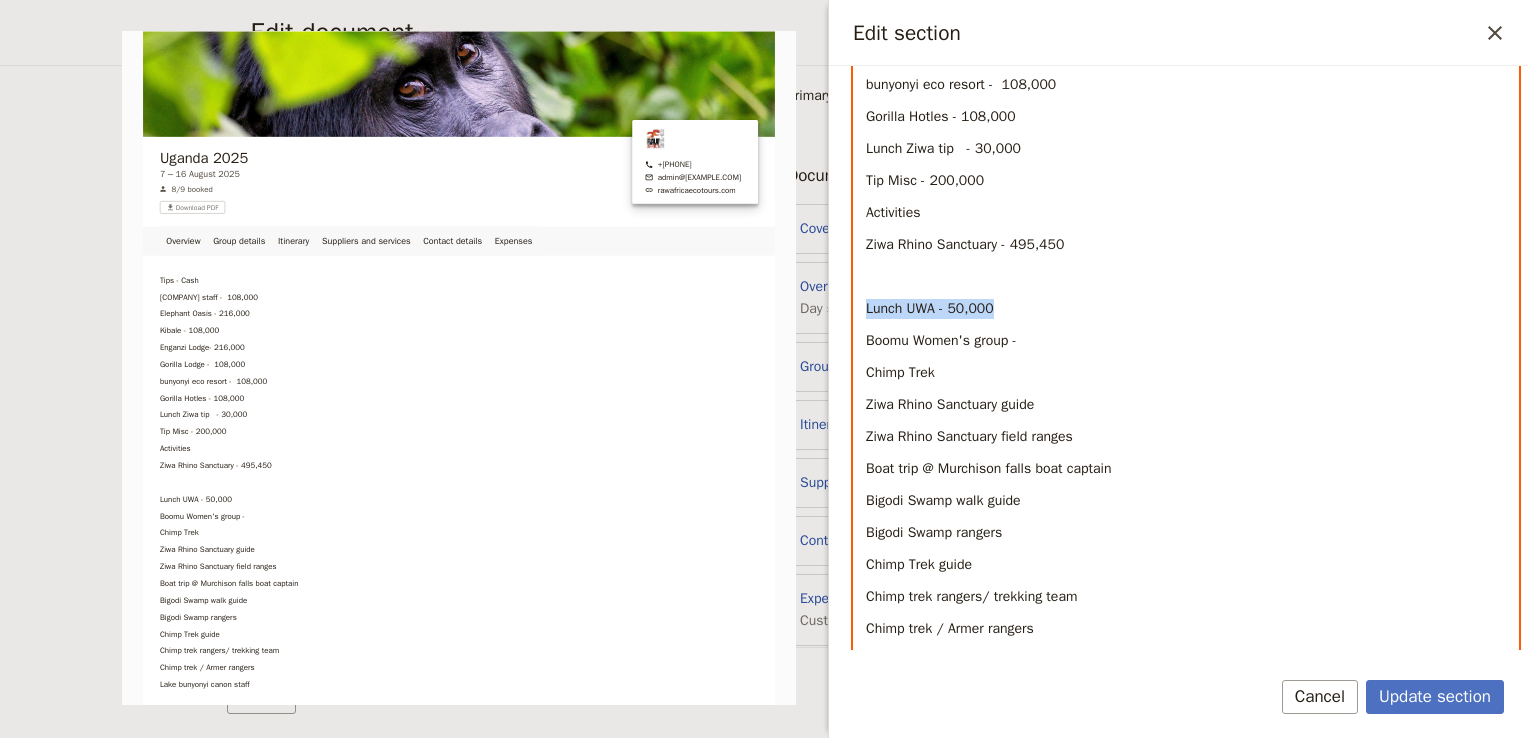 drag, startPoint x: 1004, startPoint y: 307, endPoint x: 868, endPoint y: 312, distance: 136.09187 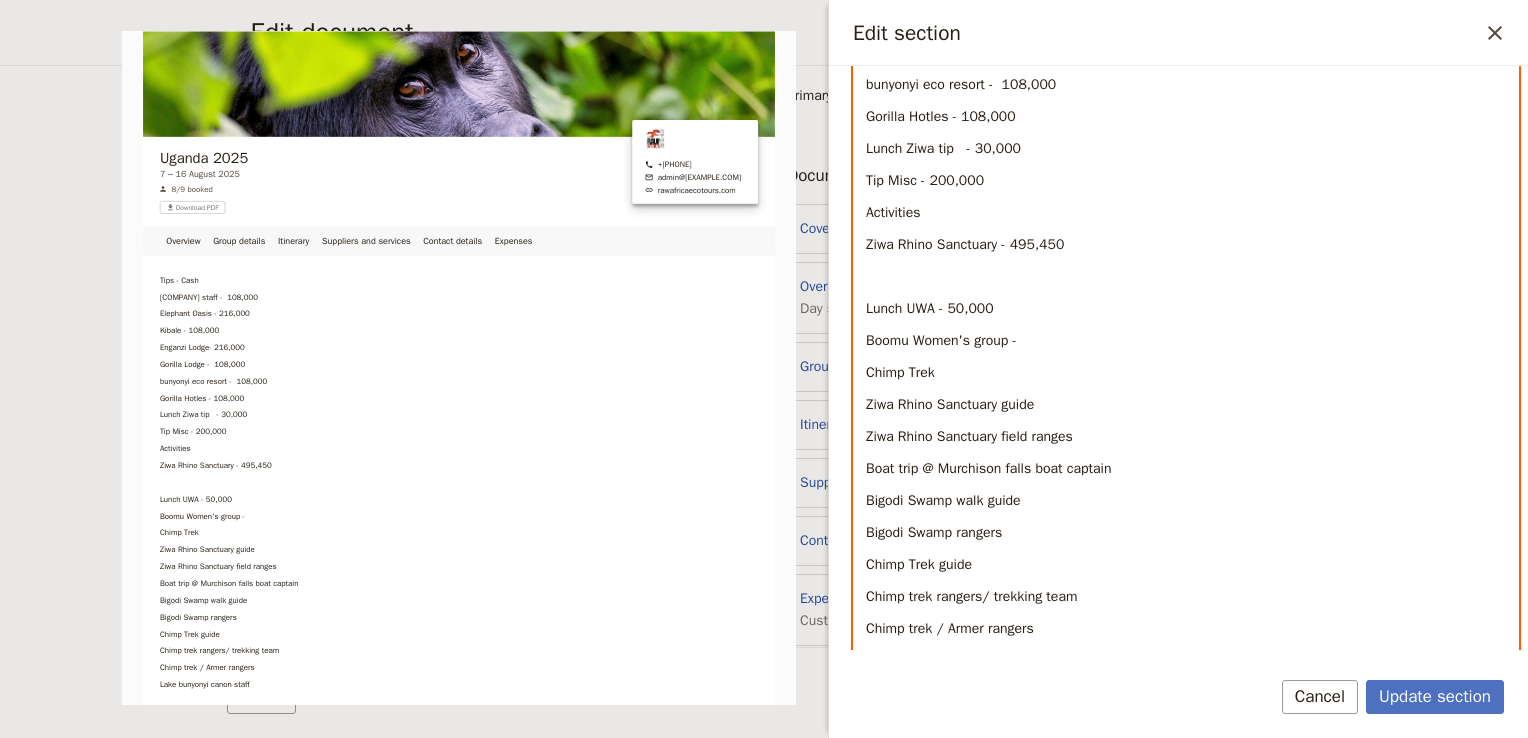 click on "Lunch Ziwa tip   - 30,000" at bounding box center (1186, 149) 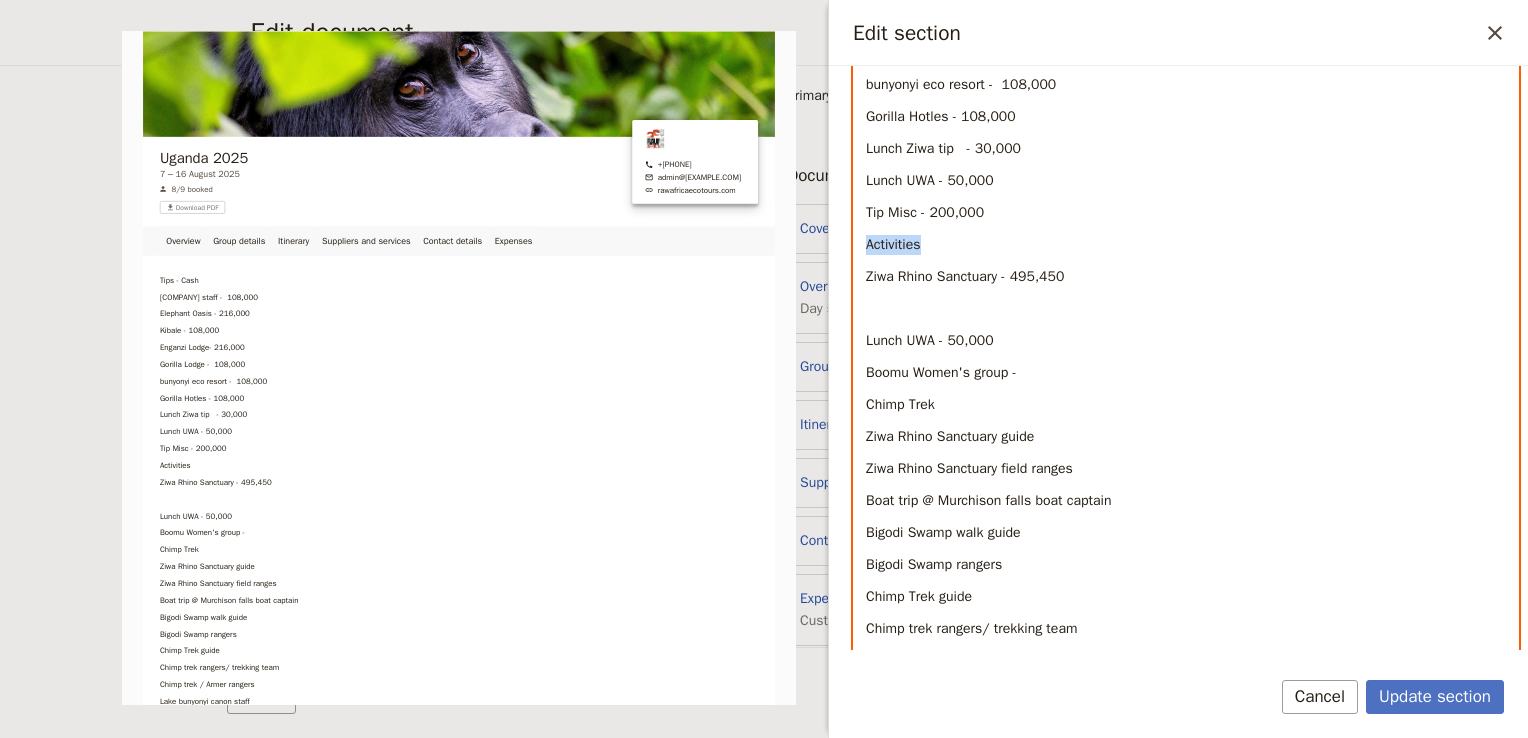 drag, startPoint x: 938, startPoint y: 248, endPoint x: 867, endPoint y: 244, distance: 71.11259 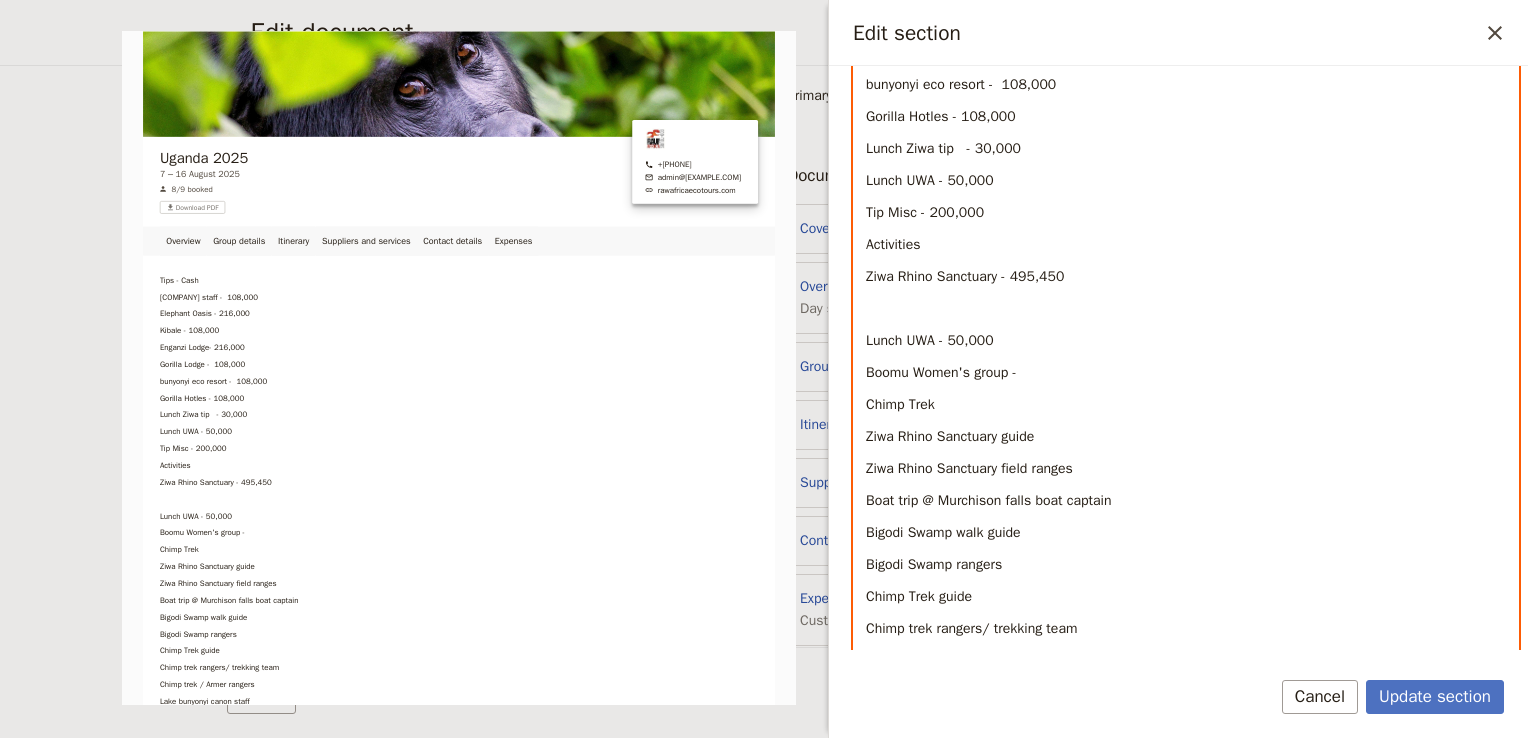 click on "Tips - Cash  Green Valley staff -  108,000 Elephant Oasis - 216,000 Kibale - 108,000 Enganzi Lodge- 216,000 Gorilla Lodge -  108,000 bunyonyi eco resort -  108,000 Gorilla Hotles - 108,000 Lunch Ziwa tip   - 30,000 Lunch UWA - 50,000 Tip Misc - 200,000 Activities Ziwa Rhino Sanctuary - 495,450 Lunch UWA - 50,000 Boomu Women's group - Chimp Trek Ziwa Rhino Sanctuary guide Ziwa Rhino Sanctuary field ranges Boat trip @ Murchison falls boat captain Bigodi Swamp walk guide Bigodi Swamp rangers  Chimp Trek guide Chimp trek rangers/ trekking team Chimp trek / Armer rangers Lake bunyonyi canon staff" at bounding box center (1186, 293) 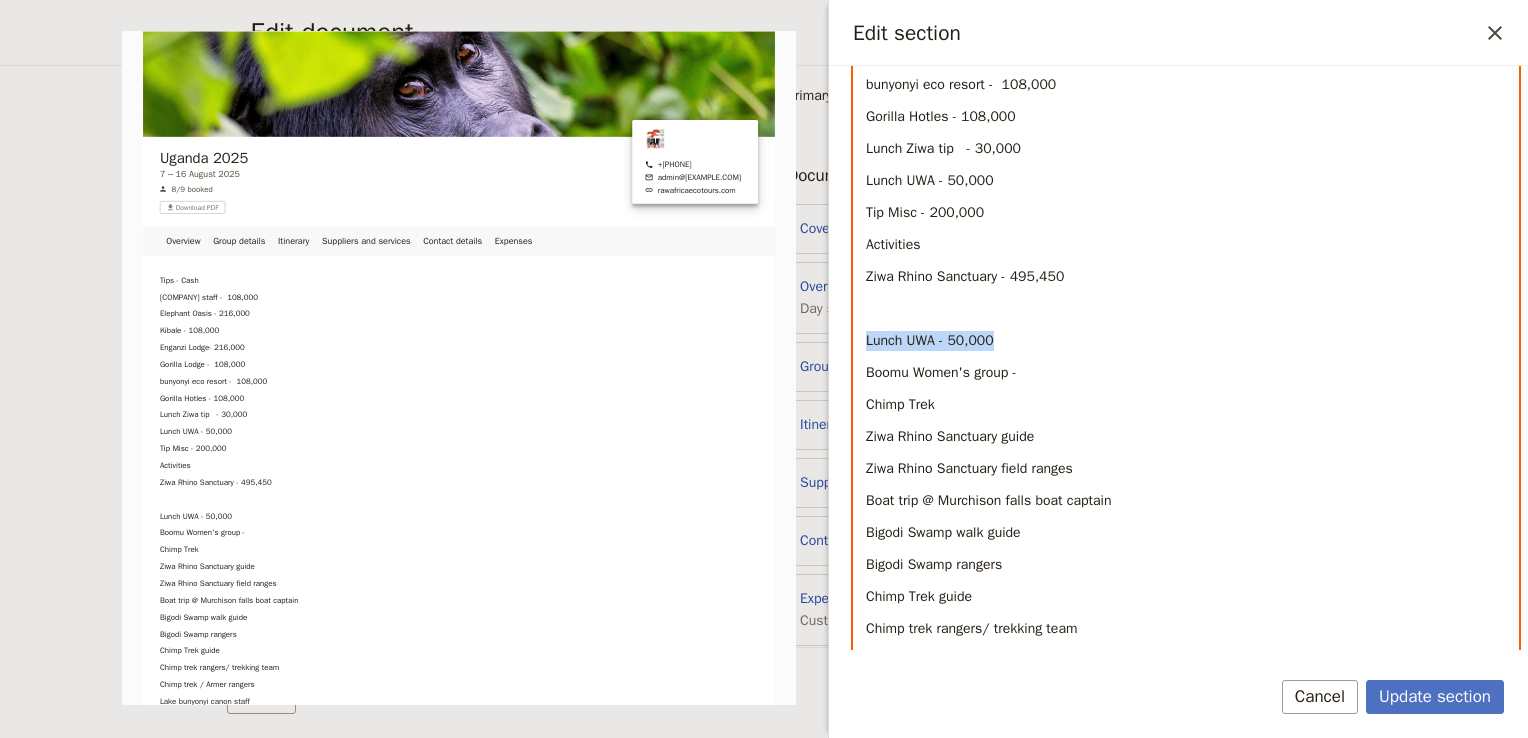 drag, startPoint x: 1015, startPoint y: 328, endPoint x: 840, endPoint y: 337, distance: 175.23128 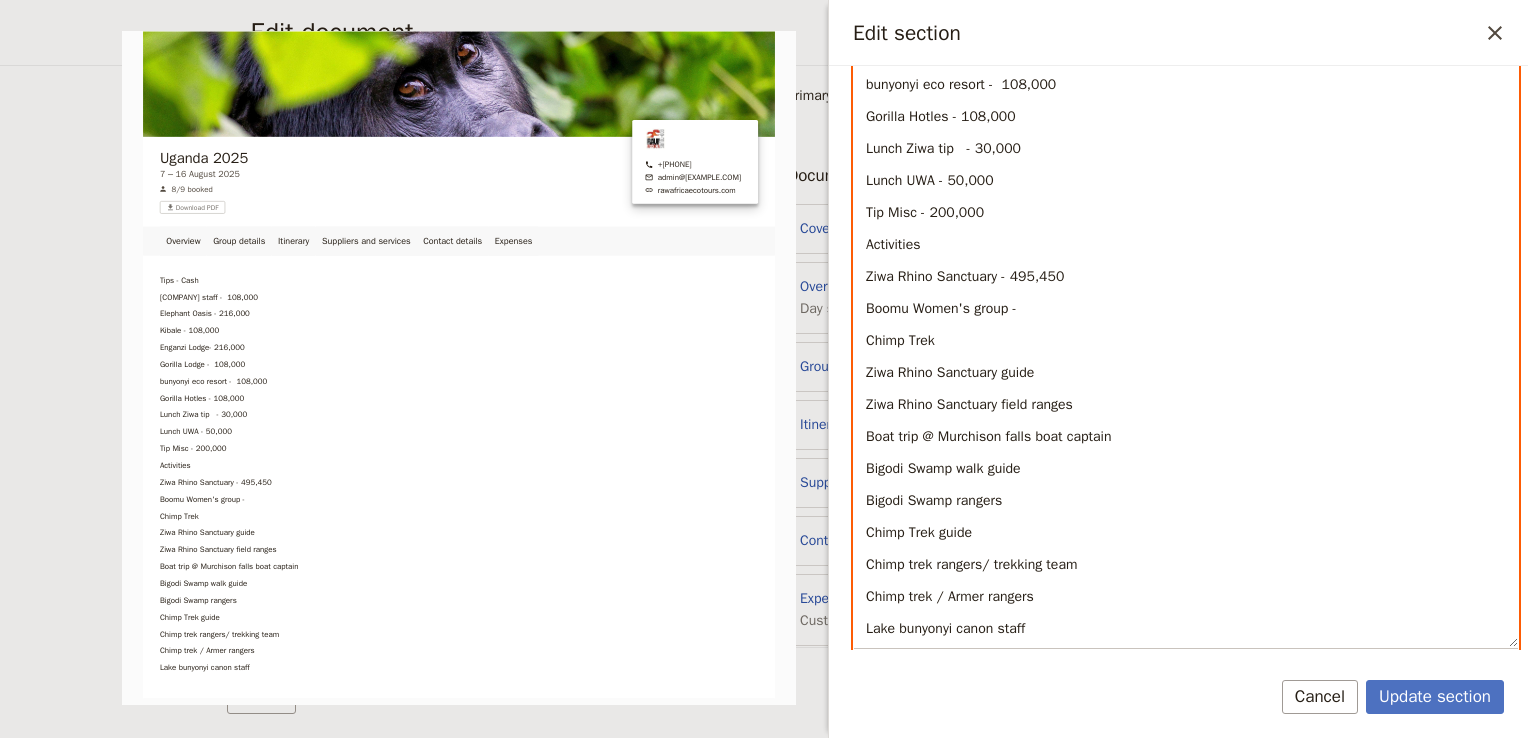 click on "Boomu Women's group -" at bounding box center [1186, 309] 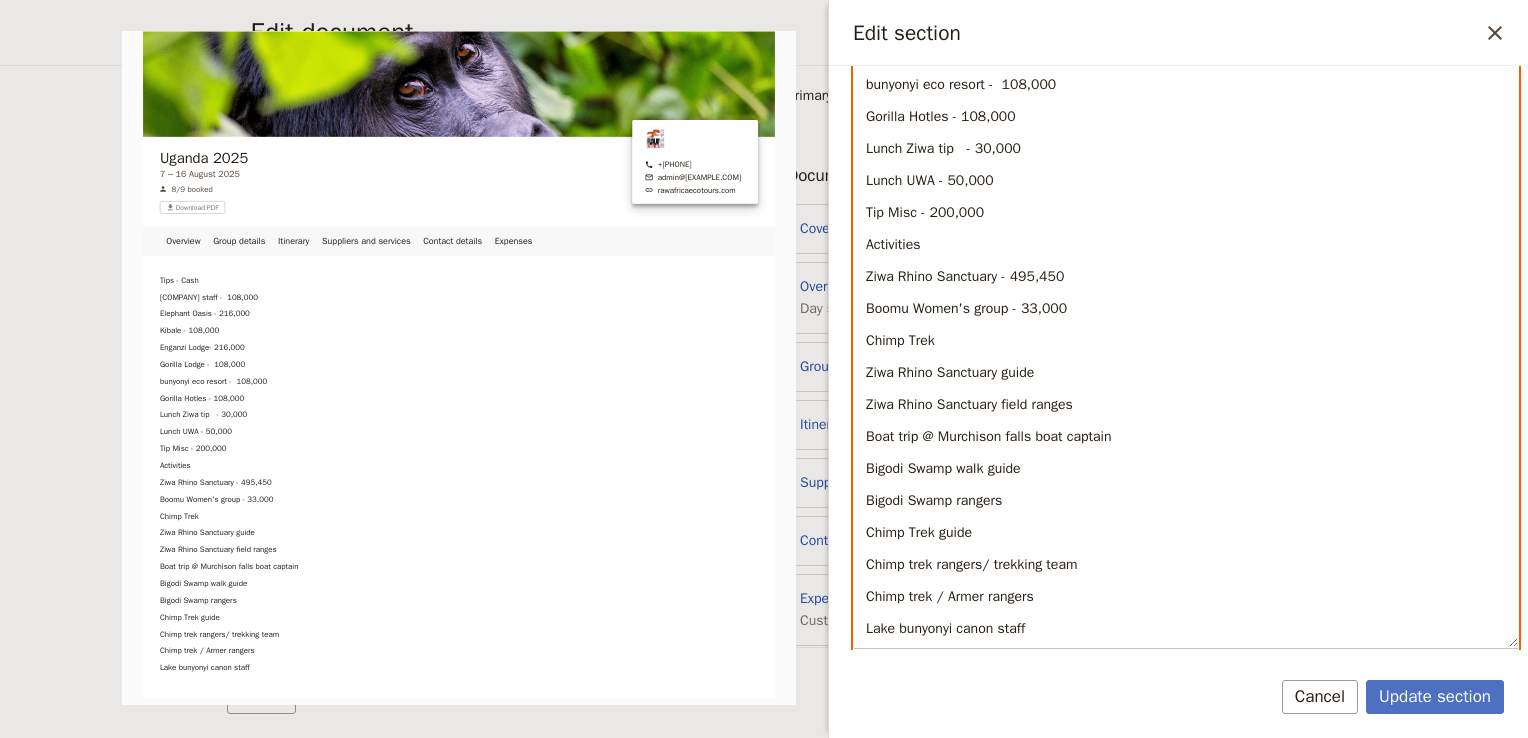 click on "Boomu Women's group - 33,000" at bounding box center (966, 308) 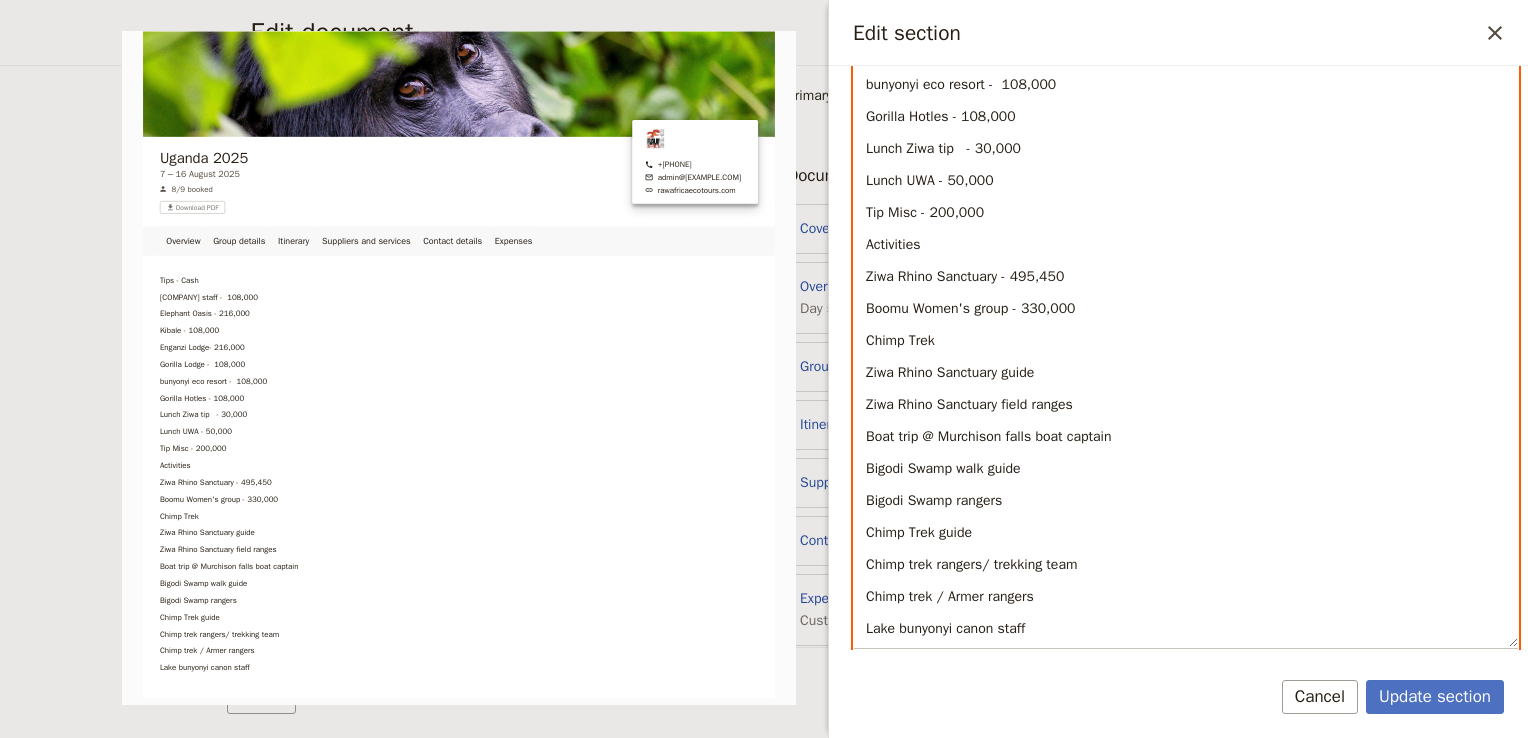 click on "Chimp Trek" at bounding box center (1186, 341) 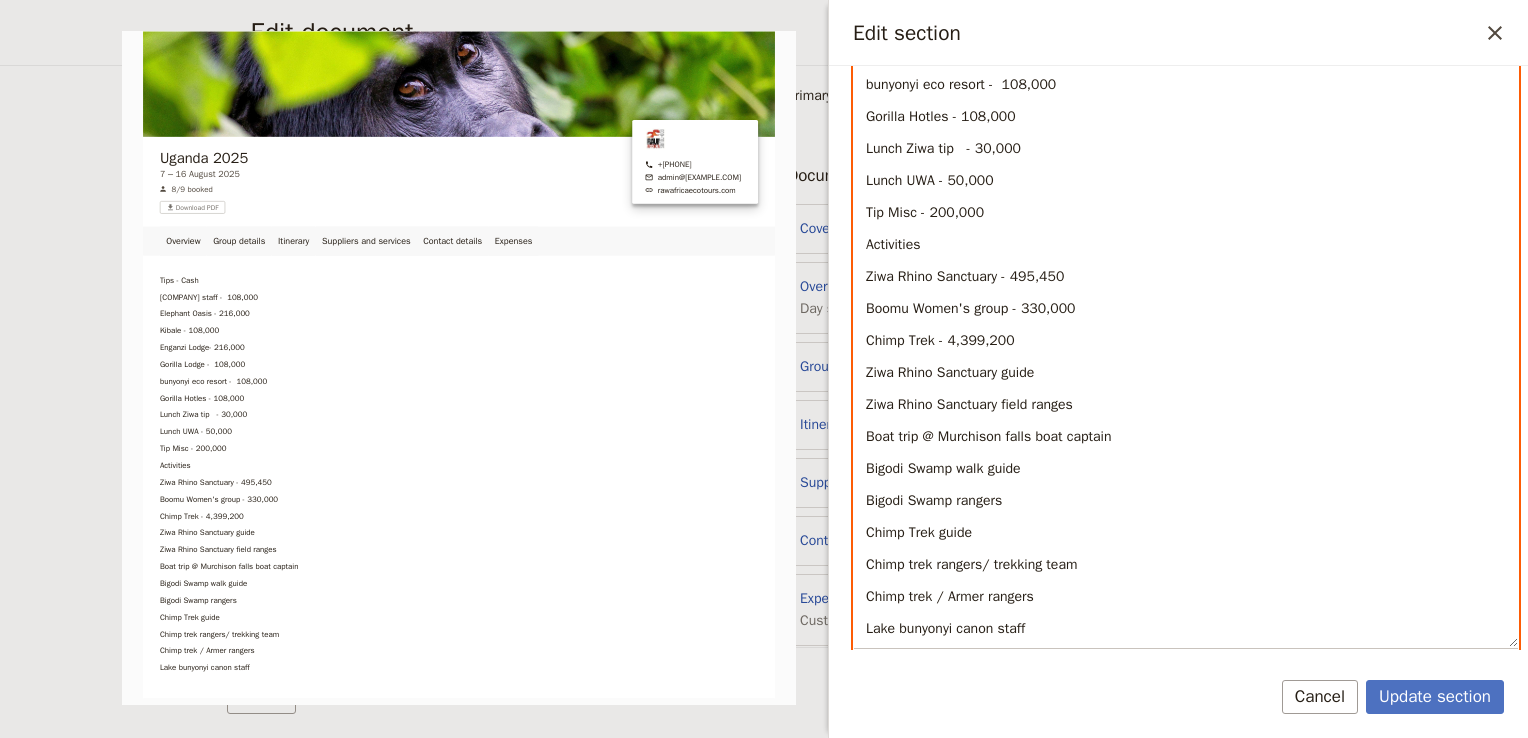 click on "Ziwa Rhino Sanctuary guide" at bounding box center (1186, 373) 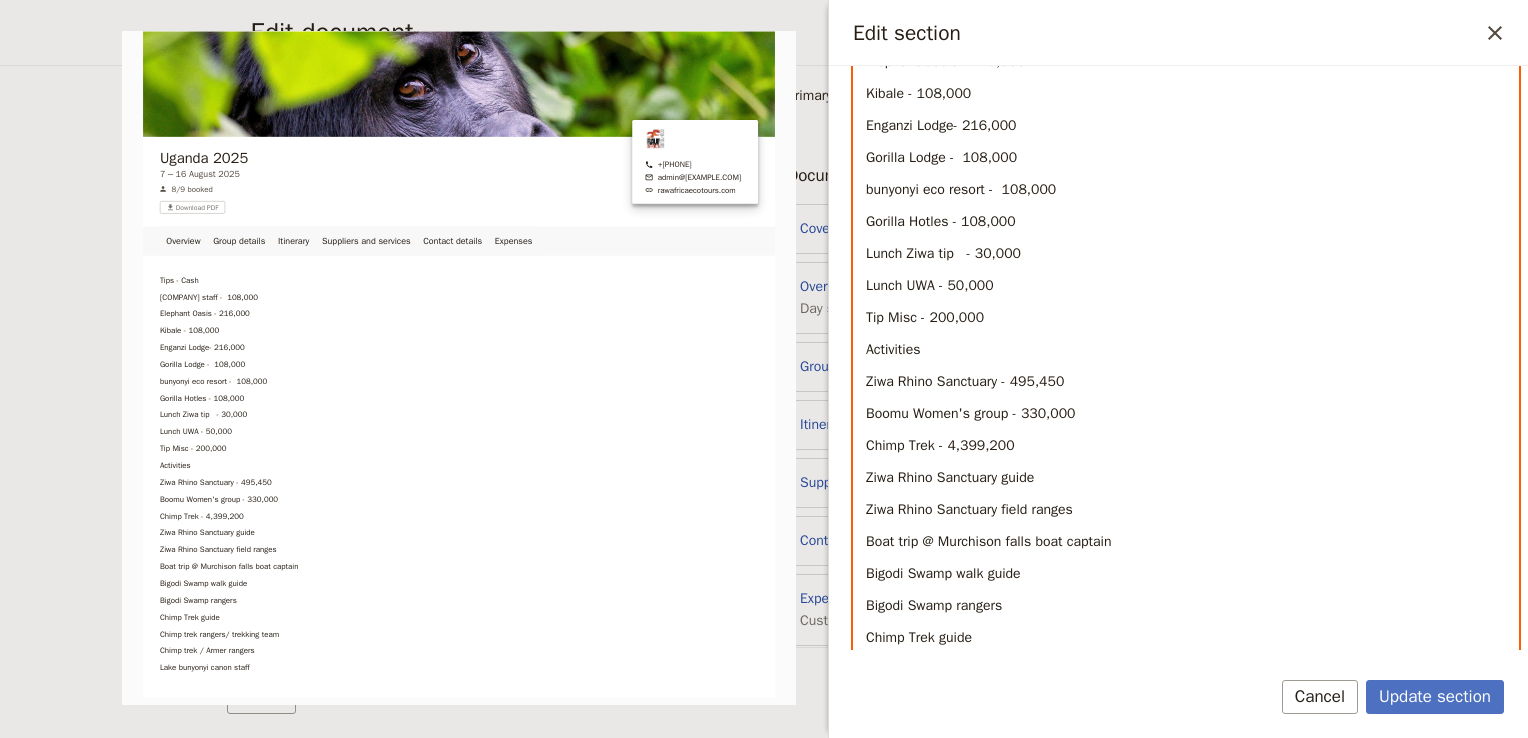 scroll, scrollTop: 330, scrollLeft: 0, axis: vertical 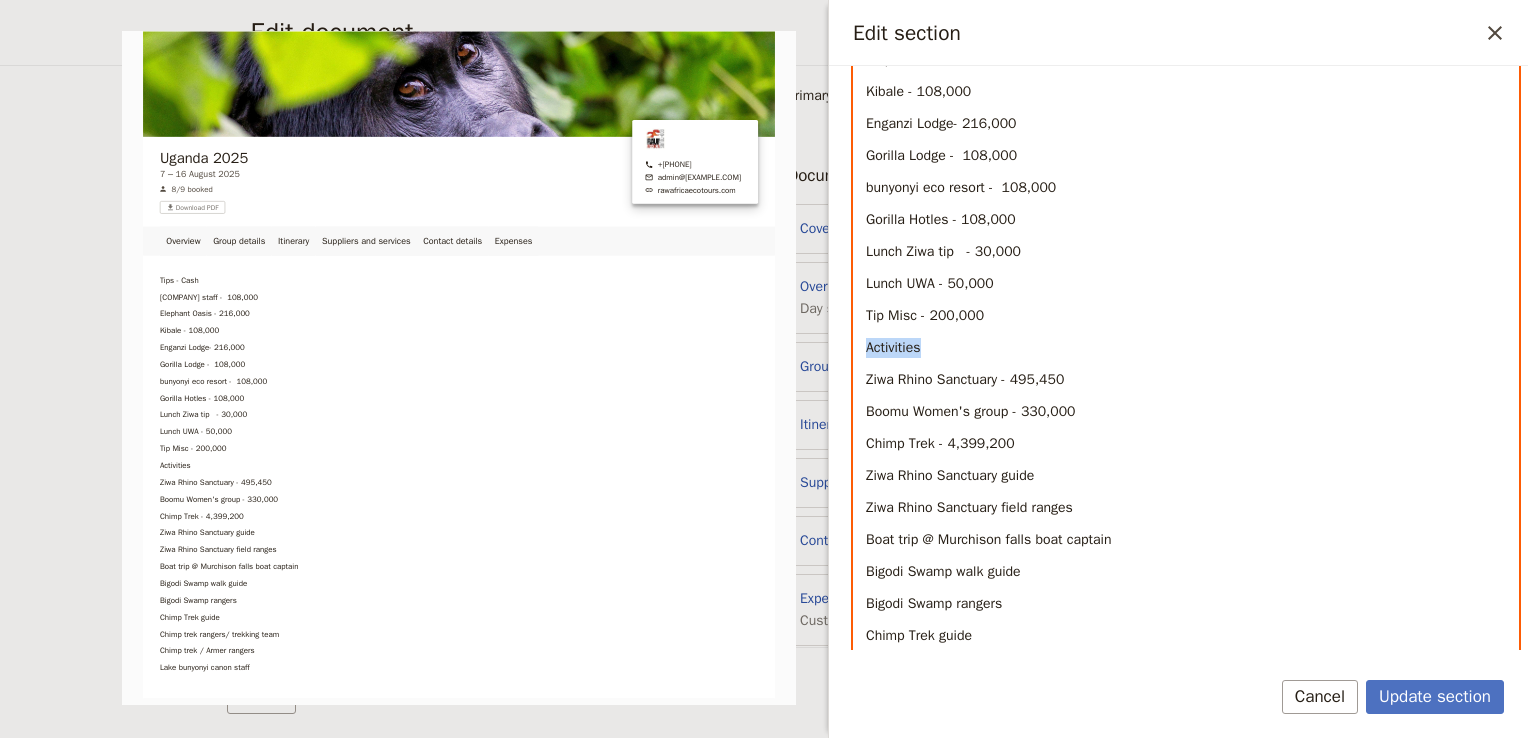 drag, startPoint x: 935, startPoint y: 346, endPoint x: 854, endPoint y: 342, distance: 81.09871 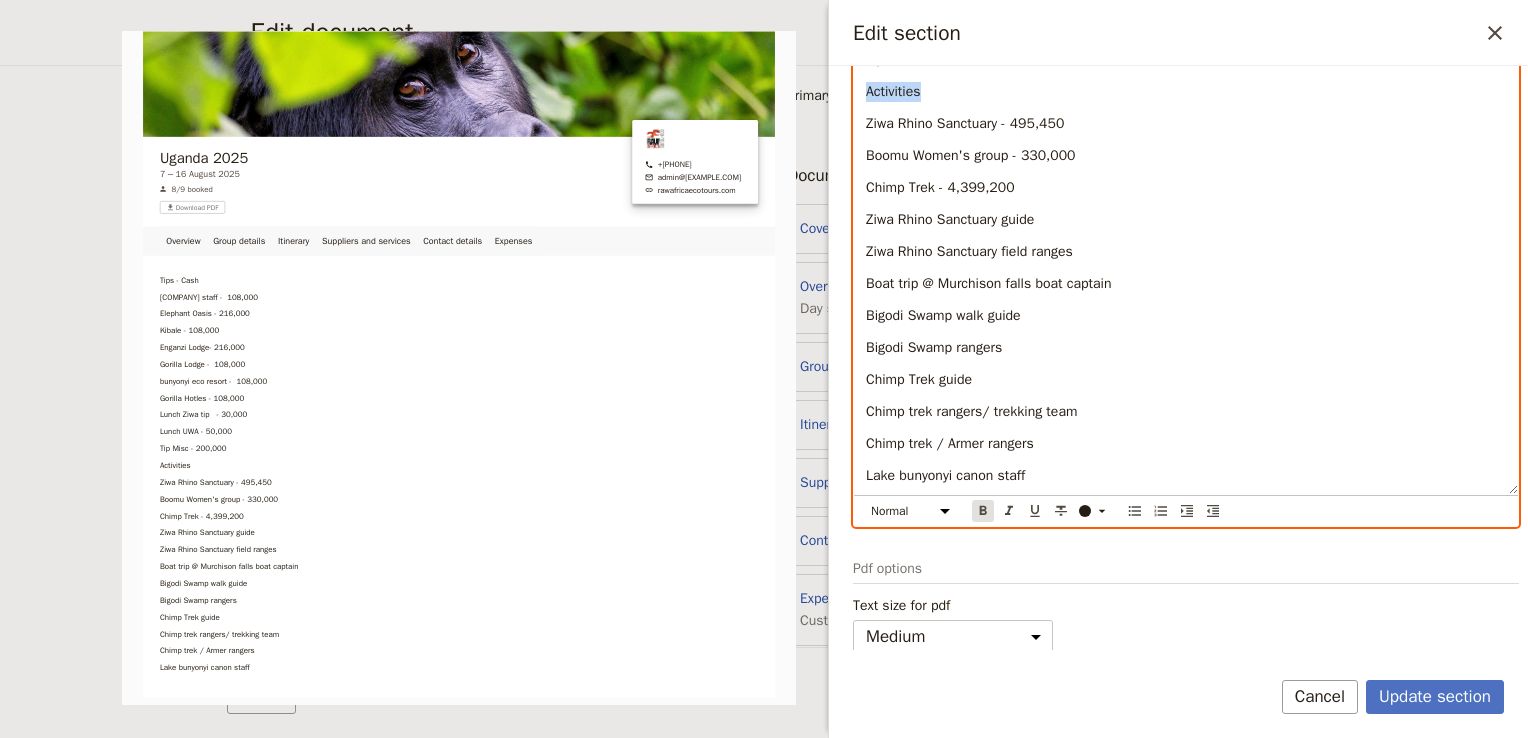 click 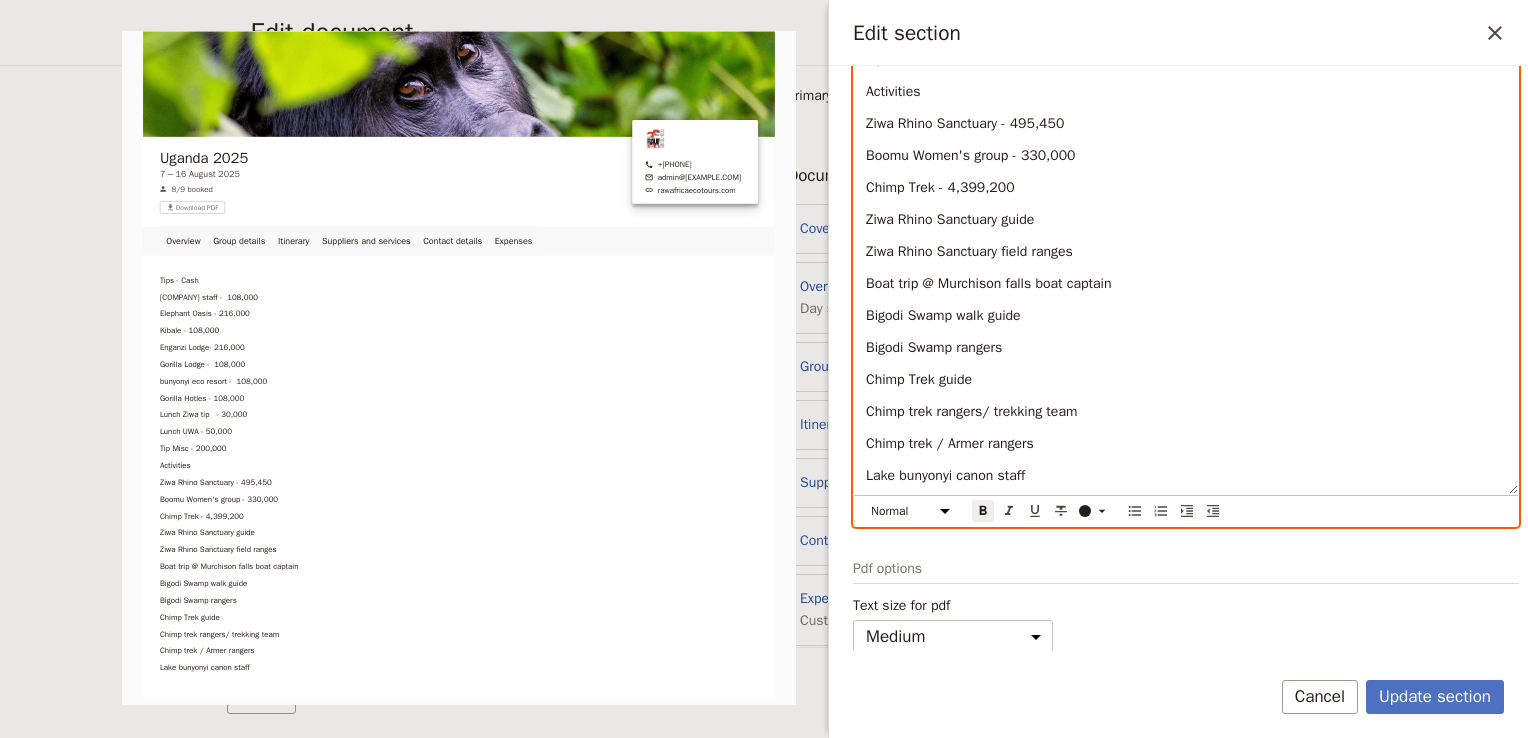 click on "Ziwa Rhino Sanctuary field ranges" at bounding box center [1186, 252] 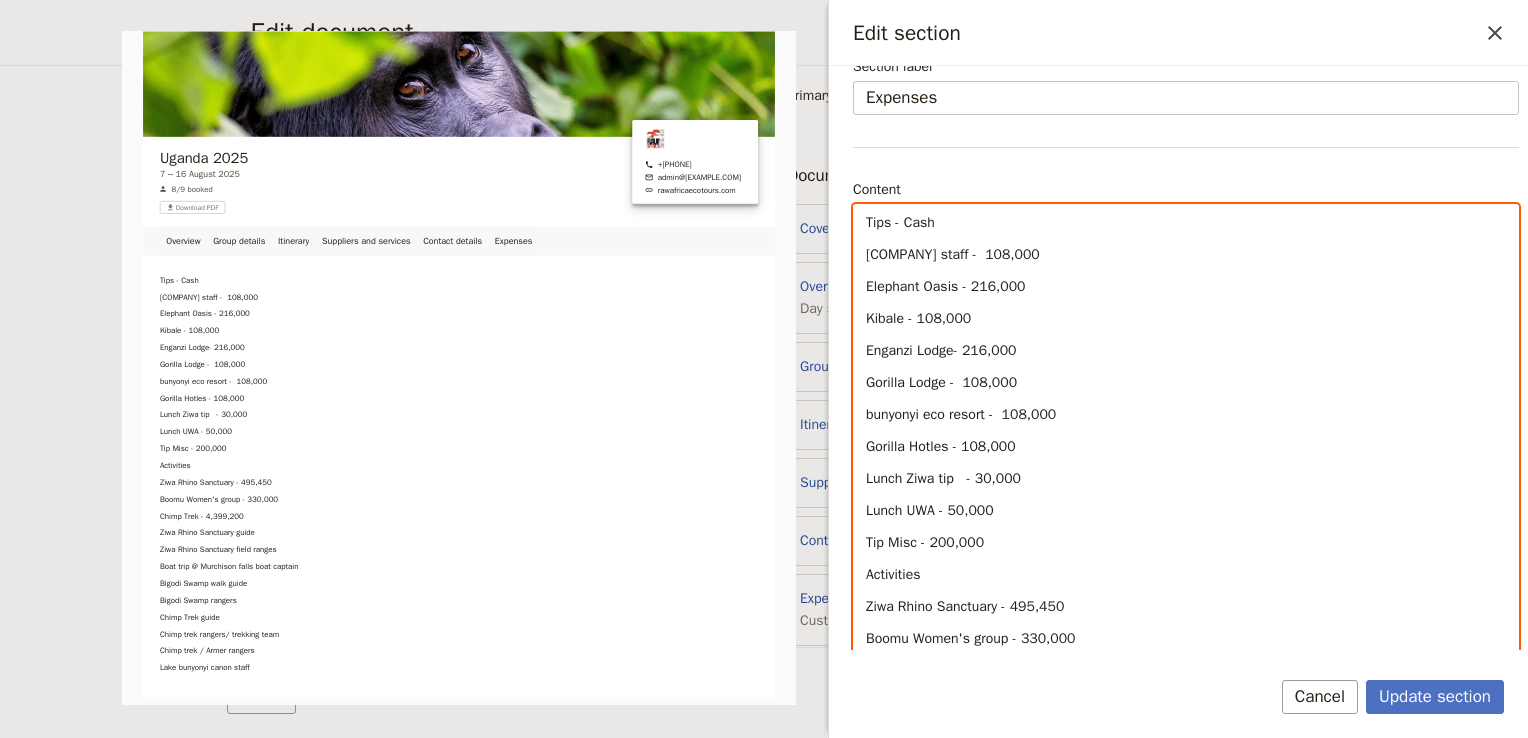 scroll, scrollTop: 101, scrollLeft: 0, axis: vertical 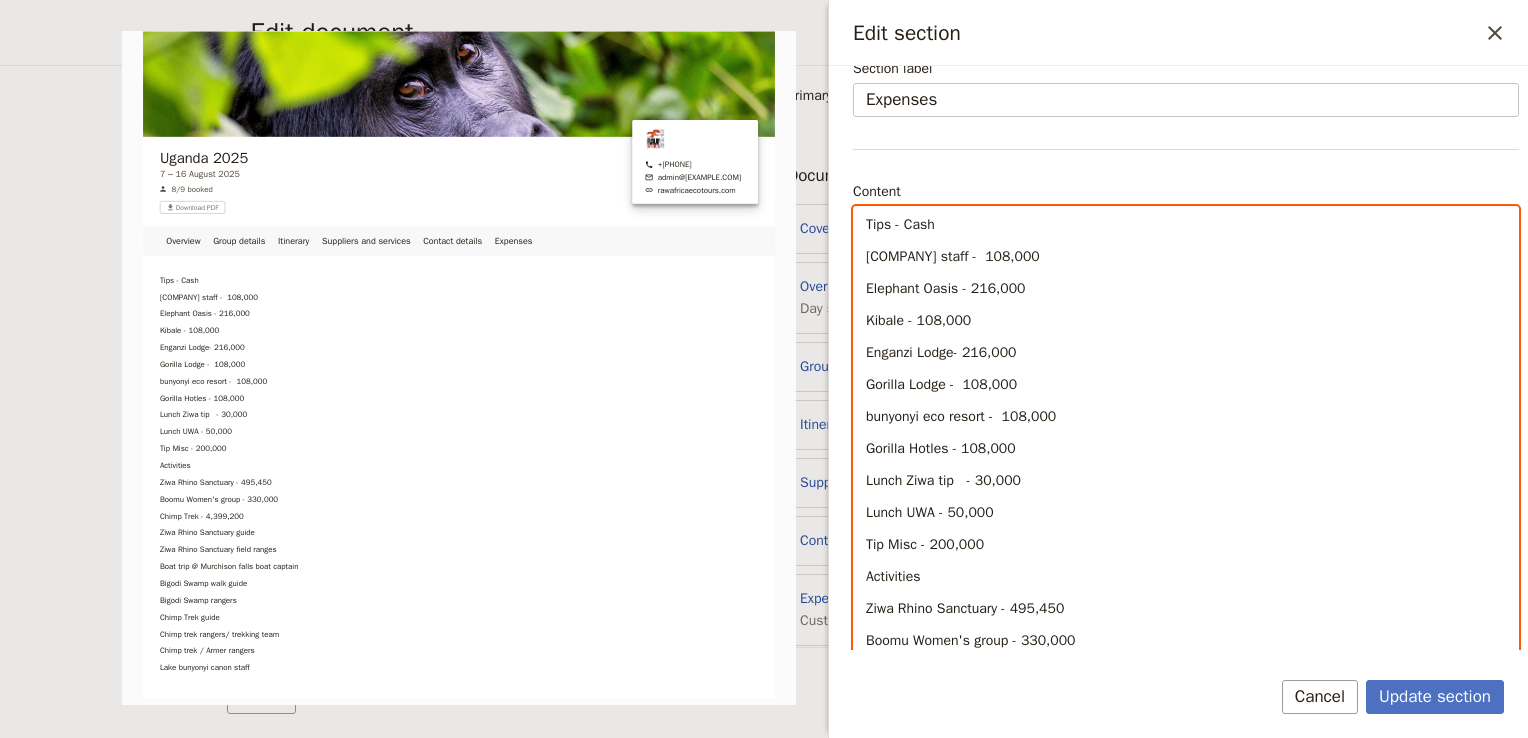 drag, startPoint x: 959, startPoint y: 227, endPoint x: 832, endPoint y: 227, distance: 127 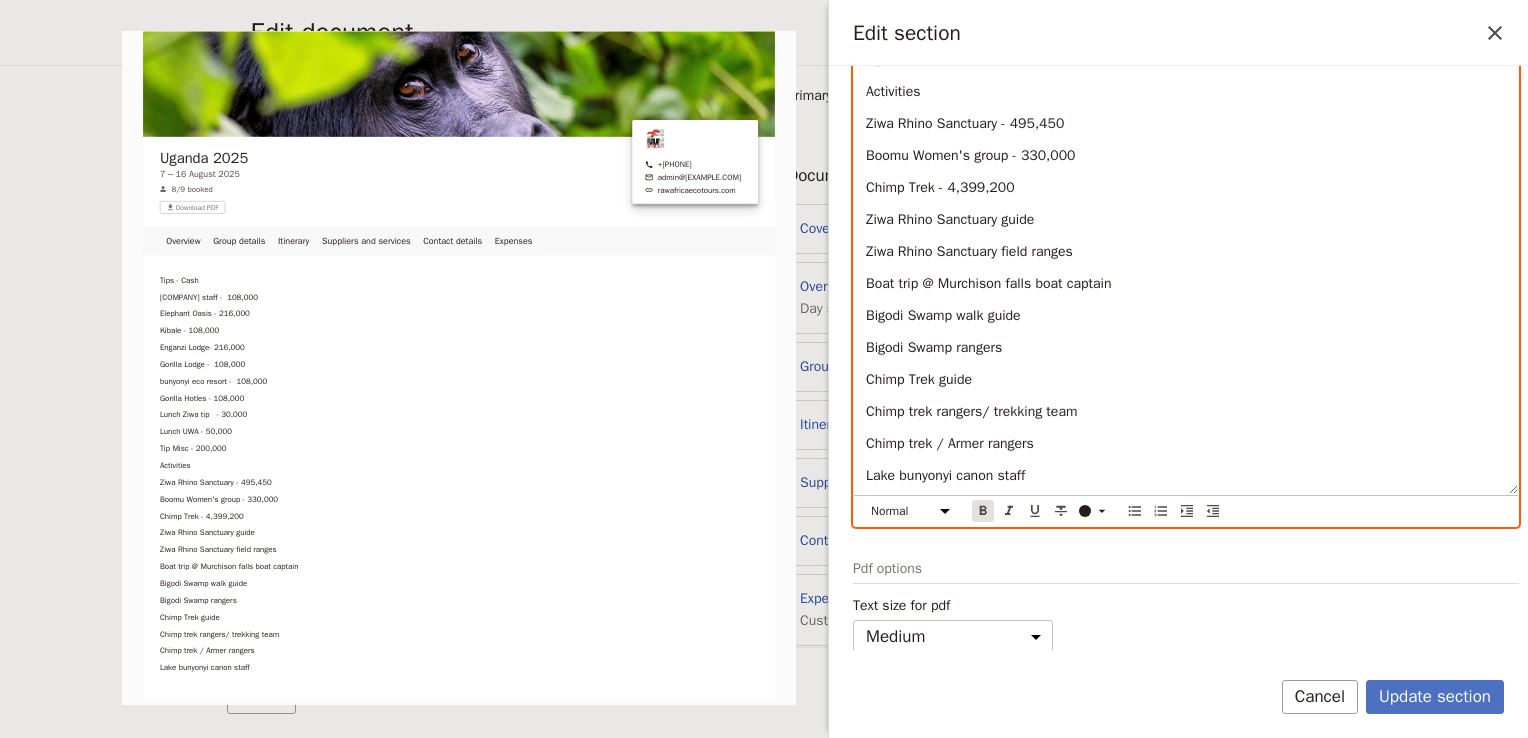click 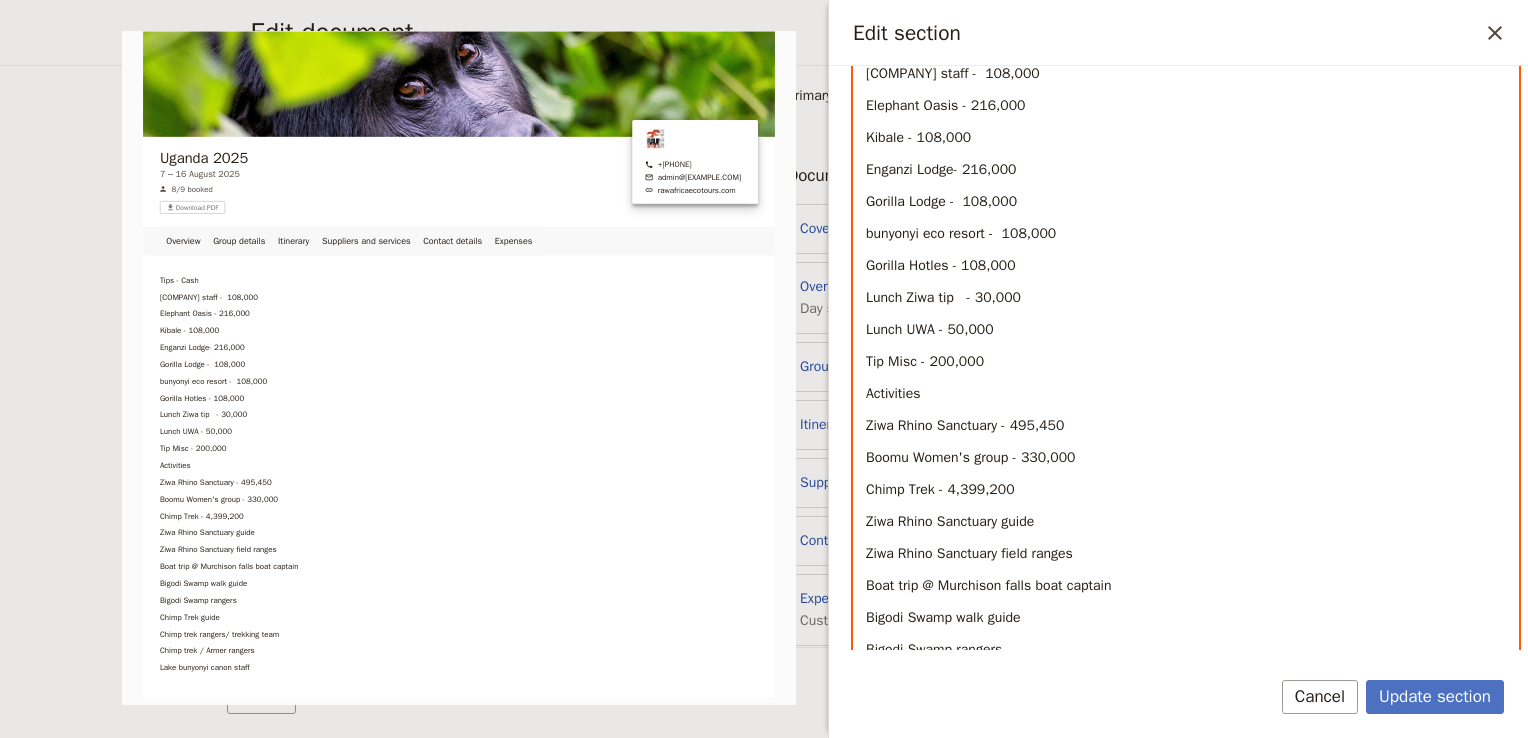 scroll, scrollTop: 61, scrollLeft: 0, axis: vertical 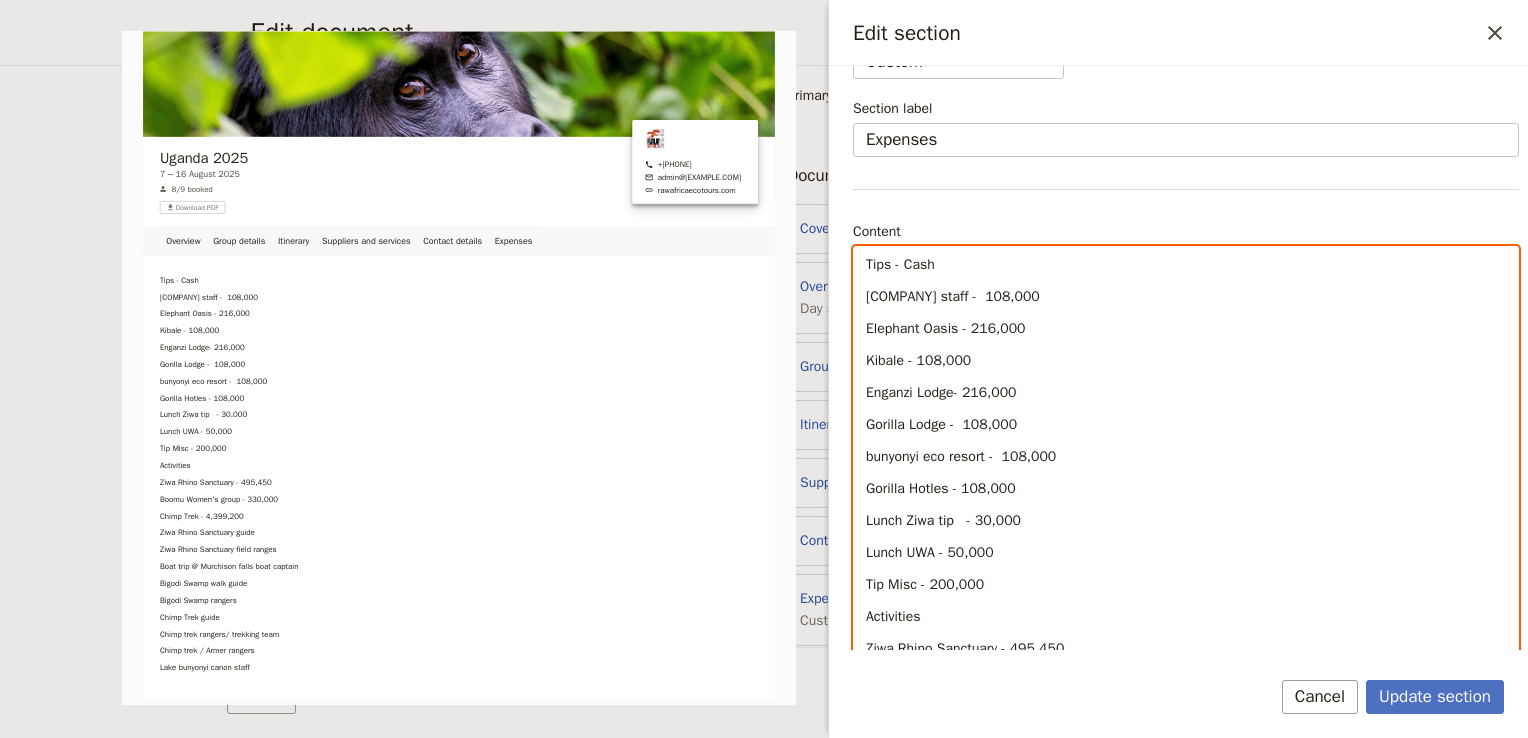 click on "Enganzi Lodge- 216,000" at bounding box center [1186, 393] 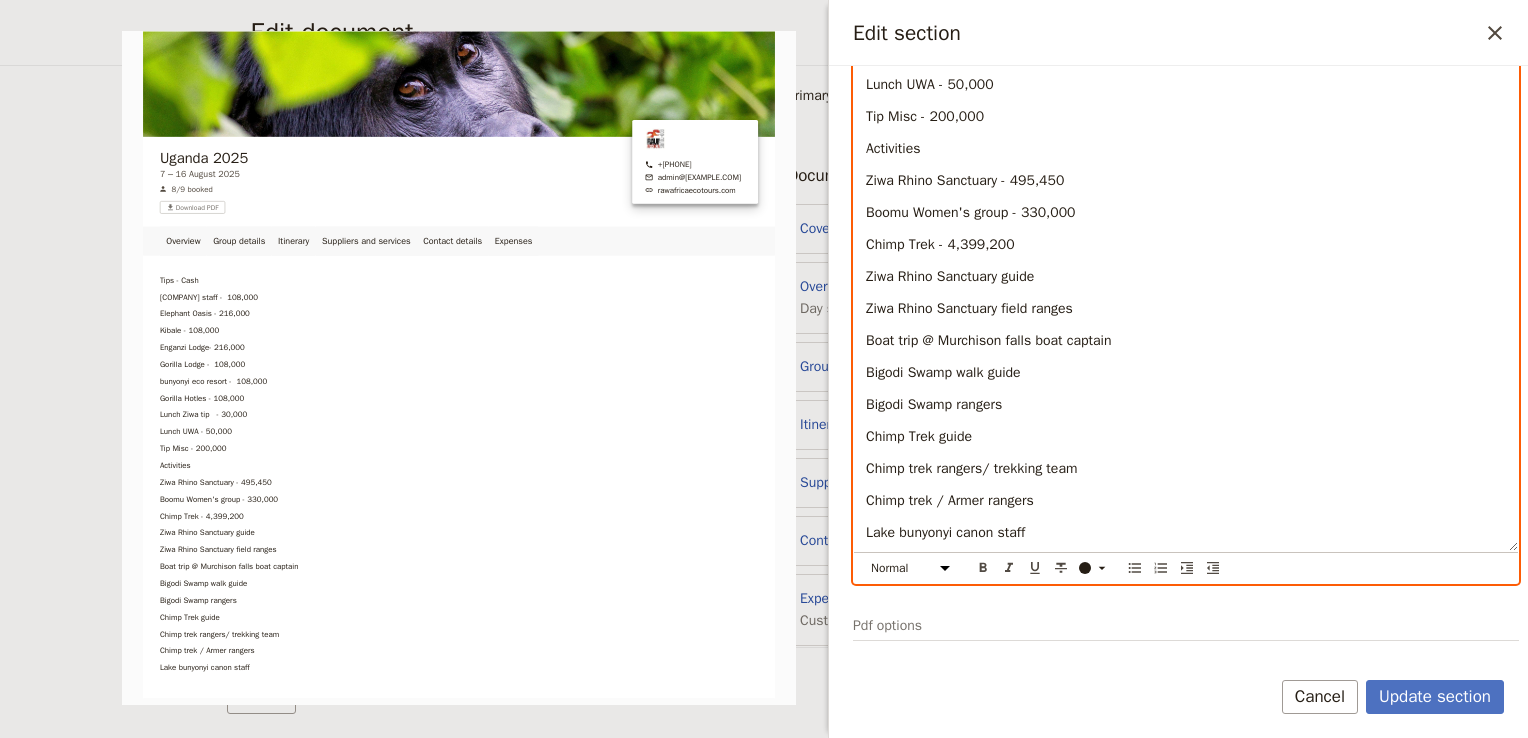 scroll, scrollTop: 527, scrollLeft: 0, axis: vertical 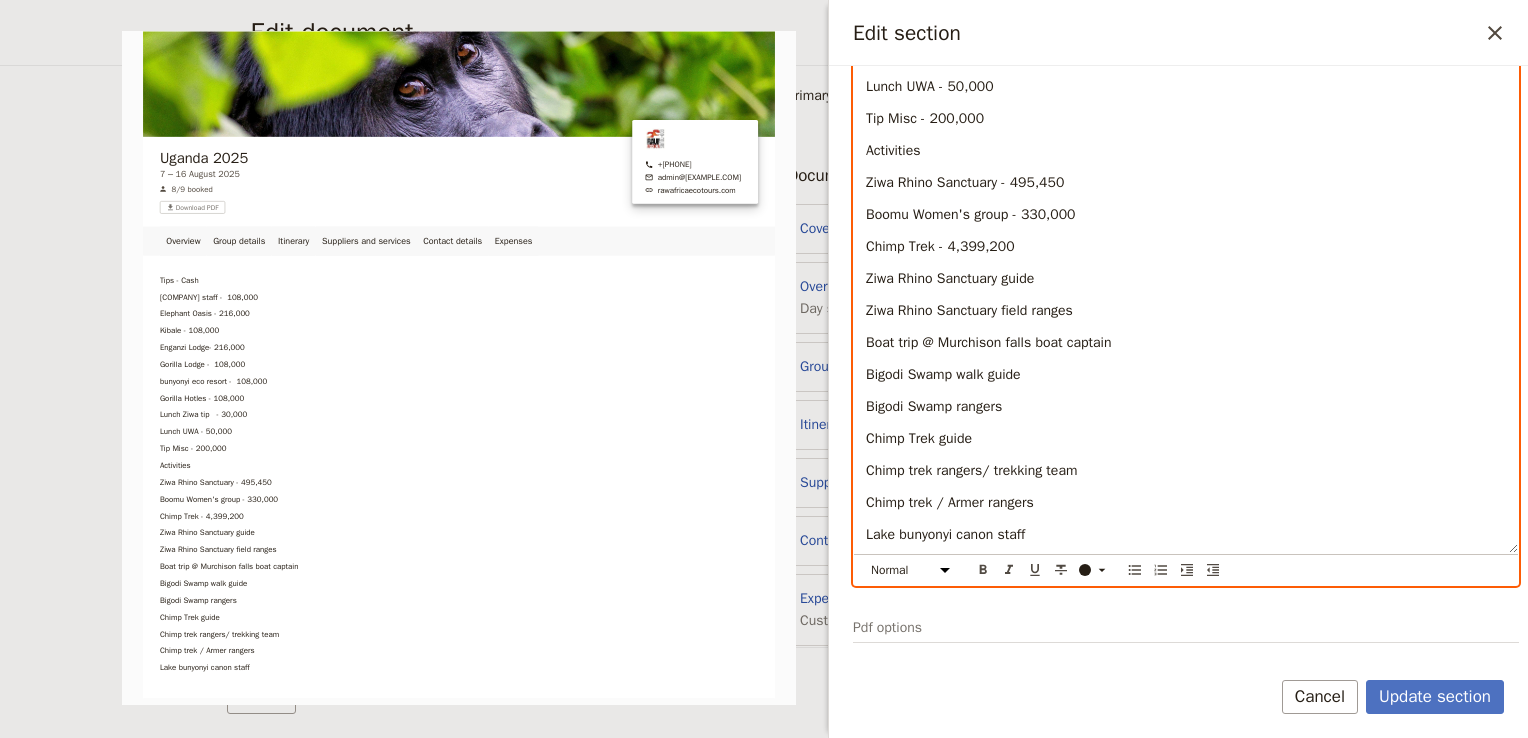 click on "Ziwa Rhino Sanctuary guide" at bounding box center (1186, 279) 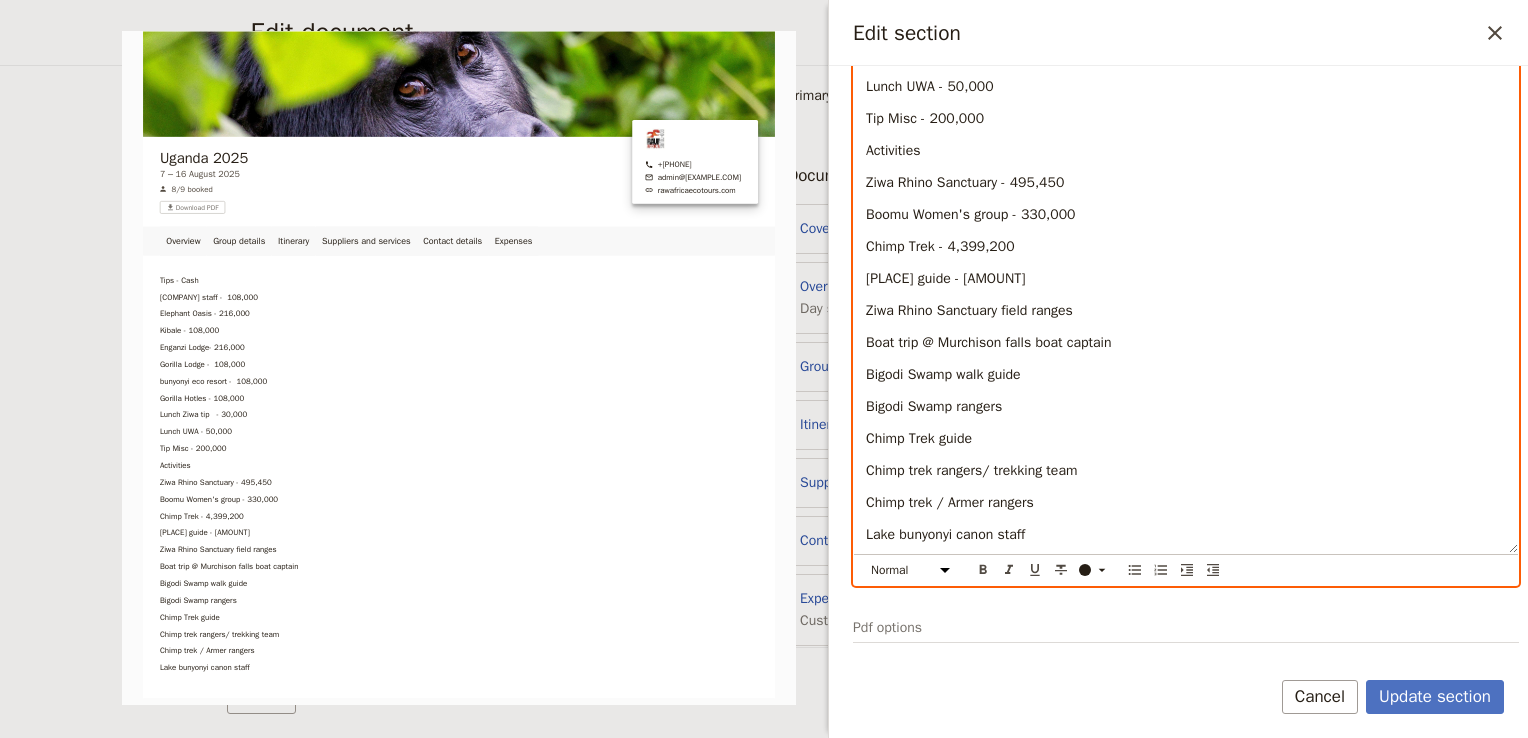click on "Ziwa Rhino Sanctuary field ranges" at bounding box center [1186, 311] 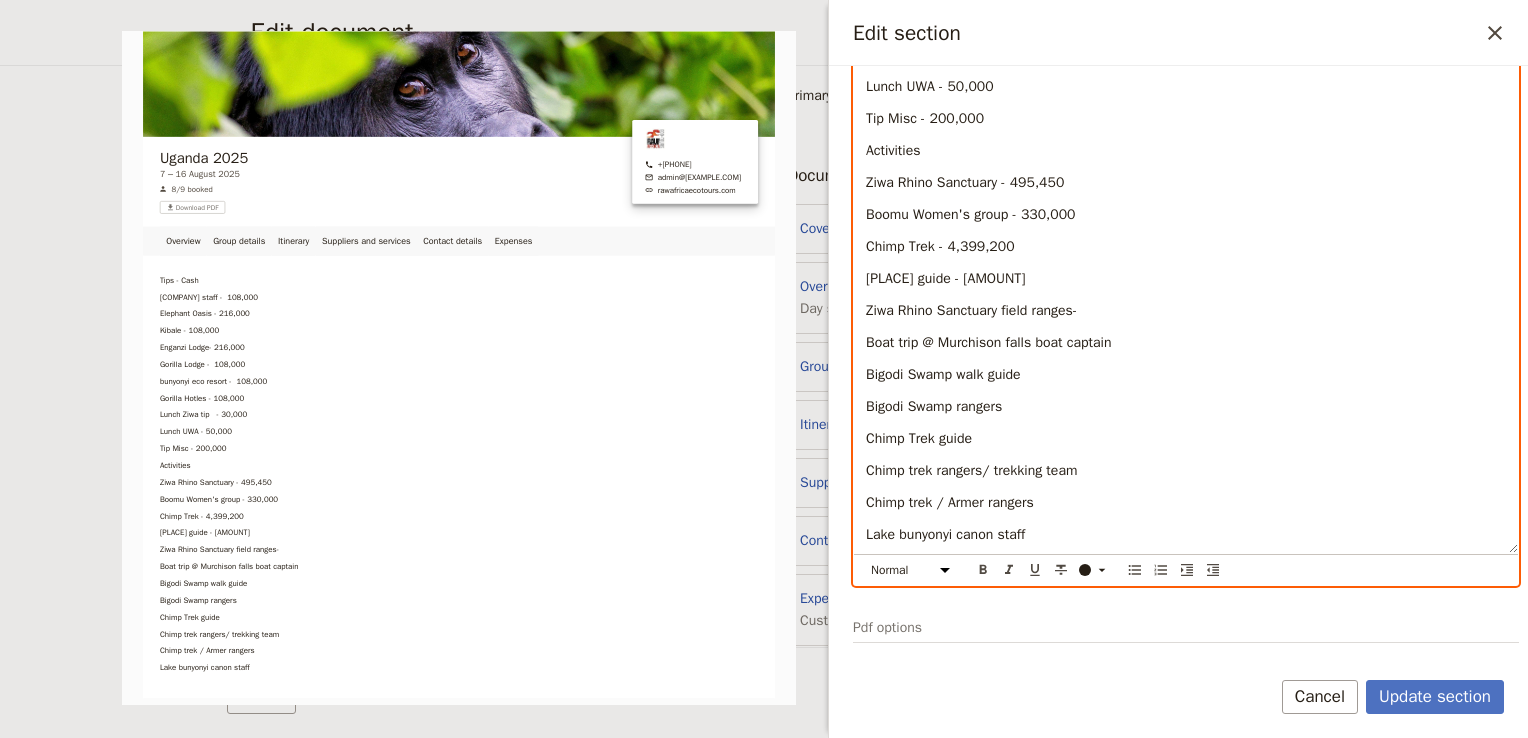 click on "Ziwa Rhino Sanctuary field ranges-" at bounding box center (971, 310) 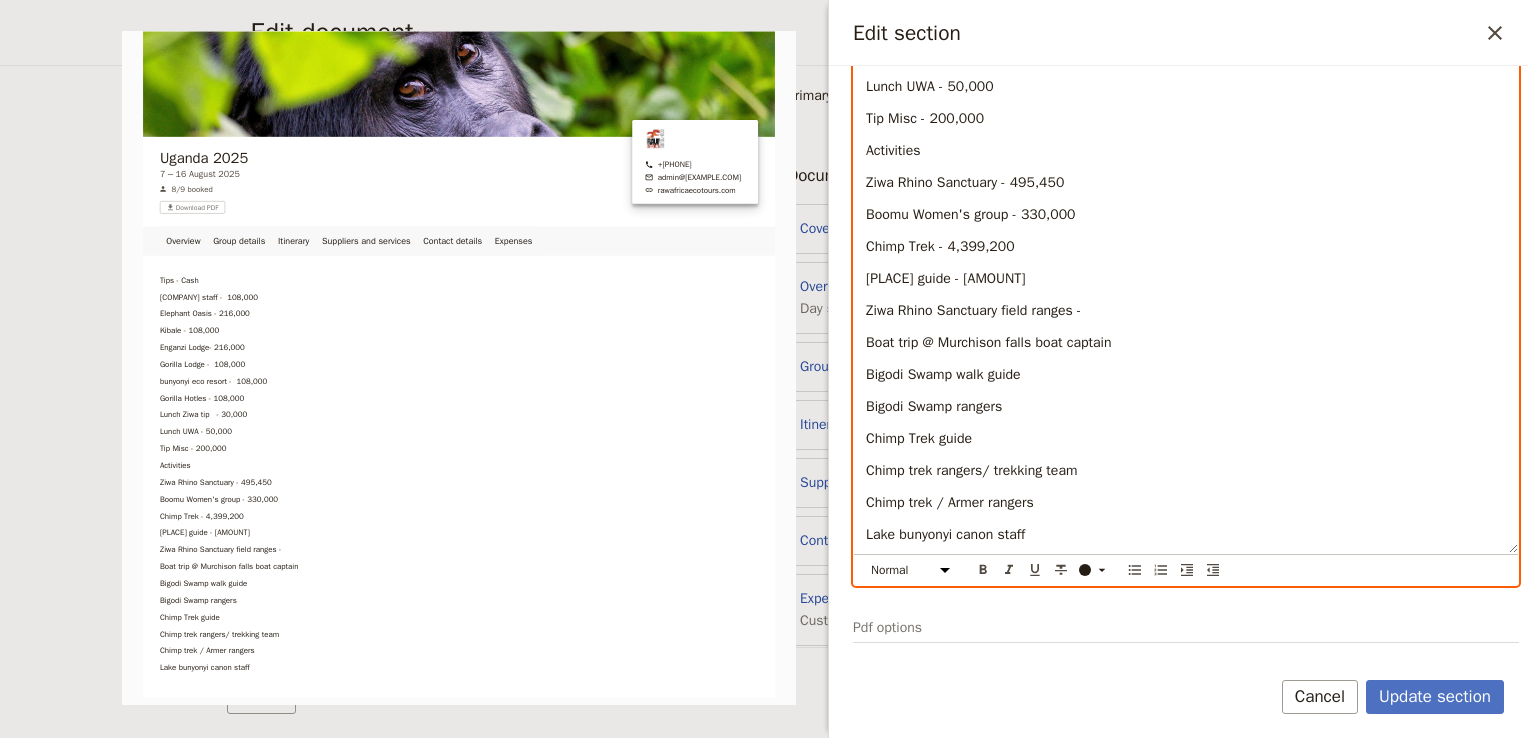 click on "Ziwa Rhino Sanctuary field ranges -" at bounding box center (1186, 311) 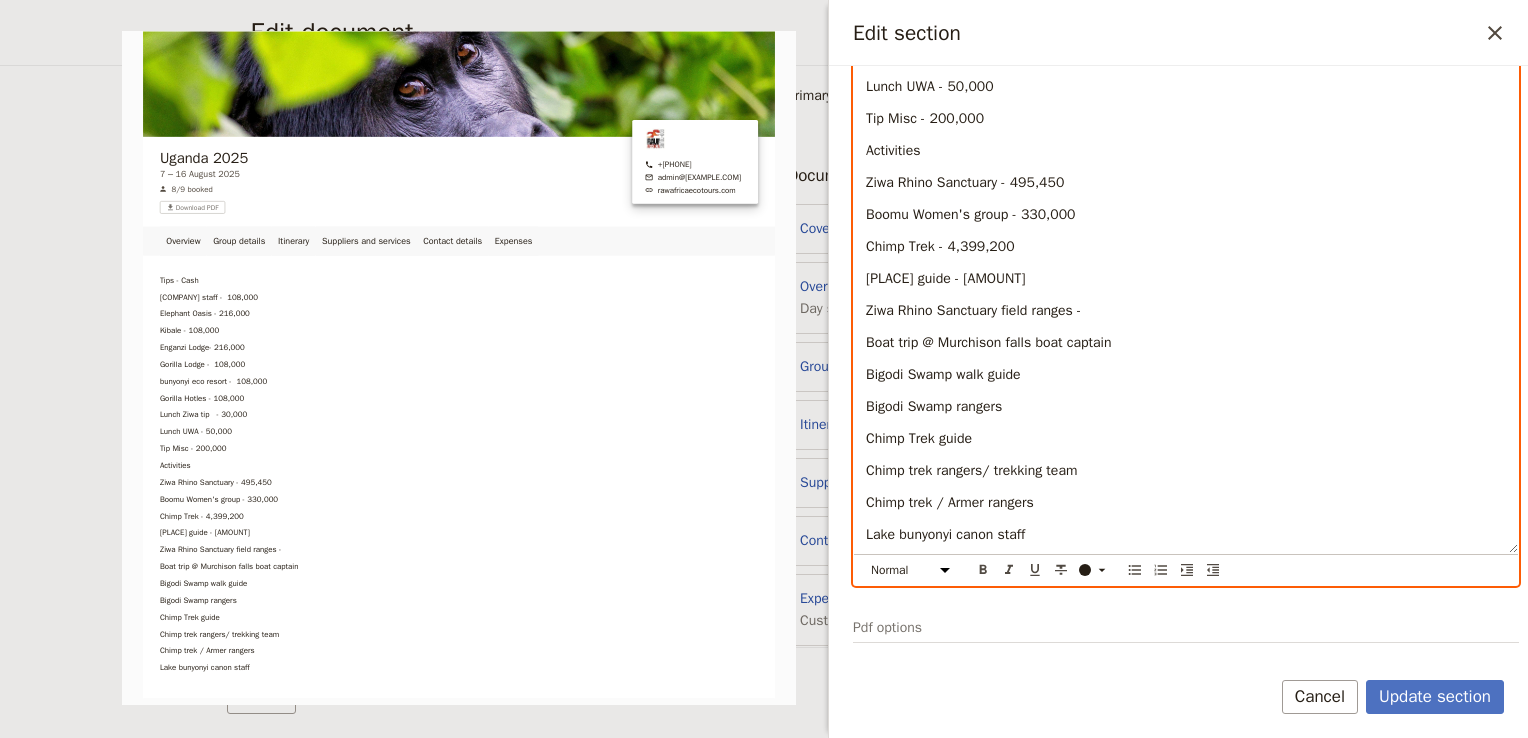 click on "[PLACE] guide - [AMOUNT]" at bounding box center (945, 278) 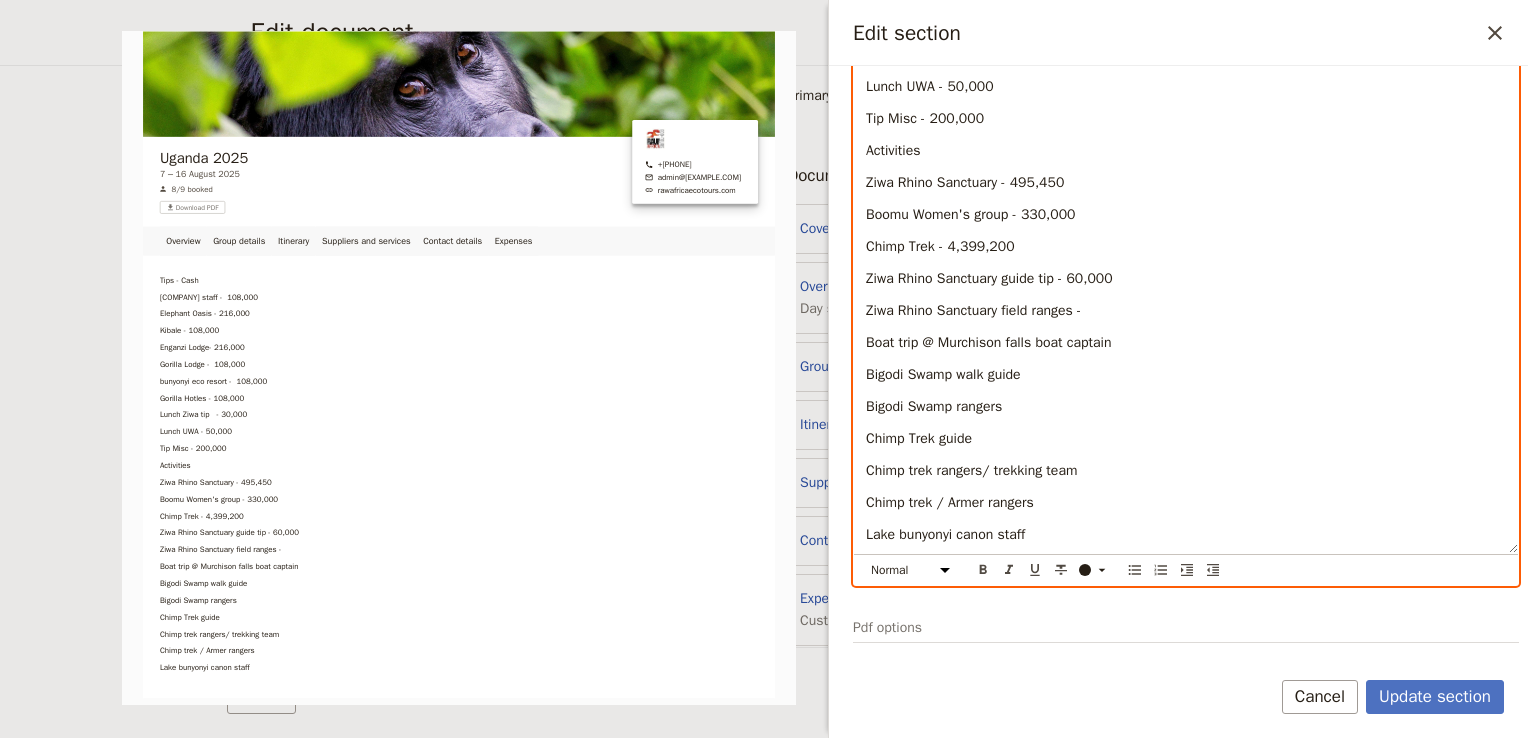 click on "Ziwa Rhino Sanctuary field ranges -" at bounding box center [973, 310] 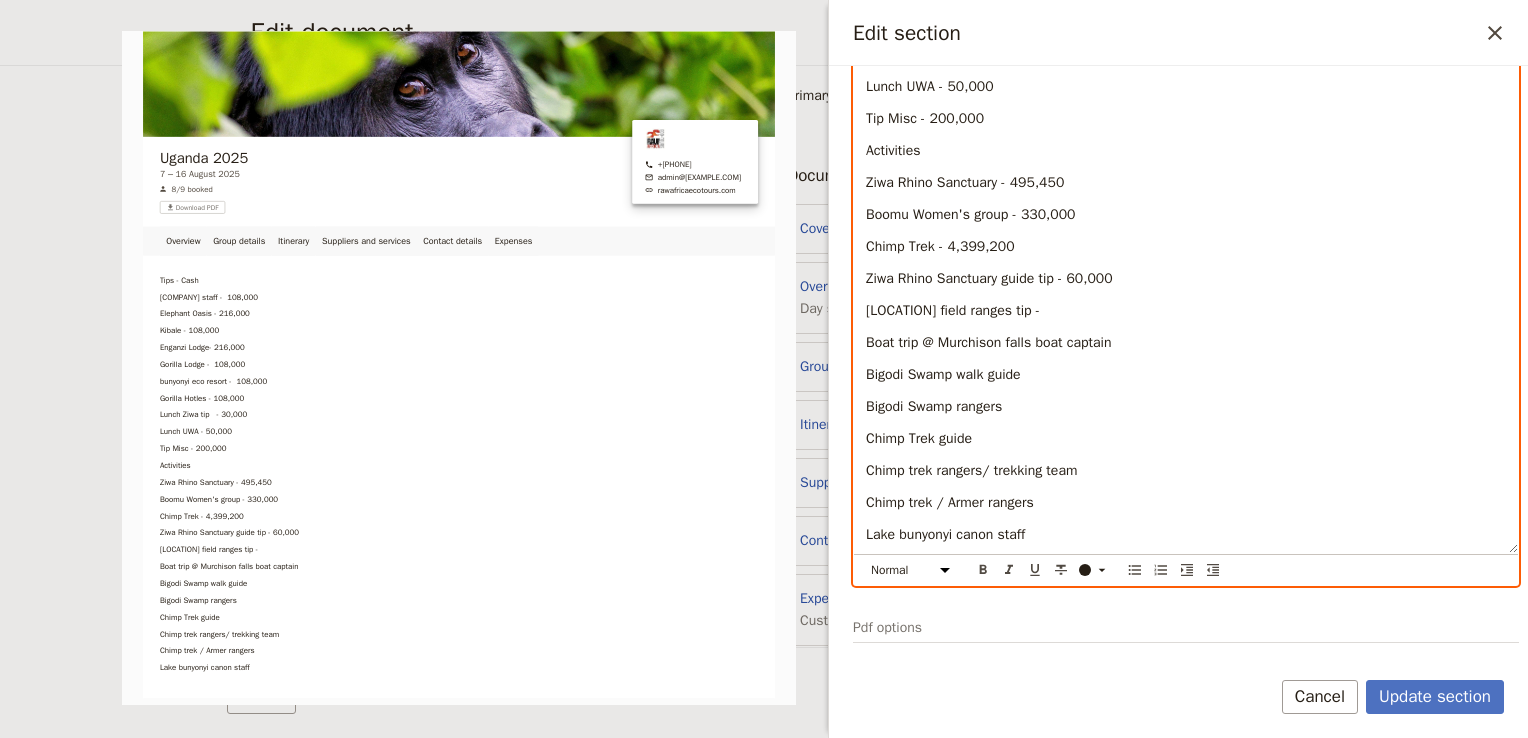 click on "[LOCATION] field ranges tip -" at bounding box center [1186, 311] 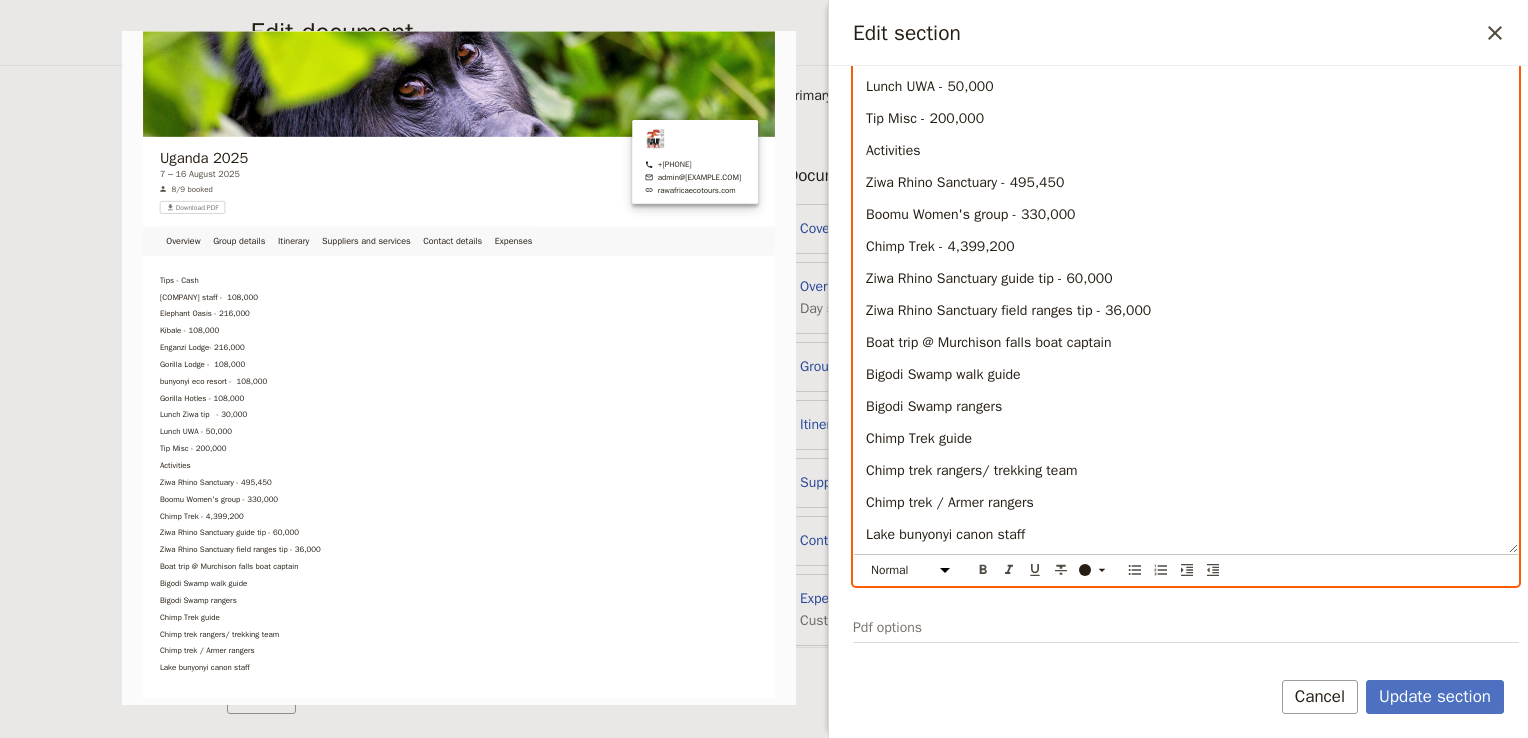 click on "Boat trip @ Murchison falls boat captain" at bounding box center [1186, 343] 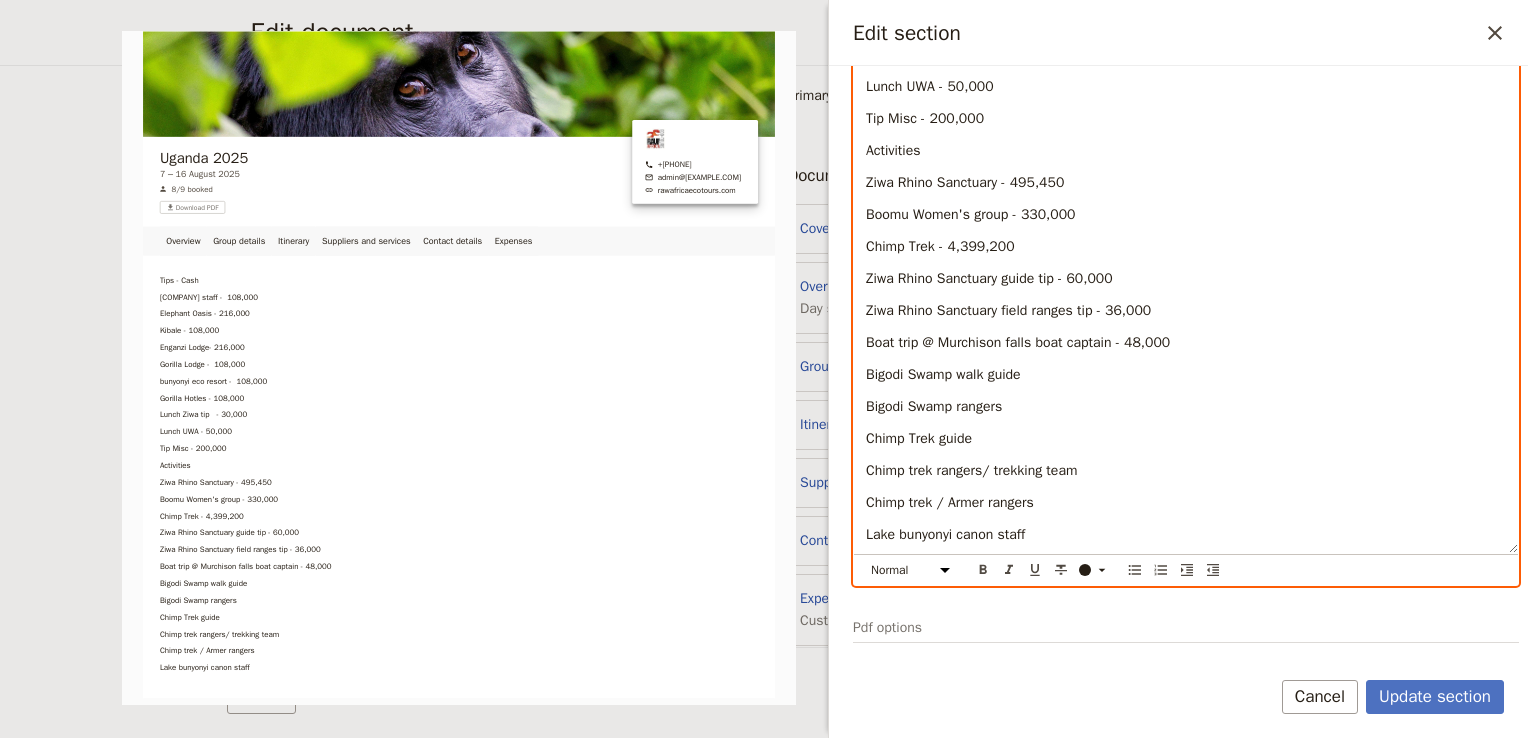 click on "Bigodi Swamp walk guide" at bounding box center [1186, 375] 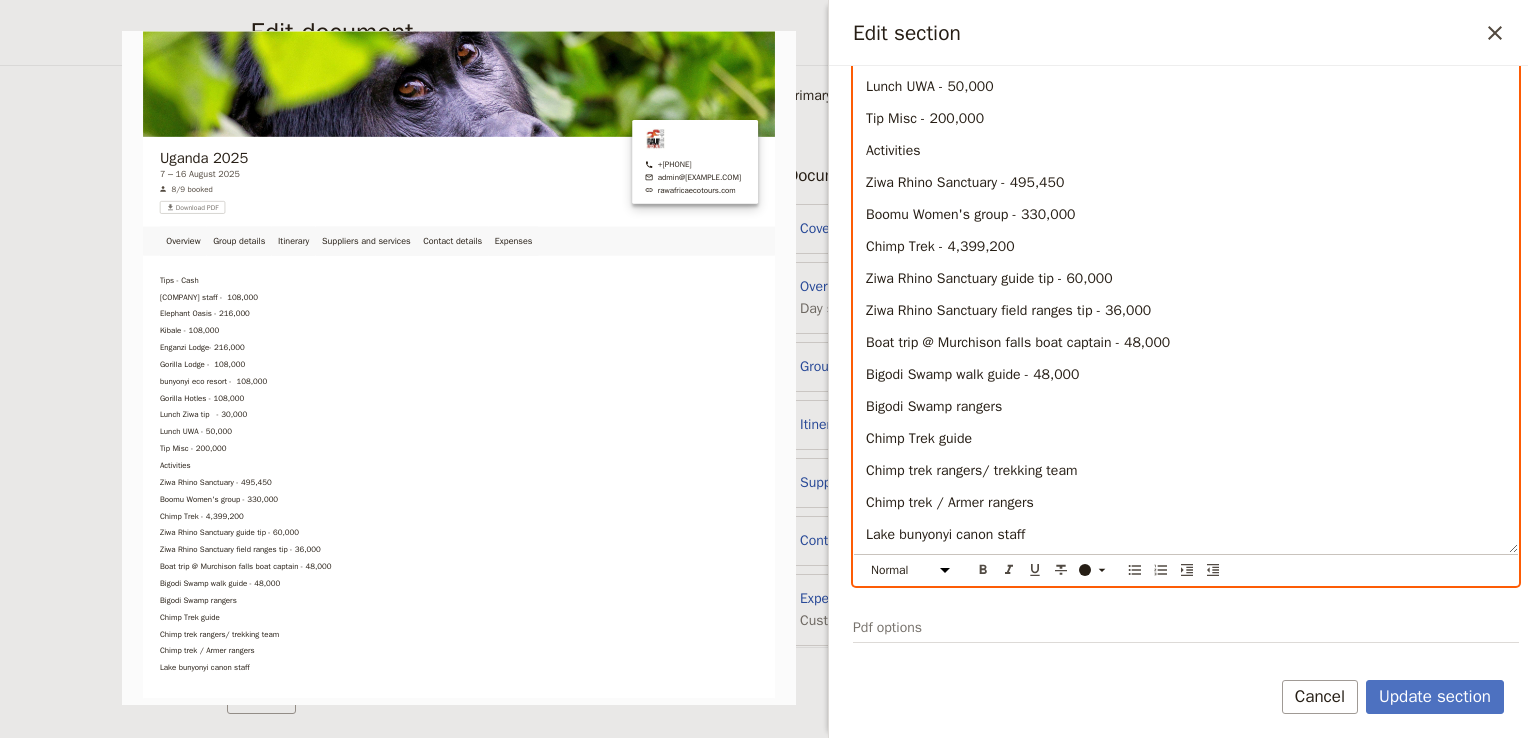 click on "Bigodi Swamp rangers" at bounding box center (1186, 407) 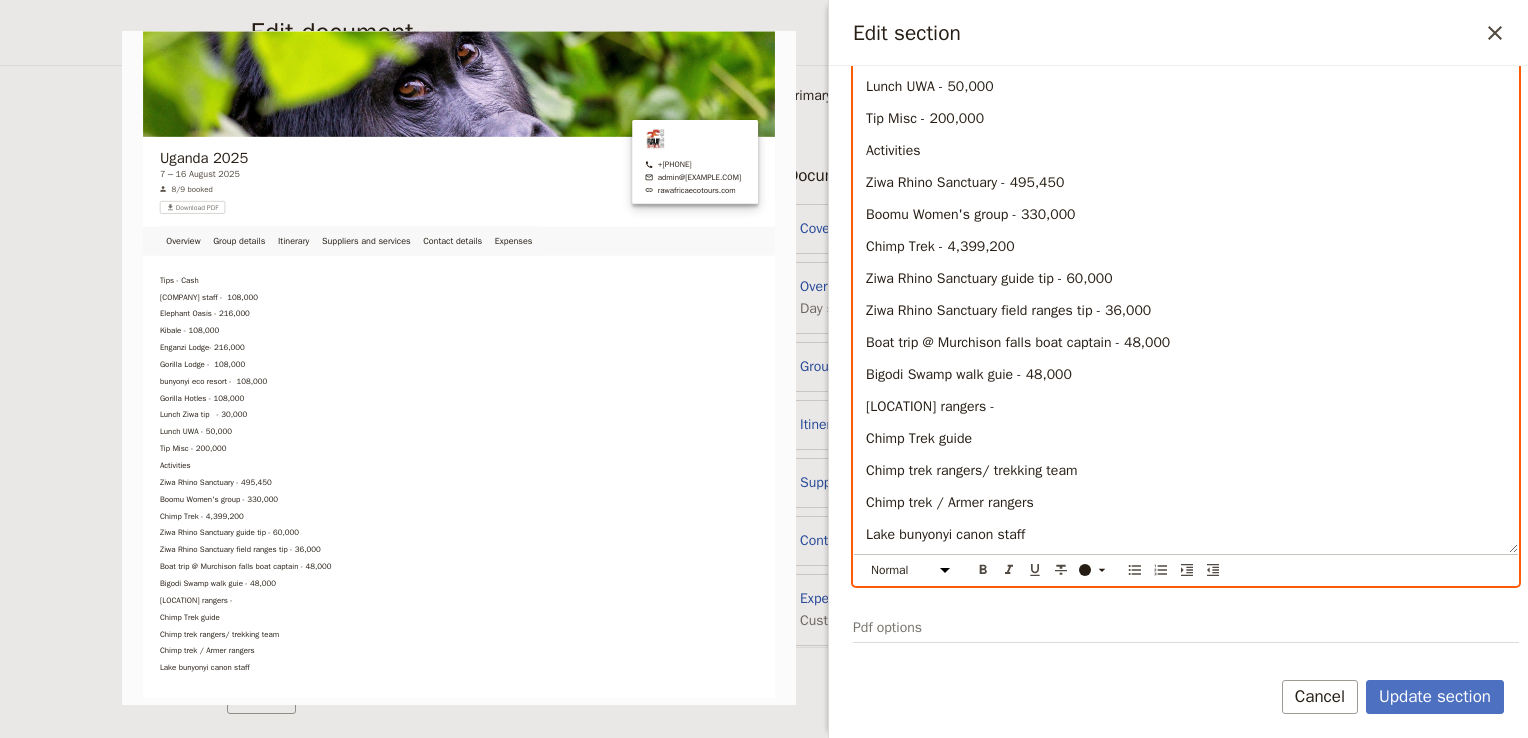 click on "[LOCATION] rangers -" at bounding box center (1186, 407) 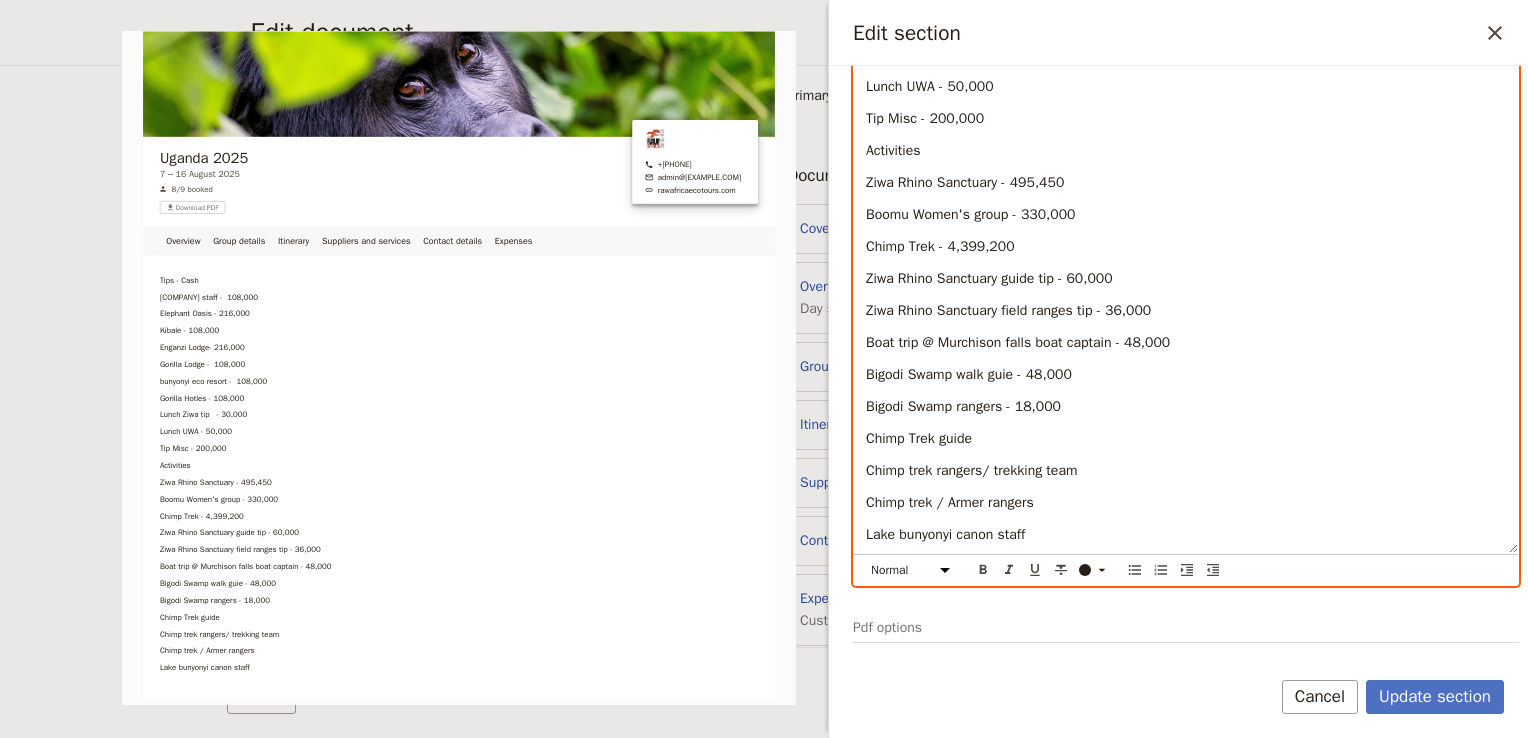 click on "Chimp Trek guide" at bounding box center [1186, 439] 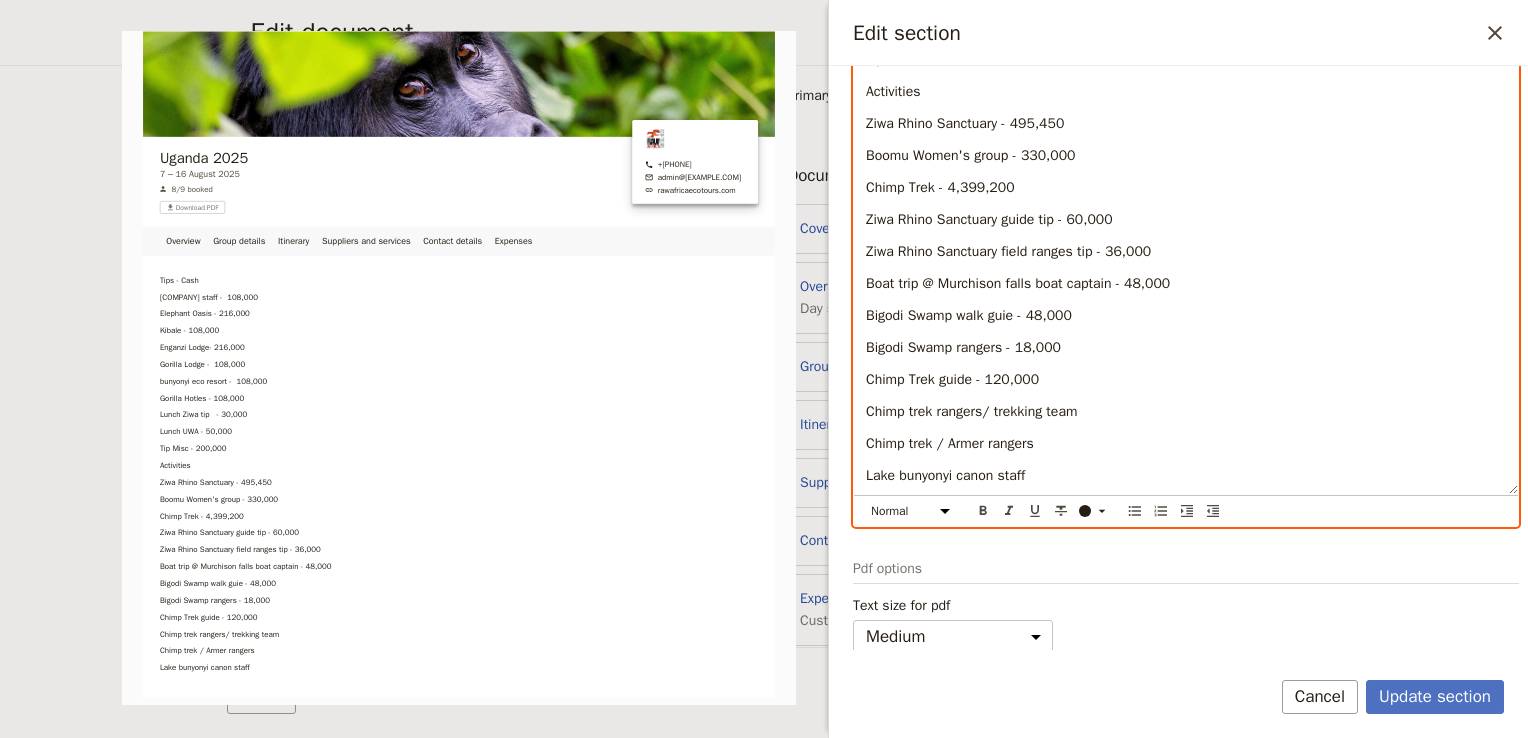 click on "Chimp trek rangers/ trekking team" at bounding box center [1186, 412] 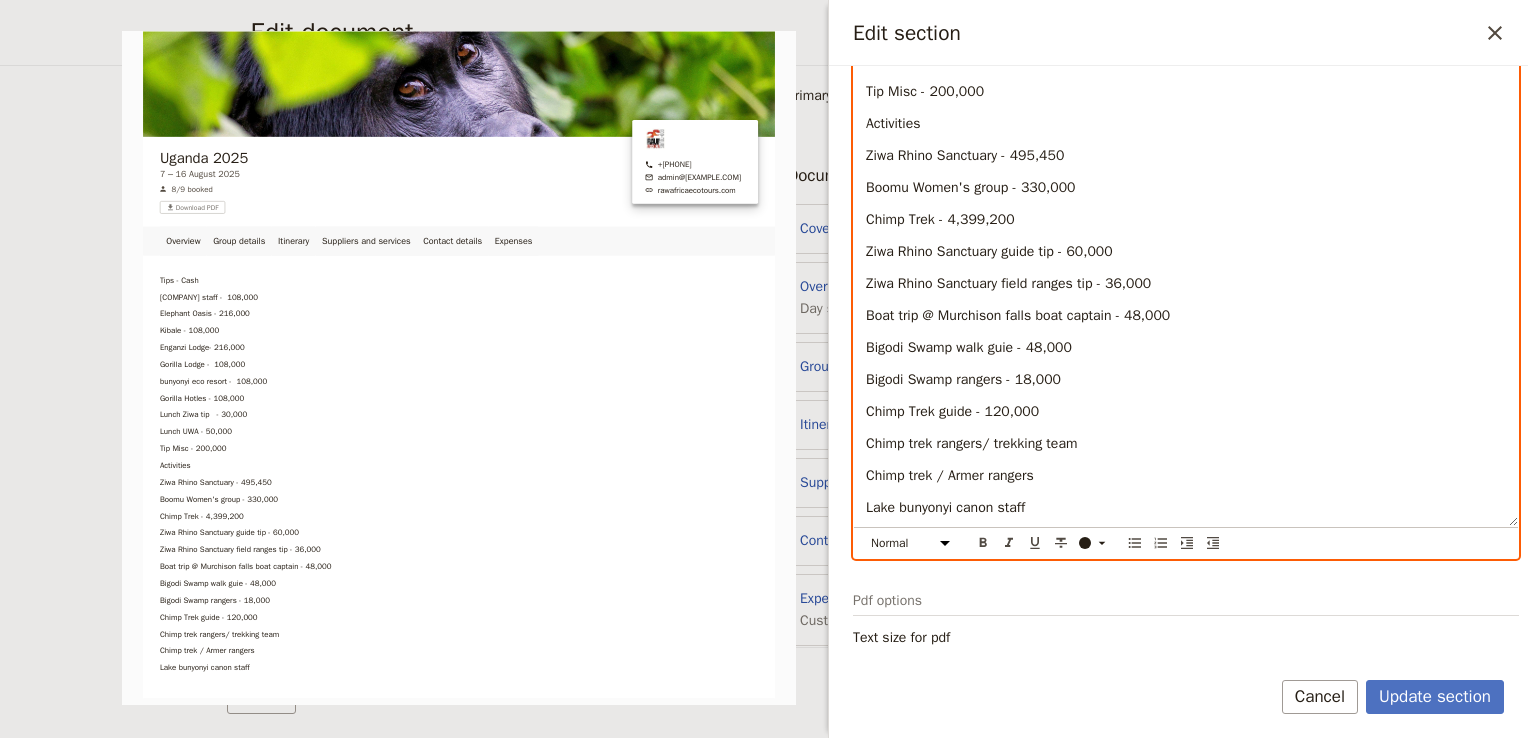 click on "Chimp trek rangers/ trekking team" at bounding box center [1186, 444] 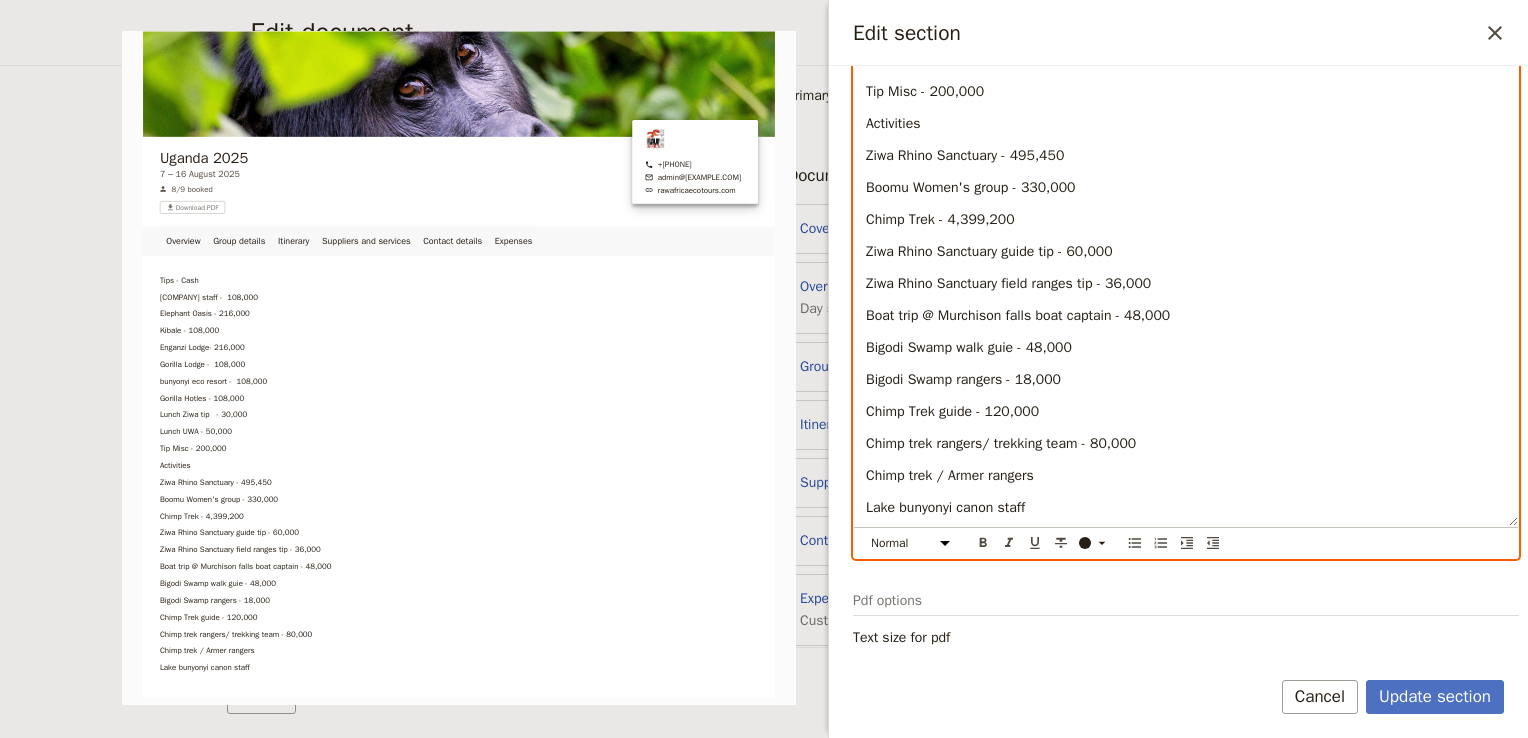 click on "Tips - Cash  [COMPANY] staff -  108,000 [COMPANY] - 216,000 [COMPANY] - 108,000 [COMPANY]- 216,000 [COMPANY] -  108,000 [COMPANY] -  108,000 [COMPANY] - 108,000 Lunch [LOCATION] tip   - 30,000 Lunch [ORGANIZATION] - 50,000 Tip Misc - 200,000 Activities [LOCATION] - 495,450 [ORGANIZATION] Women's group - 330,000 Chimp Trek - 4,399,200 [LOCATION] guide tip - 60,000 [LOCATION] field ranges tip - 36,000 Boat trip @ [LOCATION] boat captain - 48,000 Bigodi Swamp walk guie - 48,000 Bigodi Swamp rangers - 18,000 Chimp Trek guide - 120,000 Chimp trek rangers/ trekking team - 80,000 Chimp trek / Armer rangers [LOCATION] canon staff" at bounding box center [1186, 140] 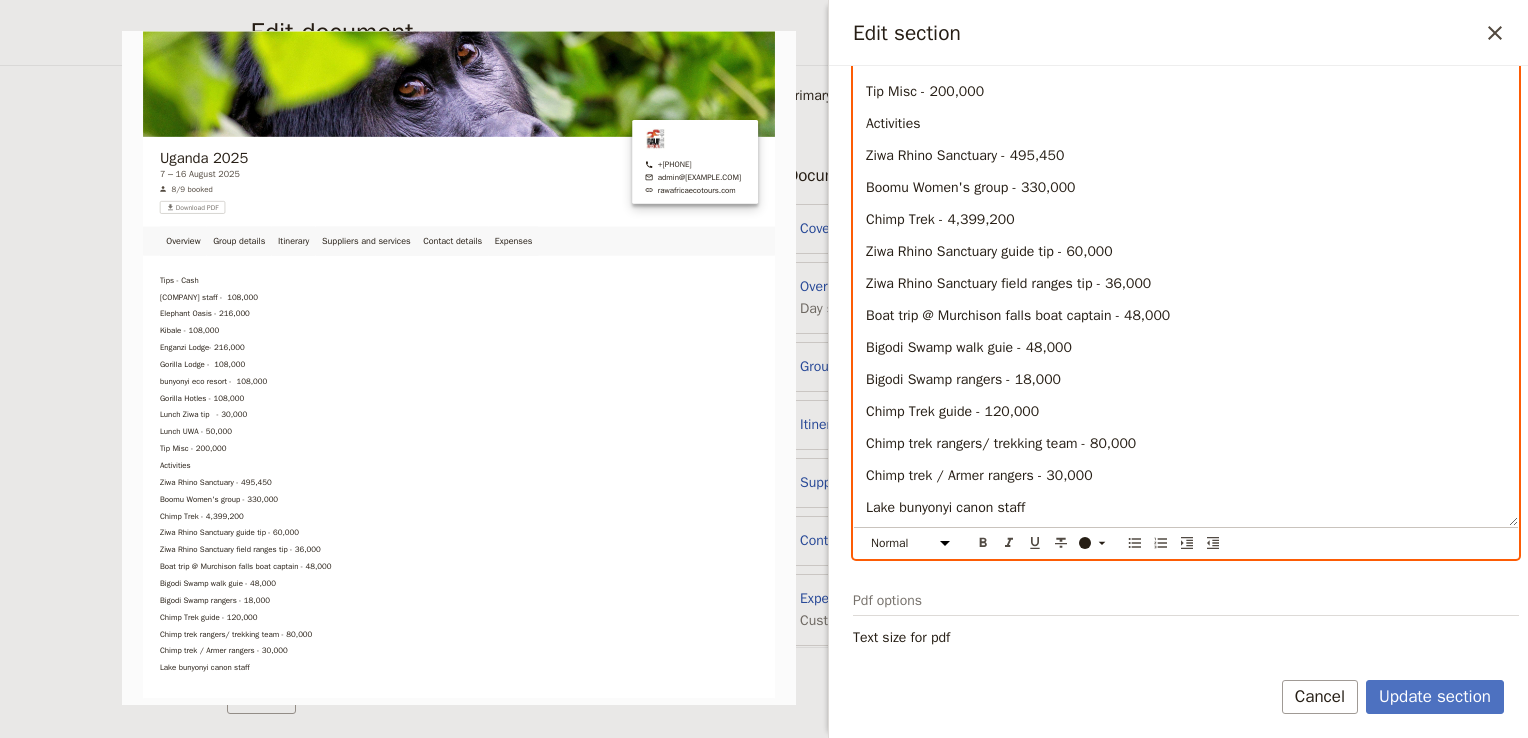 scroll, scrollTop: 586, scrollLeft: 0, axis: vertical 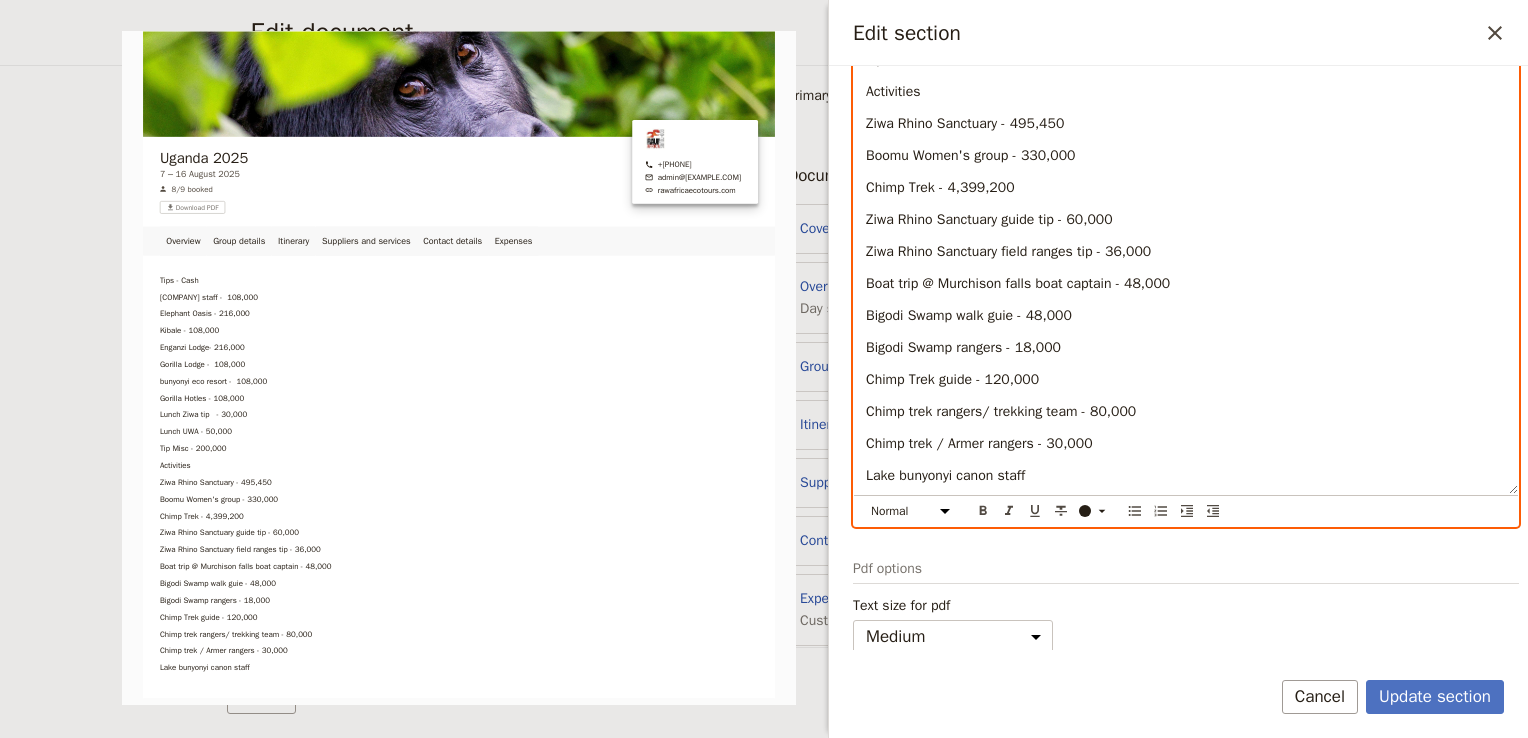 click on "Lake bunyonyi canon staff" at bounding box center (1186, 476) 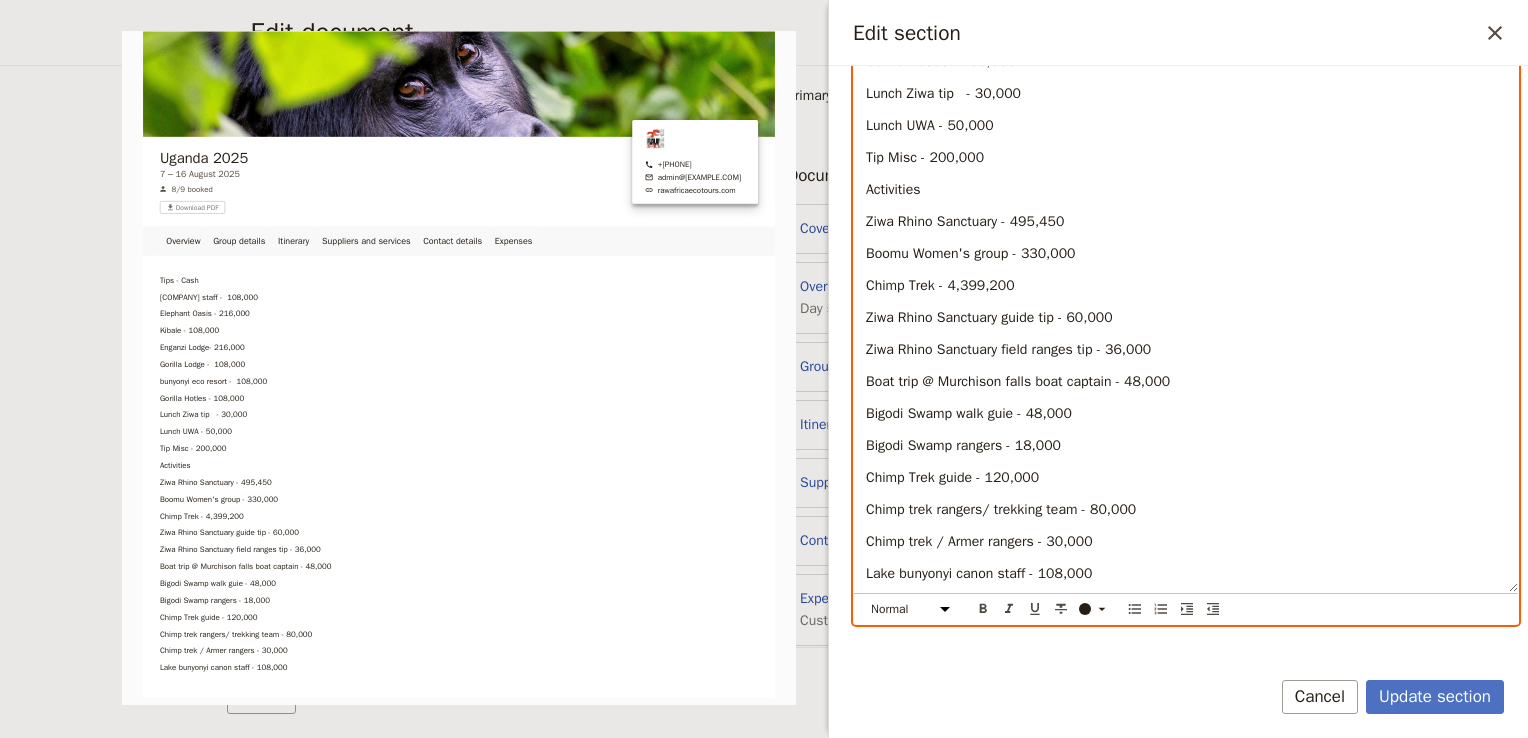scroll, scrollTop: 581, scrollLeft: 0, axis: vertical 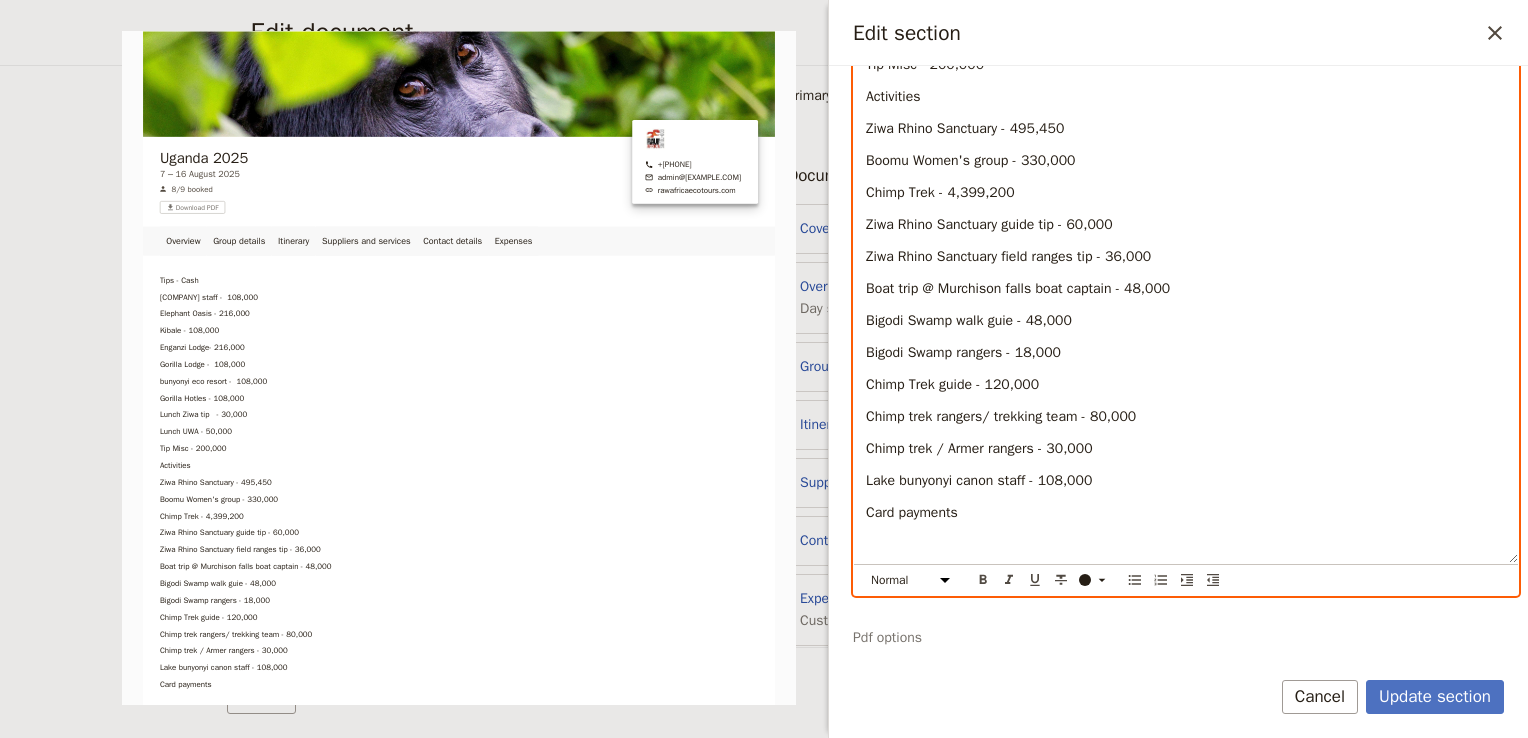 drag, startPoint x: 987, startPoint y: 513, endPoint x: 852, endPoint y: 517, distance: 135.05925 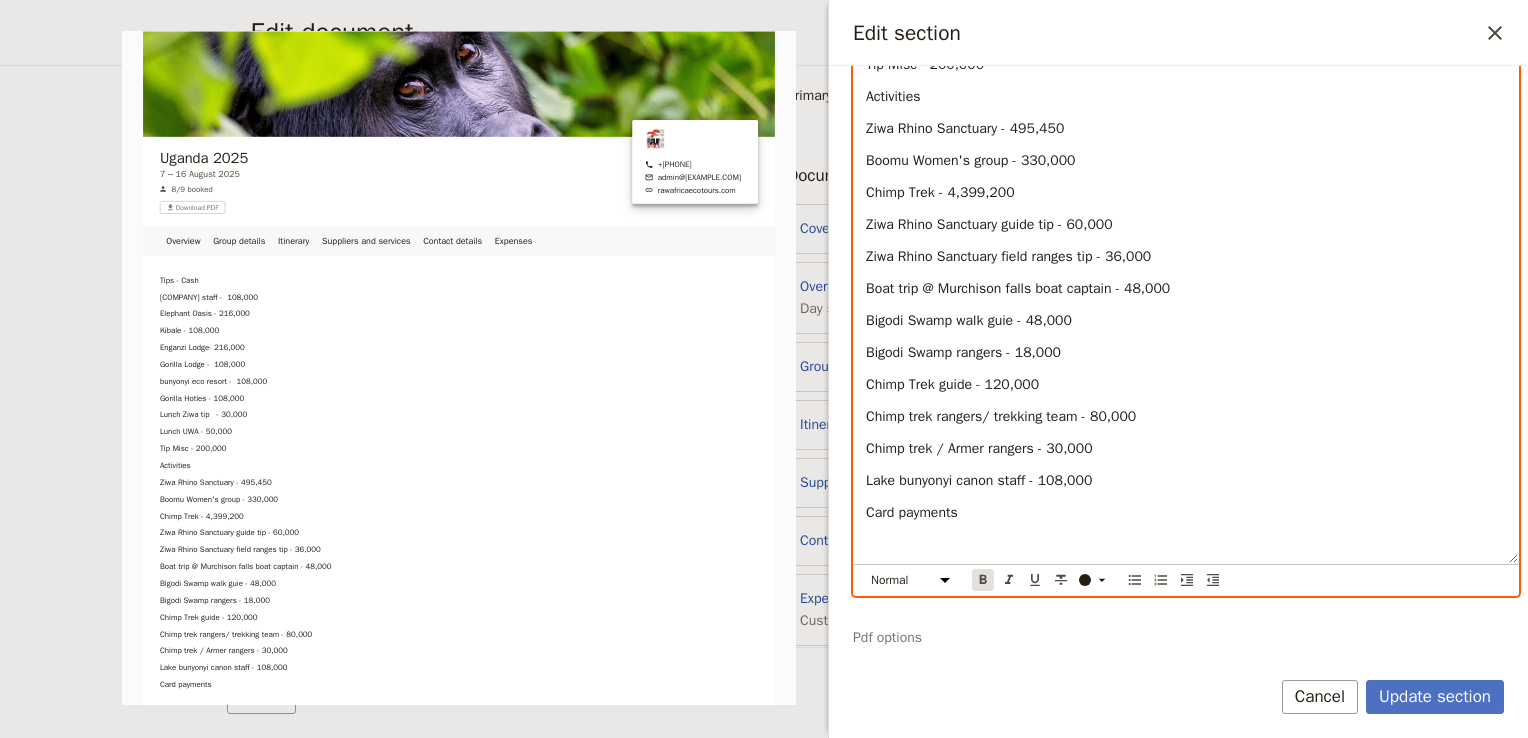 click 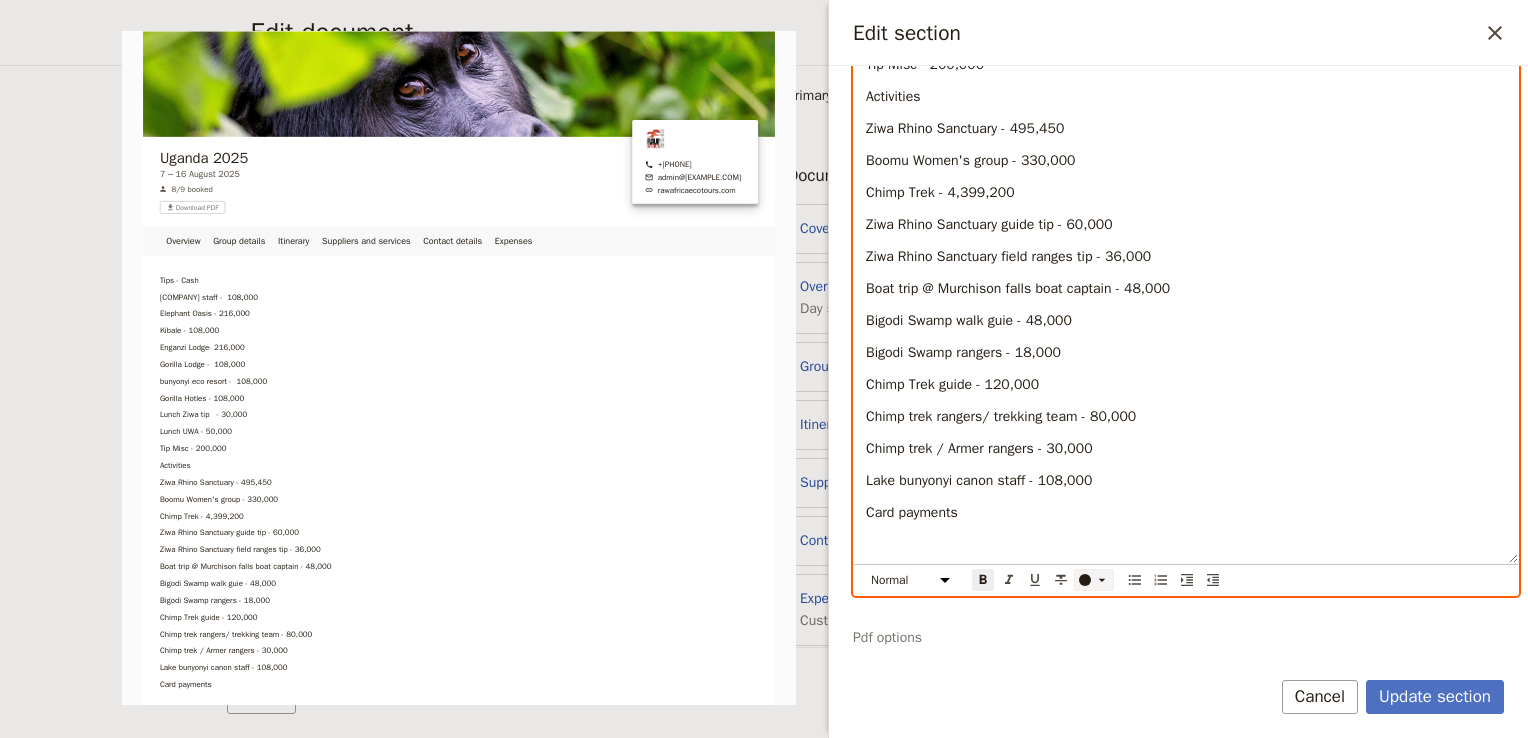 click 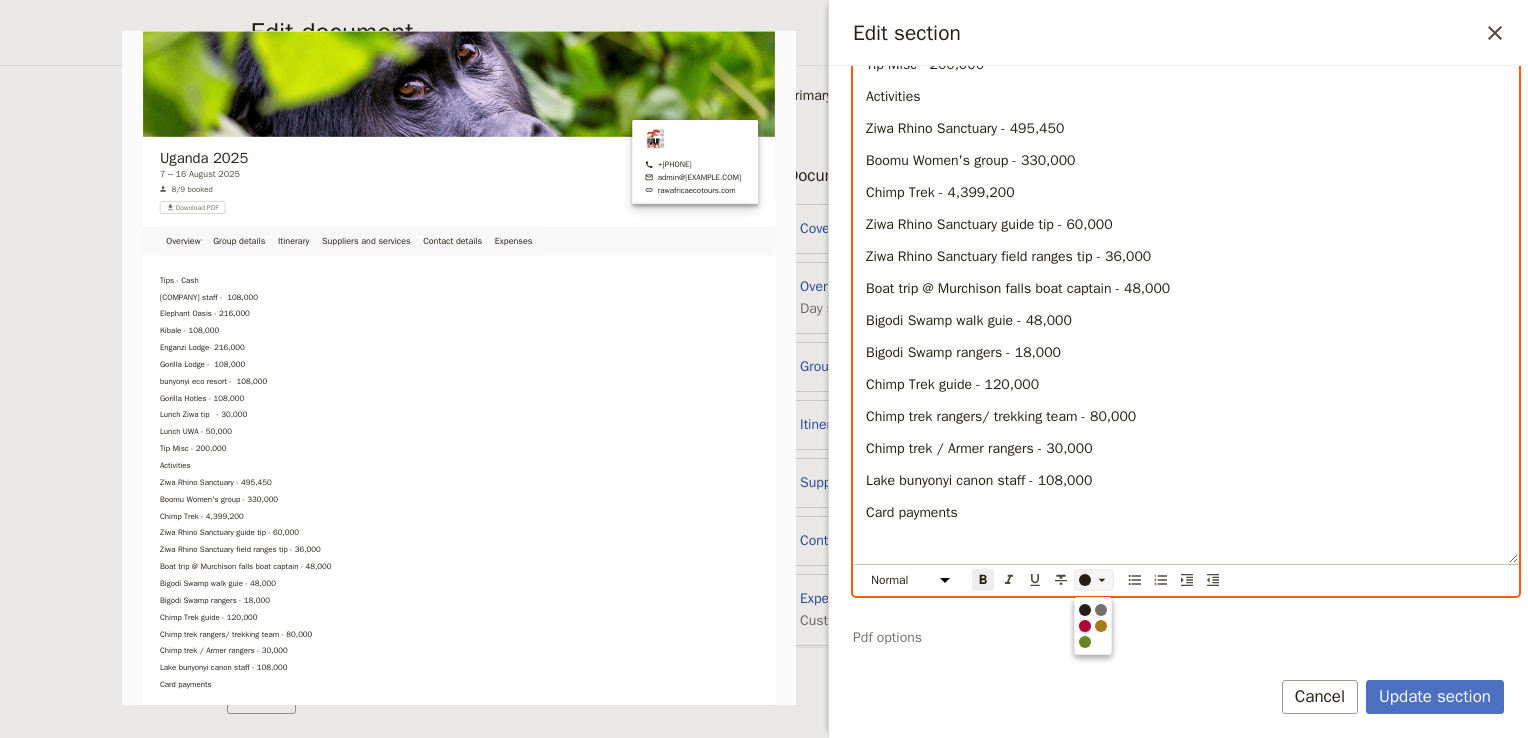 click at bounding box center [1085, 626] 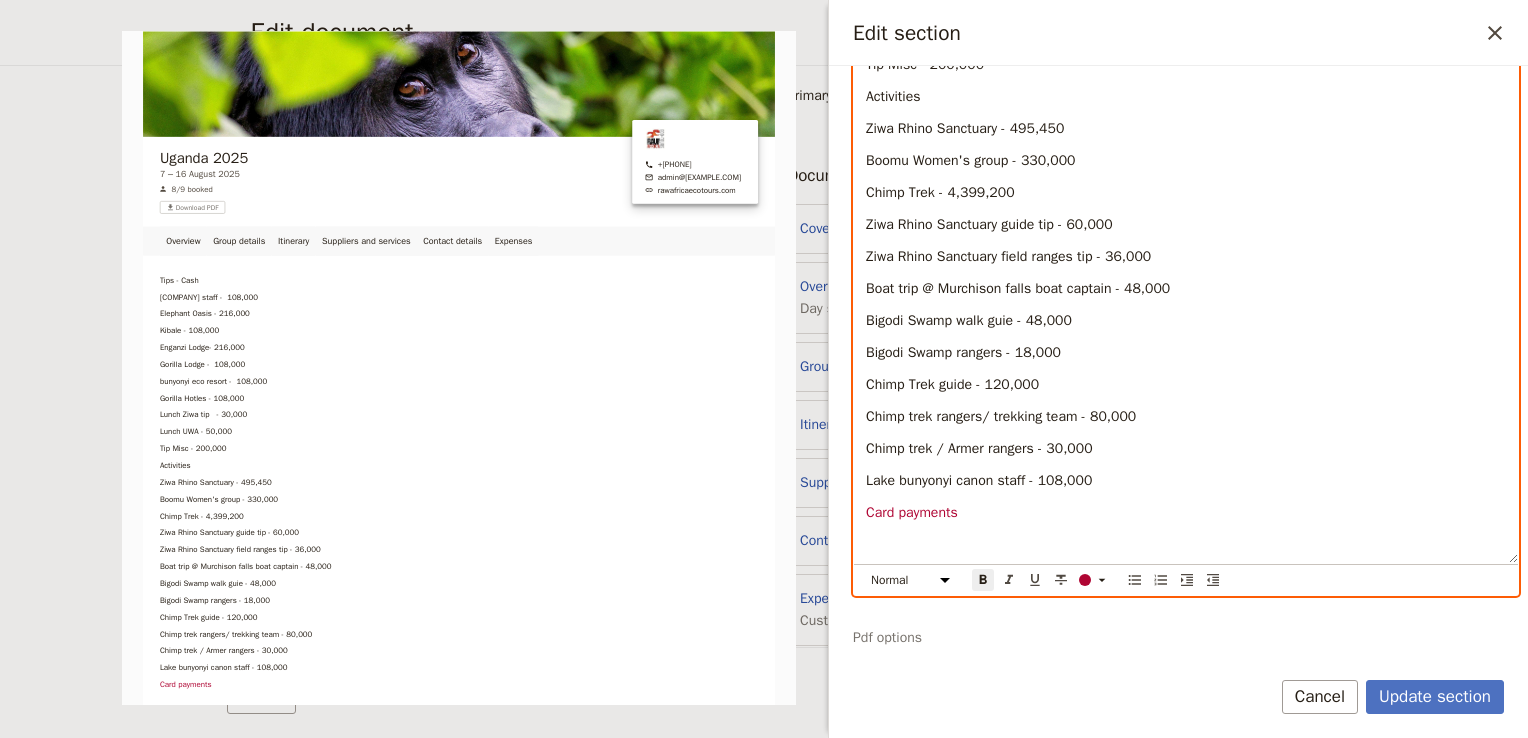 click on "Card payments" at bounding box center (1186, 513) 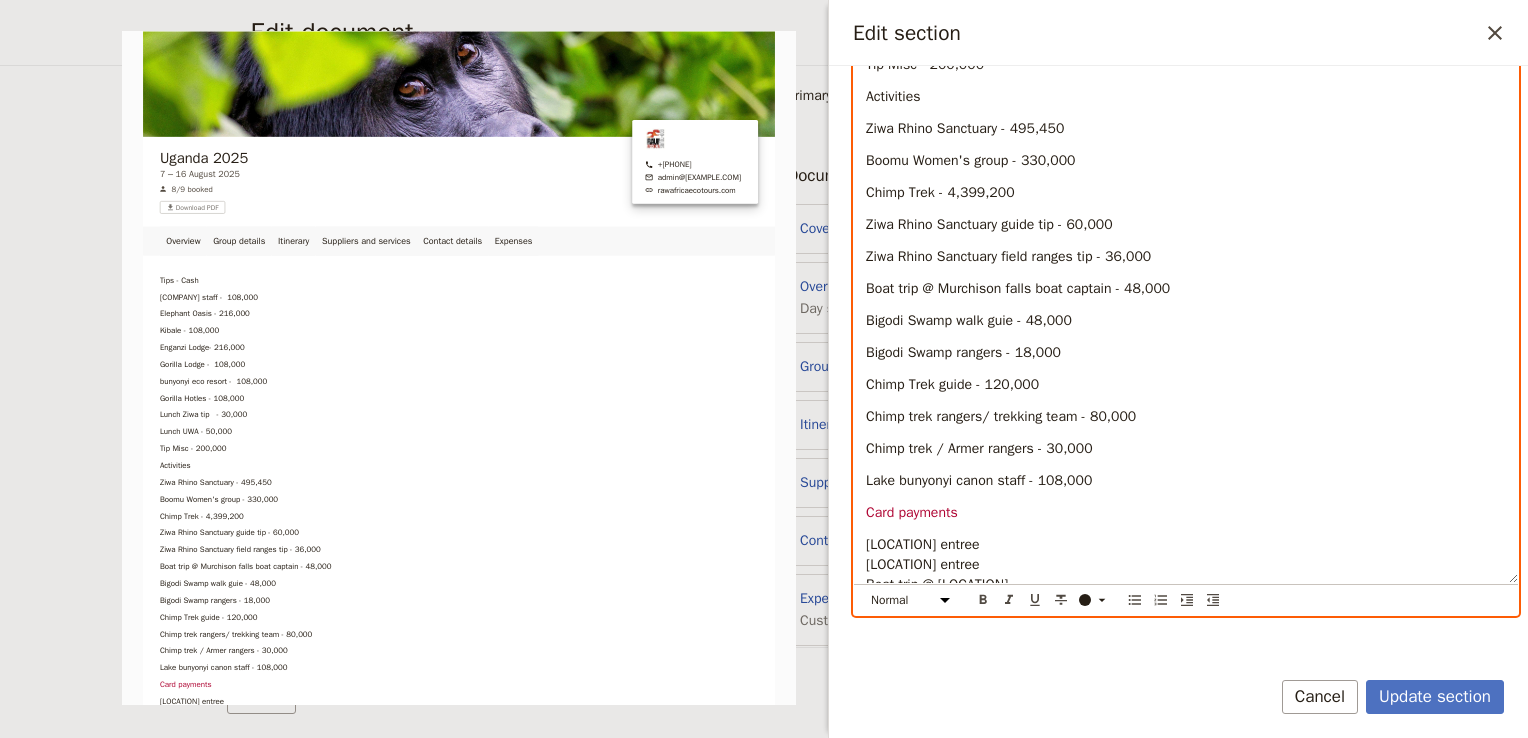 scroll, scrollTop: 0, scrollLeft: 0, axis: both 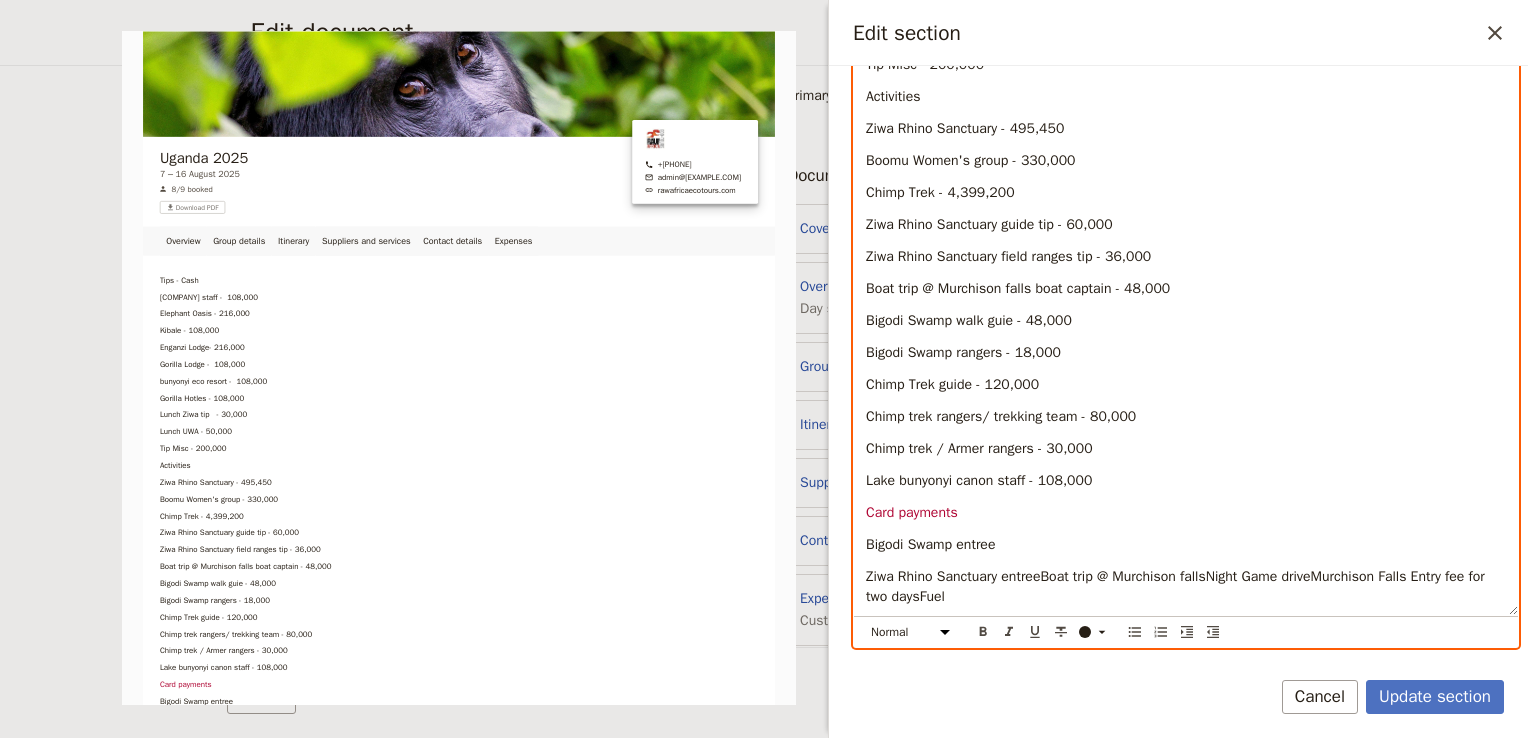 click on "Bigodi Swamp entree" at bounding box center (1186, 545) 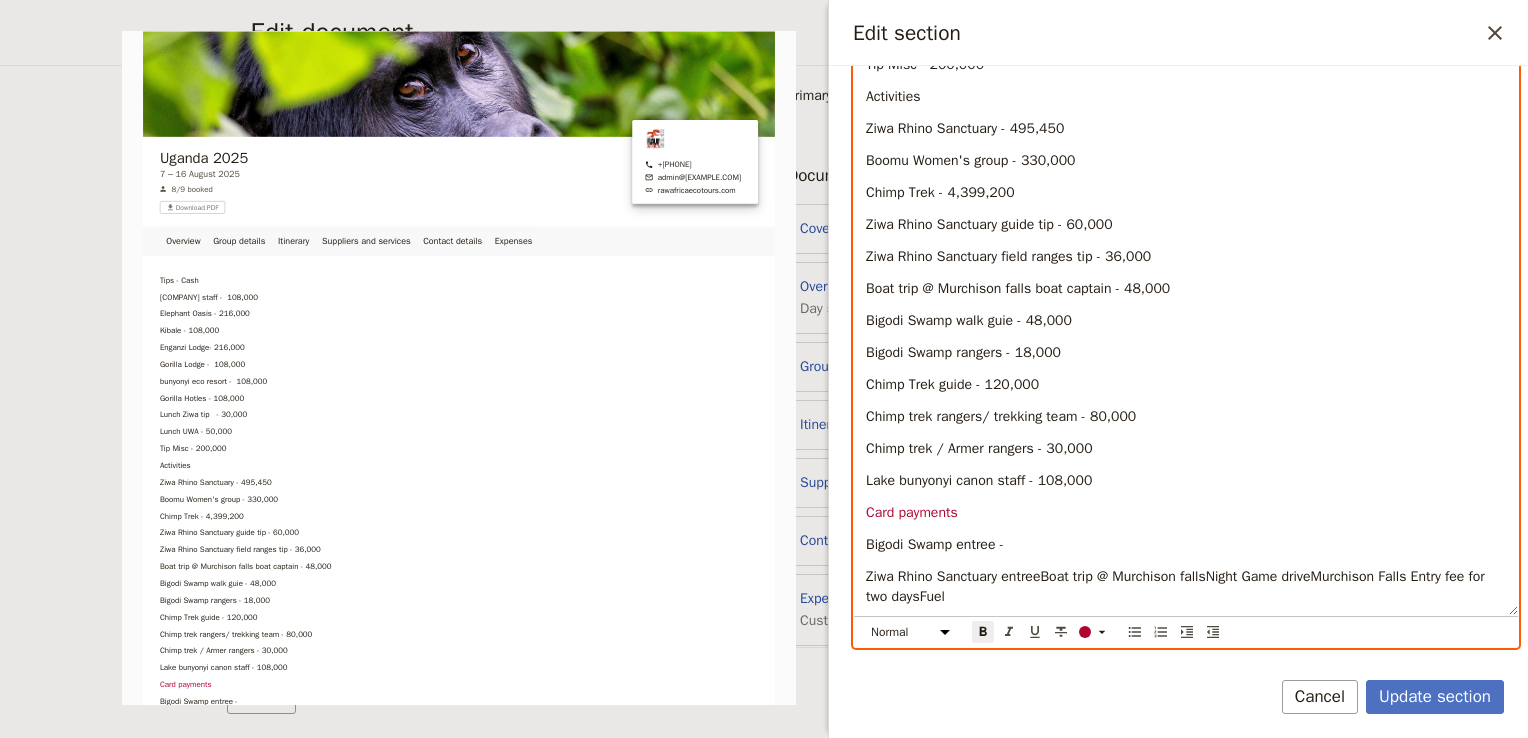 drag, startPoint x: 1000, startPoint y: 514, endPoint x: 848, endPoint y: 514, distance: 152 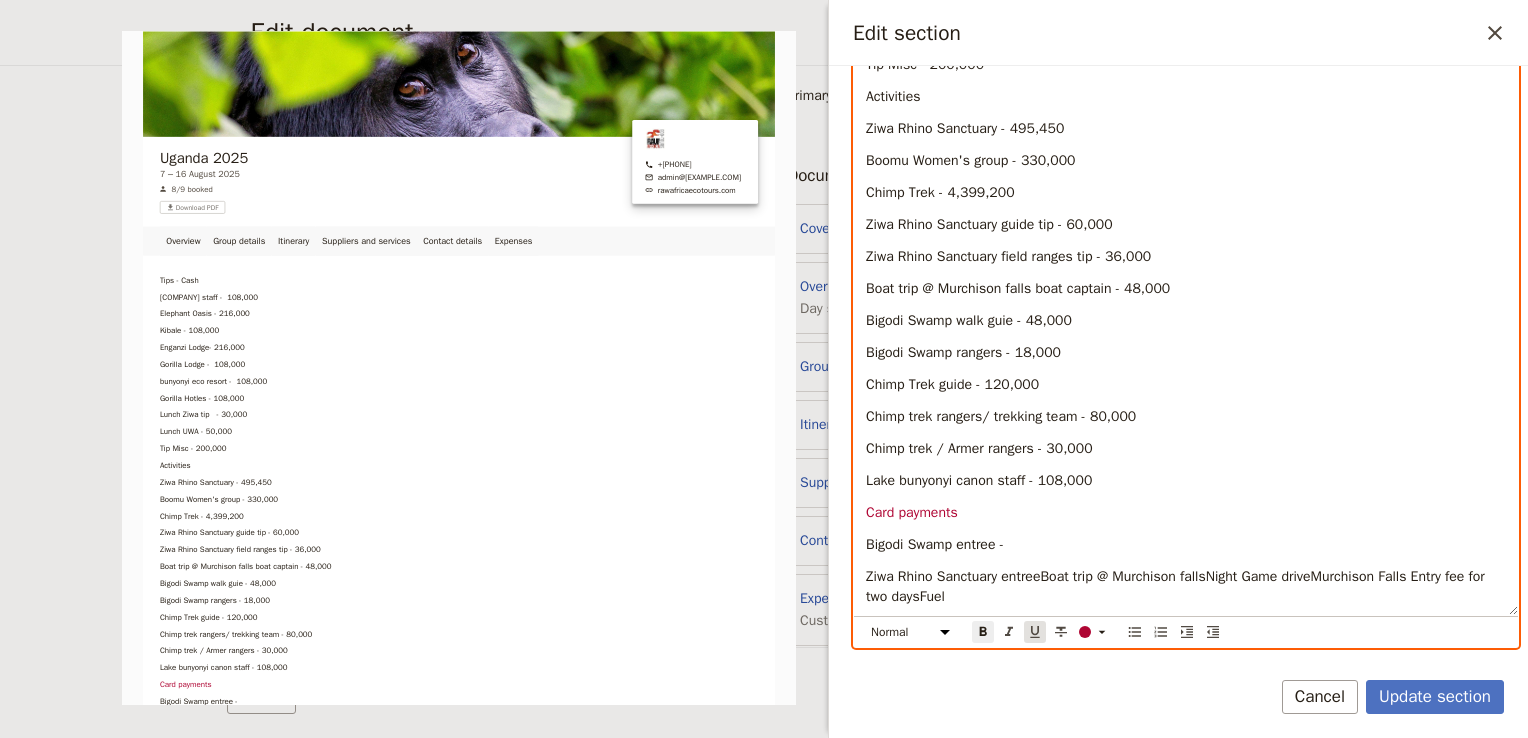 click on "​" at bounding box center (1035, 632) 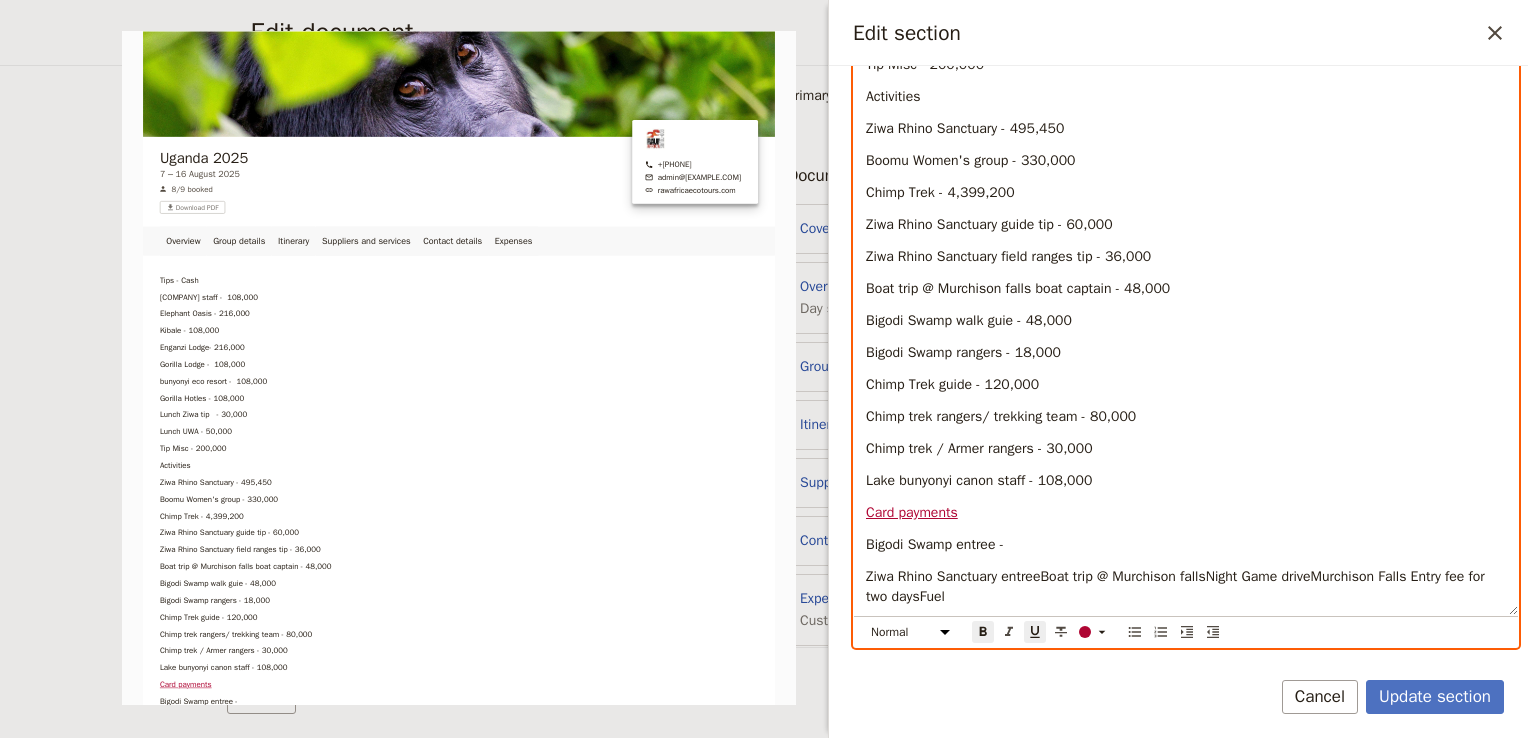 click on "Bigodi Swamp entree -" at bounding box center (1186, 545) 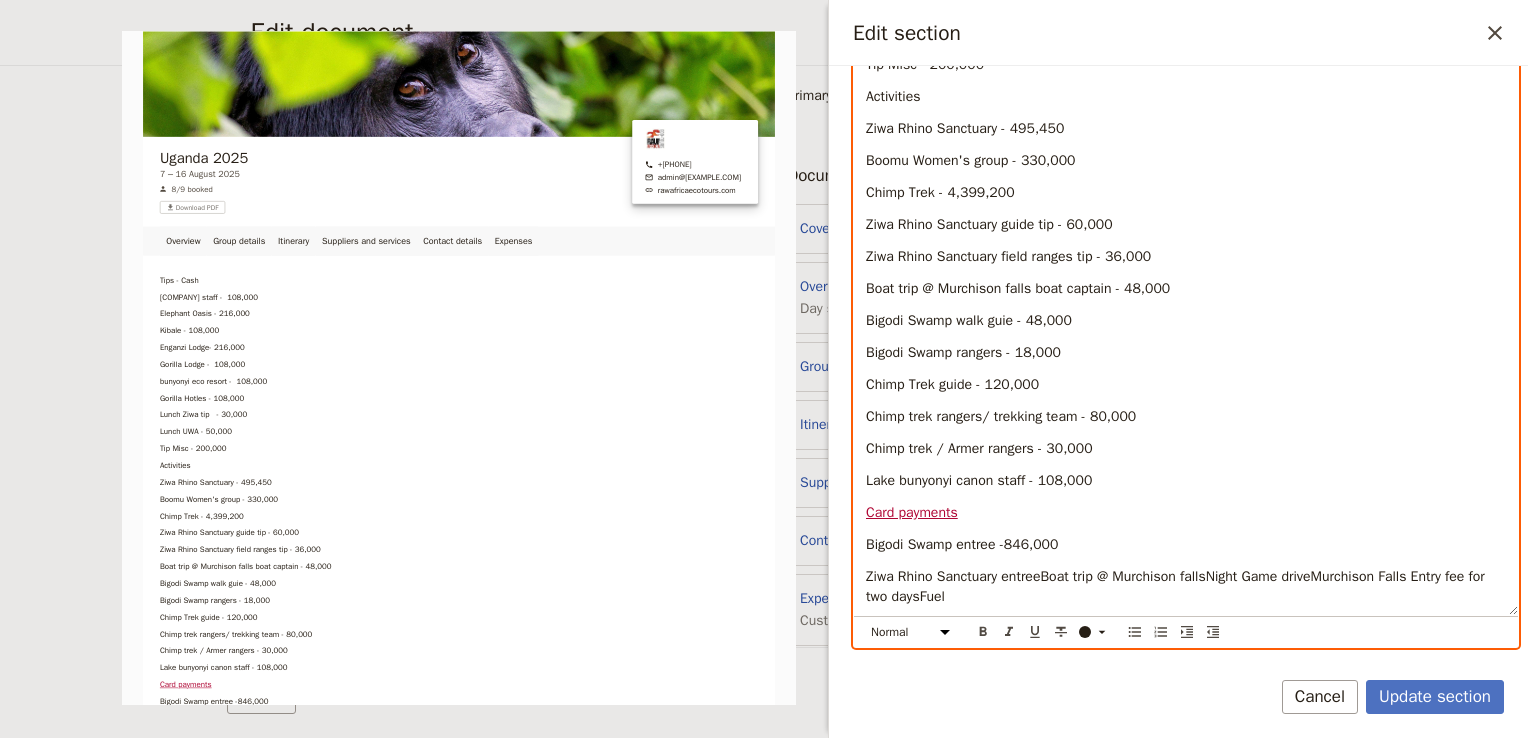 scroll, scrollTop: 0, scrollLeft: 0, axis: both 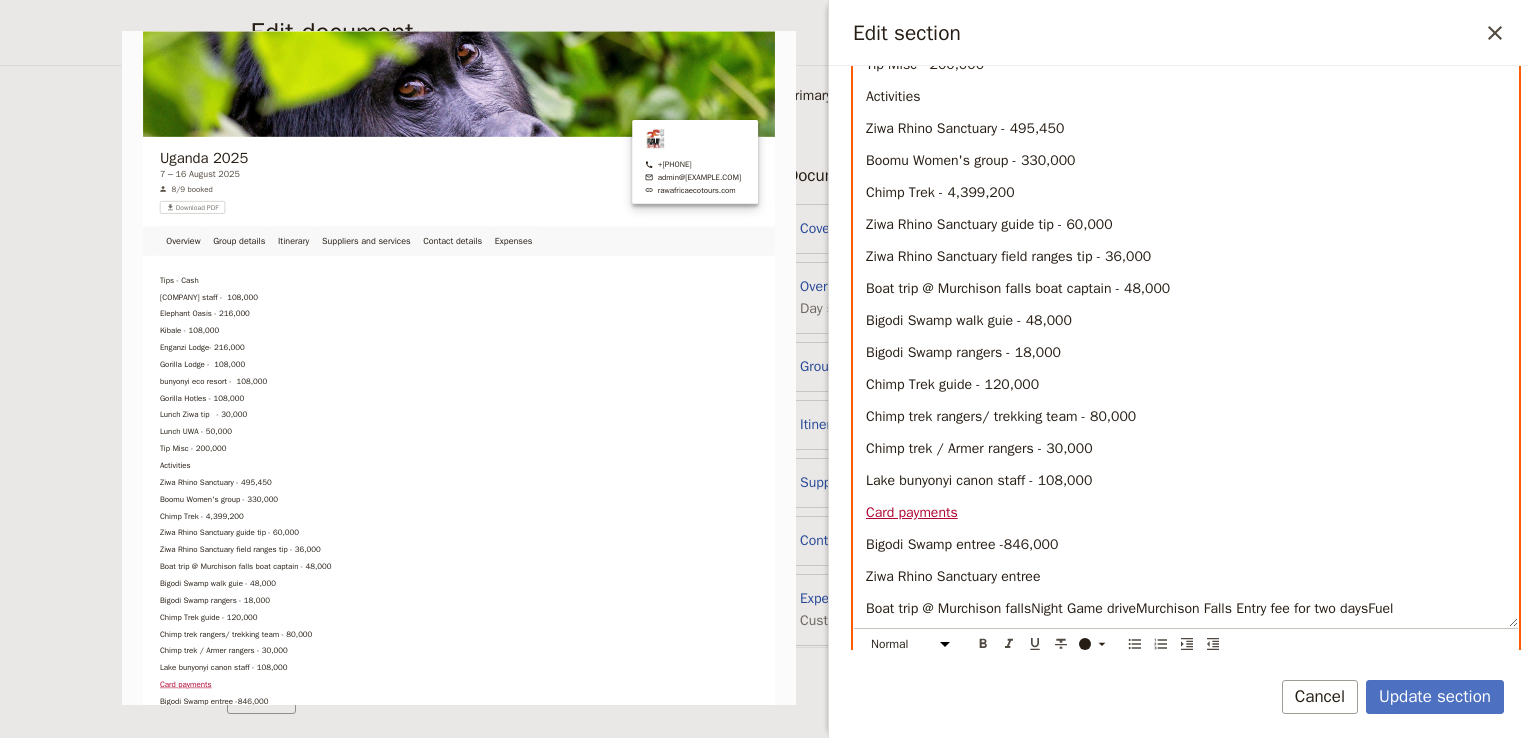 click on "Ziwa Rhino Sanctuary entree" at bounding box center [1186, 577] 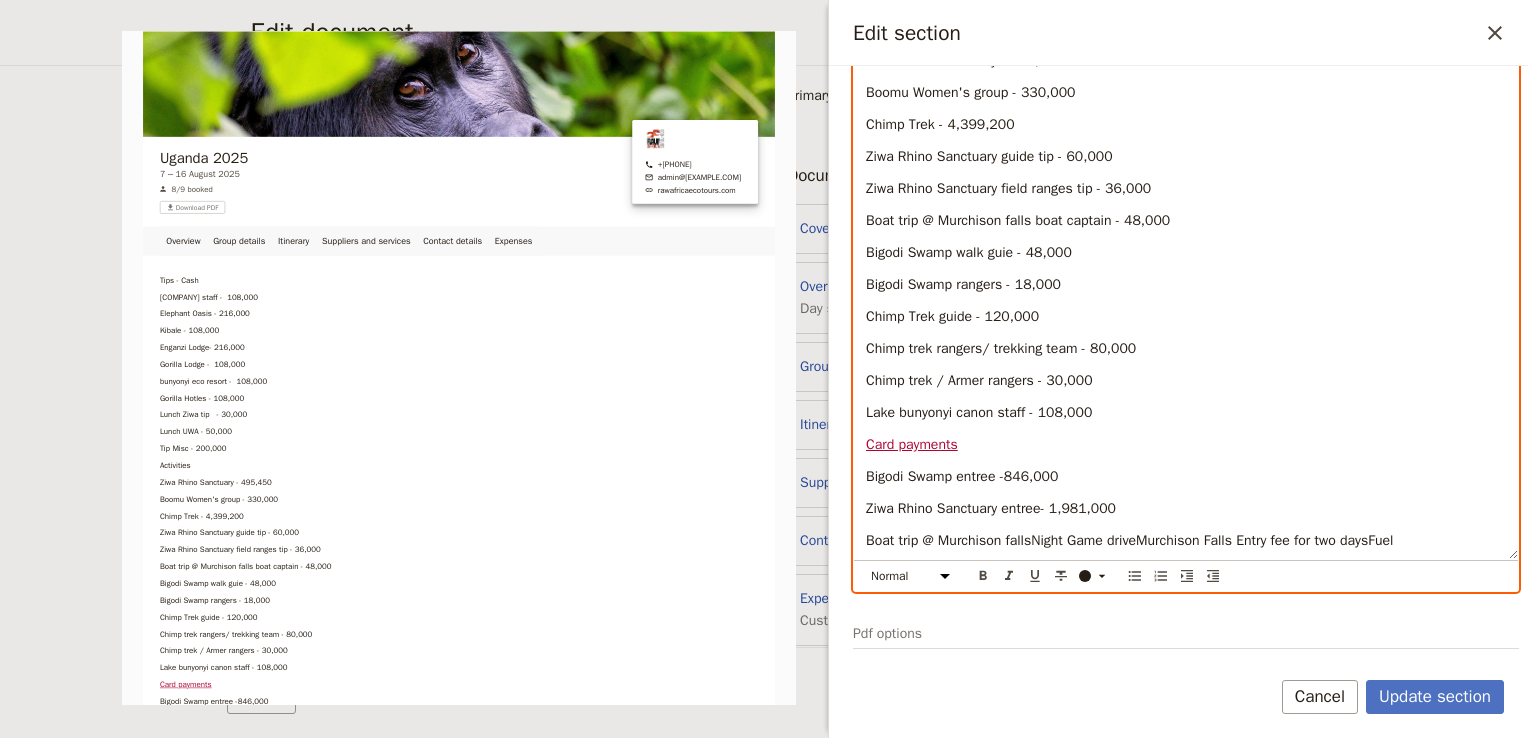 scroll, scrollTop: 653, scrollLeft: 0, axis: vertical 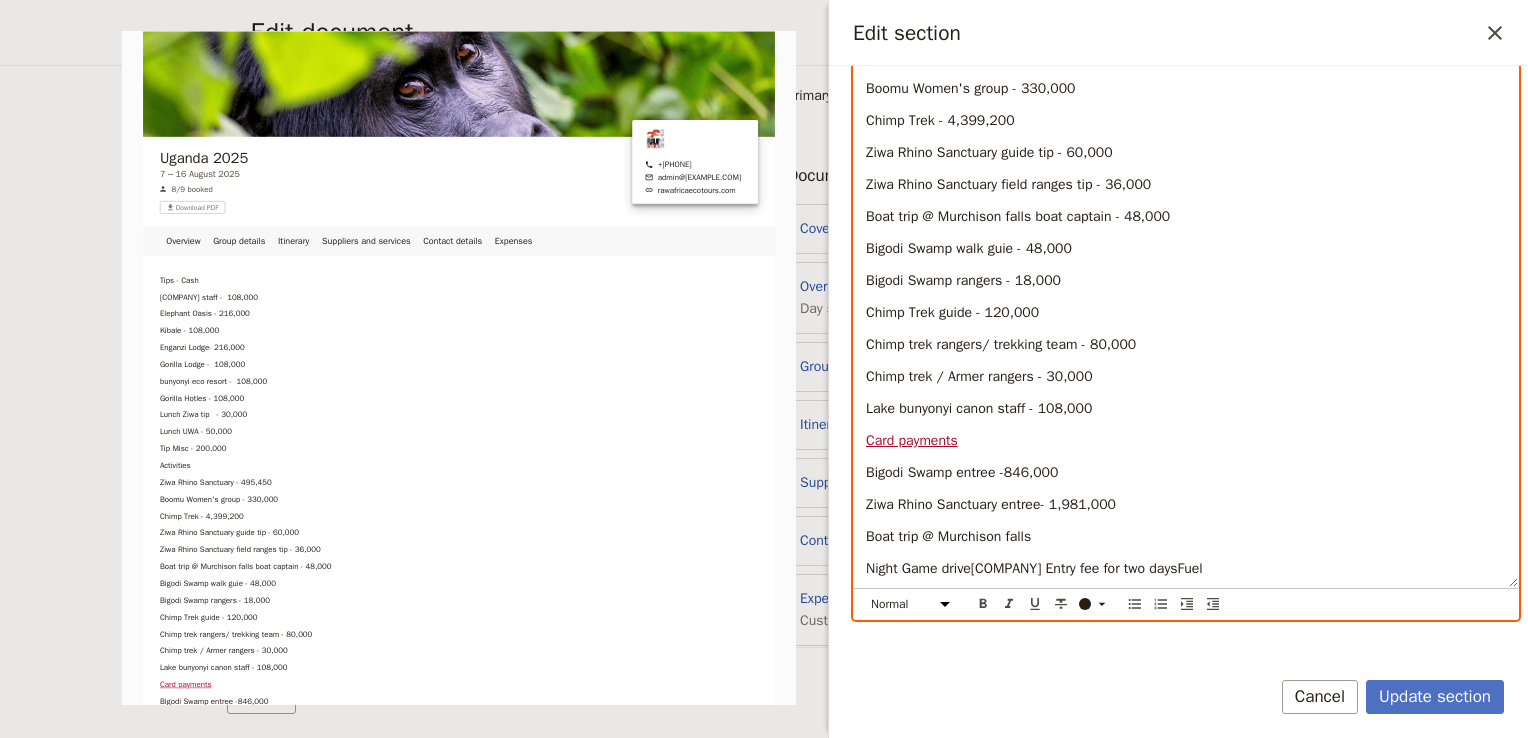click on "Boat trip @ Murchison falls" at bounding box center (1186, 537) 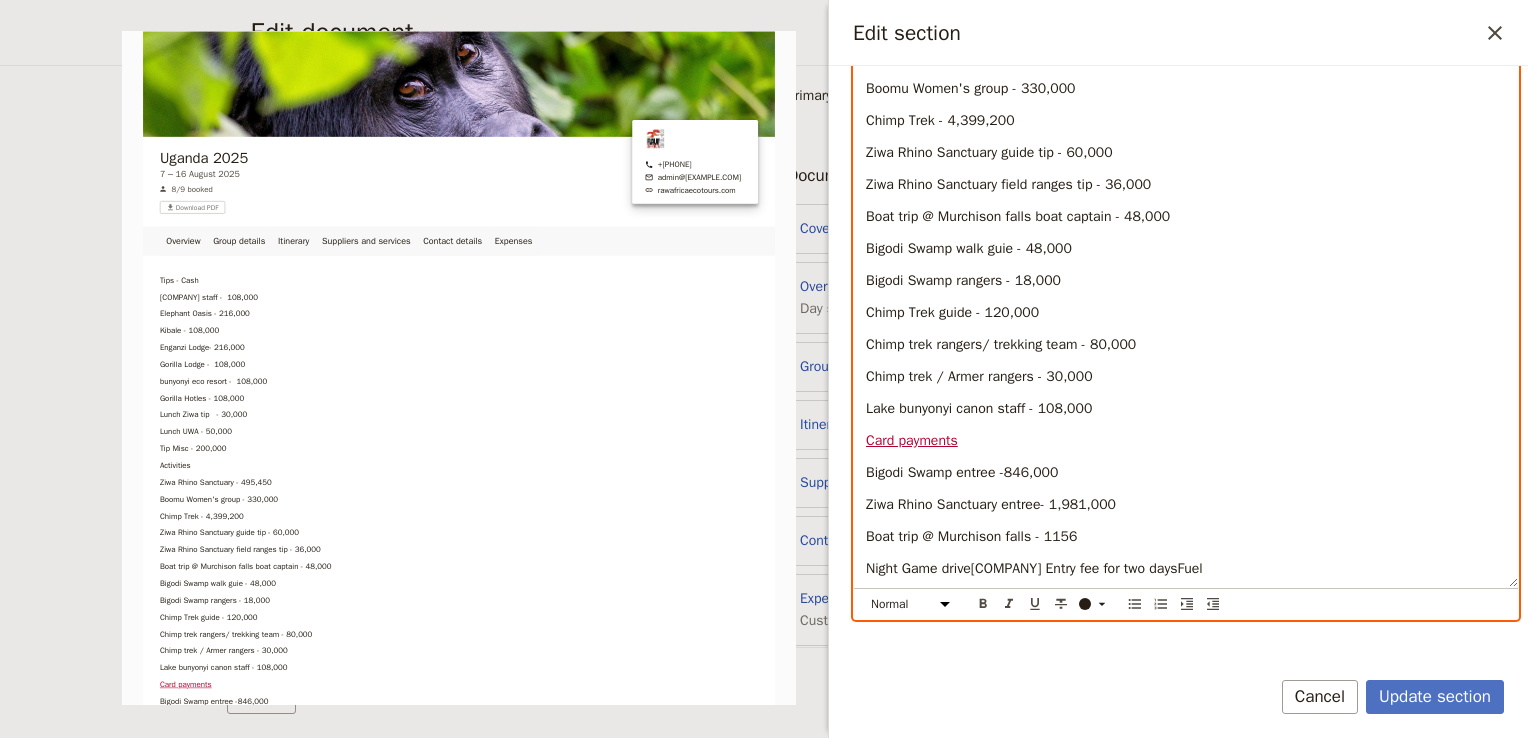 click on "Boat trip @ Murchison falls - 1156" at bounding box center [971, 536] 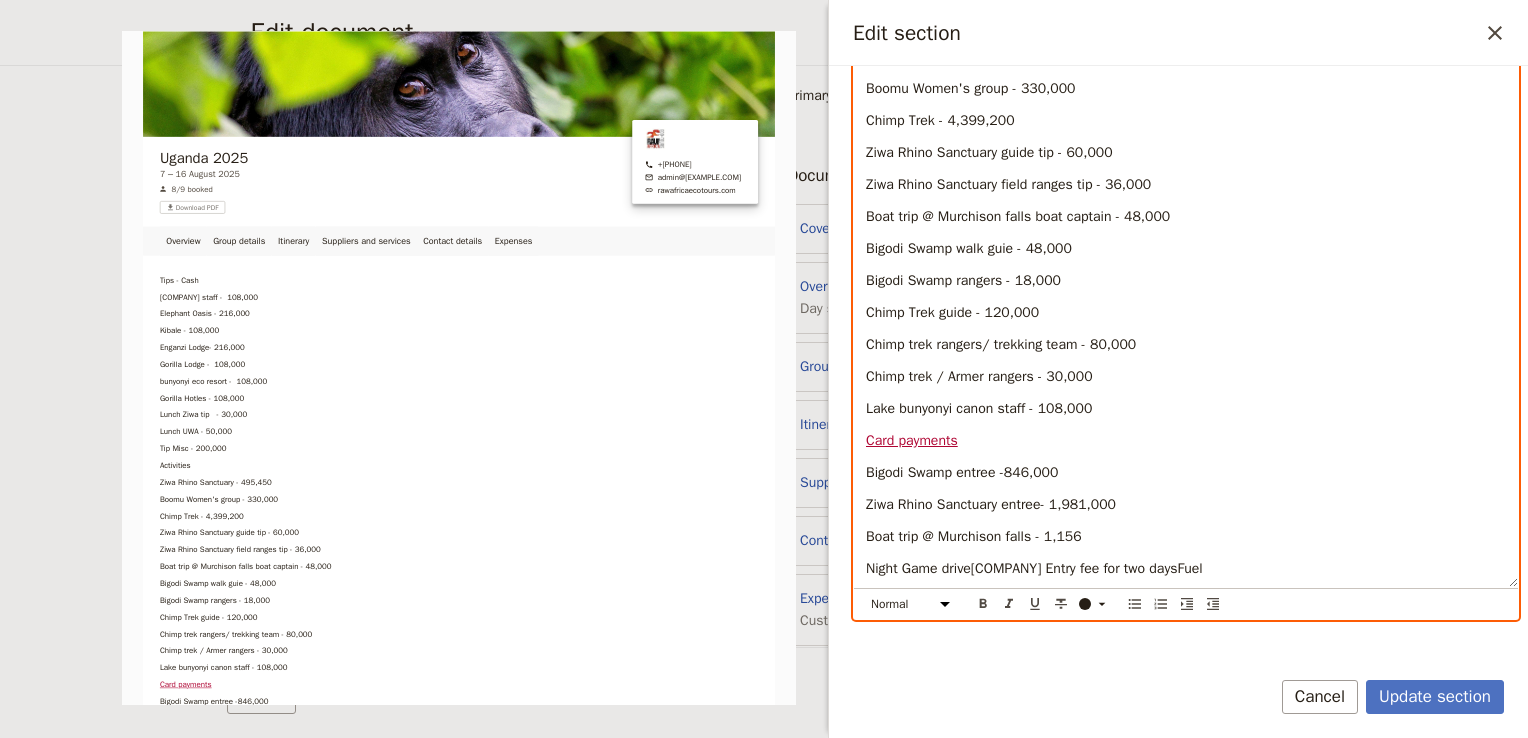 click on "Boat trip @ Murchison falls - 1,156" at bounding box center (1186, 537) 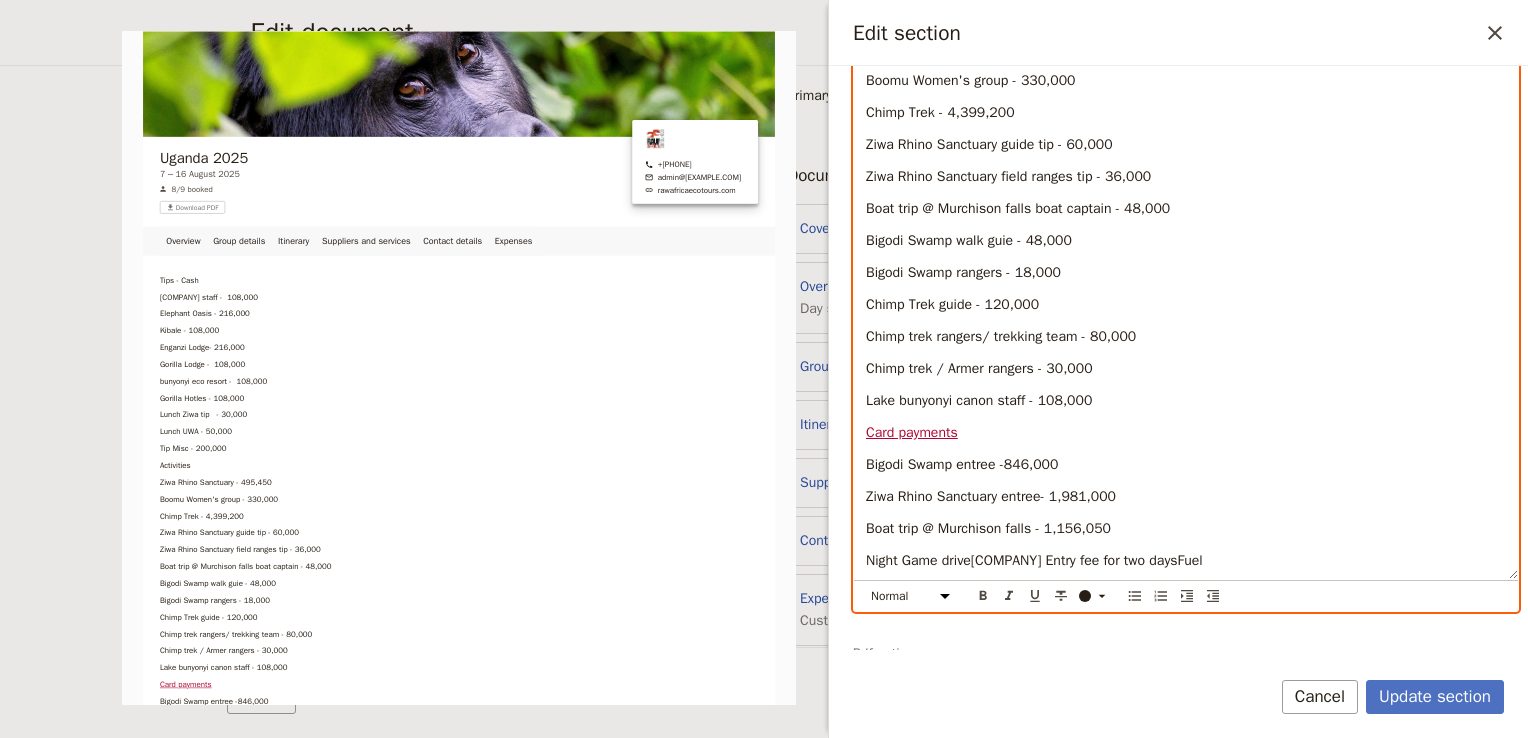 scroll, scrollTop: 663, scrollLeft: 0, axis: vertical 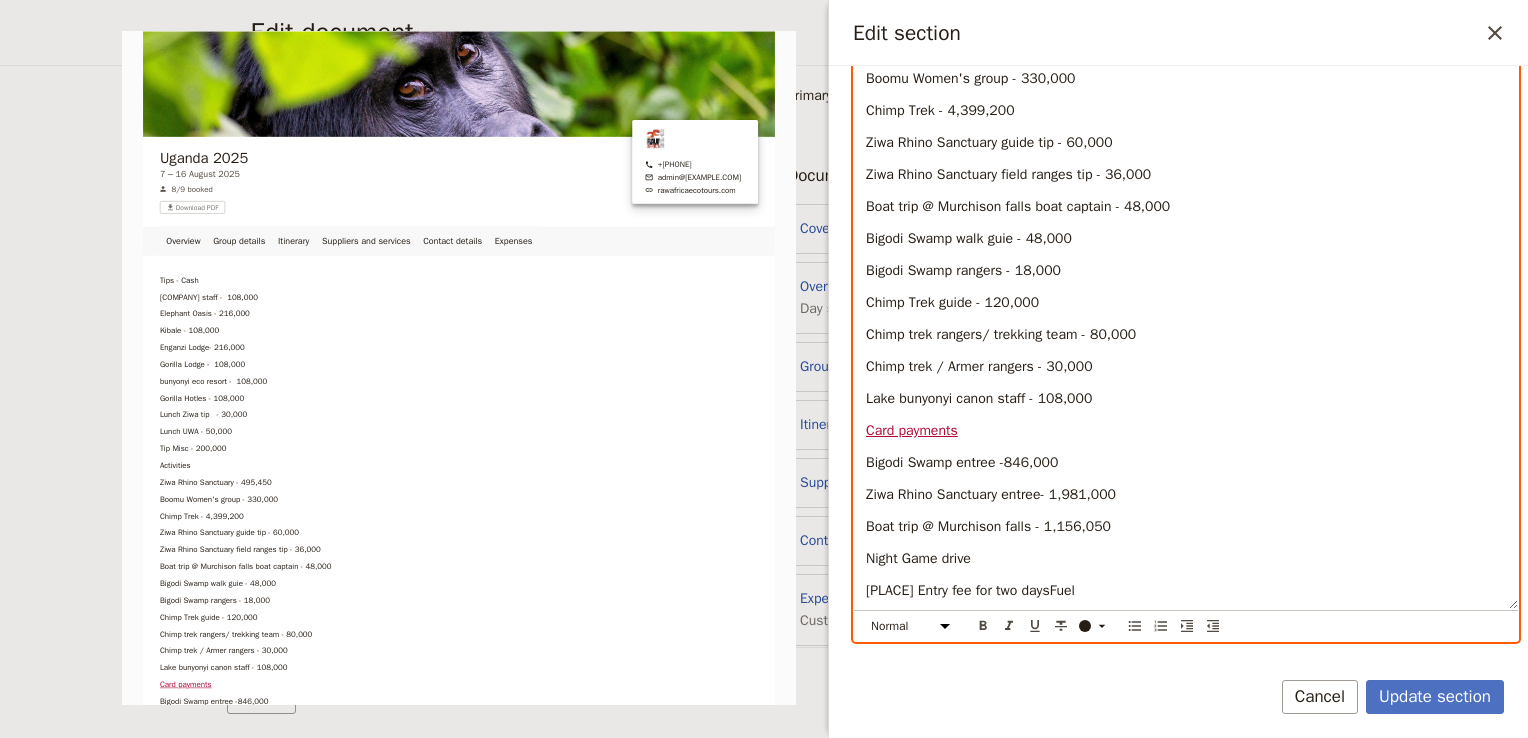 click on "Night Game drive" at bounding box center (1186, 559) 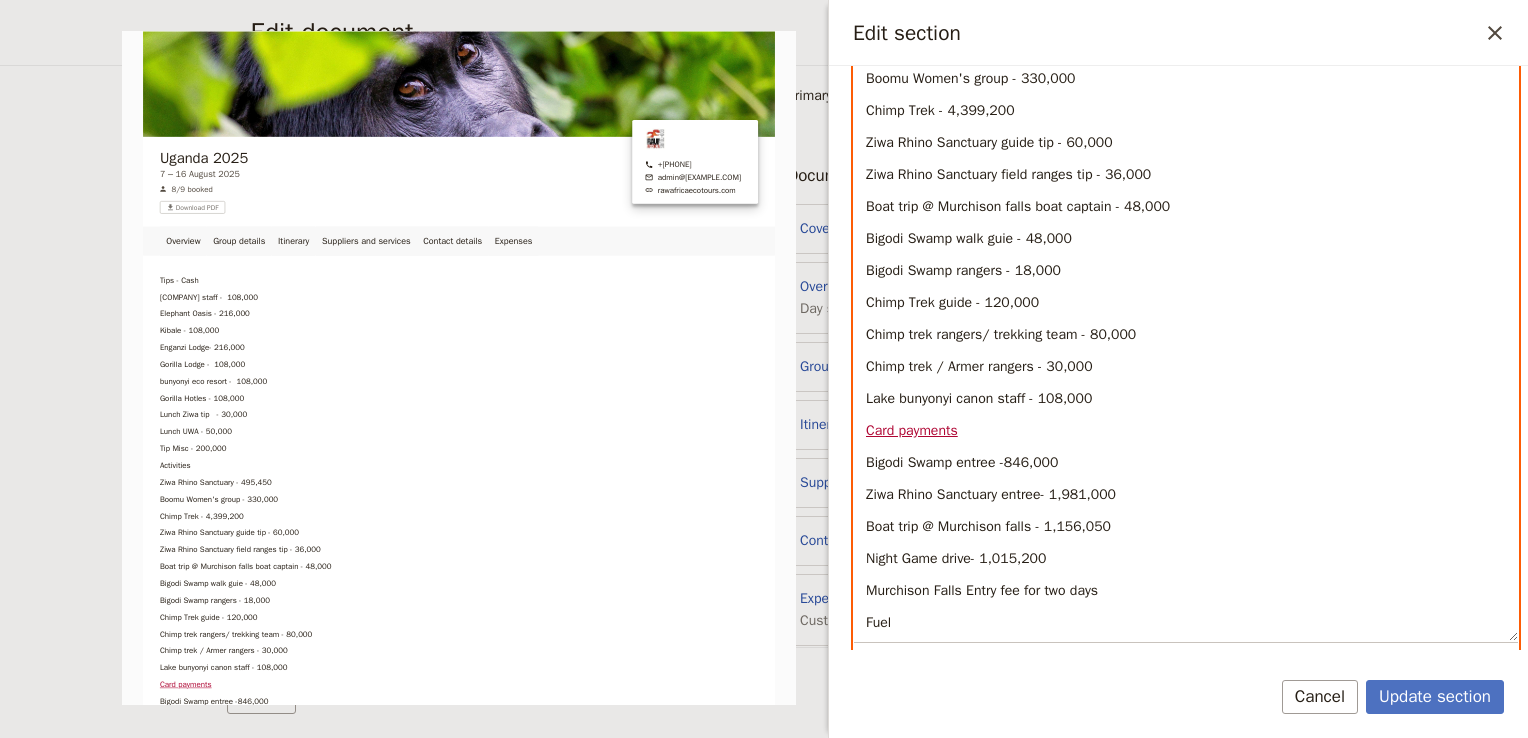 scroll, scrollTop: 0, scrollLeft: 0, axis: both 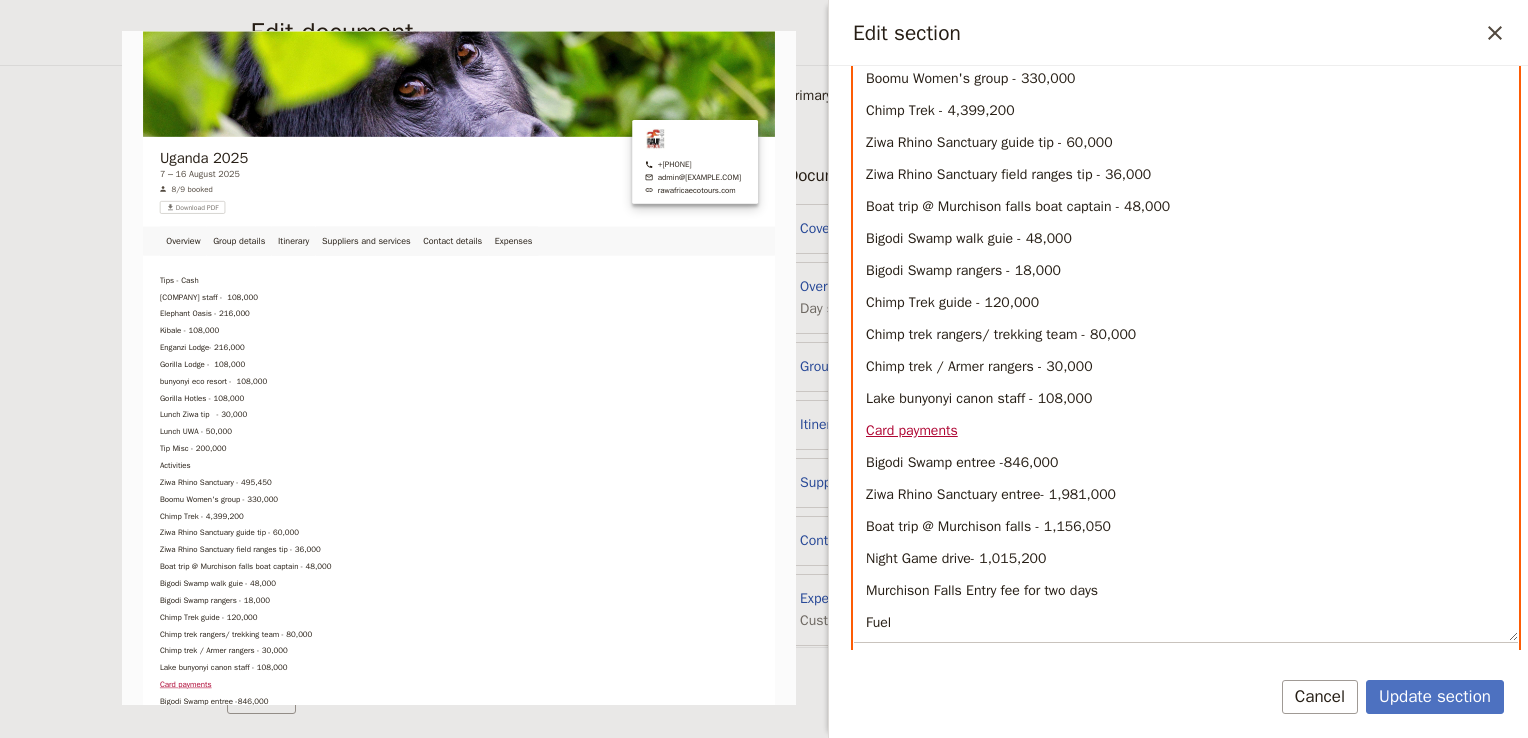 click on "Murchison Falls Entry fee for two days" at bounding box center [1186, 591] 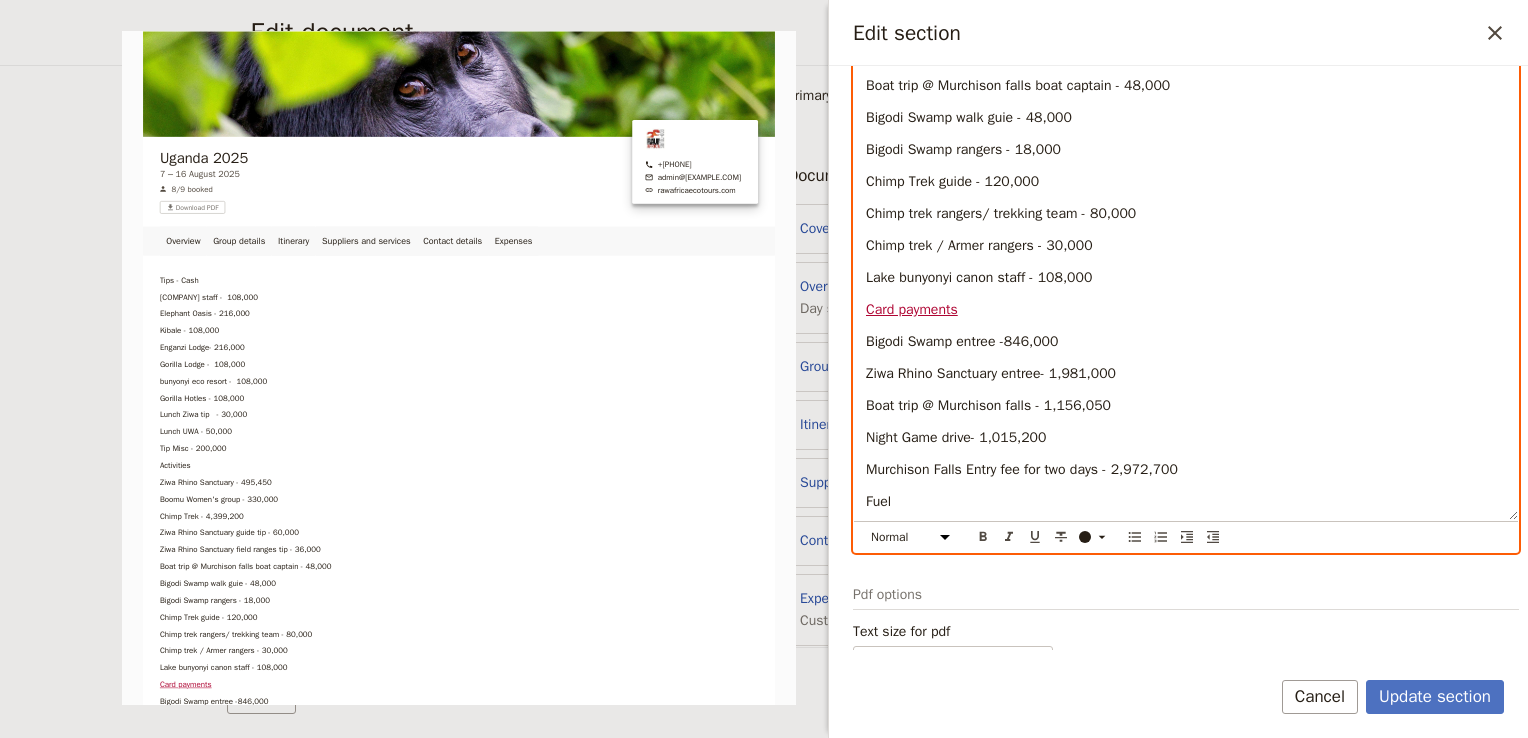 scroll, scrollTop: 783, scrollLeft: 0, axis: vertical 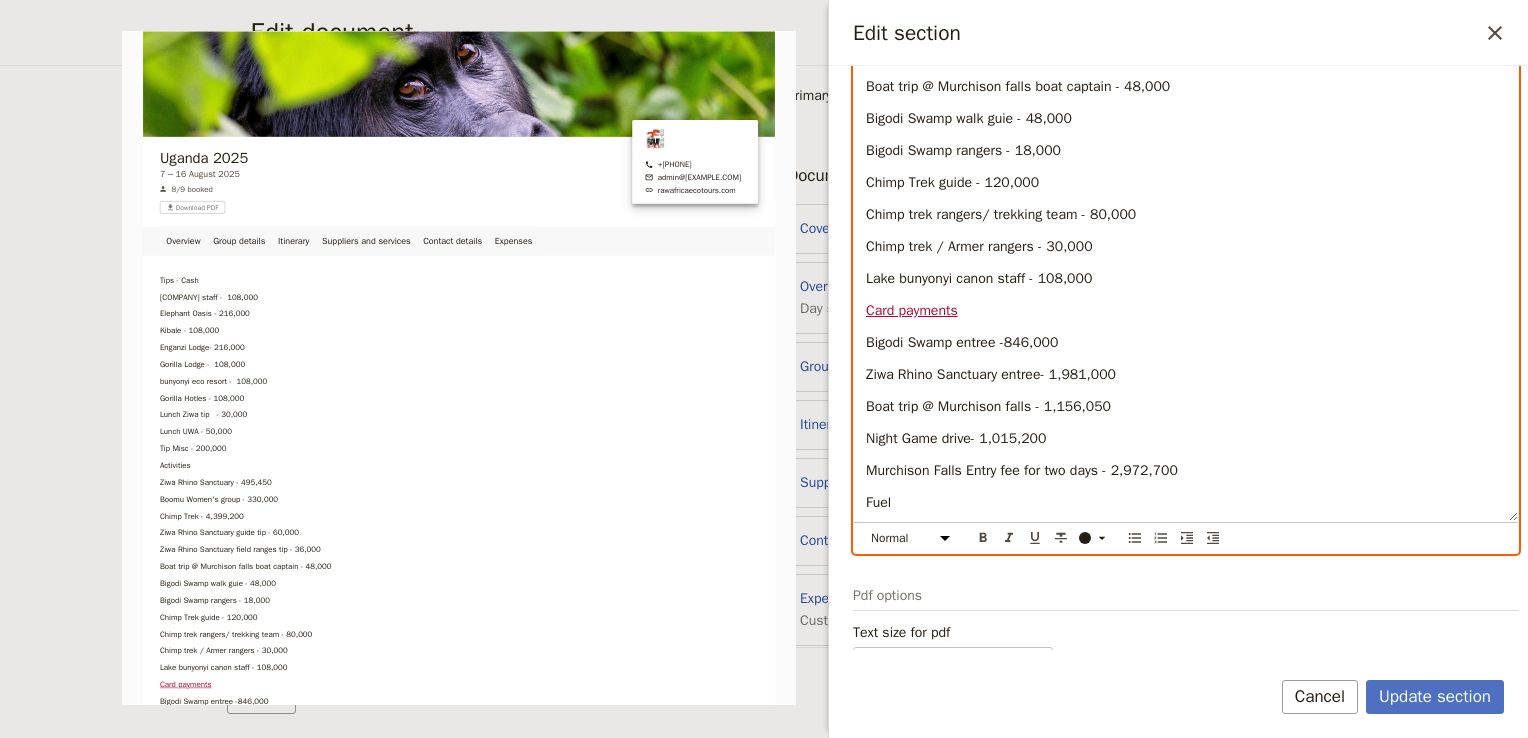click on "Fuel" at bounding box center (1186, 503) 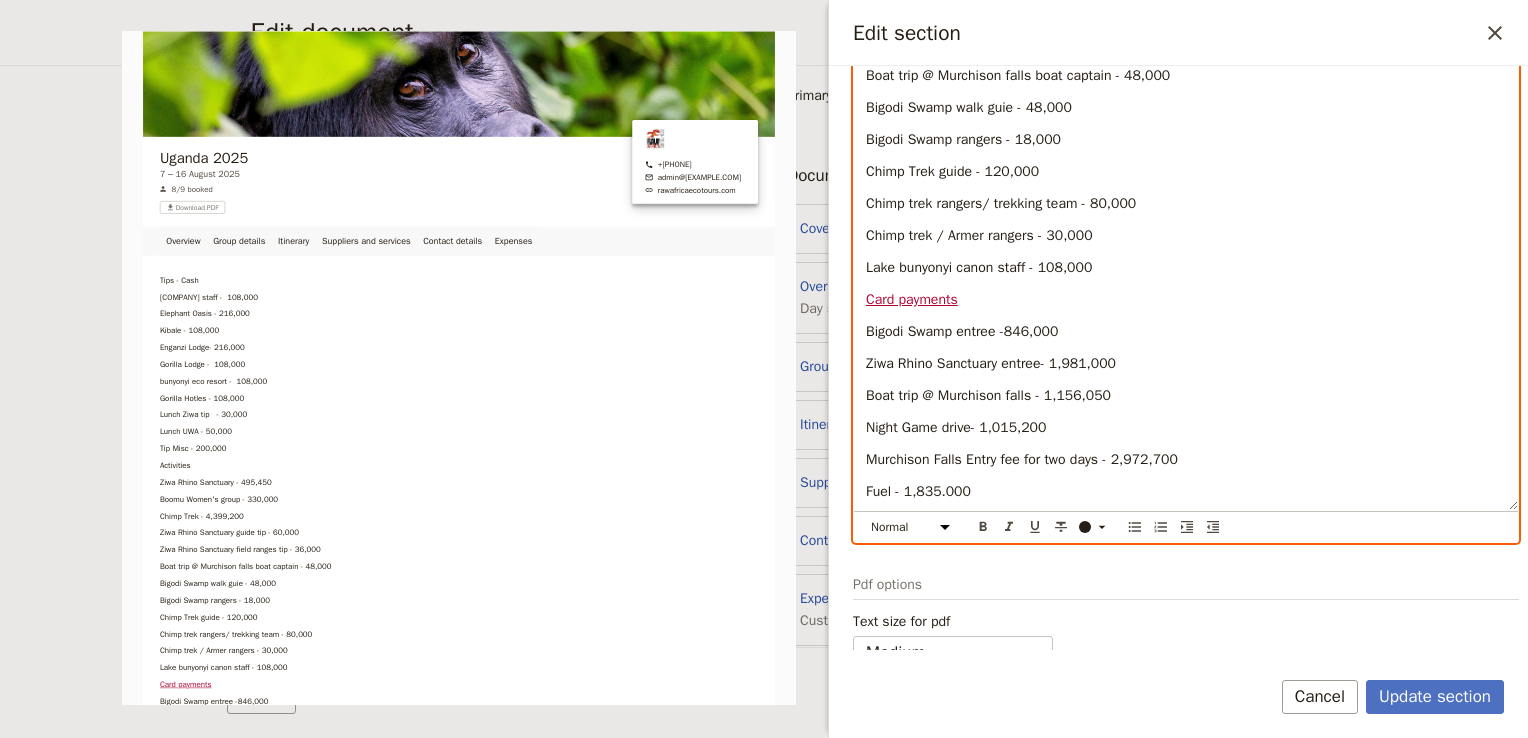 scroll, scrollTop: 795, scrollLeft: 0, axis: vertical 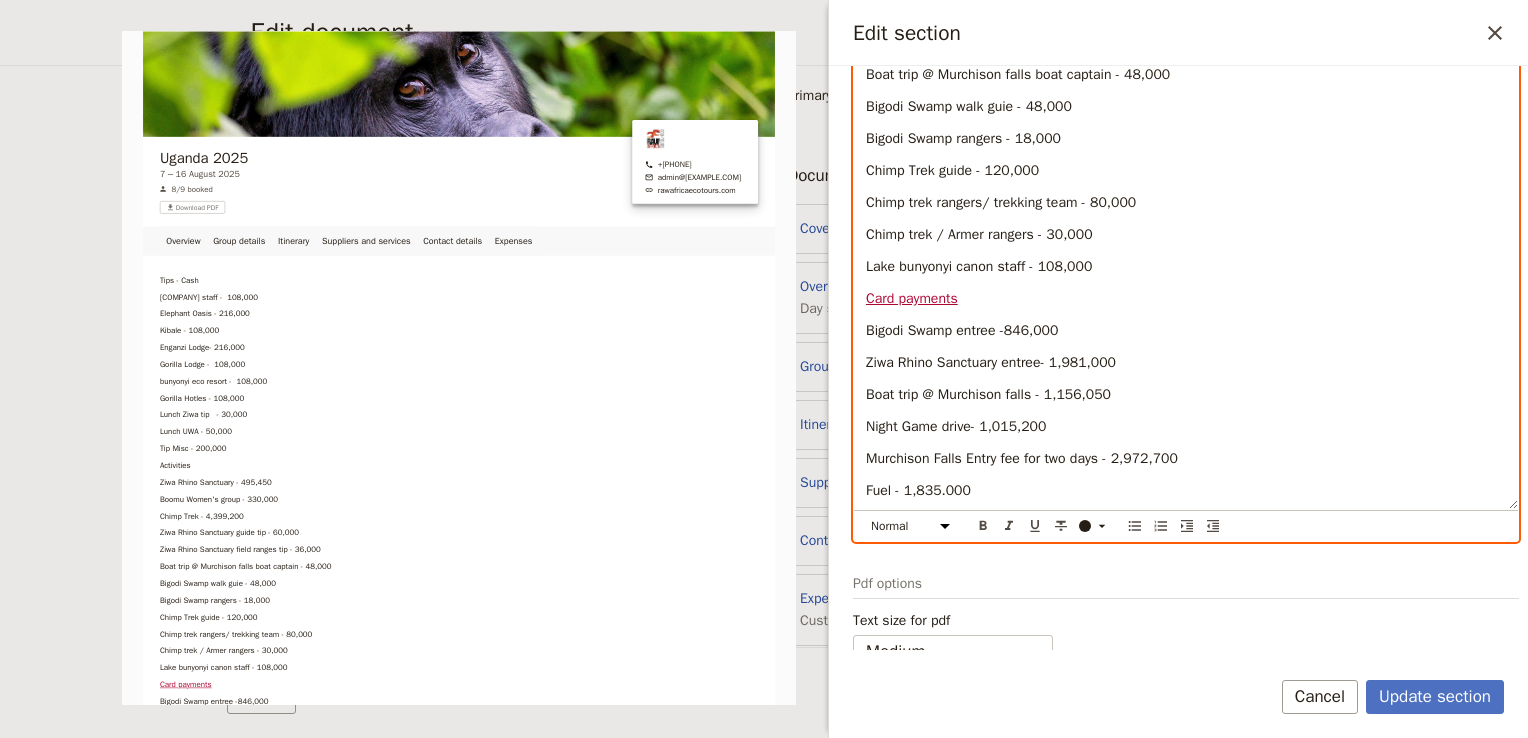 click on "Fuel - 1,835.000" at bounding box center (918, 490) 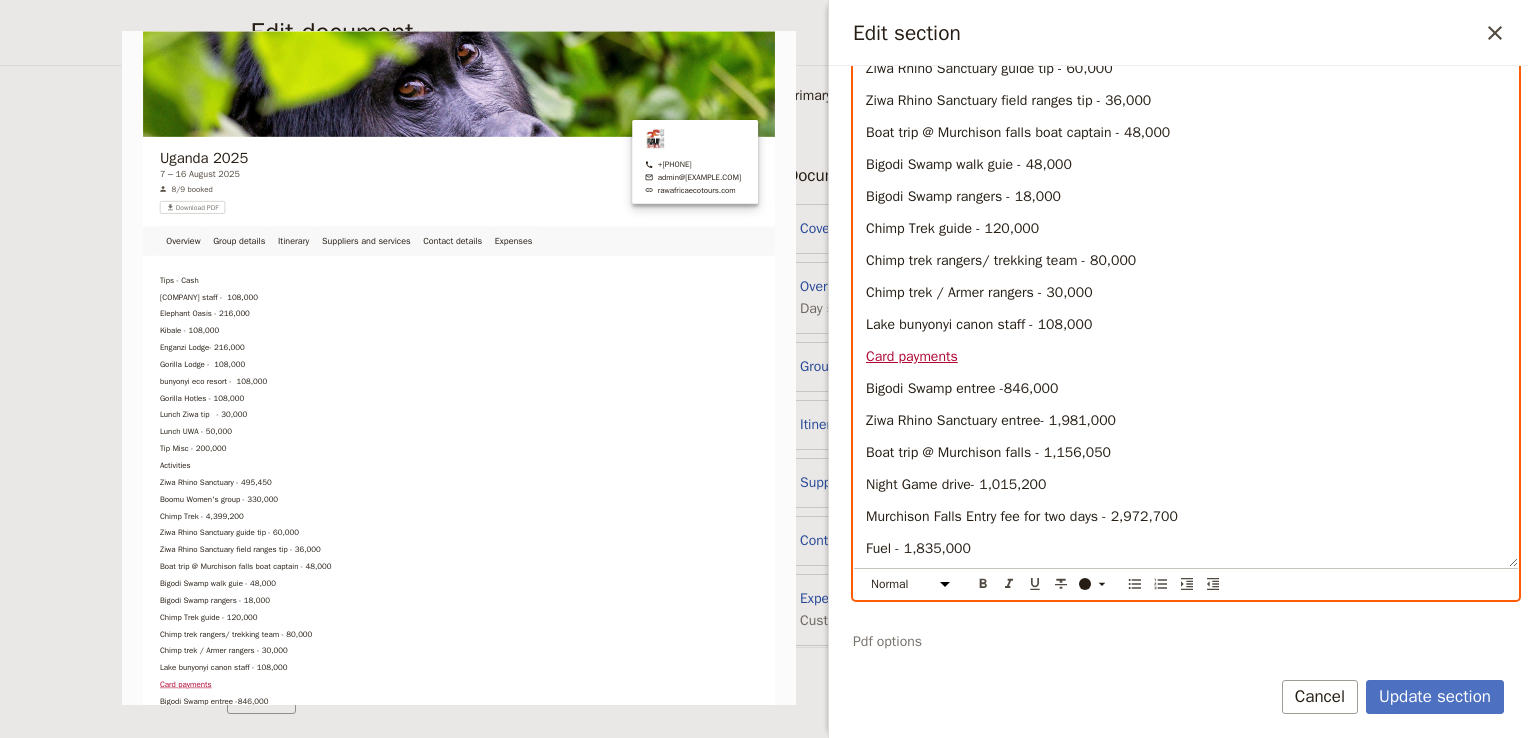 scroll, scrollTop: 810, scrollLeft: 0, axis: vertical 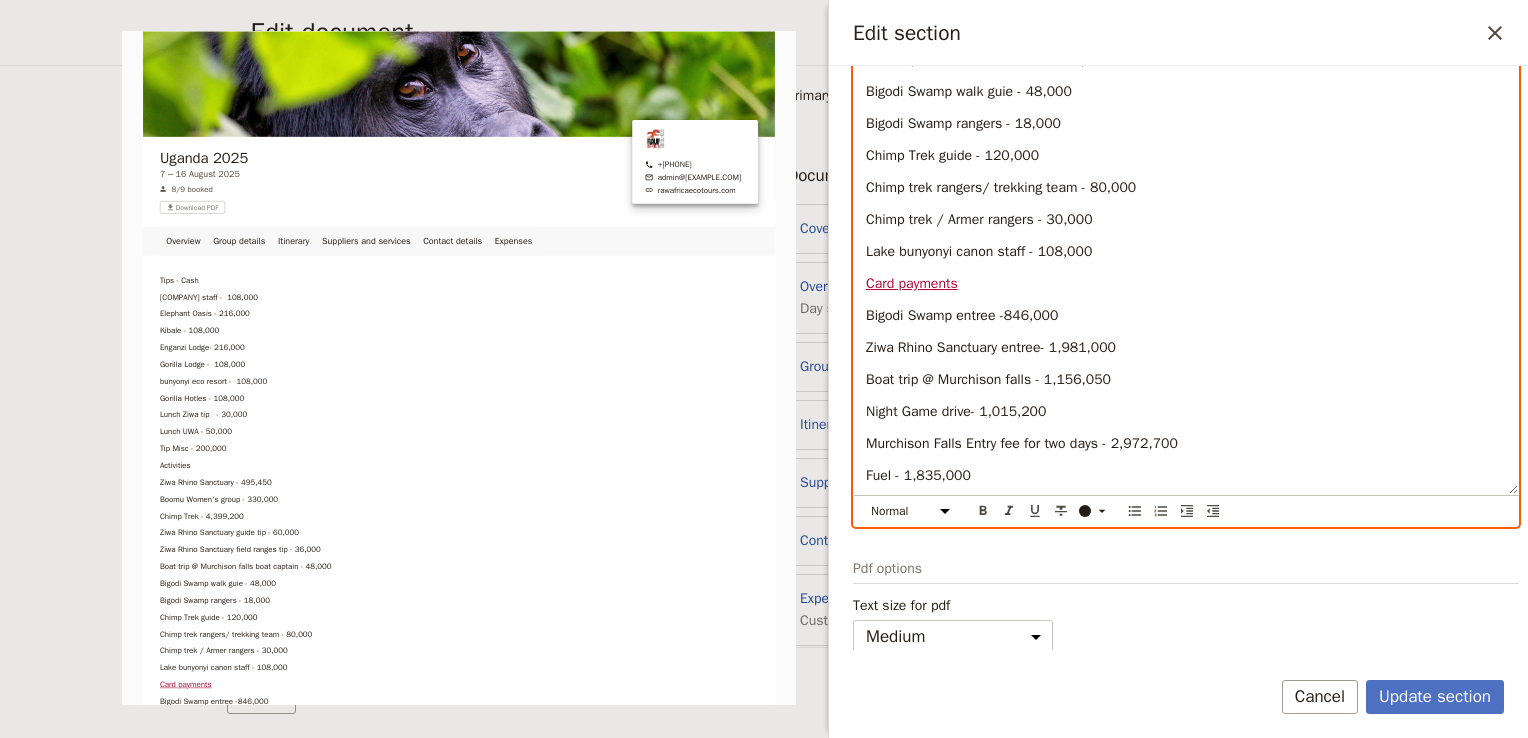 click on "Fuel - 1,835,000" at bounding box center [1186, 476] 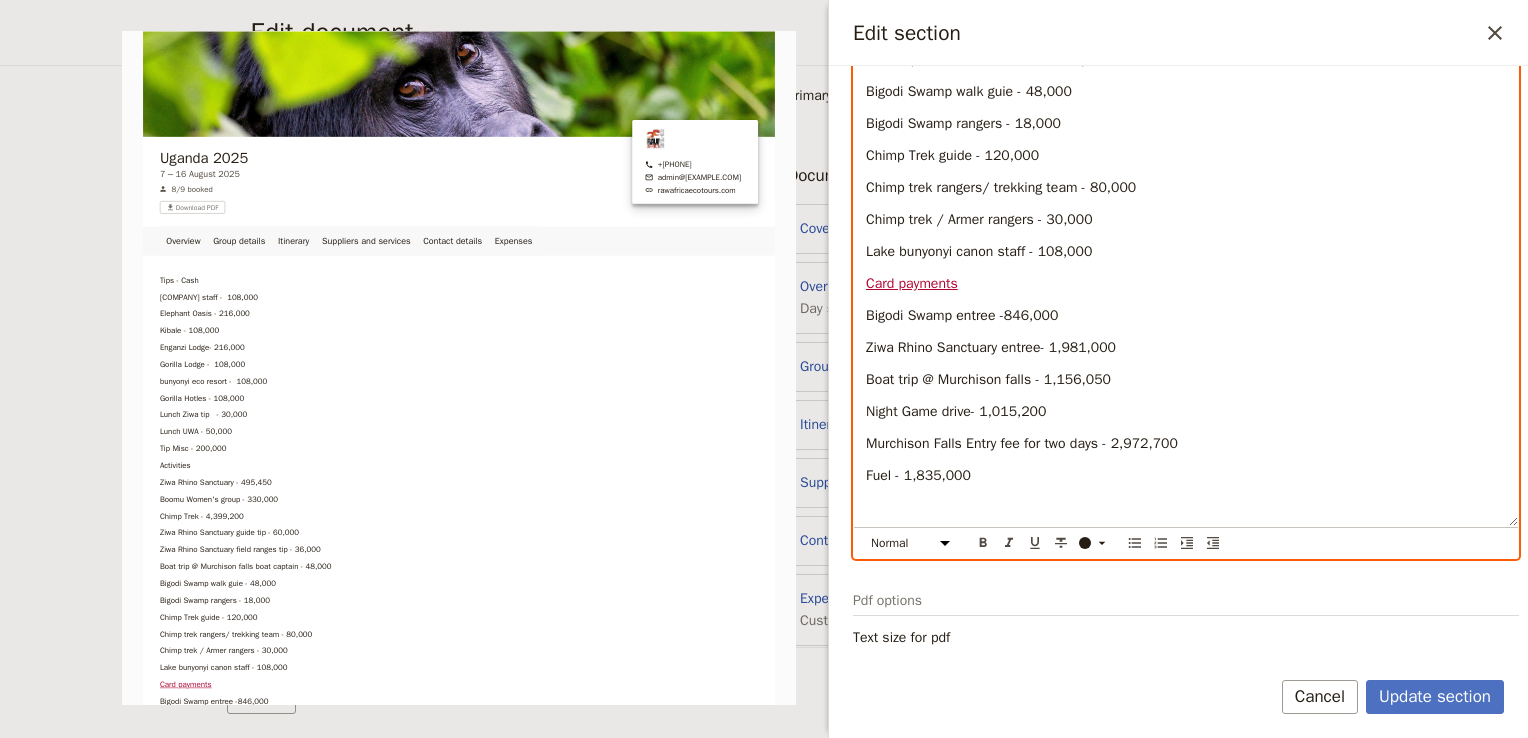 scroll, scrollTop: 0, scrollLeft: 0, axis: both 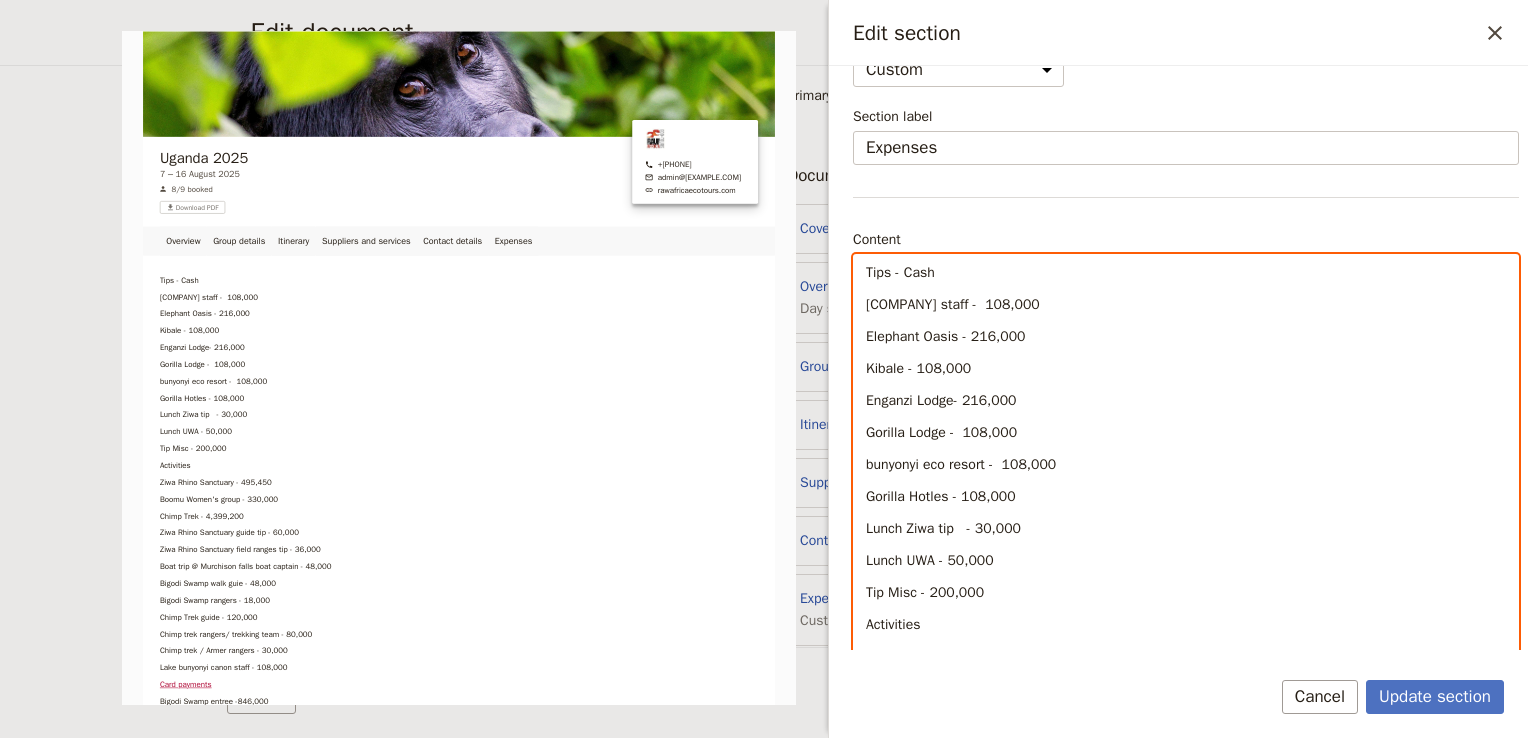click on "Tips - Cash" at bounding box center (1186, 273) 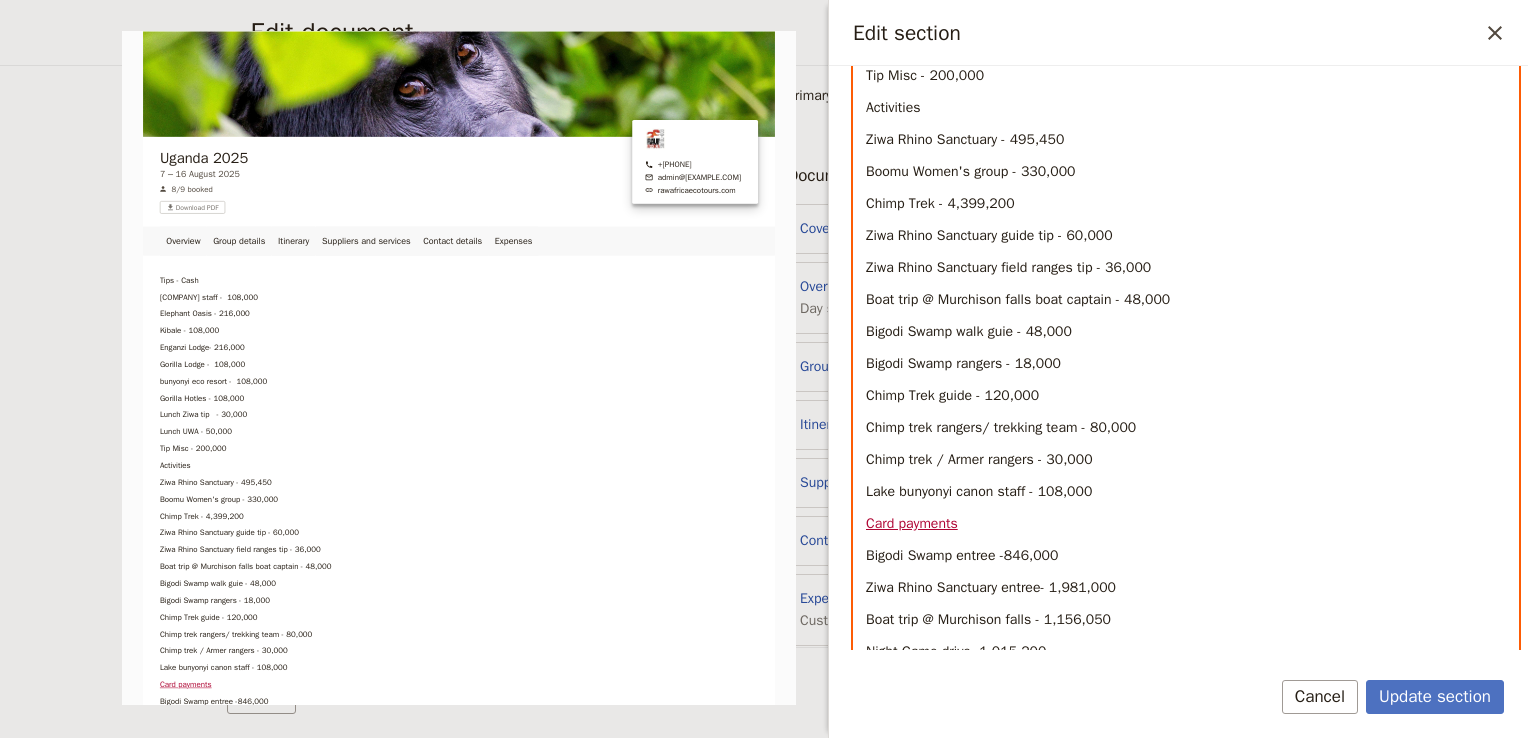 scroll, scrollTop: 842, scrollLeft: 0, axis: vertical 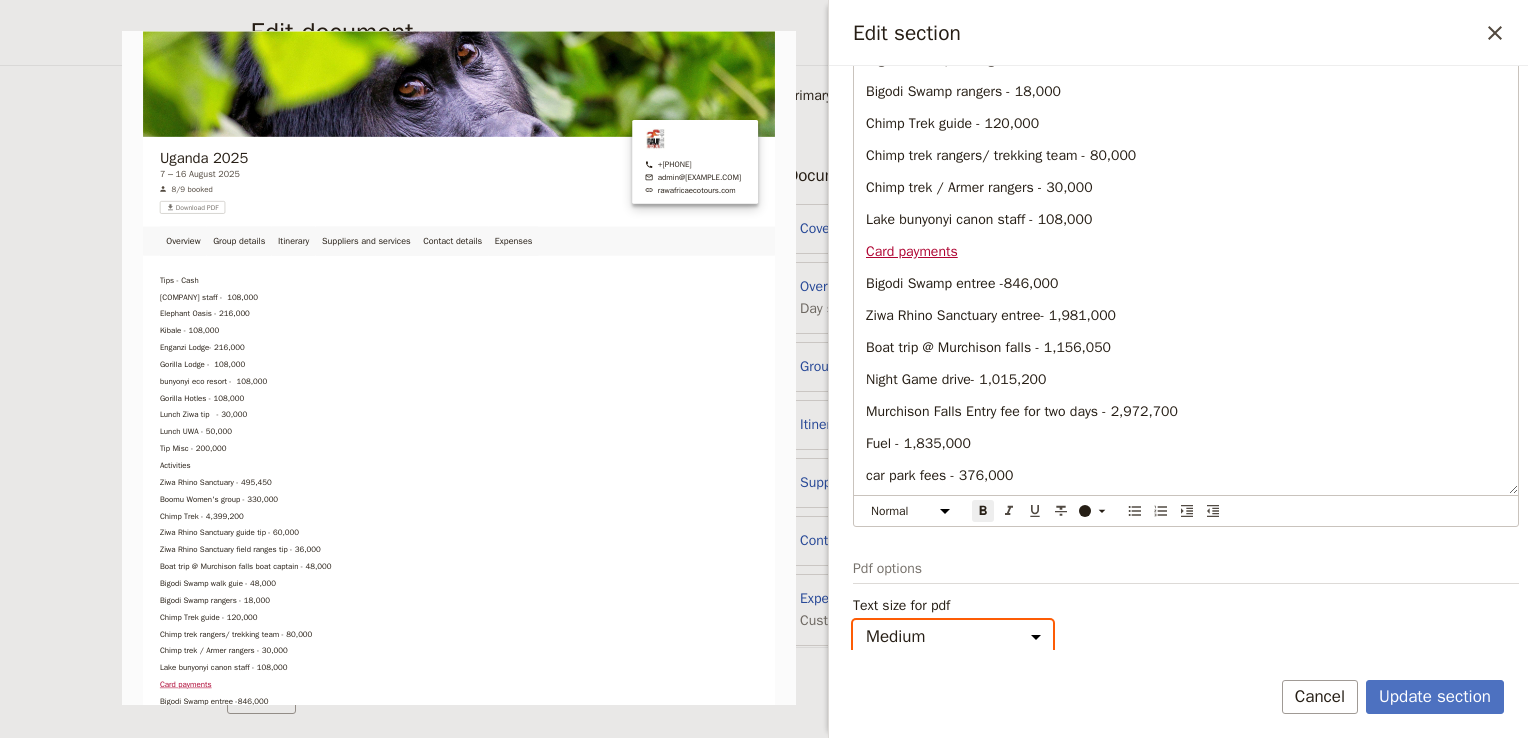 click on "Small Medium" at bounding box center (953, 637) 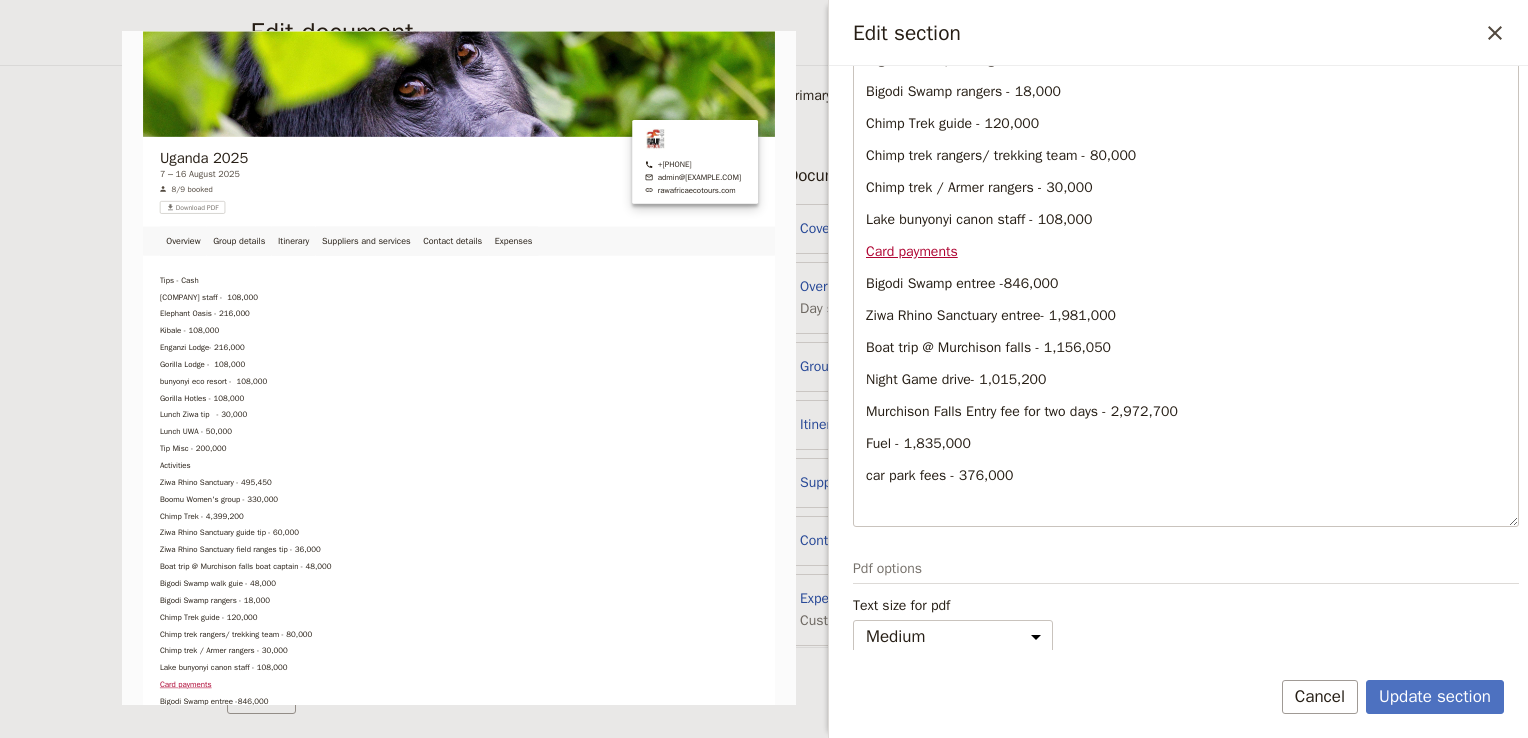 click on "Text size for pdf Small Medium" at bounding box center (1186, 625) 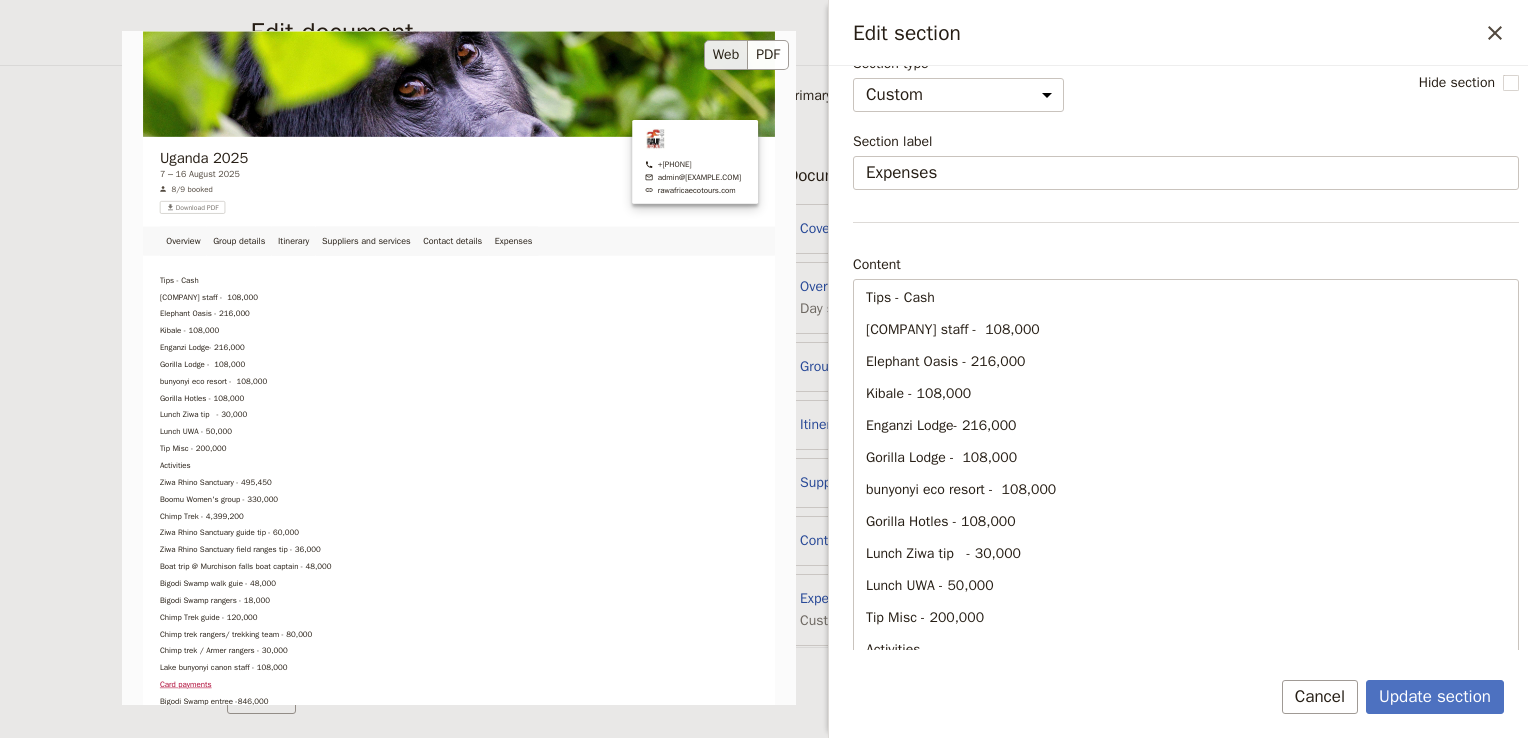 scroll, scrollTop: 0, scrollLeft: 0, axis: both 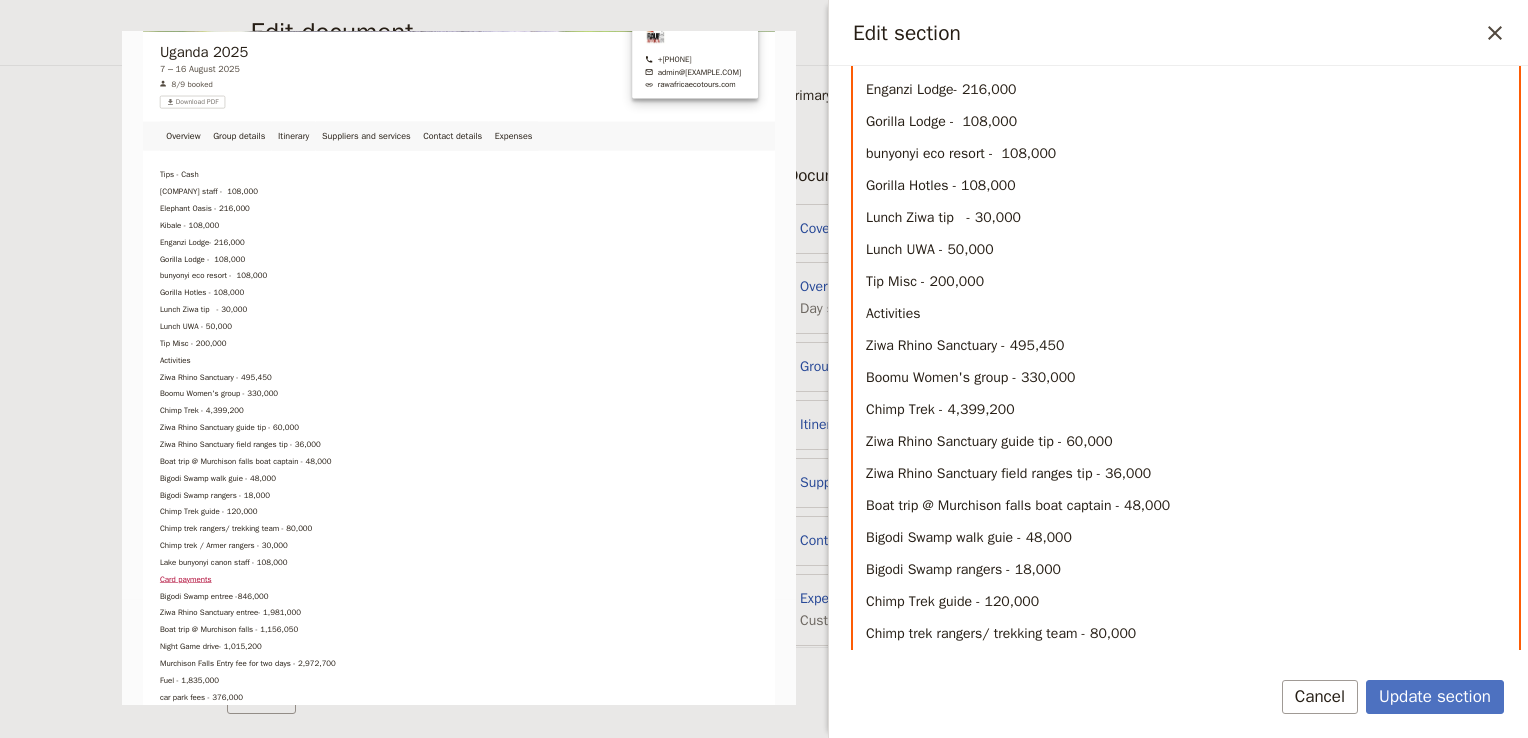 click on "Activities" at bounding box center (1186, 314) 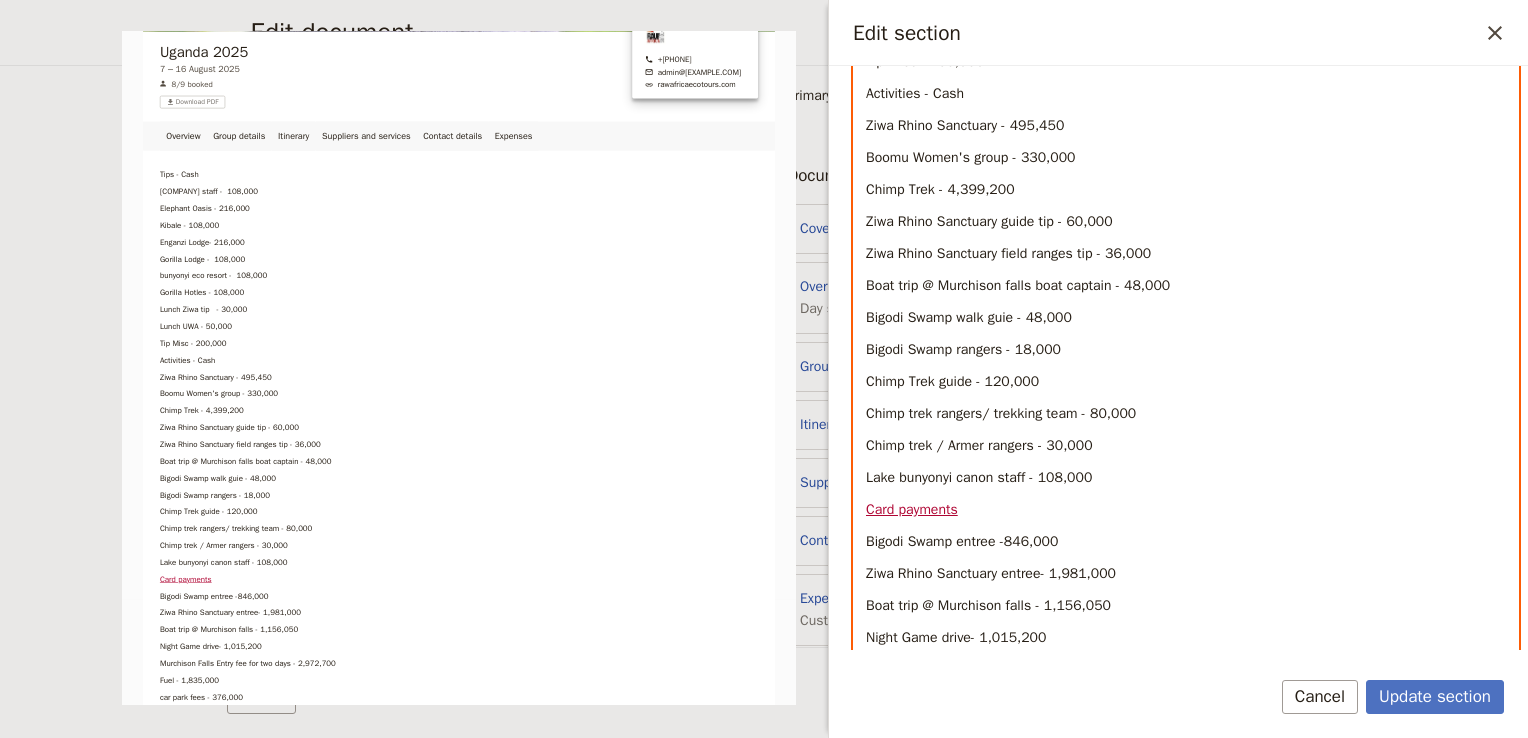 scroll, scrollTop: 586, scrollLeft: 0, axis: vertical 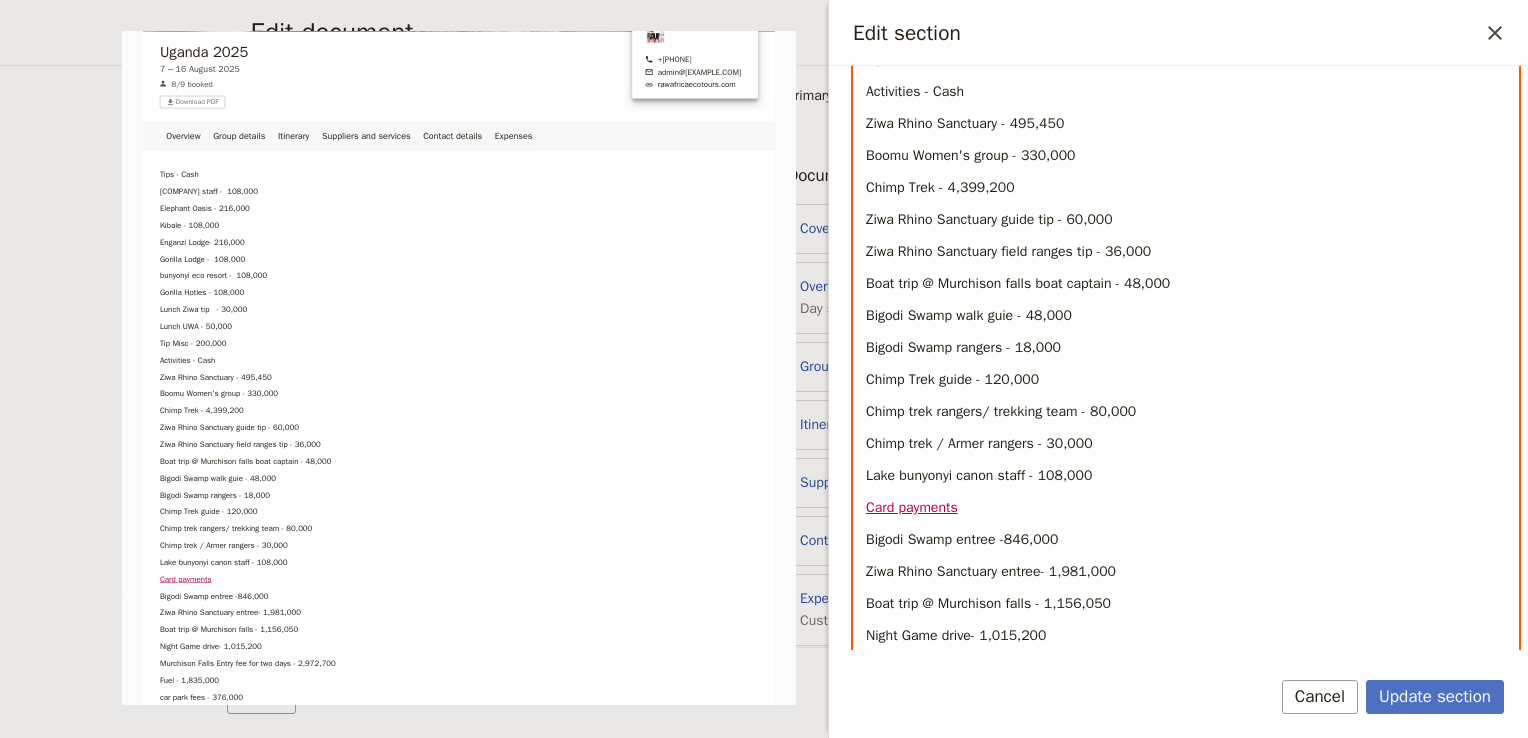click on "Card payments" at bounding box center [1186, 508] 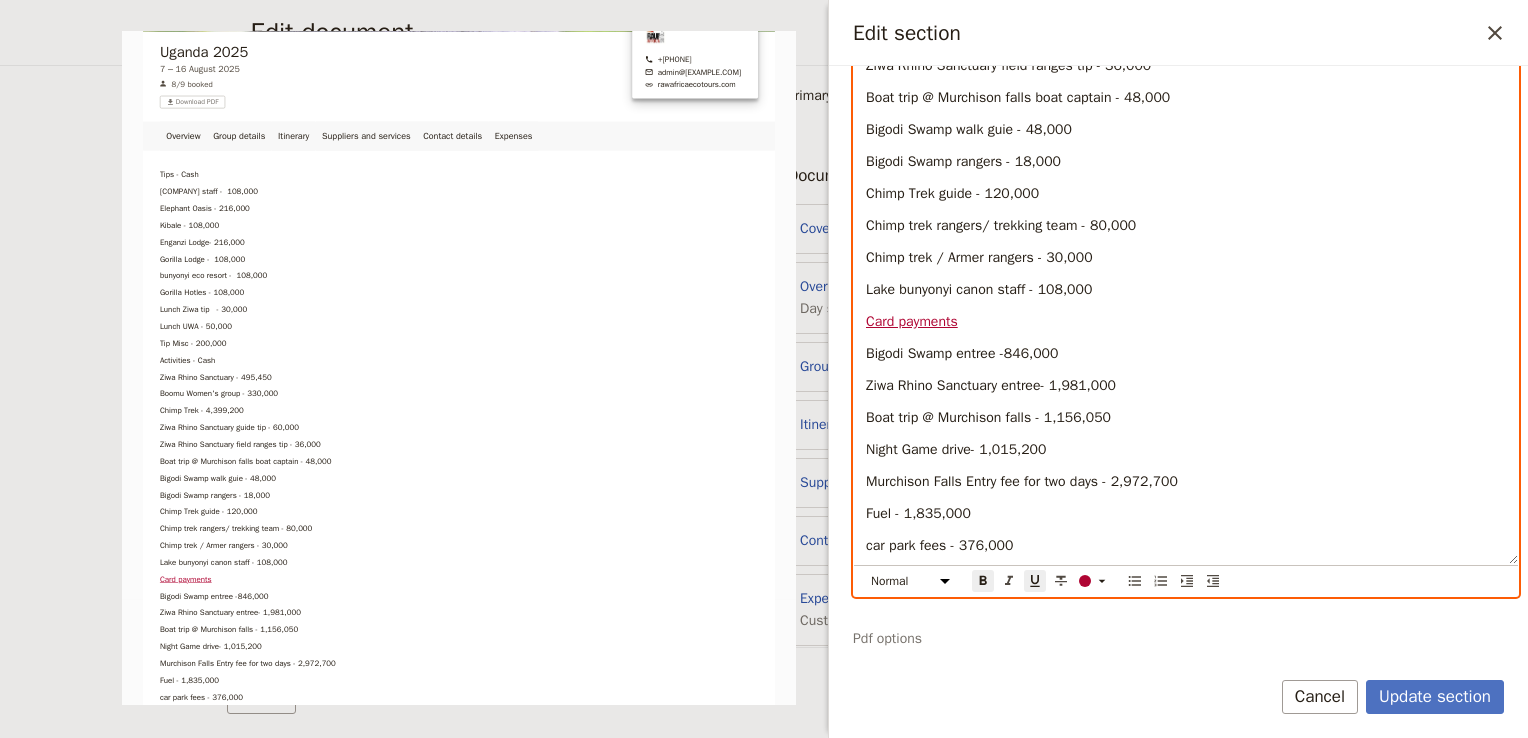 scroll, scrollTop: 778, scrollLeft: 0, axis: vertical 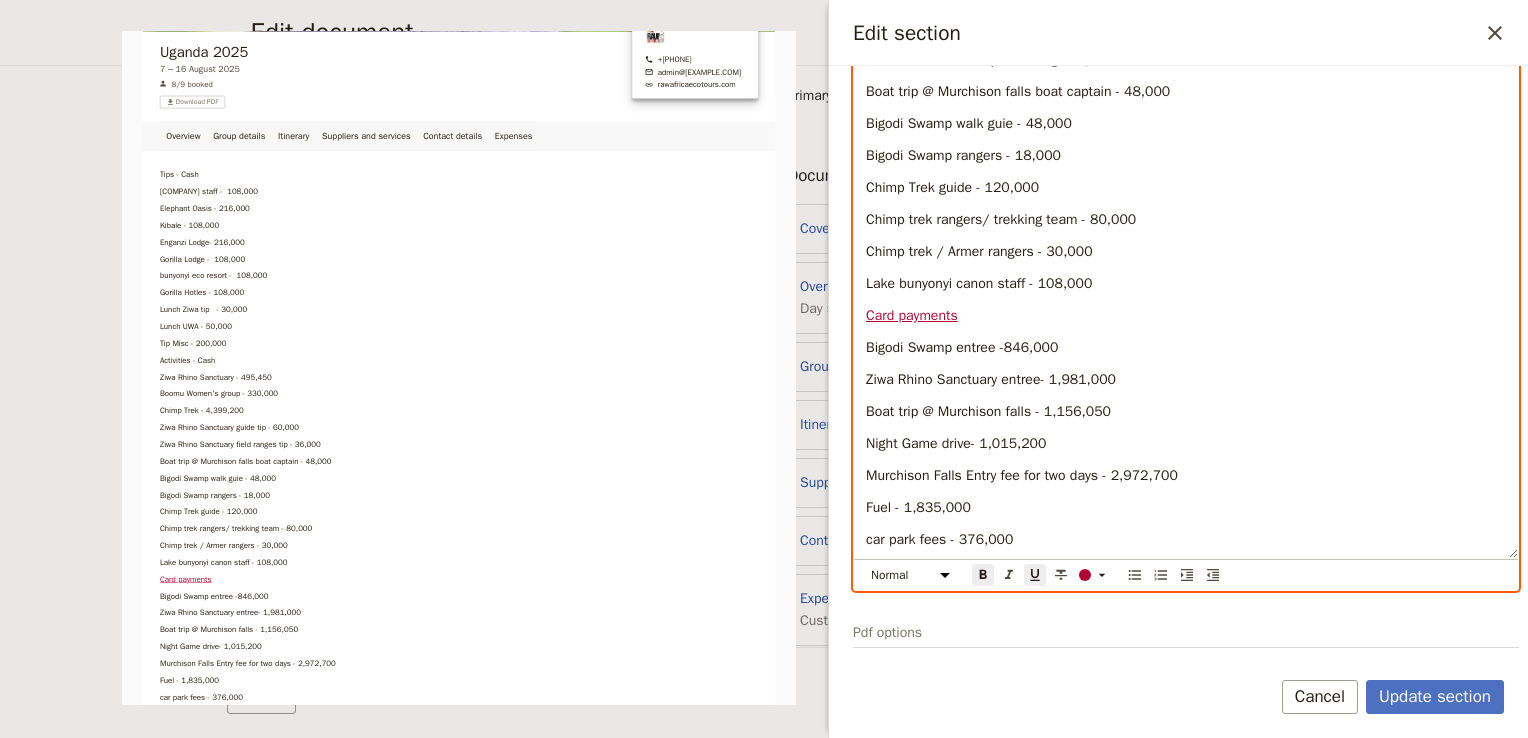 click on "car park fees - 376,000" at bounding box center (1186, 540) 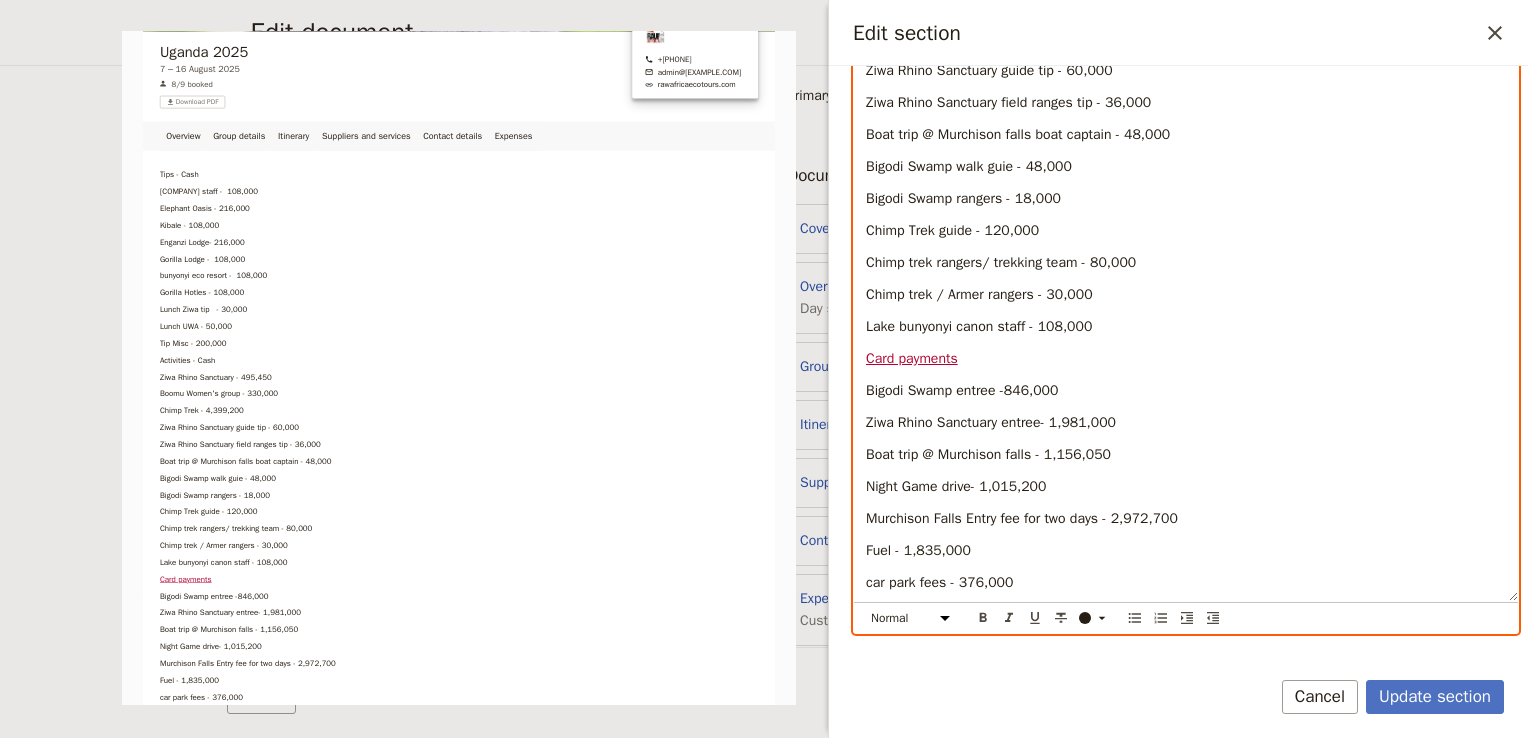 scroll, scrollTop: 842, scrollLeft: 0, axis: vertical 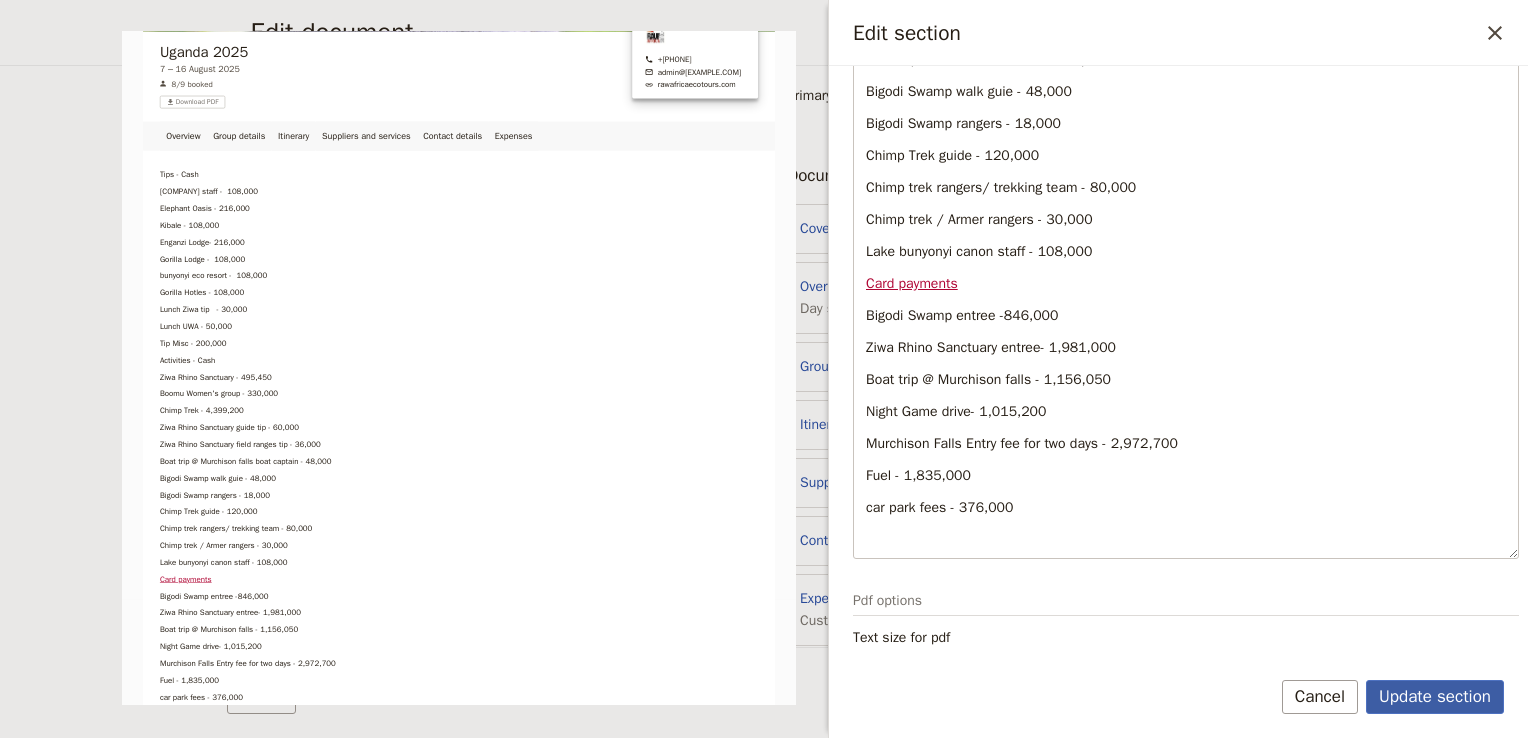 drag, startPoint x: 1416, startPoint y: 699, endPoint x: 1390, endPoint y: 697, distance: 26.076809 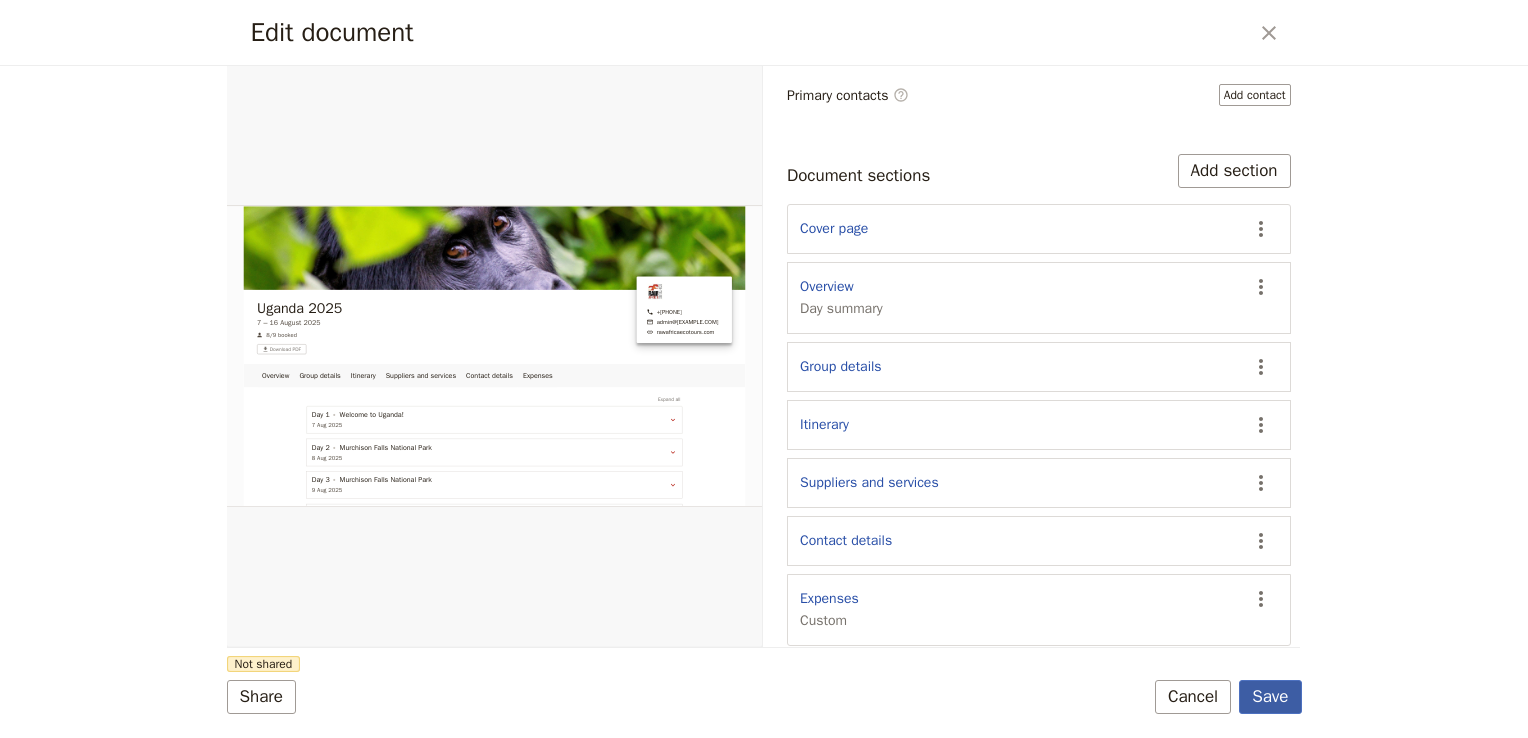 click on "Save" at bounding box center [1270, 697] 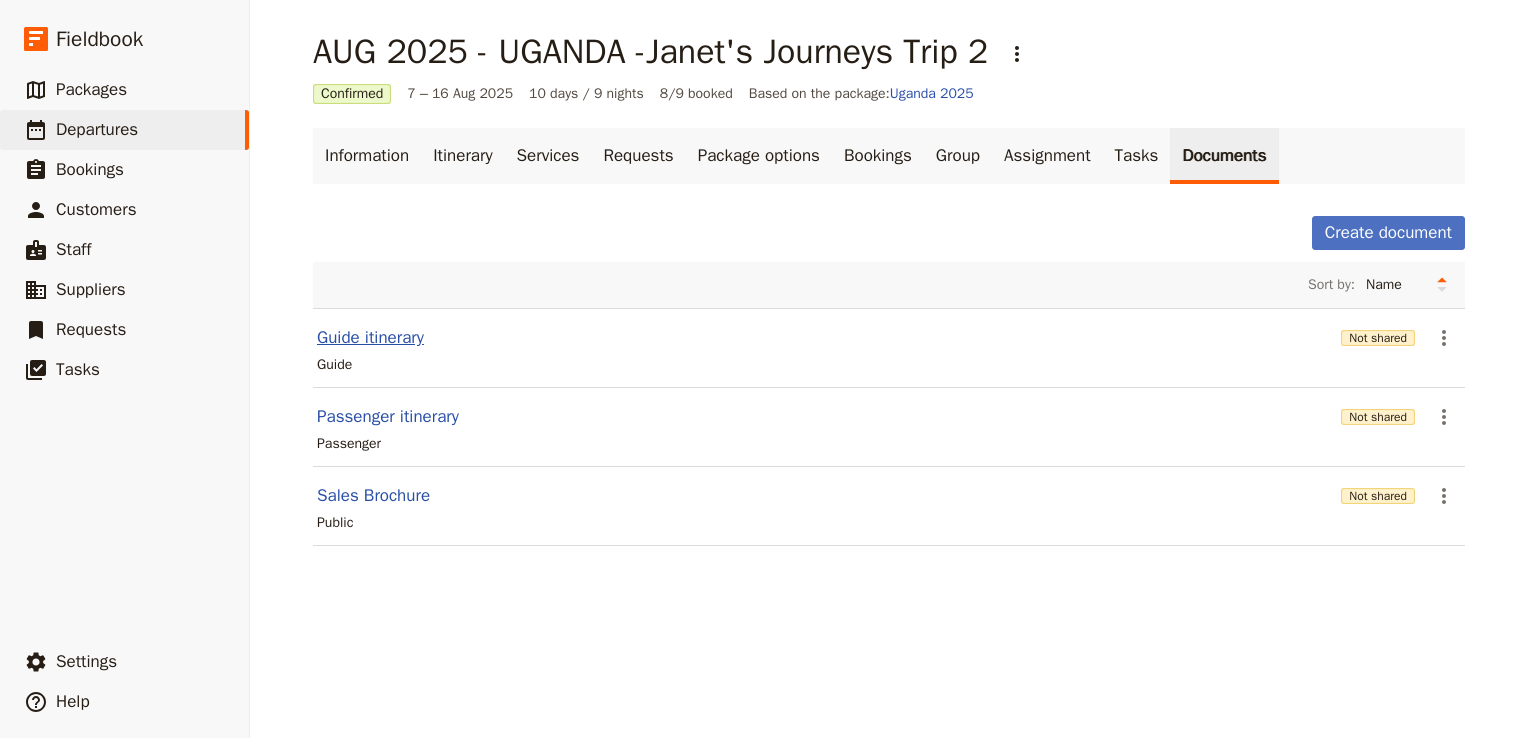 click on "Guide itinerary" at bounding box center [370, 338] 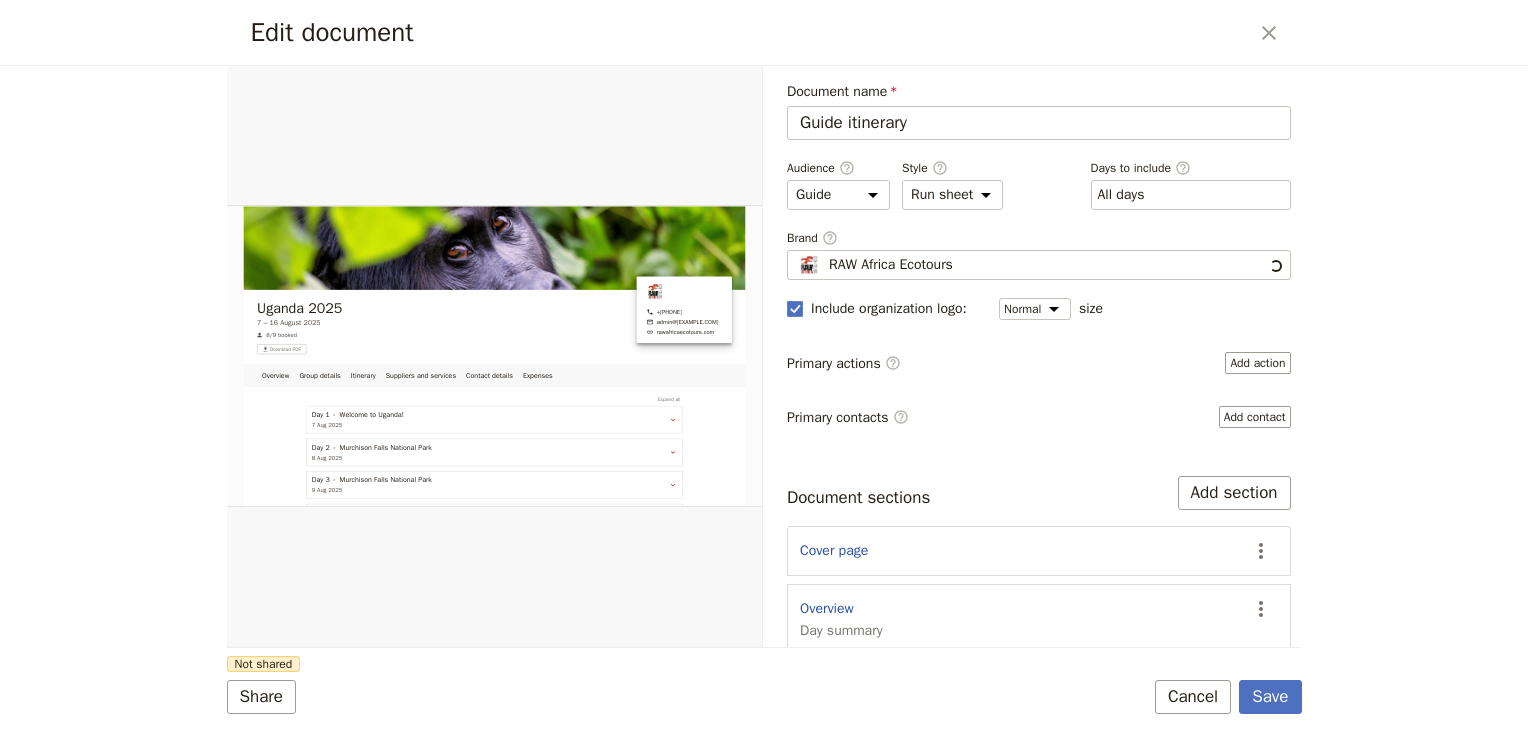 scroll, scrollTop: 0, scrollLeft: 0, axis: both 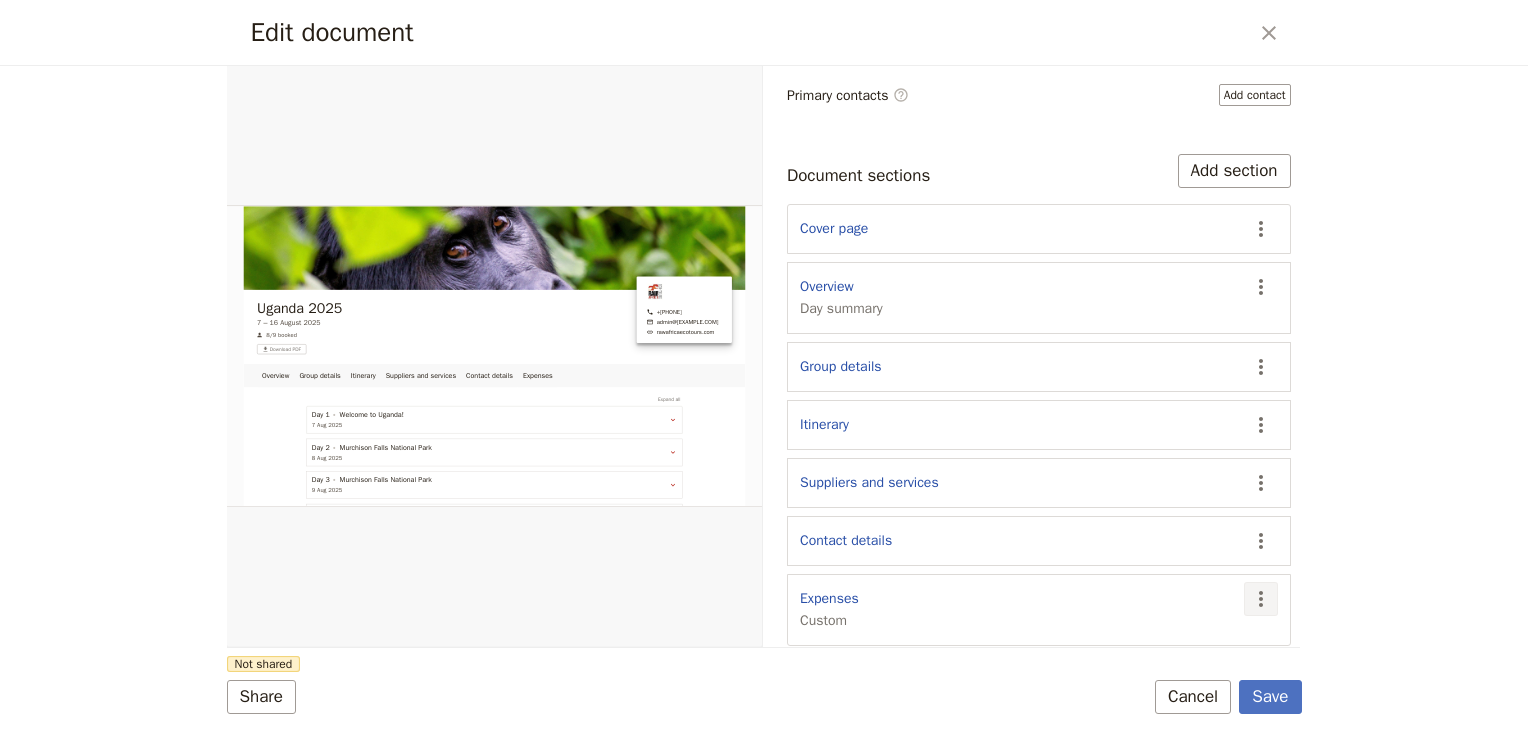 click 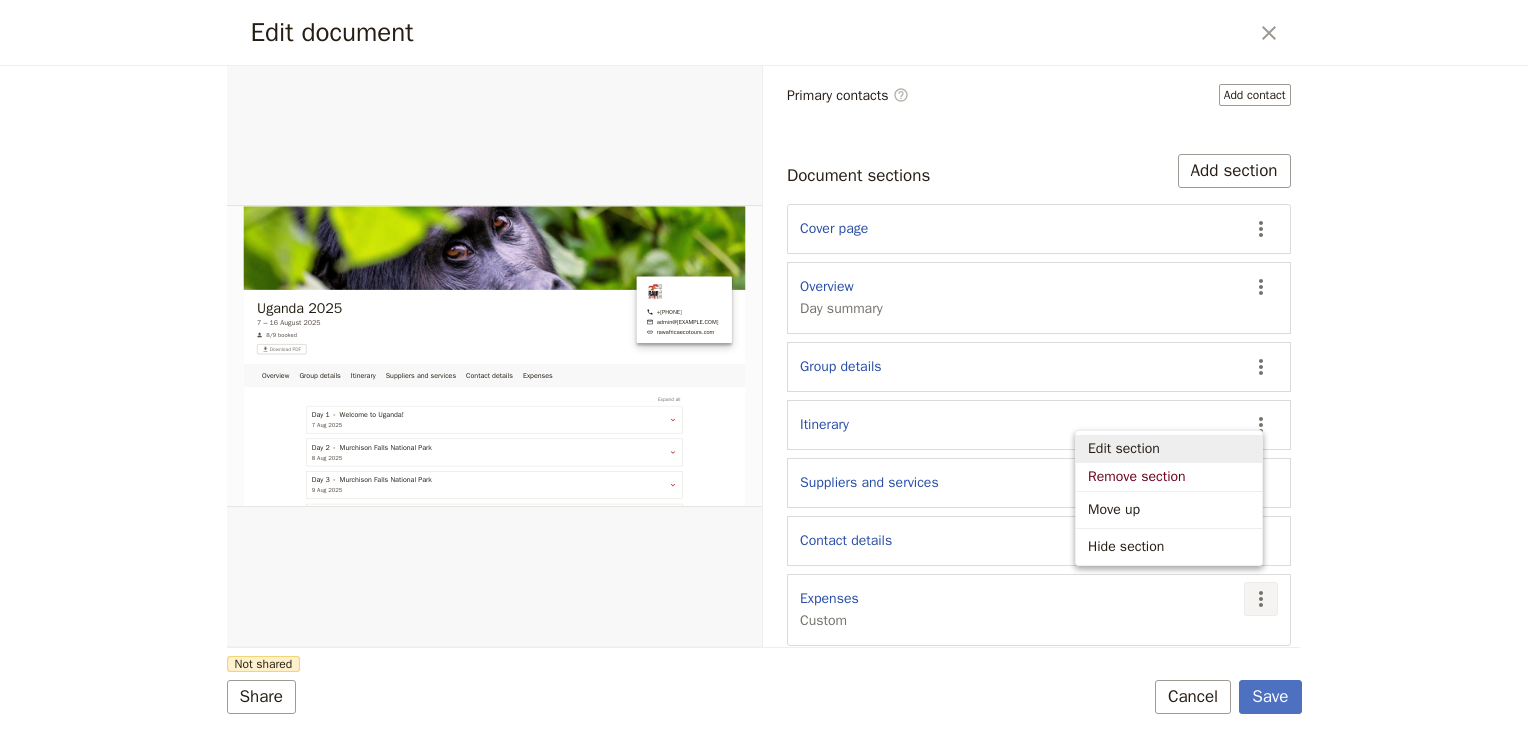 click on "Edit section" at bounding box center (1169, 449) 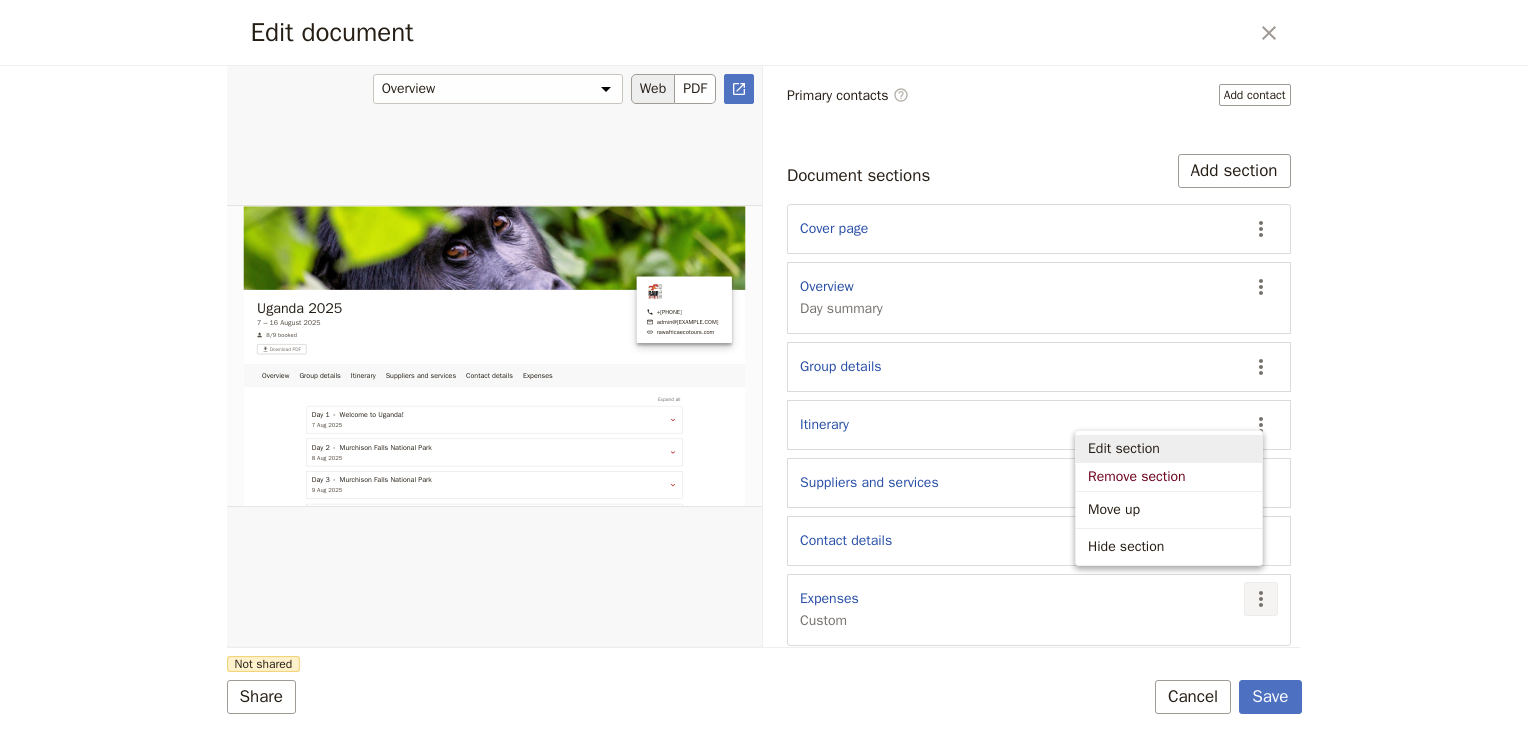 select on "CUSTOM" 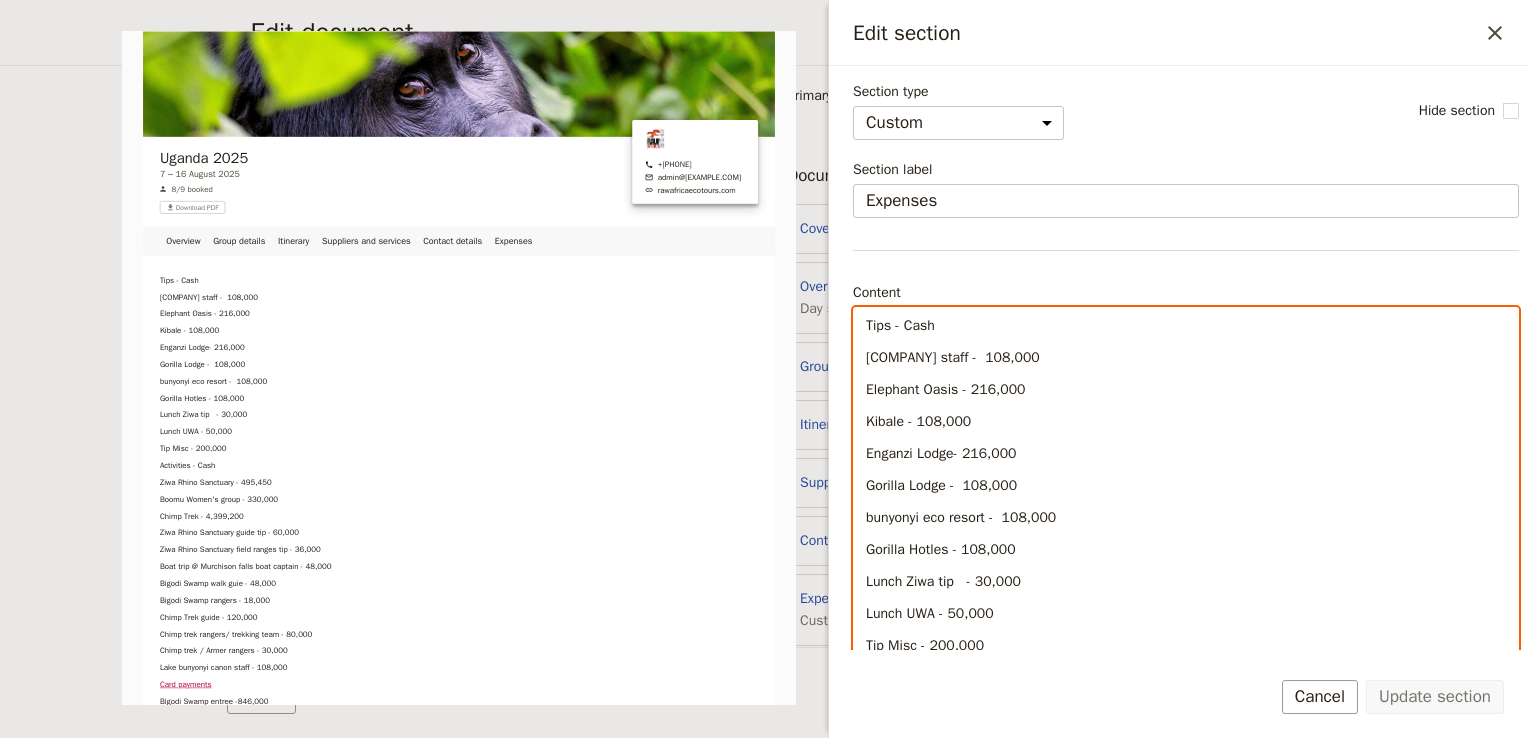 click on "Tips - Cash" at bounding box center [1186, 326] 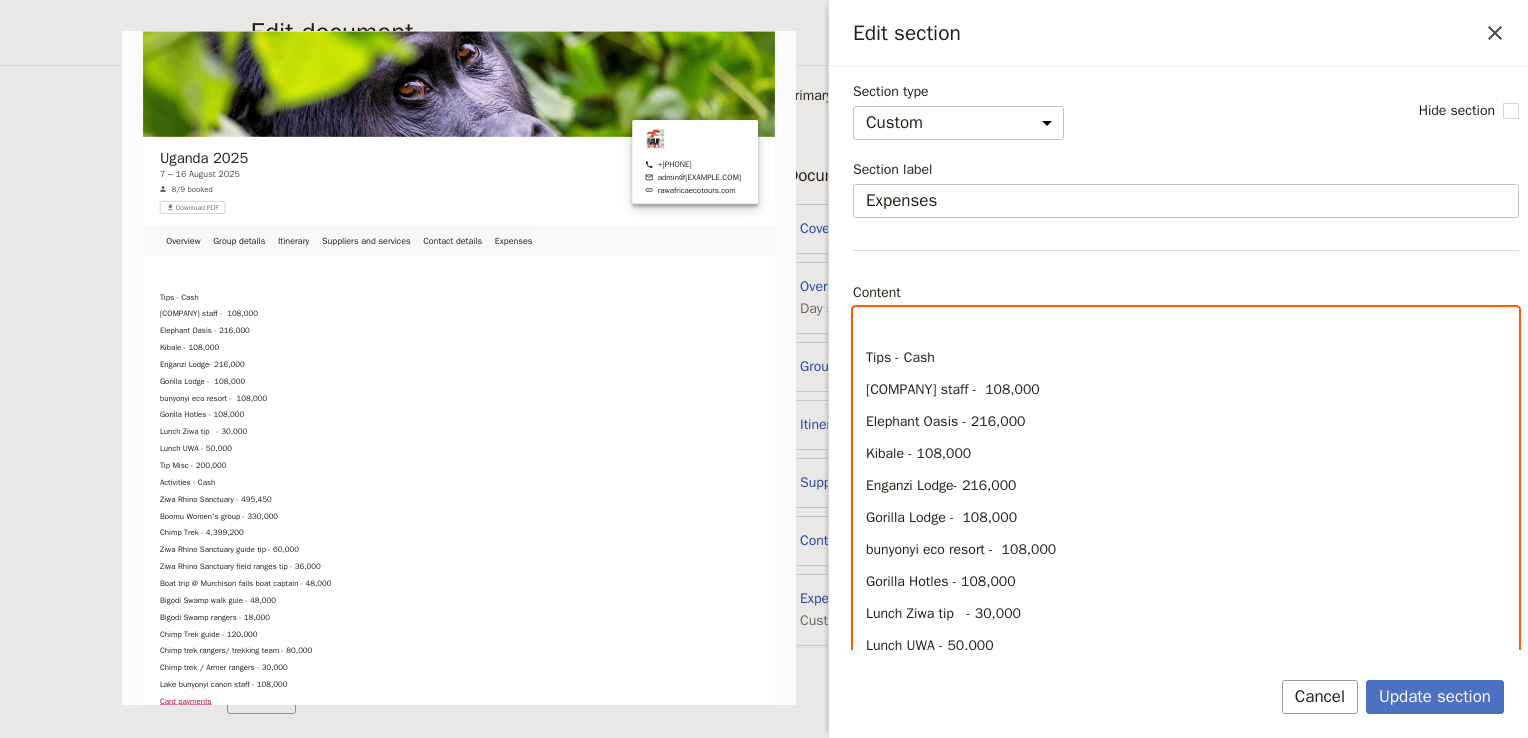 click at bounding box center (1186, 326) 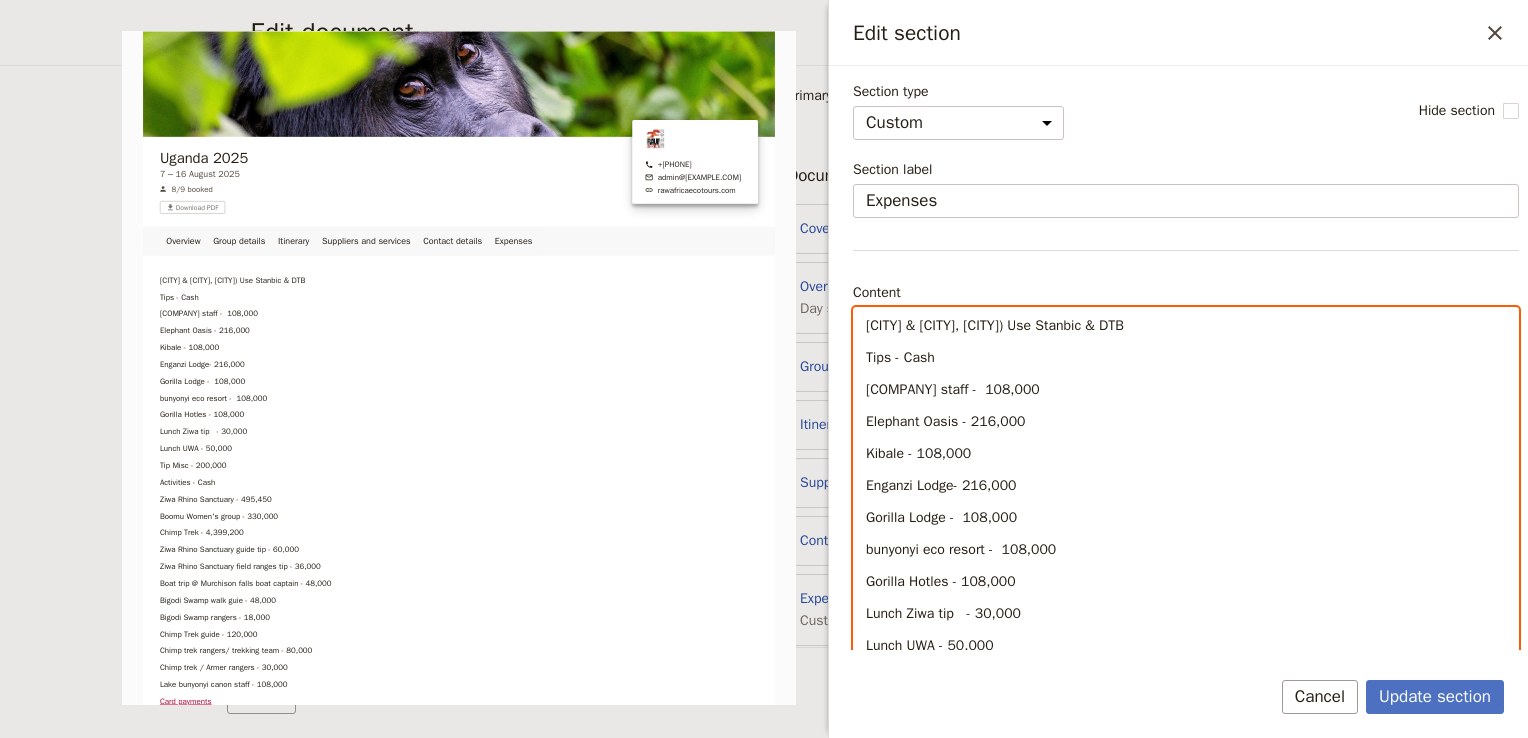 click on "[CITY] & [CITY], [CITY]) Use Stanbic & DTB" at bounding box center [995, 325] 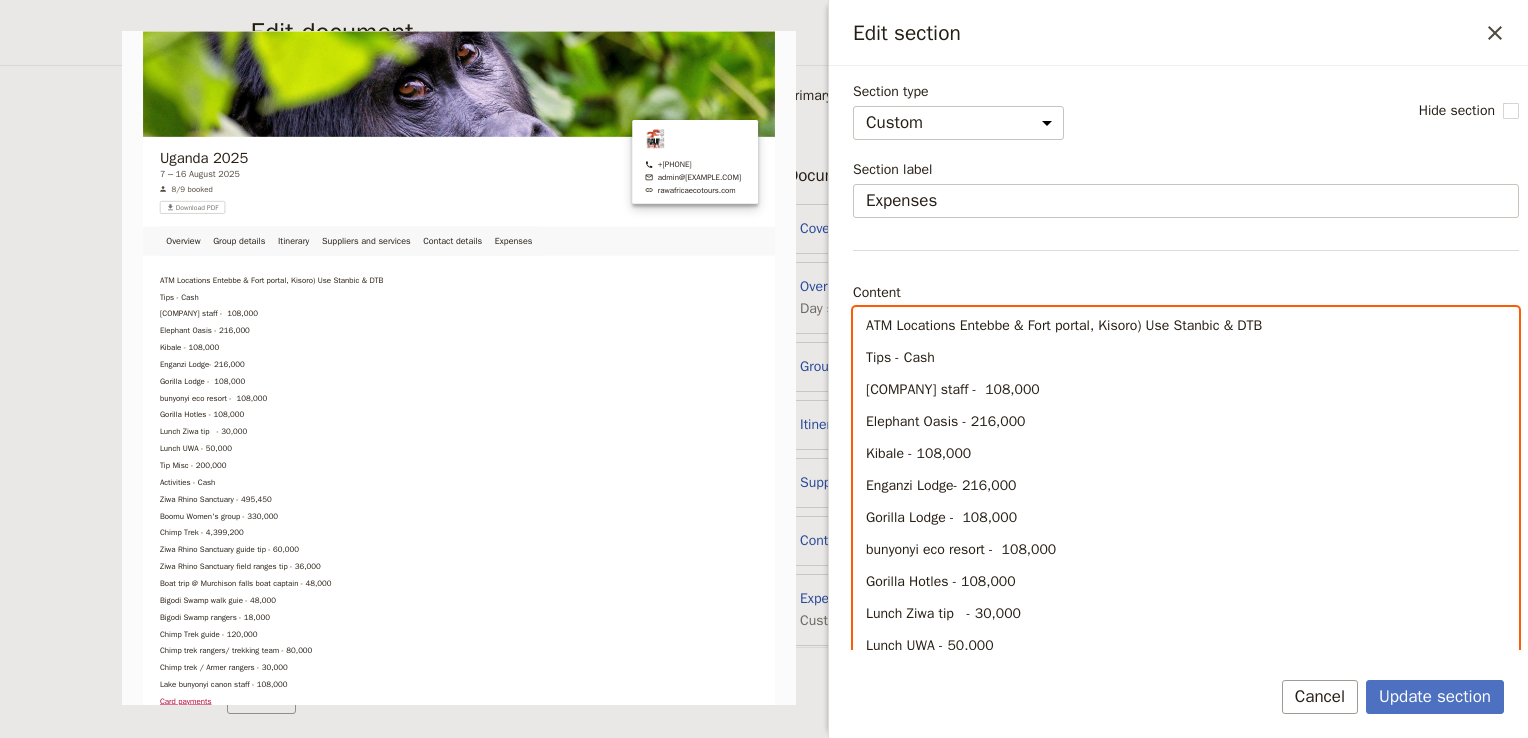 click on "ATM Locations Entebbe & Fort portal, Kisoro) Use Stanbic & DTB" at bounding box center [1064, 325] 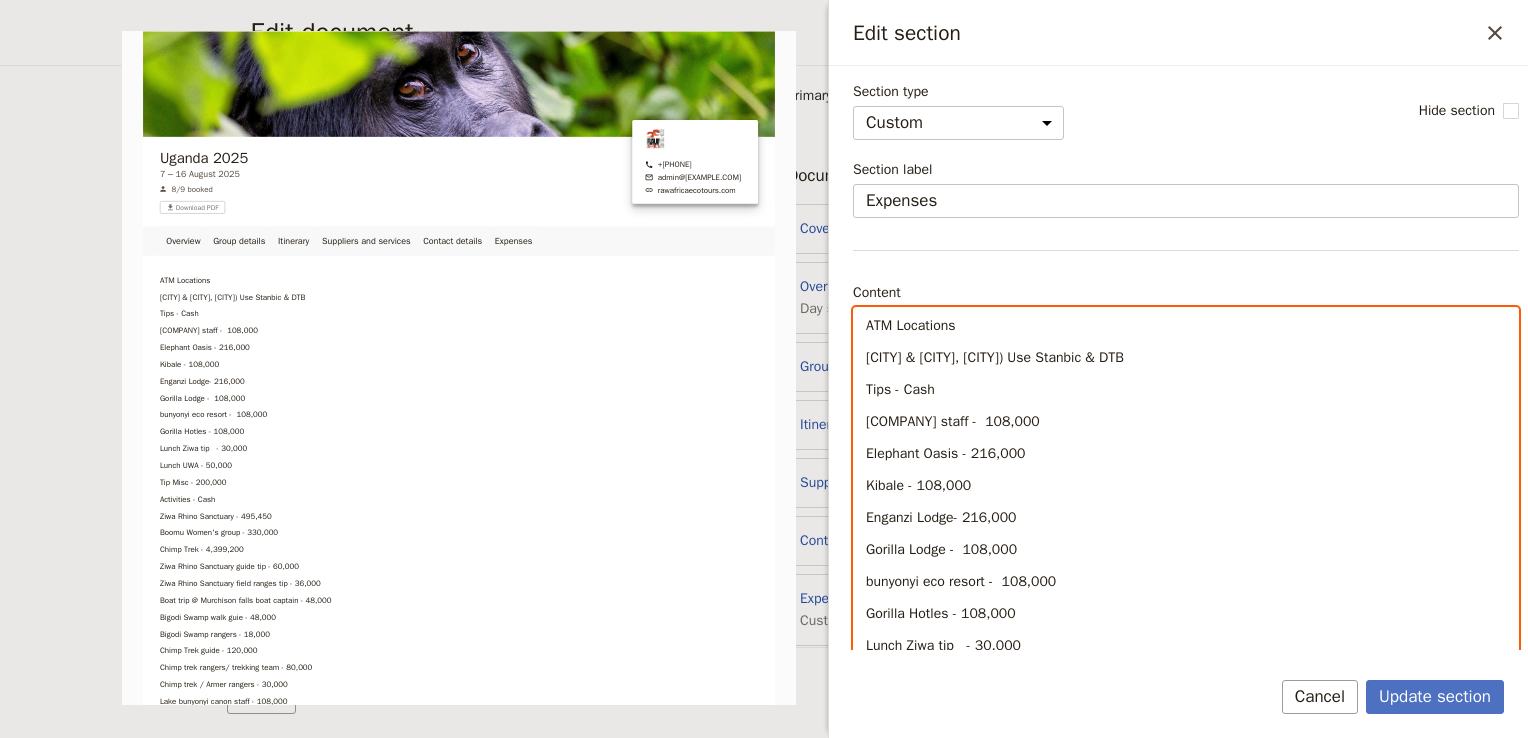 click on "[CITY] & [CITY], [CITY]) Use Stanbic & DTB" at bounding box center [995, 357] 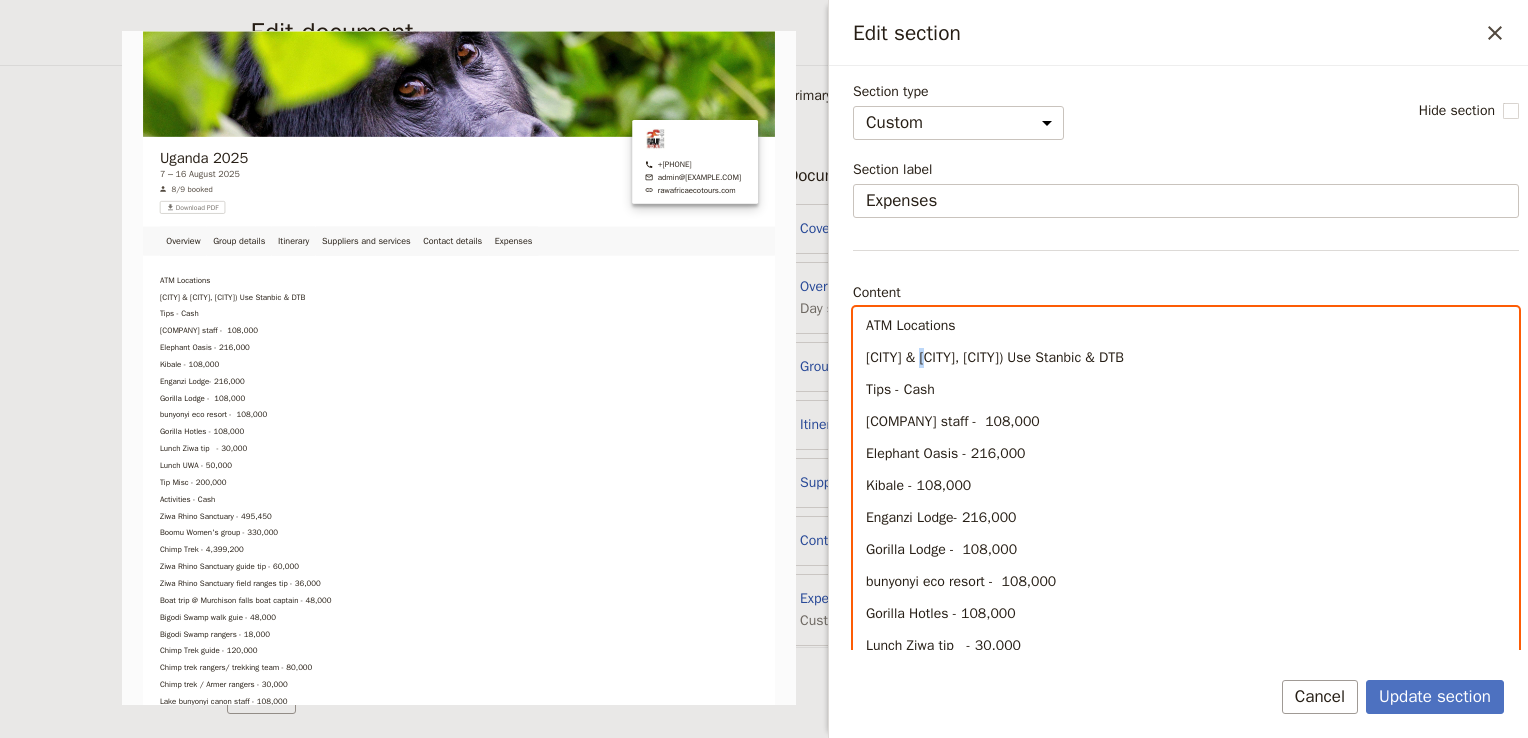 click on "[CITY] & [CITY], [CITY]) Use Stanbic & DTB" at bounding box center (995, 357) 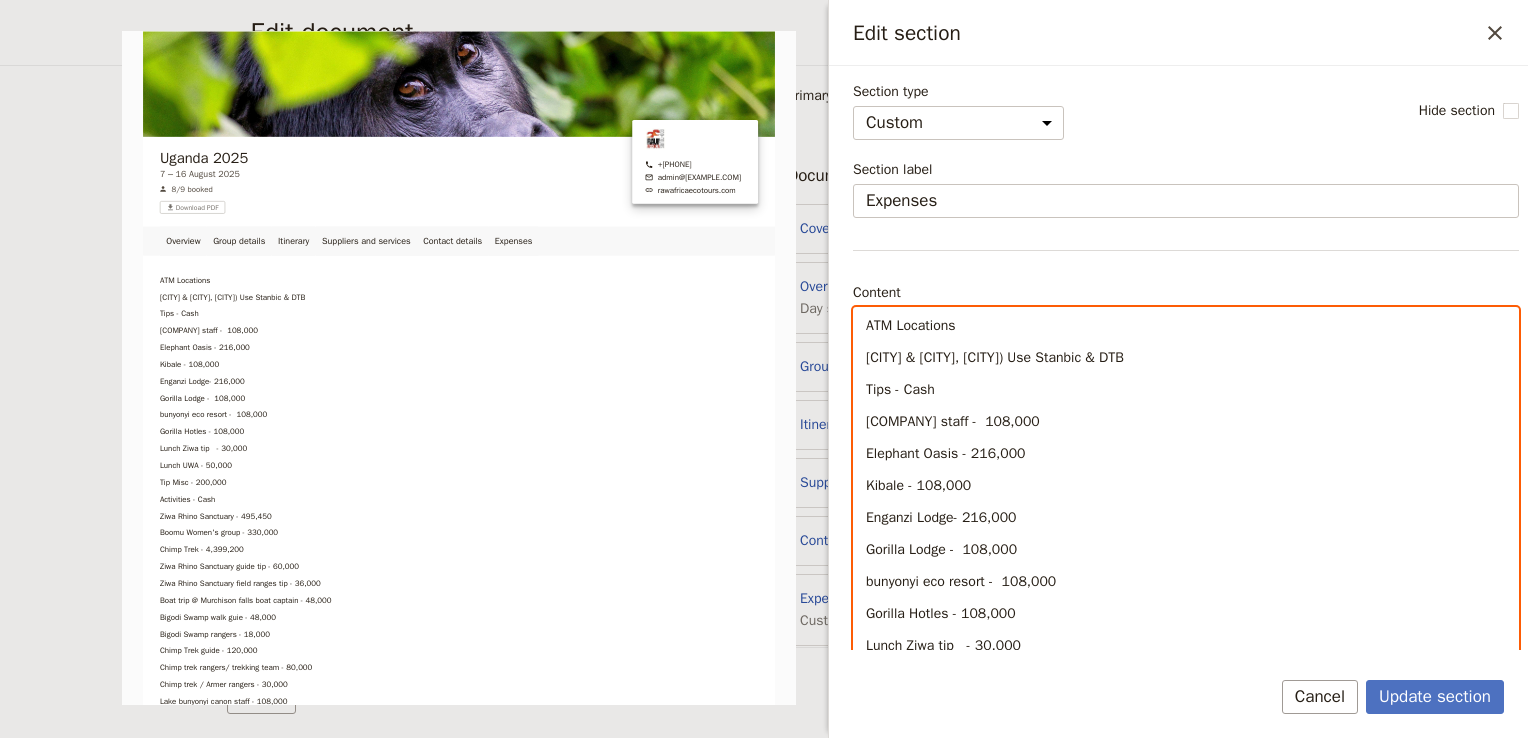 click on "[CITY] & [CITY], [CITY]) Use Stanbic & DTB" at bounding box center (995, 357) 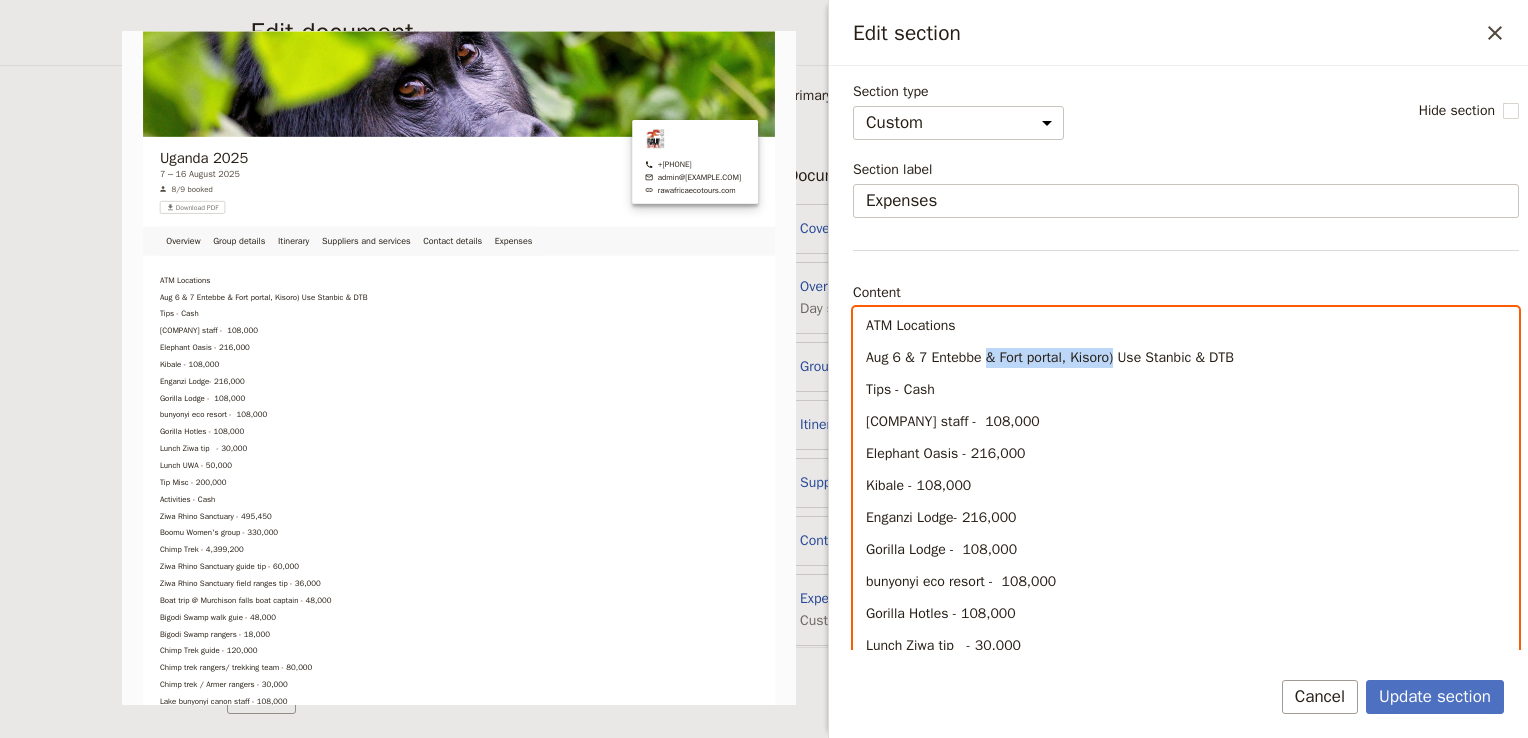 drag, startPoint x: 1136, startPoint y: 355, endPoint x: 995, endPoint y: 358, distance: 141.0319 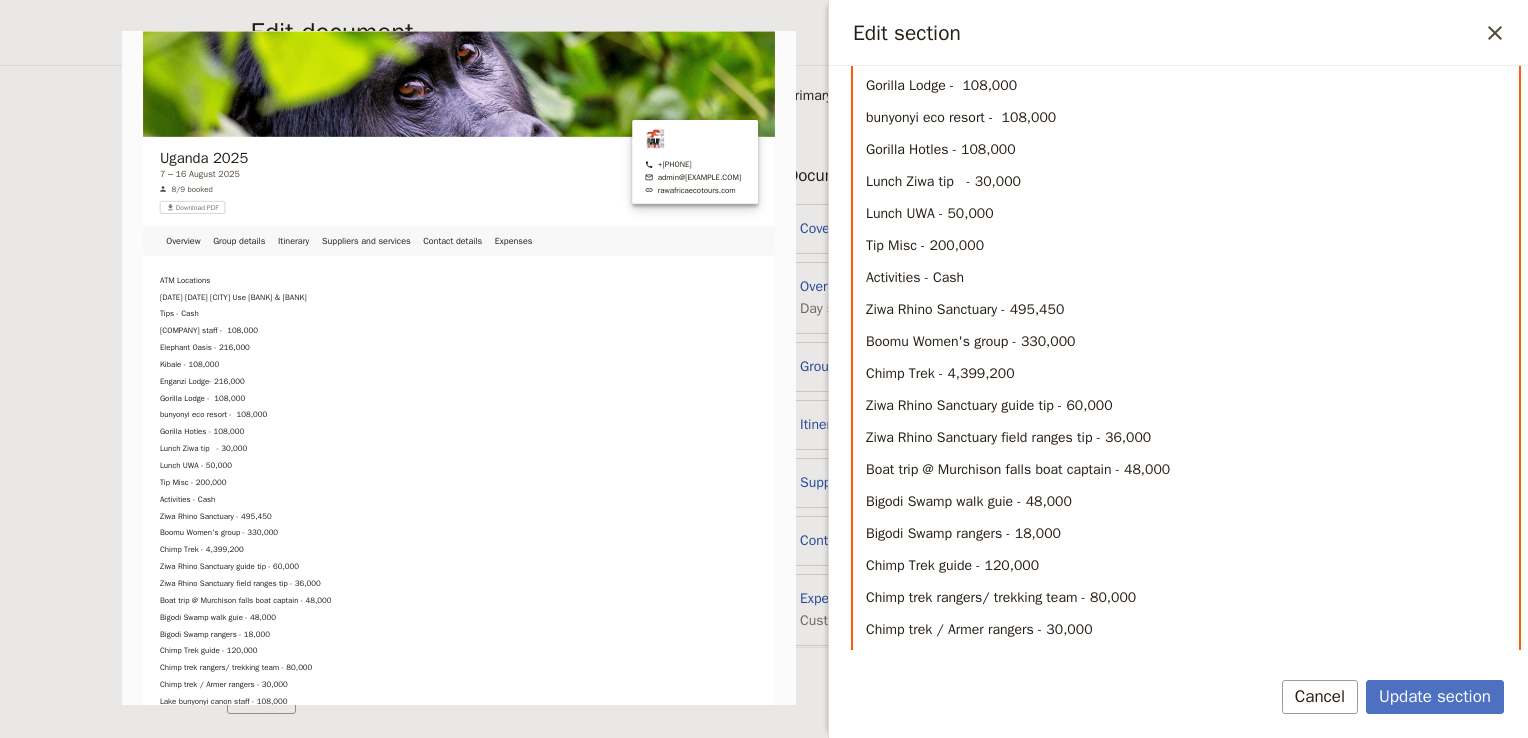 scroll, scrollTop: 463, scrollLeft: 0, axis: vertical 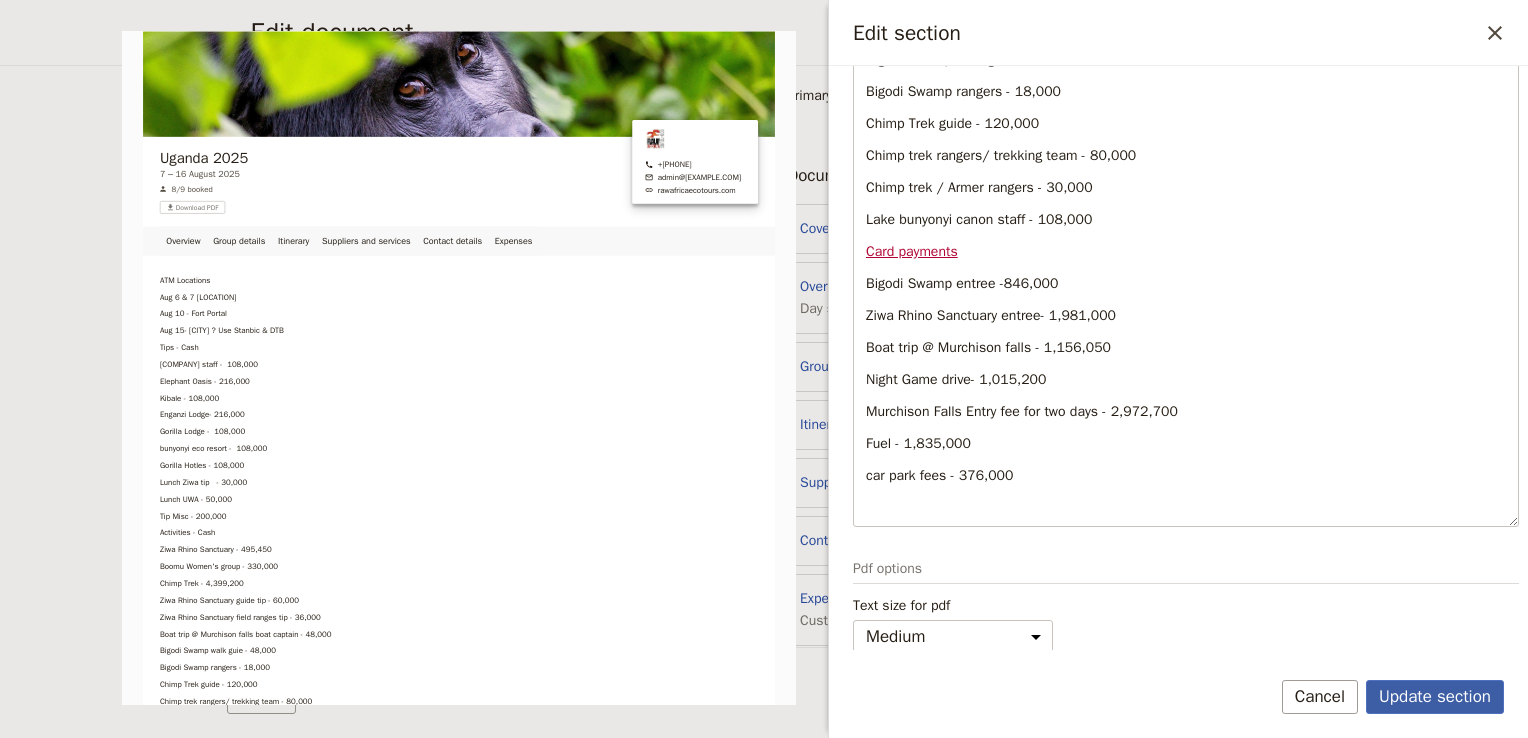 click on "Update section" at bounding box center [1435, 697] 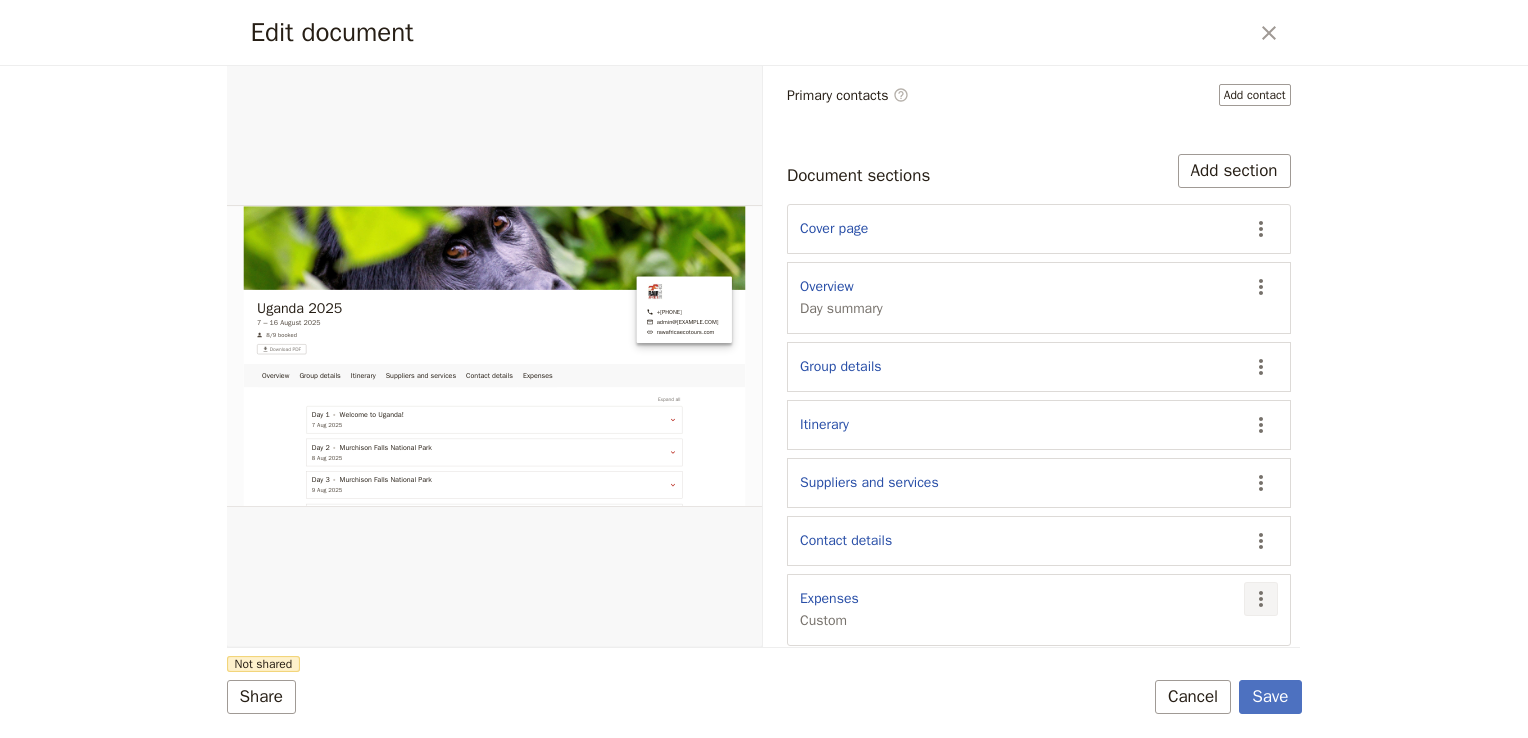 click 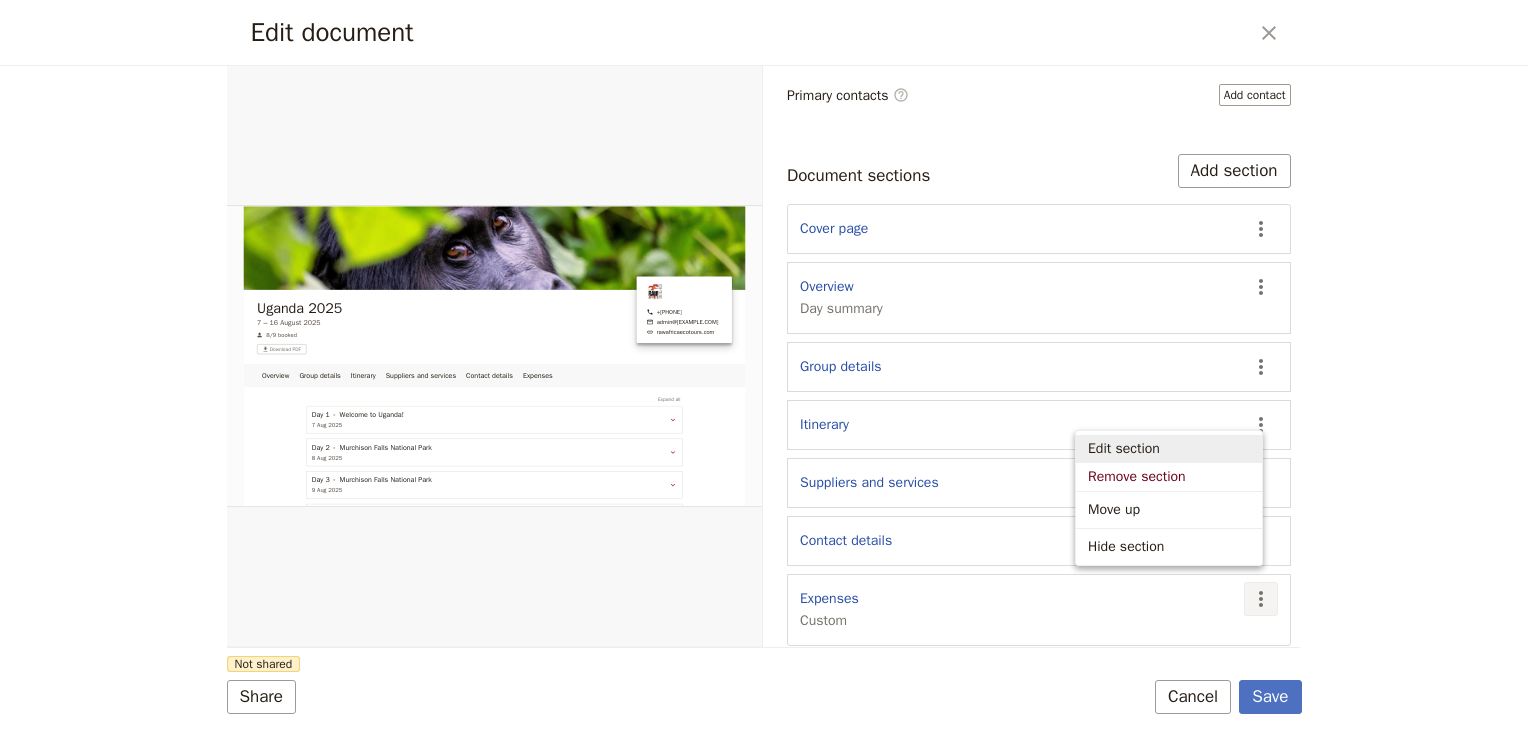 click on "Edit section" at bounding box center [1169, 449] 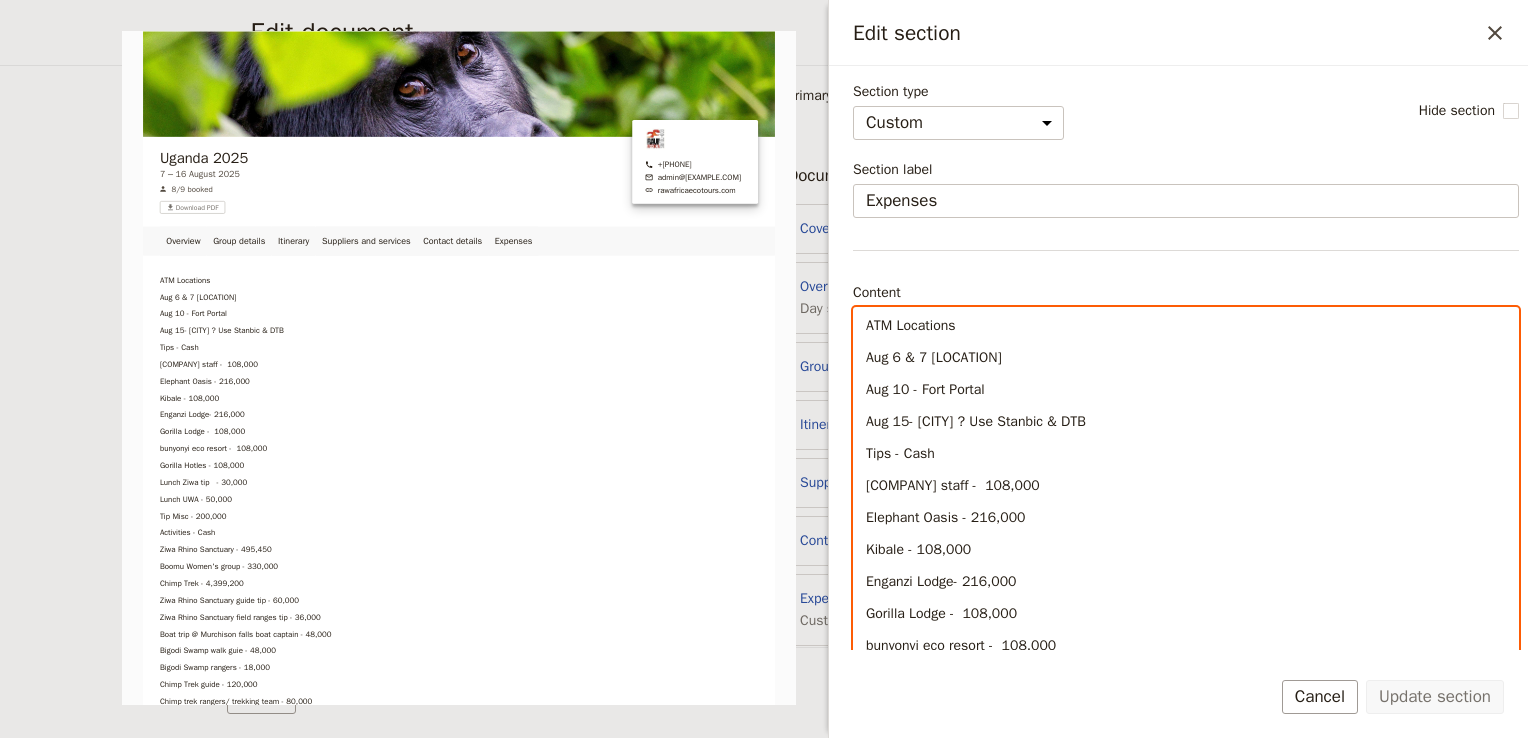 drag, startPoint x: 950, startPoint y: 450, endPoint x: 859, endPoint y: 455, distance: 91.13726 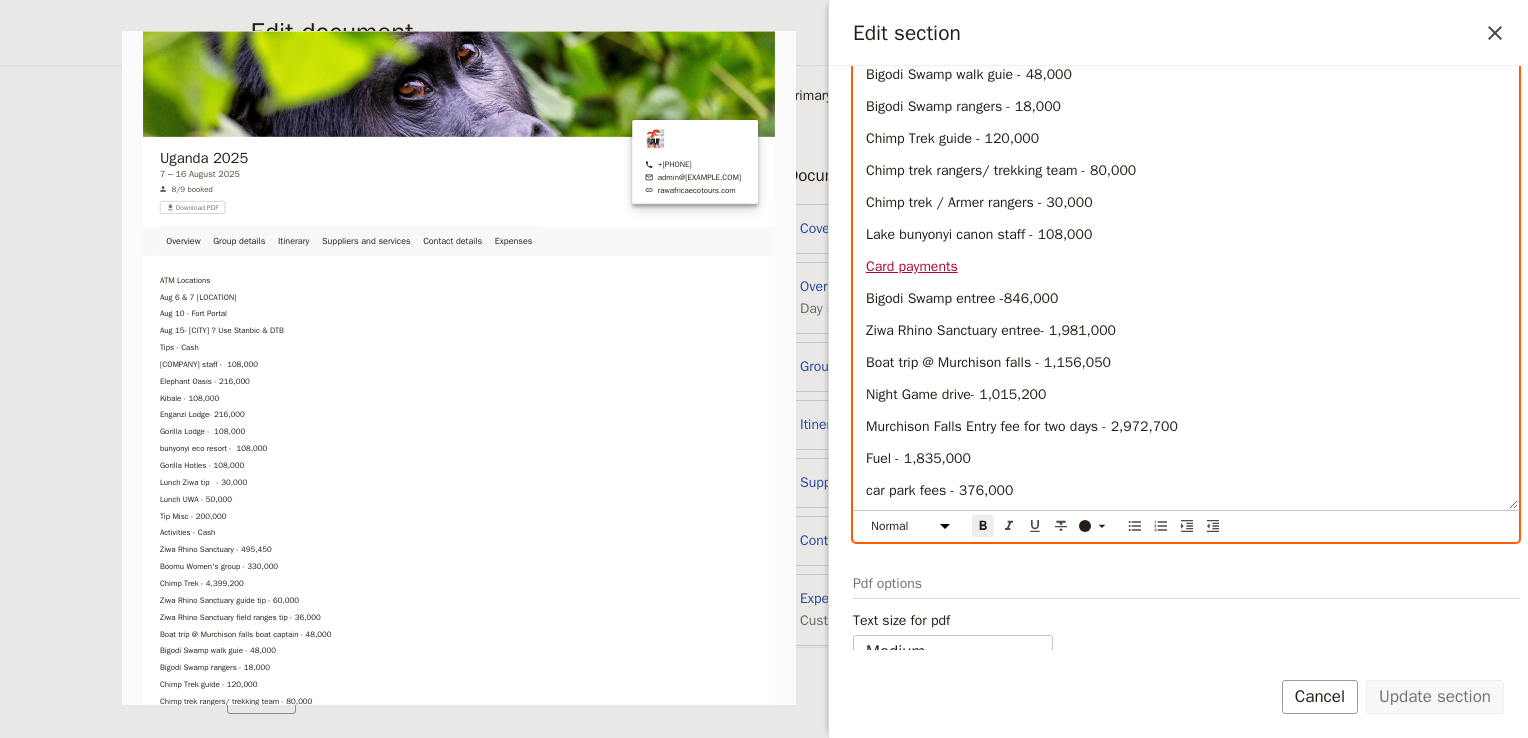 scroll, scrollTop: 970, scrollLeft: 0, axis: vertical 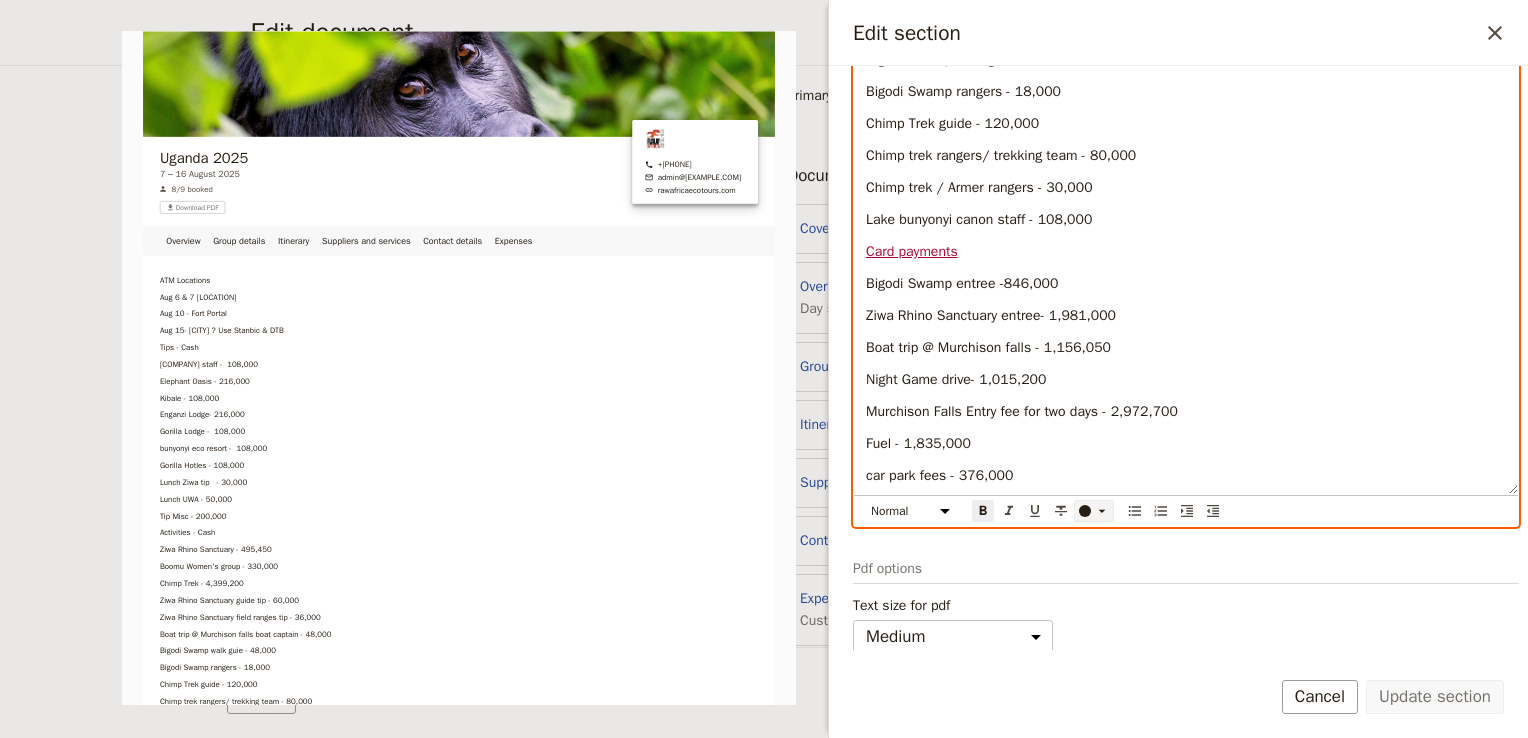 click 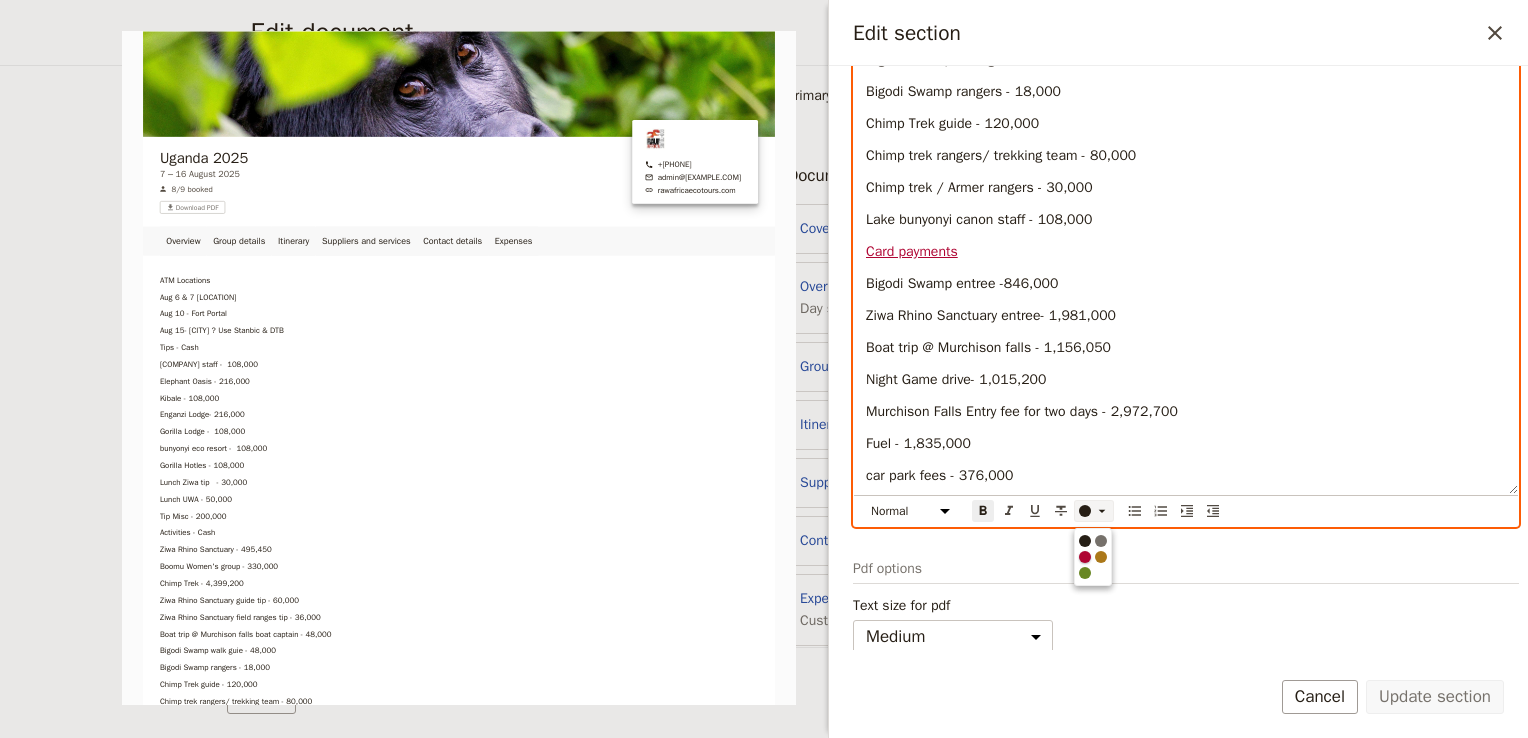 click at bounding box center [1085, 557] 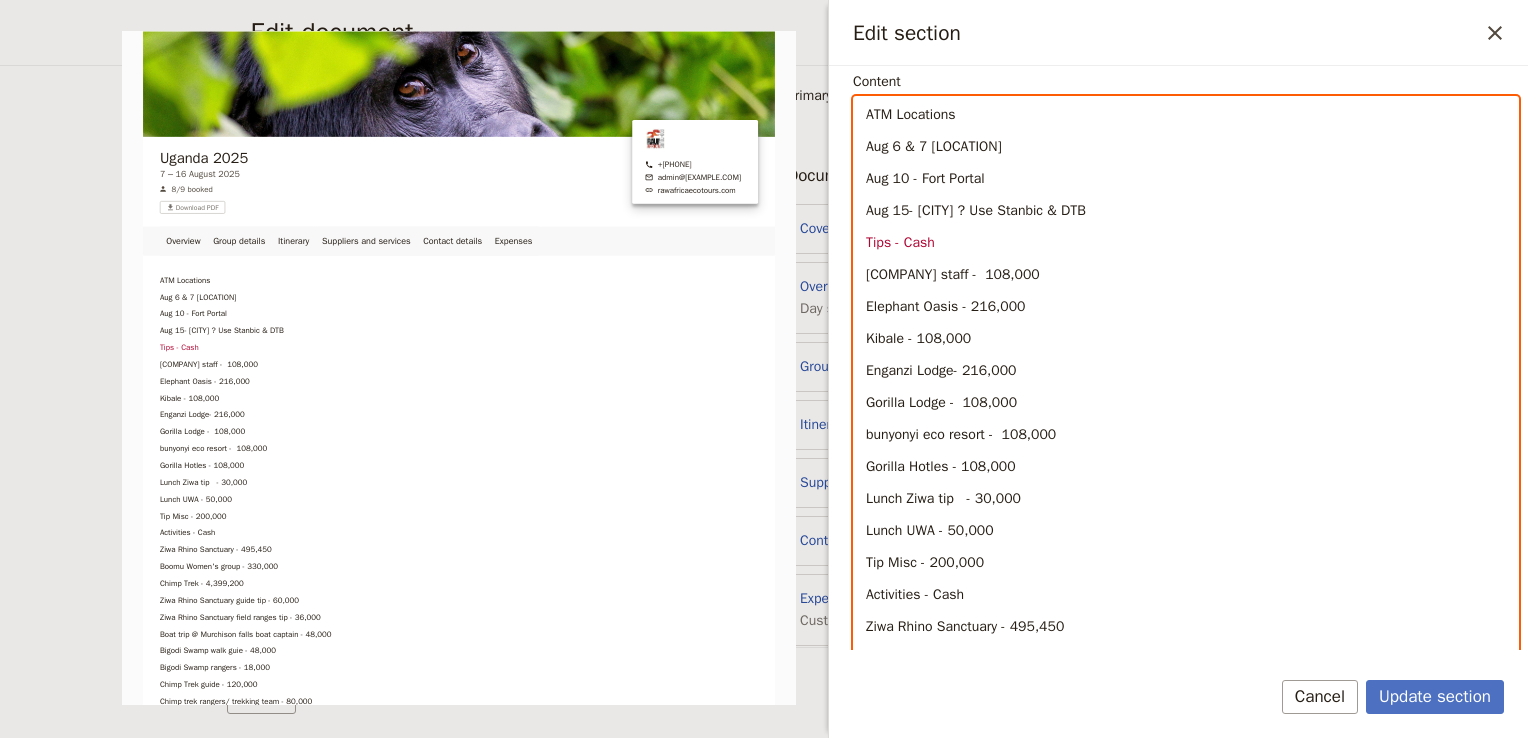 scroll, scrollTop: 208, scrollLeft: 0, axis: vertical 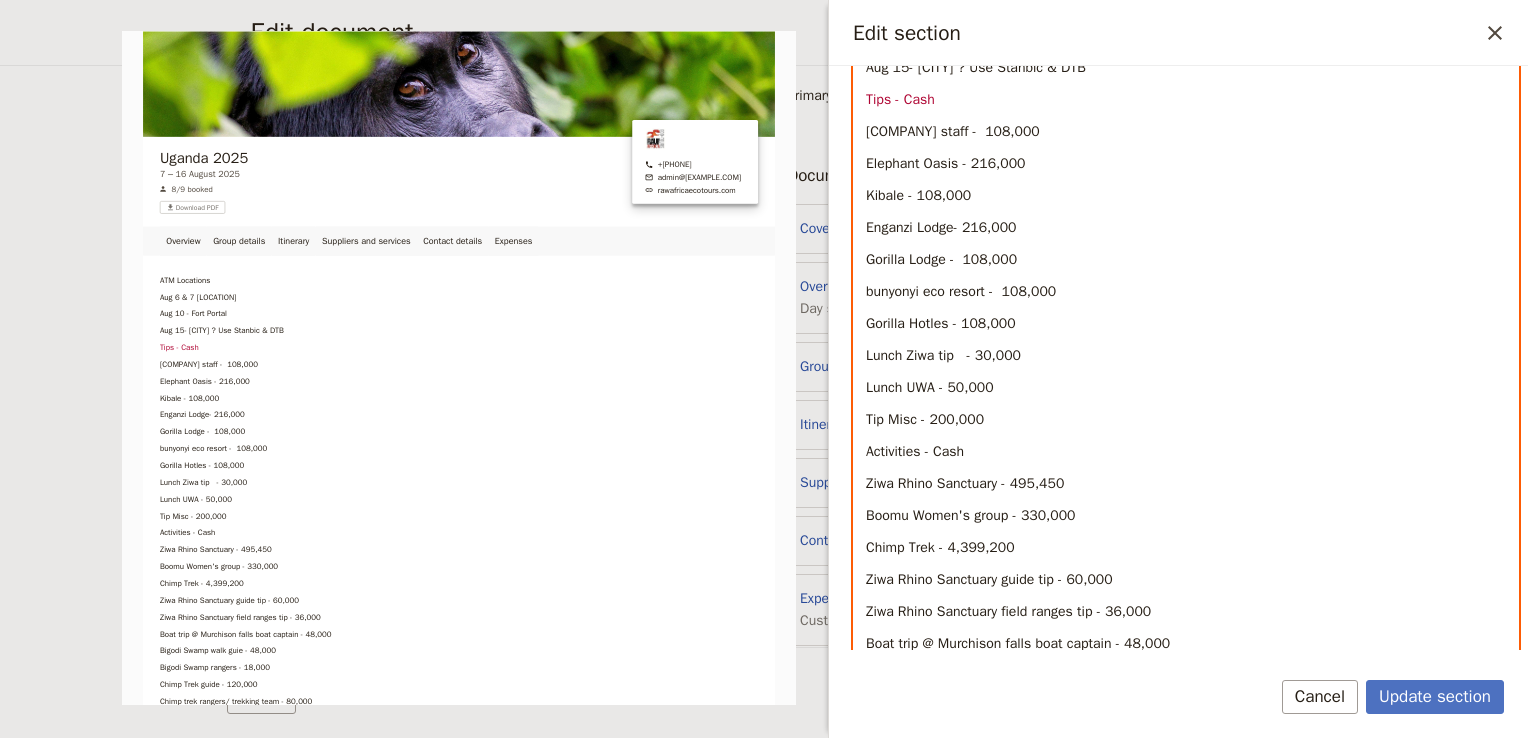 drag, startPoint x: 1005, startPoint y: 450, endPoint x: 848, endPoint y: 451, distance: 157.00319 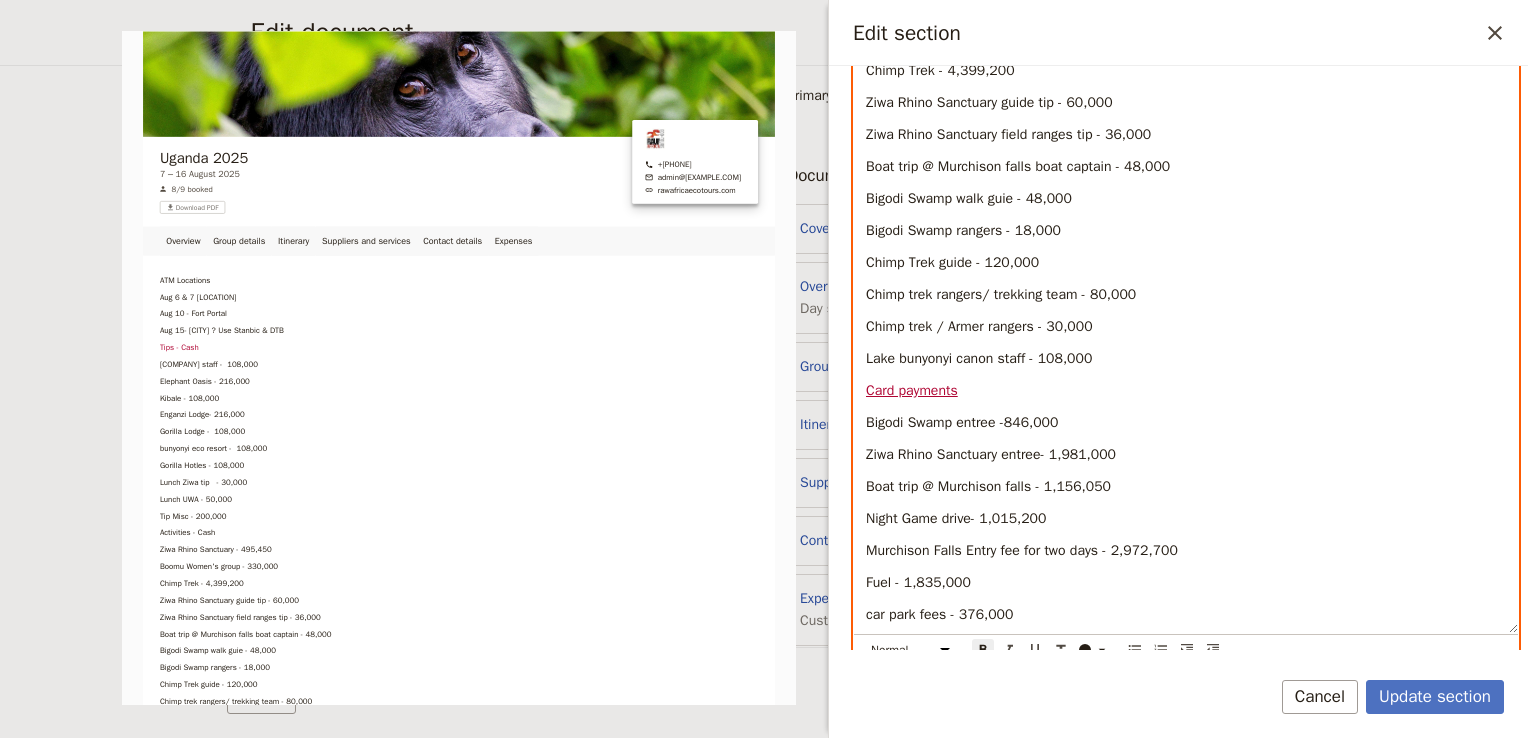 scroll, scrollTop: 970, scrollLeft: 0, axis: vertical 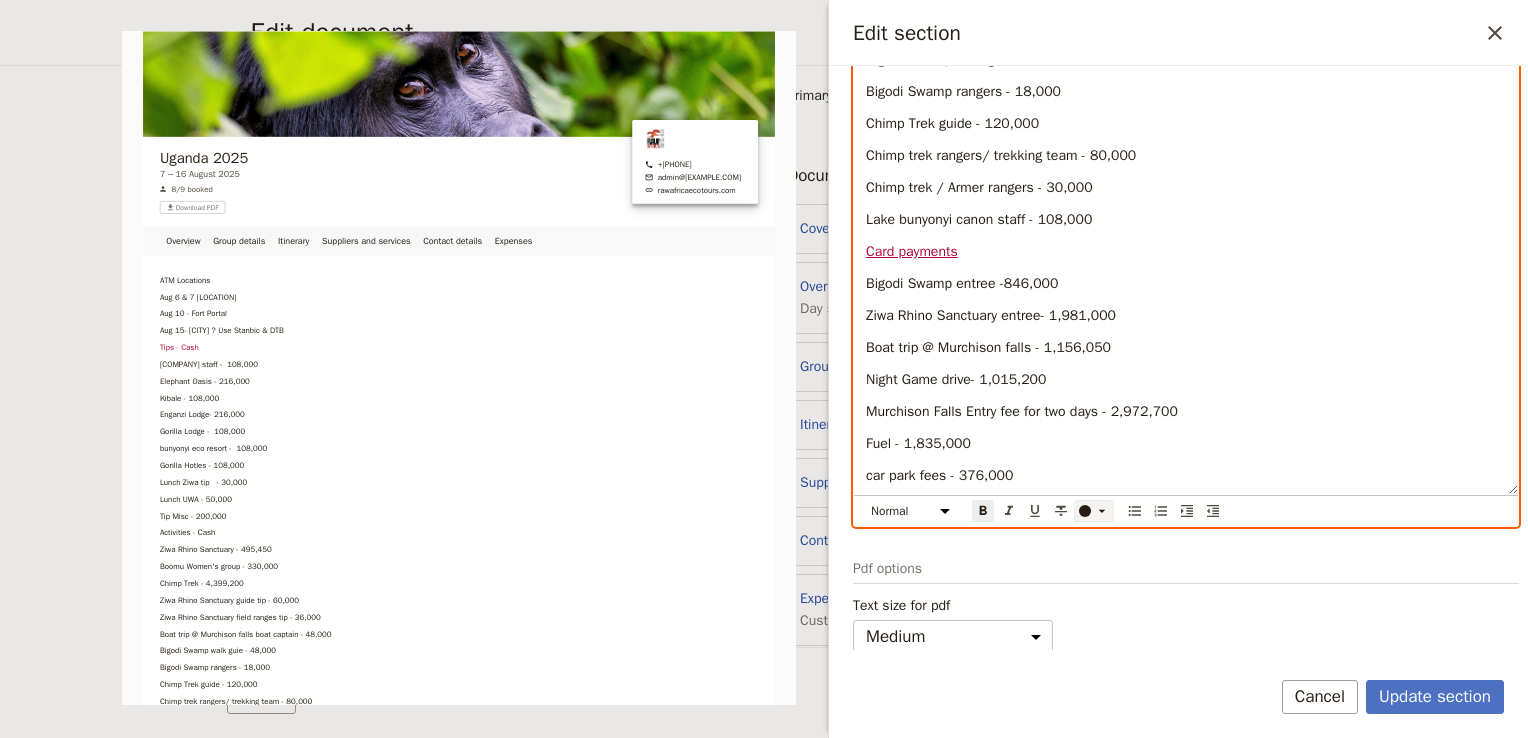 click 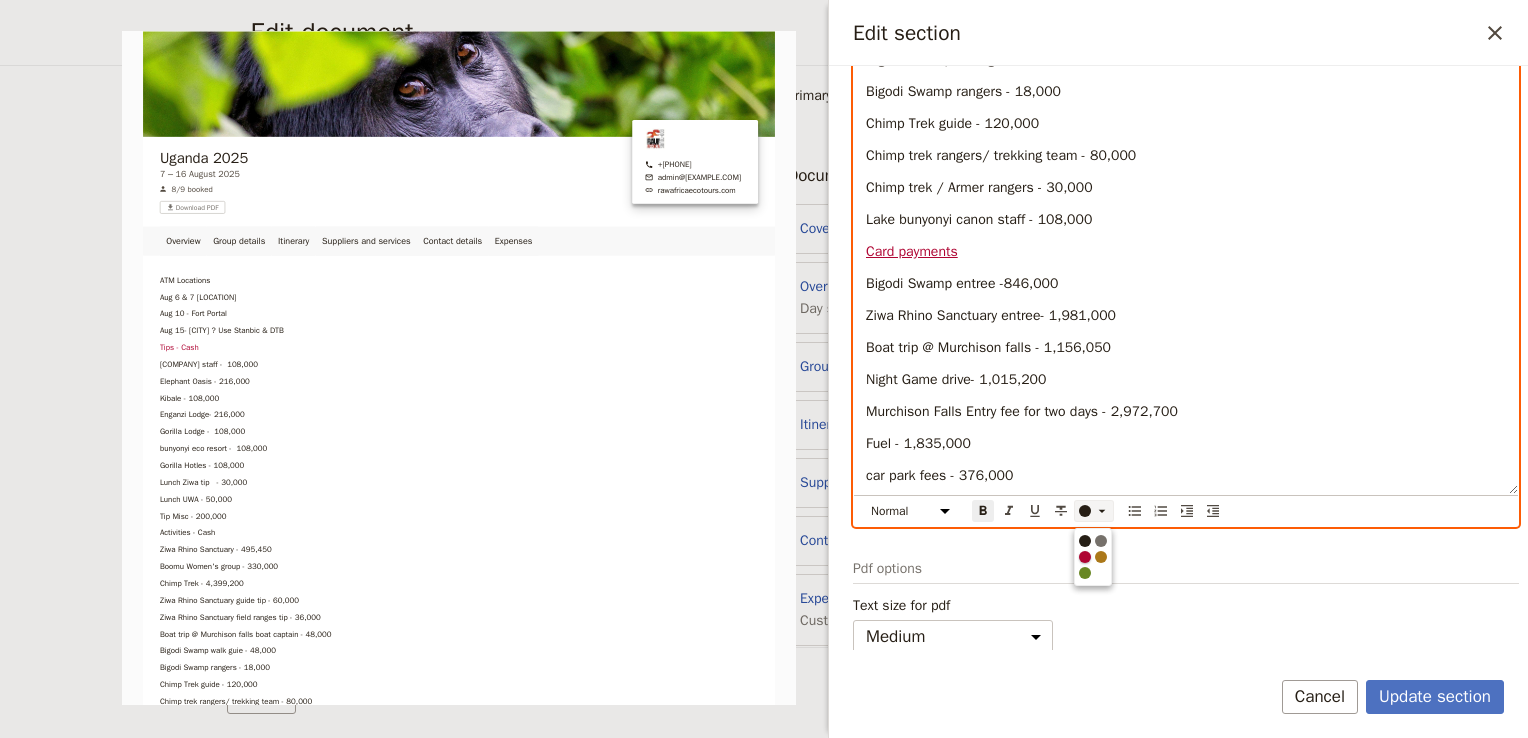 click at bounding box center (1085, 557) 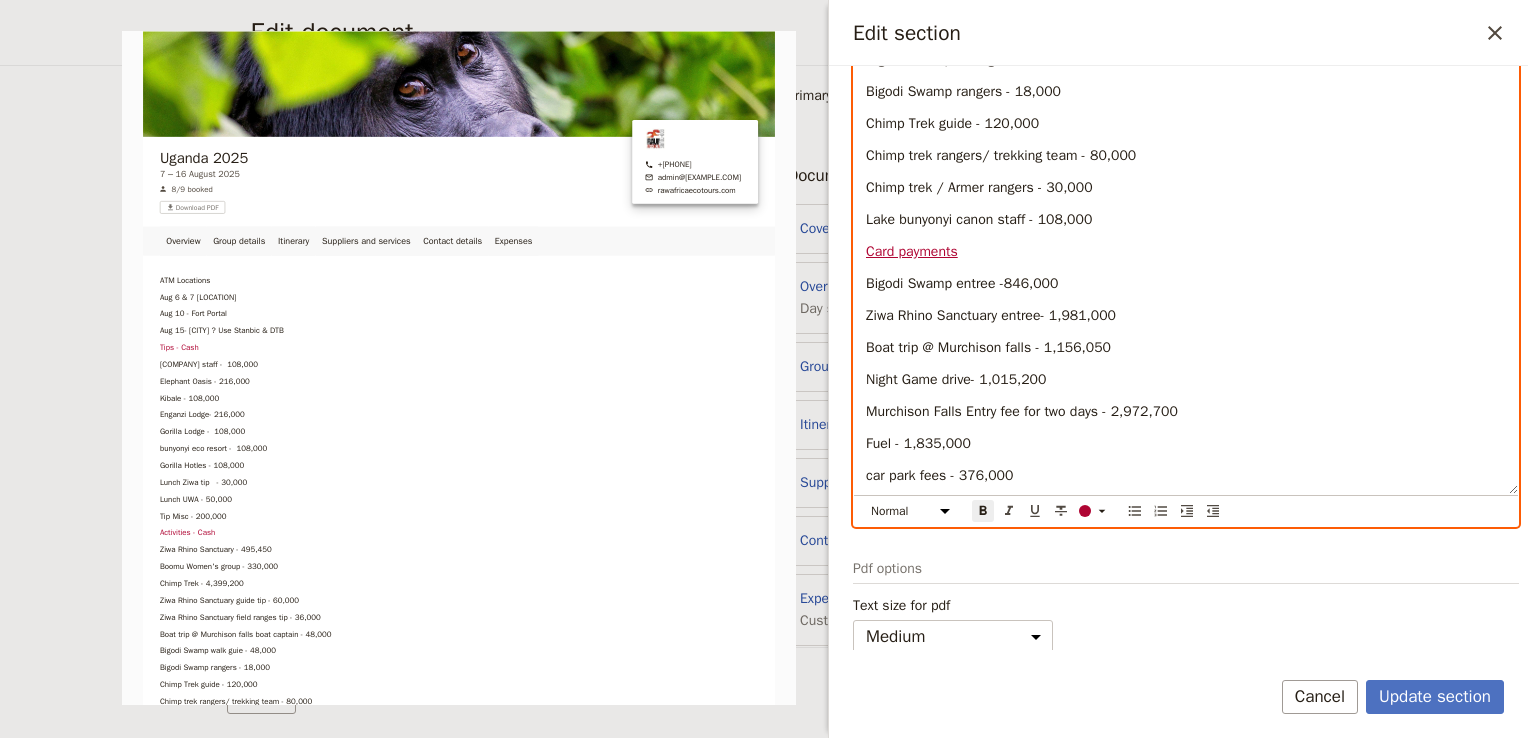 click on "Night Game drive- 1,015,200" at bounding box center [1186, 380] 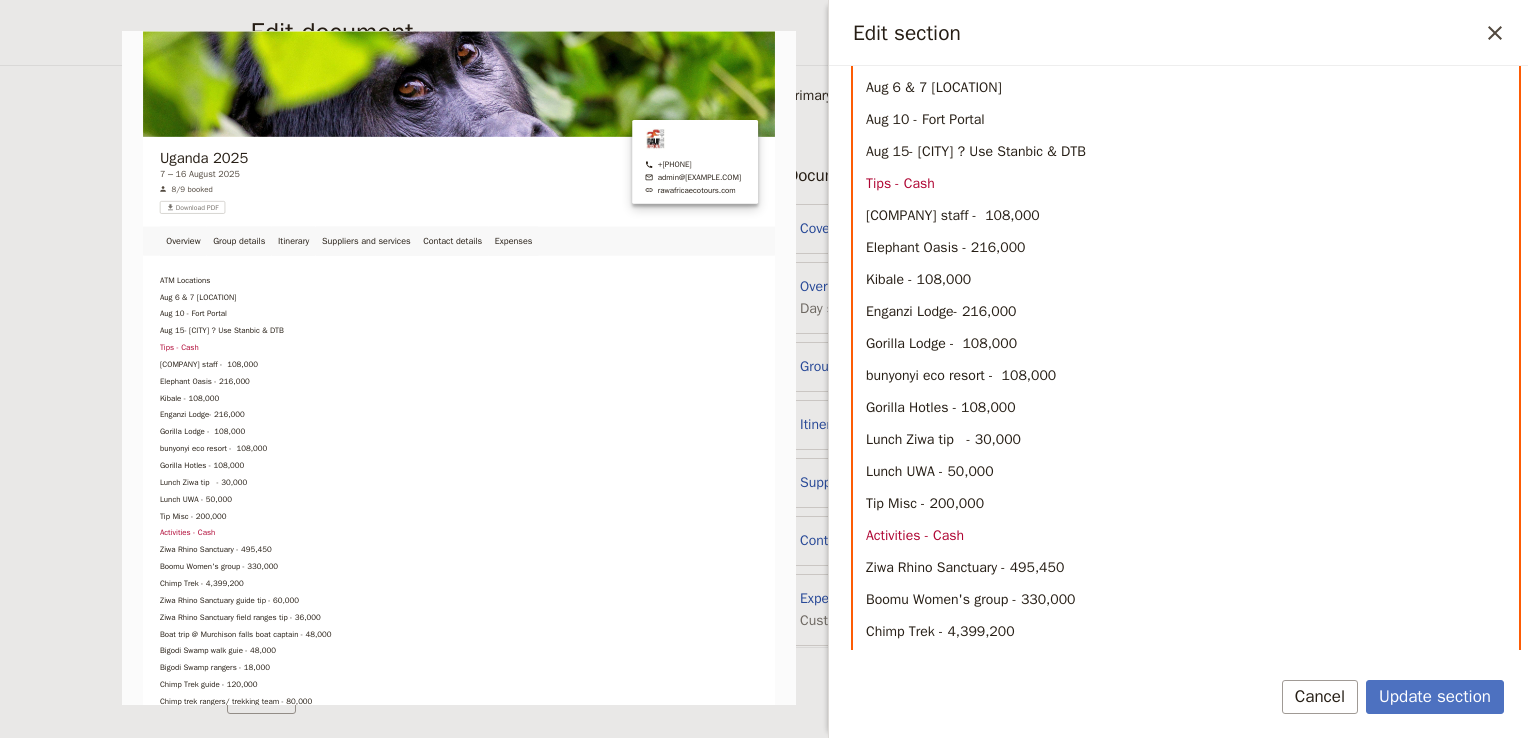 scroll, scrollTop: 242, scrollLeft: 0, axis: vertical 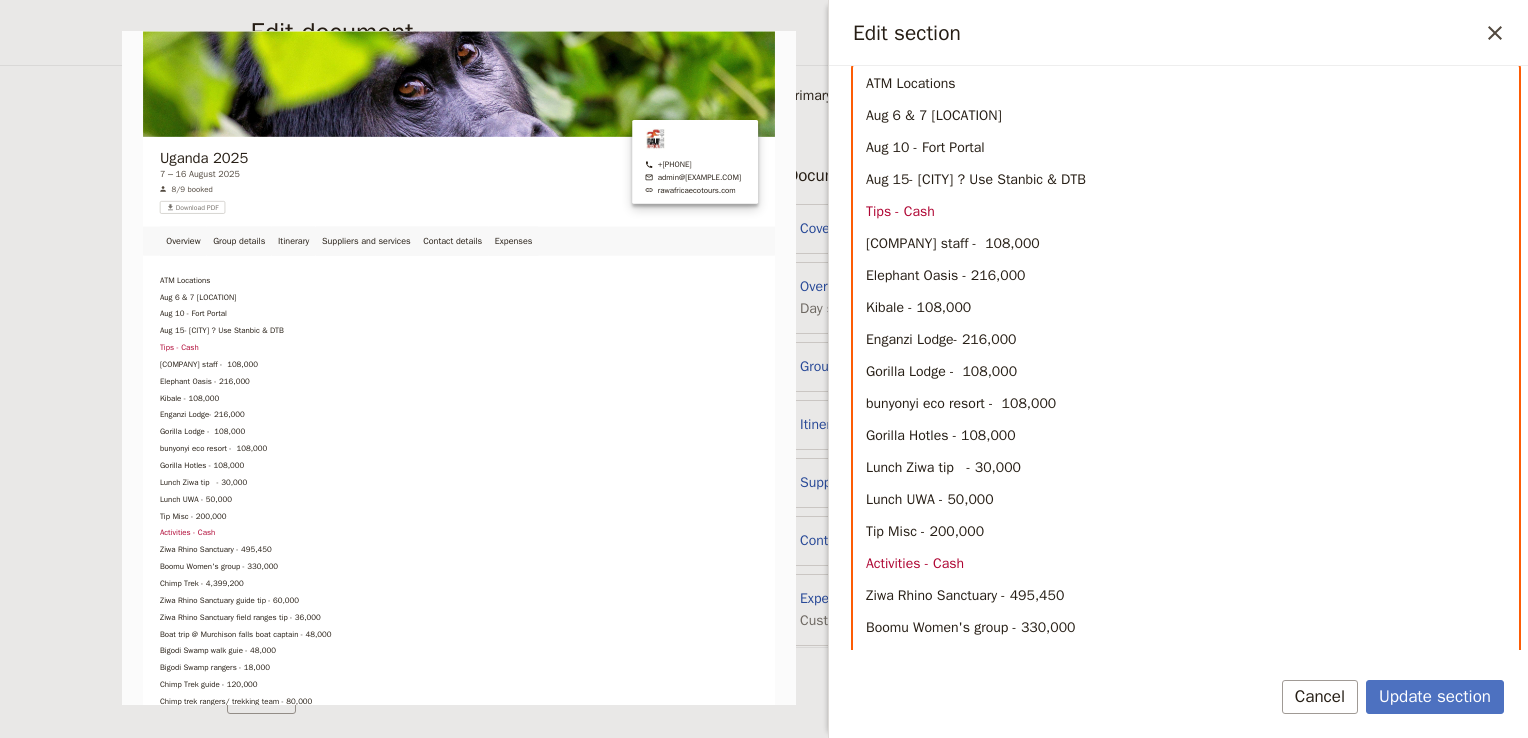 click on "[COMPANY] staff -  108,000" at bounding box center [953, 243] 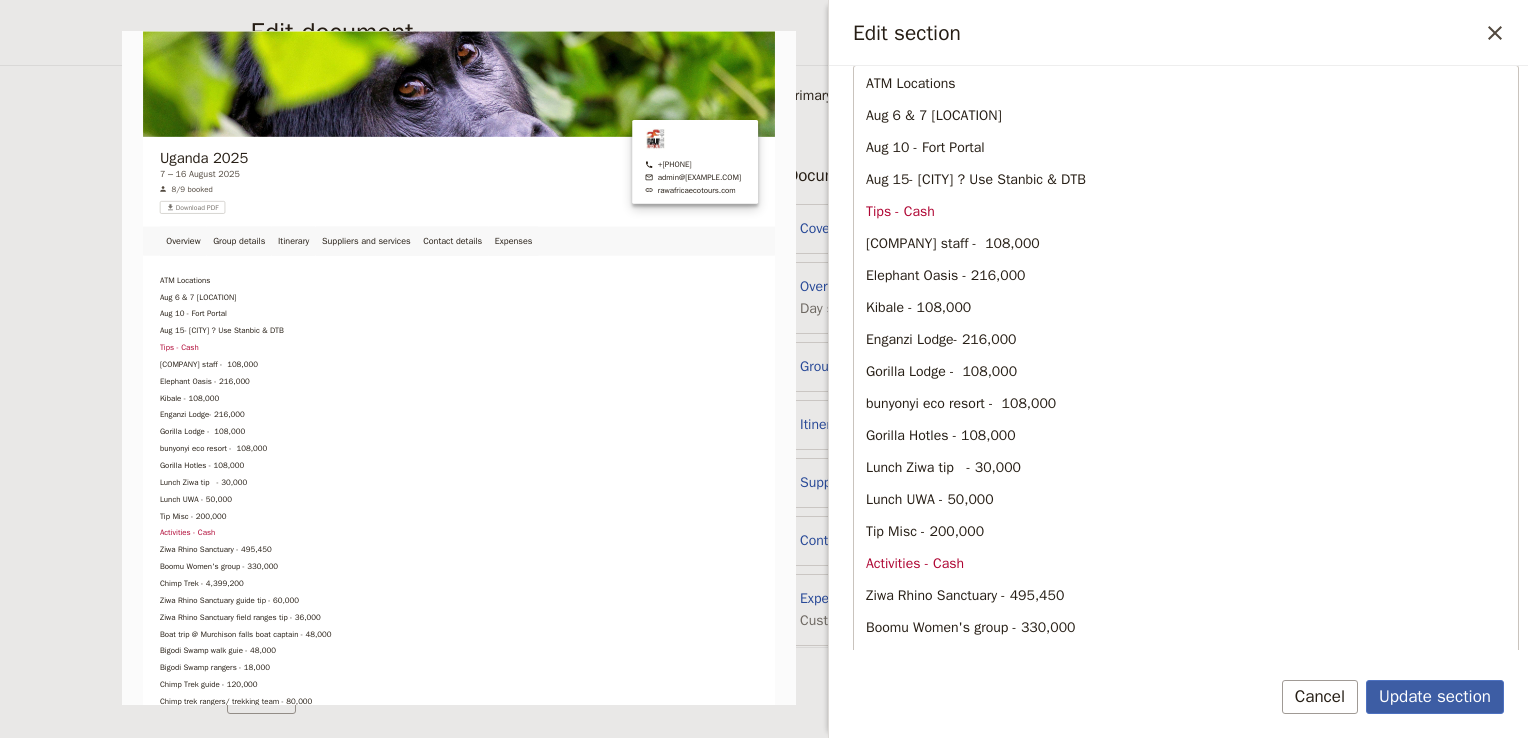 click on "Update section" at bounding box center [1435, 697] 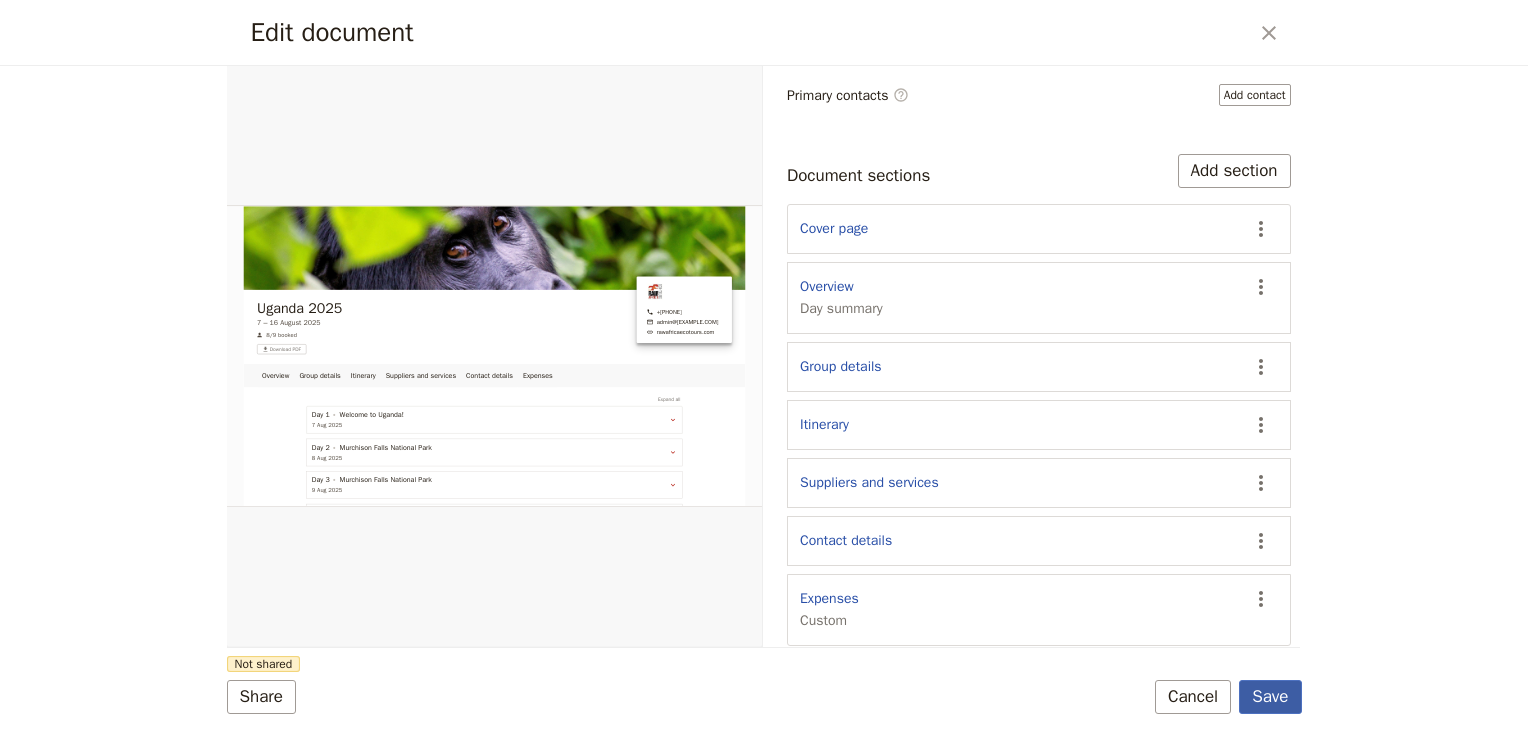 click on "Save" at bounding box center (1270, 697) 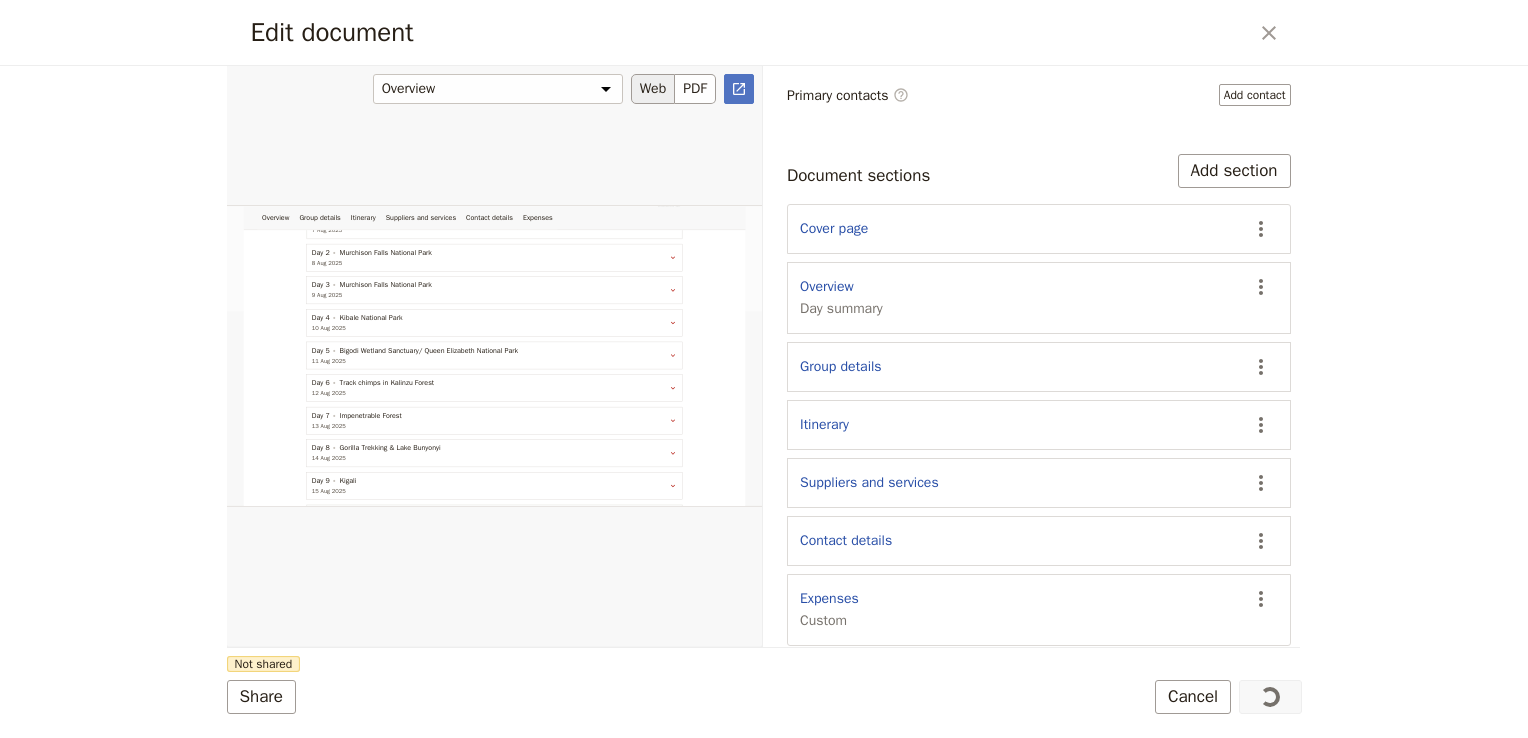 scroll, scrollTop: 490, scrollLeft: 0, axis: vertical 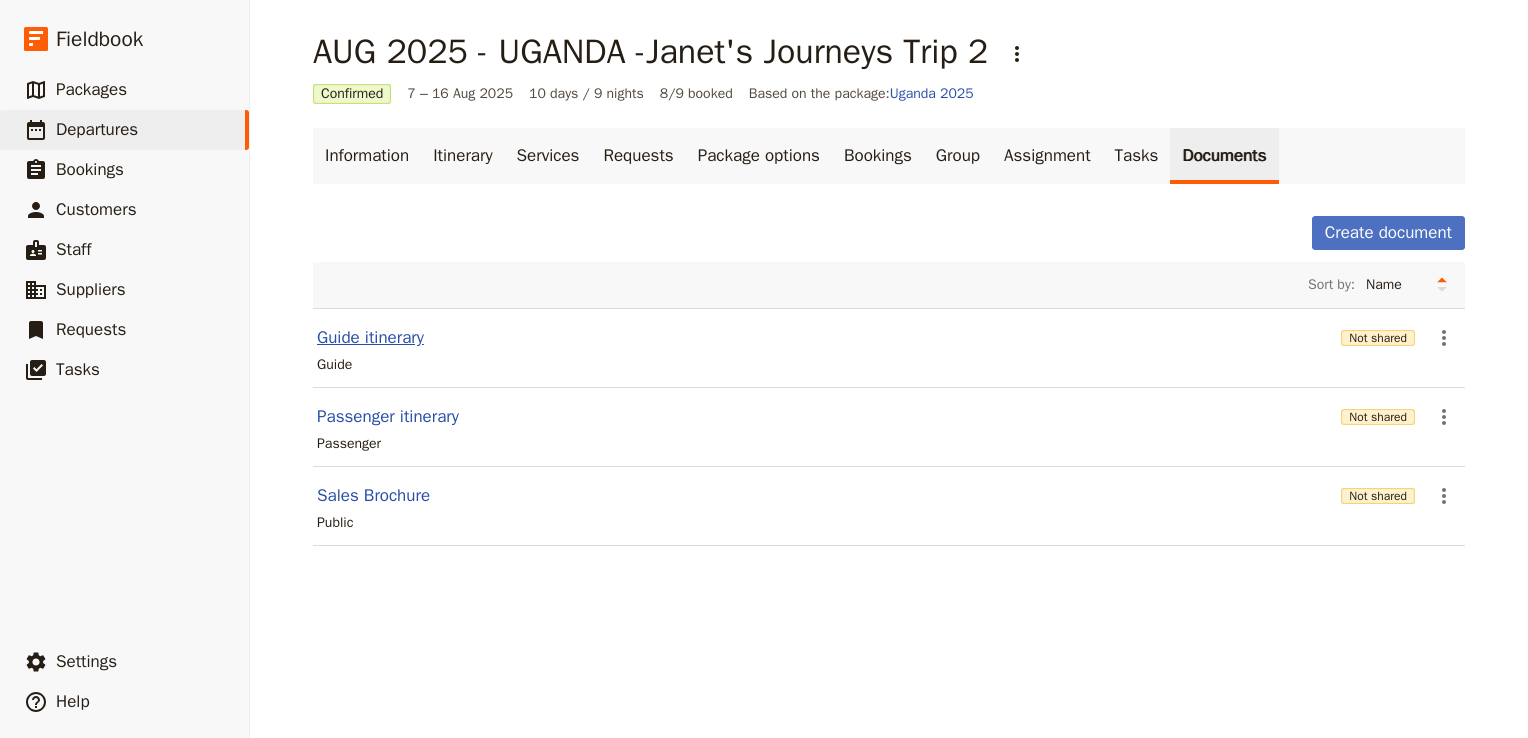 click on "Guide itinerary" at bounding box center [370, 338] 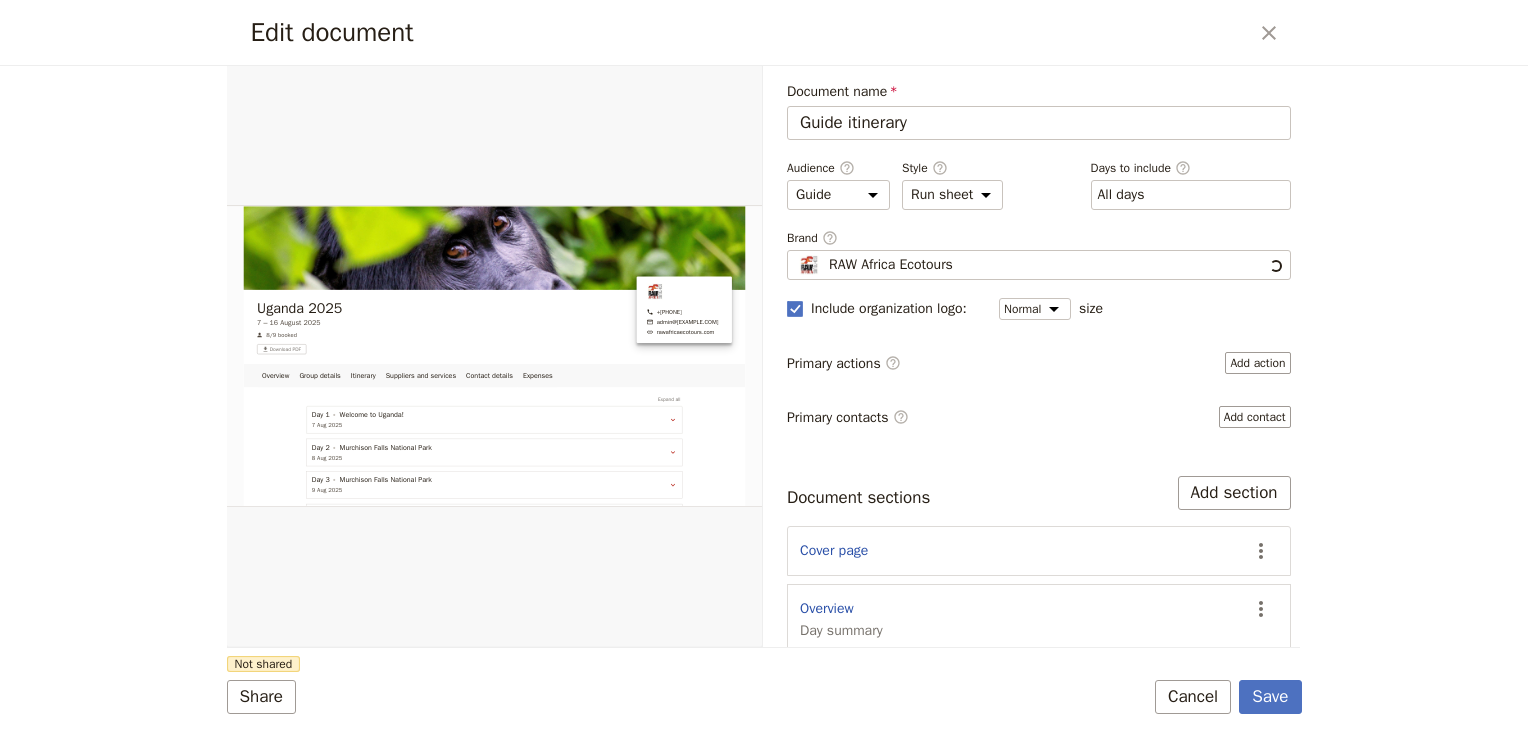 scroll, scrollTop: 0, scrollLeft: 0, axis: both 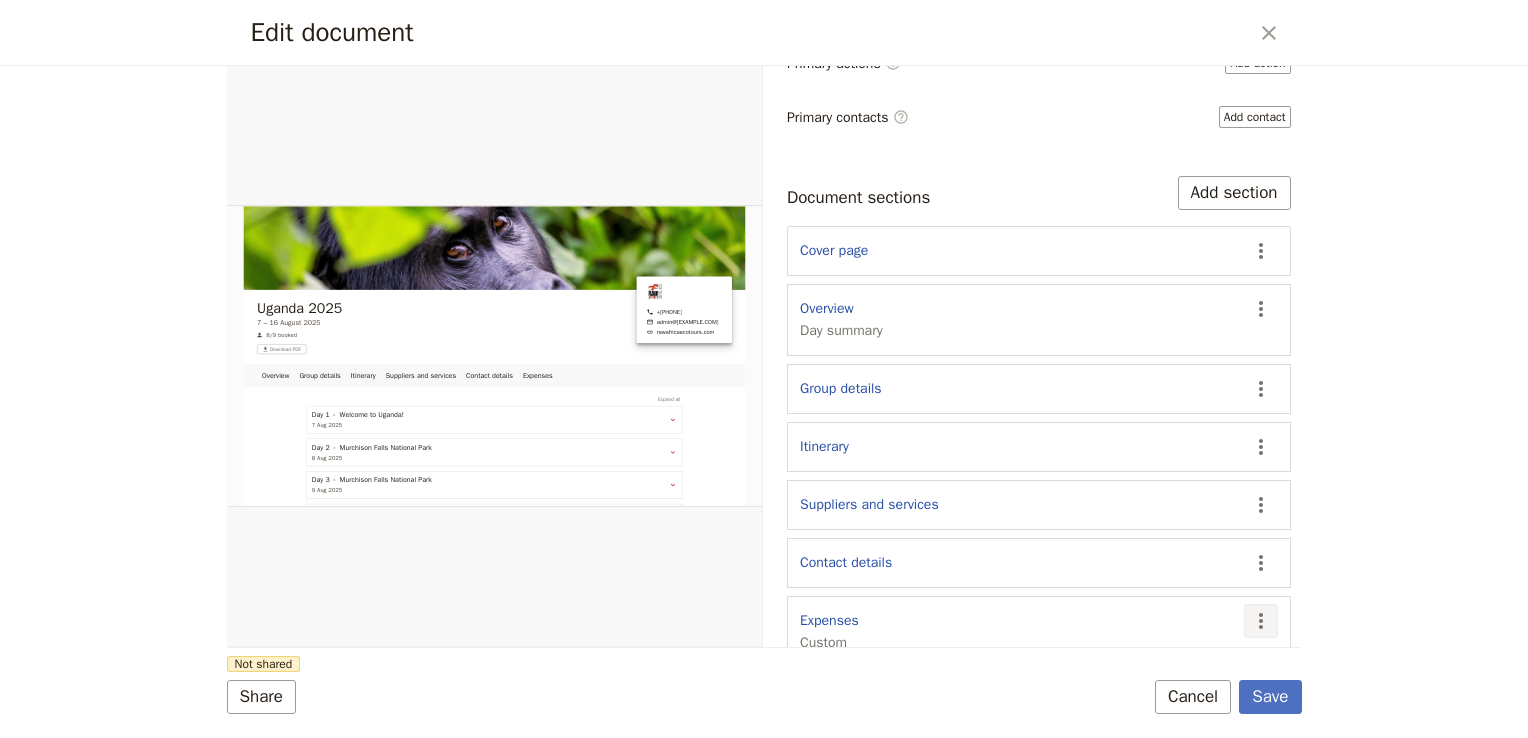 click 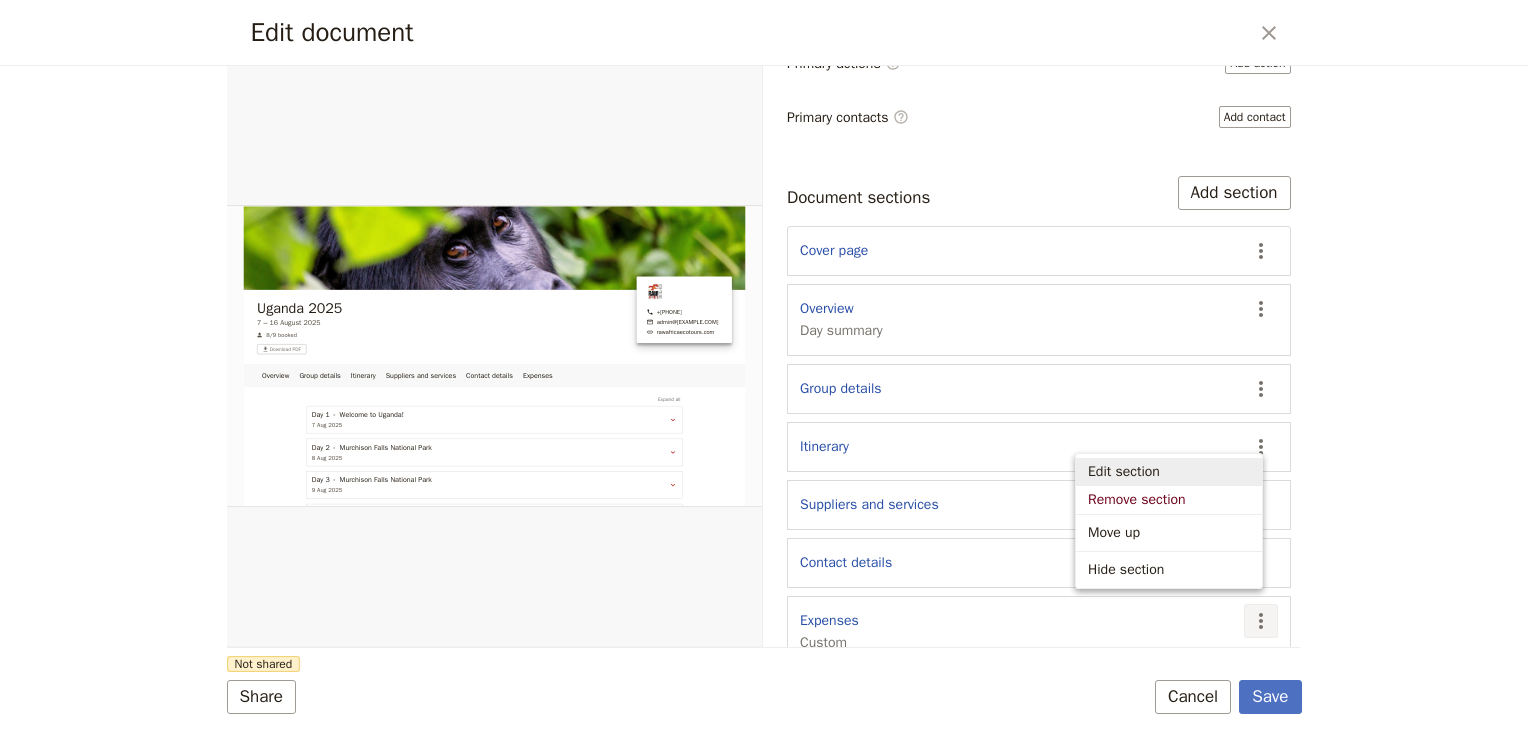click on "Edit section" at bounding box center (1169, 472) 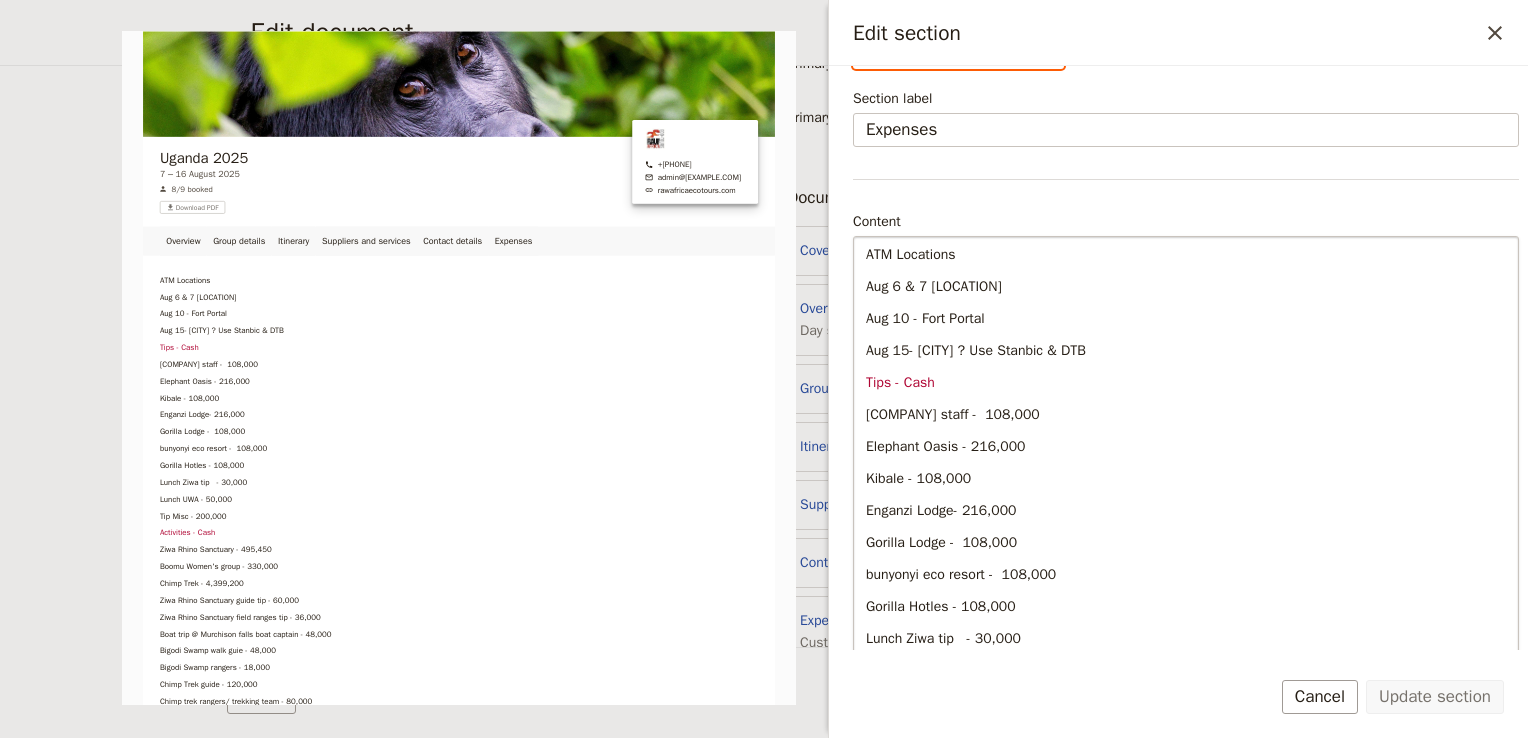 scroll, scrollTop: 100, scrollLeft: 0, axis: vertical 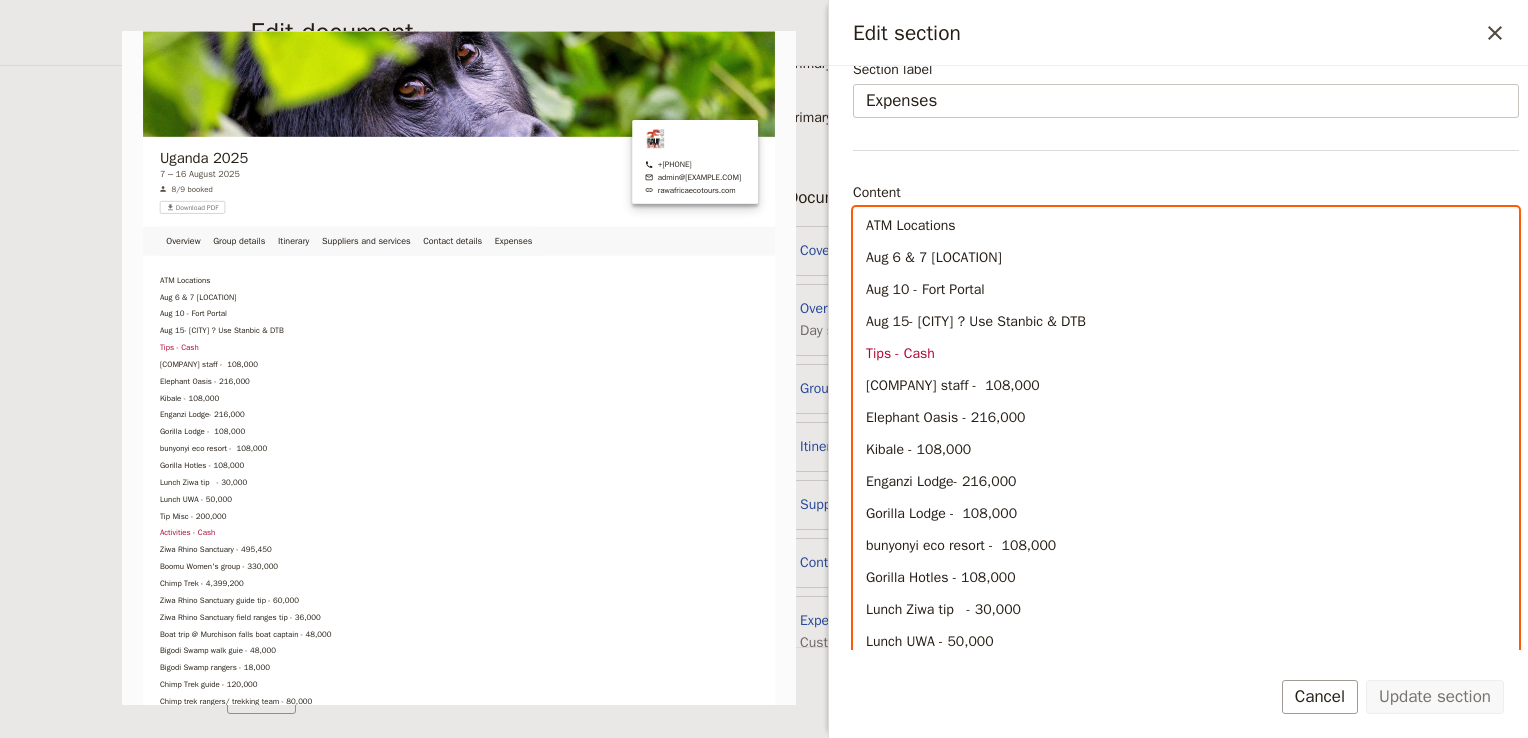 click on "Aug 15- [CITY] ? Use Stanbic & DTB" at bounding box center (976, 321) 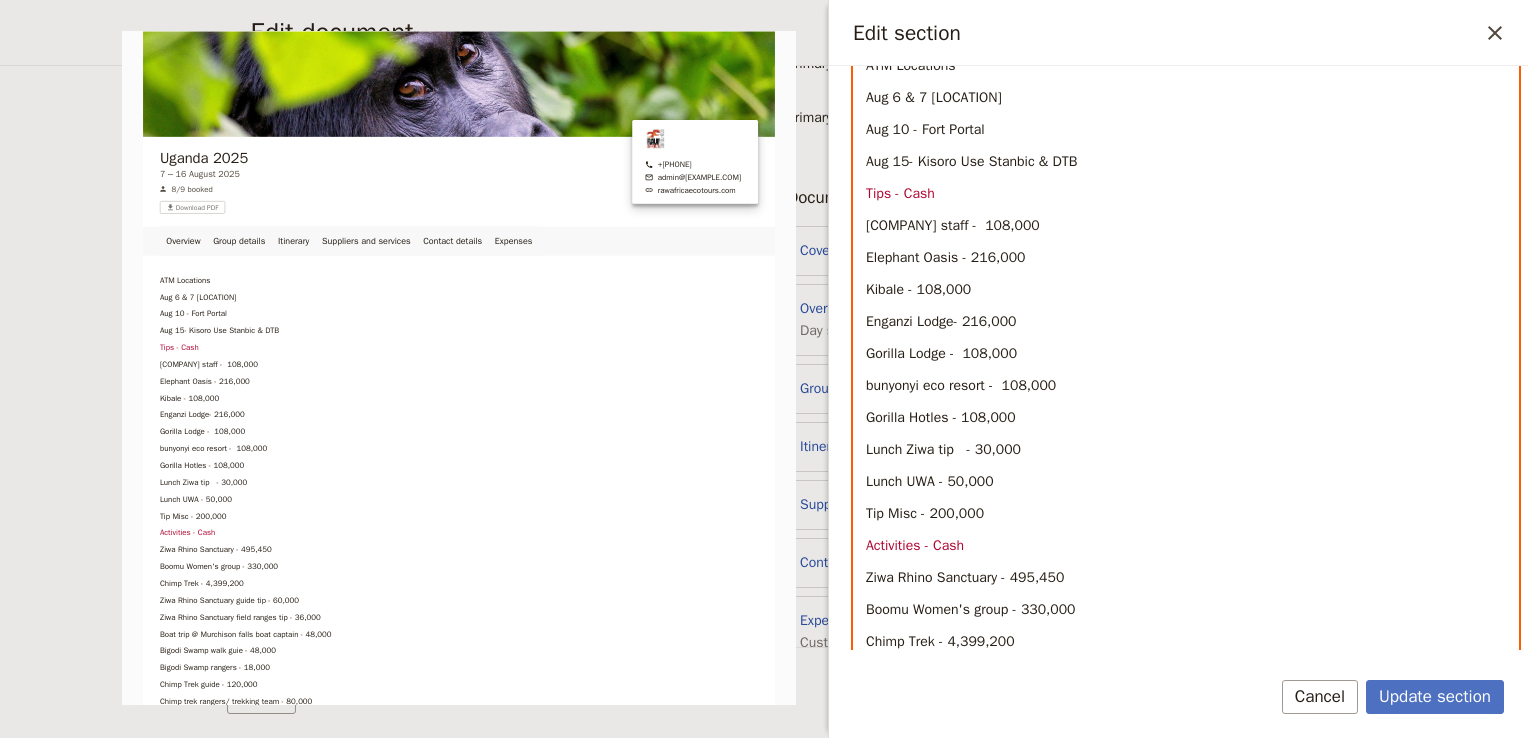 scroll, scrollTop: 300, scrollLeft: 0, axis: vertical 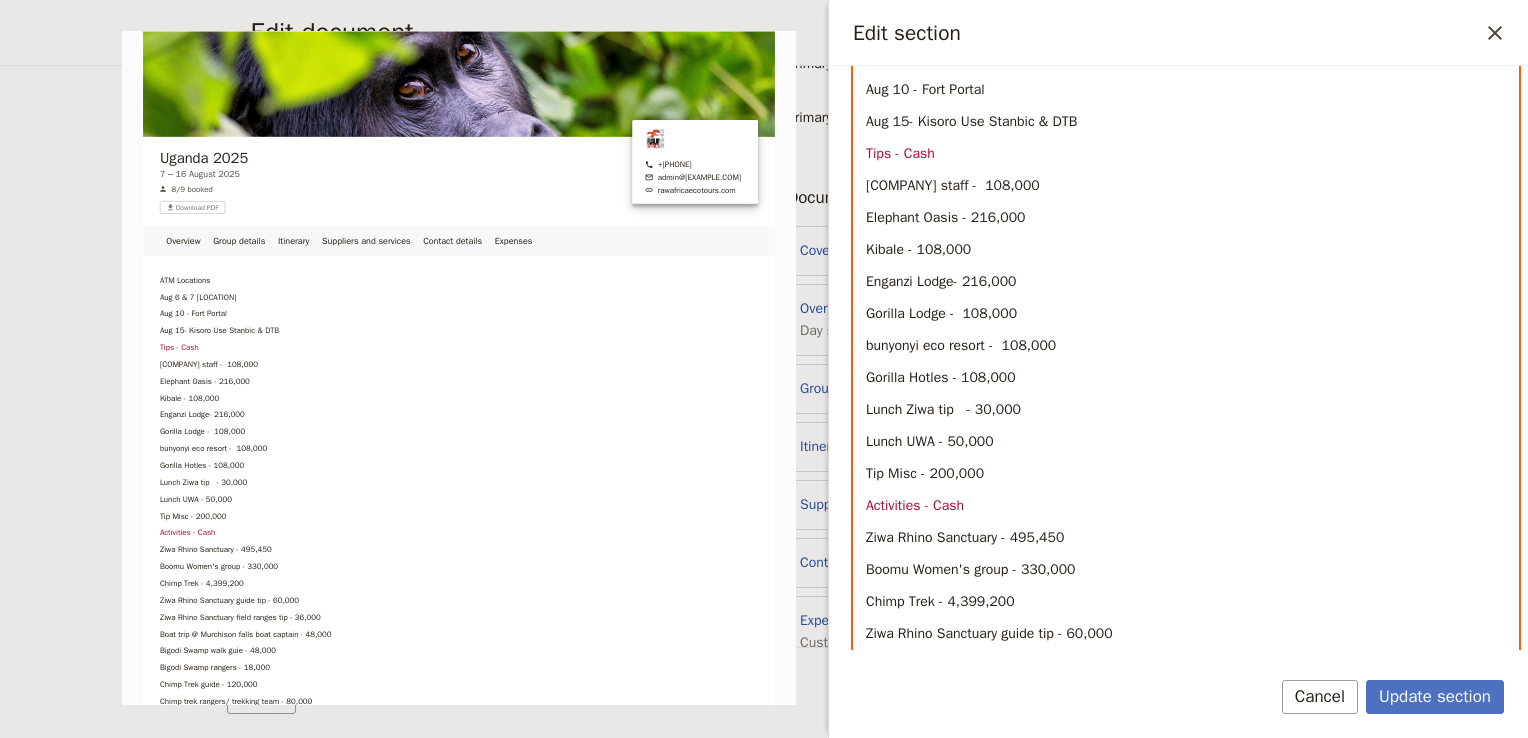 click on "Lunch UWA - 50,000" at bounding box center [930, 441] 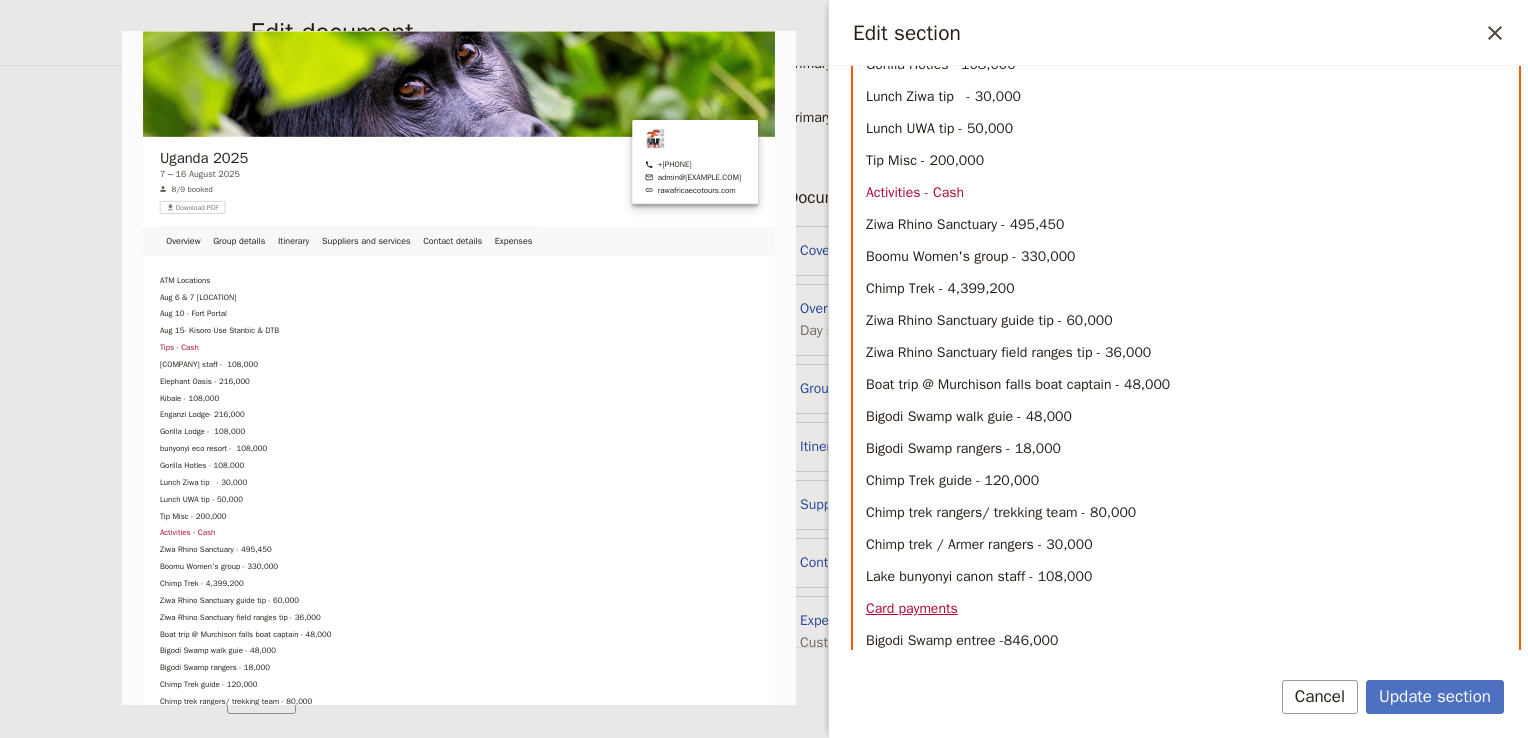 scroll, scrollTop: 700, scrollLeft: 0, axis: vertical 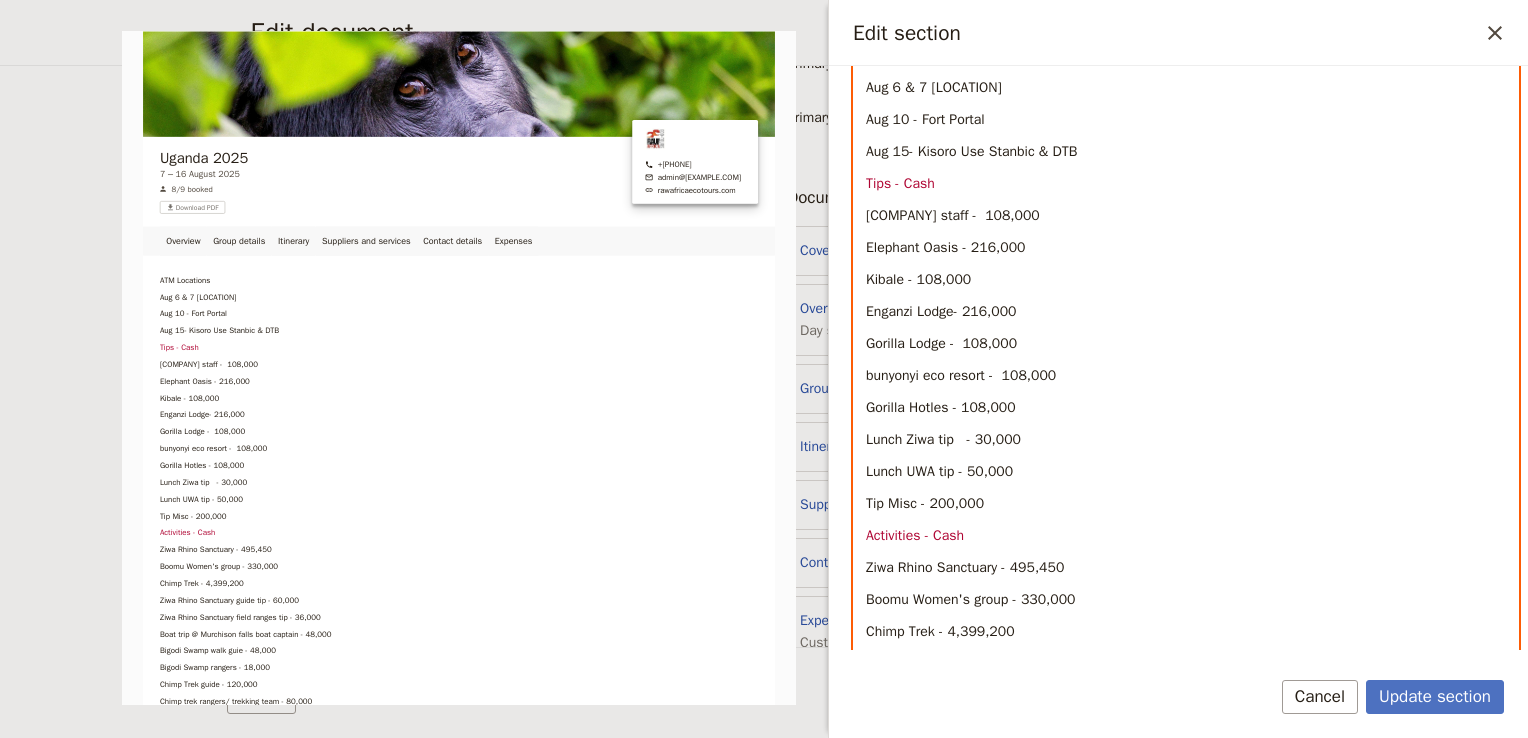 click on "Gorilla Hotles - 108,000" at bounding box center (1186, 408) 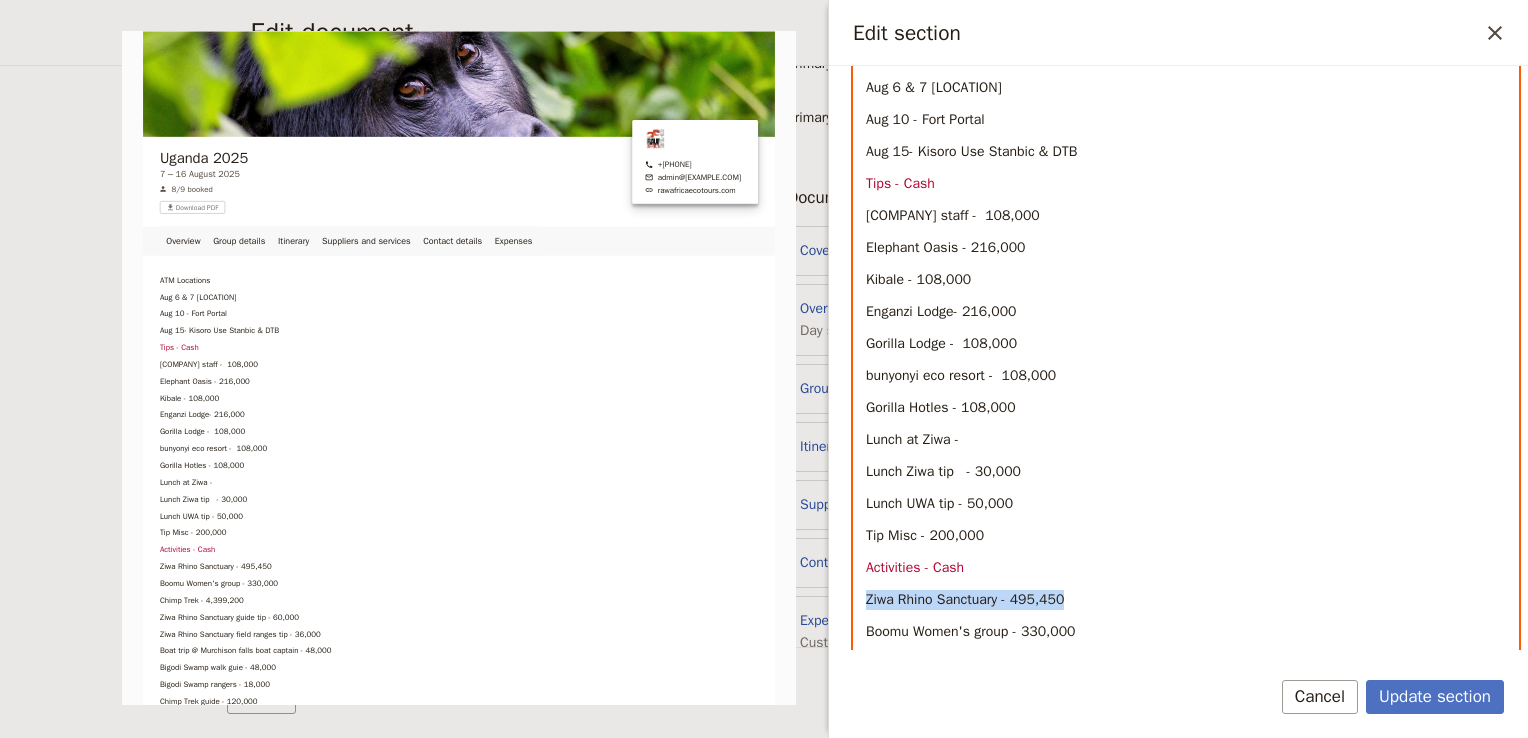 drag, startPoint x: 1068, startPoint y: 602, endPoint x: 844, endPoint y: 598, distance: 224.0357 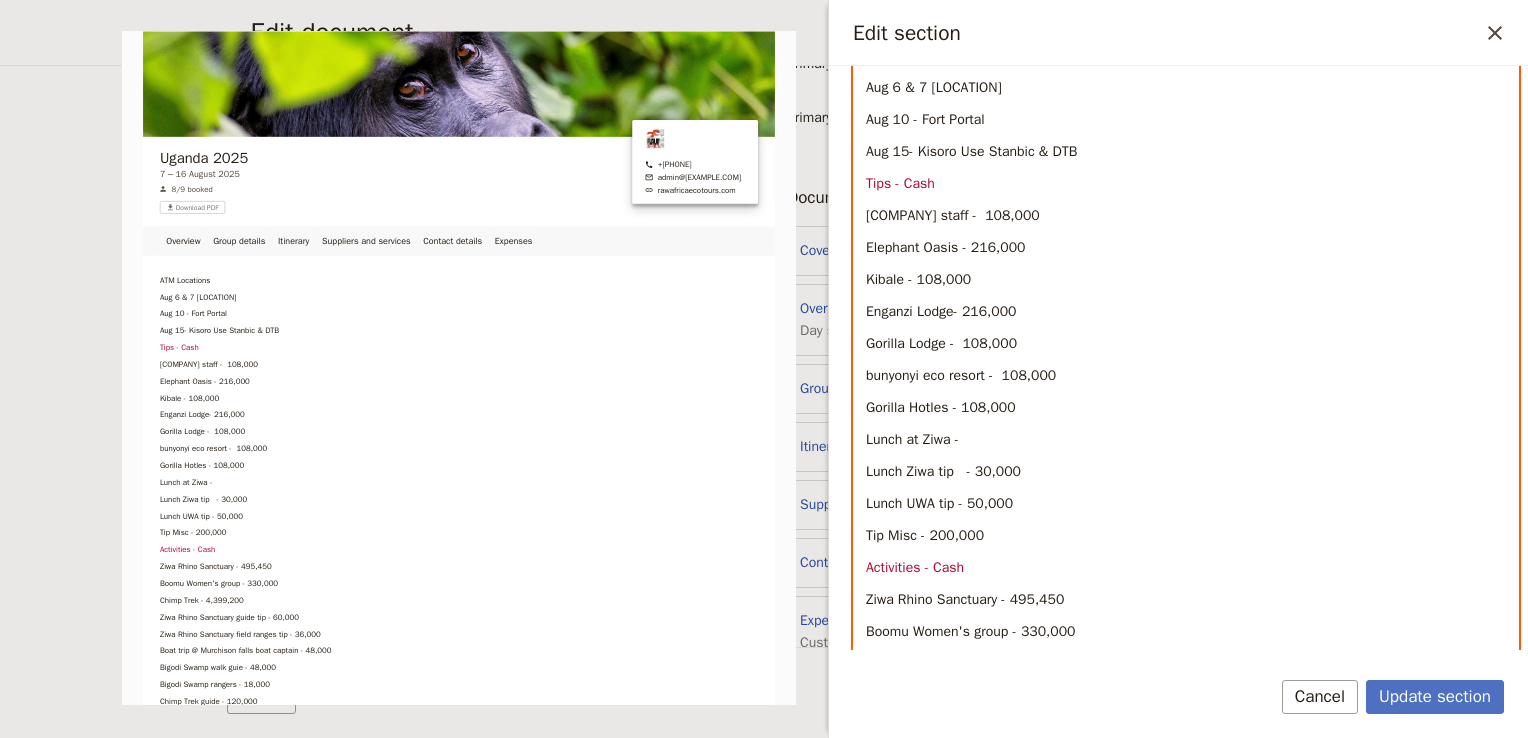 drag, startPoint x: 909, startPoint y: 594, endPoint x: 1144, endPoint y: 625, distance: 237.03586 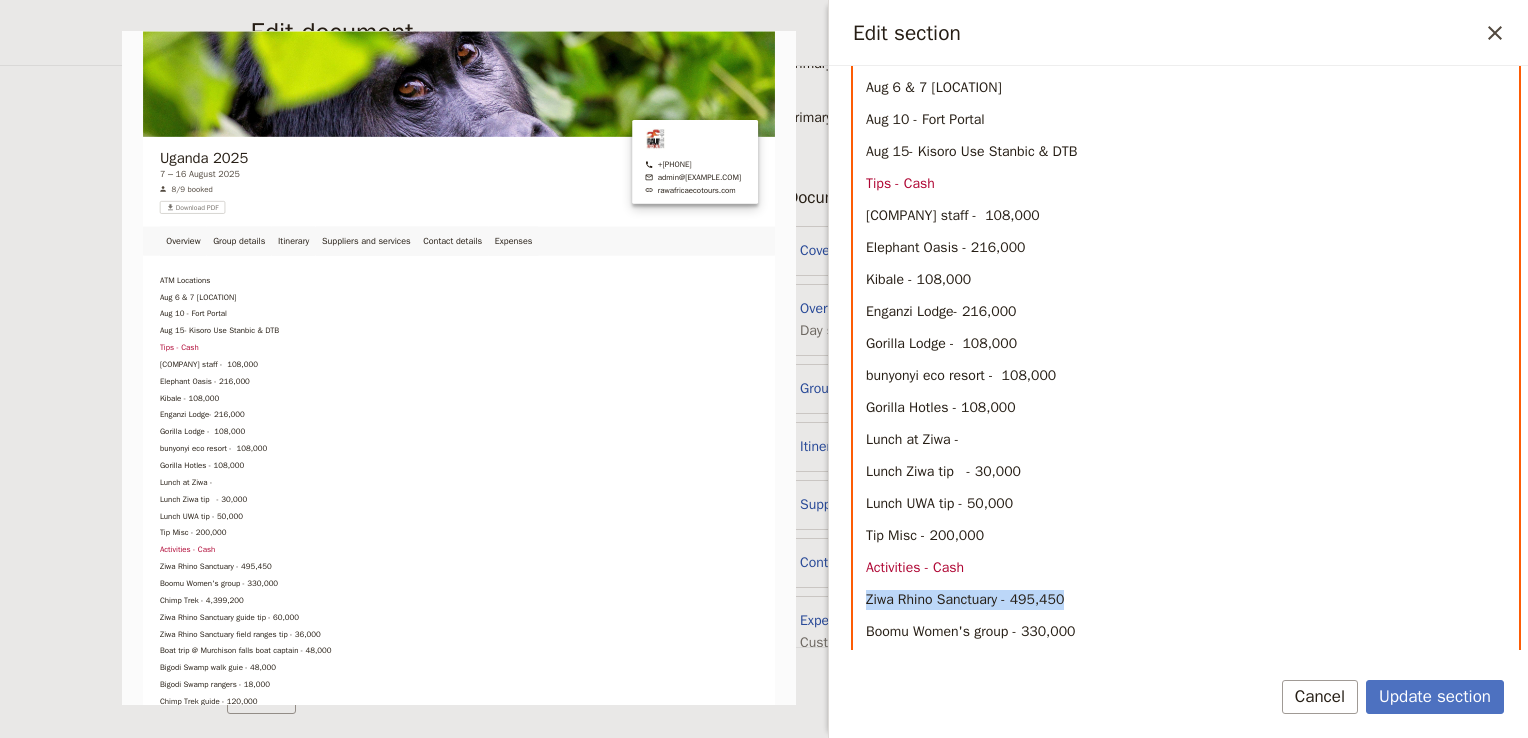 drag, startPoint x: 1087, startPoint y: 597, endPoint x: 862, endPoint y: 603, distance: 225.07999 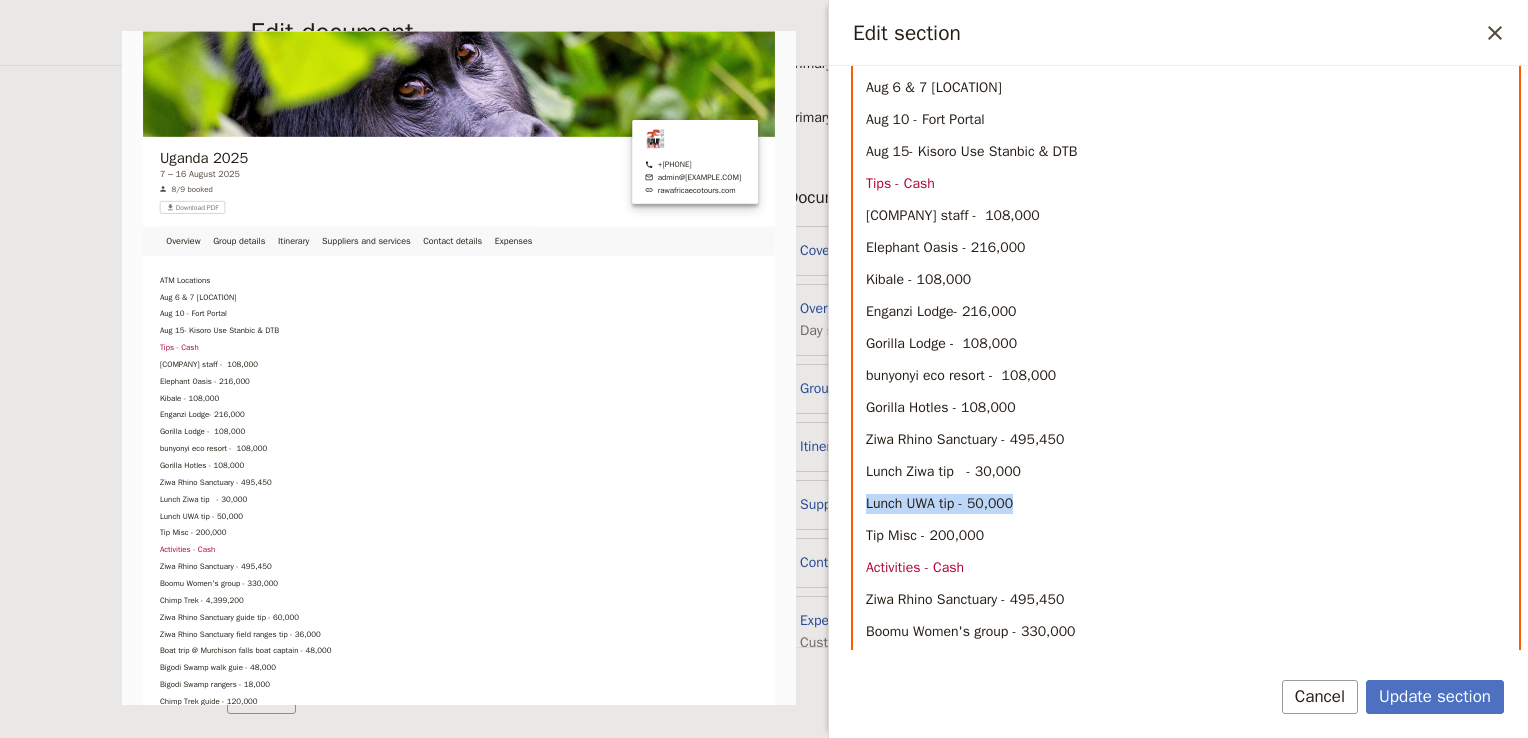 drag, startPoint x: 865, startPoint y: 498, endPoint x: 1046, endPoint y: 498, distance: 181 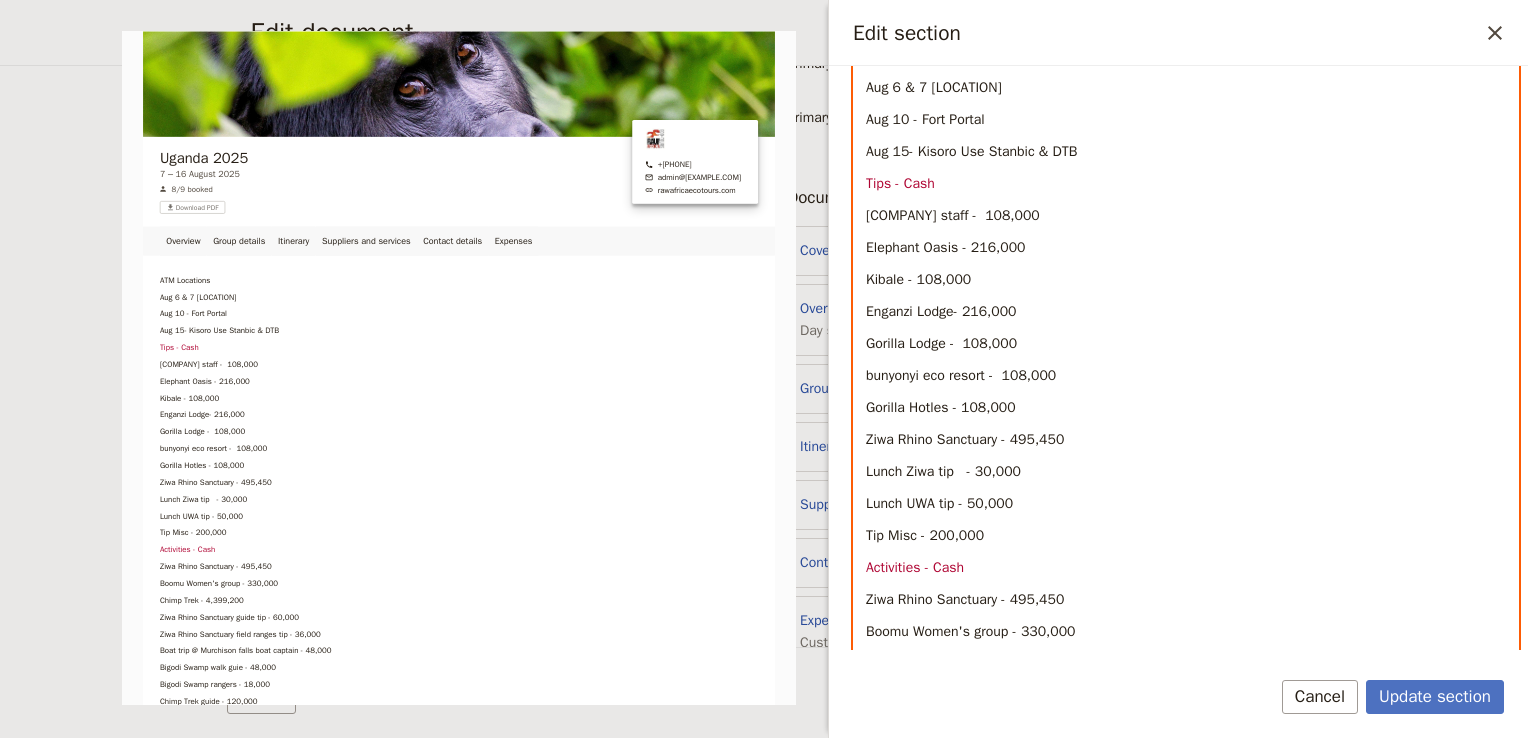 click on "Lunch Ziwa tip   - 30,000" at bounding box center (1186, 472) 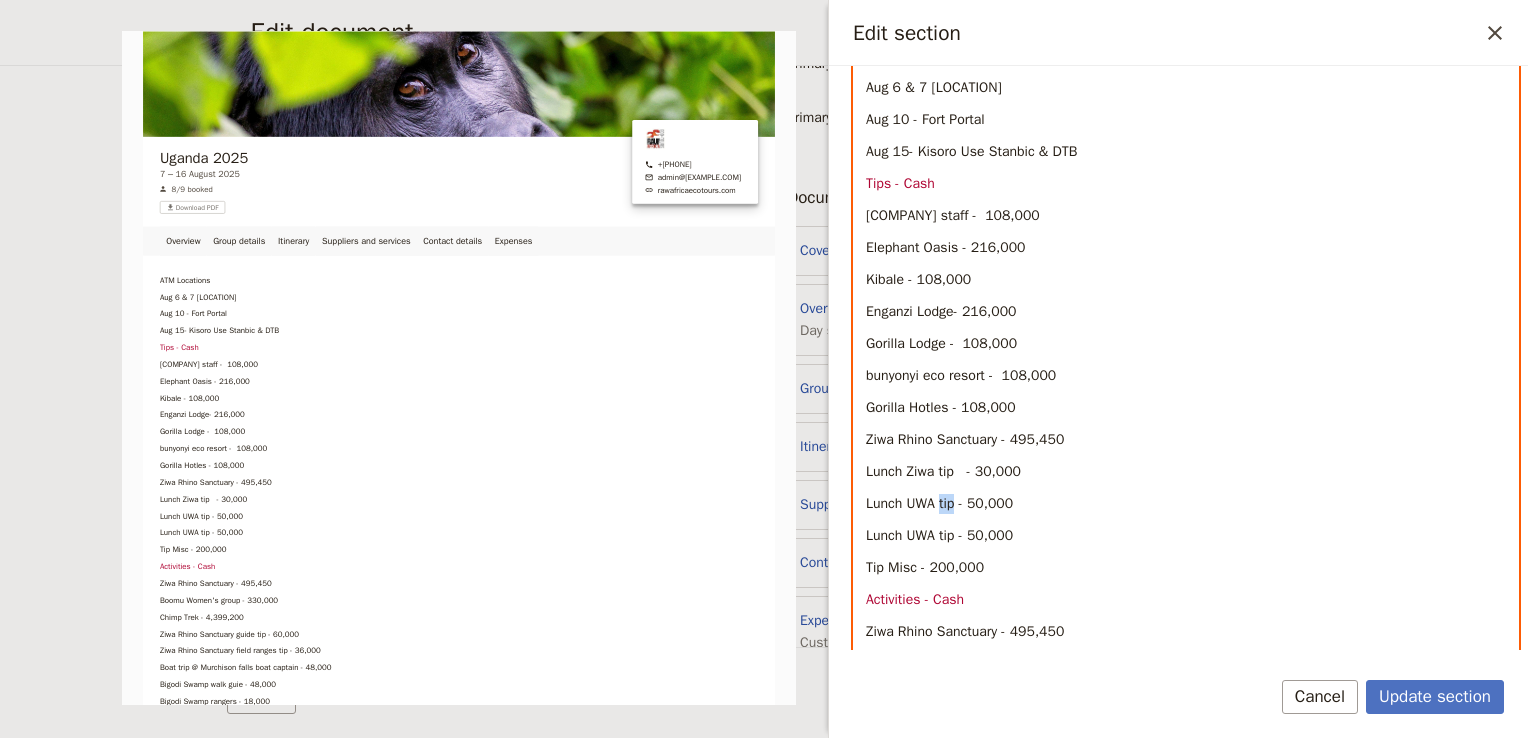 drag, startPoint x: 958, startPoint y: 503, endPoint x: 941, endPoint y: 503, distance: 17 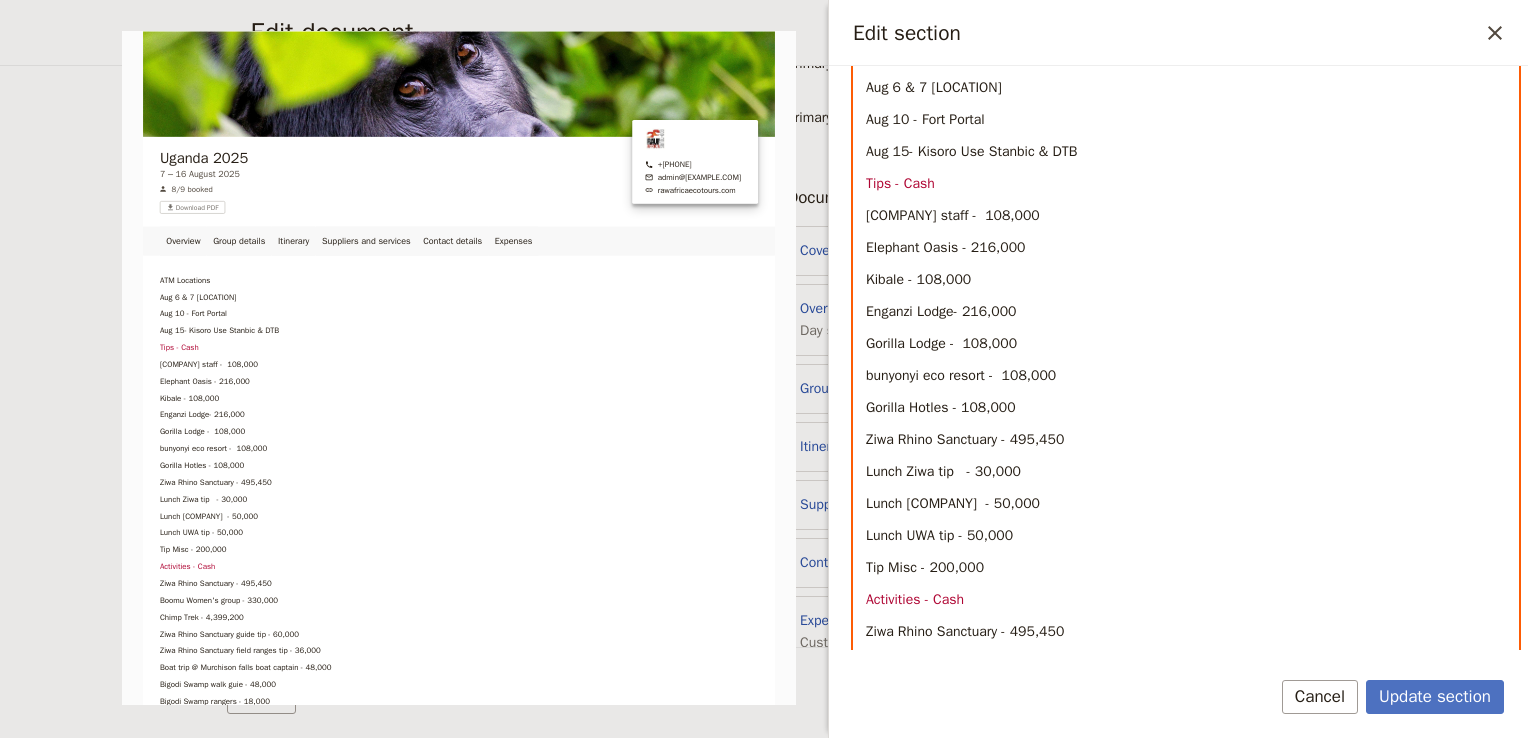 click on "Lunch [COMPANY]  - 50,000" at bounding box center (953, 503) 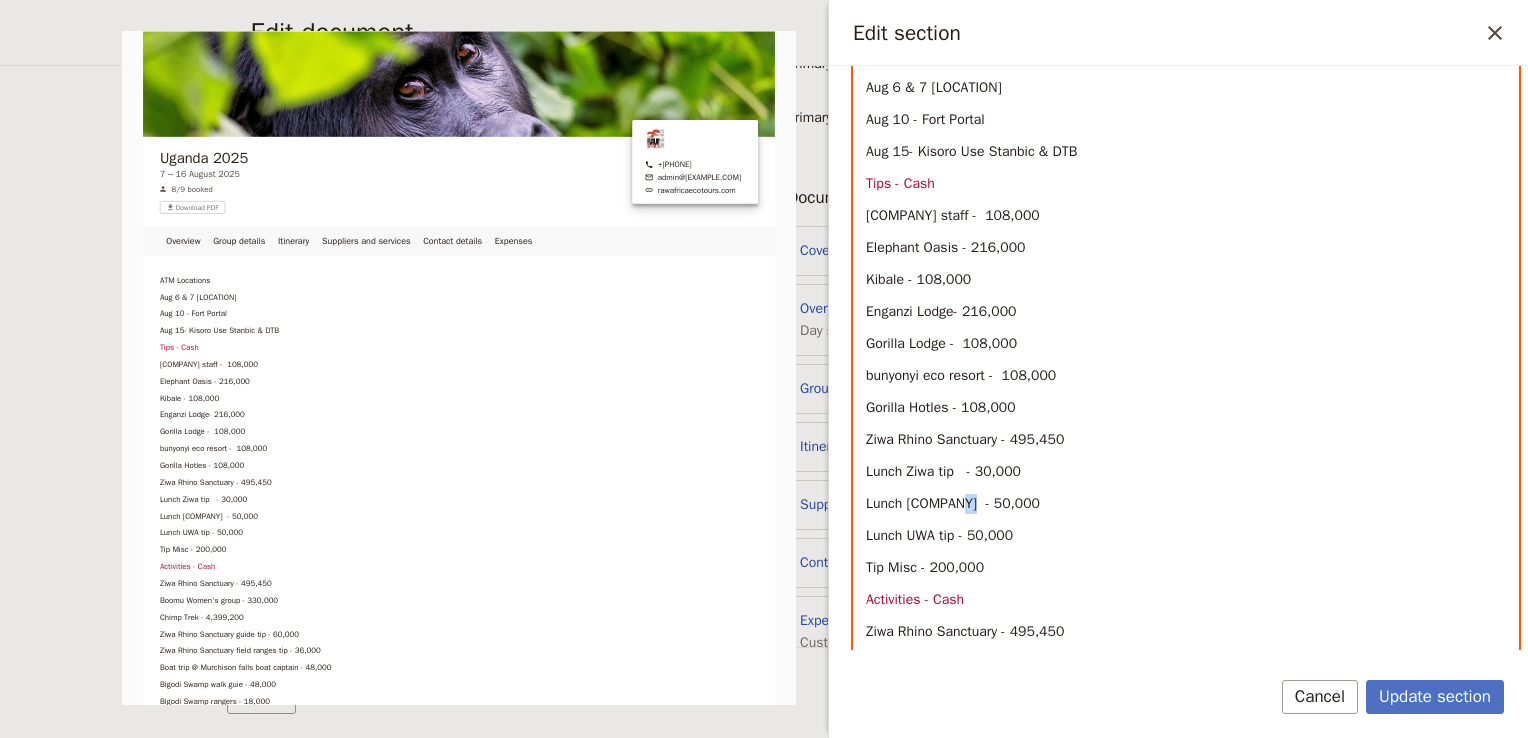 drag, startPoint x: 969, startPoint y: 503, endPoint x: 956, endPoint y: 503, distance: 13 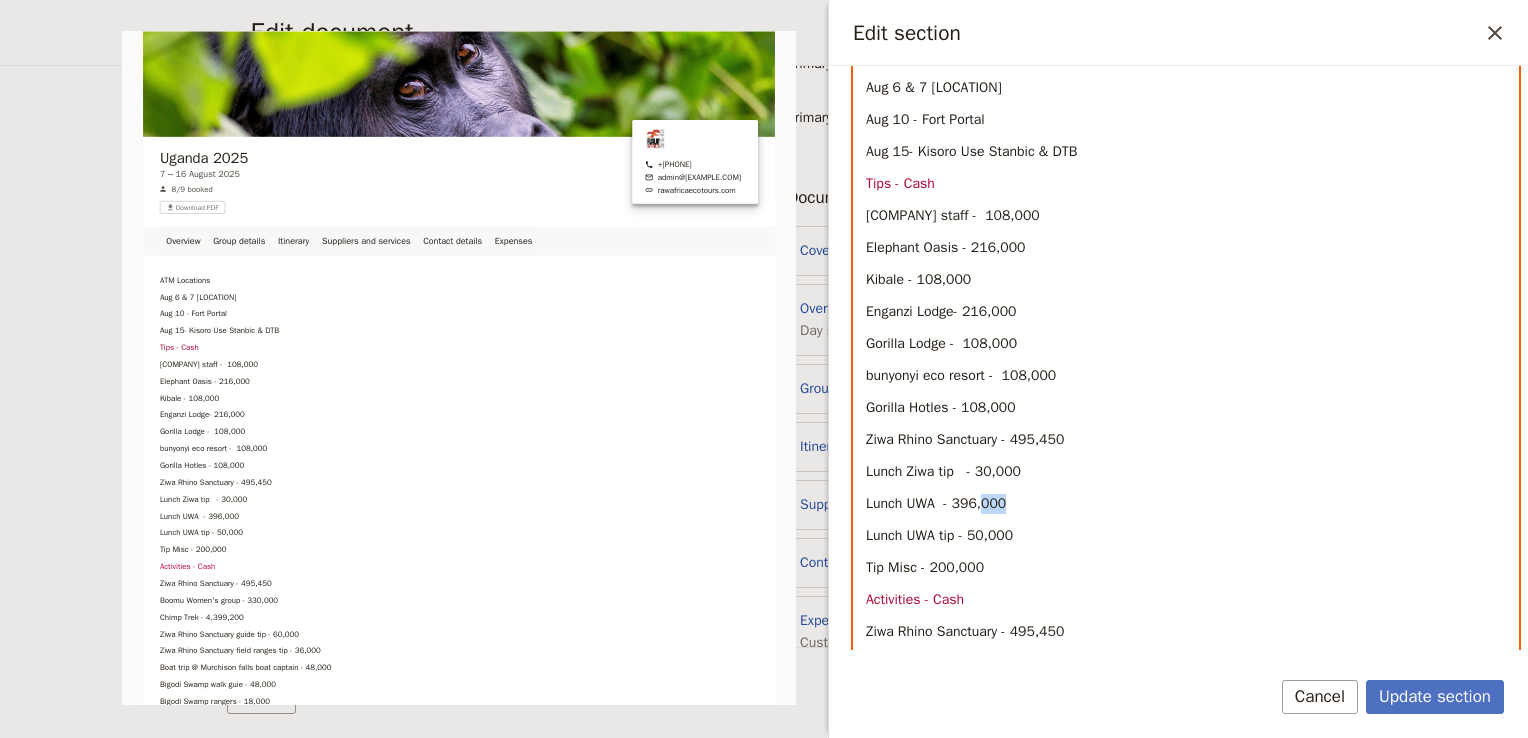 drag, startPoint x: 1016, startPoint y: 499, endPoint x: 980, endPoint y: 498, distance: 36.013885 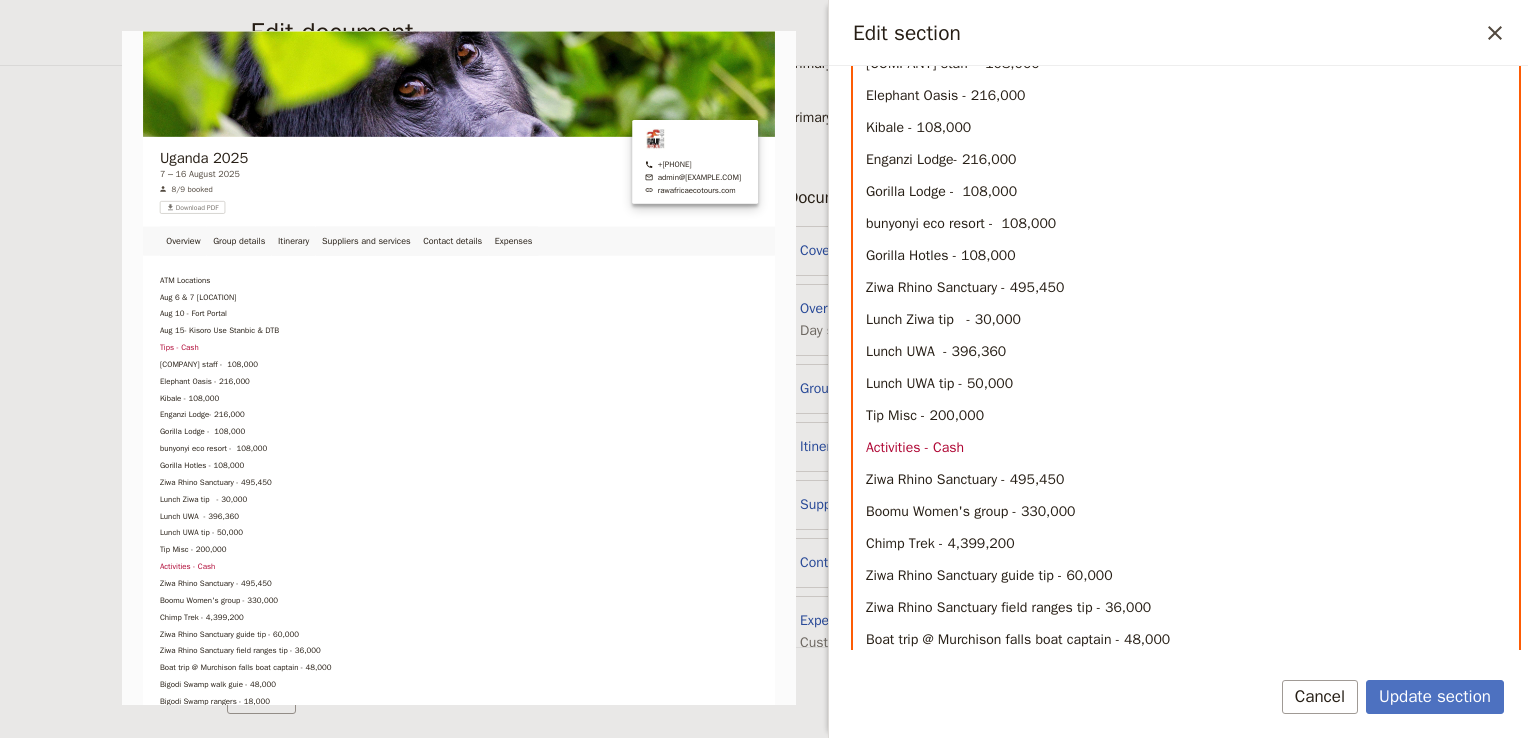 scroll, scrollTop: 470, scrollLeft: 0, axis: vertical 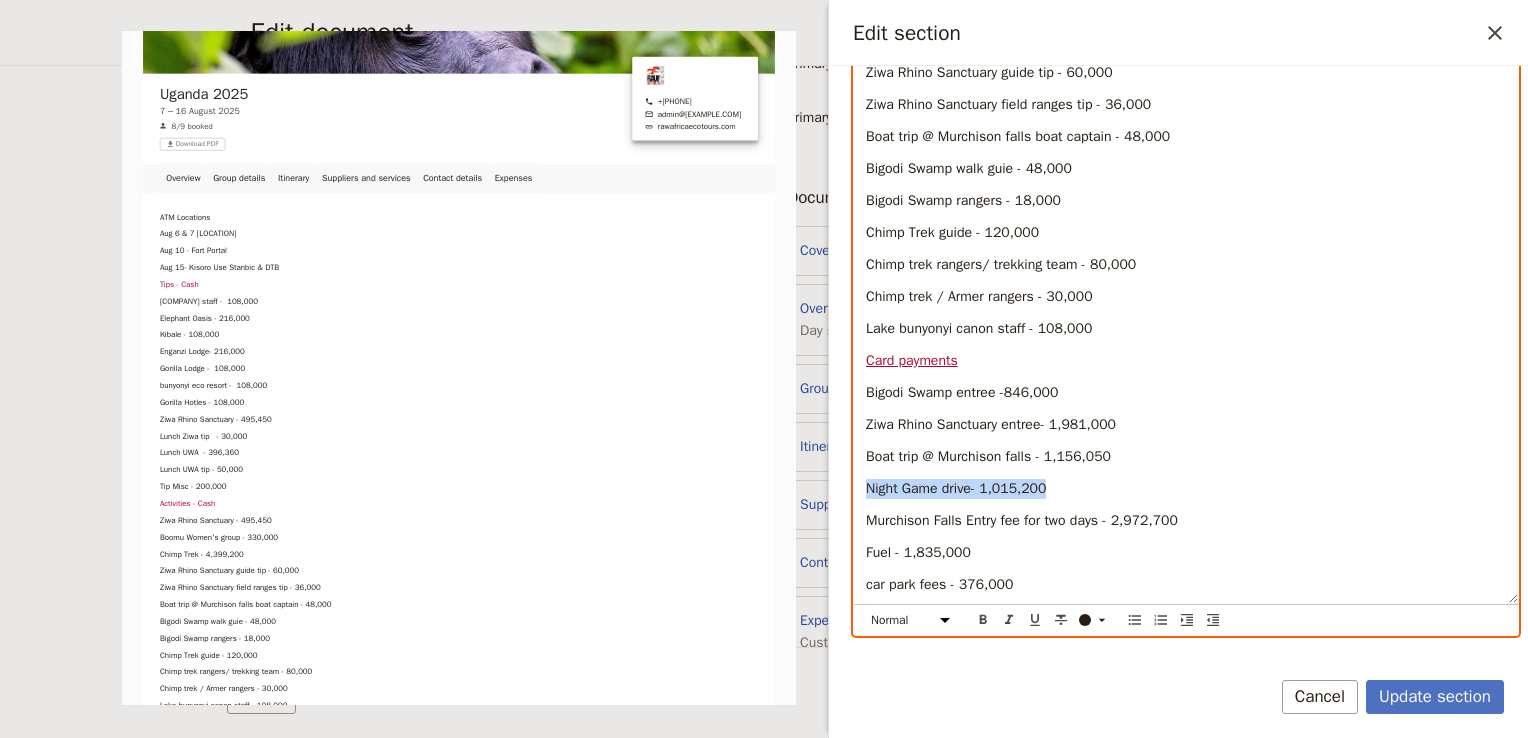 drag, startPoint x: 1088, startPoint y: 486, endPoint x: 836, endPoint y: 490, distance: 252.03174 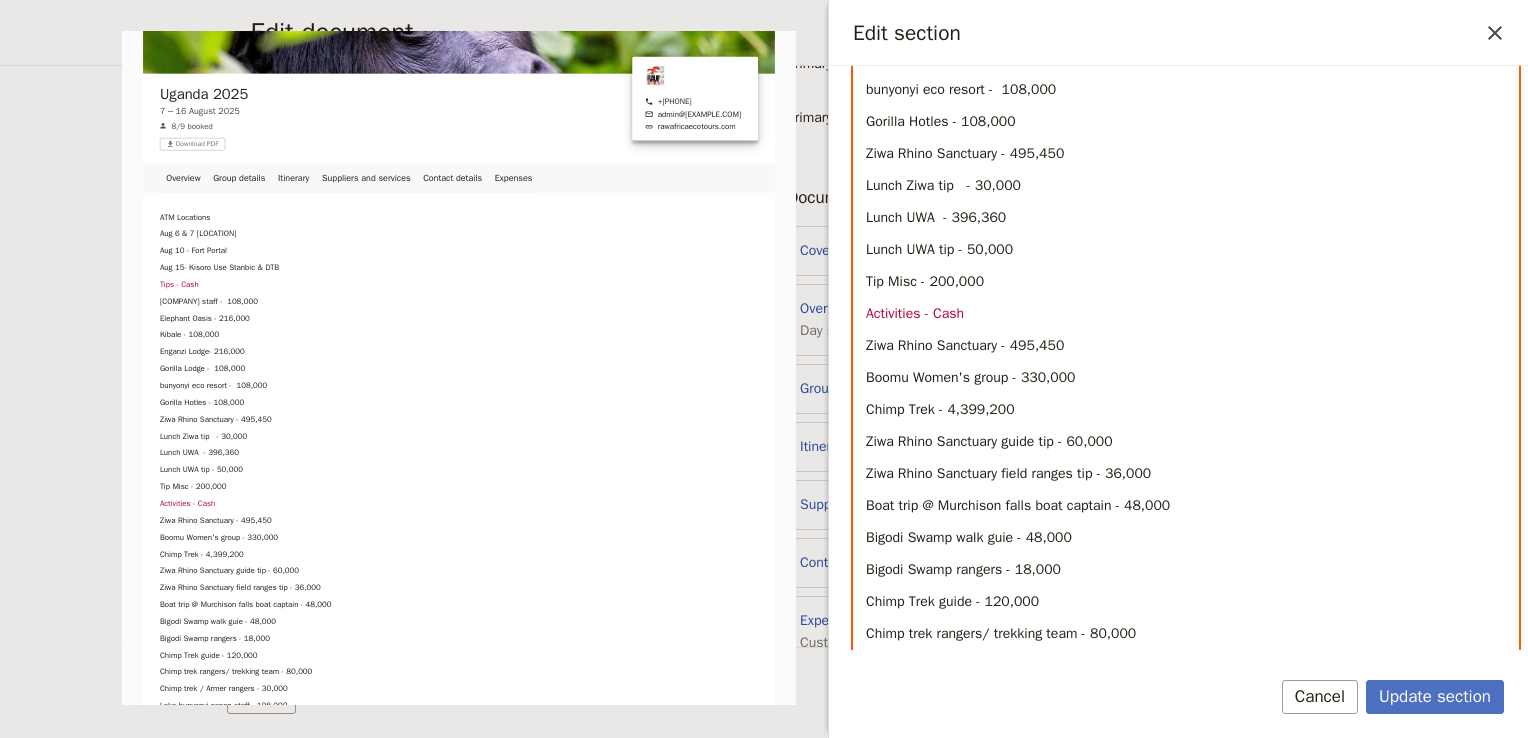 scroll, scrollTop: 554, scrollLeft: 0, axis: vertical 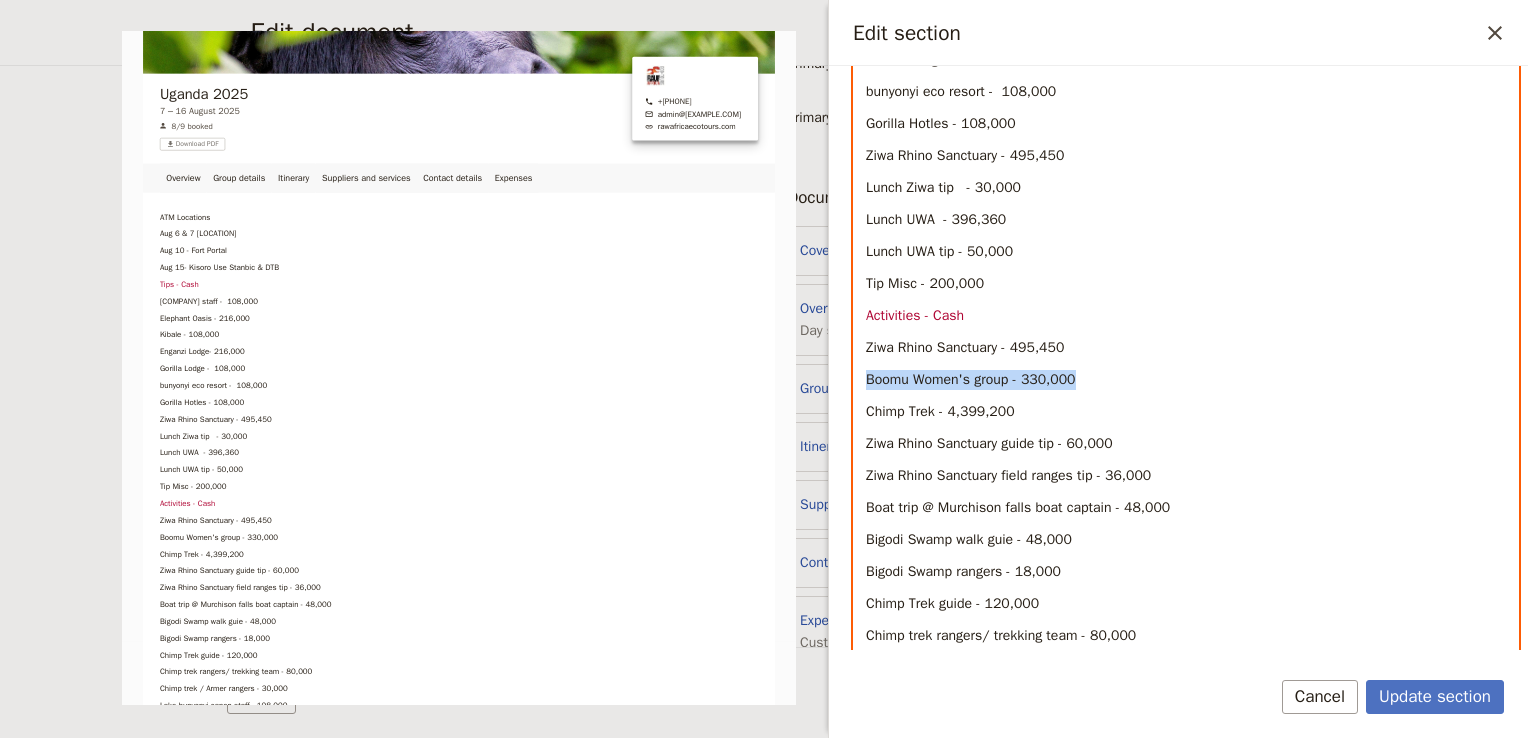 drag, startPoint x: 1128, startPoint y: 375, endPoint x: 840, endPoint y: 375, distance: 288 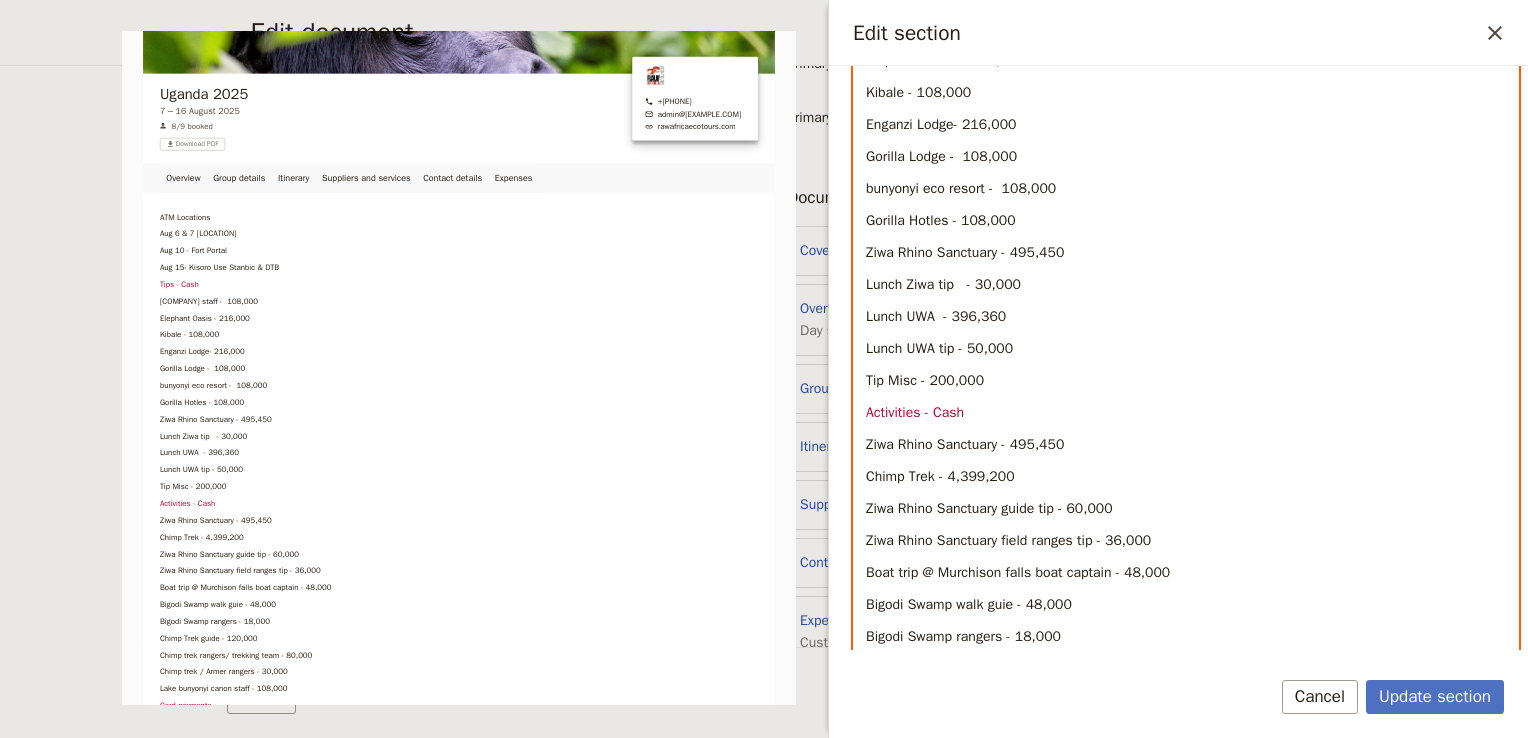 scroll, scrollTop: 458, scrollLeft: 0, axis: vertical 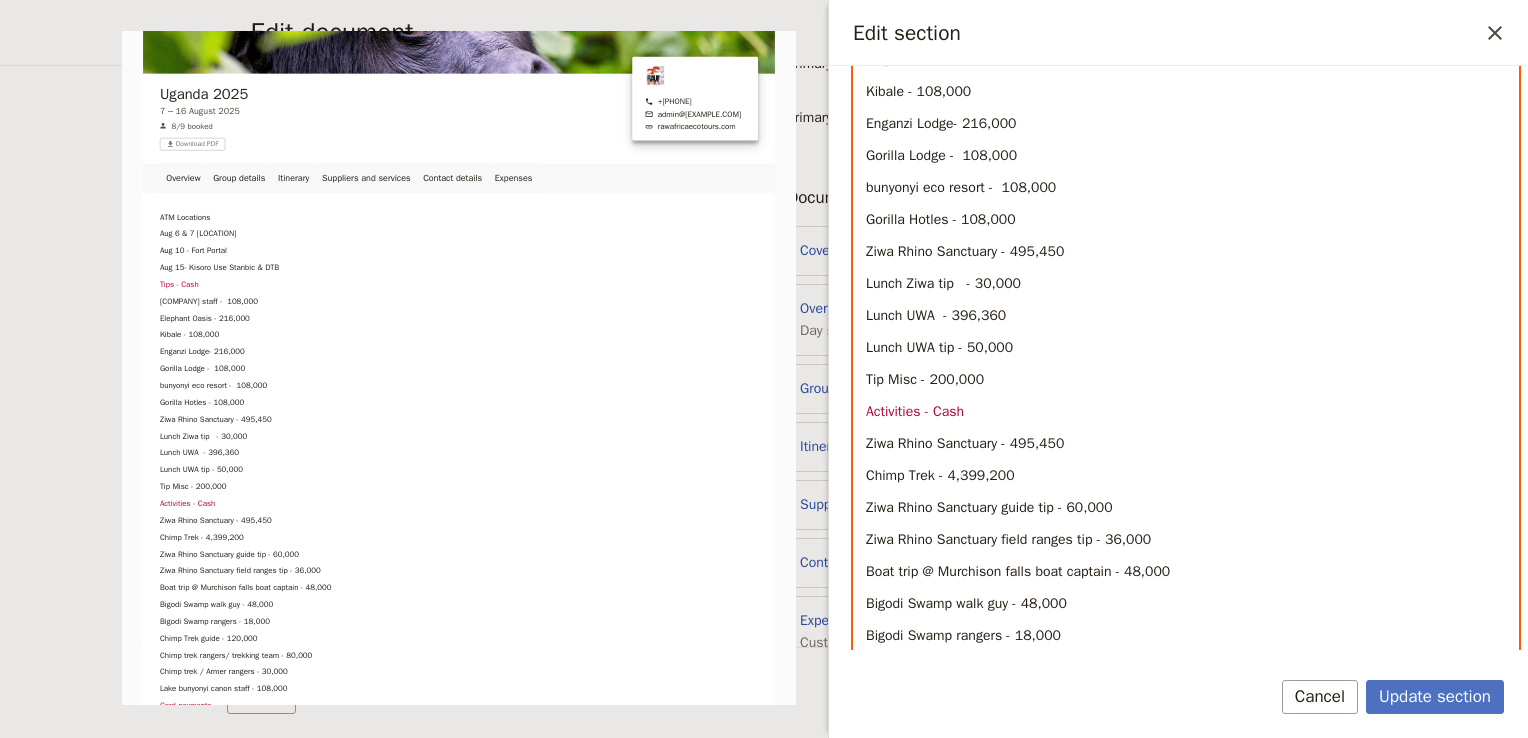 click on "Bigodi Swamp walk guy - 48,000" at bounding box center [966, 603] 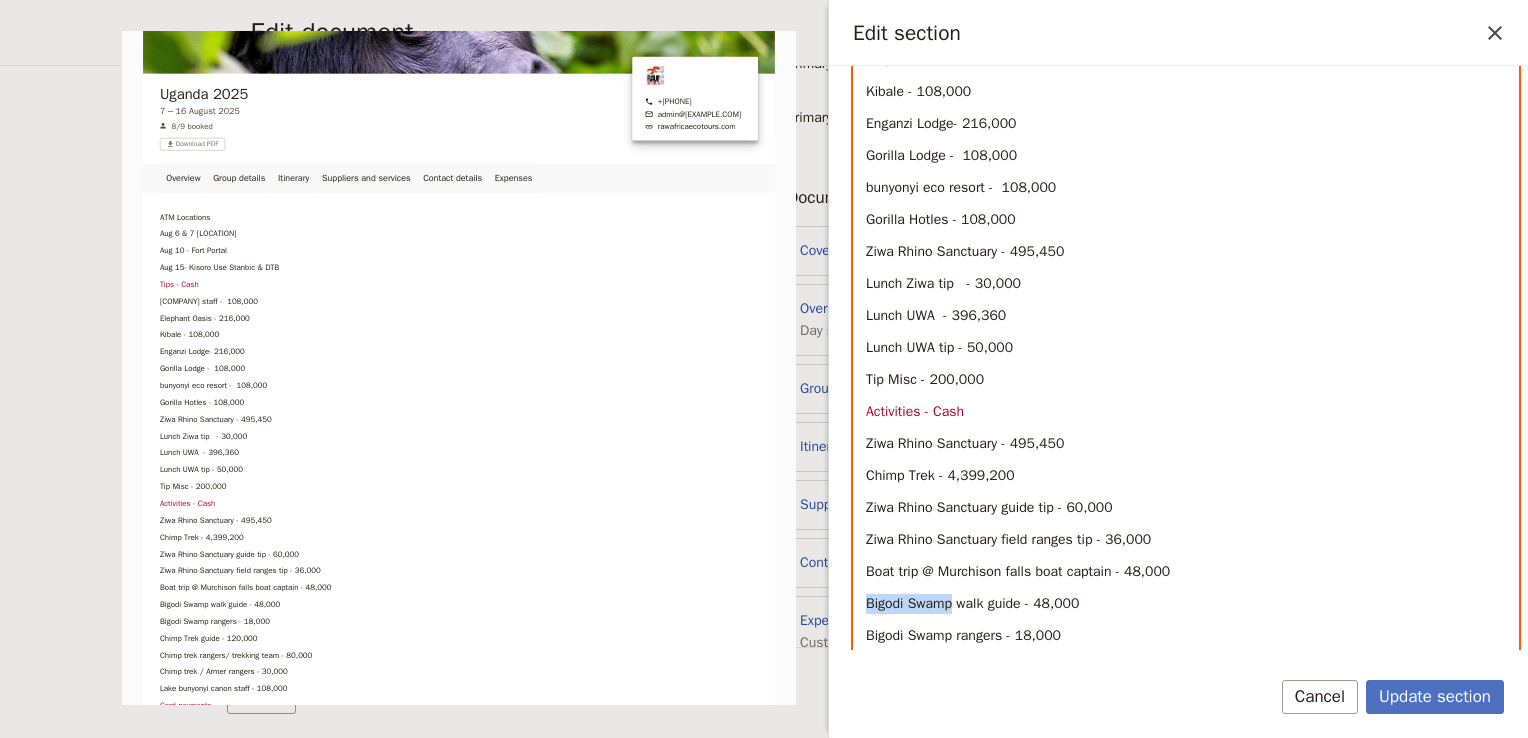 drag, startPoint x: 864, startPoint y: 600, endPoint x: 955, endPoint y: 599, distance: 91.00549 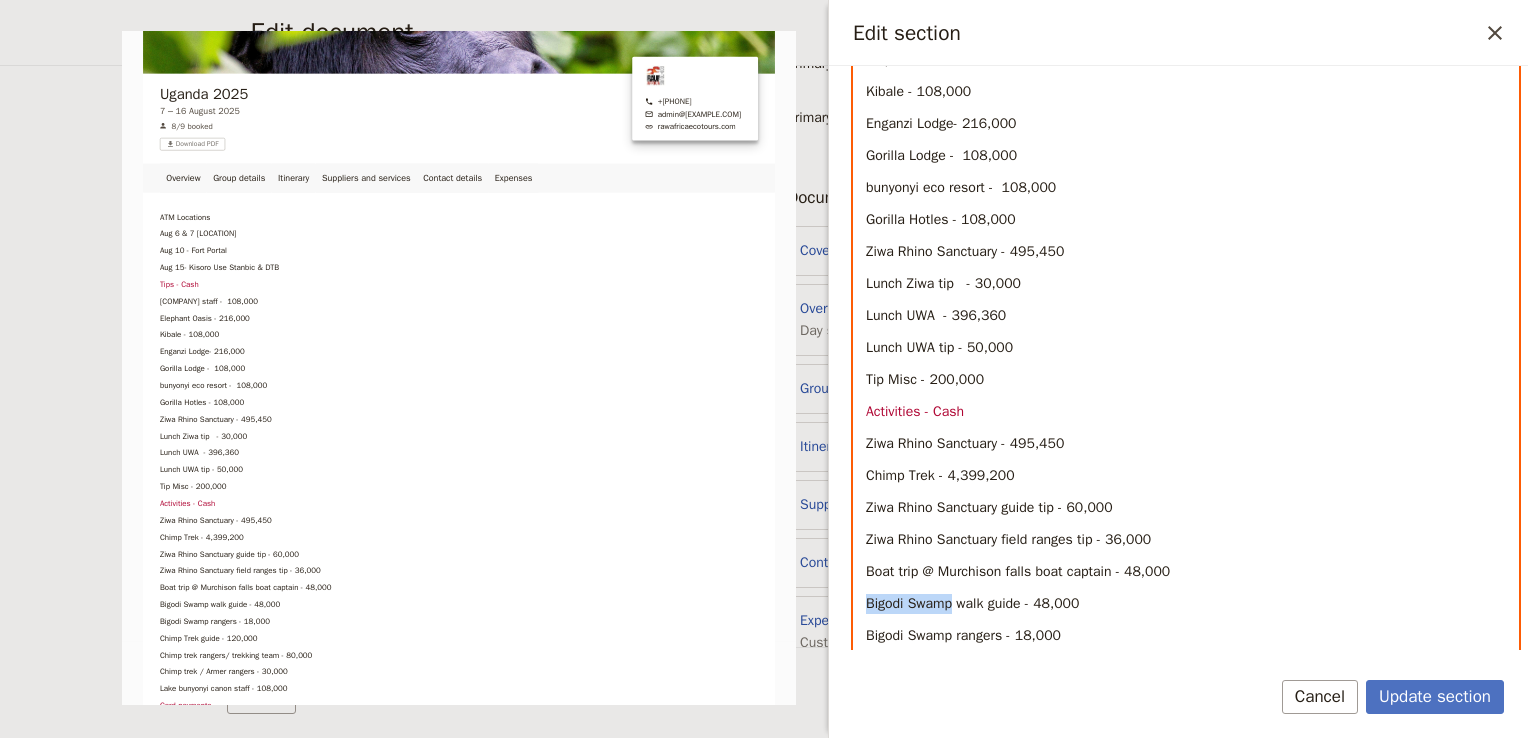 click on "ATM Locations  Aug [DATE] & [DATE] Entebbe  Aug [DATE] - Fort Portal  Aug [DATE]- Kisoro Use Stanbic & DTB  Tips - Cash  Green Valley staff -  [AMOUNT] Elephant Oasis - [AMOUNT] Kibale - [AMOUNT] Enganzi Lodge- [AMOUNT] Gorilla Lodge -  [AMOUNT] bunyonyi eco resort -  [AMOUNT] Gorilla Hotles - [AMOUNT] Ziwa Rhino Sanctuary - [AMOUNT] Lunch Ziwa tip   - [AMOUNT] Lunch UWA  - [AMOUNT] Lunch UWA tip - [AMOUNT] Tip Misc - [AMOUNT] Activities - Cash  Ziwa Rhino Sanctuary - [AMOUNT] Chimp Trek - [AMOUNT] Ziwa Rhino Sanctuary guide tip - [AMOUNT] Ziwa Rhino Sanctuary field ranges tip - [AMOUNT] Boat trip @ Murchison falls boat captain - [AMOUNT] Bigodi Swamp walk guide - [AMOUNT] Bigodi Swamp rangers - [AMOUNT] Chimp Trek guide - [AMOUNT] Chimp trek rangers/ trekking team - [AMOUNT] Chimp trek / Armer rangers - [AMOUNT] Lake bunyonyi canon staff - [AMOUNT] Card payments  Bigodi Swamp entree -[AMOUNT] Ziwa Rhino Sanctuary entree- [AMOUNT] Boat trip @ Murchison falls - [AMOUNT] Murchison Falls Entry fee for two days - [AMOUNT] Fuel - [AMOUNT]" at bounding box center (1186, 428) 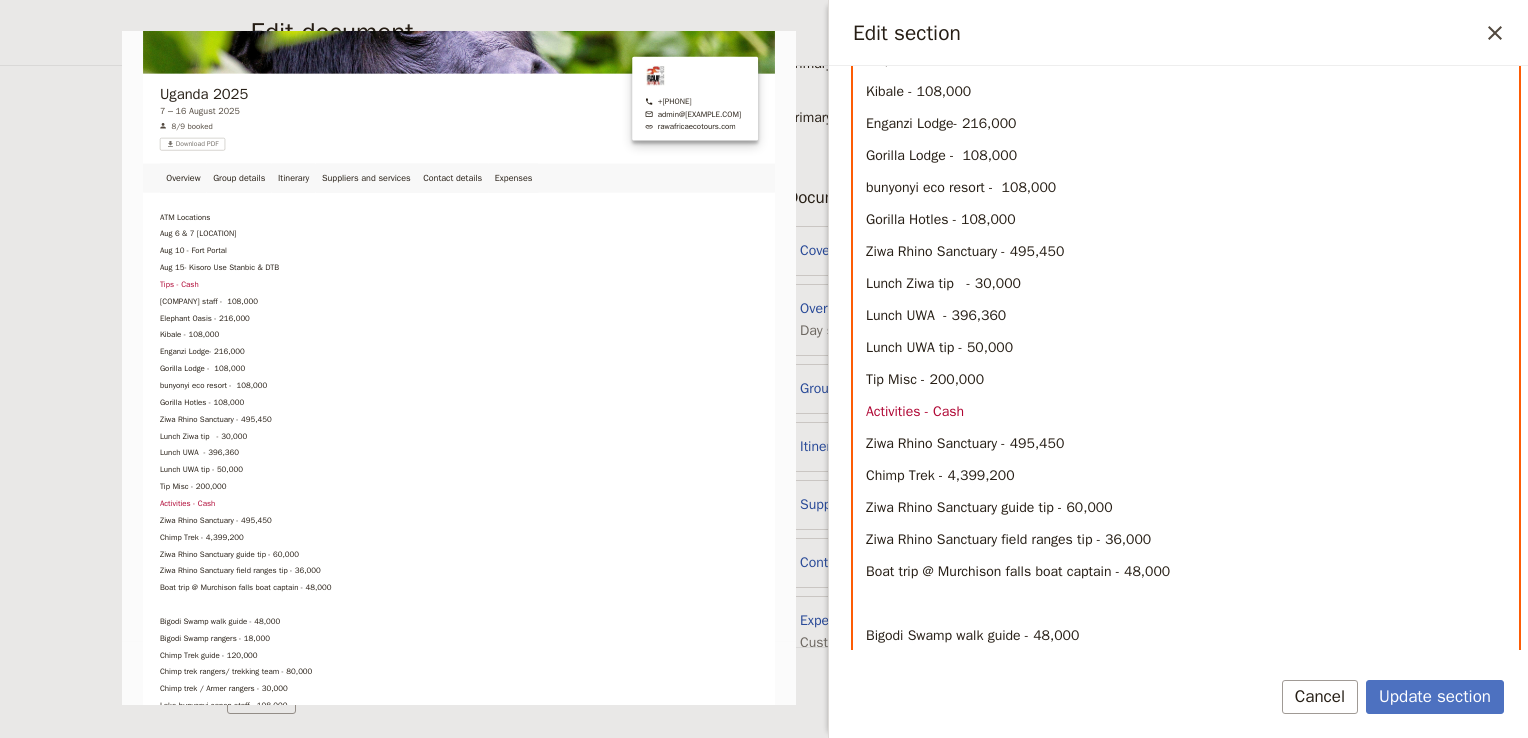 click at bounding box center (1186, 604) 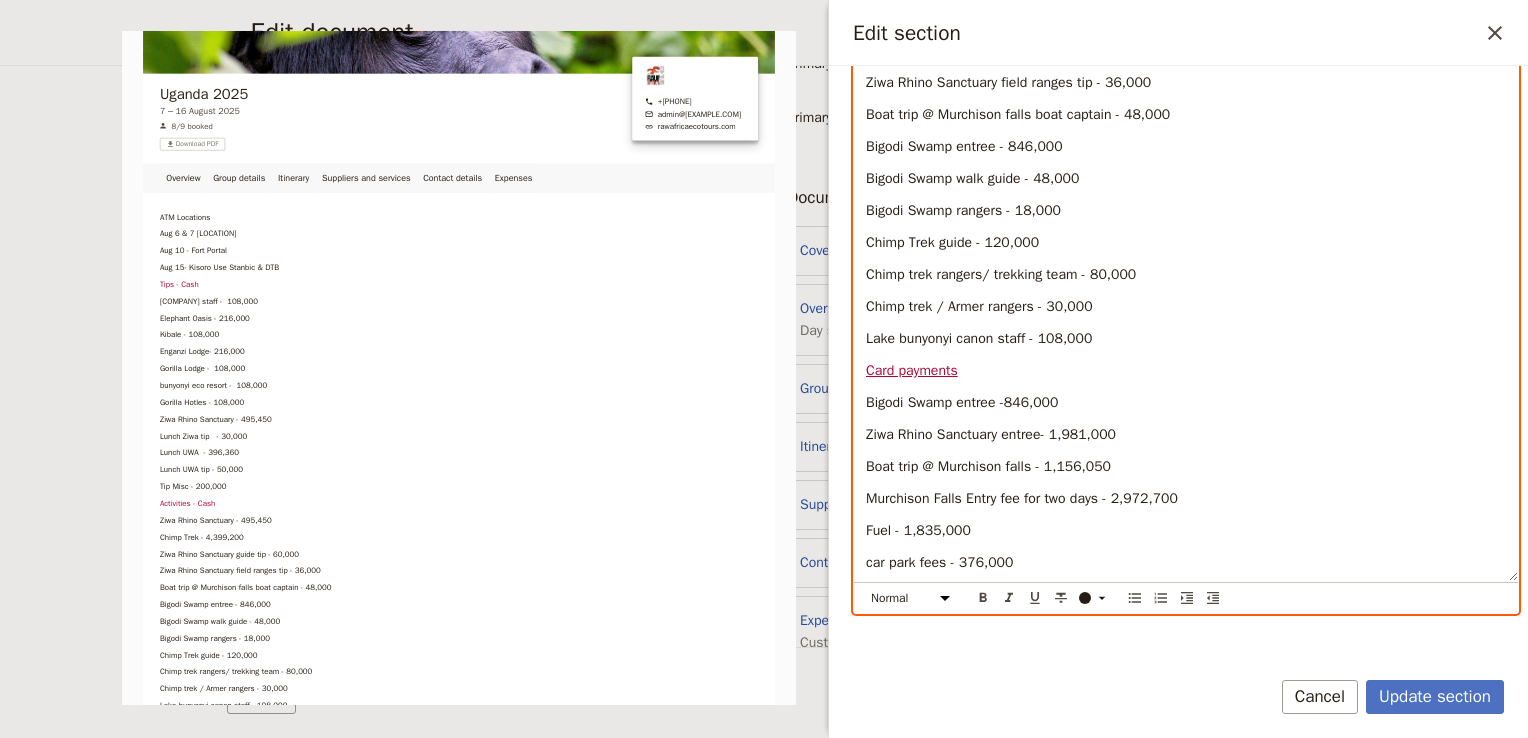 scroll, scrollTop: 927, scrollLeft: 0, axis: vertical 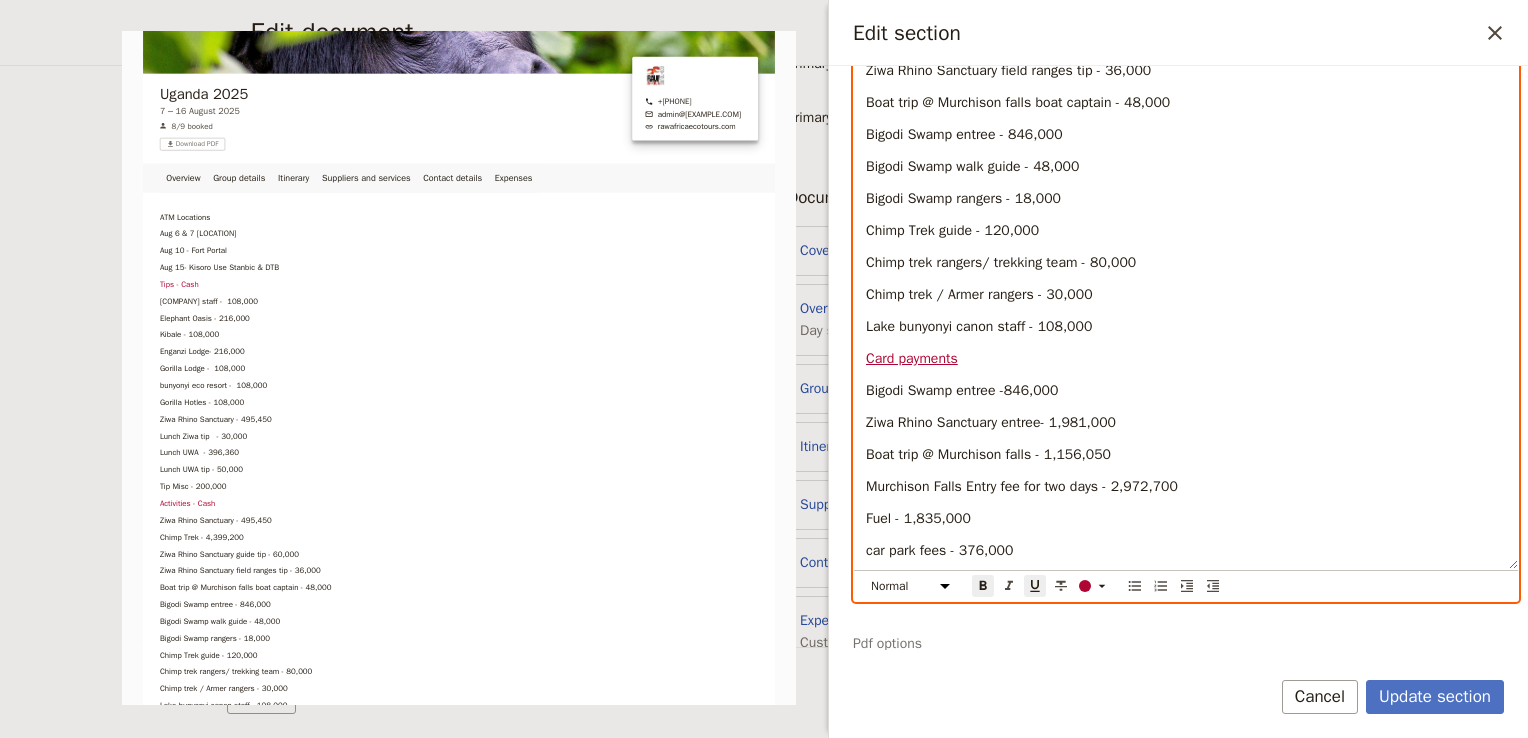 drag, startPoint x: 981, startPoint y: 359, endPoint x: 863, endPoint y: 364, distance: 118.10589 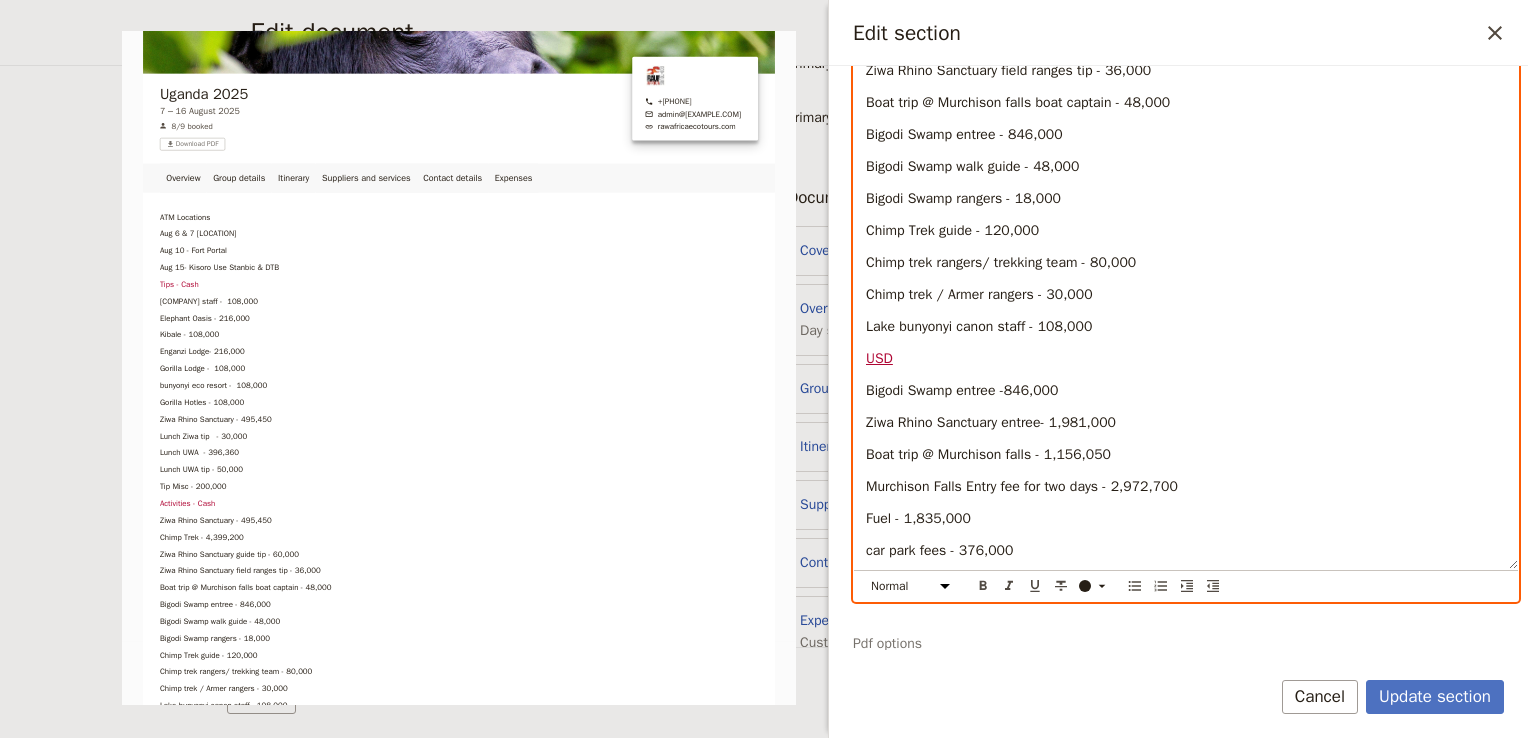 click on "Bigodi Swamp entree -846,000" at bounding box center (1186, 391) 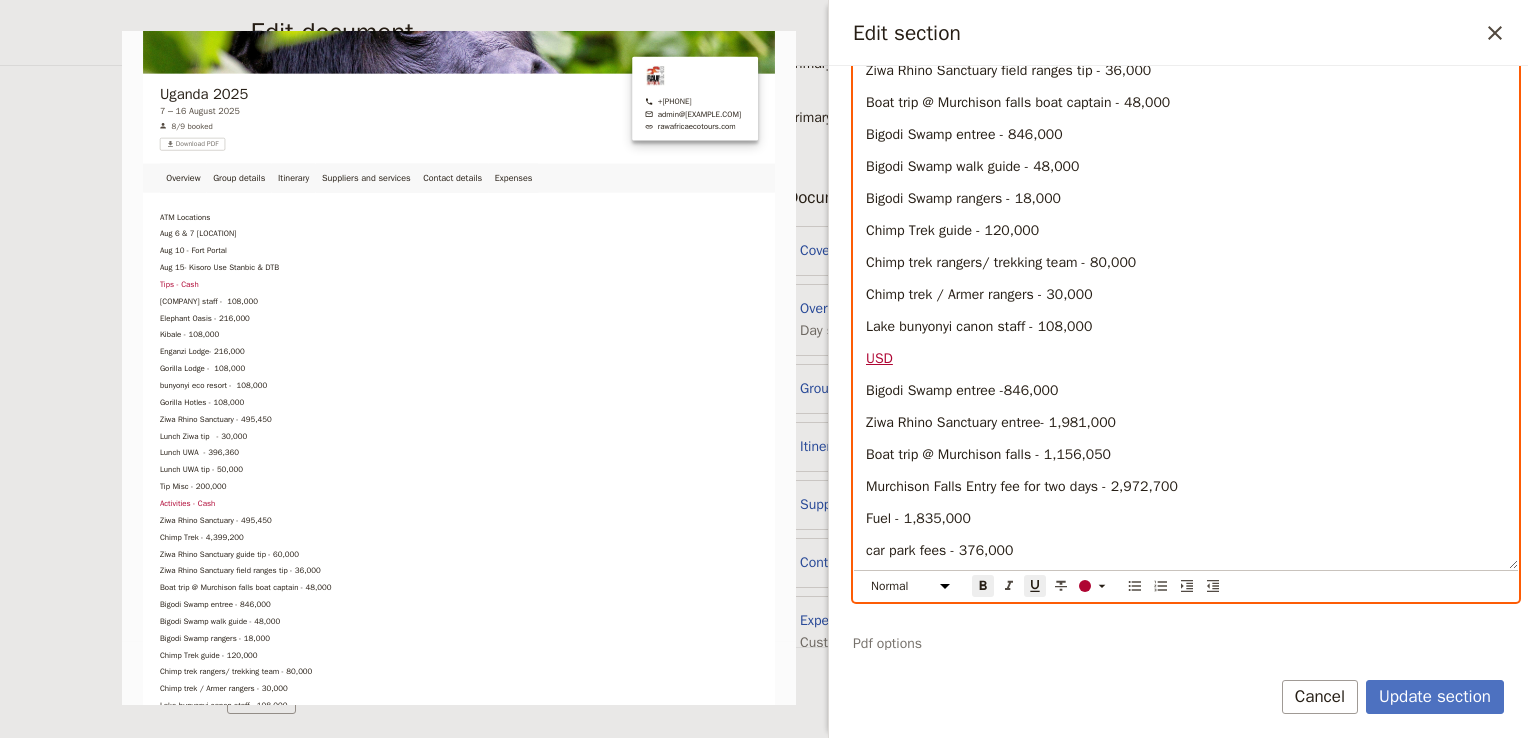 click on "USD" at bounding box center [1186, 359] 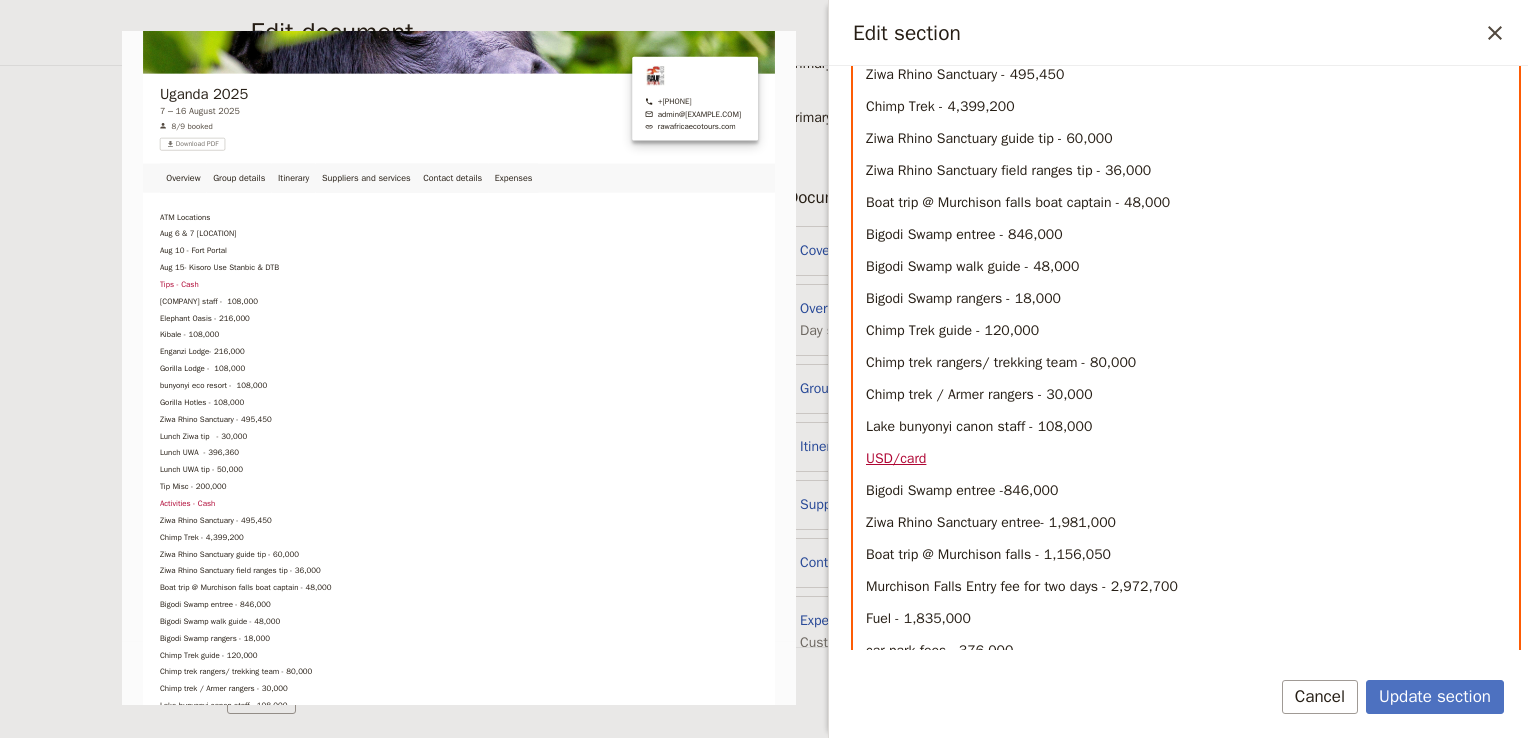 scroll, scrollTop: 727, scrollLeft: 0, axis: vertical 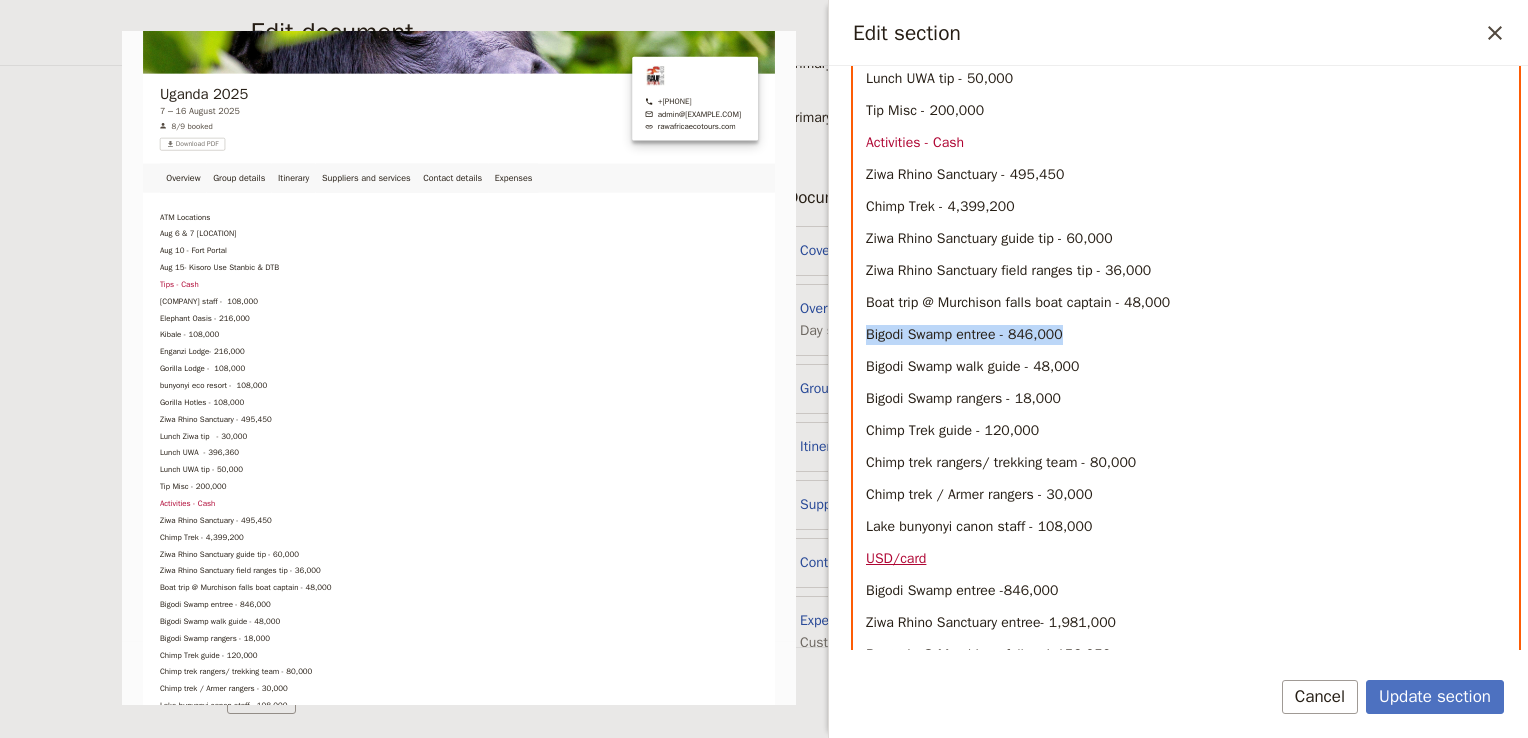 drag, startPoint x: 1068, startPoint y: 335, endPoint x: 838, endPoint y: 334, distance: 230.00217 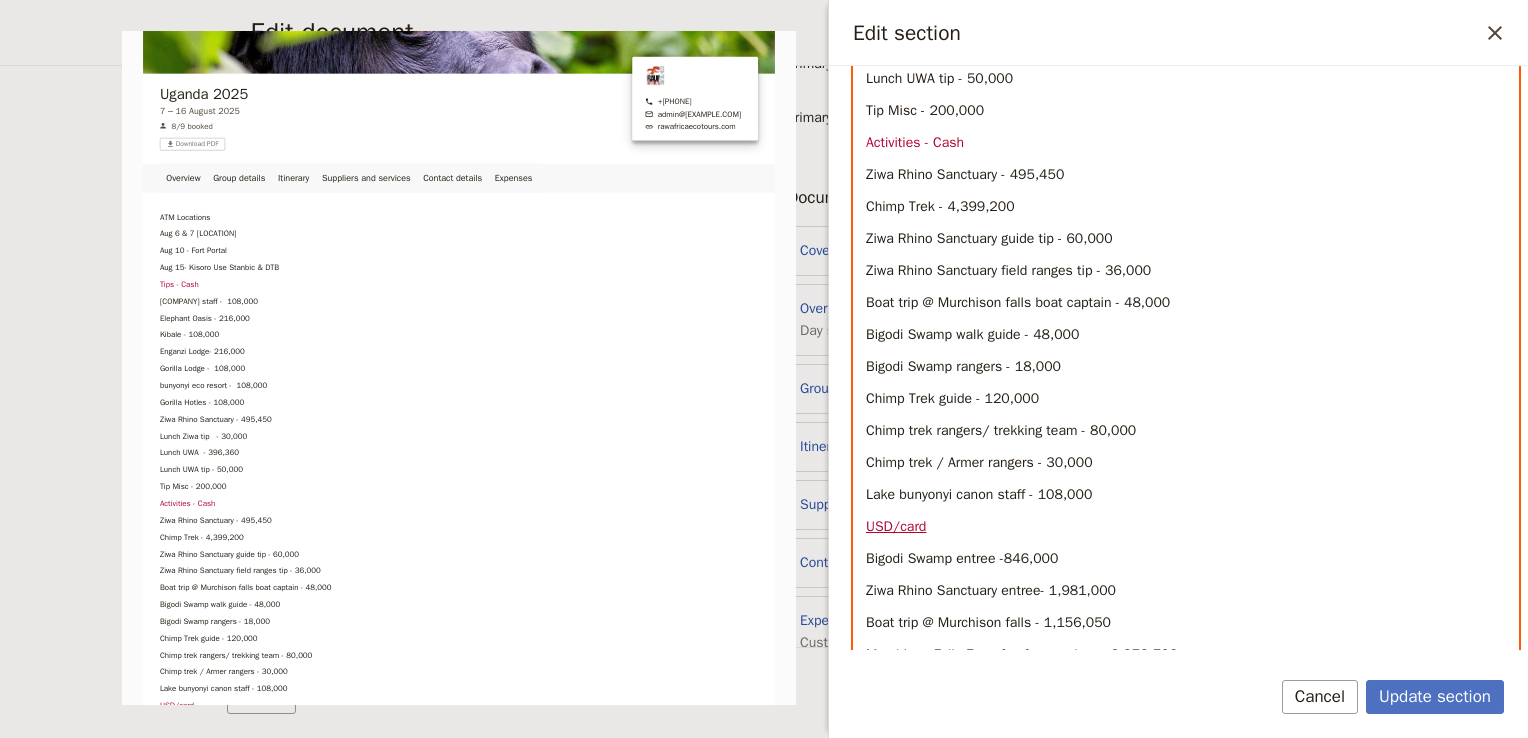 click on "Bigodi Swamp entree -846,000" at bounding box center [1186, 559] 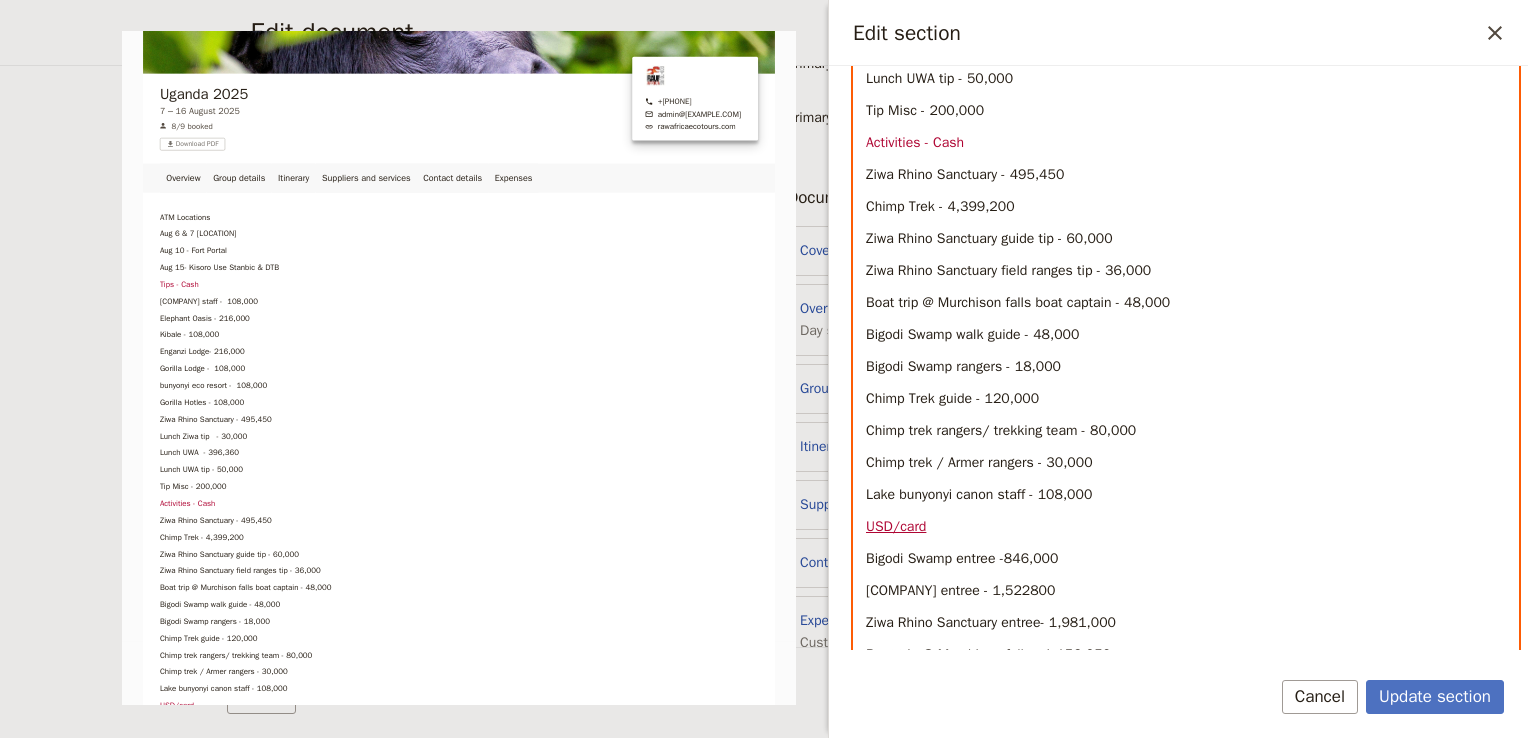 click on "[COMPANY] entree - 1,522800" at bounding box center (960, 590) 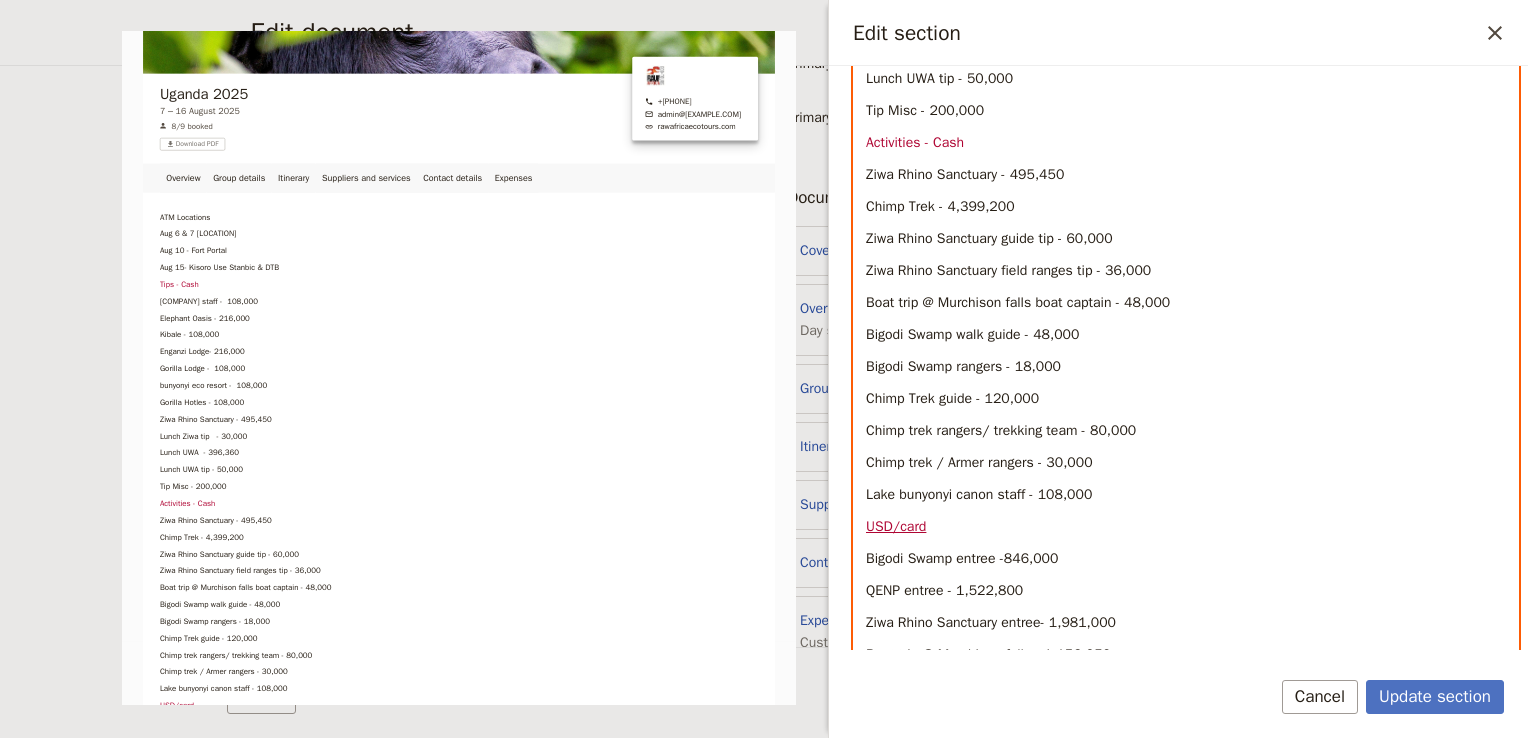 click on "QENP entree - 1,522,800" at bounding box center (1186, 591) 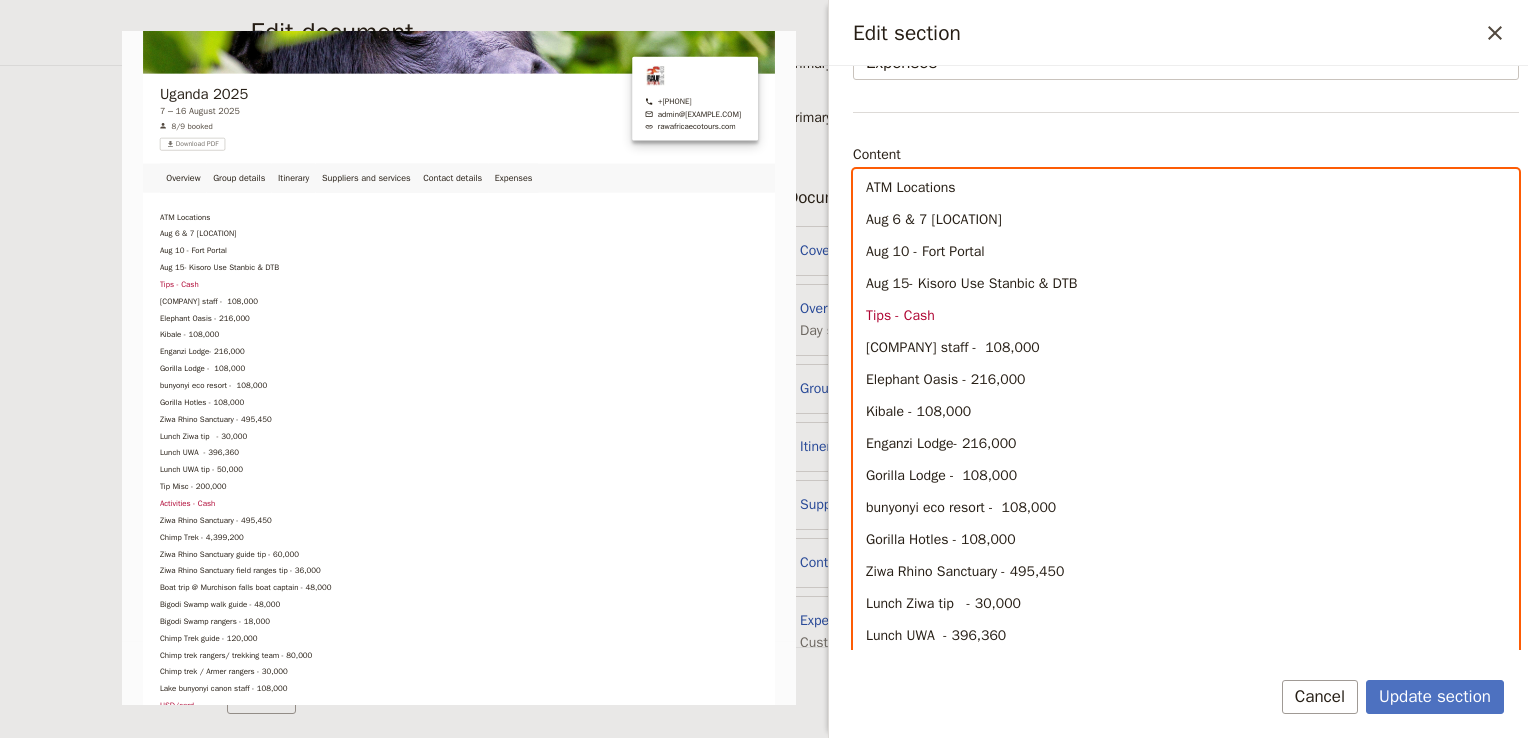 scroll, scrollTop: 127, scrollLeft: 0, axis: vertical 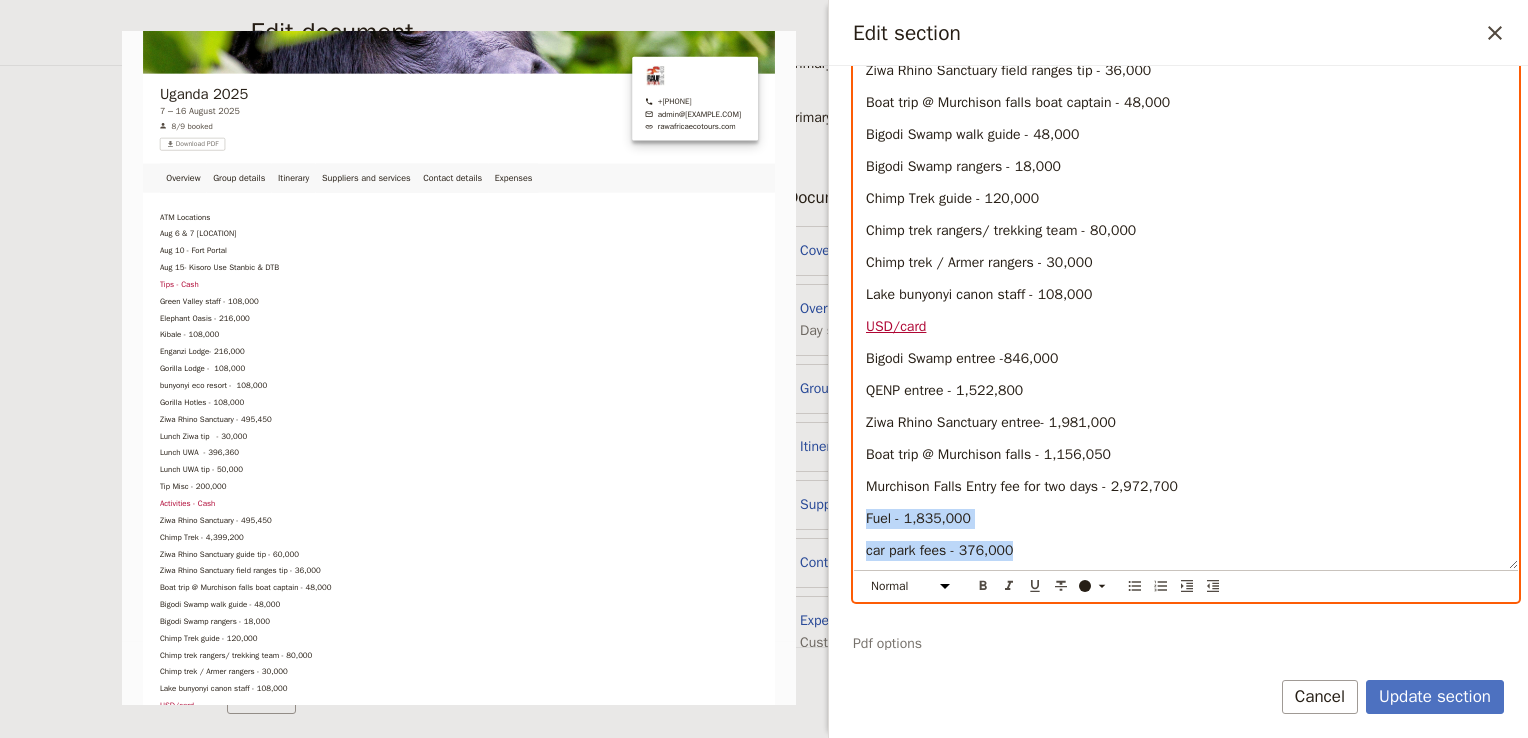 drag, startPoint x: 1020, startPoint y: 548, endPoint x: 856, endPoint y: 506, distance: 169.29265 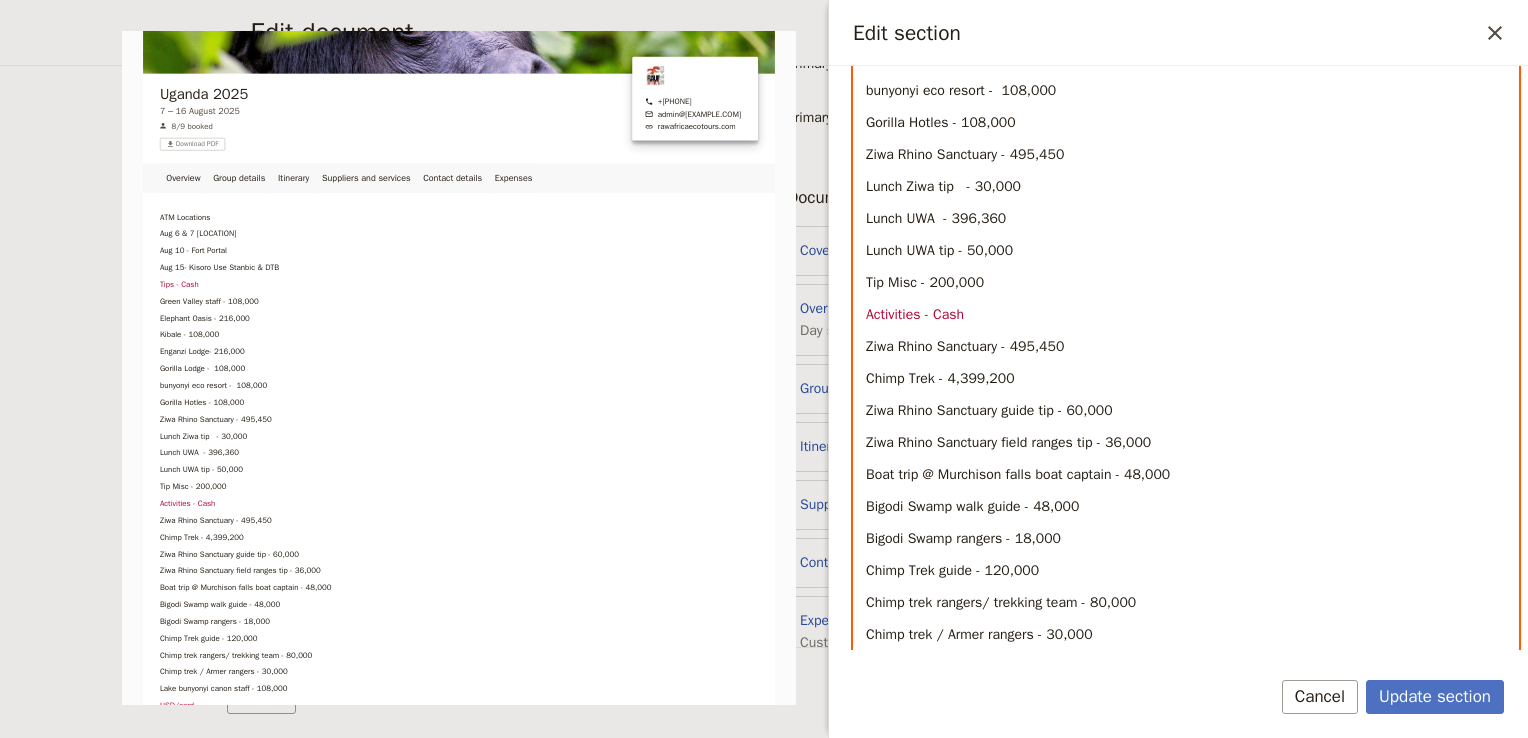 scroll, scrollTop: 552, scrollLeft: 0, axis: vertical 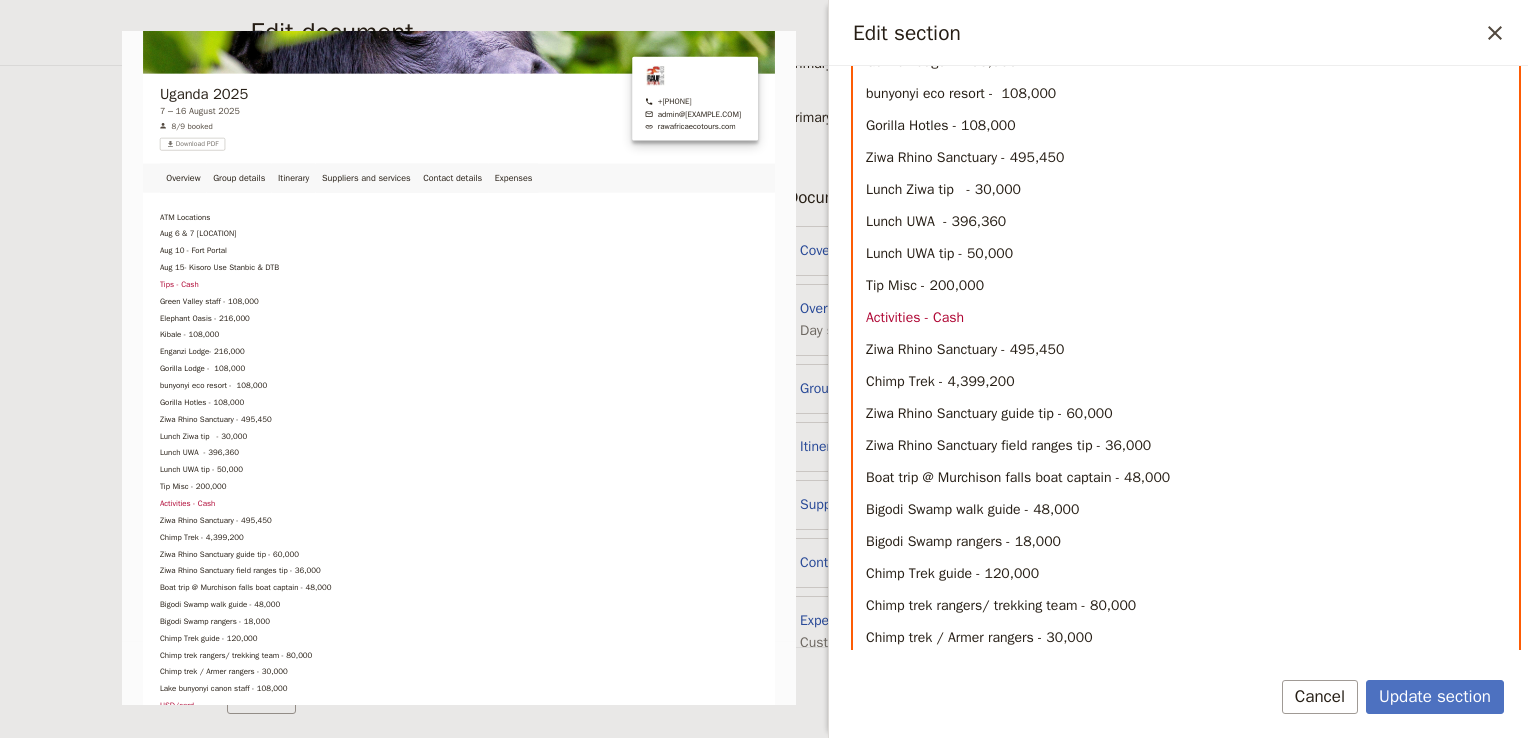 click on "Tip Misc - 200,000" at bounding box center (1186, 286) 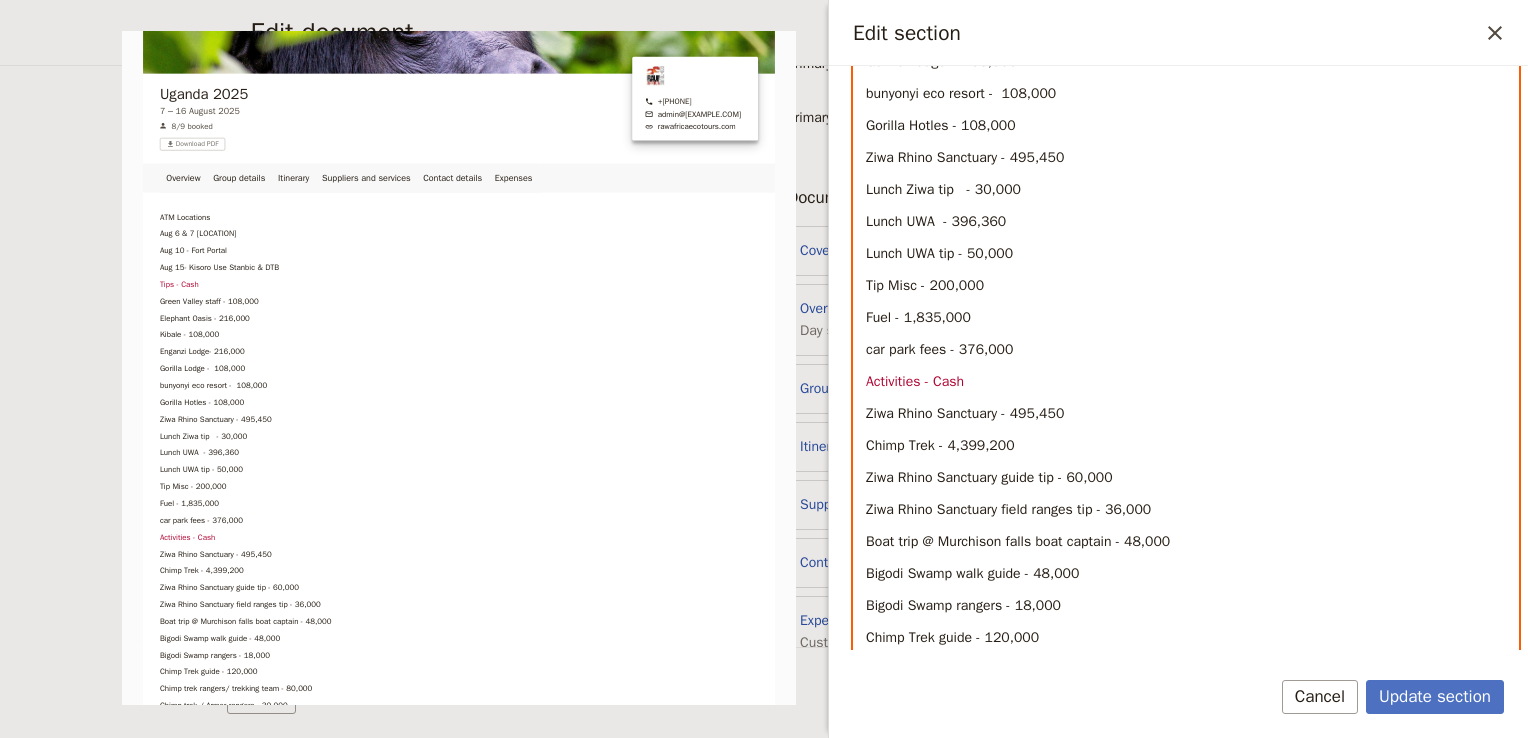 scroll, scrollTop: 1066, scrollLeft: 0, axis: vertical 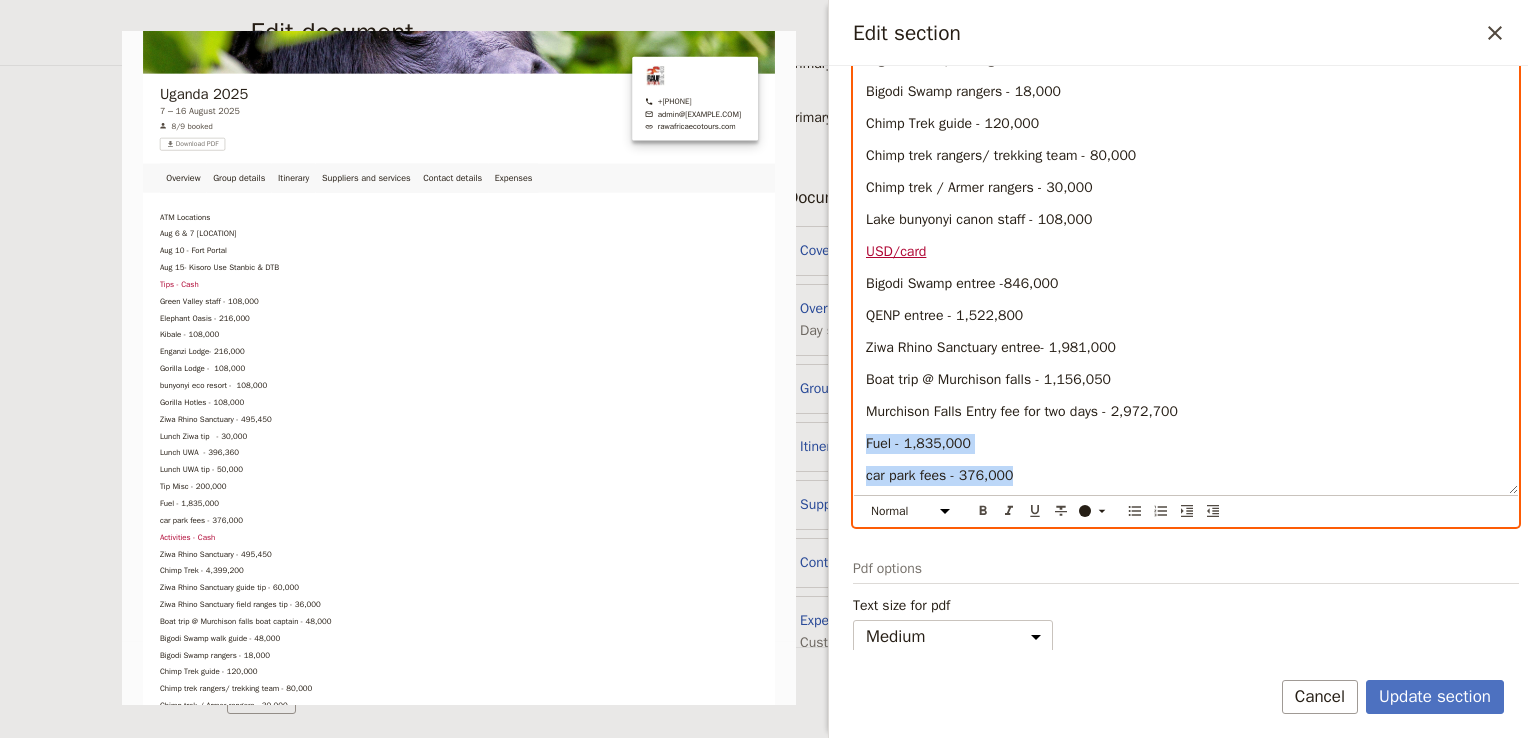 drag, startPoint x: 1030, startPoint y: 462, endPoint x: 839, endPoint y: 442, distance: 192.04427 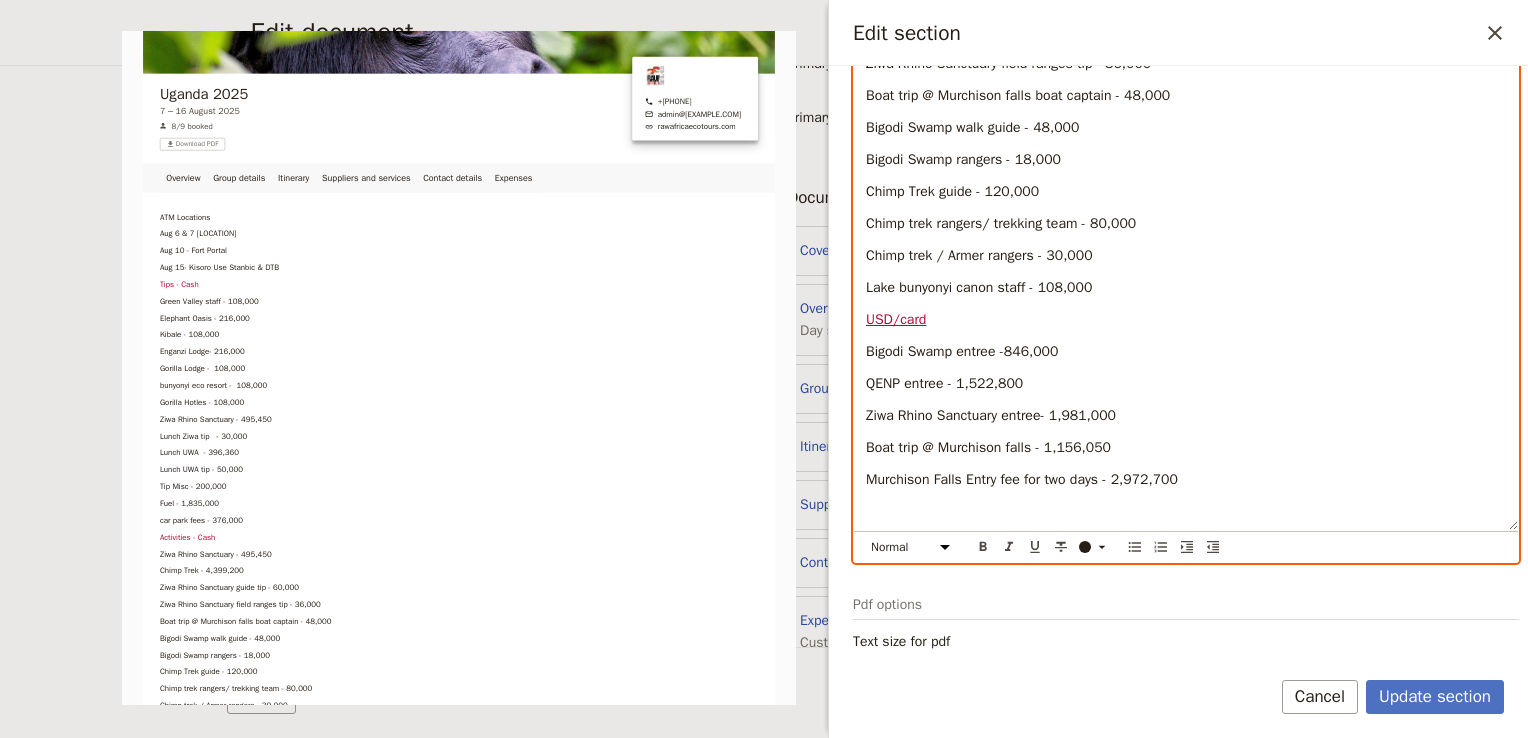 scroll, scrollTop: 698, scrollLeft: 0, axis: vertical 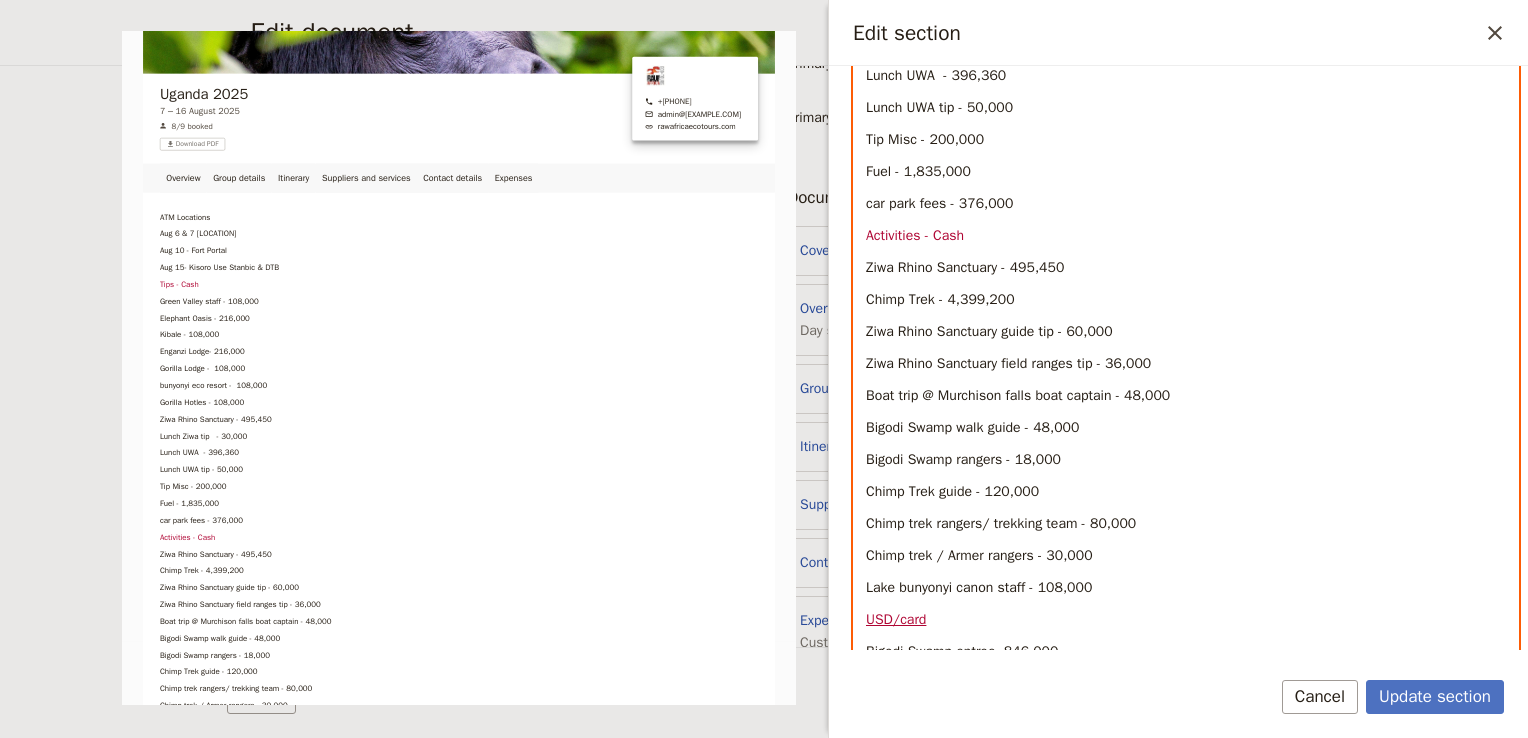 click on "car park fees - 376,000" at bounding box center (1186, 204) 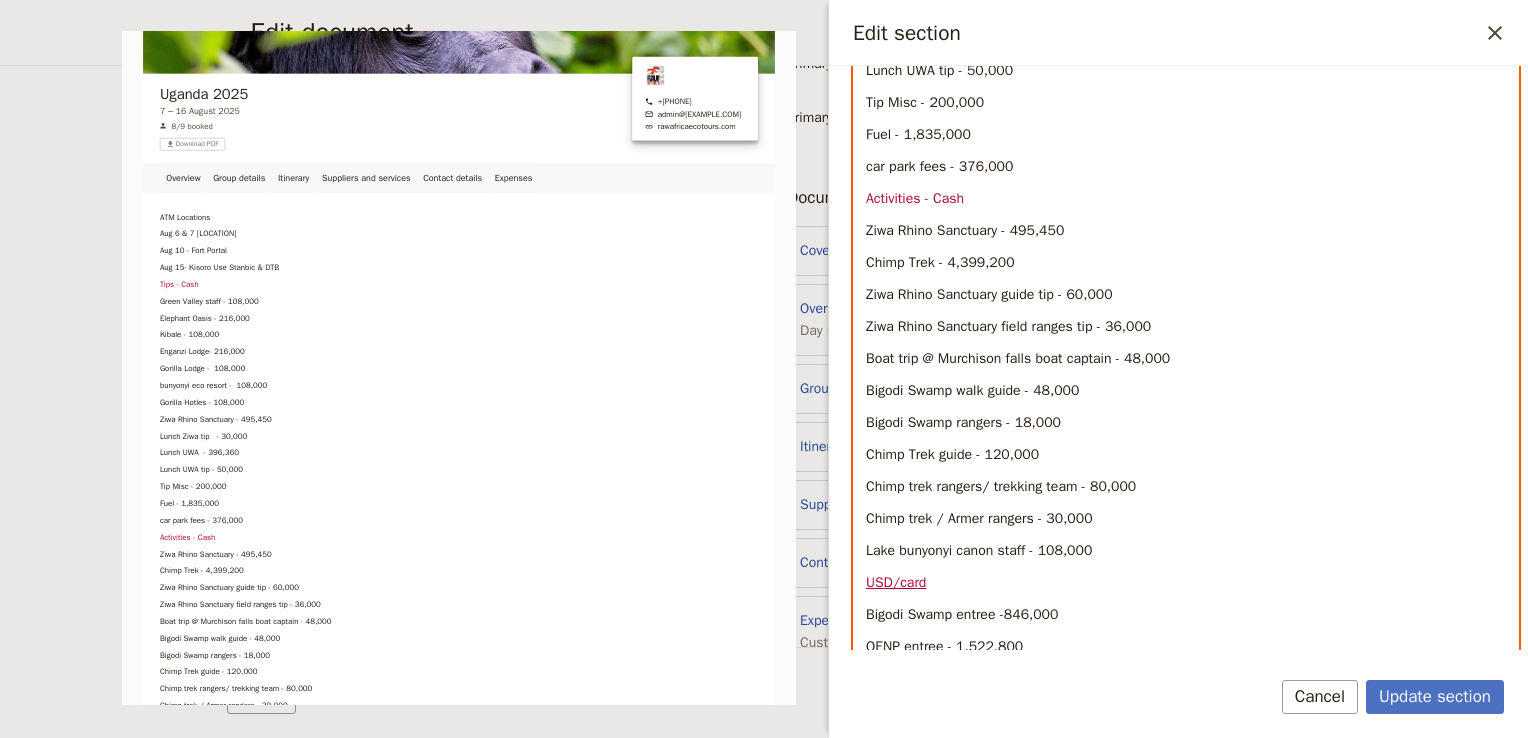 scroll, scrollTop: 734, scrollLeft: 0, axis: vertical 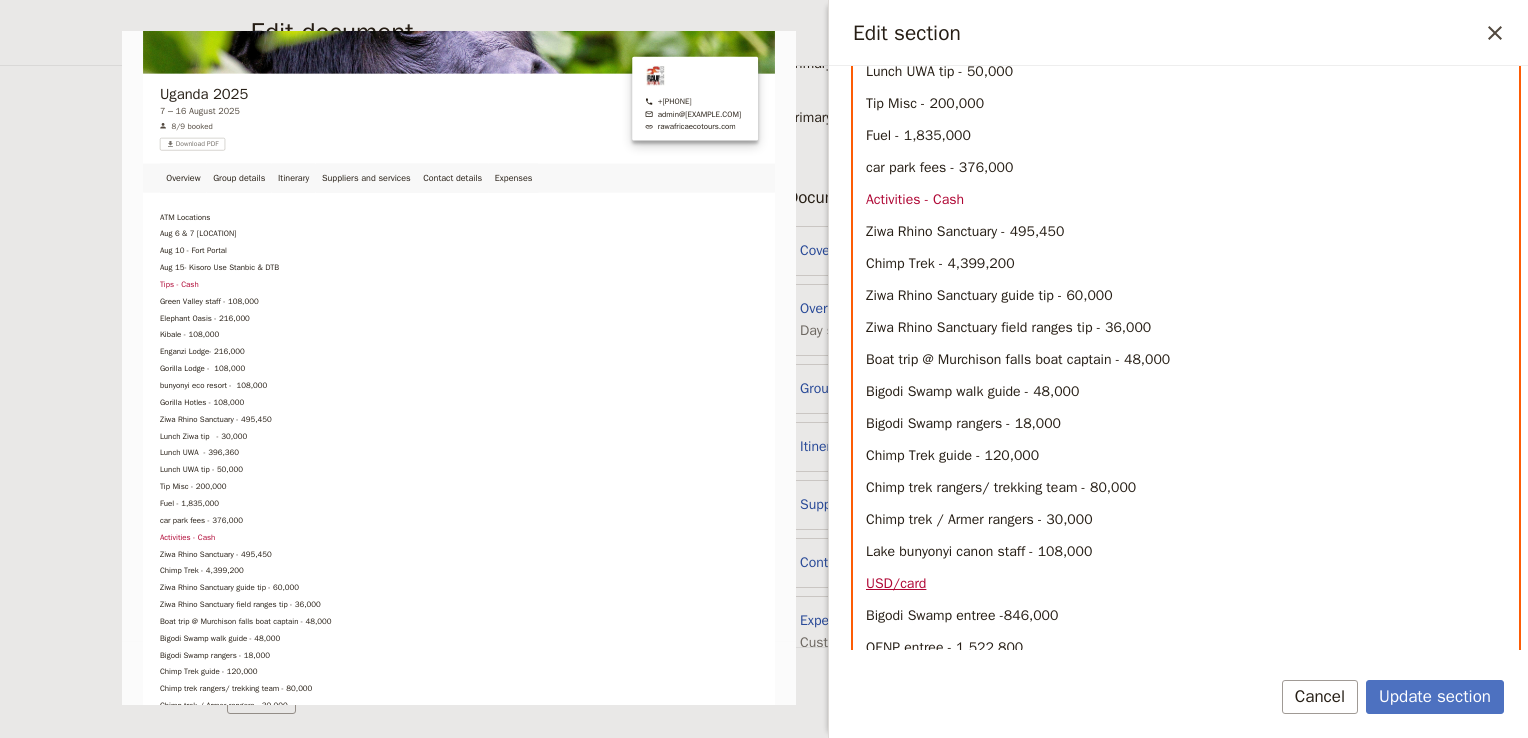 click on "Ziwa Rhino Sanctuary - 495,450" at bounding box center [965, 231] 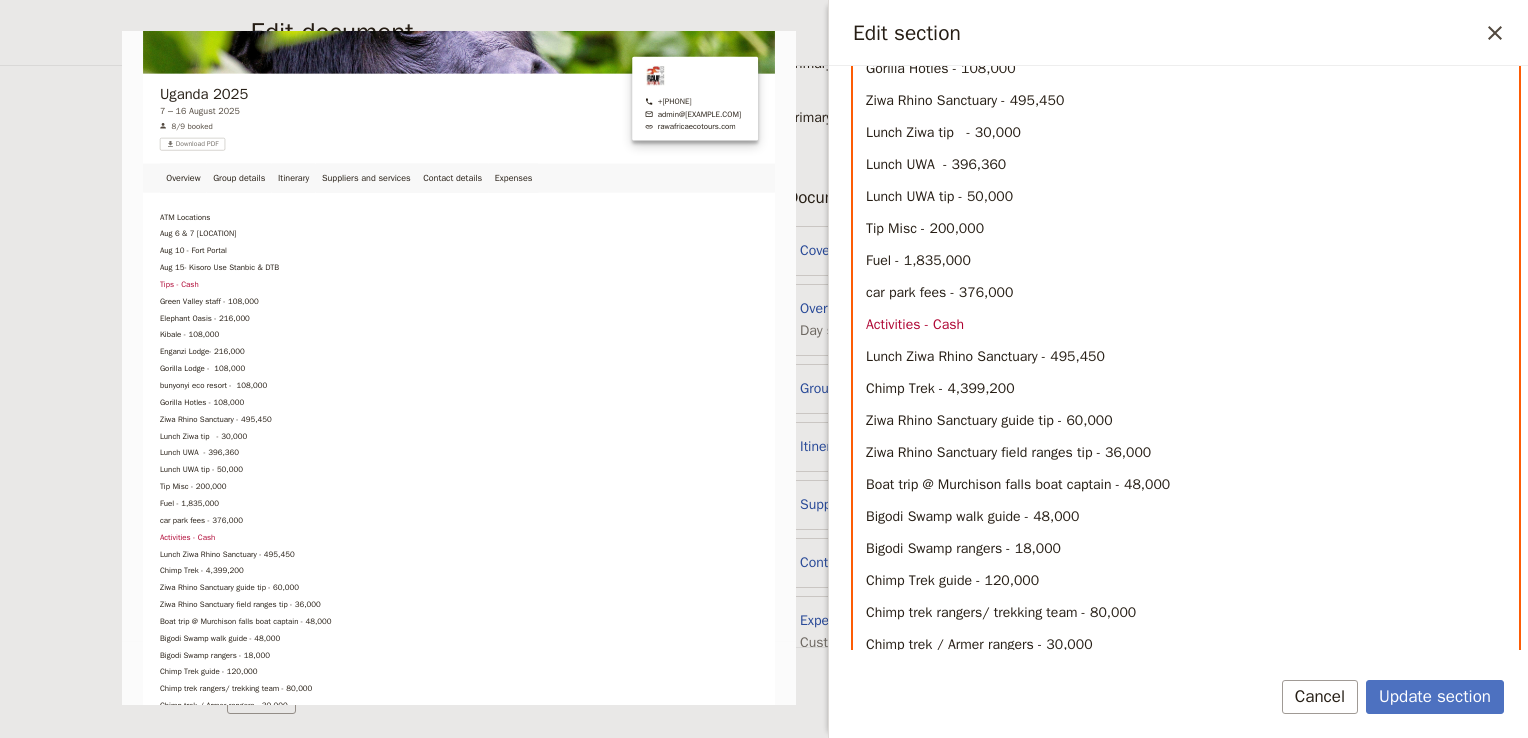 scroll, scrollTop: 434, scrollLeft: 0, axis: vertical 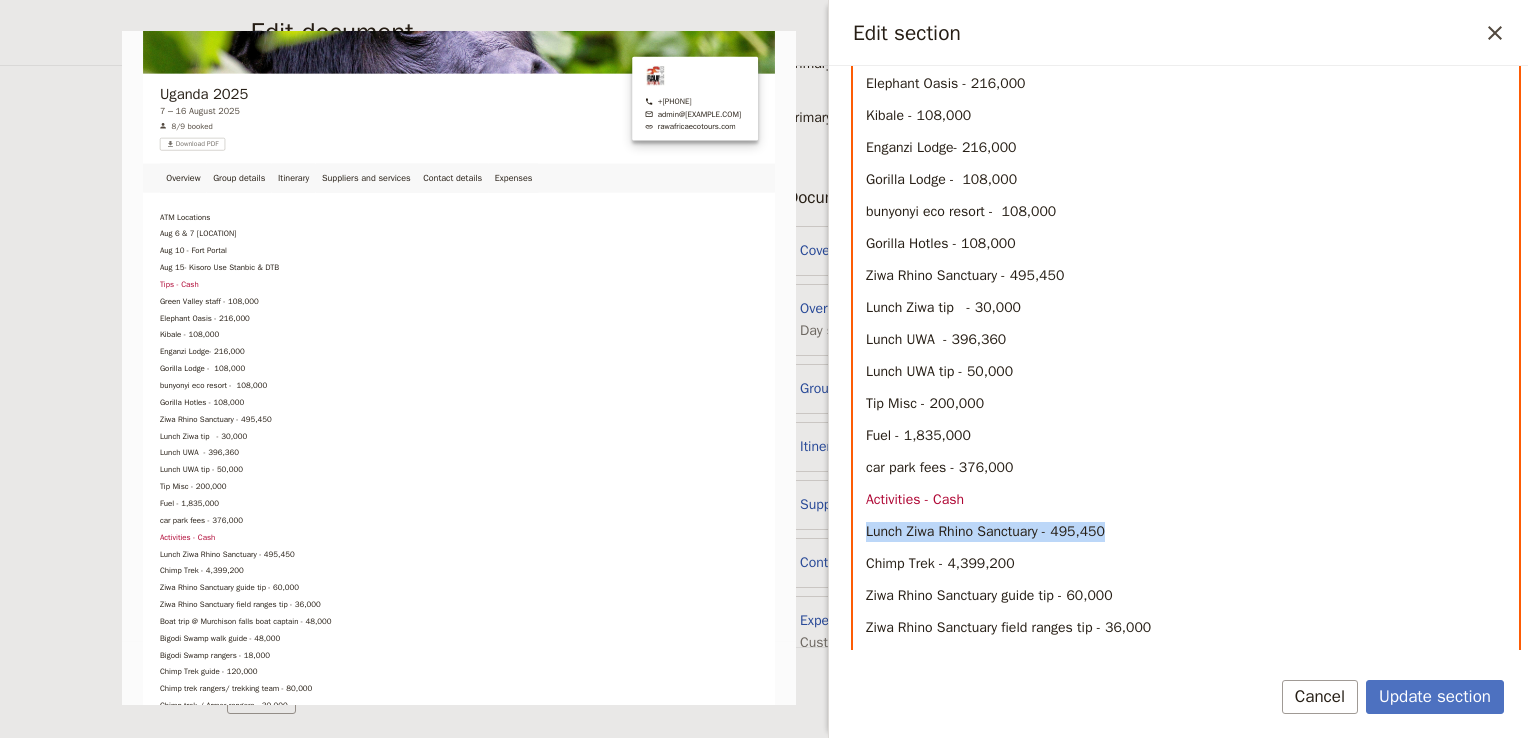 drag, startPoint x: 1106, startPoint y: 528, endPoint x: 857, endPoint y: 531, distance: 249.01807 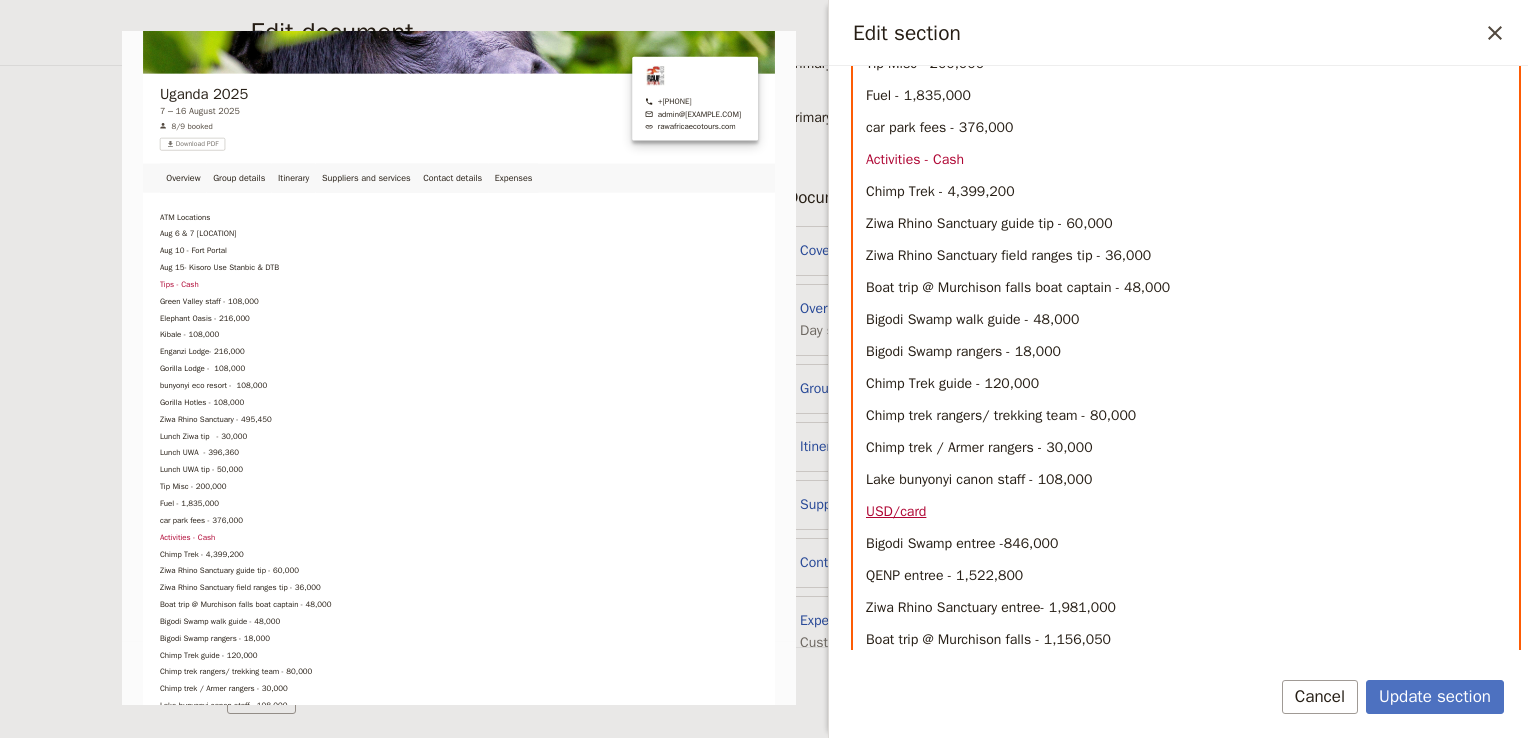 scroll, scrollTop: 773, scrollLeft: 0, axis: vertical 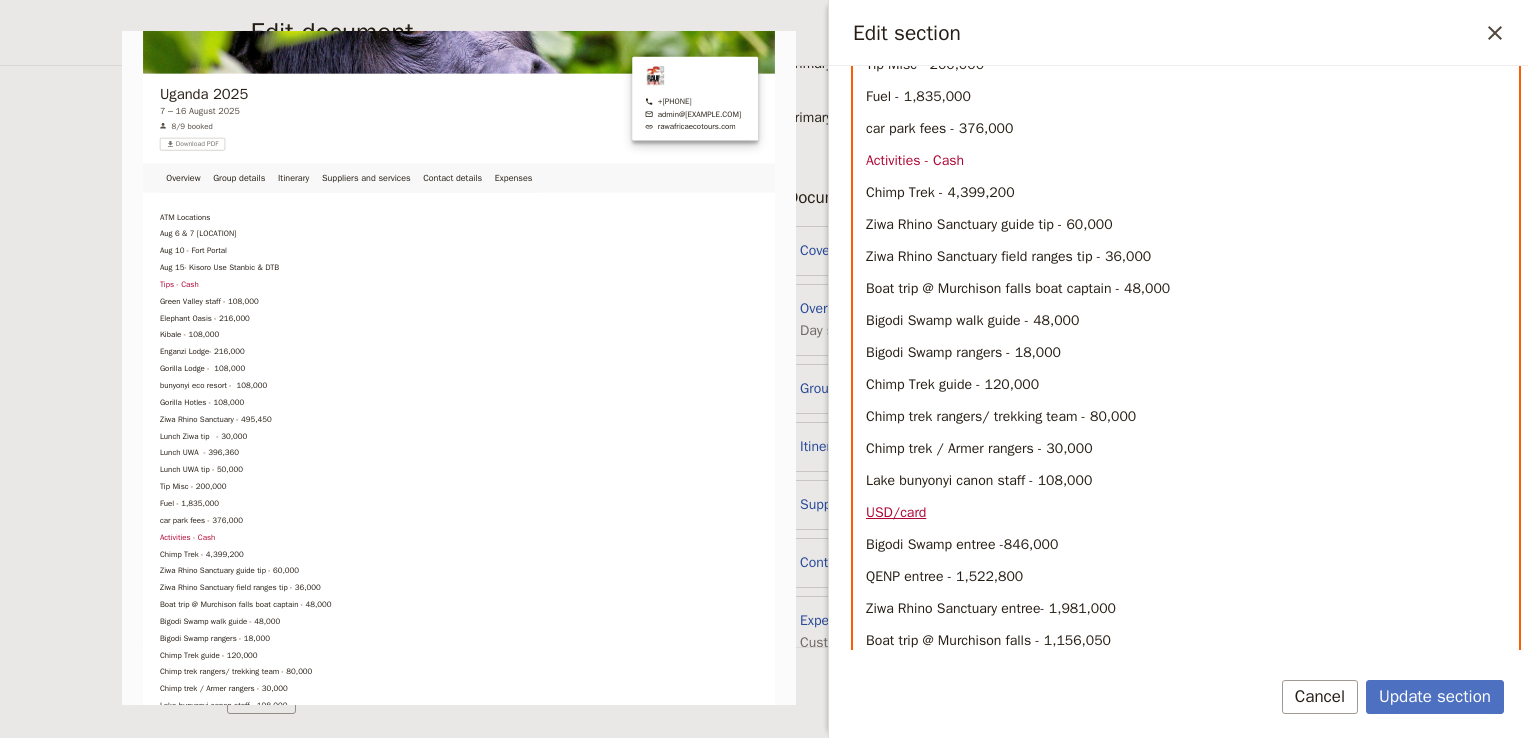 click on "car park fees - 376,000" at bounding box center [1186, 129] 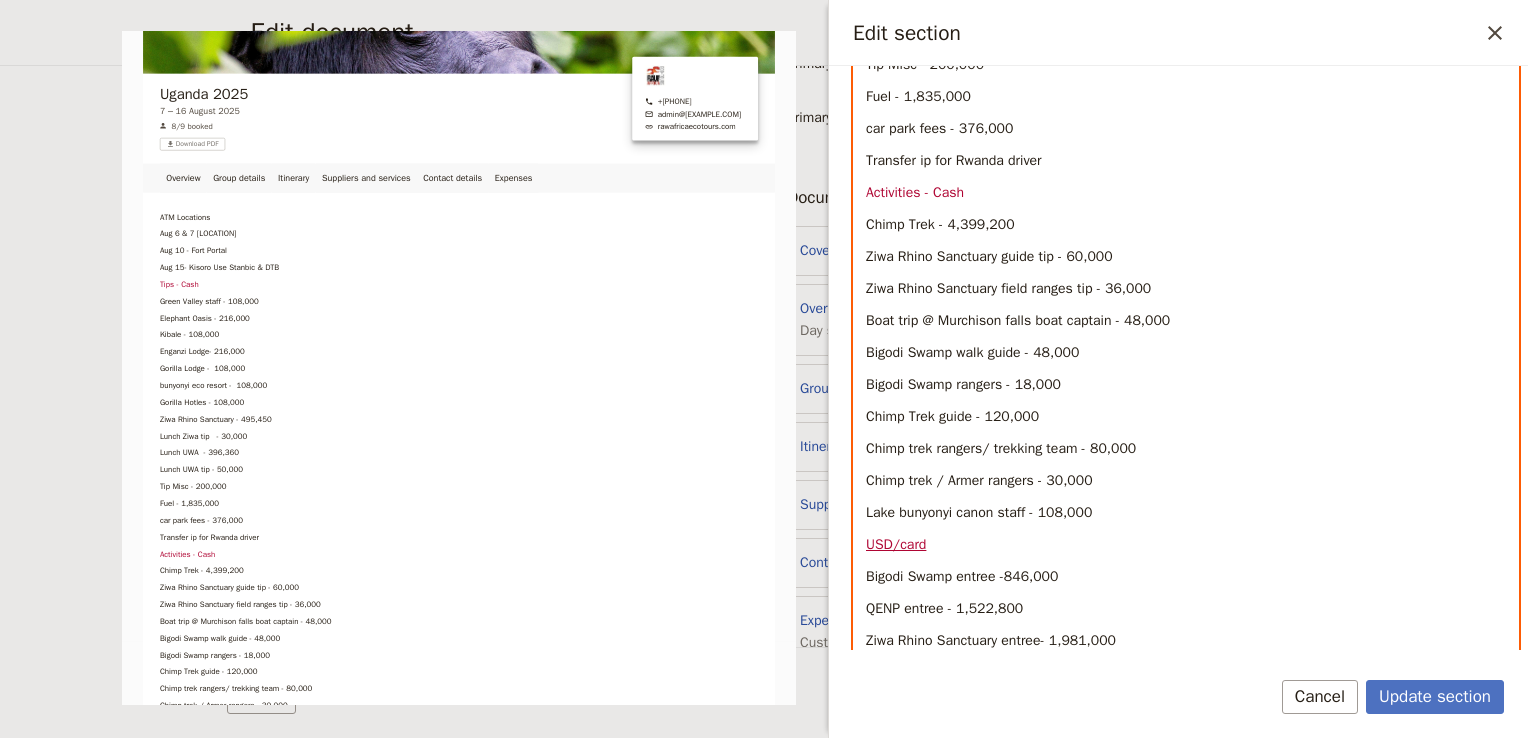 click on "Transfer ip for Rwanda driver" at bounding box center [1186, 161] 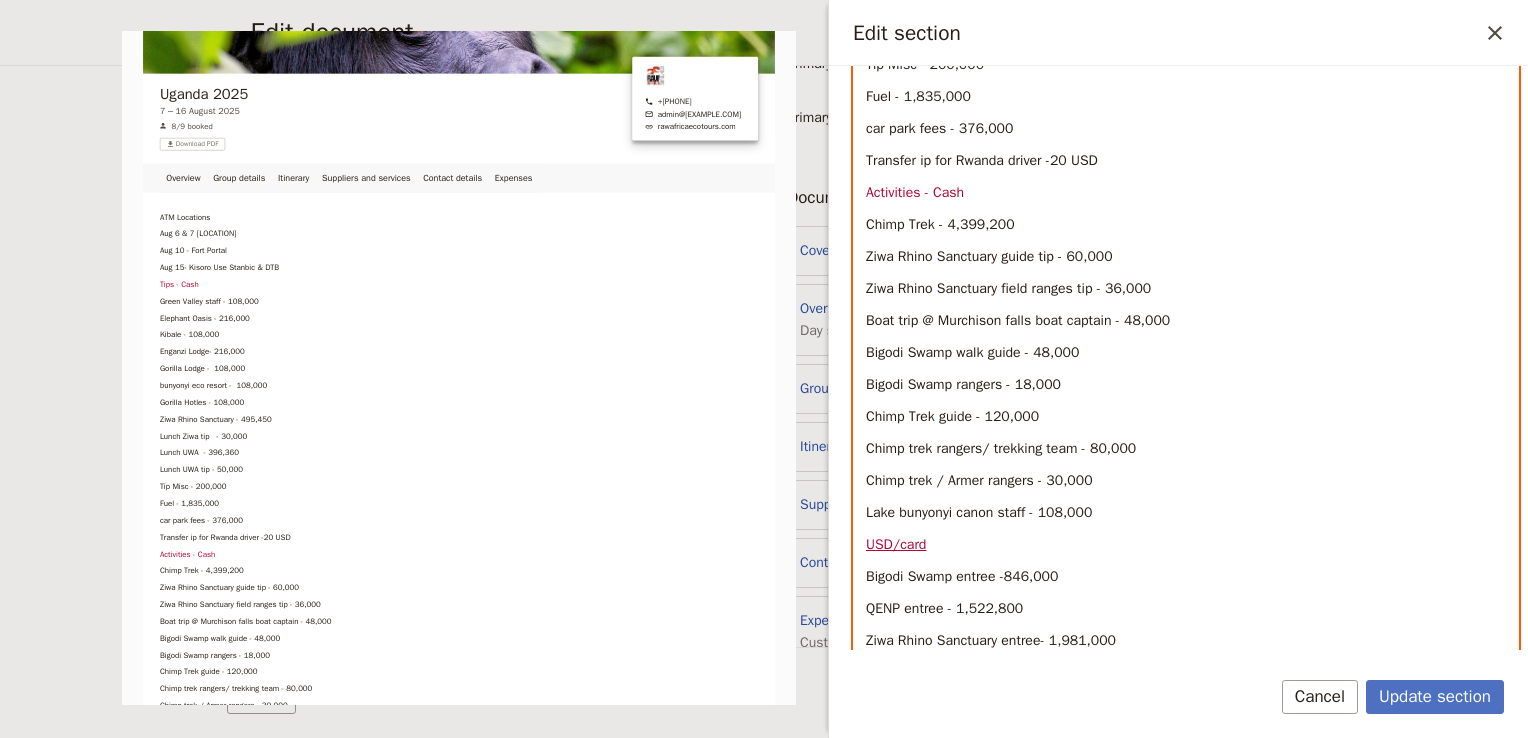 click on "Transfer ip for Rwanda driver -20 USD" at bounding box center [982, 160] 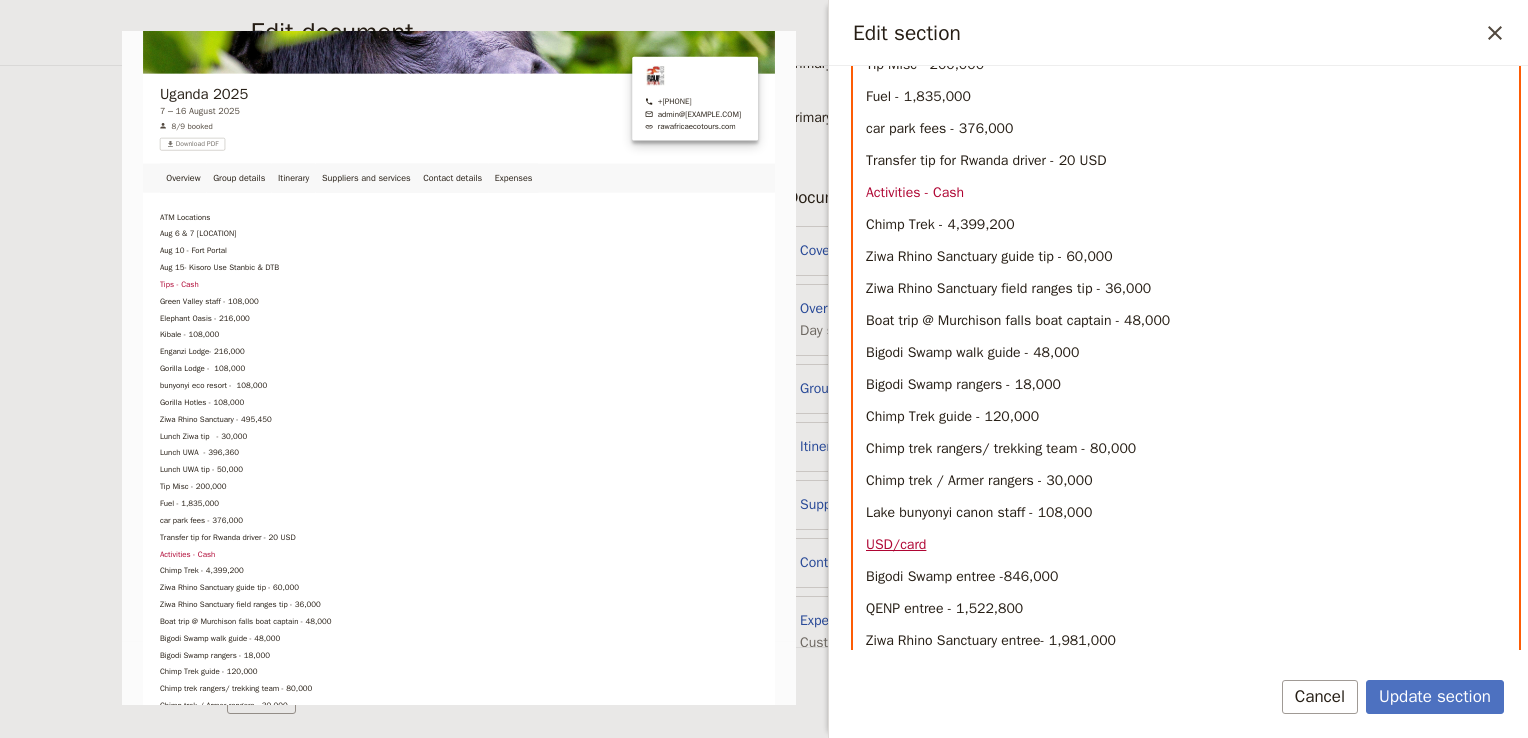 click on "Activities - Cash" at bounding box center [1186, 193] 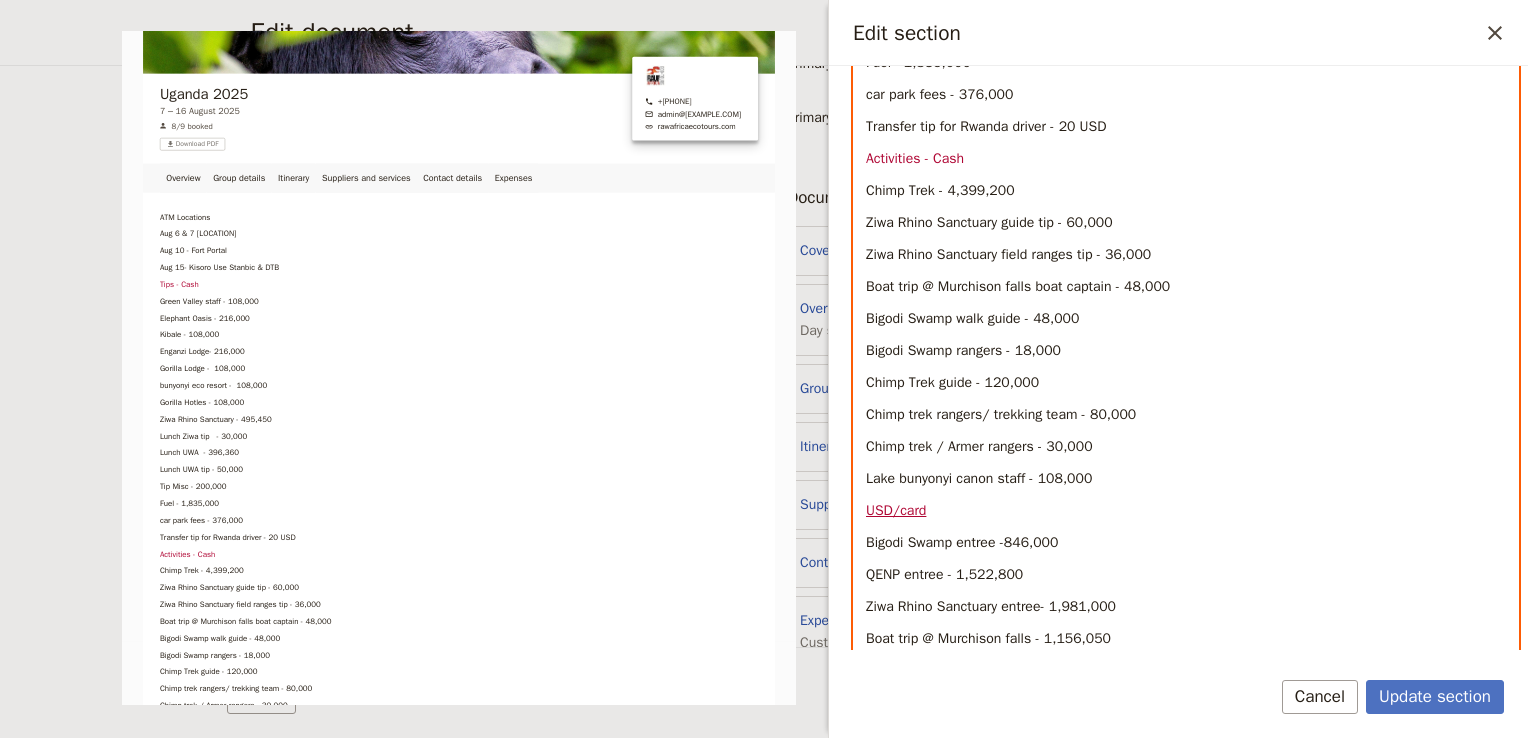 scroll, scrollTop: 812, scrollLeft: 0, axis: vertical 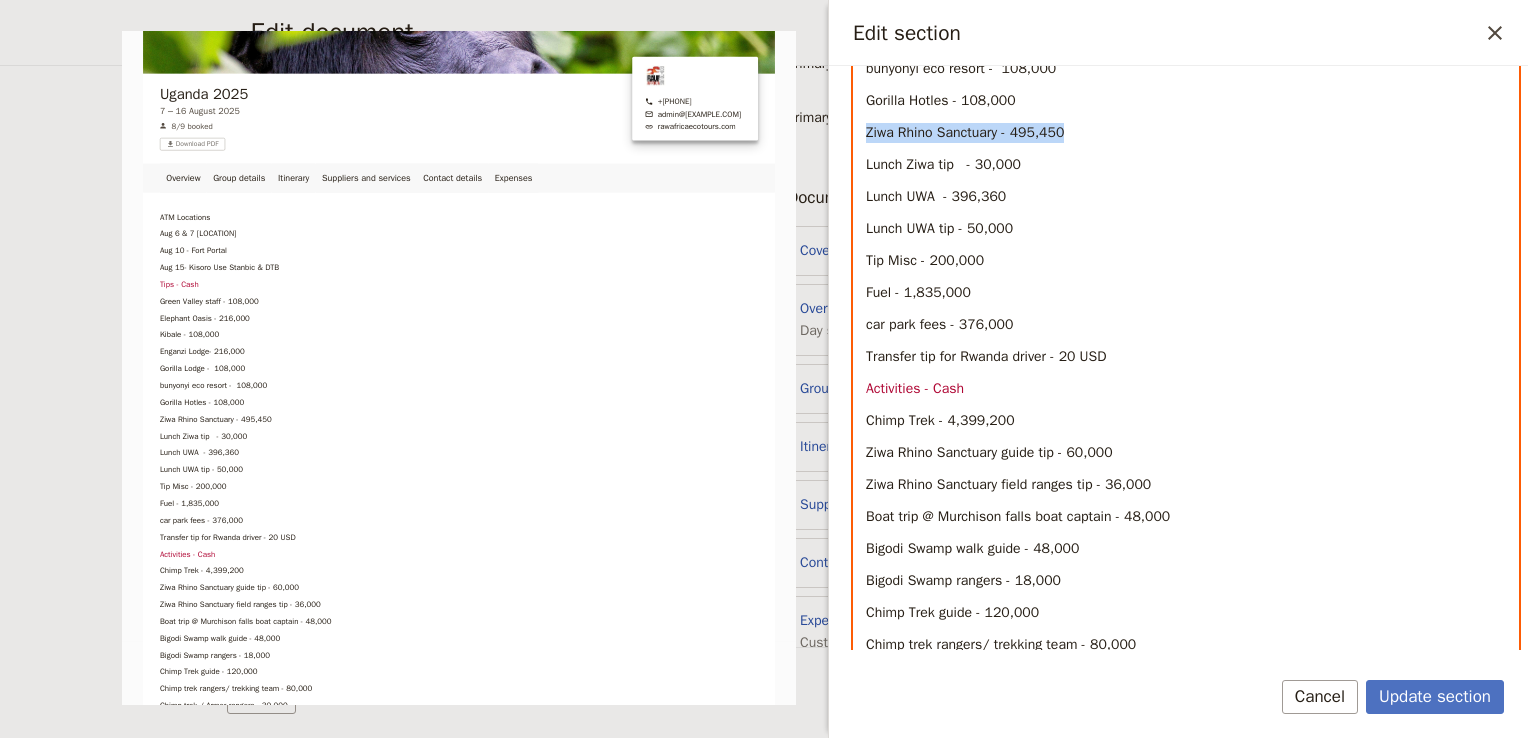 drag, startPoint x: 1086, startPoint y: 126, endPoint x: 860, endPoint y: 130, distance: 226.0354 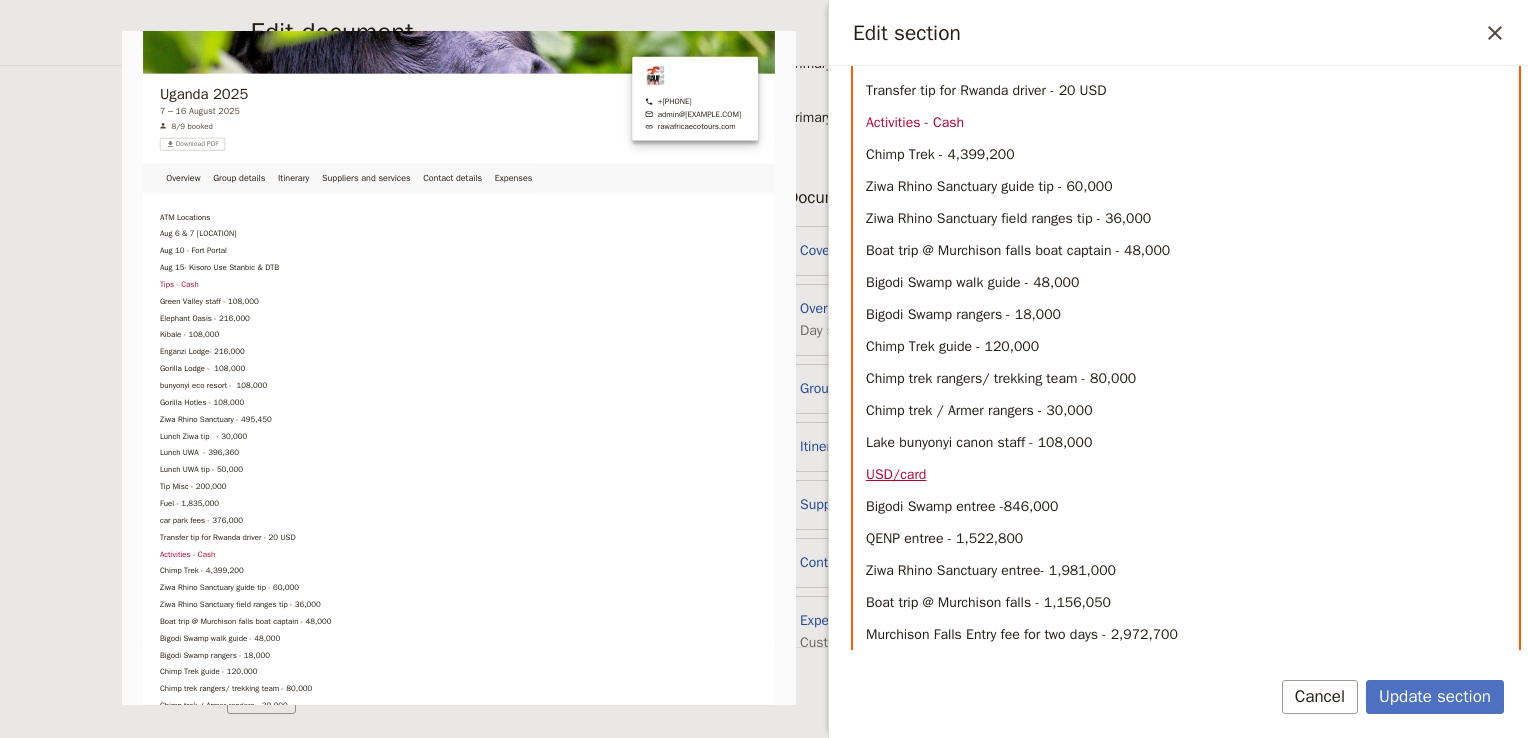 scroll, scrollTop: 844, scrollLeft: 0, axis: vertical 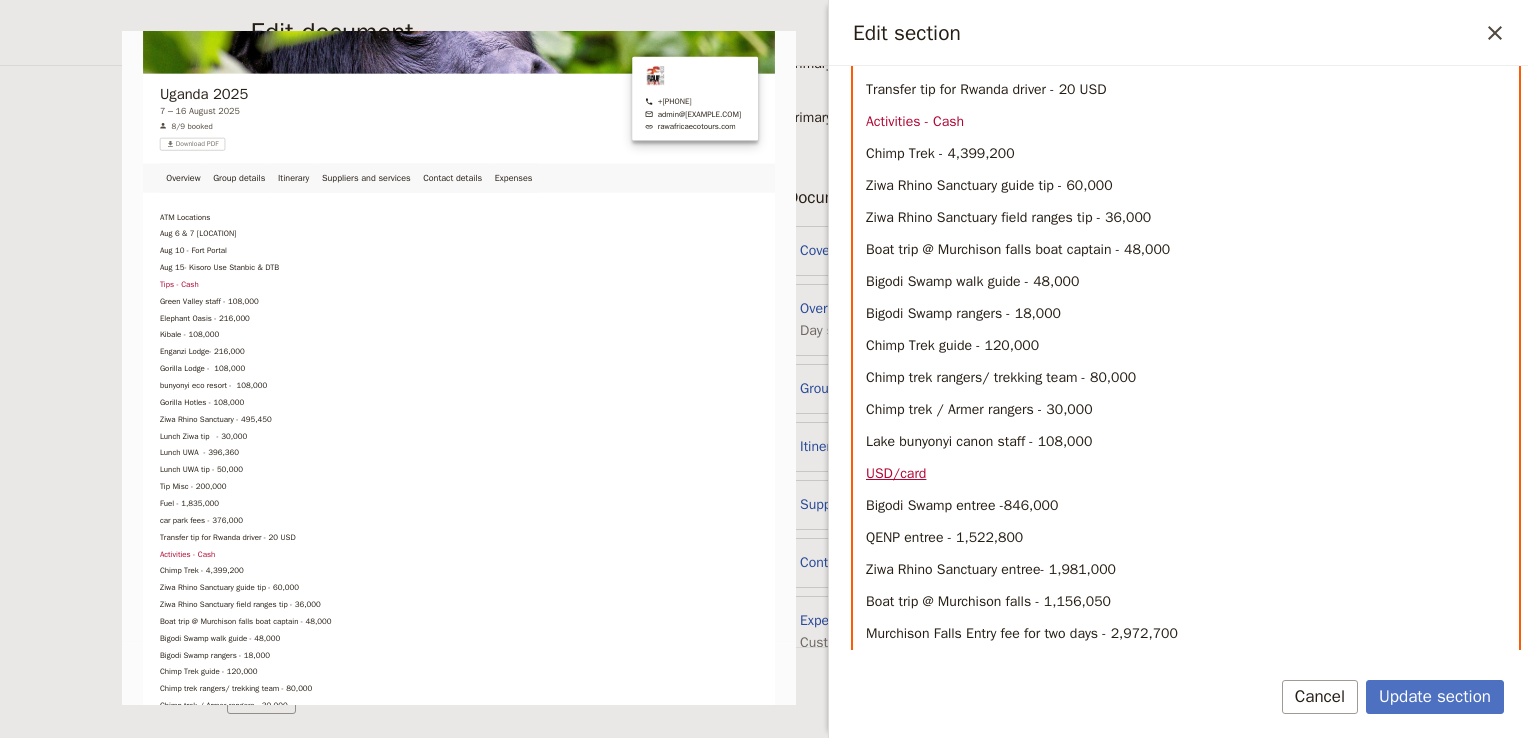 click on "Bigodi Swamp entree -846,000" at bounding box center [962, 505] 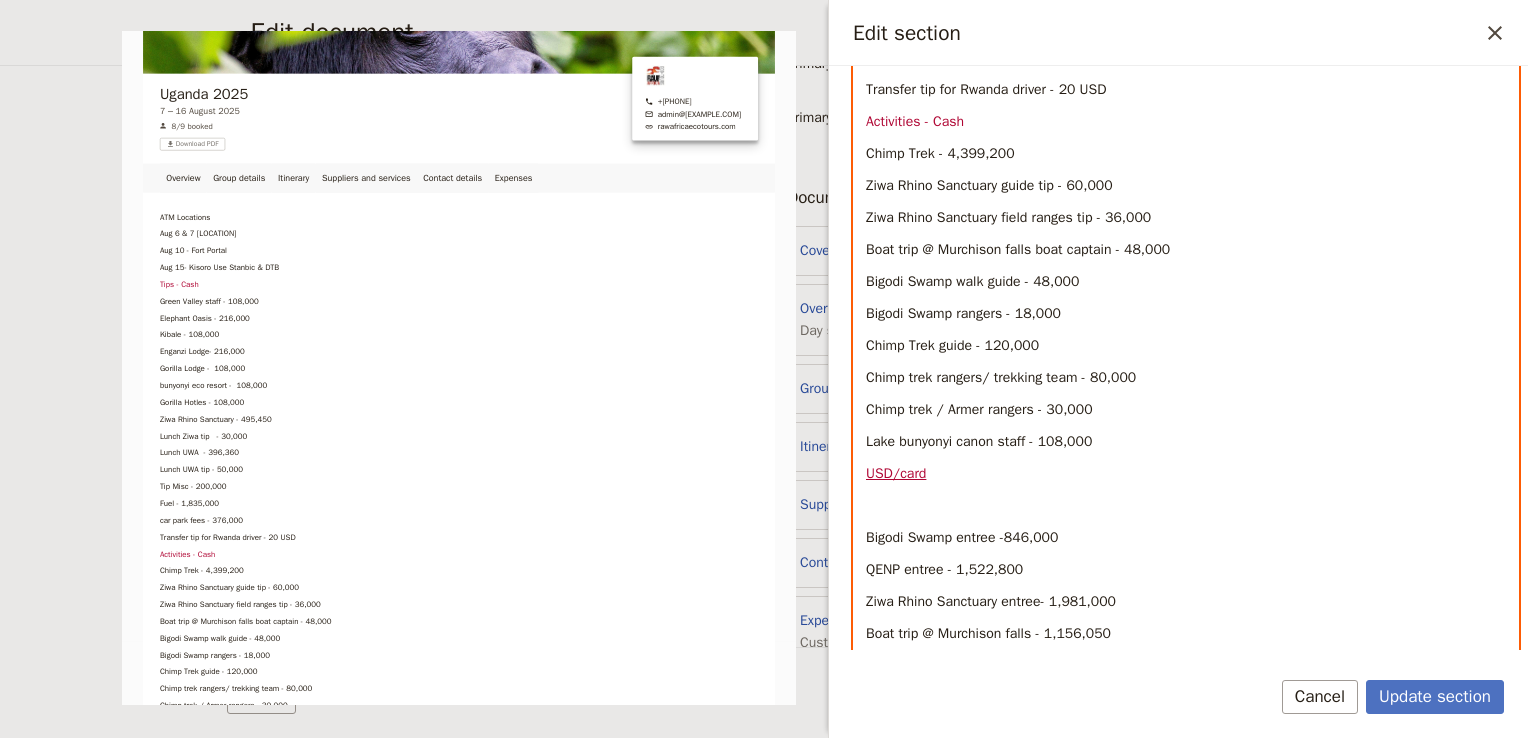 click at bounding box center (1186, 506) 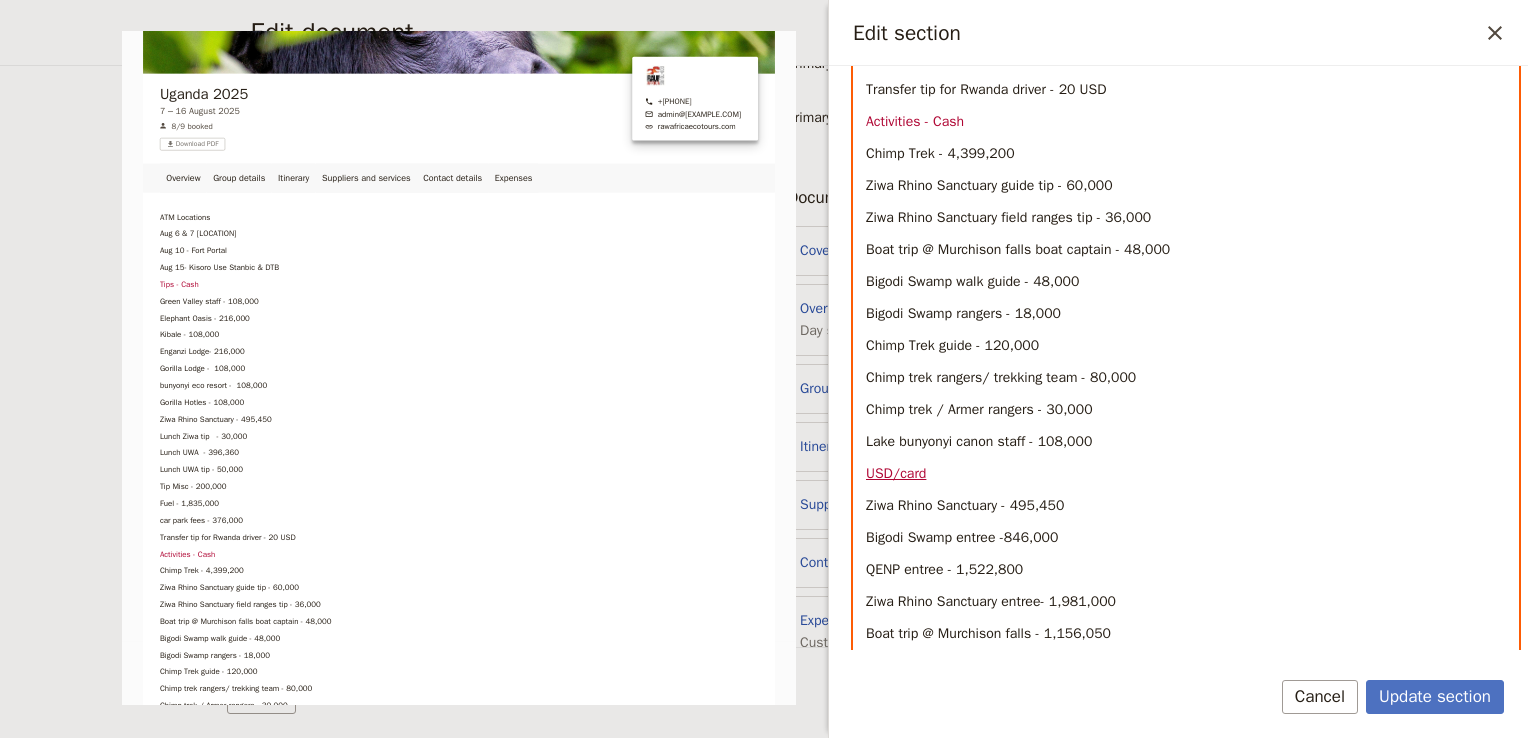 click on "Ziwa Rhino Sanctuary - 495,450" at bounding box center [965, 505] 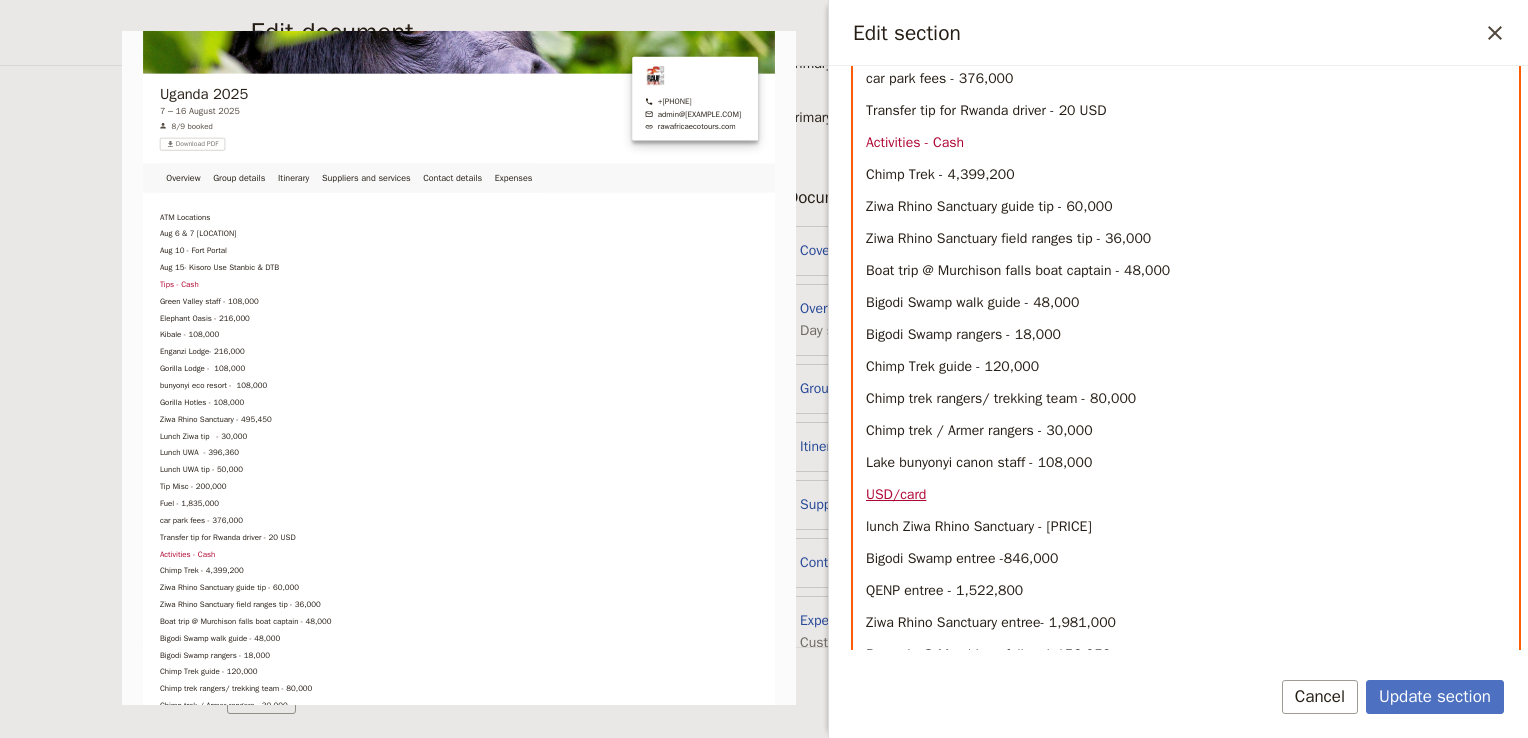 scroll, scrollTop: 824, scrollLeft: 0, axis: vertical 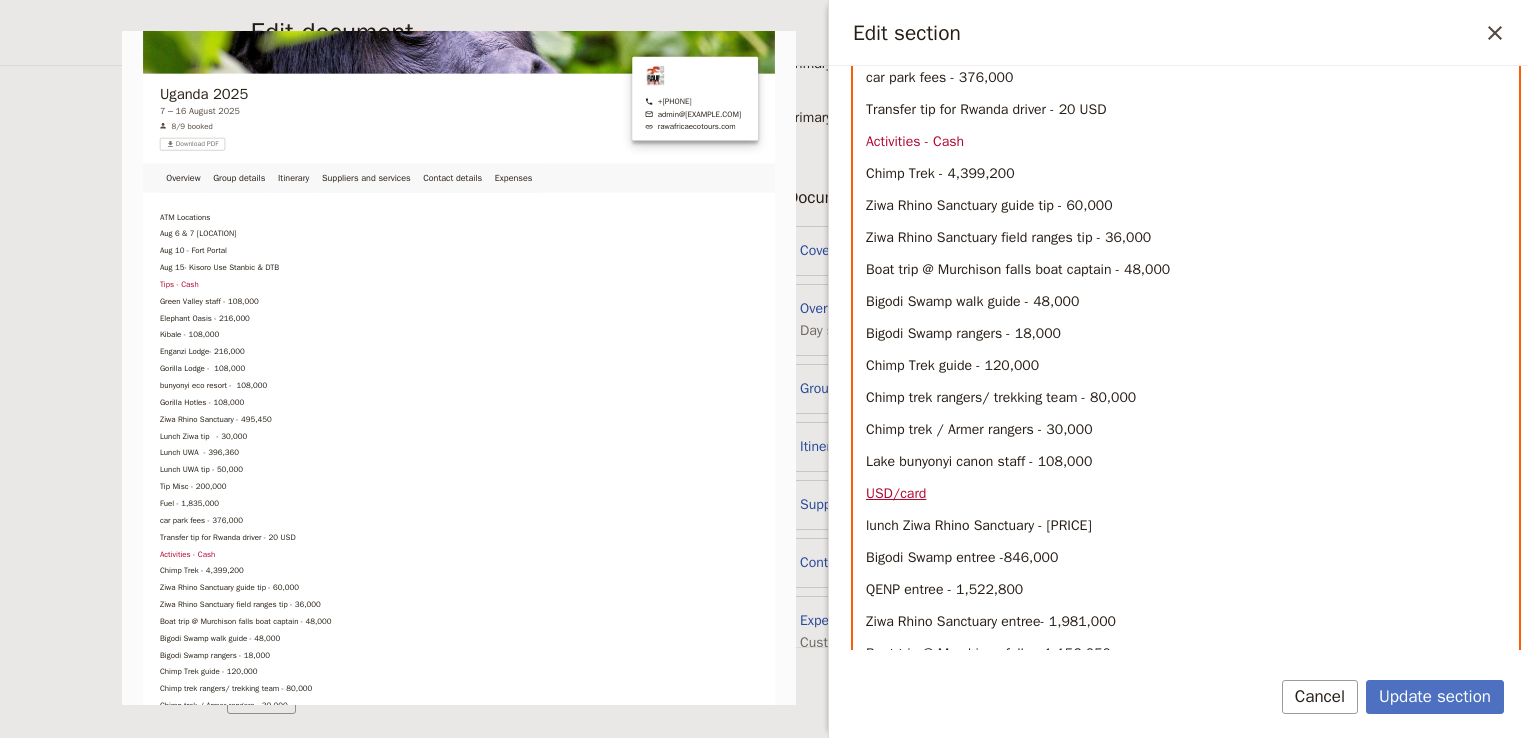 click on "lunch Ziwa Rhino Sanctuary - [PRICE]" at bounding box center (979, 525) 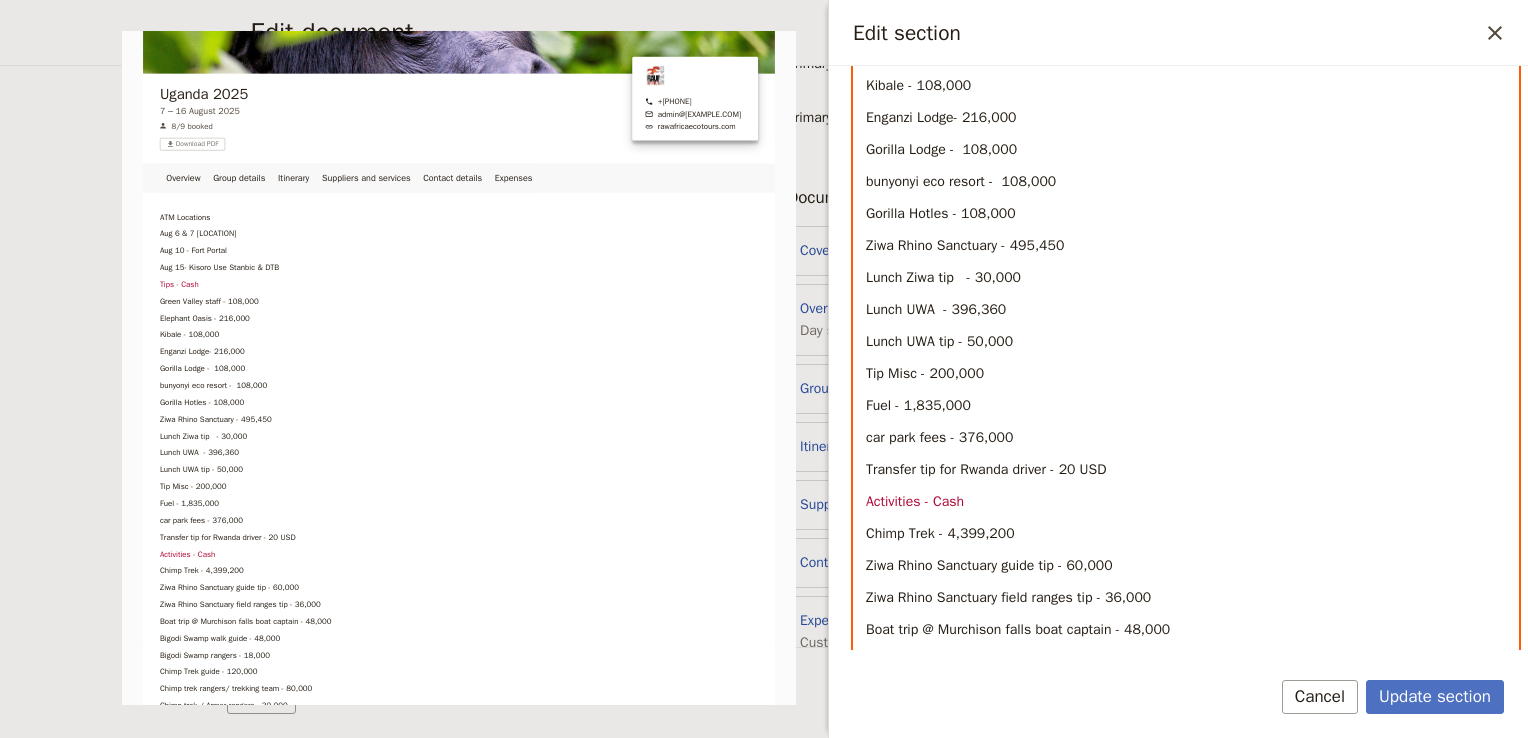 scroll, scrollTop: 446, scrollLeft: 0, axis: vertical 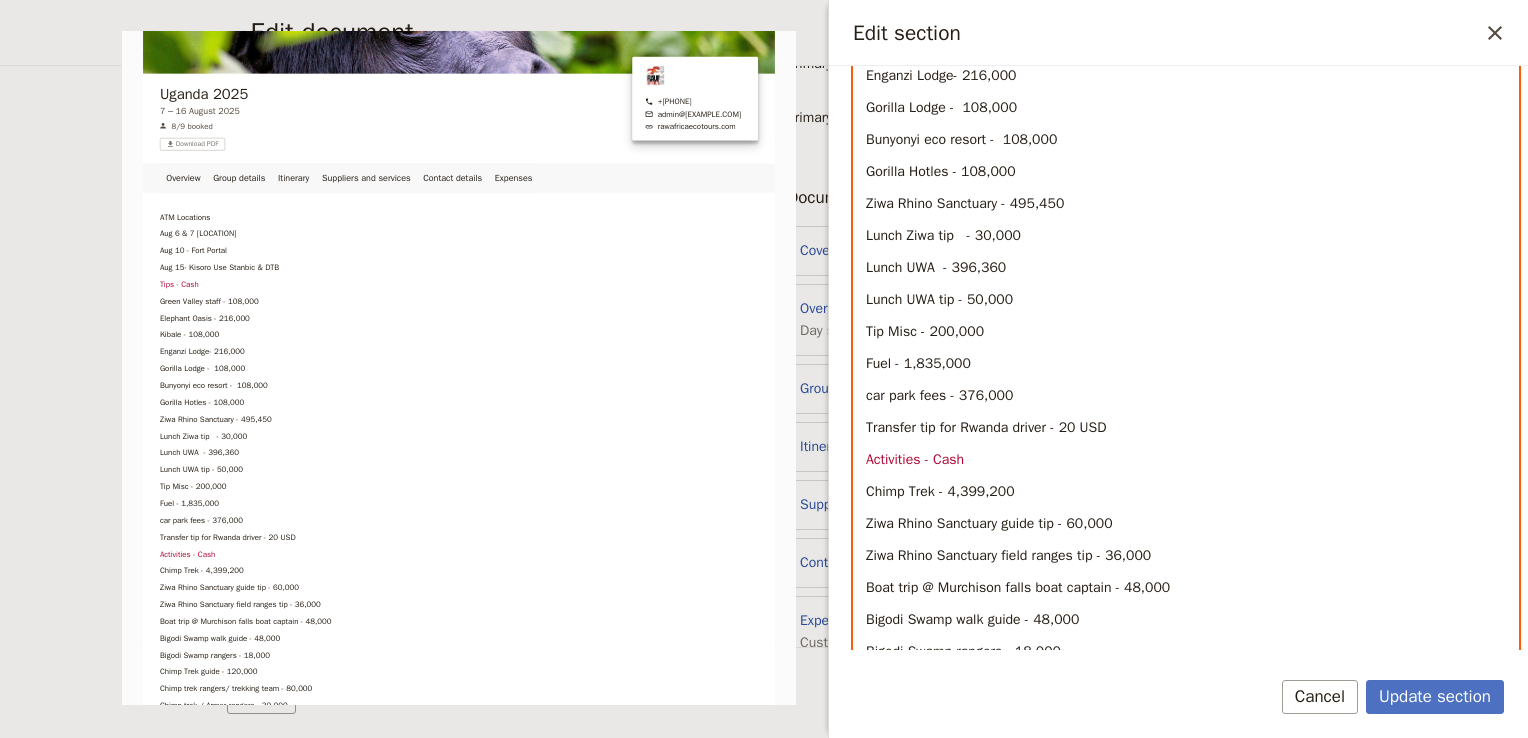 click on "car park fees - 376,000" at bounding box center [1186, 396] 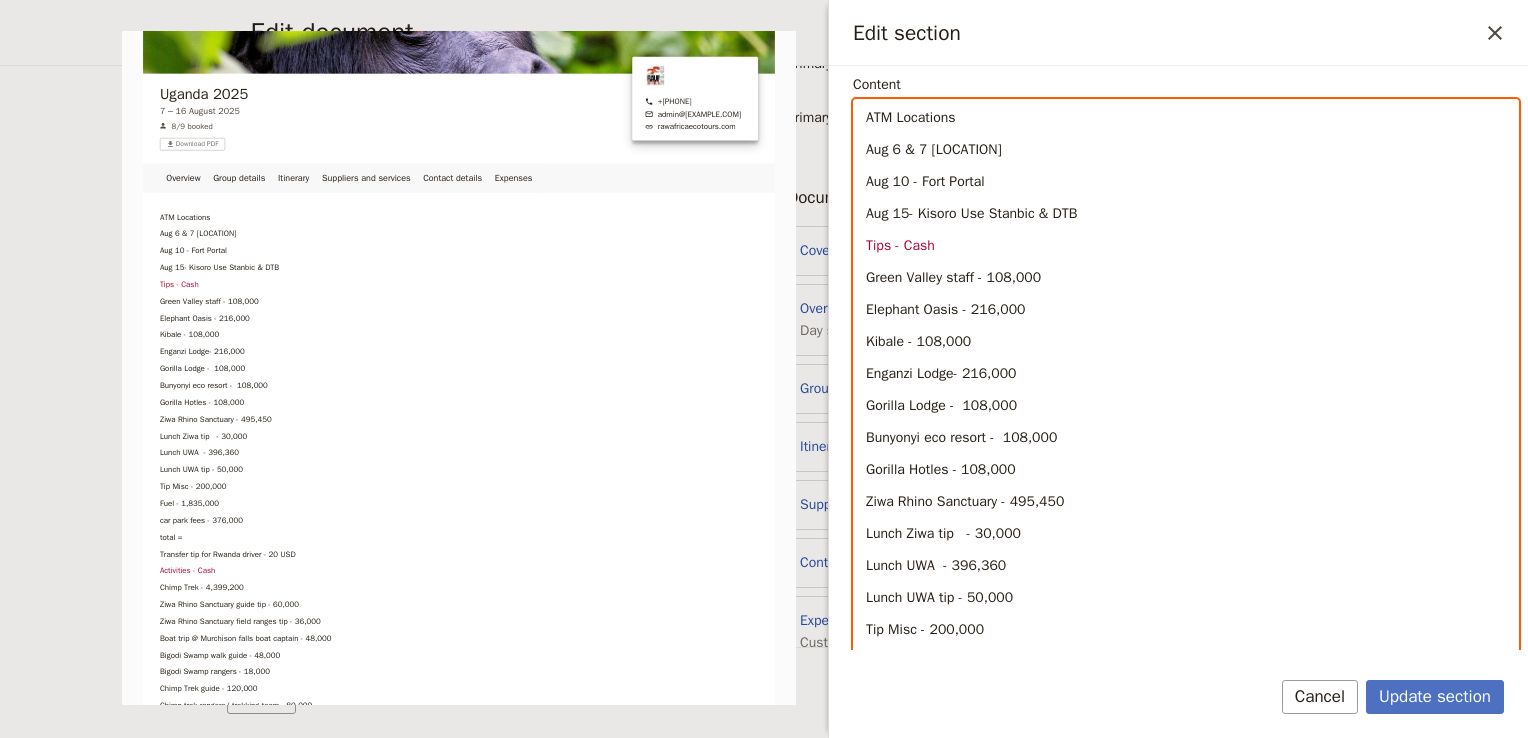 scroll, scrollTop: 206, scrollLeft: 0, axis: vertical 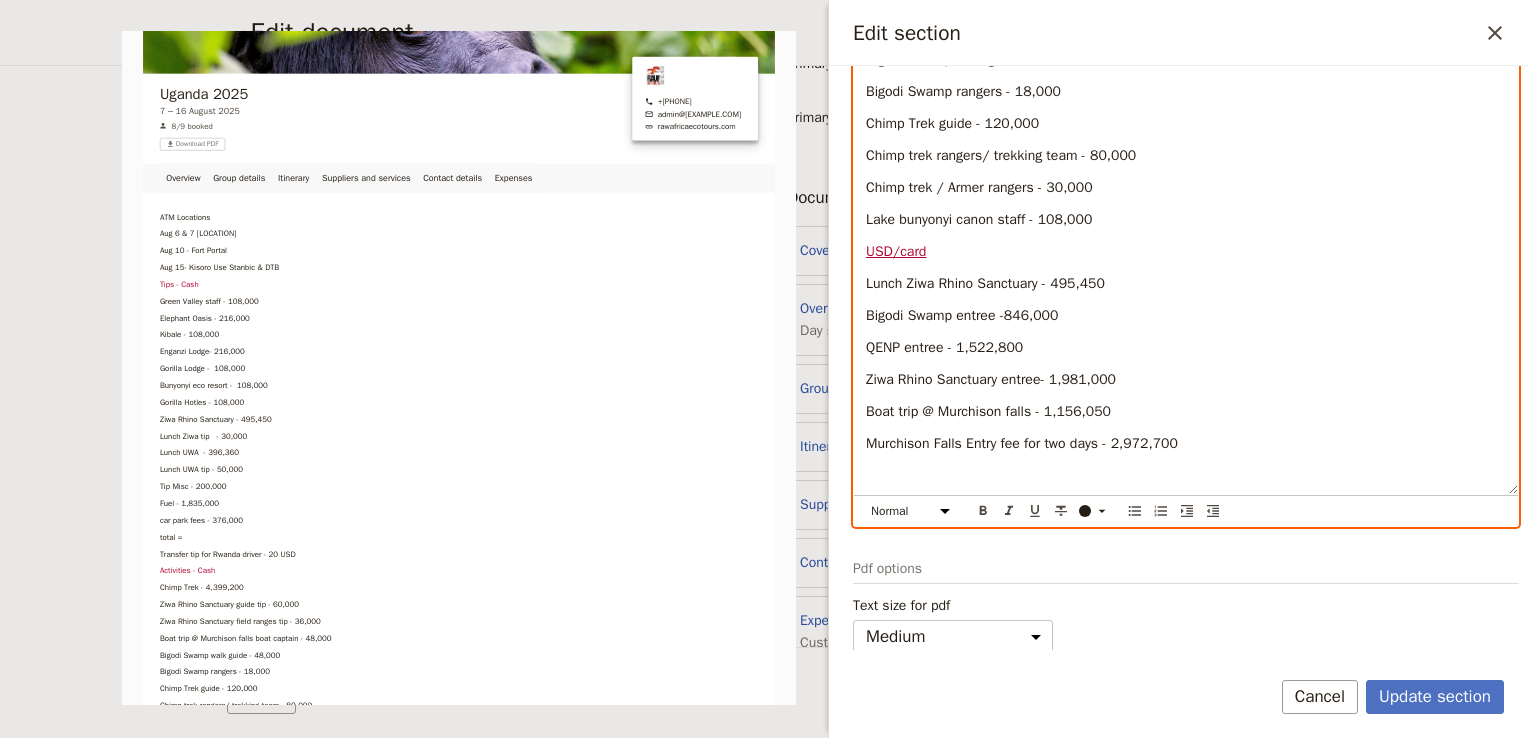 click on "Murchison Falls Entry fee for two days - 2,972,700" at bounding box center (1186, 444) 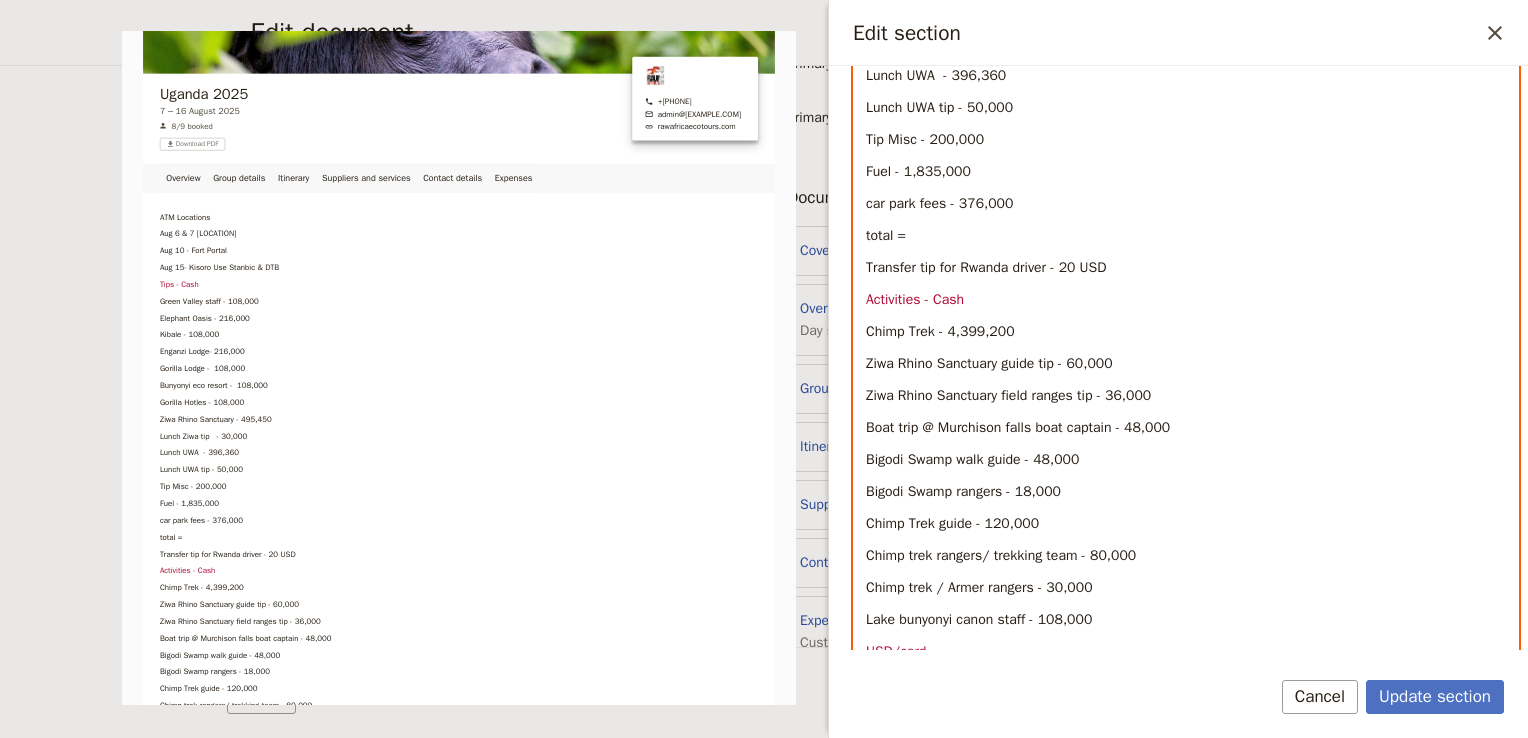 scroll, scrollTop: 498, scrollLeft: 0, axis: vertical 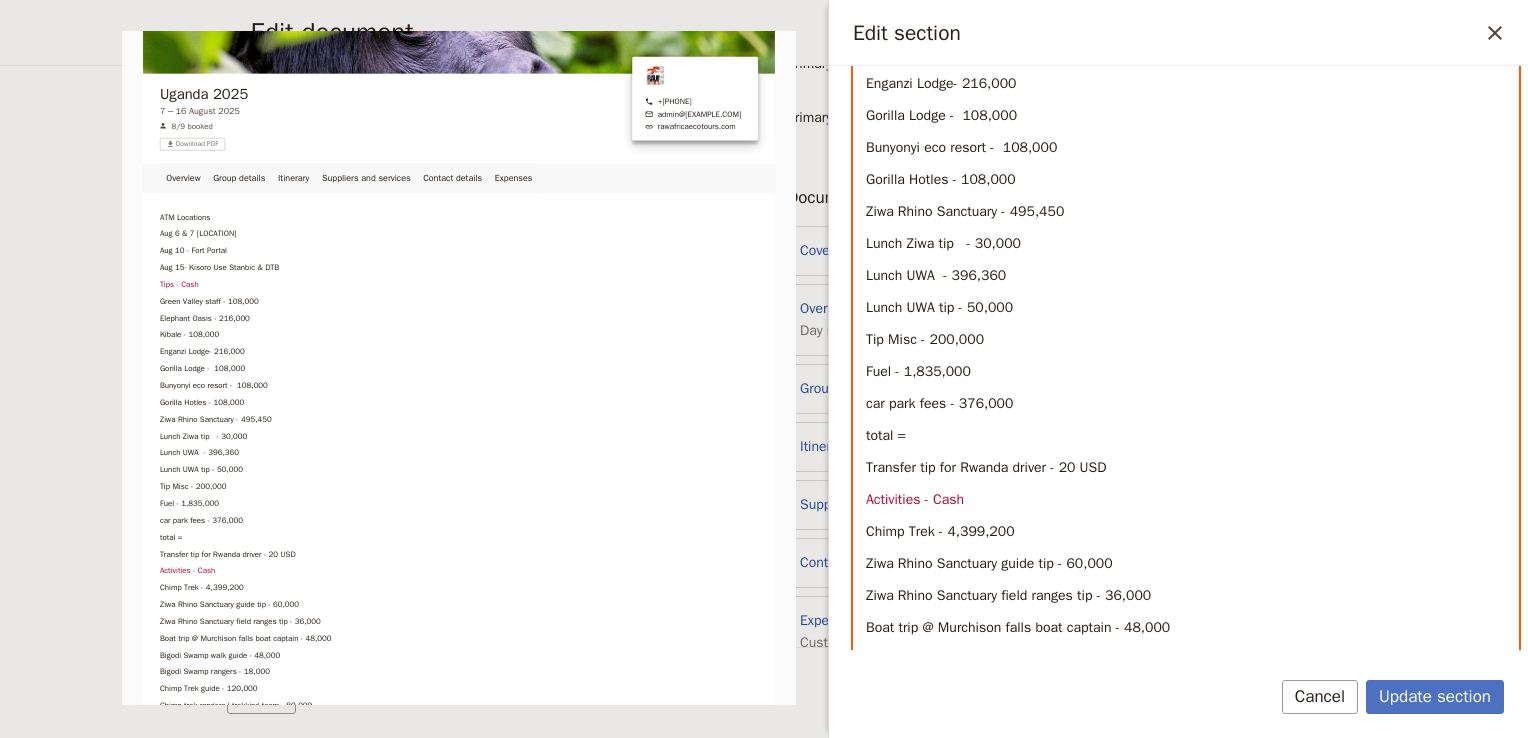 click on "total =" at bounding box center (1186, 436) 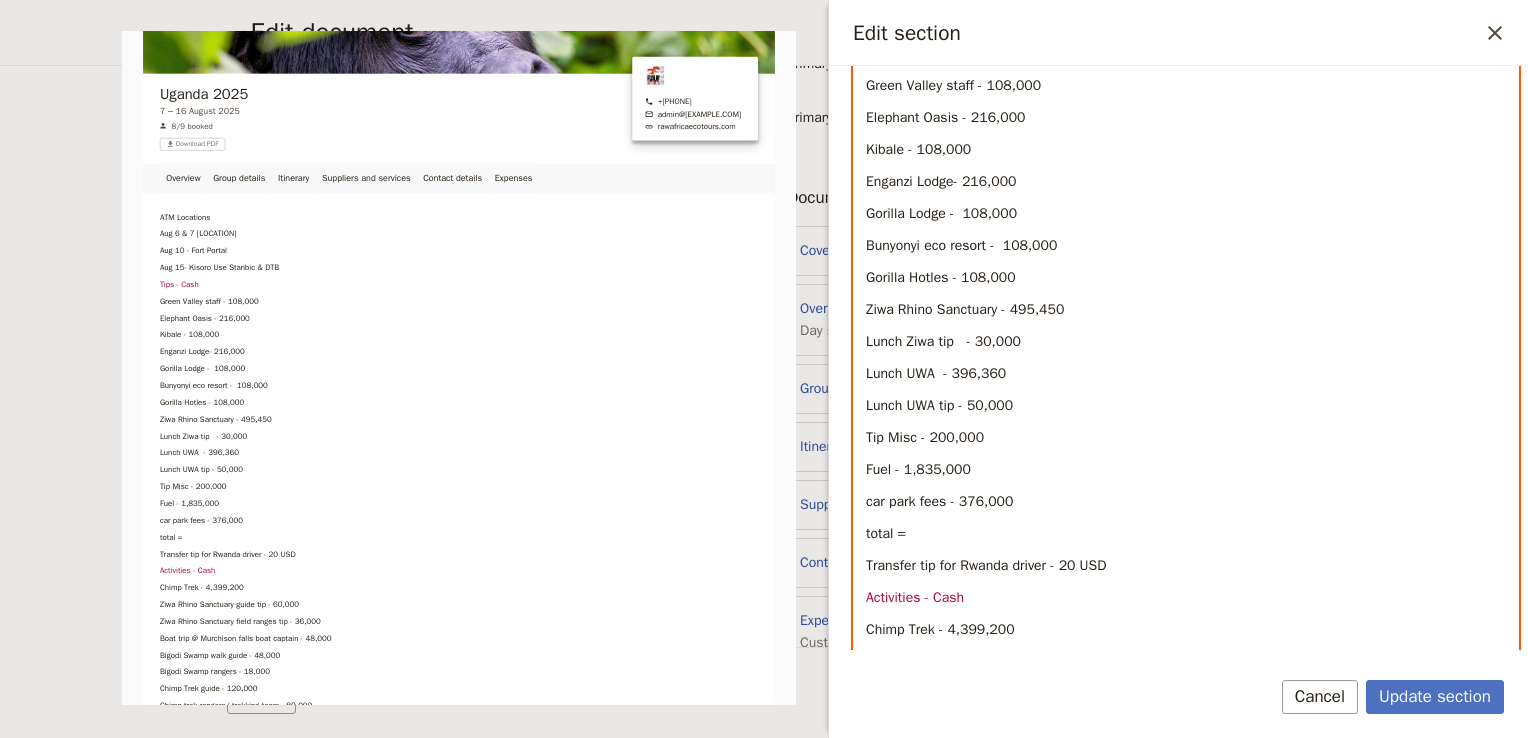 scroll, scrollTop: 200, scrollLeft: 0, axis: vertical 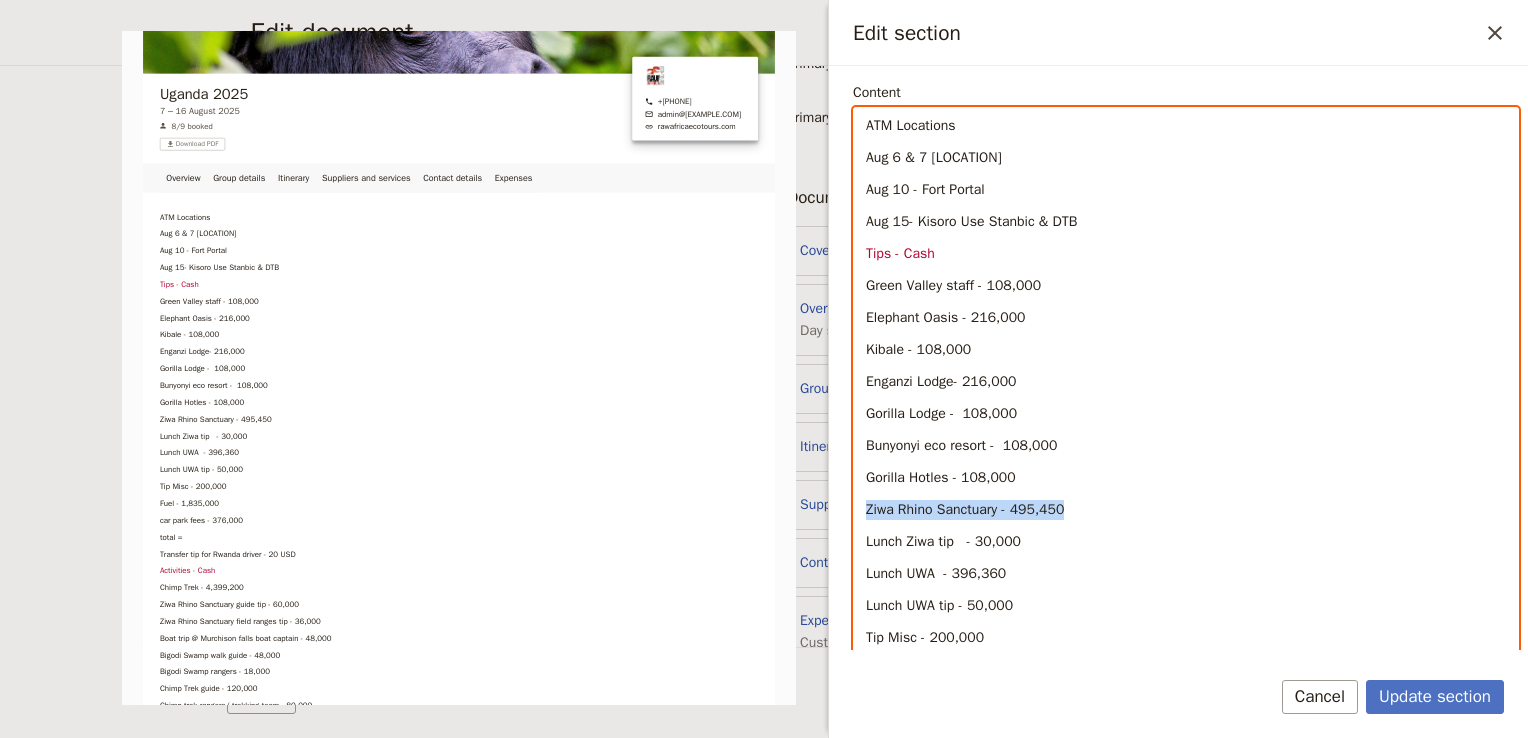 drag, startPoint x: 1087, startPoint y: 502, endPoint x: 848, endPoint y: 506, distance: 239.03348 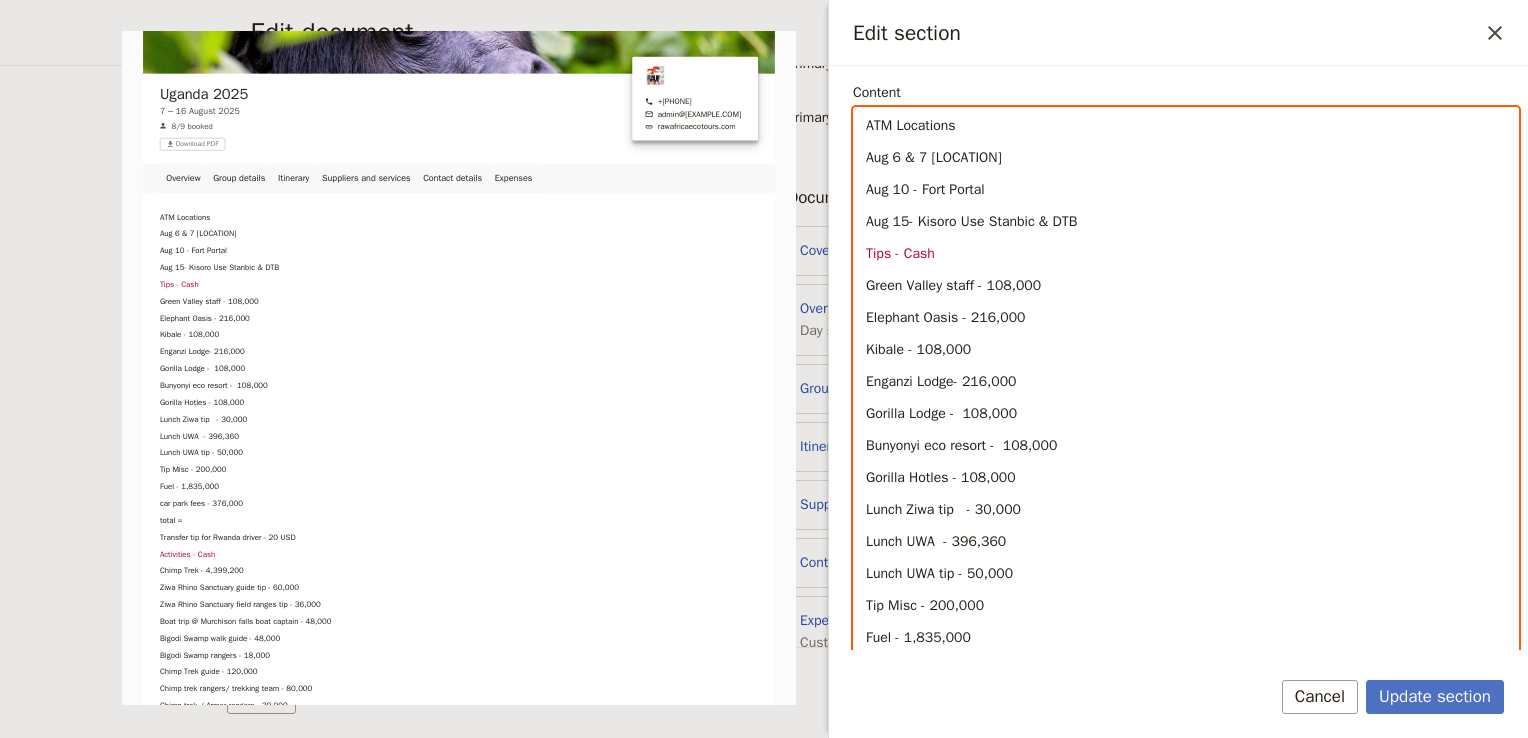 scroll, scrollTop: 300, scrollLeft: 0, axis: vertical 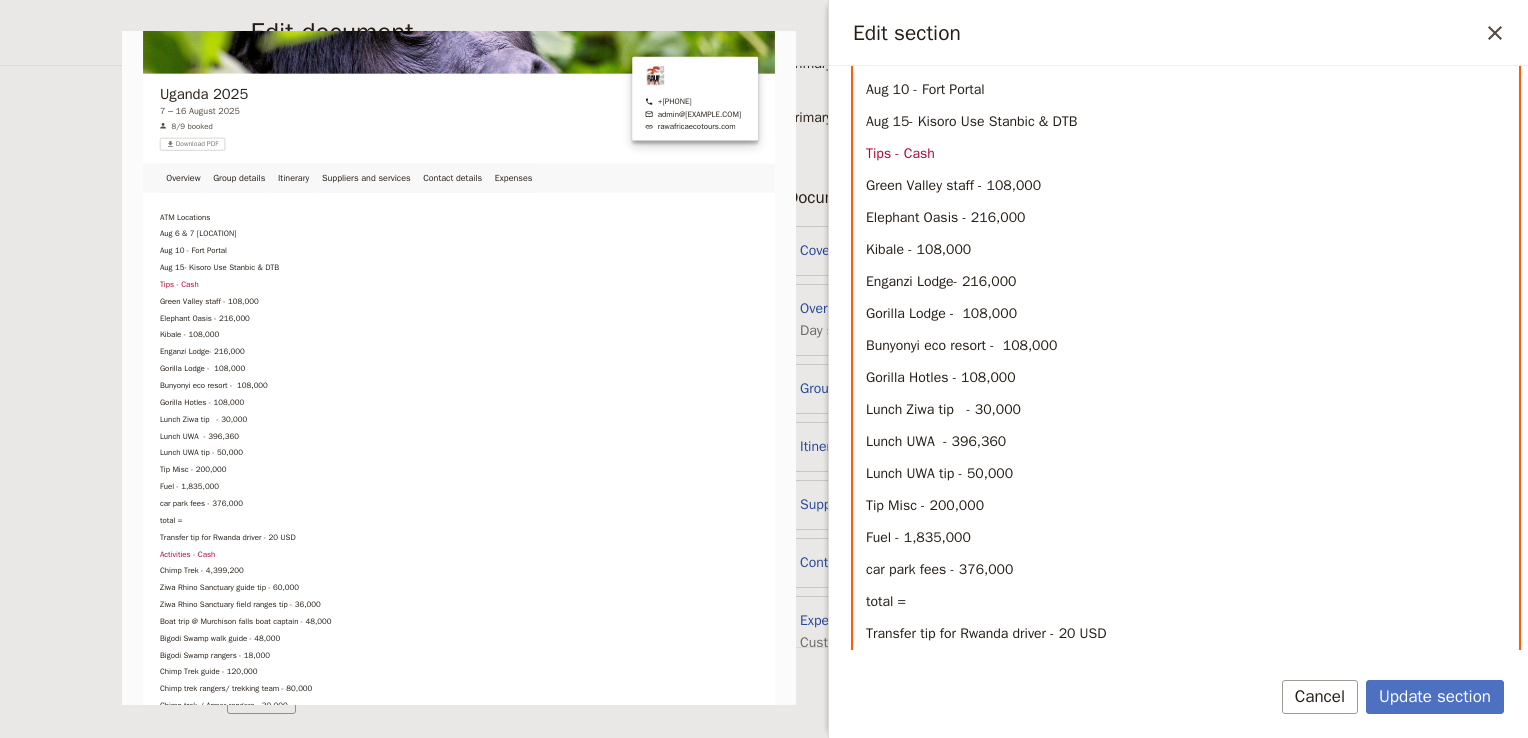 click on "ATM Locations  Aug [DATE] & [DATE] Entebbe  Aug [DATE] - Fort Portal  Aug [DATE]- Kisoro Use Stanbic & DTB  Tips - Cash  Green Valley staff - [AMOUNT] Elephant Oasis - [AMOUNT] Kibale - [AMOUNT] Enganzi Lodge- [AMOUNT] Gorilla Lodge -  [AMOUNT] Bunyonyi eco resort -  [AMOUNT] Gorilla Hotles - [AMOUNT] Lunch Ziwa tip   - [AMOUNT] Lunch UWA  - [AMOUNT] Lunch UWA tip - [AMOUNT] Tip Misc - [AMOUNT] Fuel - [AMOUNT] car park fees - [AMOUNT] total =  Transfer tip for Rwanda driver - [AMOUNT] Activities - Cash  Chimp Trek - [AMOUNT] Ziwa Rhino Sanctuary guide tip - [AMOUNT] Ziwa Rhino Sanctuary field ranges tip - [AMOUNT] Boat trip @ Murchison falls boat captain - [AMOUNT] Bigodi Swamp walk guide - [AMOUNT] Bigodi Swamp rangers - [AMOUNT] Chimp Trek guide - [AMOUNT] Chimp trek rangers/ trekking team - [AMOUNT] Chimp trek / Armer rangers - [AMOUNT] Lake bunyonyi canon staff - [AMOUNT] USD/card Lunch Ziwa Rhino Sanctuary - [AMOUNT] Bigodi Swamp entree -[AMOUNT] QENP entree - [AMOUNT] Ziwa Rhino Sanctuary entree- [AMOUNT] Boat trip @ Murchison falls - [AMOUNT]" at bounding box center (1186, 650) 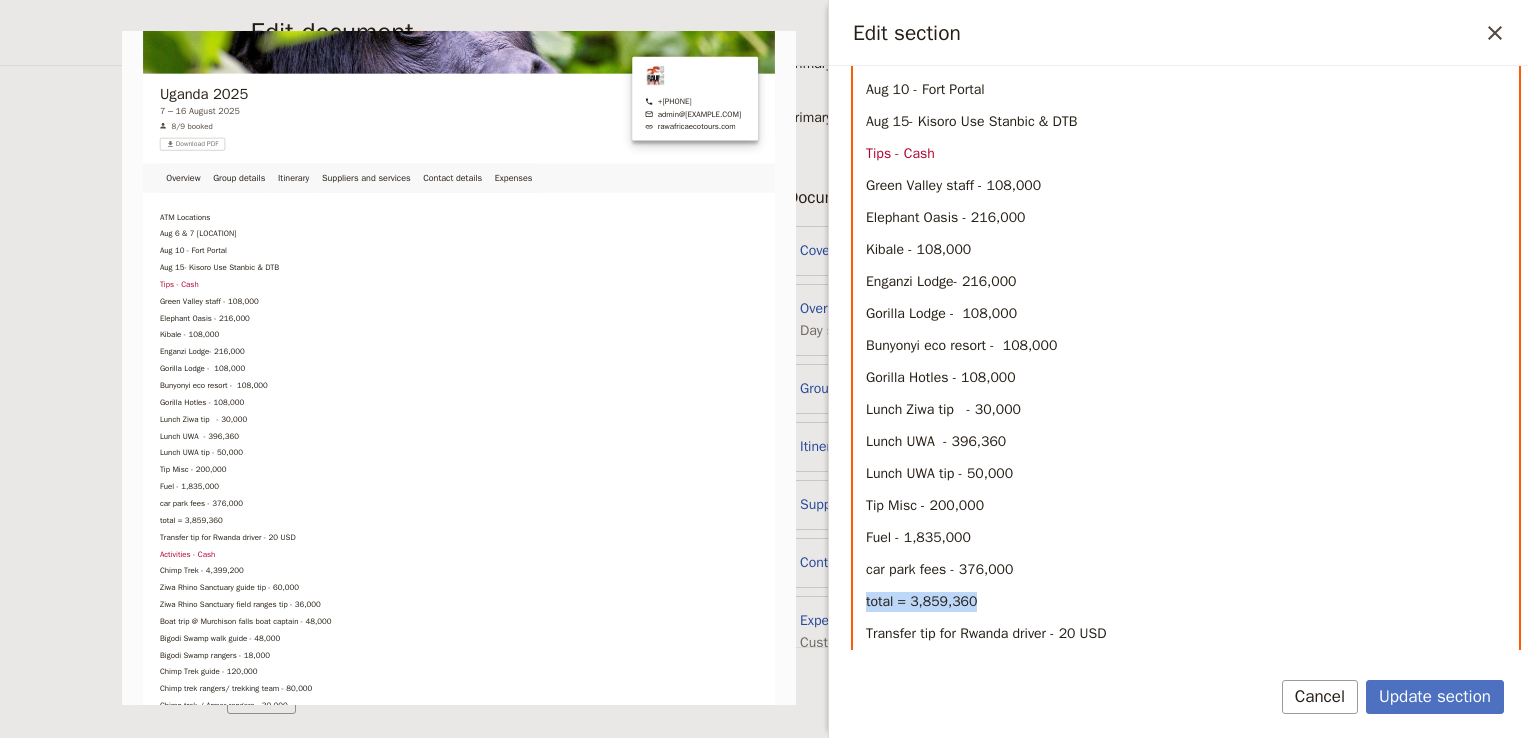 drag, startPoint x: 975, startPoint y: 602, endPoint x: 848, endPoint y: 601, distance: 127.00394 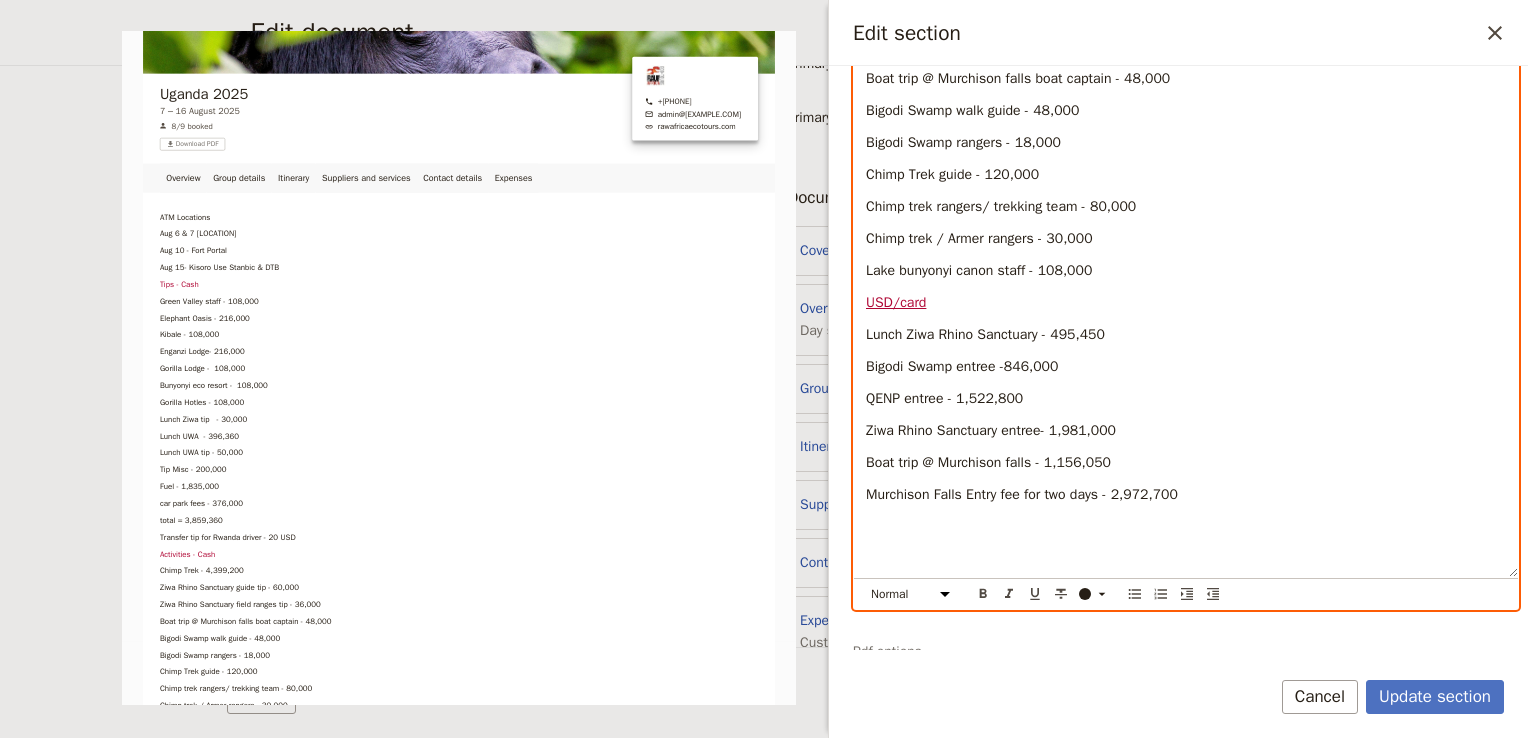 scroll, scrollTop: 1098, scrollLeft: 0, axis: vertical 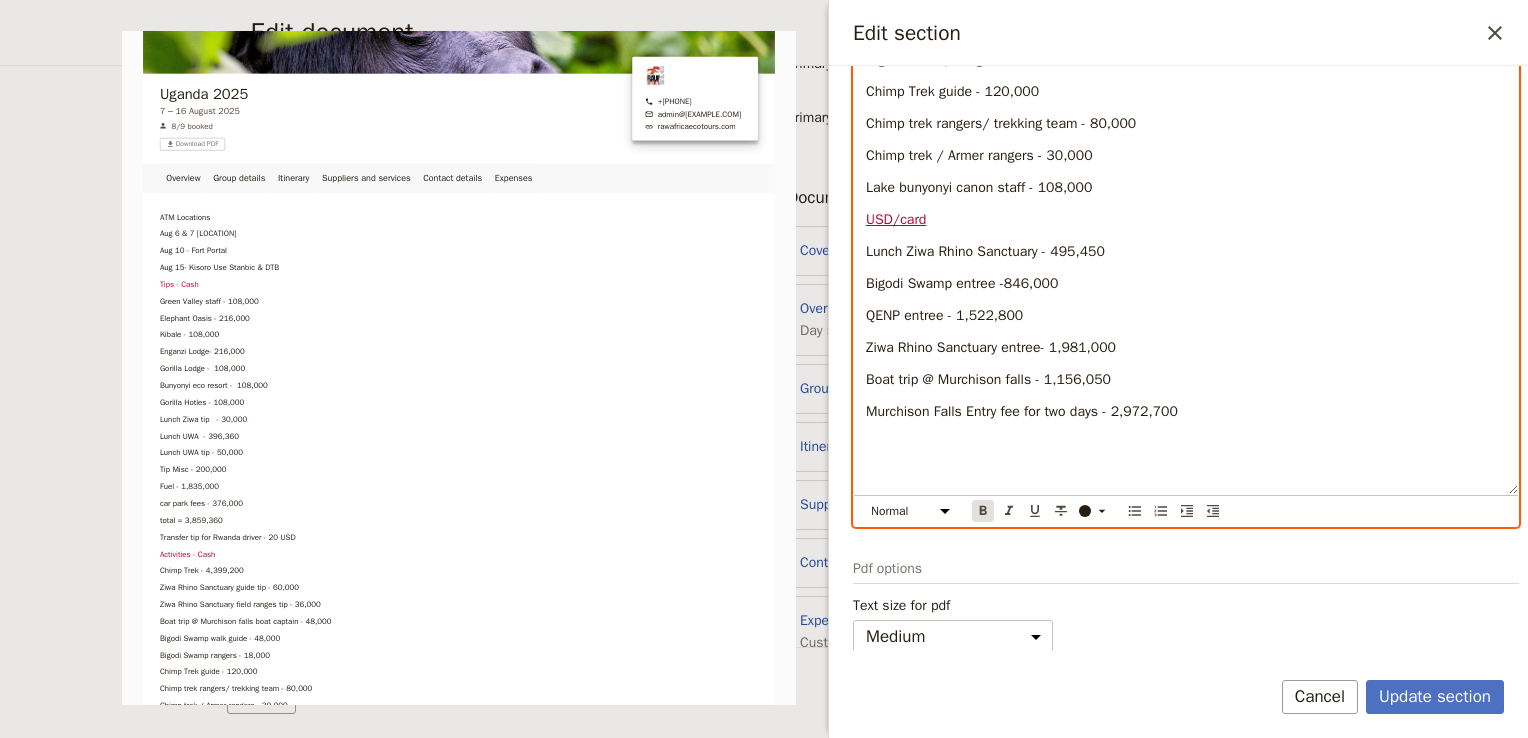 click 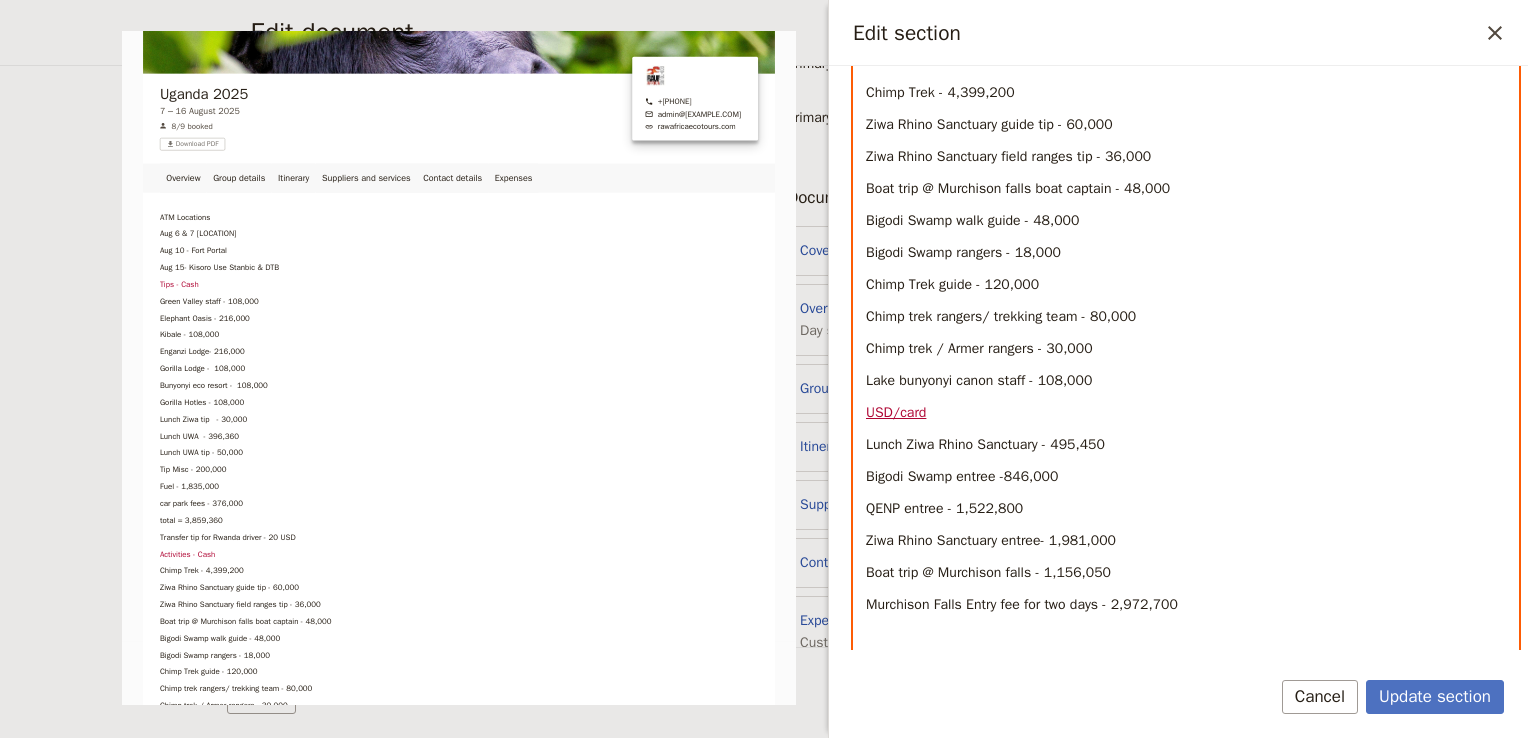 scroll, scrollTop: 798, scrollLeft: 0, axis: vertical 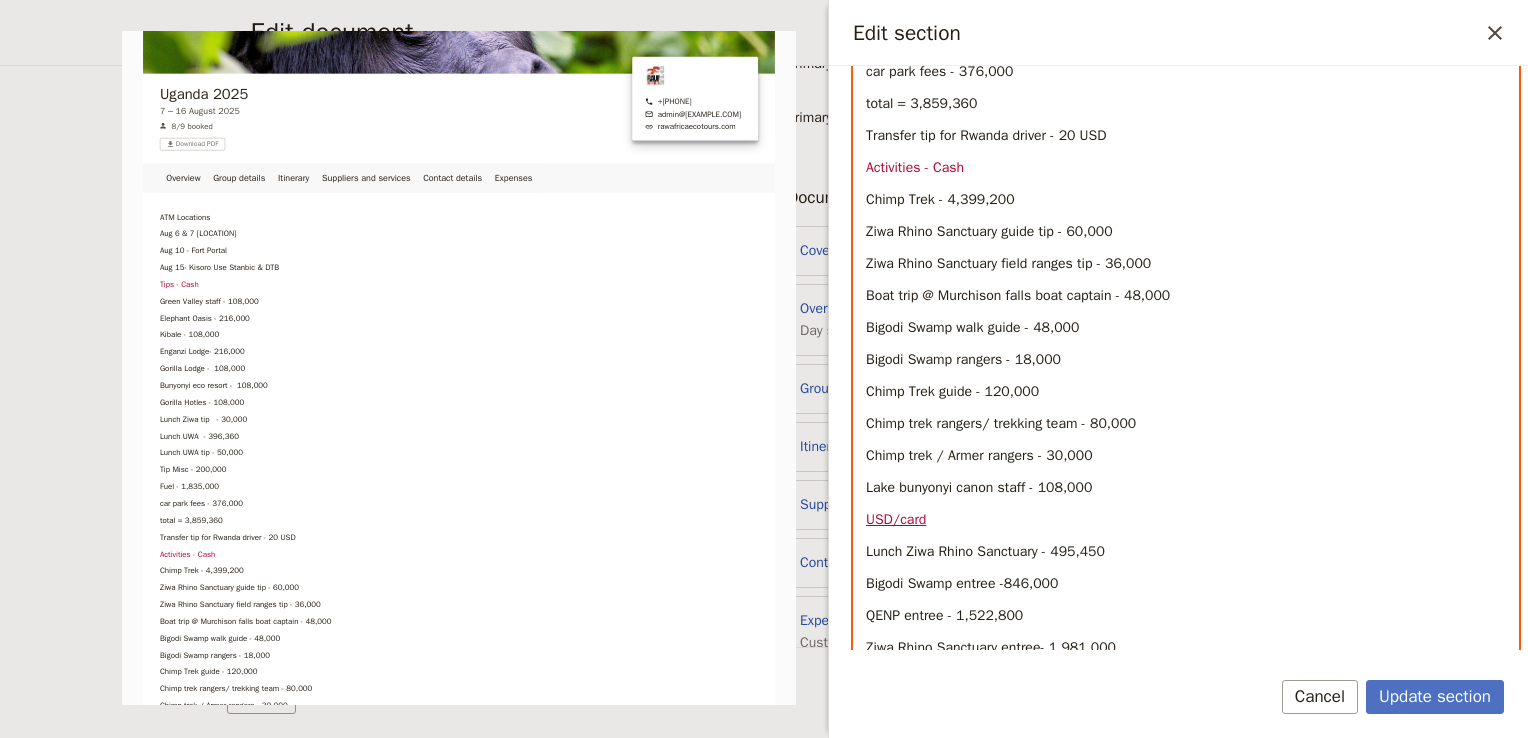 click on "Lake bunyonyi canon staff - 108,000" at bounding box center [1186, 488] 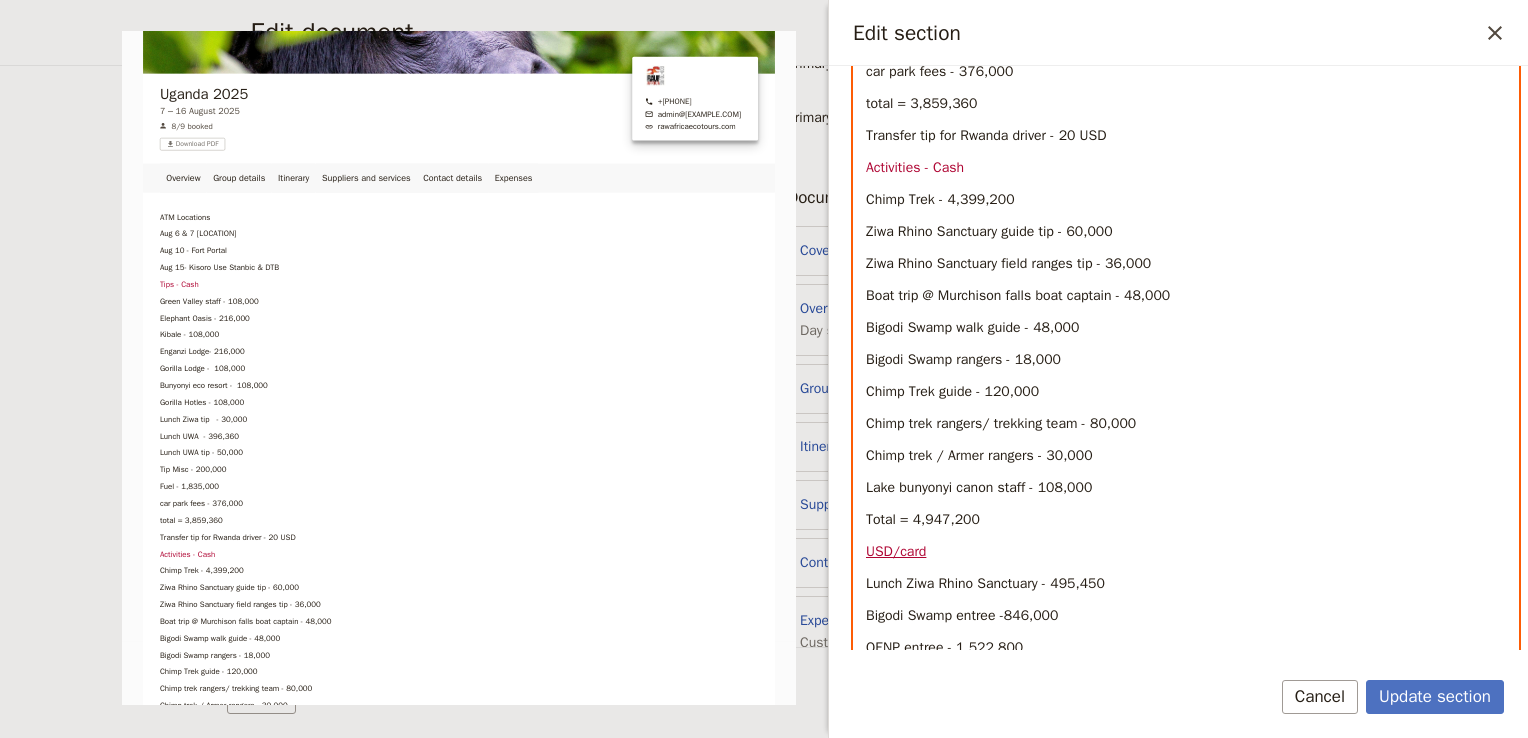 click on "Total = 4,947,200" at bounding box center (1186, 520) 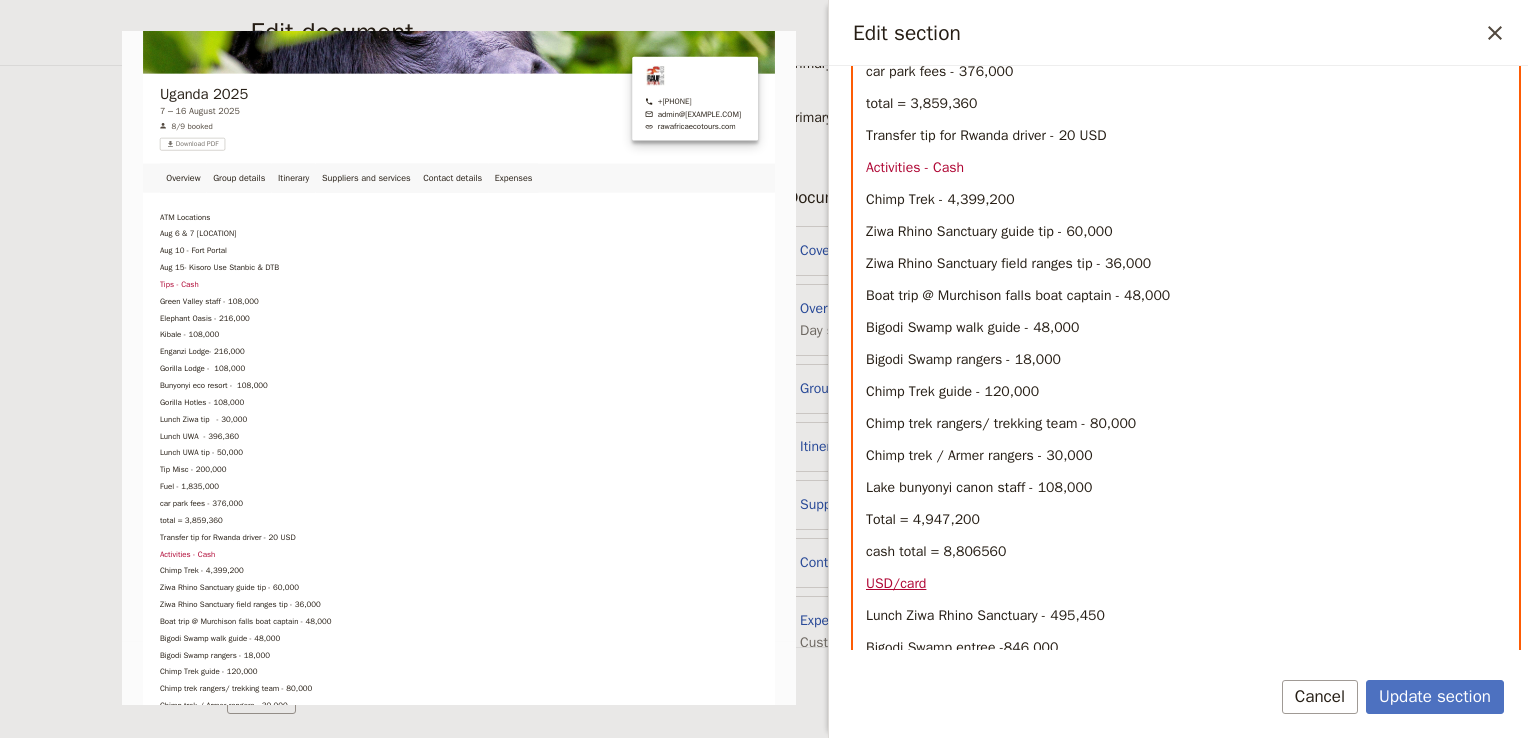 click on "cash total = 8,806560" at bounding box center (936, 551) 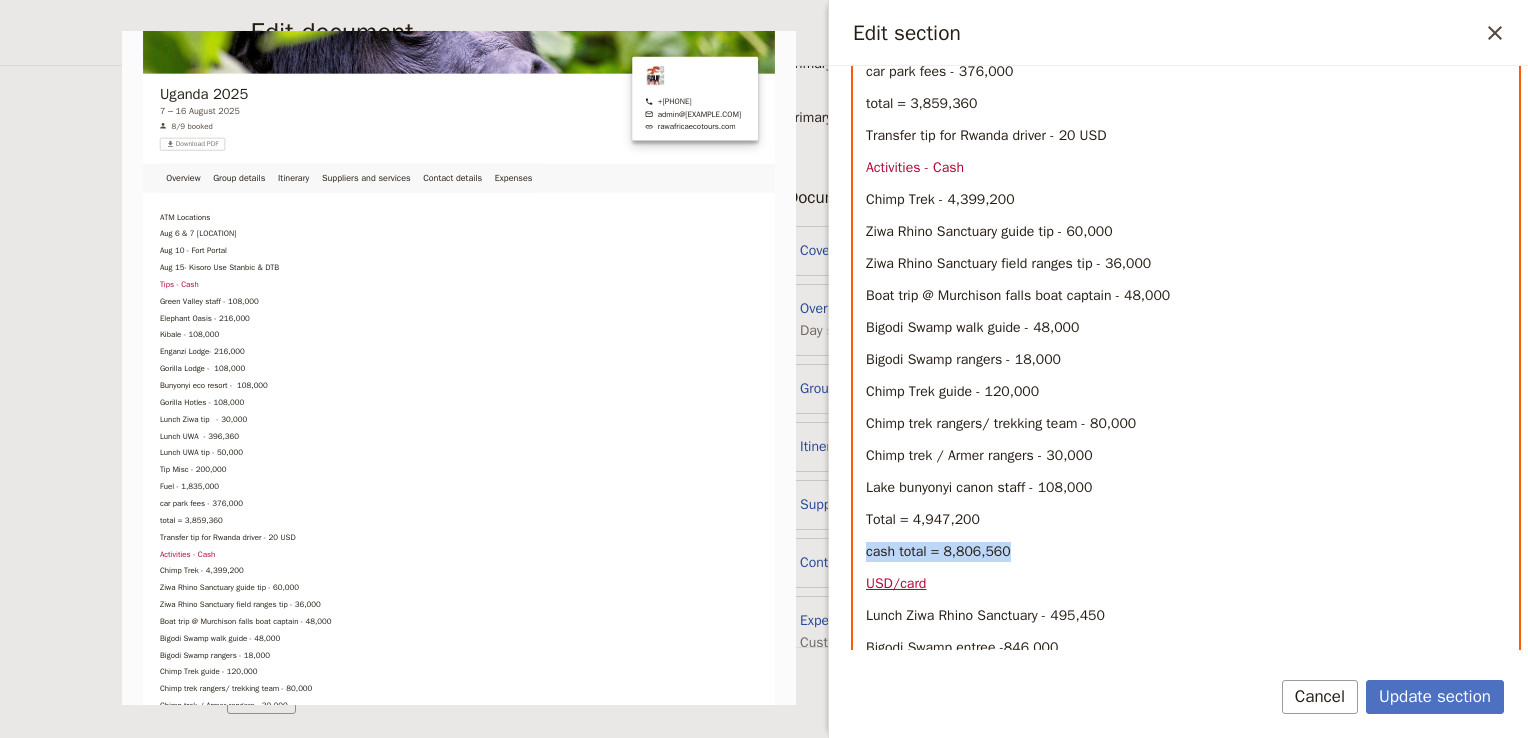 drag, startPoint x: 1035, startPoint y: 551, endPoint x: 861, endPoint y: 555, distance: 174.04597 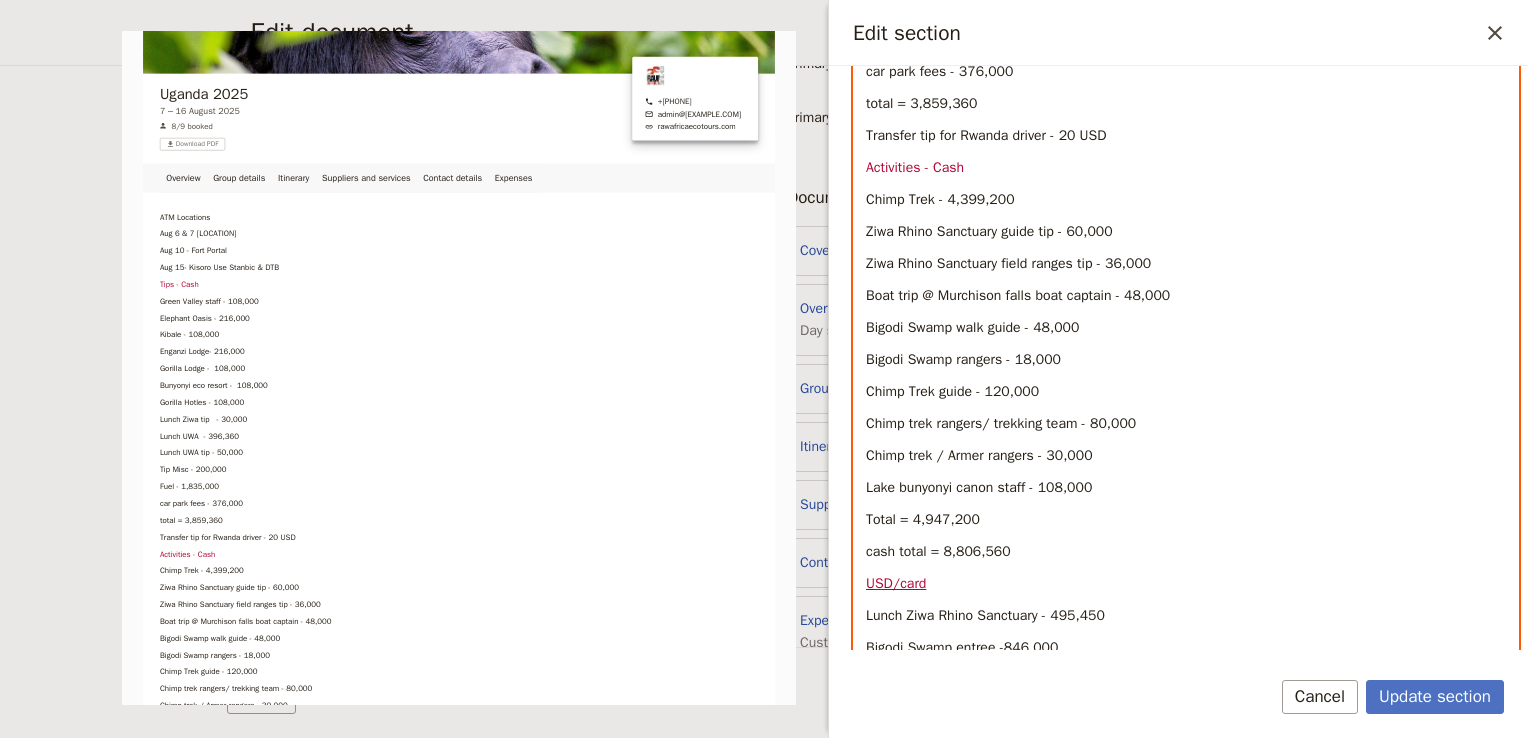 click on "cash total = 8,806,560" at bounding box center [938, 551] 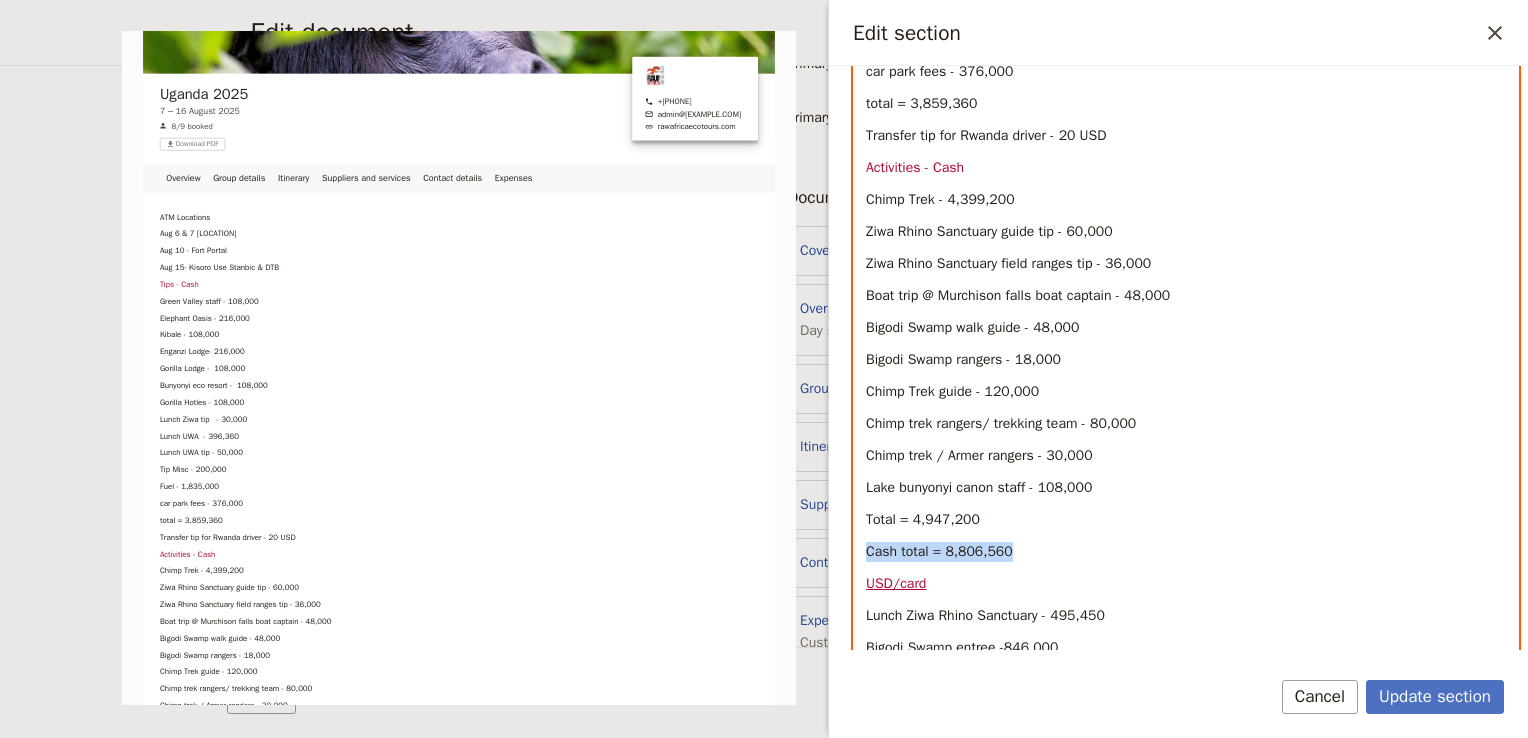drag, startPoint x: 1026, startPoint y: 551, endPoint x: 850, endPoint y: 558, distance: 176.13914 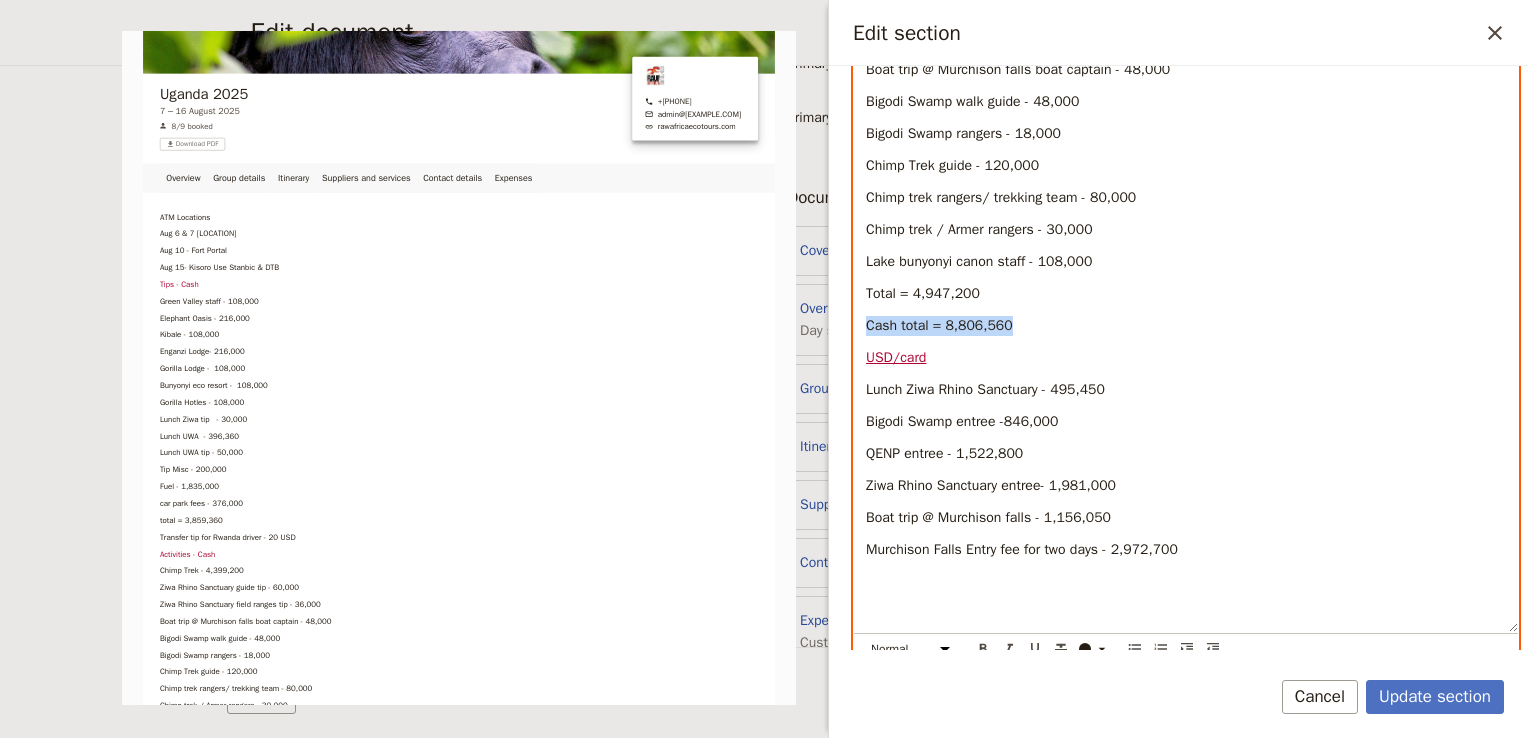 scroll, scrollTop: 1162, scrollLeft: 0, axis: vertical 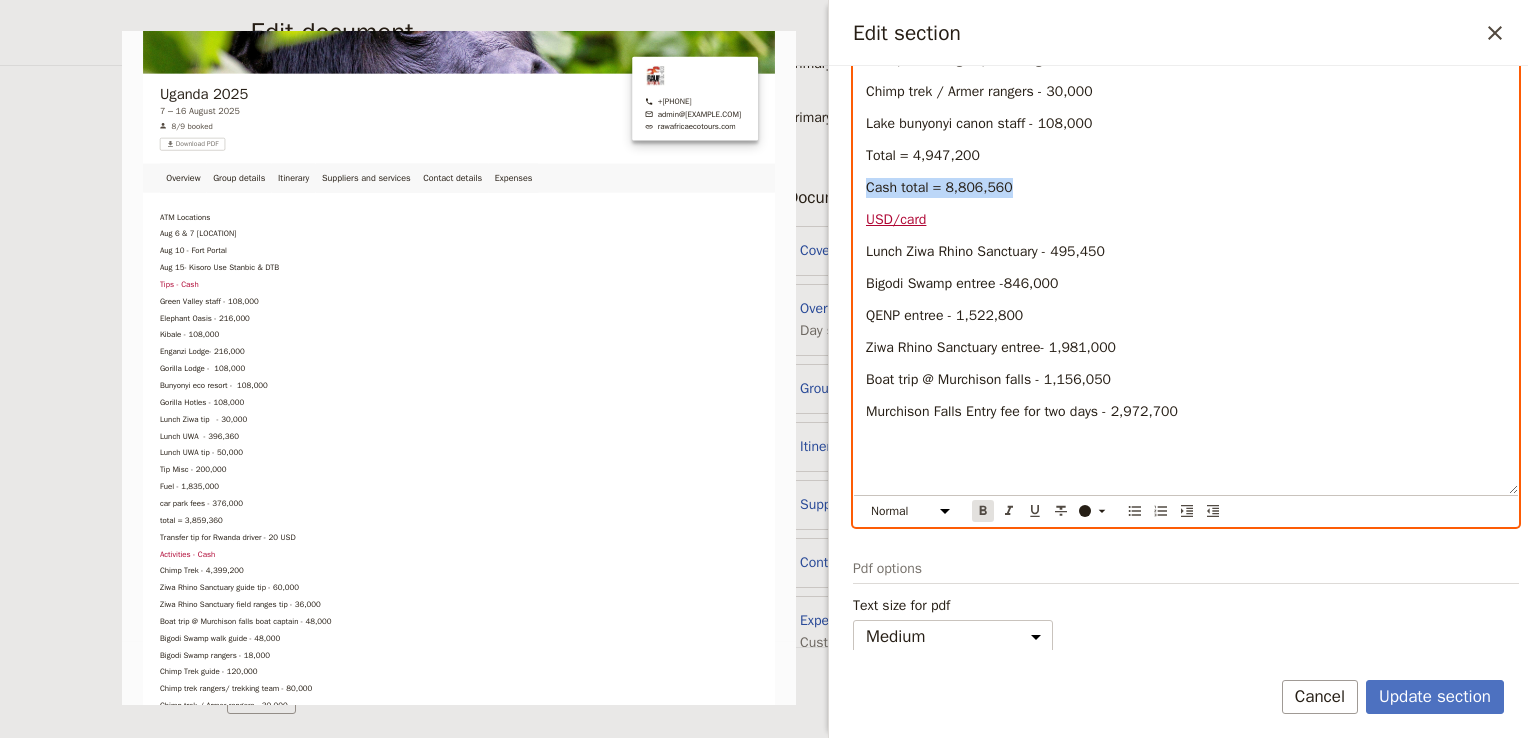 click 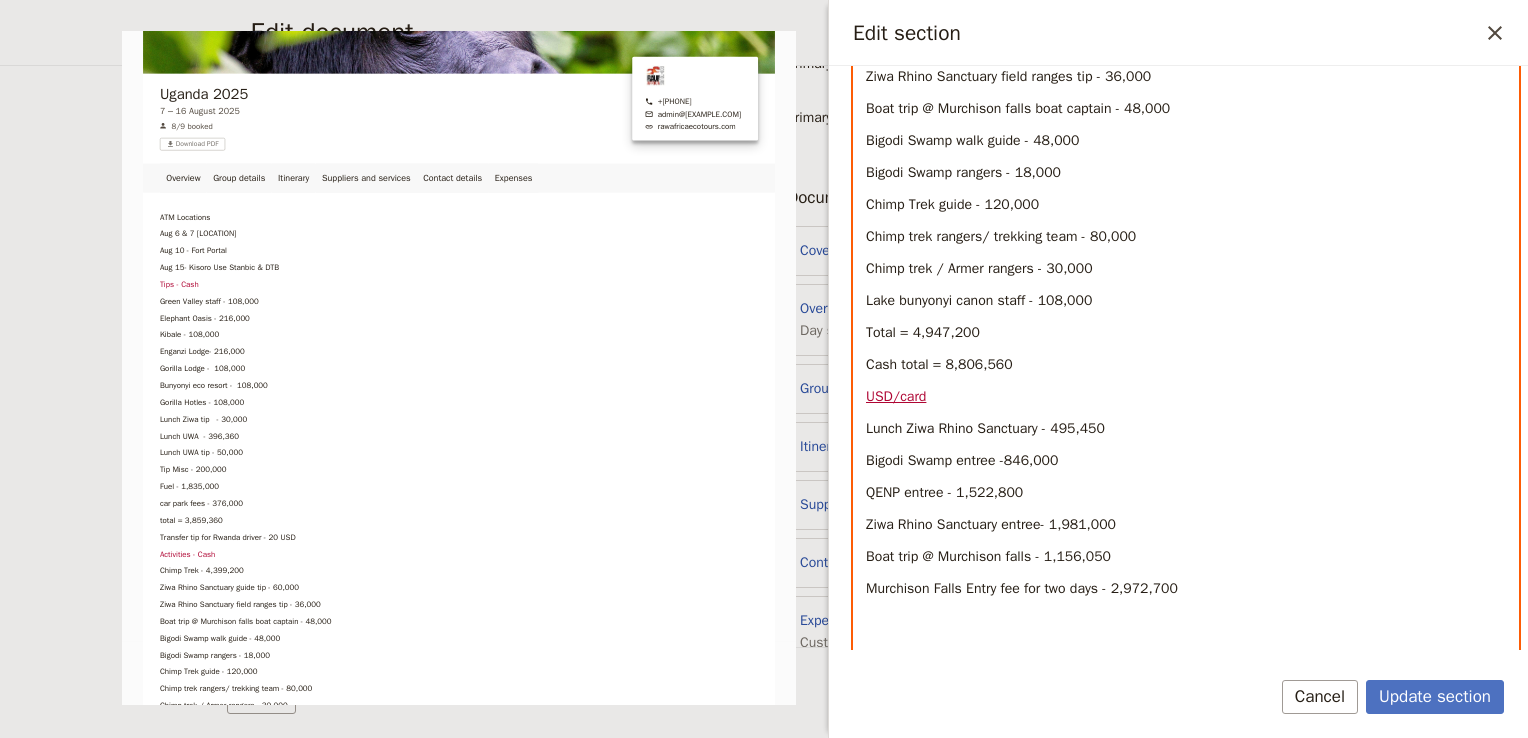 scroll, scrollTop: 862, scrollLeft: 0, axis: vertical 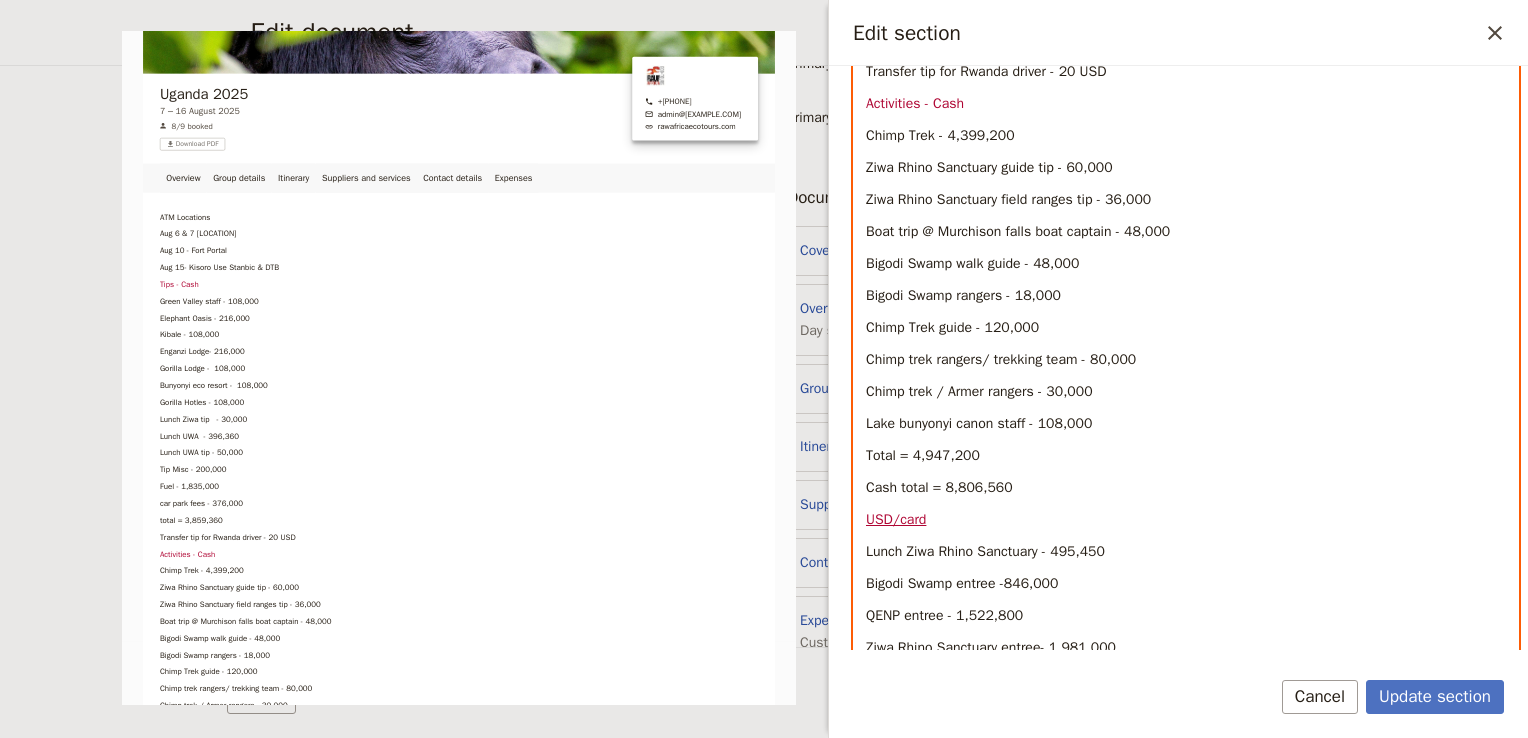 click on "Cash total = 8,806,560" at bounding box center [1186, 488] 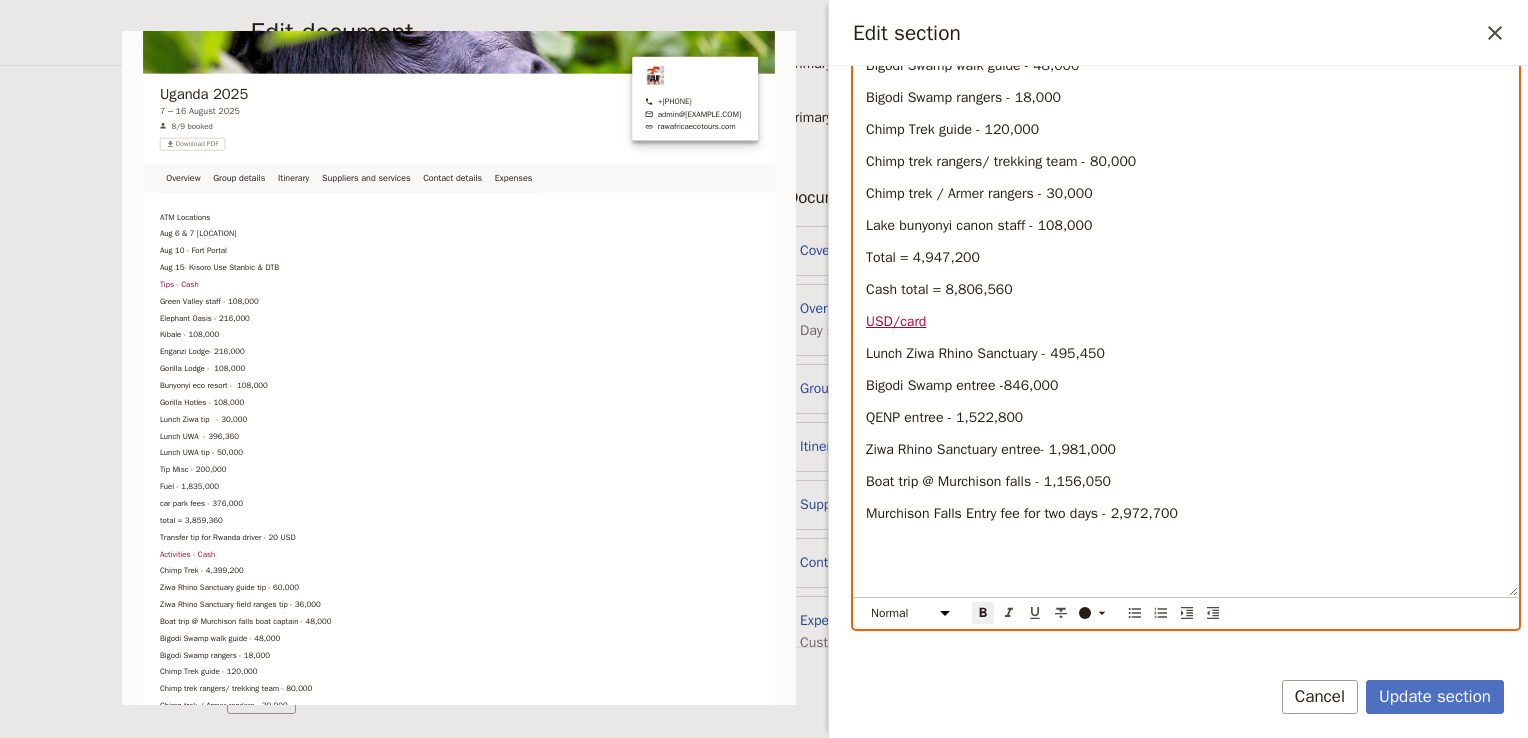 scroll, scrollTop: 1062, scrollLeft: 0, axis: vertical 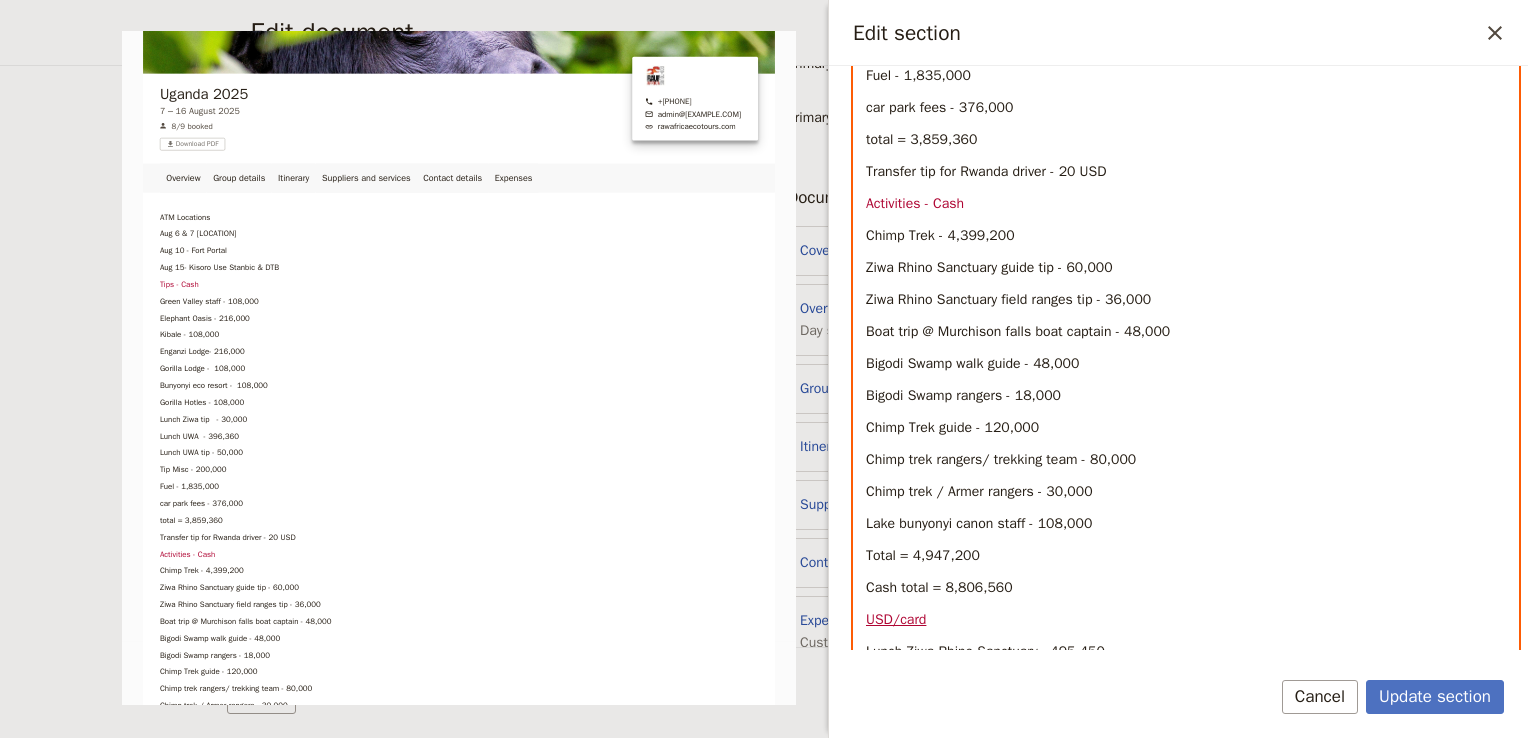 click on "Chimp trek / Armer rangers - 30,000" at bounding box center [1186, 492] 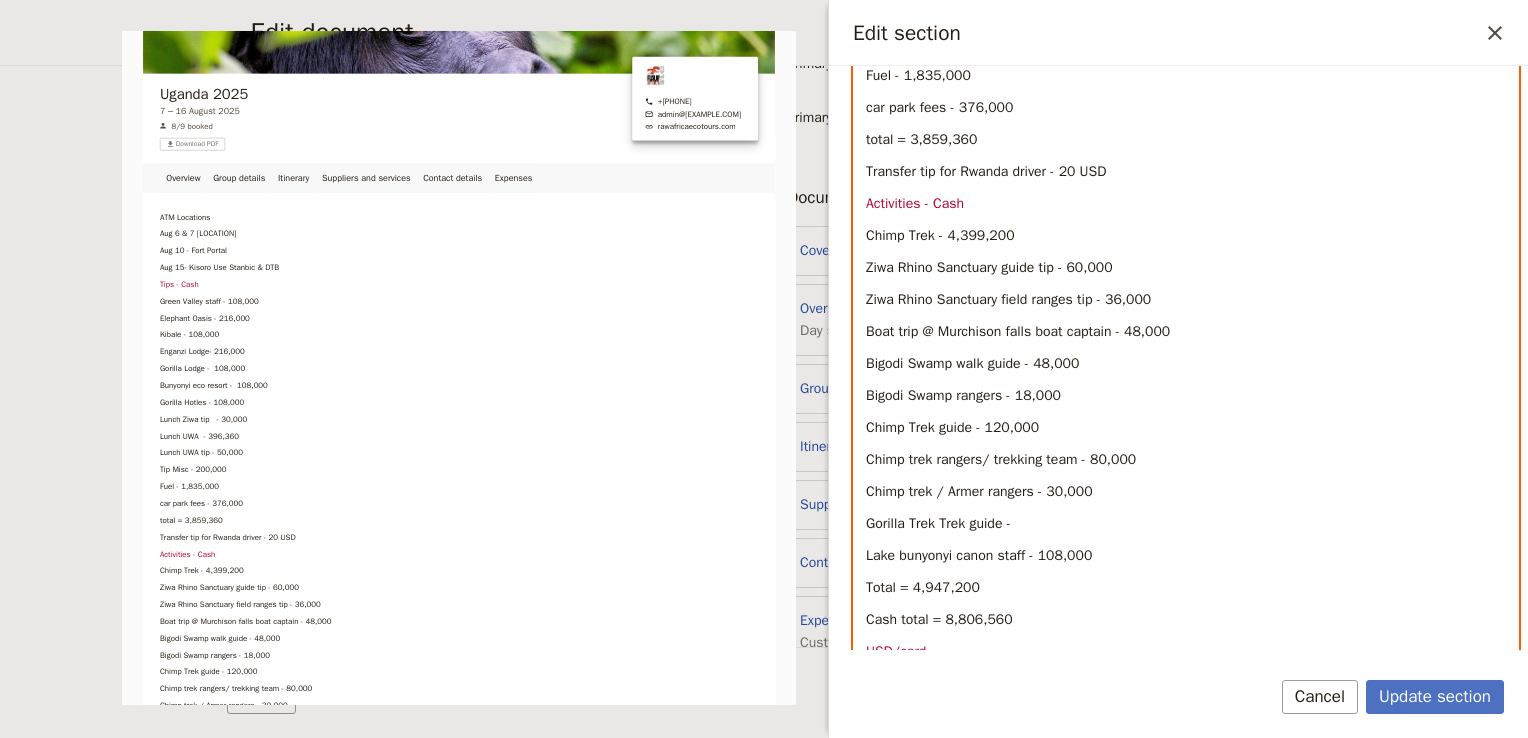 drag, startPoint x: 960, startPoint y: 522, endPoint x: 1064, endPoint y: 555, distance: 109.11004 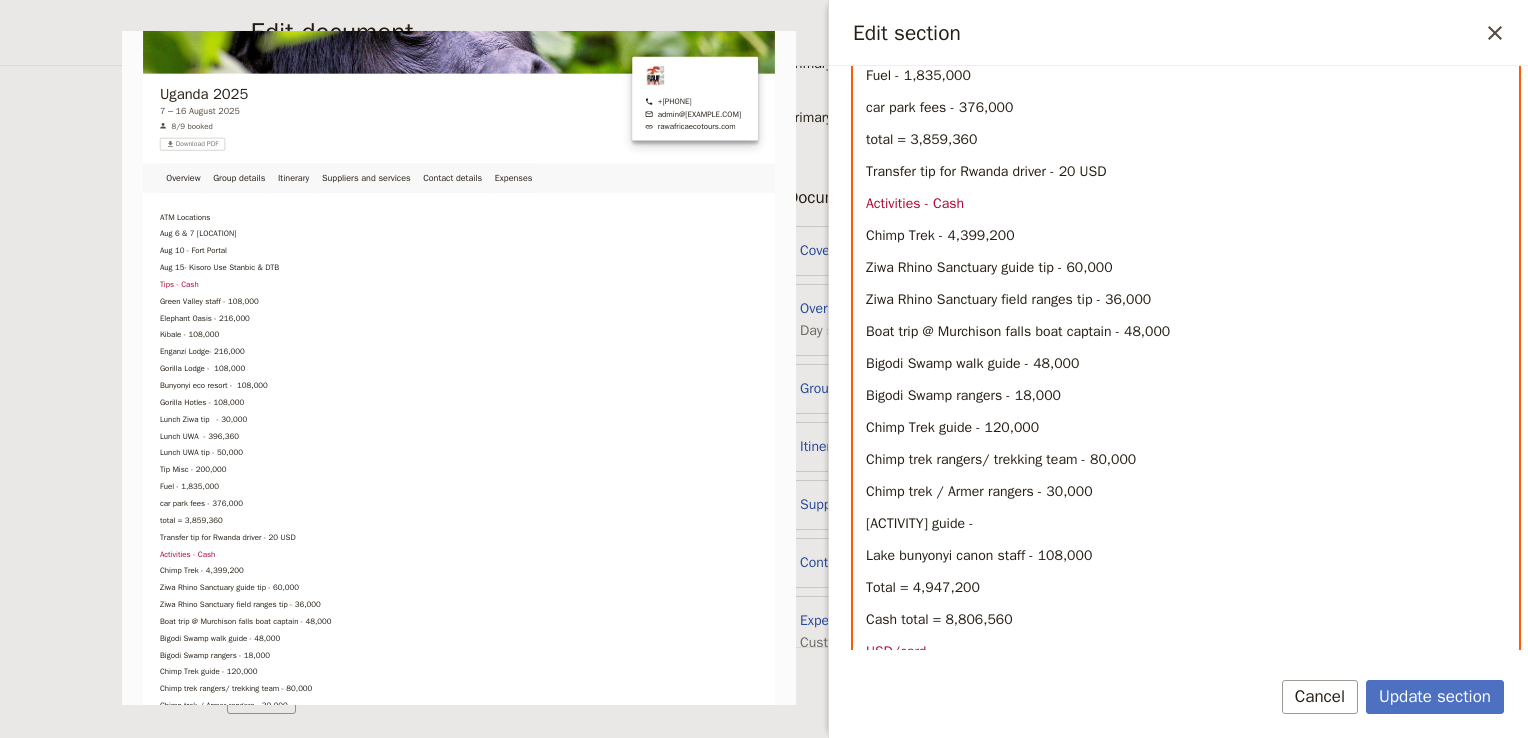 click on "[ACTIVITY] guide -" at bounding box center (1186, 524) 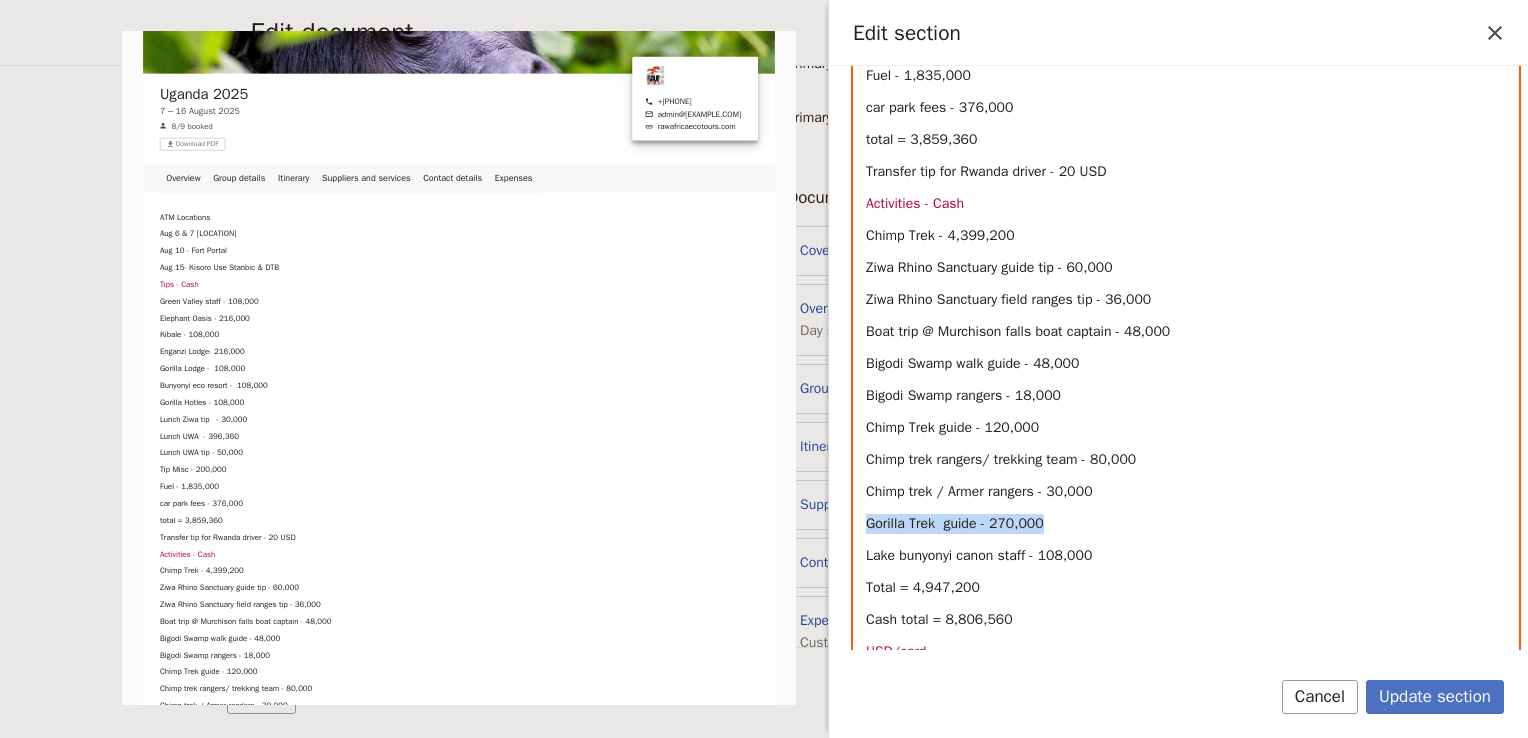 drag, startPoint x: 1103, startPoint y: 518, endPoint x: 866, endPoint y: 530, distance: 237.3036 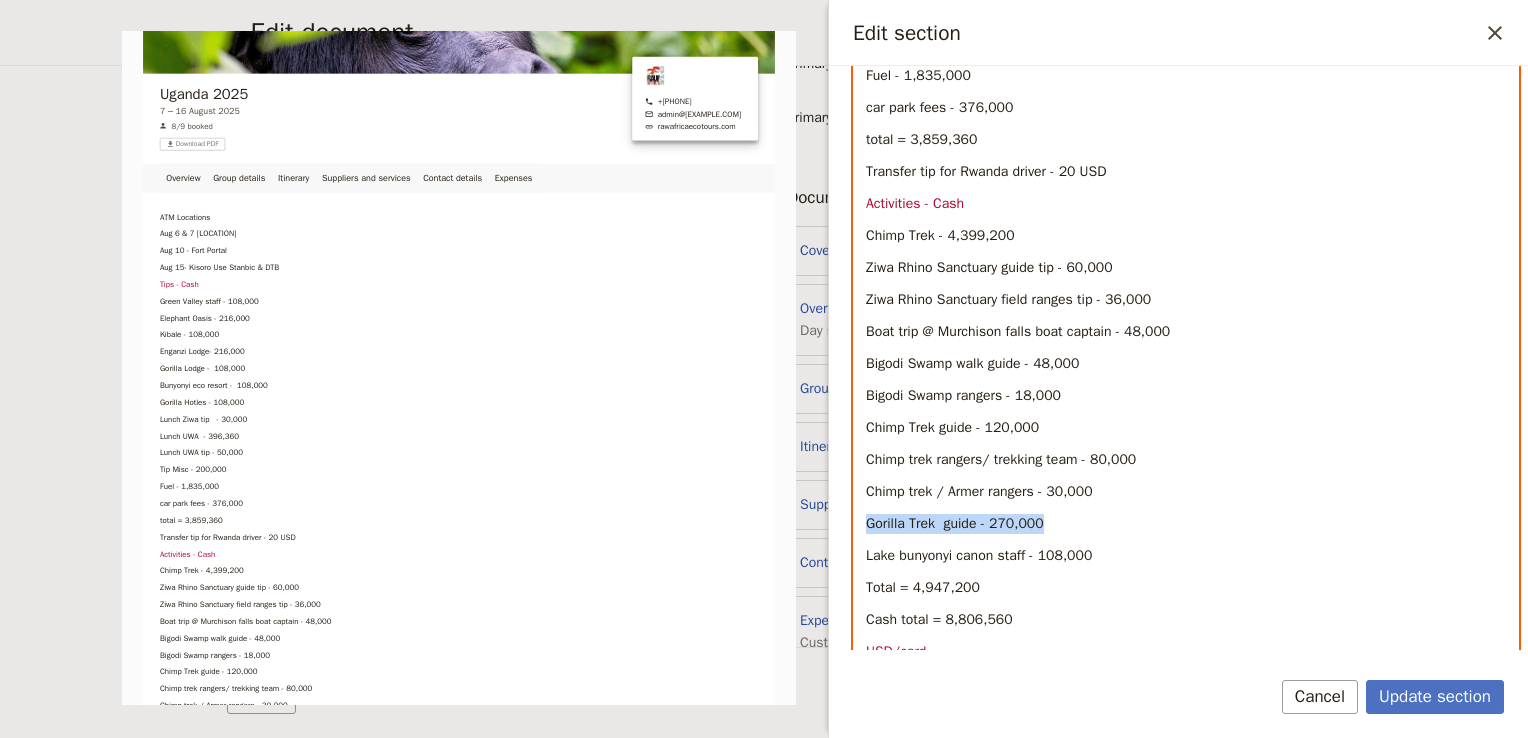 click on "Gorilla Trek  guide - 270,000" at bounding box center [1186, 524] 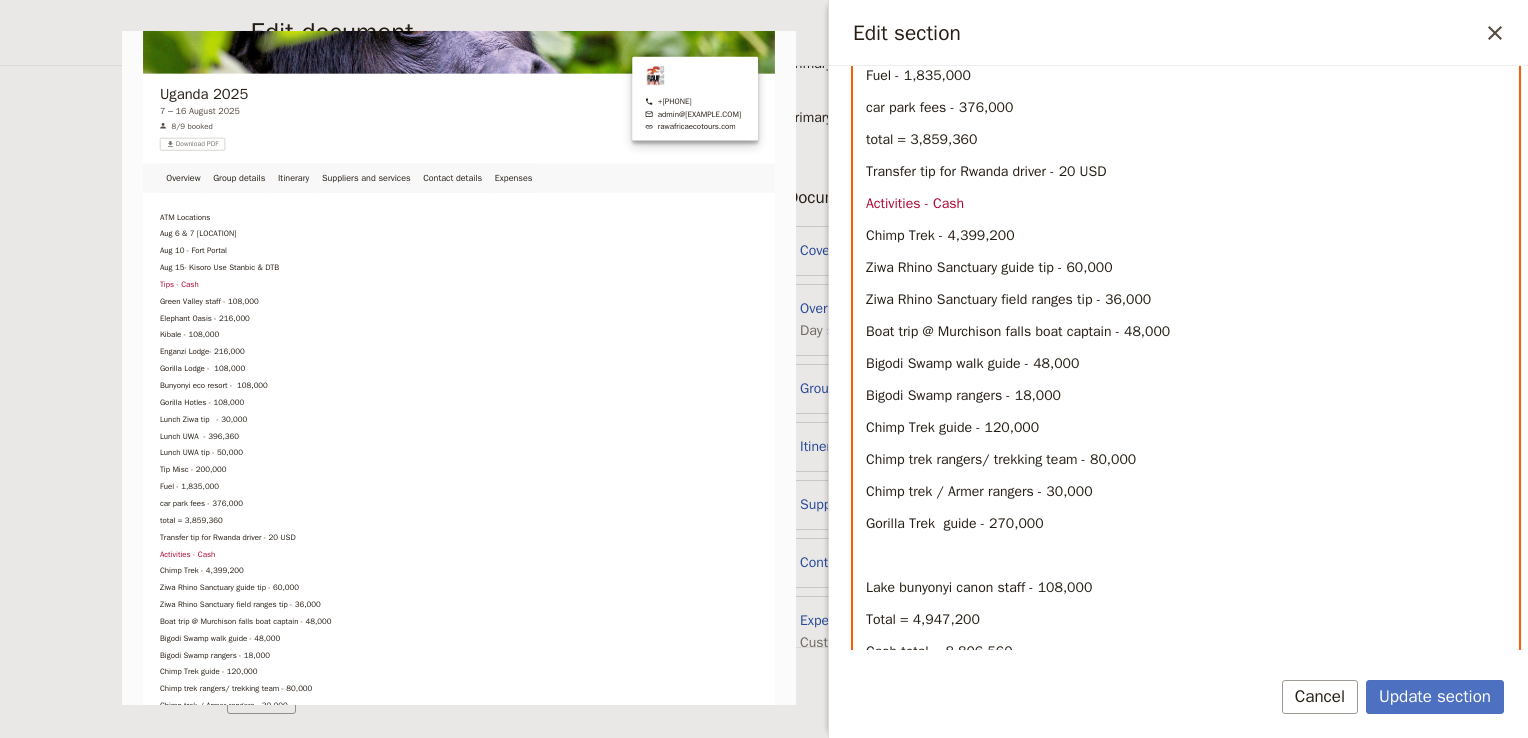 click on "Chimp trek / Armer rangers - 30,000" at bounding box center (979, 491) 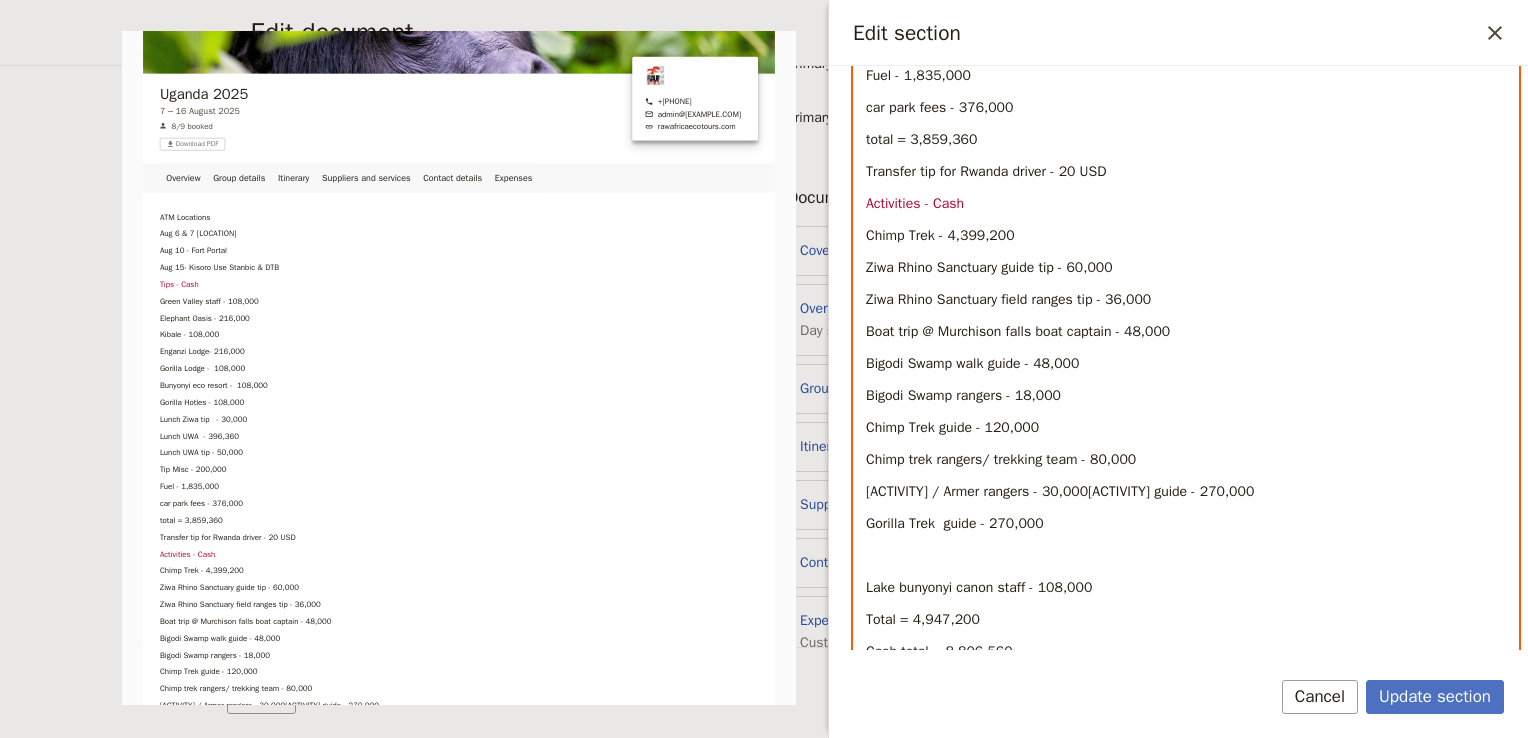 drag, startPoint x: 1324, startPoint y: 489, endPoint x: 1092, endPoint y: 489, distance: 232 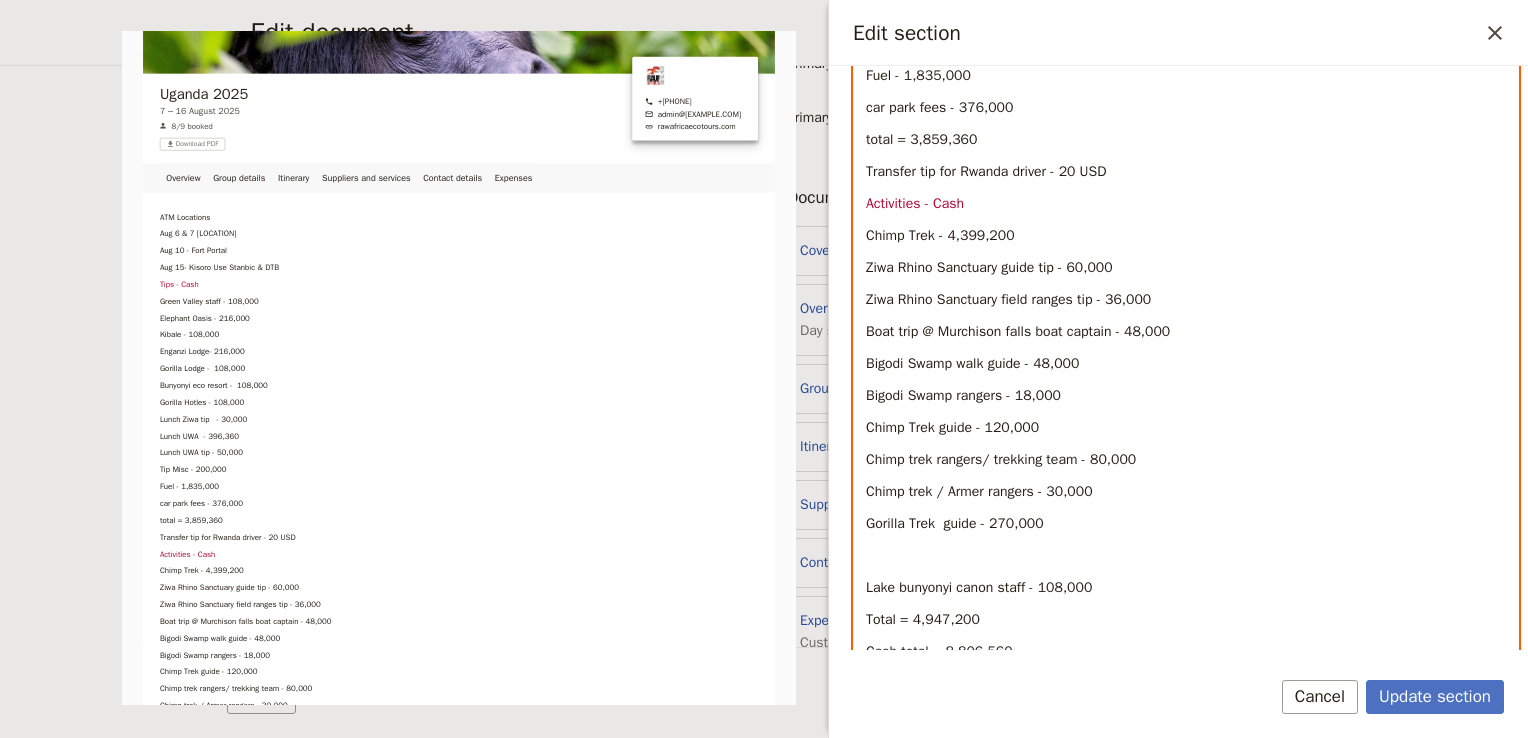 click on "Gorilla Trek  guide - 270,000" at bounding box center (1186, 524) 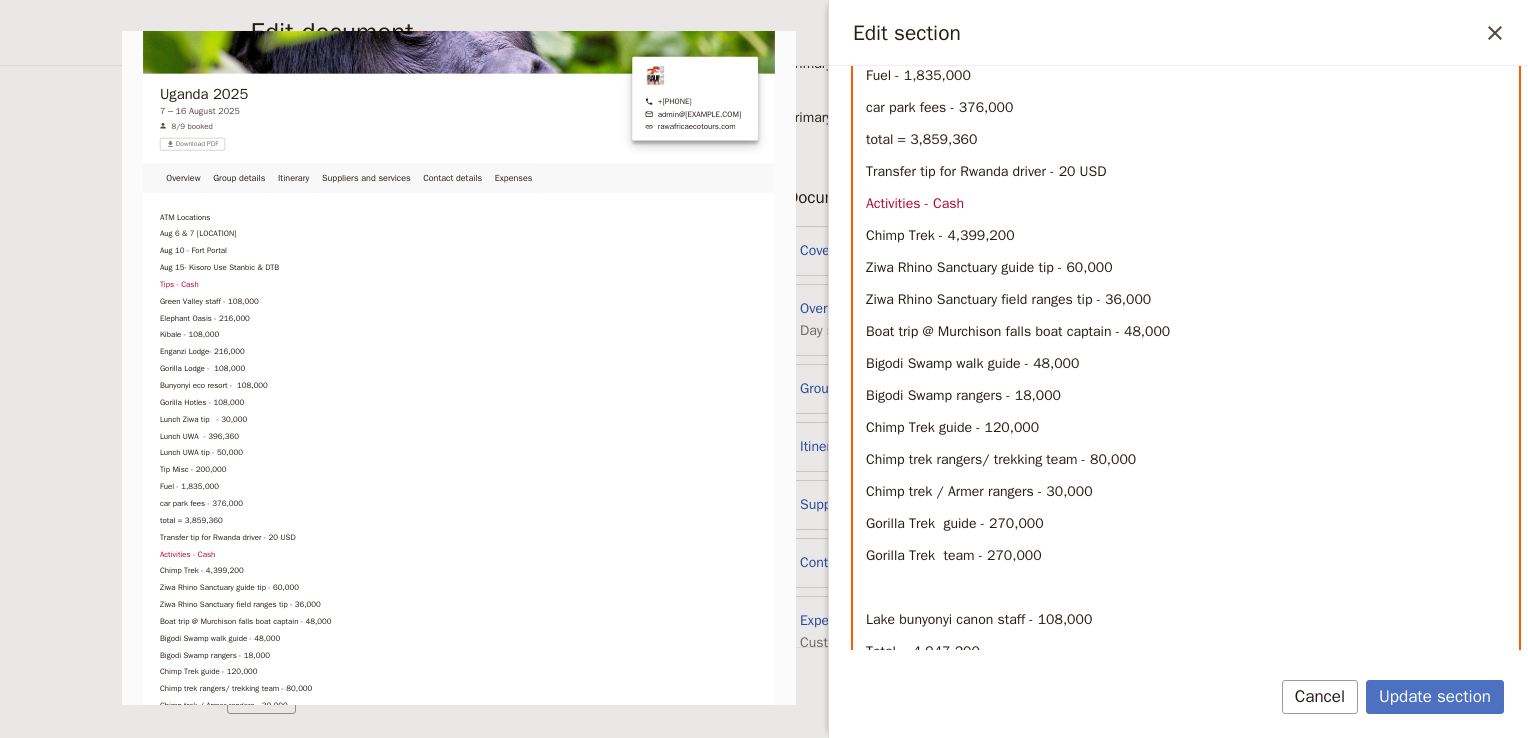 click on "Gorilla Trek  team - 270,000" at bounding box center (1186, 556) 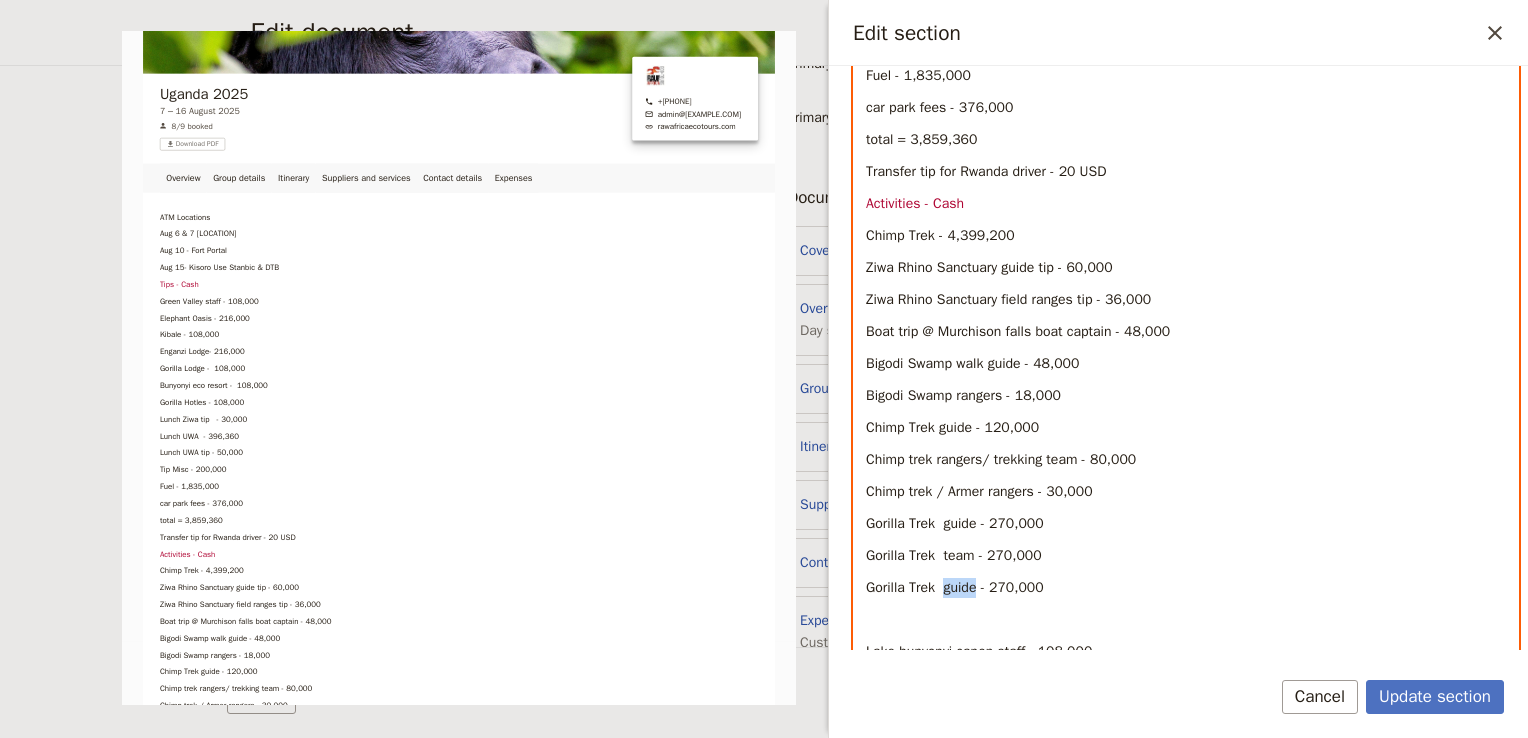 drag, startPoint x: 976, startPoint y: 586, endPoint x: 940, endPoint y: 587, distance: 36.013885 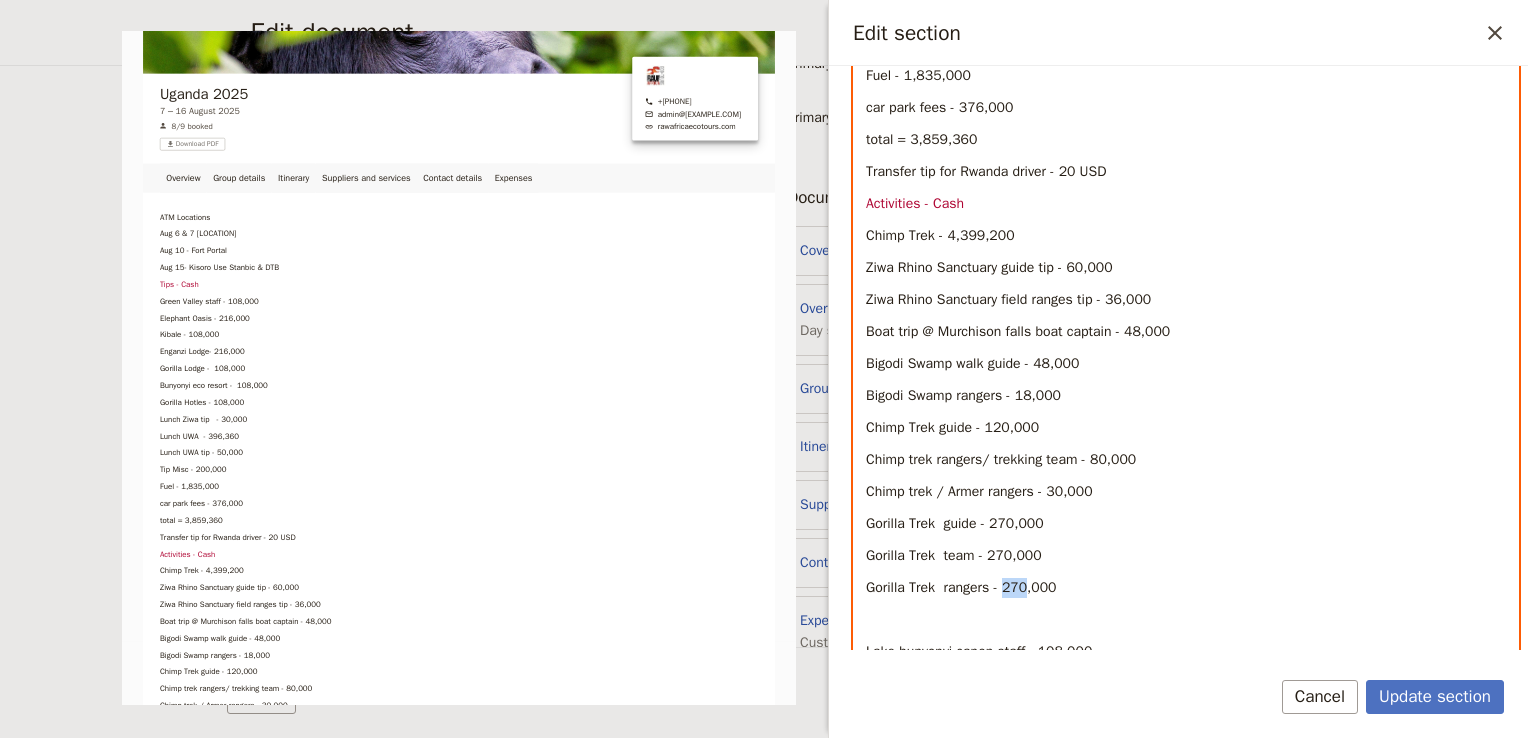 drag, startPoint x: 1022, startPoint y: 585, endPoint x: 1005, endPoint y: 589, distance: 17.464249 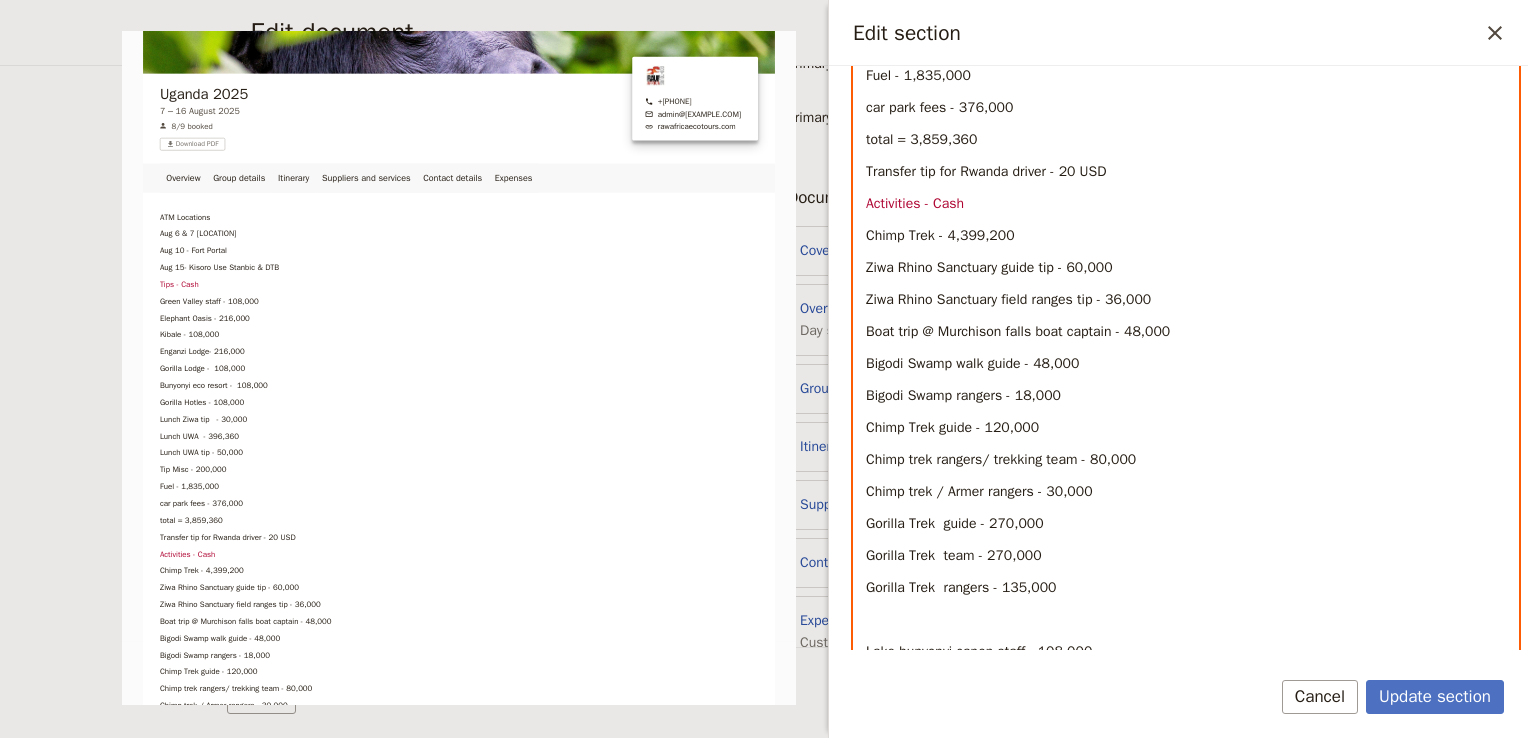 click on "Gorilla Trek  guide - 270,000" at bounding box center (1186, 524) 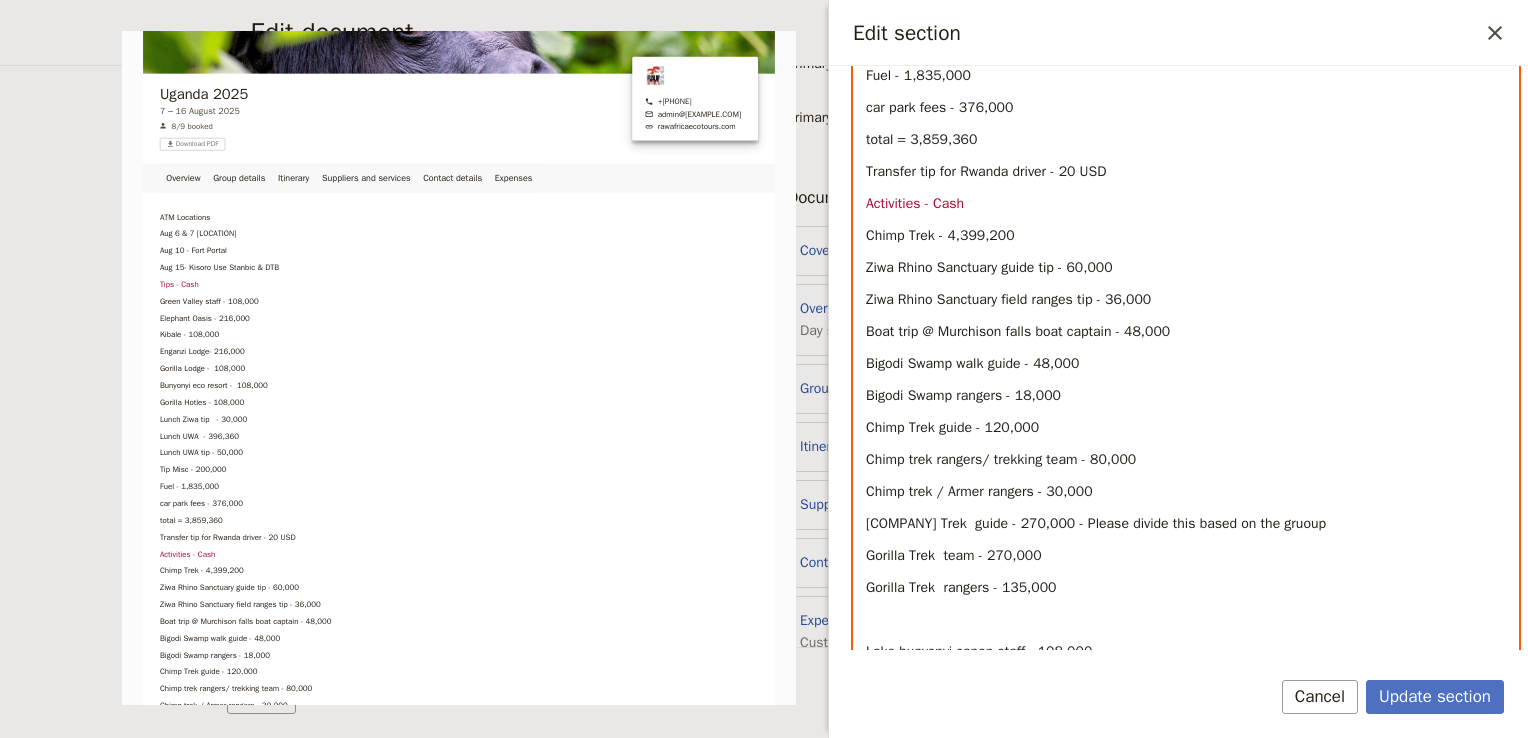 scroll, scrollTop: 662, scrollLeft: 0, axis: vertical 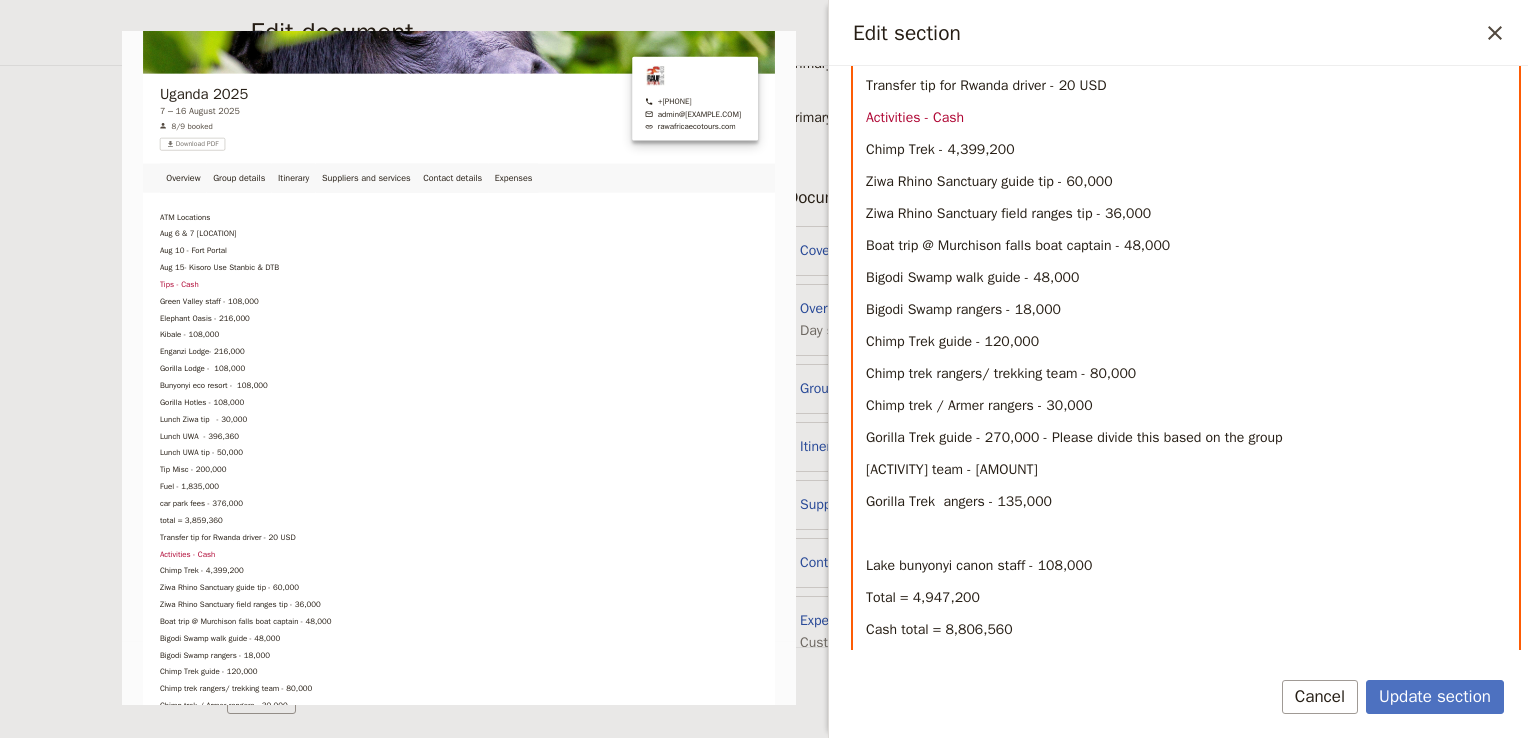 click on "Gorilla Trek  angers - 135,000" at bounding box center [959, 501] 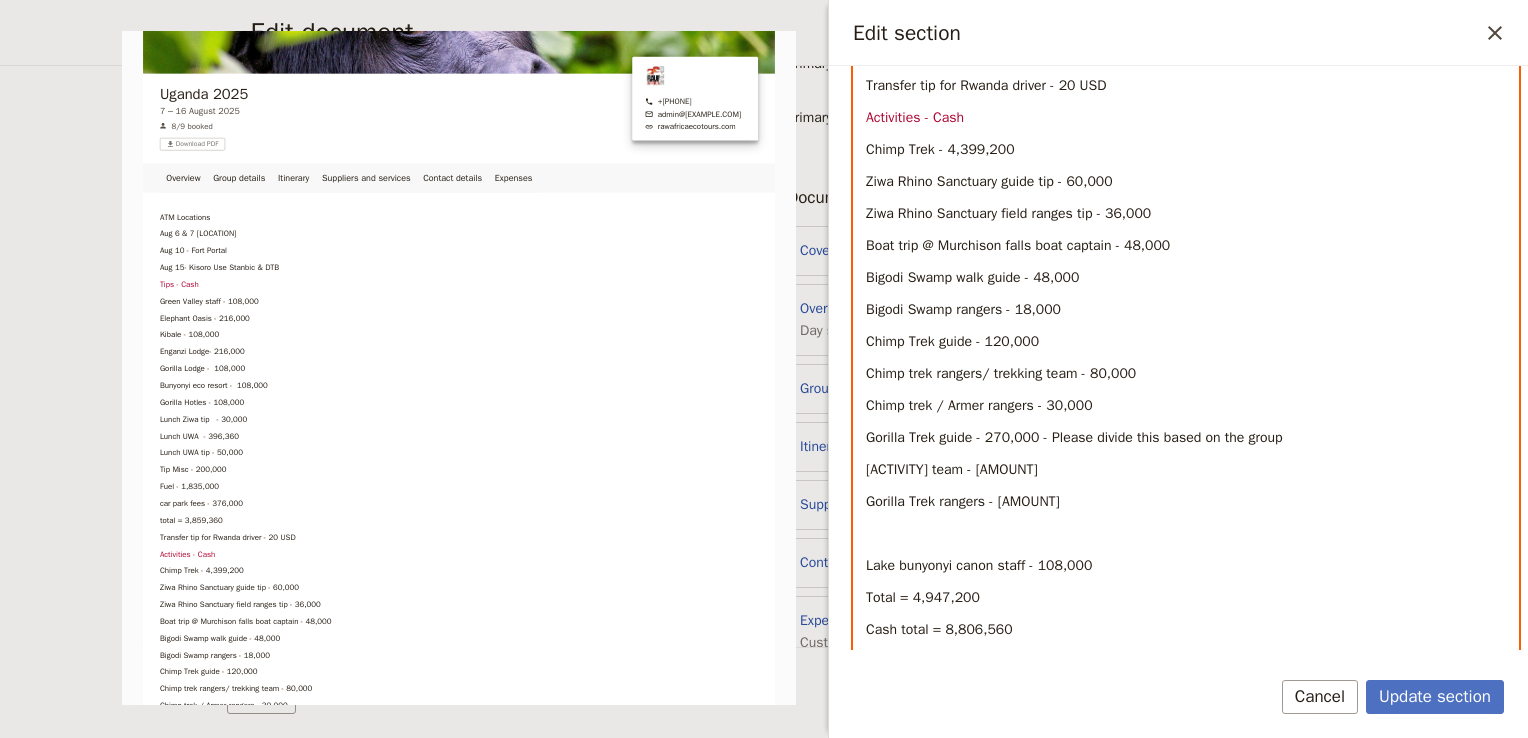 click at bounding box center [1186, 534] 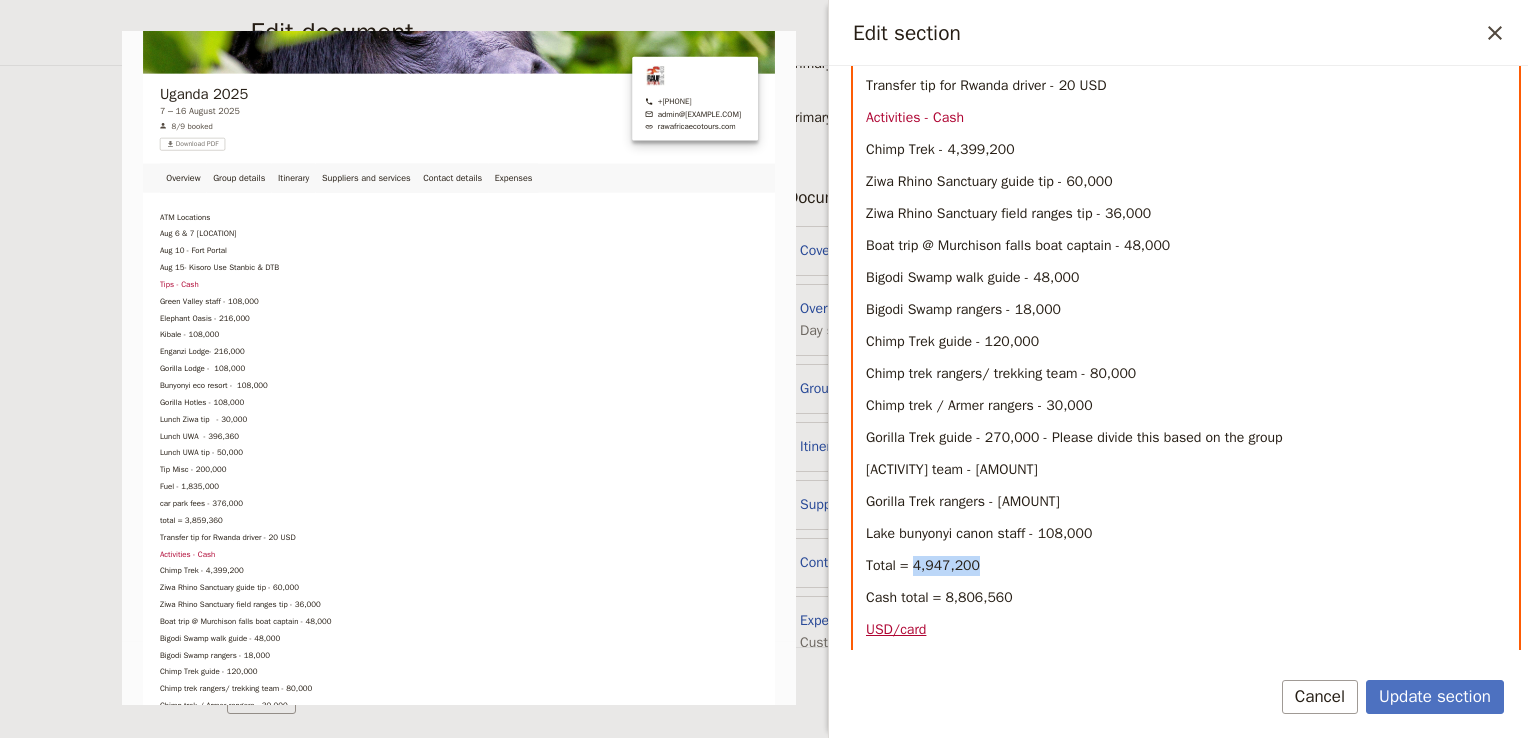 drag, startPoint x: 984, startPoint y: 563, endPoint x: 911, endPoint y: 567, distance: 73.109505 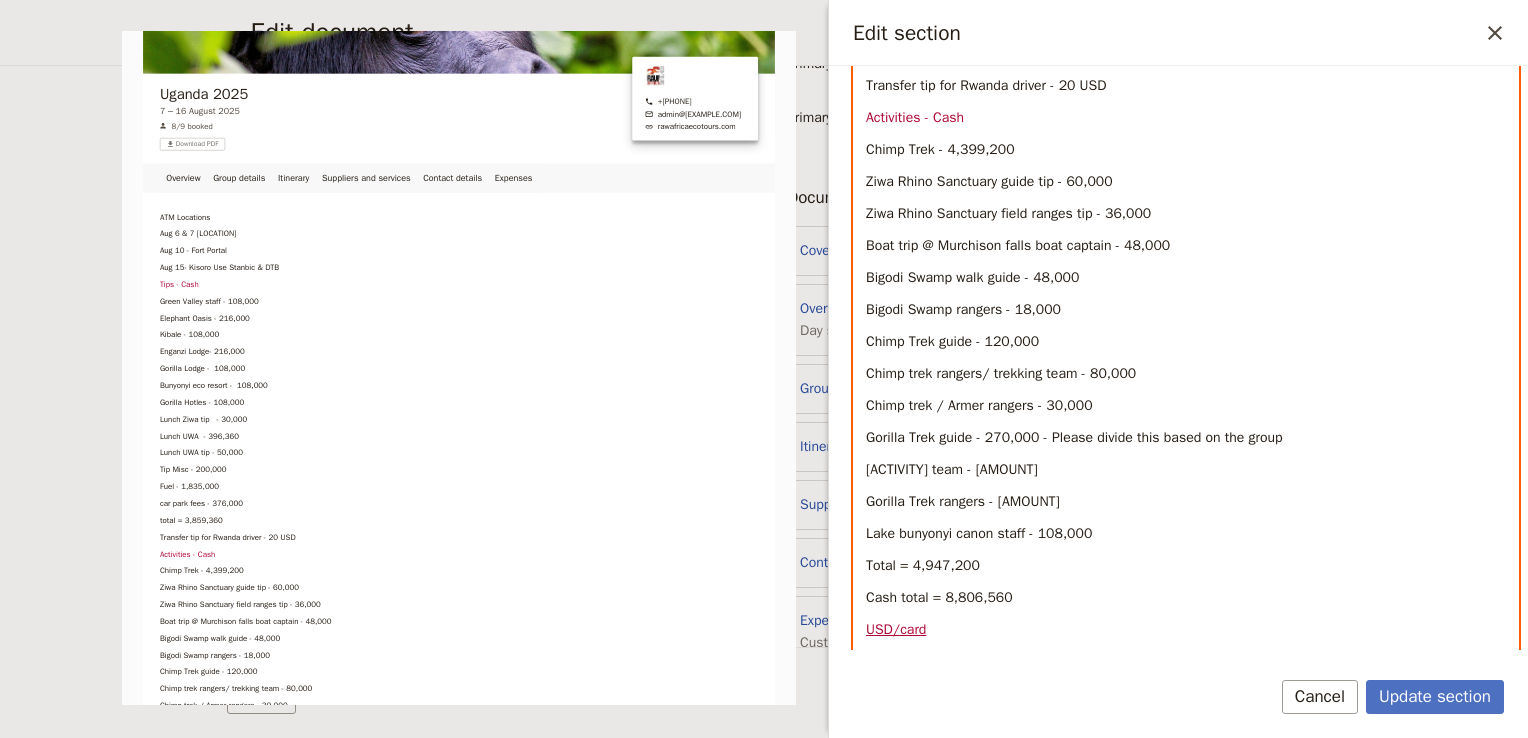 click on "[ACTIVITY] team - [AMOUNT]" at bounding box center [1186, 470] 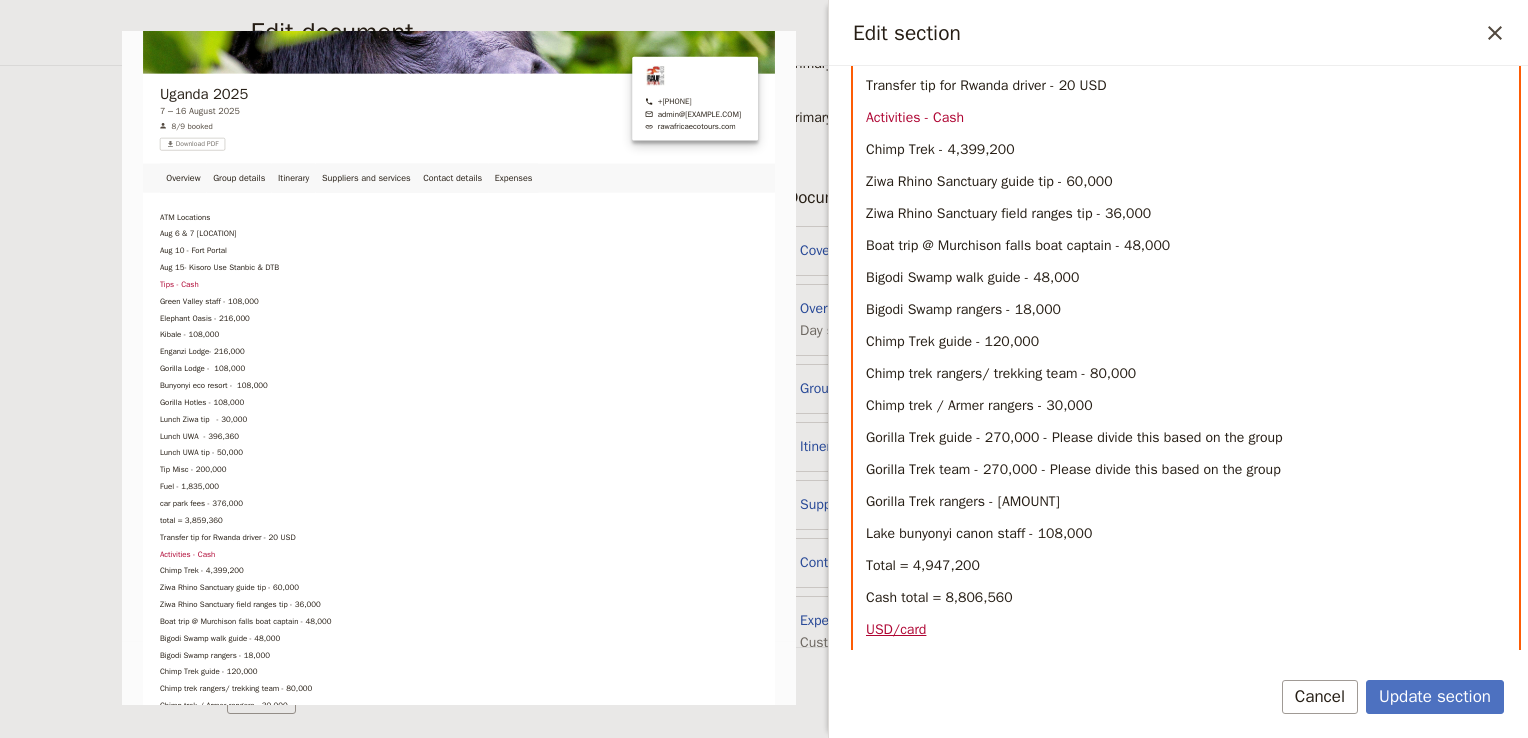click on "Gorilla Trek rangers - [AMOUNT]" at bounding box center (1186, 502) 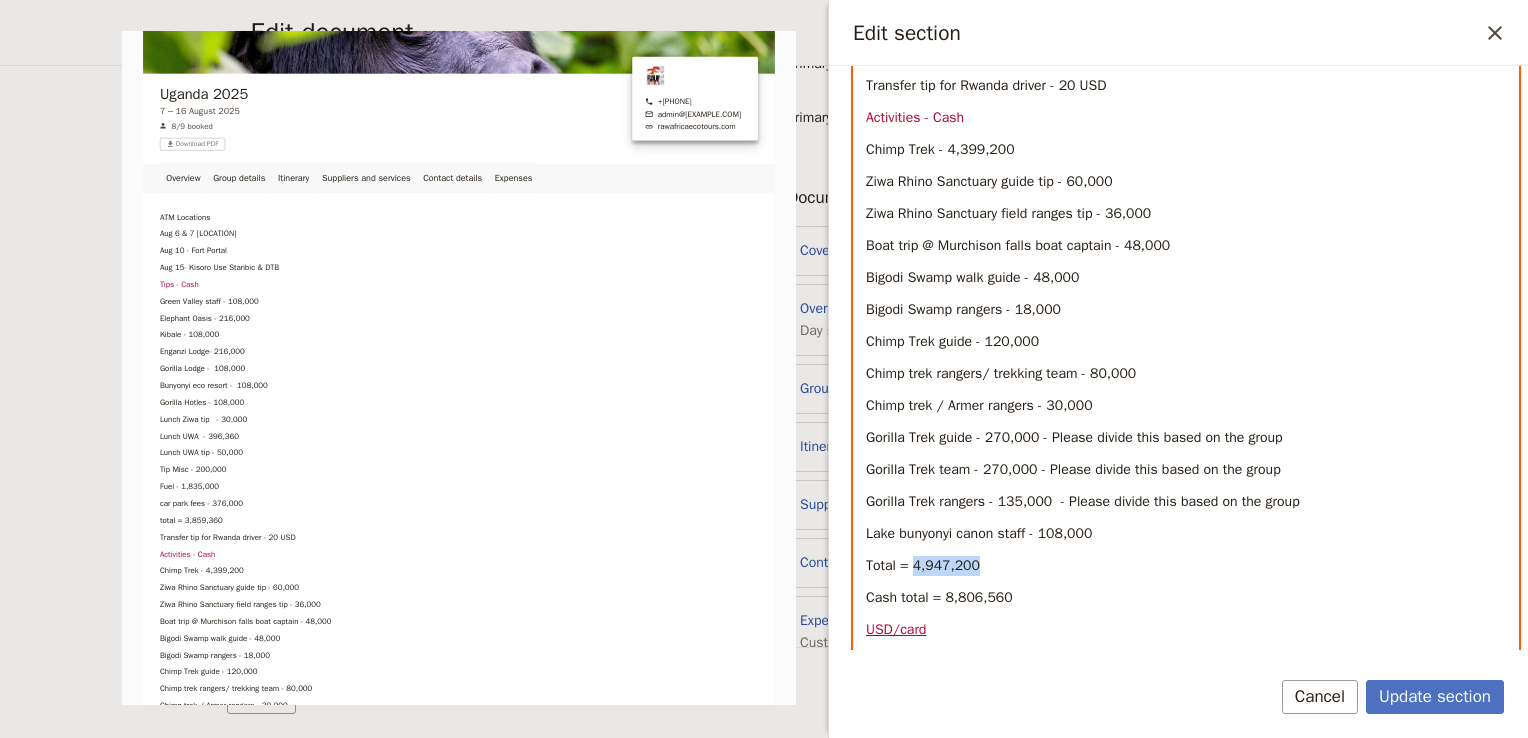 drag, startPoint x: 1008, startPoint y: 563, endPoint x: 912, endPoint y: 563, distance: 96 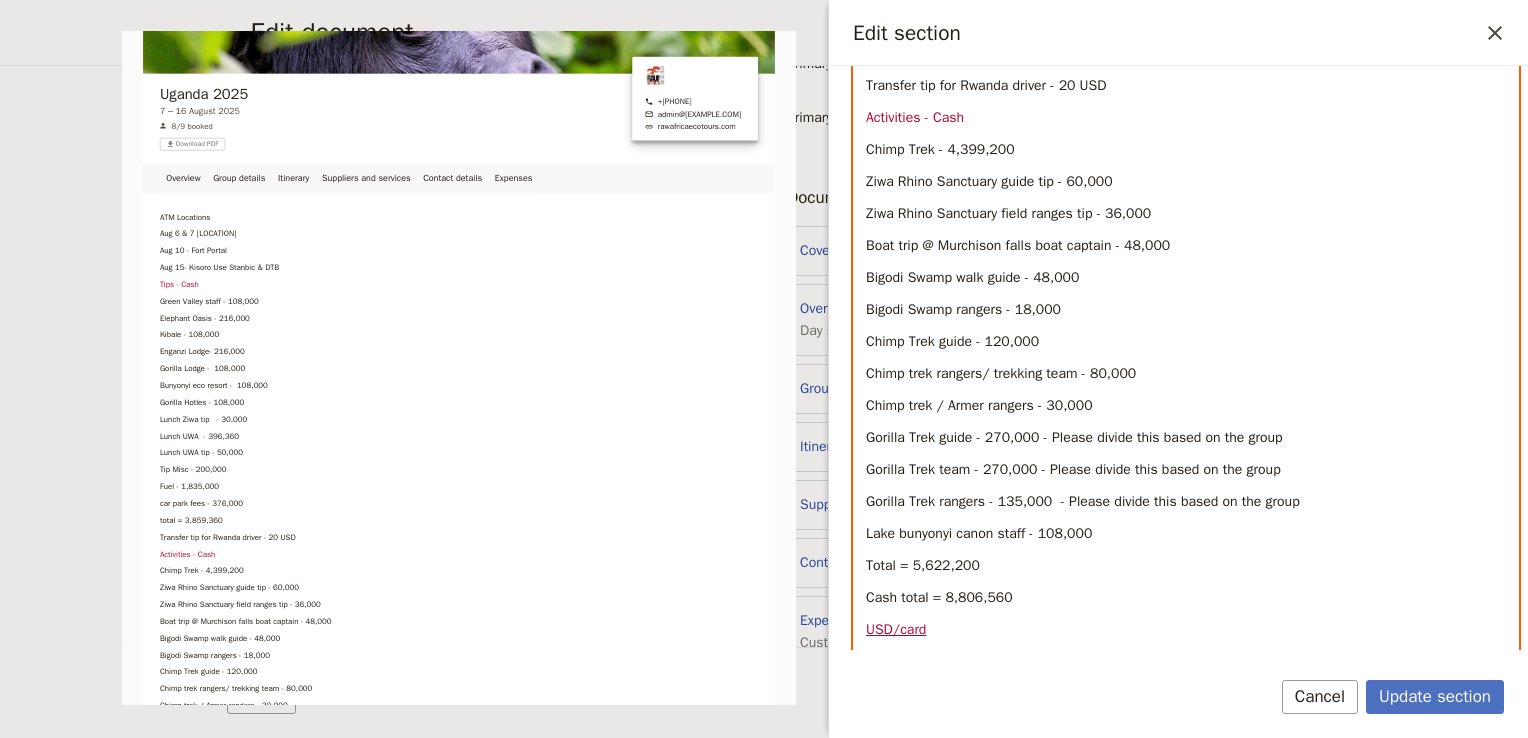 click on "ATM Locations  Aug 6 & 7 [PLACE]  Aug 10 - [PLACE]  Aug 15- [PLACE] Use [PLACE] & [PLACE]  Tips - Cash  [PLACE] staff - 108,000 [PLACE] - 216,000 [PLACE] - 108,000 [PLACE]- 216,000 [PLACE] -  108,000 [PLACE] -  108,000 [PLACE] - 108,000 Lunch [PLACE] tip   - 30,000 Lunch [PLACE]  - 396,360 Lunch [PLACE] tip - 50,000 Tip Misc - 200,000 Fuel - 1,835,000 car park fees - 376,000 total = 3,859,360 Transfer tip for [PLACE] driver - 20 USD Activities - Cash  [PLACE] - 4,399,200 [PLACE] guide tip - 60,000 [PLACE] field ranges tip - 36,000 Boat trip @ [PLACE] boat captain - 48,000 [PLACE] walk guide - 48,000 [PLACE] rangers - 18,000 [PLACE] guide - 120,000 [PLACE]/ trekking team - 80,000 [PLACE] / Armer rangers - 30,000 [PLACE] guide - 270,000 - Please divide this based on the group  [PLACE] team - 270,000 - Please divide this based on the group  [PLACE] canon staff - 108,000 Total = 5,622,200 USD/card" at bounding box center (1186, 182) 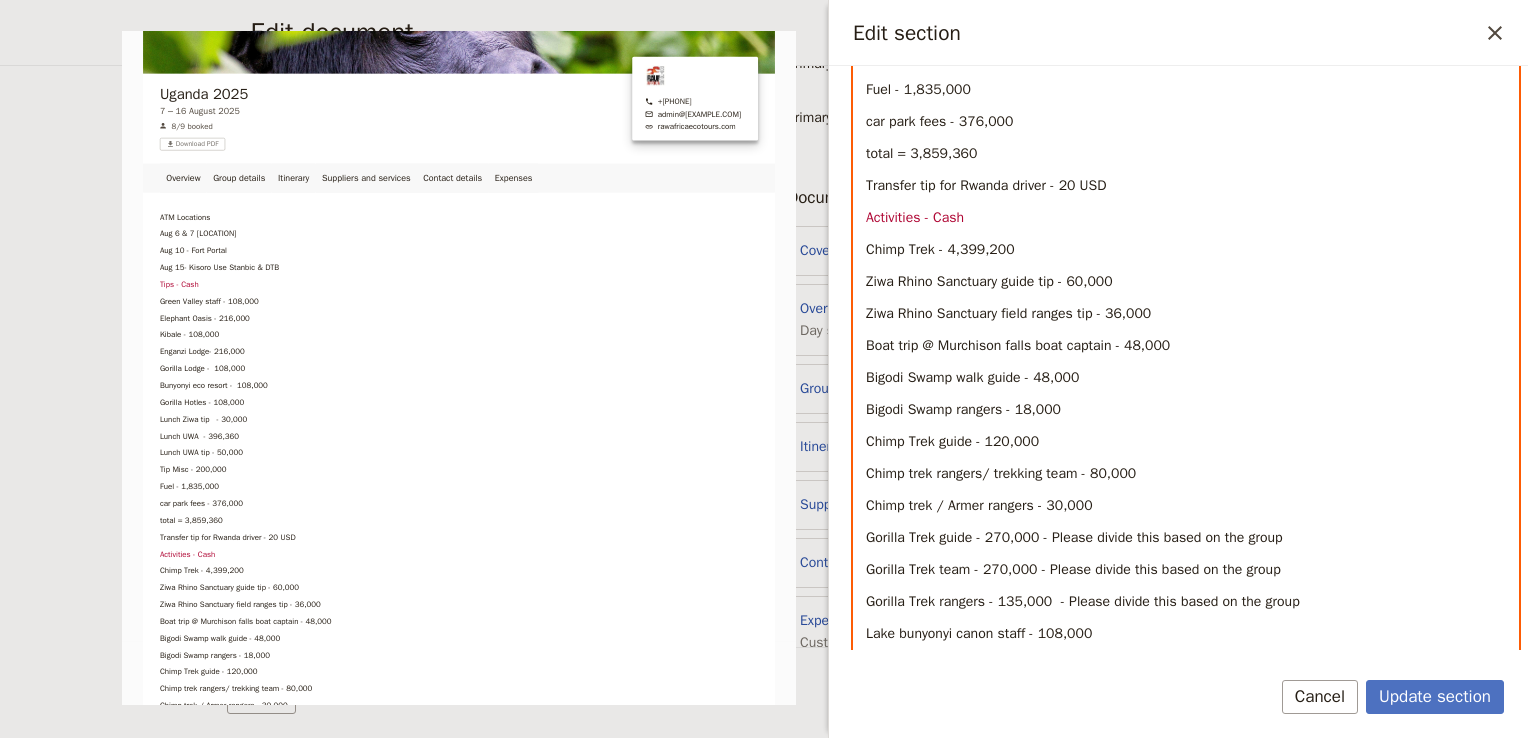 scroll, scrollTop: 648, scrollLeft: 0, axis: vertical 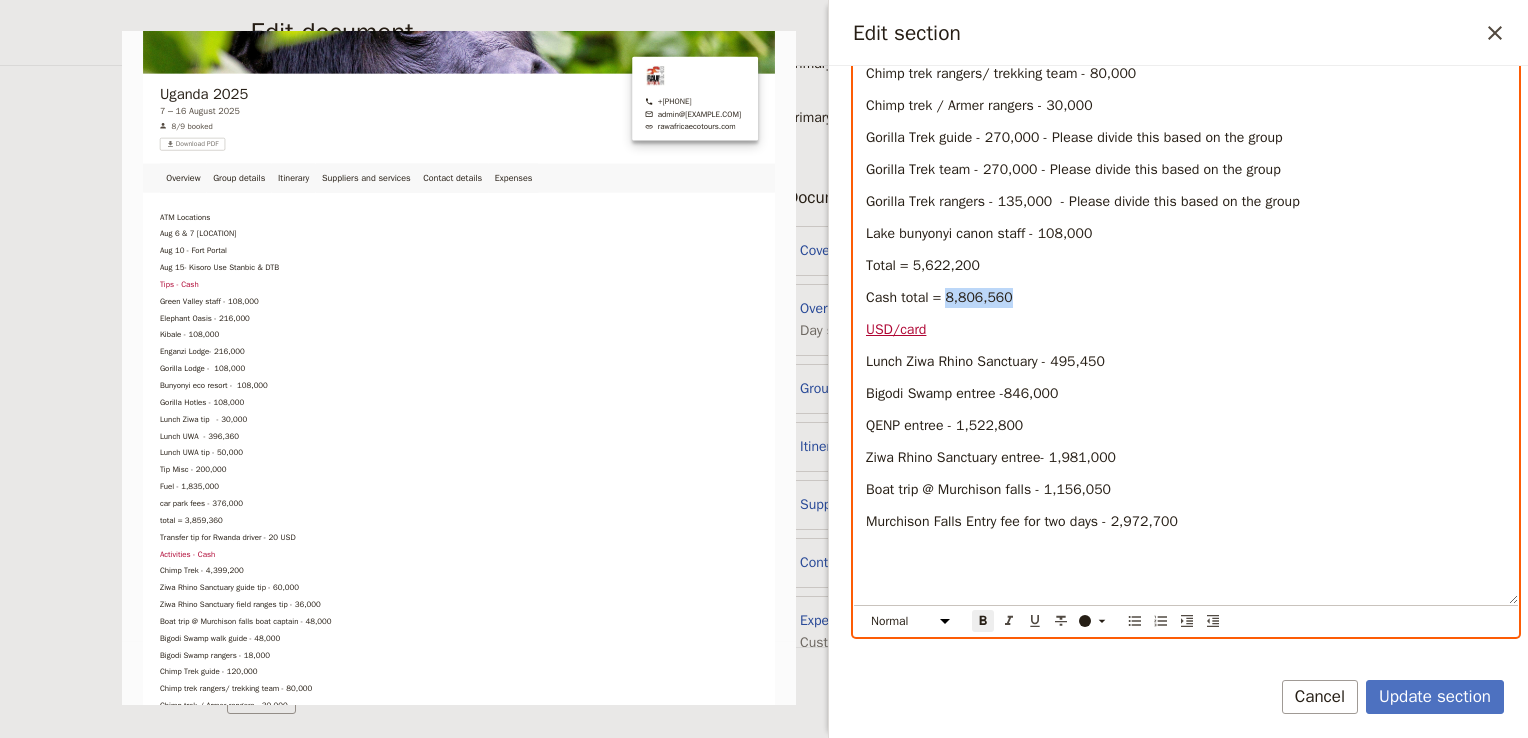 drag, startPoint x: 1015, startPoint y: 296, endPoint x: 949, endPoint y: 298, distance: 66.0303 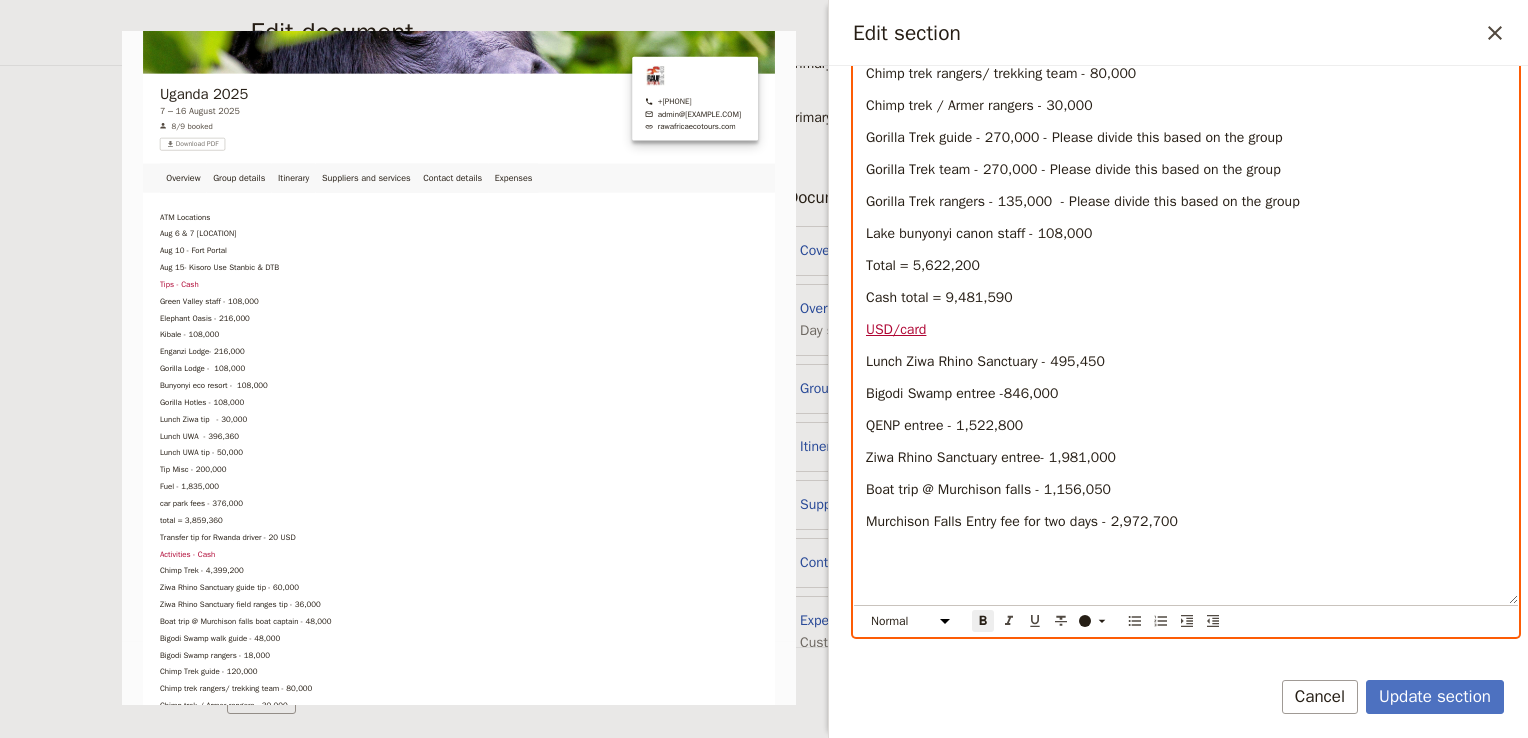 click on "Cash total = 9,481,590" at bounding box center [1186, 298] 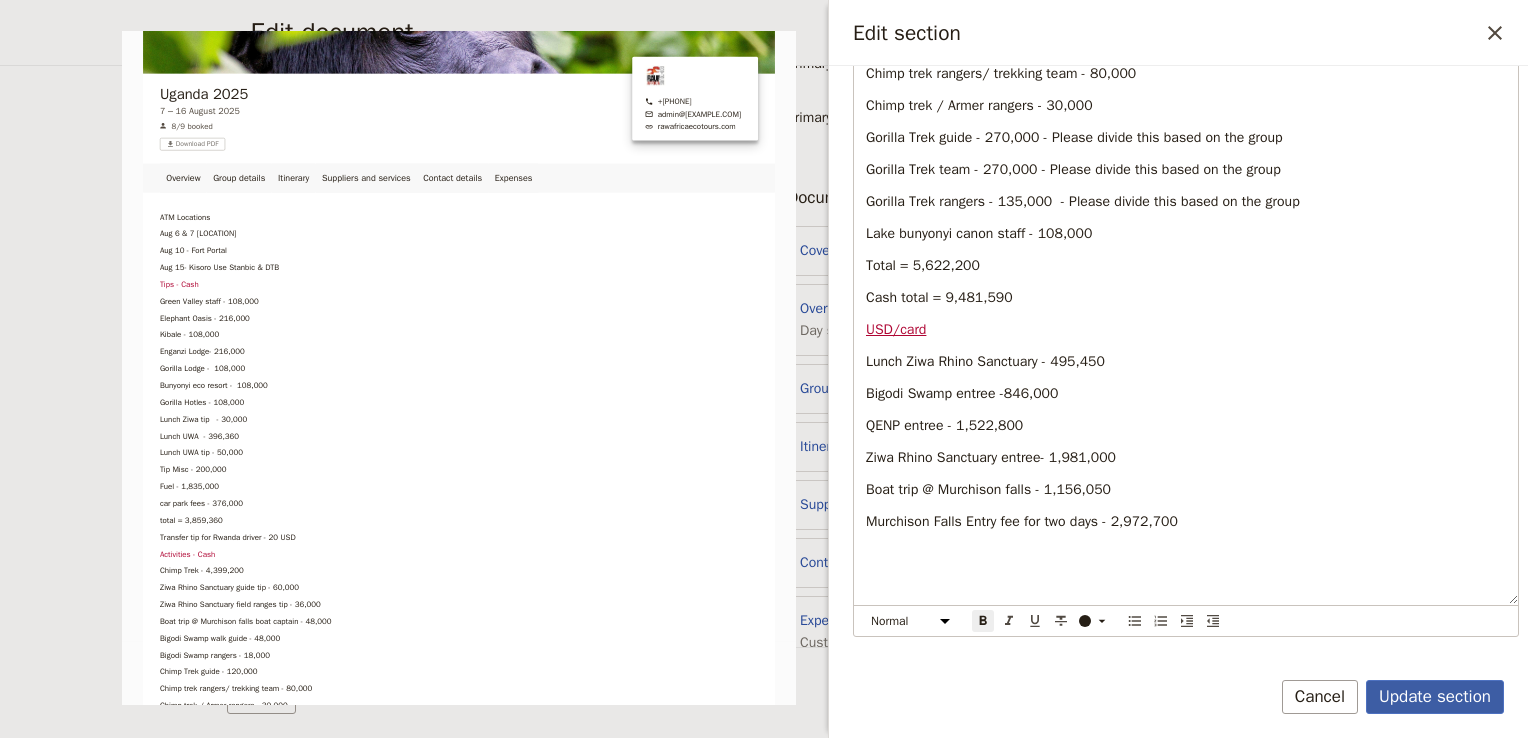 click on "Update section" at bounding box center [1435, 697] 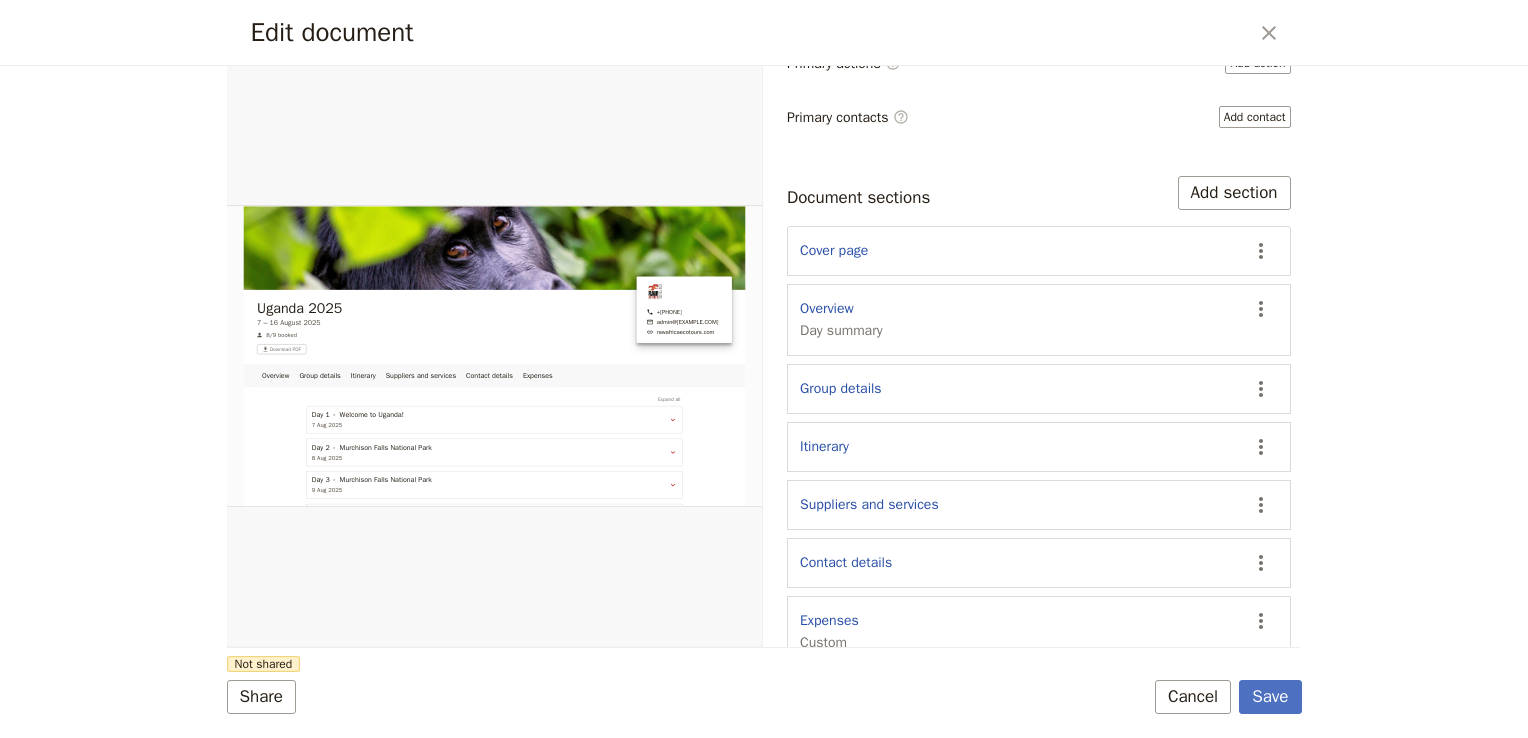 scroll, scrollTop: 322, scrollLeft: 0, axis: vertical 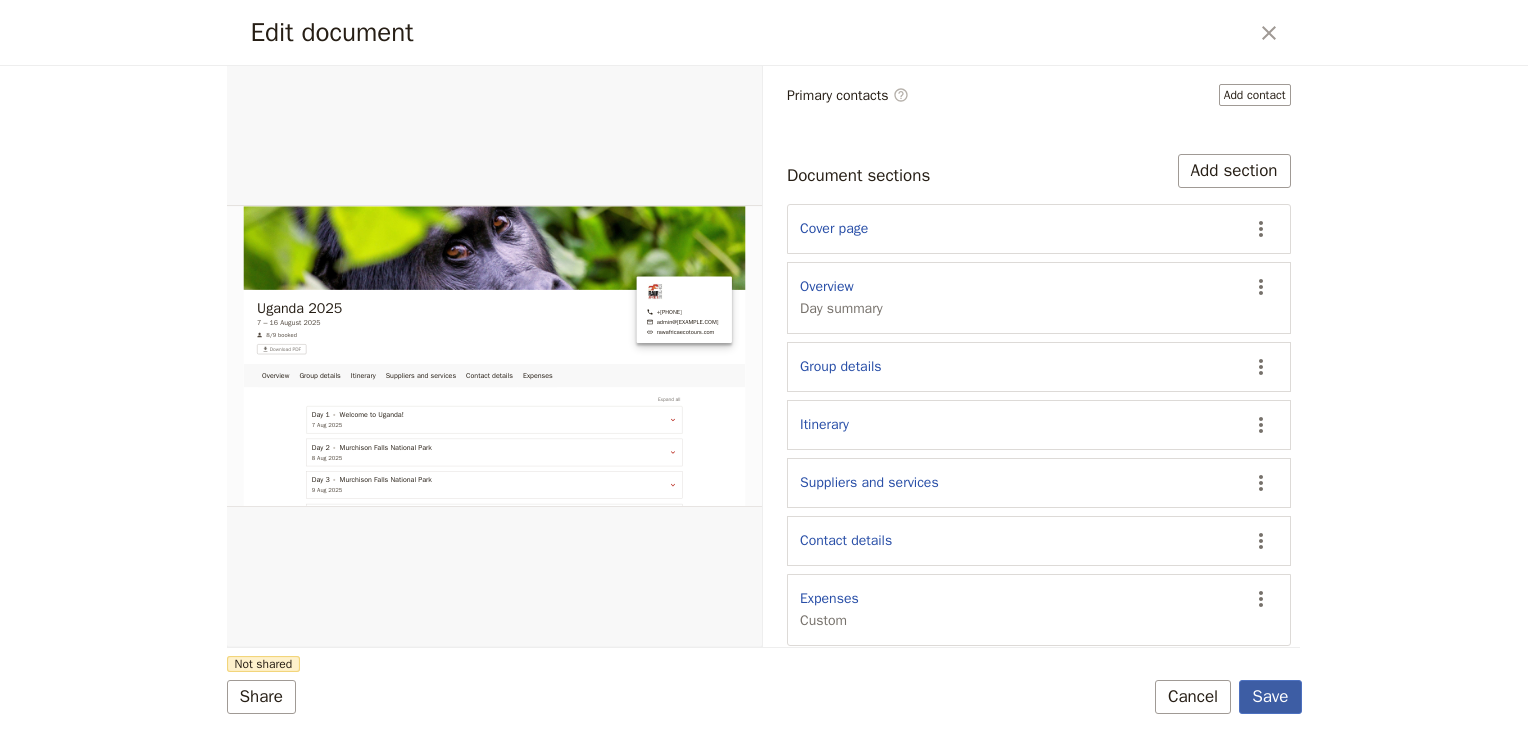 click on "Save" at bounding box center (1270, 697) 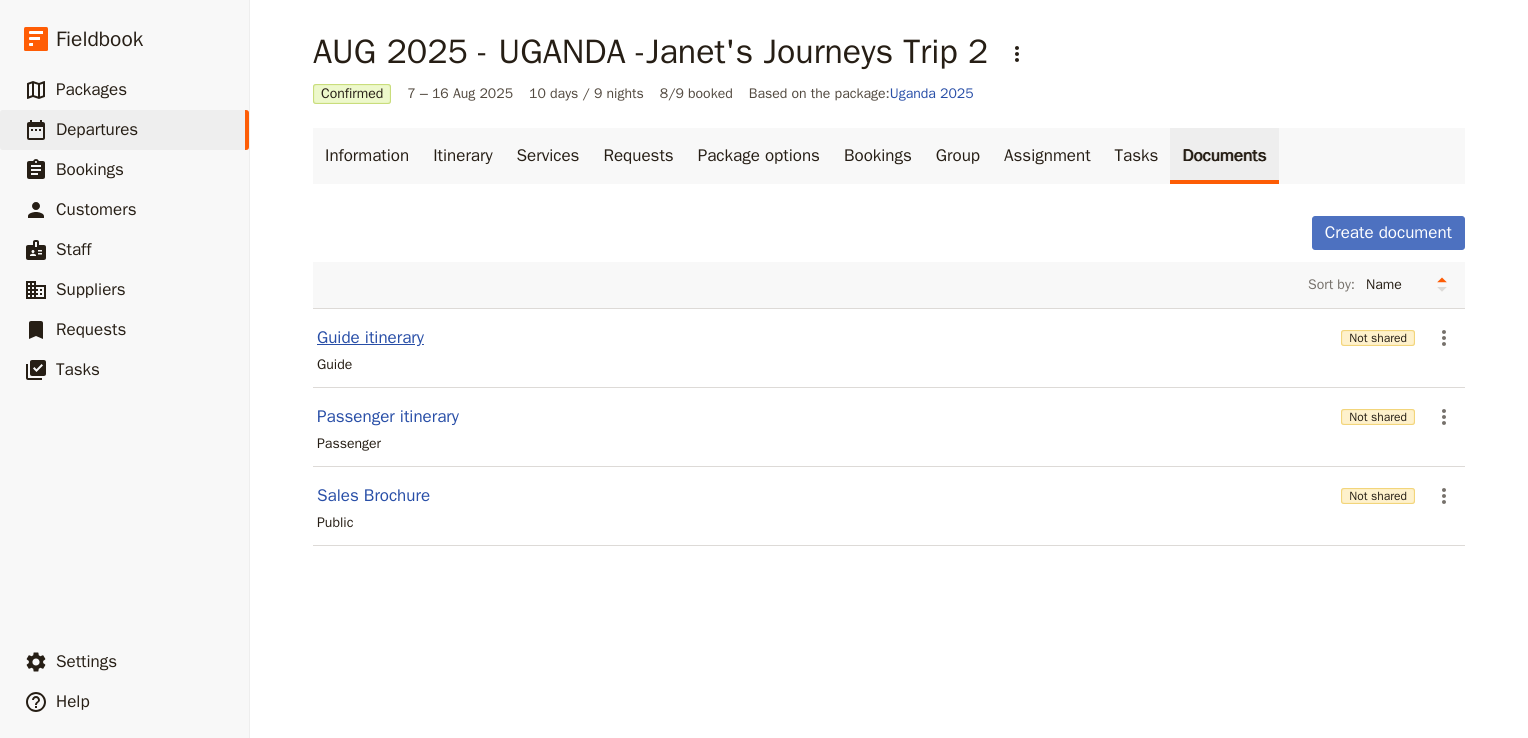 click on "Guide itinerary" at bounding box center [370, 338] 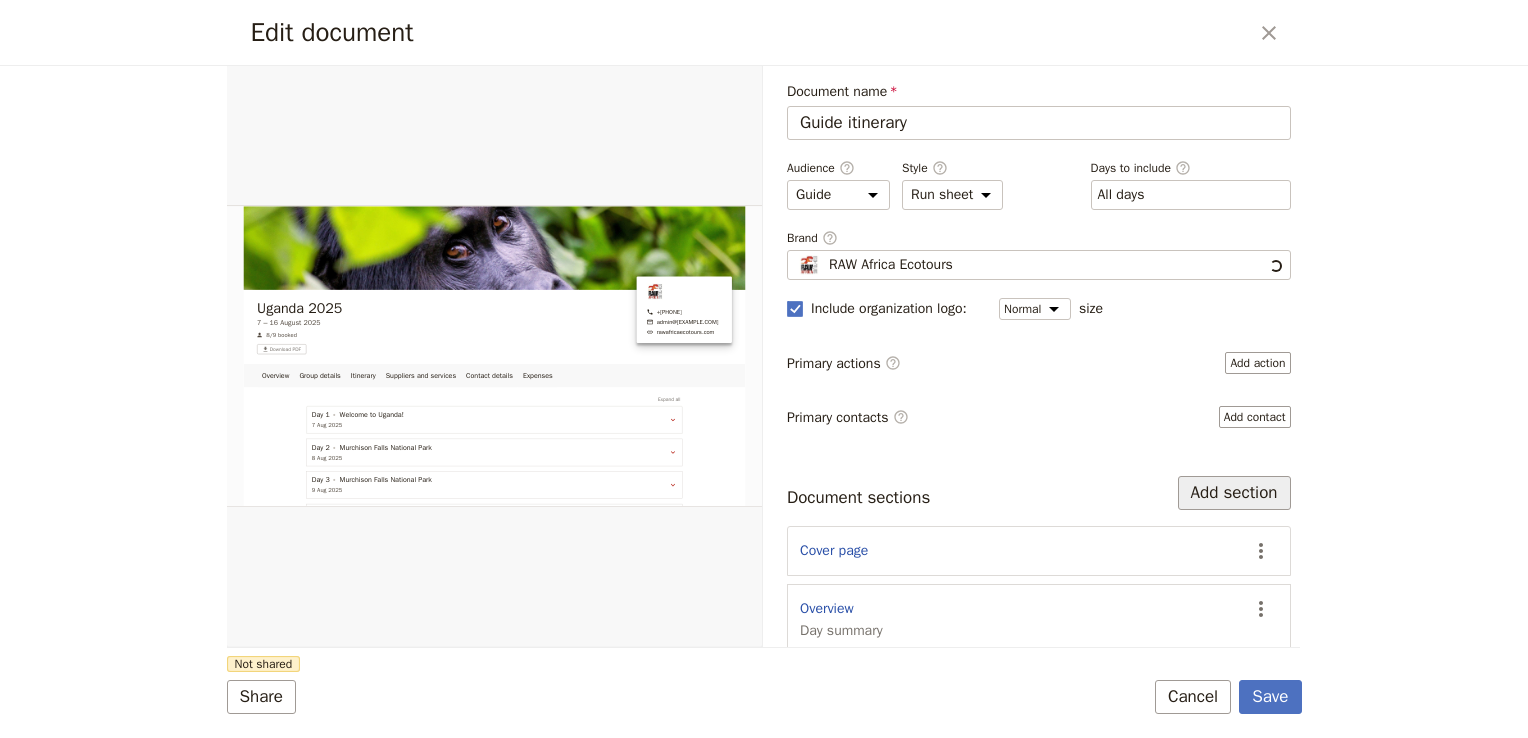 scroll, scrollTop: 0, scrollLeft: 0, axis: both 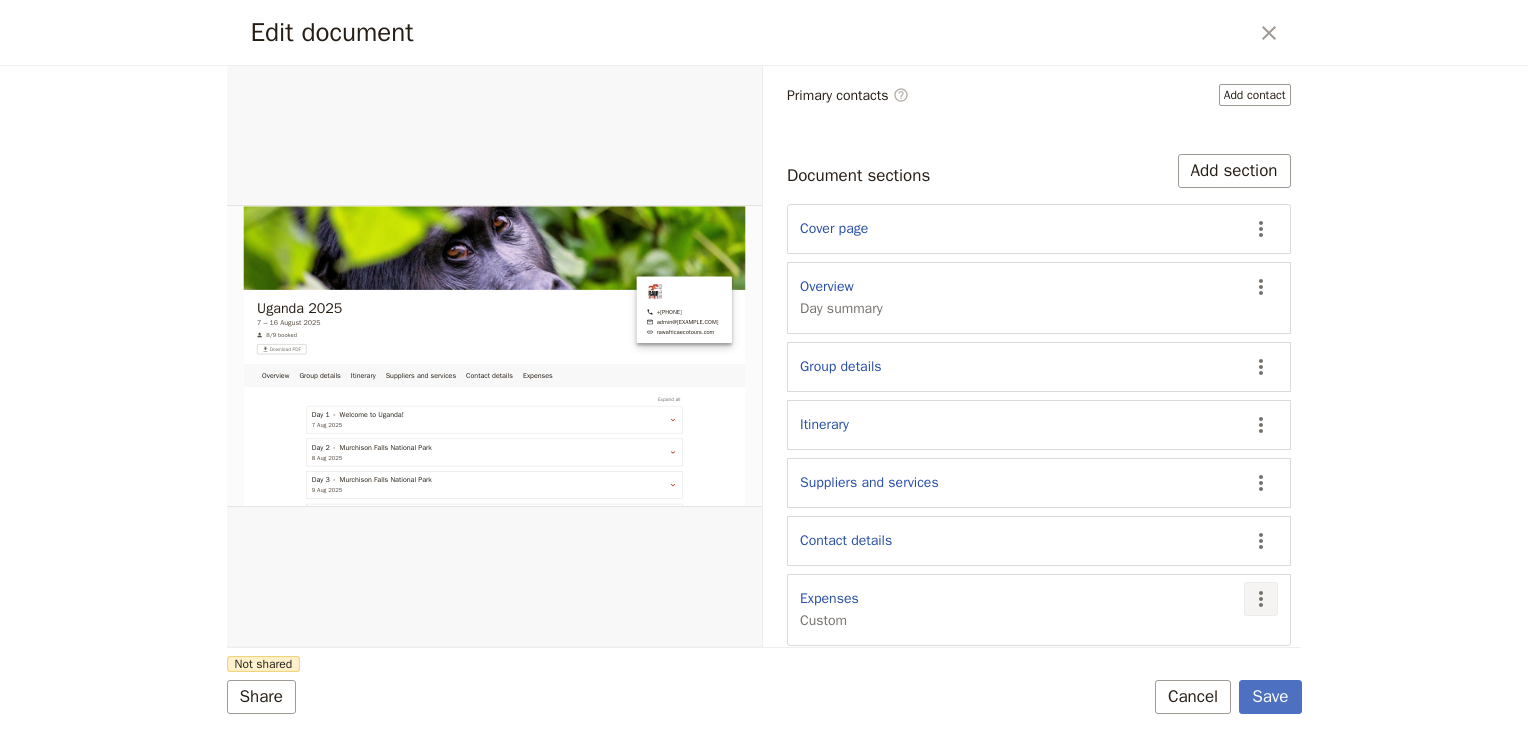 click 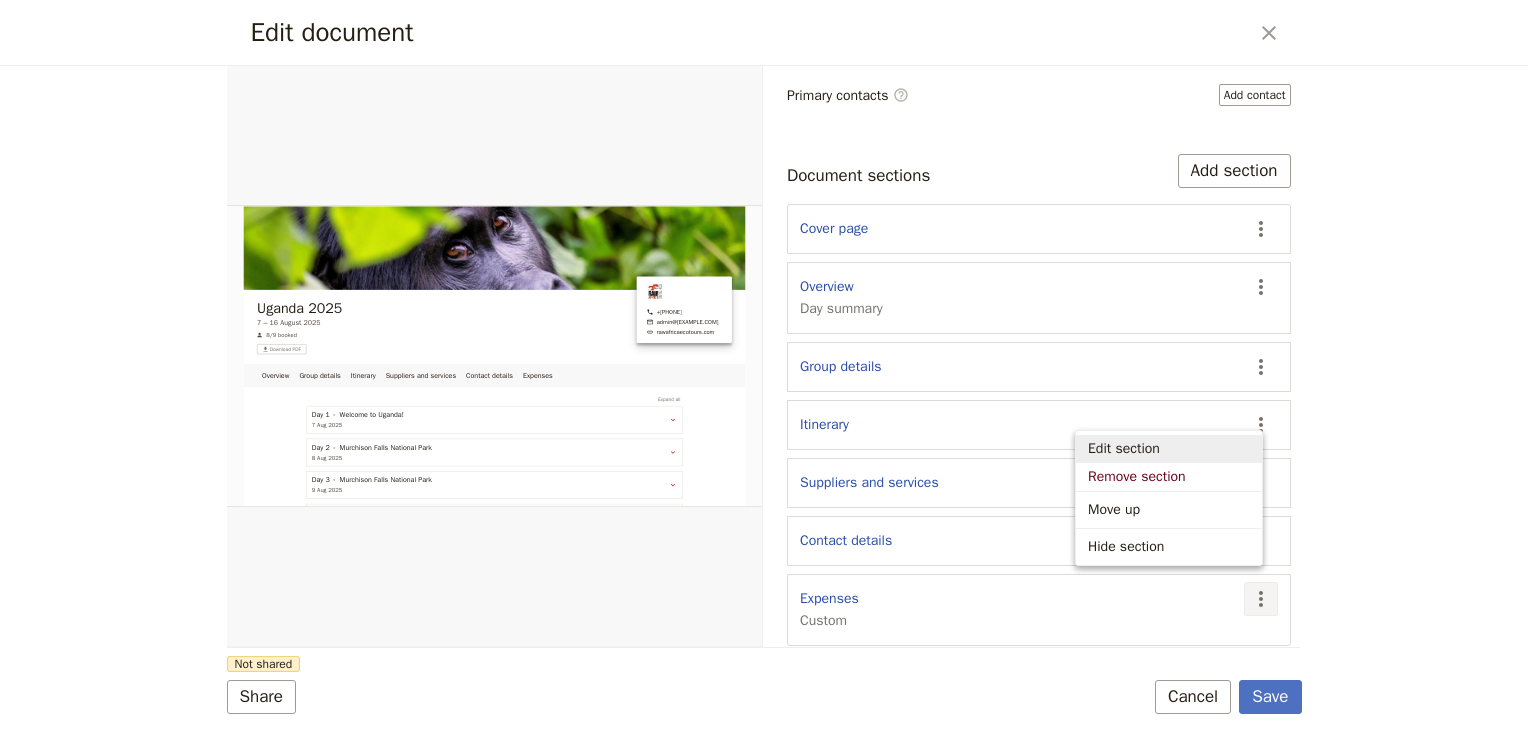 click on "Edit section" at bounding box center [1124, 449] 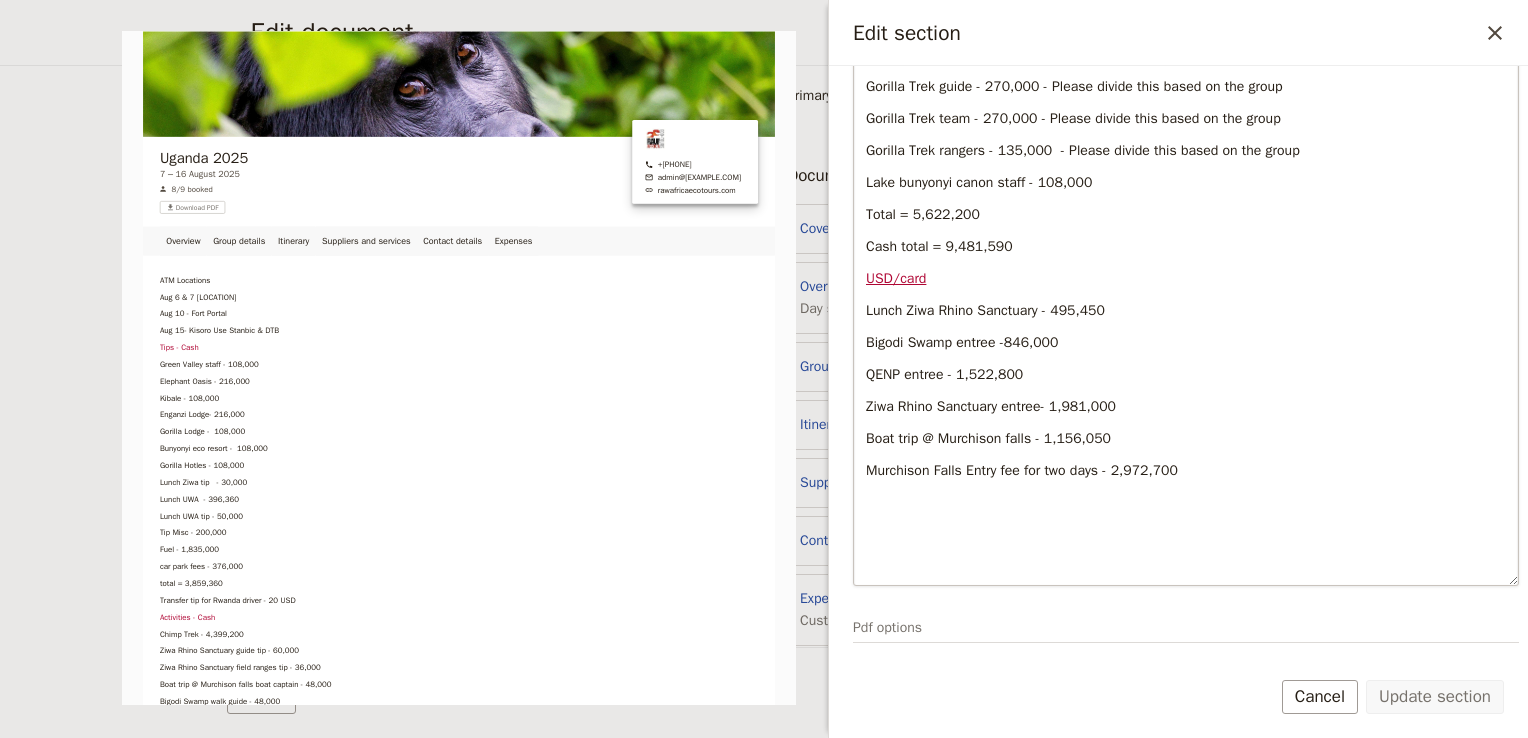 scroll, scrollTop: 1200, scrollLeft: 0, axis: vertical 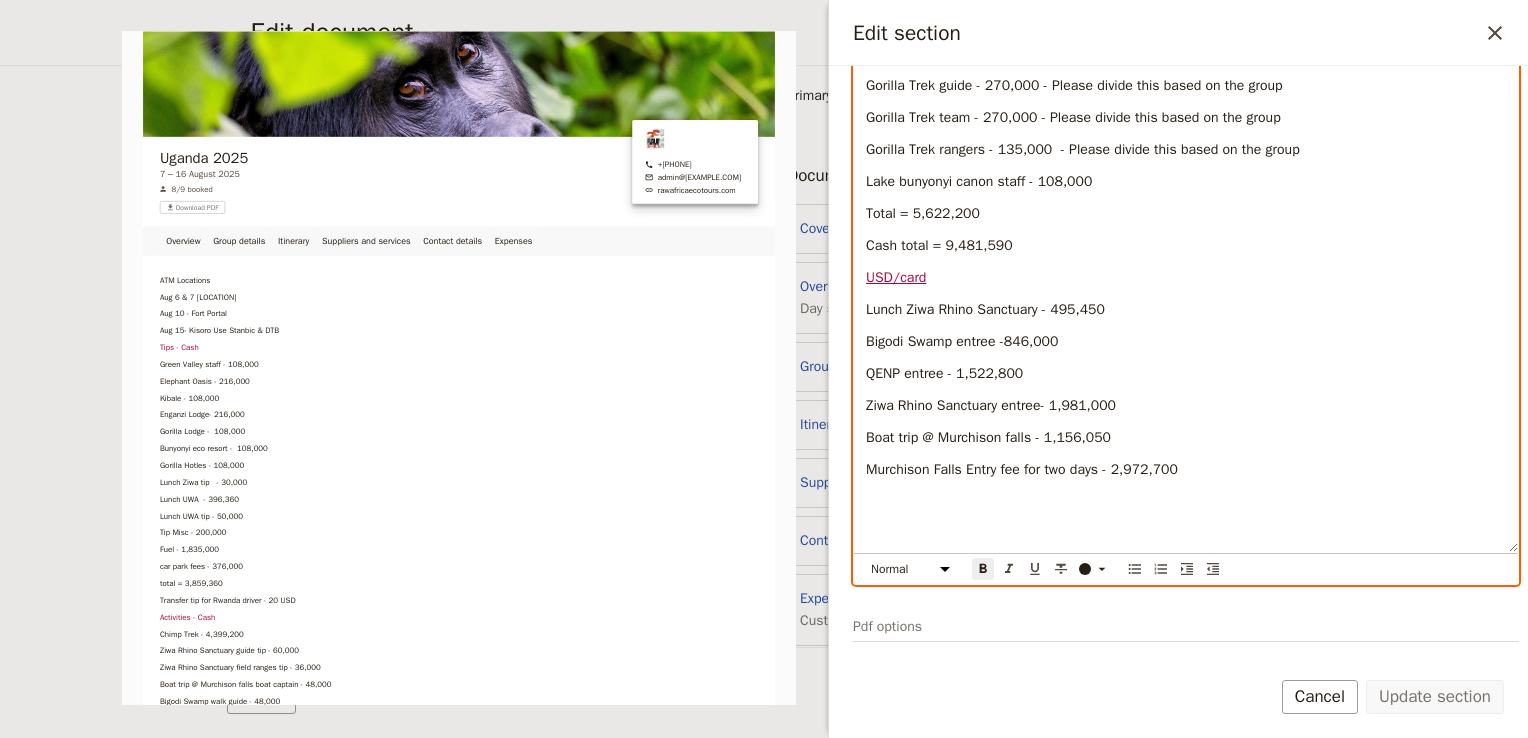 click on "Cash total = 9,481,590" at bounding box center (939, 245) 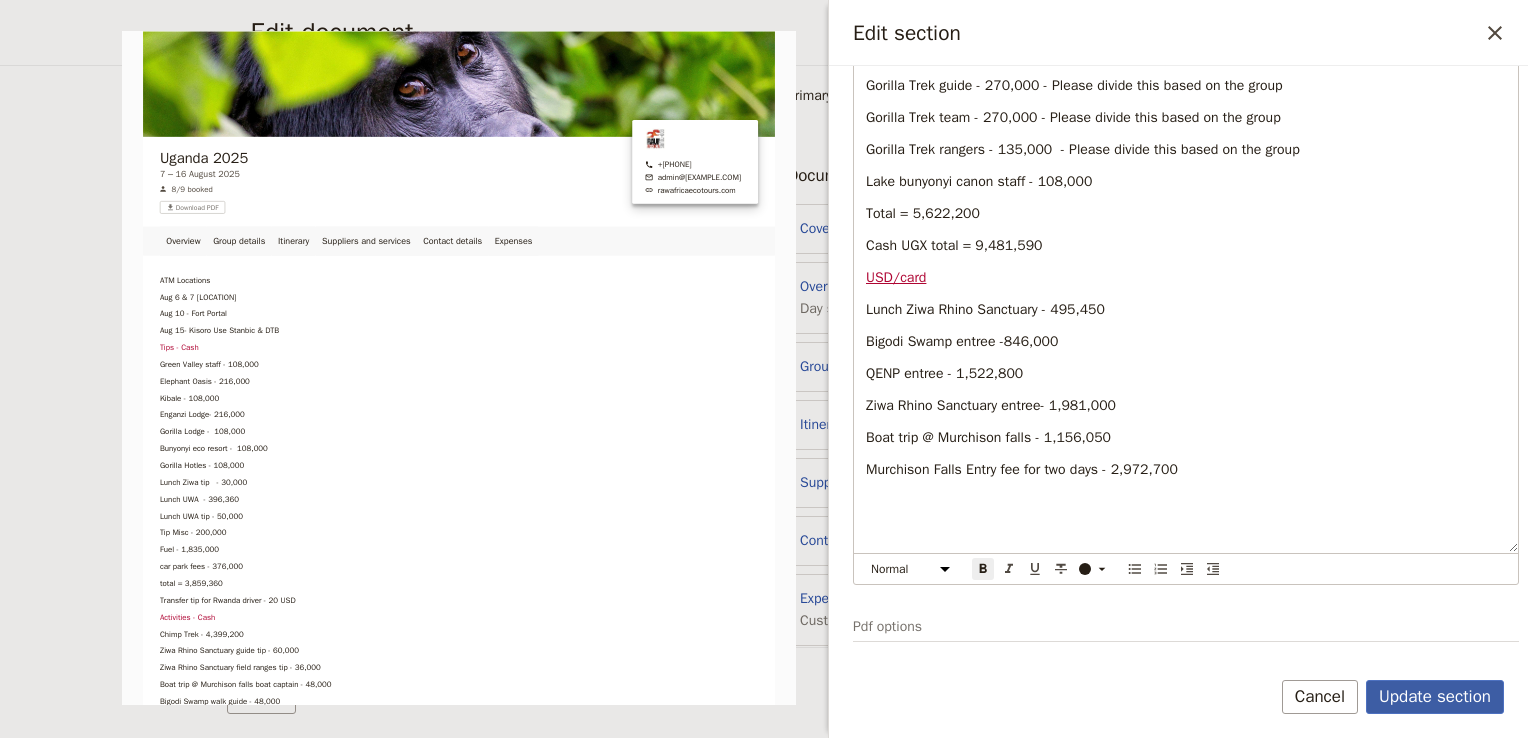 click on "Update section" at bounding box center [1435, 697] 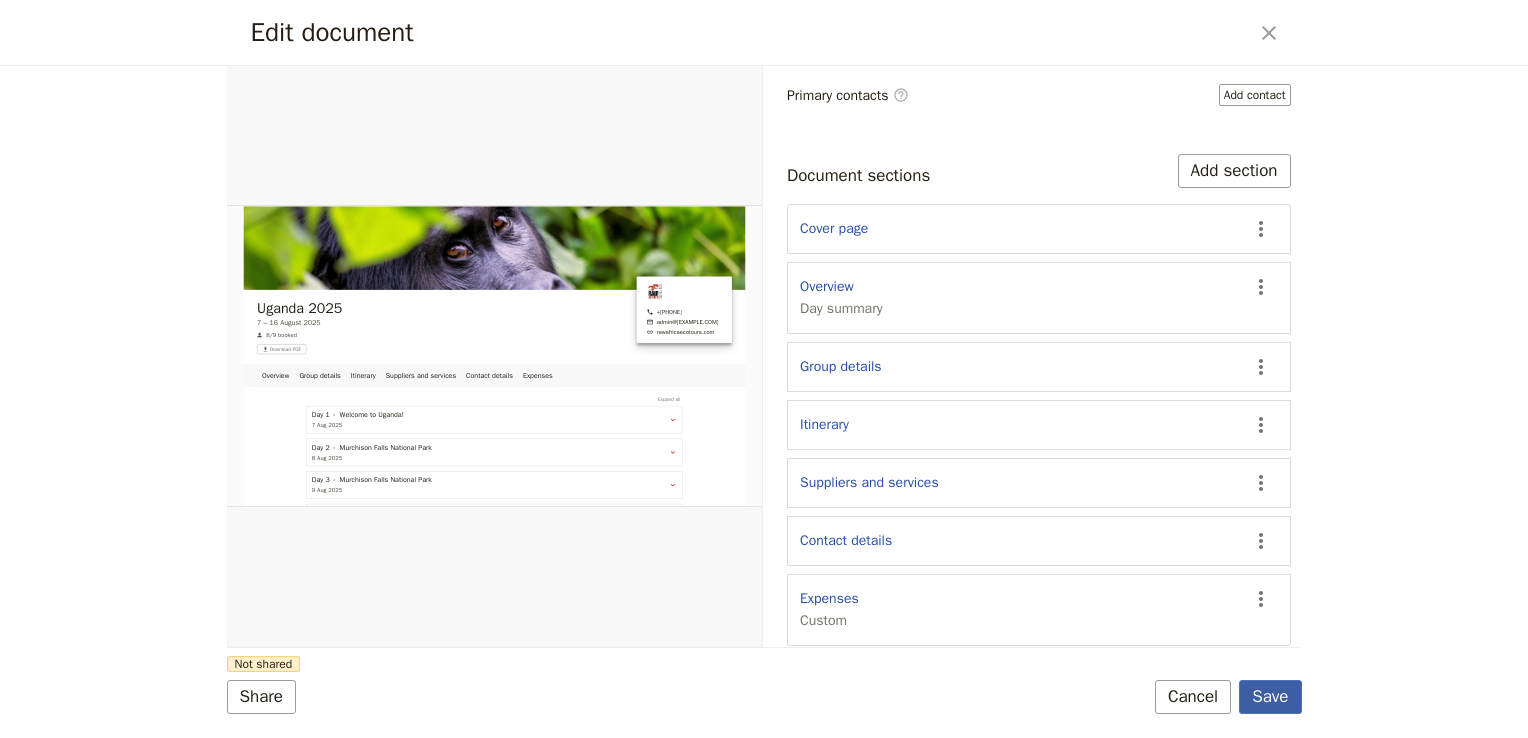 click on "Save" at bounding box center [1270, 697] 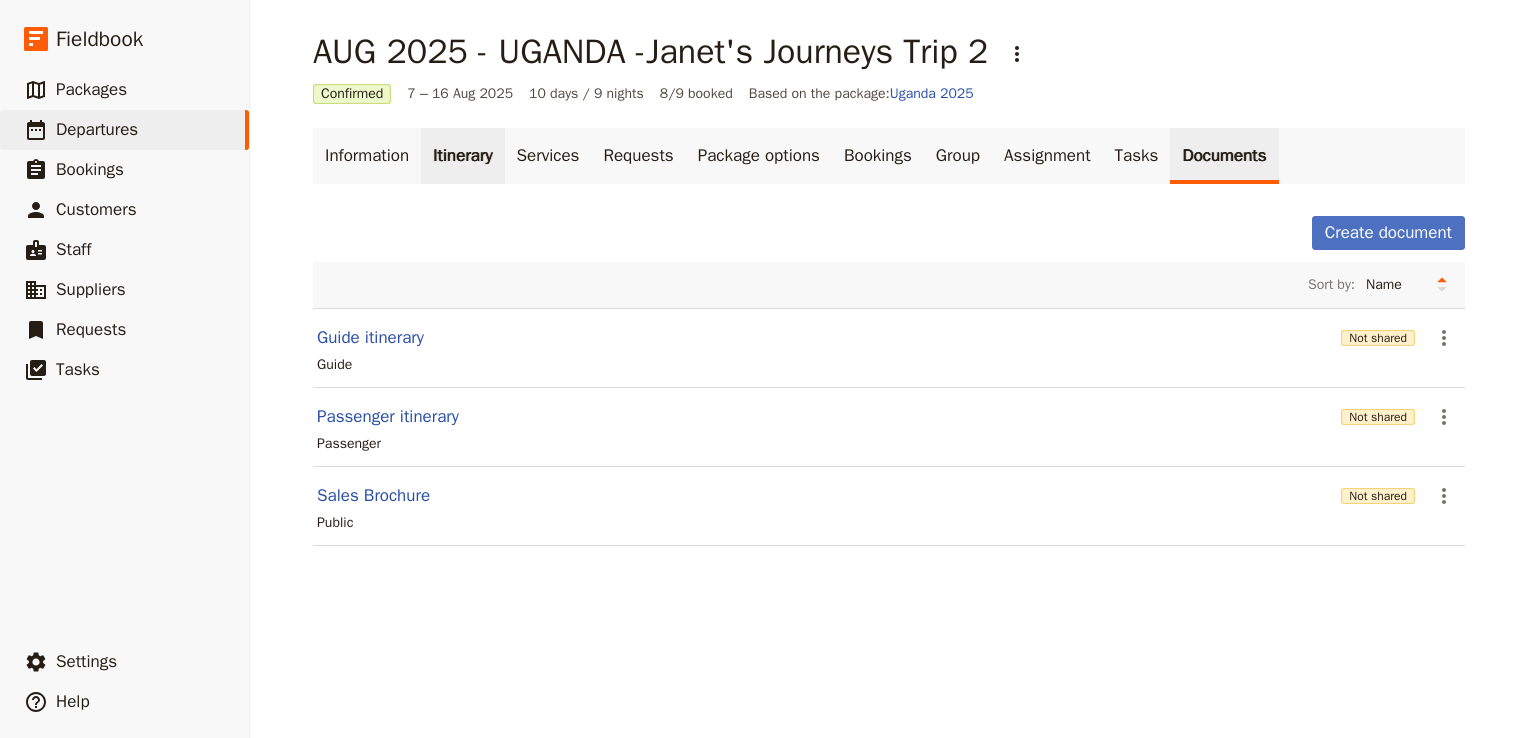 click on "Itinerary" at bounding box center [462, 156] 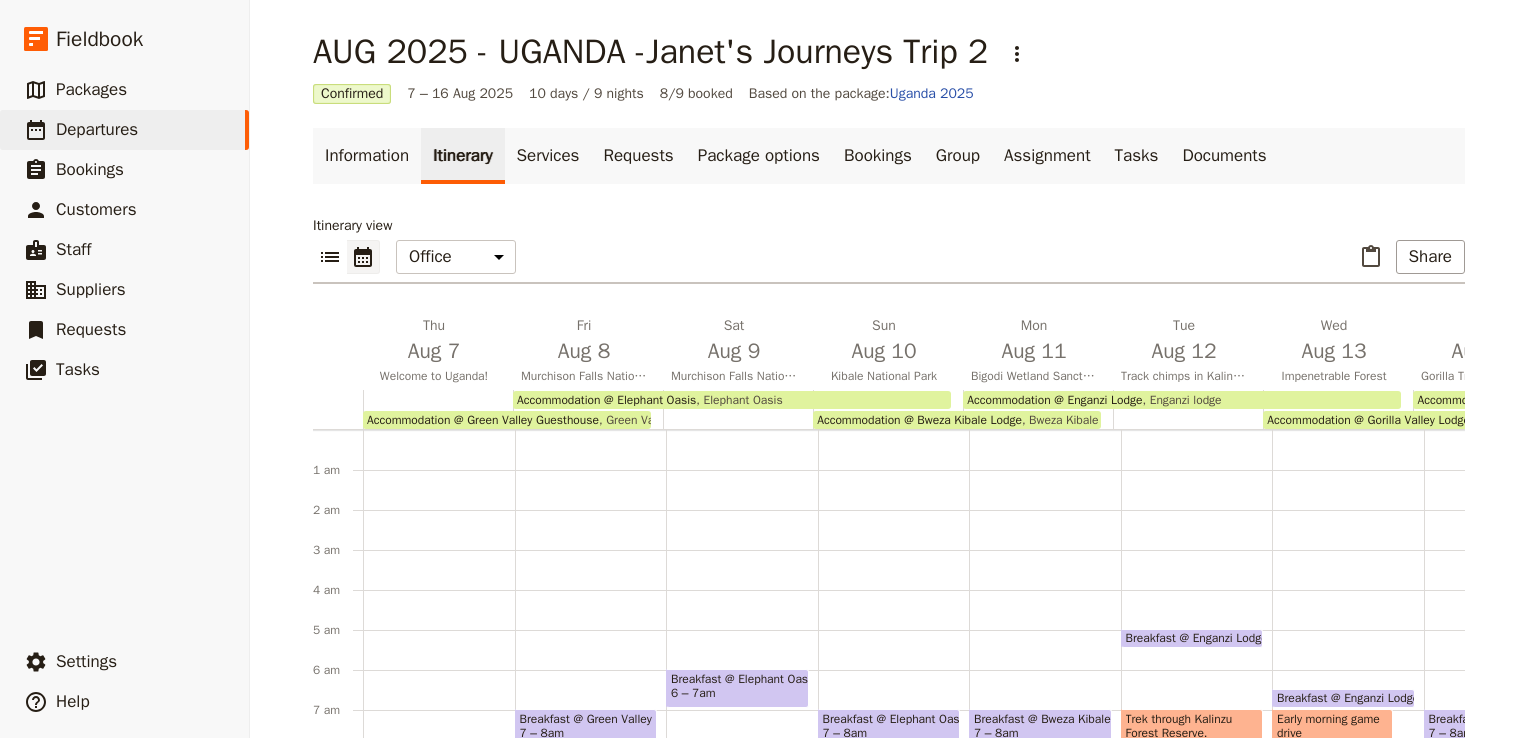 scroll, scrollTop: 180, scrollLeft: 0, axis: vertical 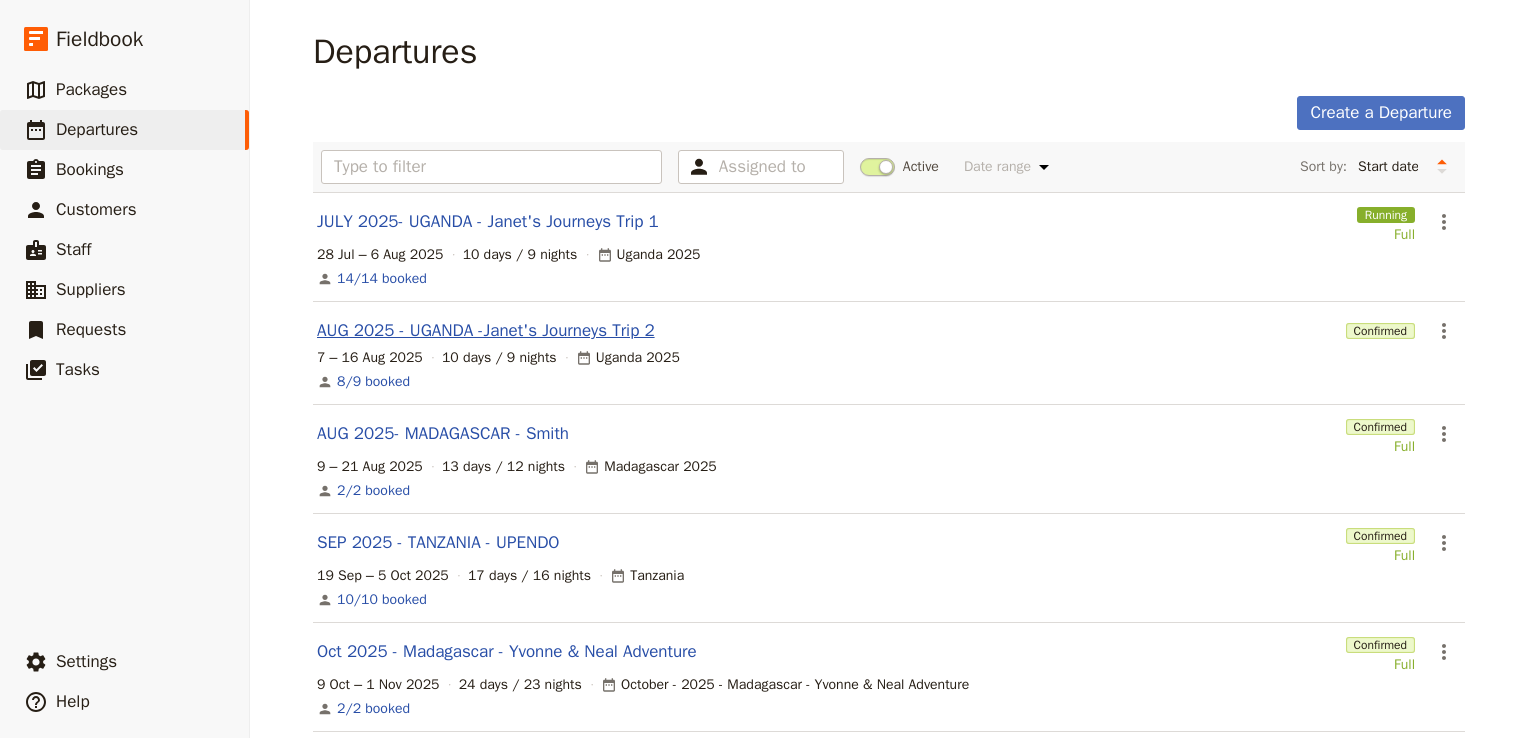 click on "AUG 2025 - UGANDA -Janet's Journeys Trip 2" at bounding box center [486, 331] 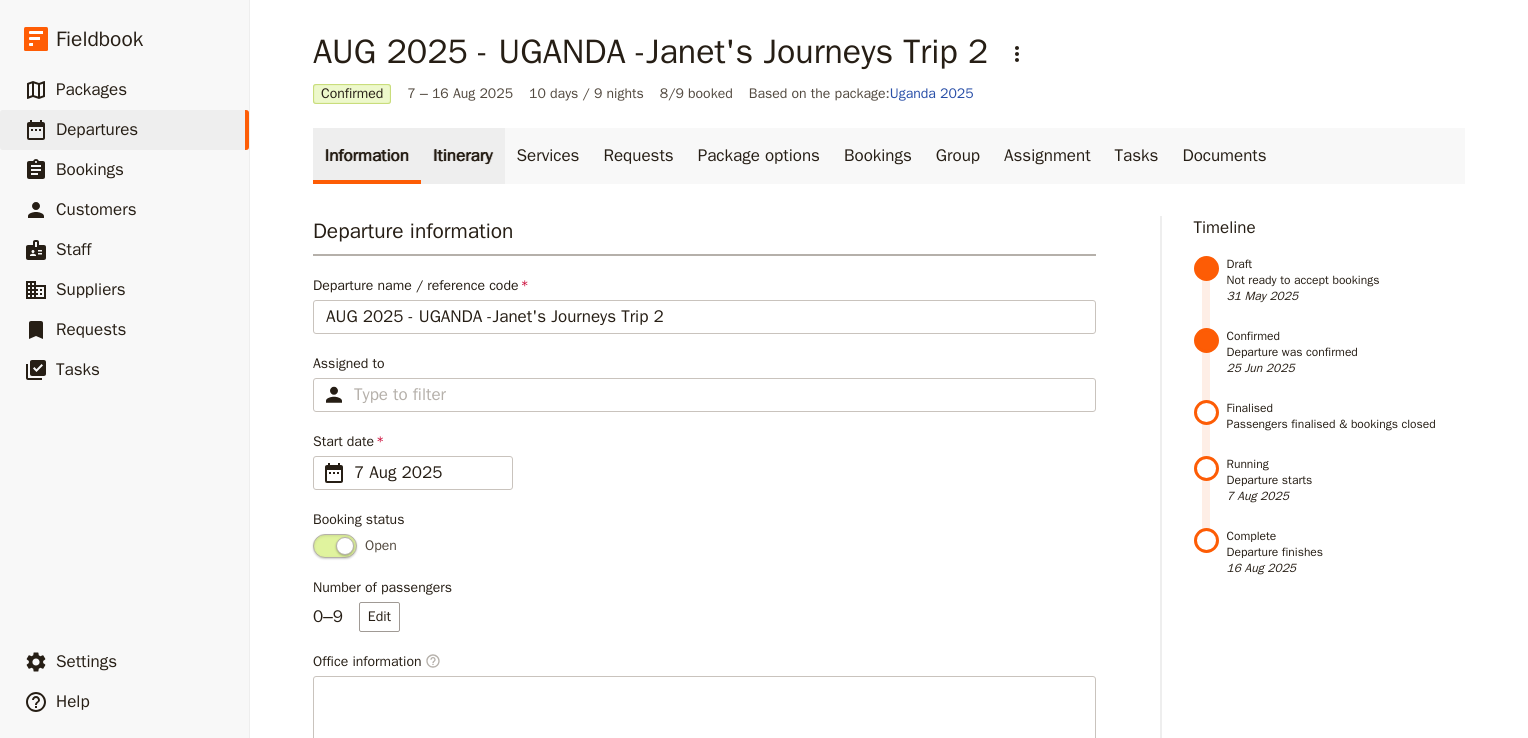 click on "Itinerary" at bounding box center (462, 156) 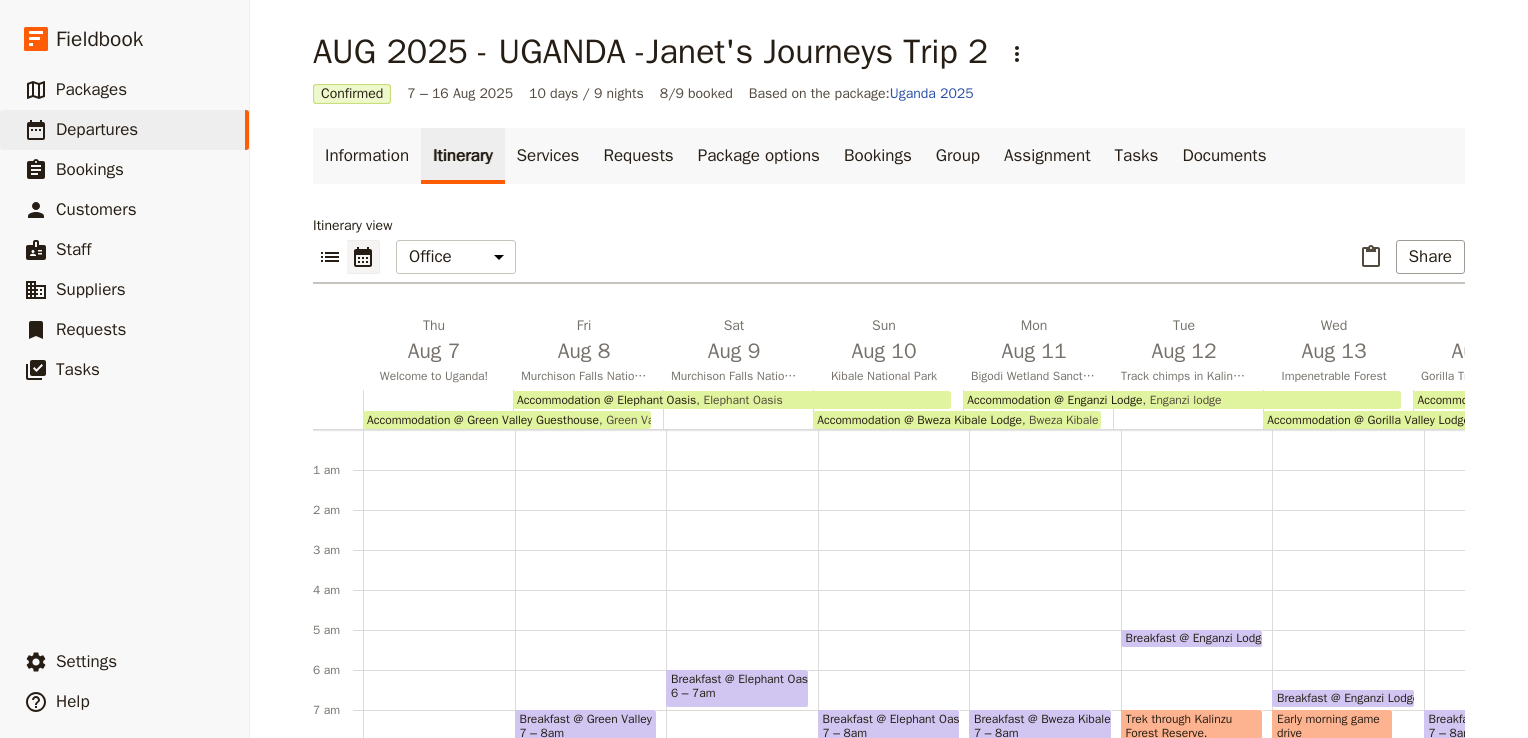 scroll, scrollTop: 60, scrollLeft: 0, axis: vertical 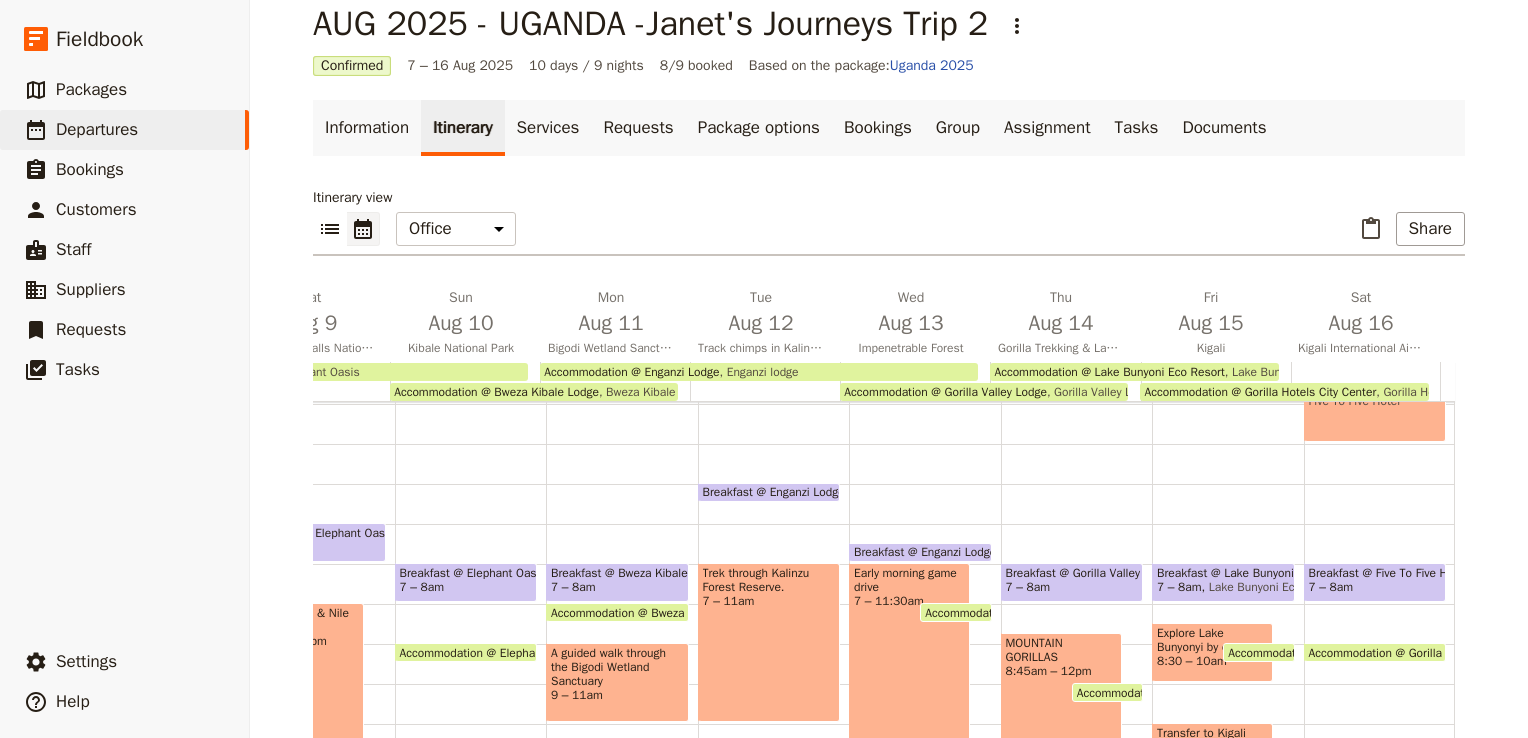 click on "Accommodation @  Gorilla Hotels City Center" at bounding box center [1260, 392] 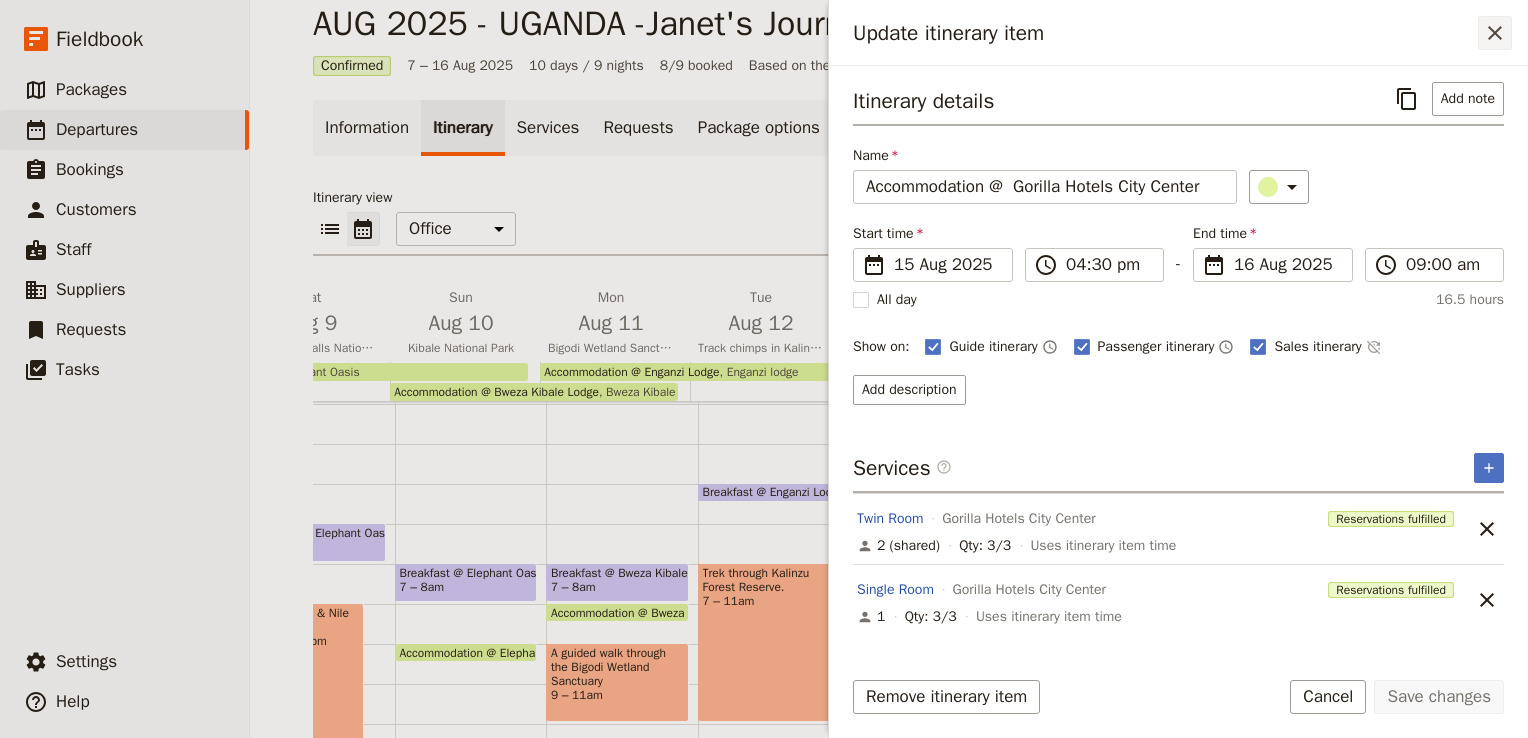 click 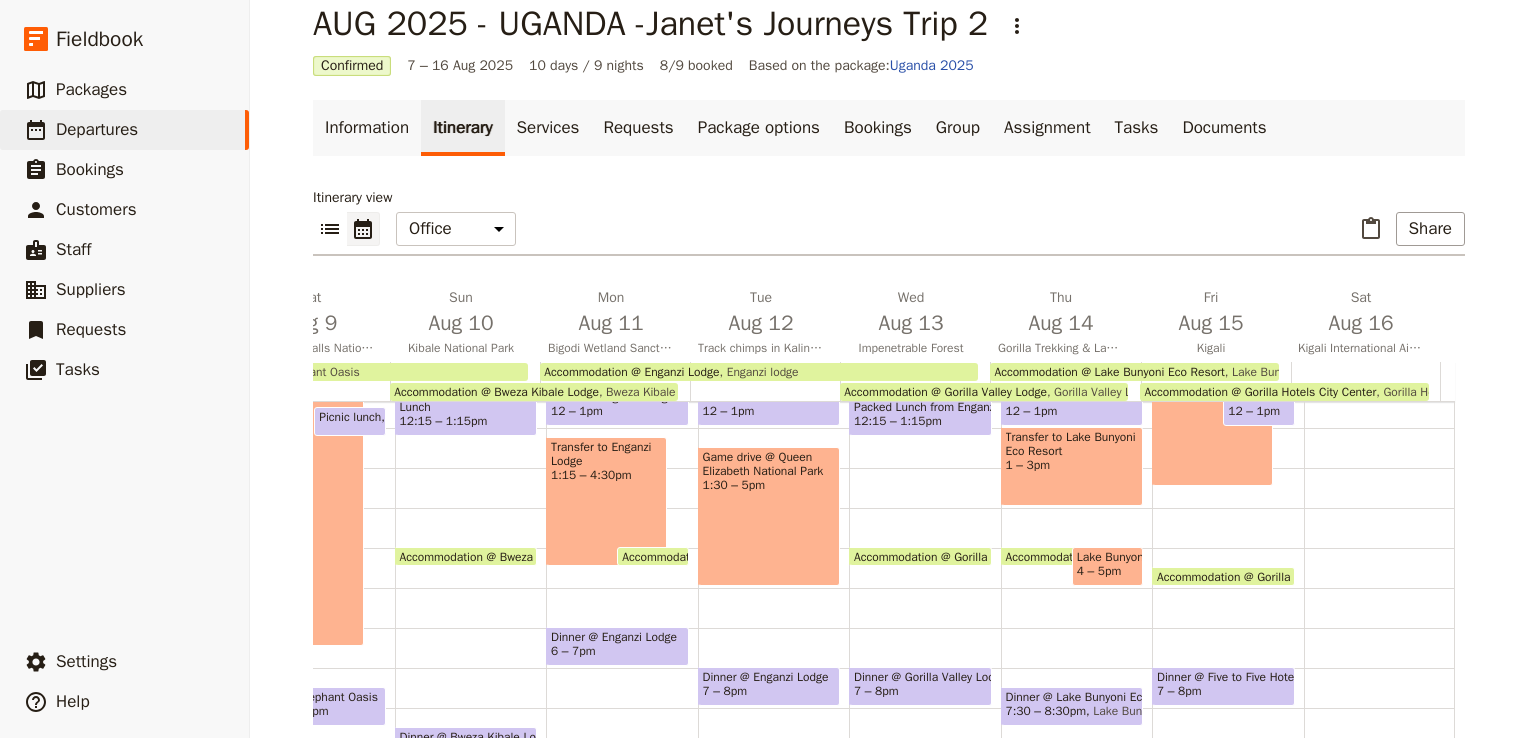 scroll, scrollTop: 508, scrollLeft: 0, axis: vertical 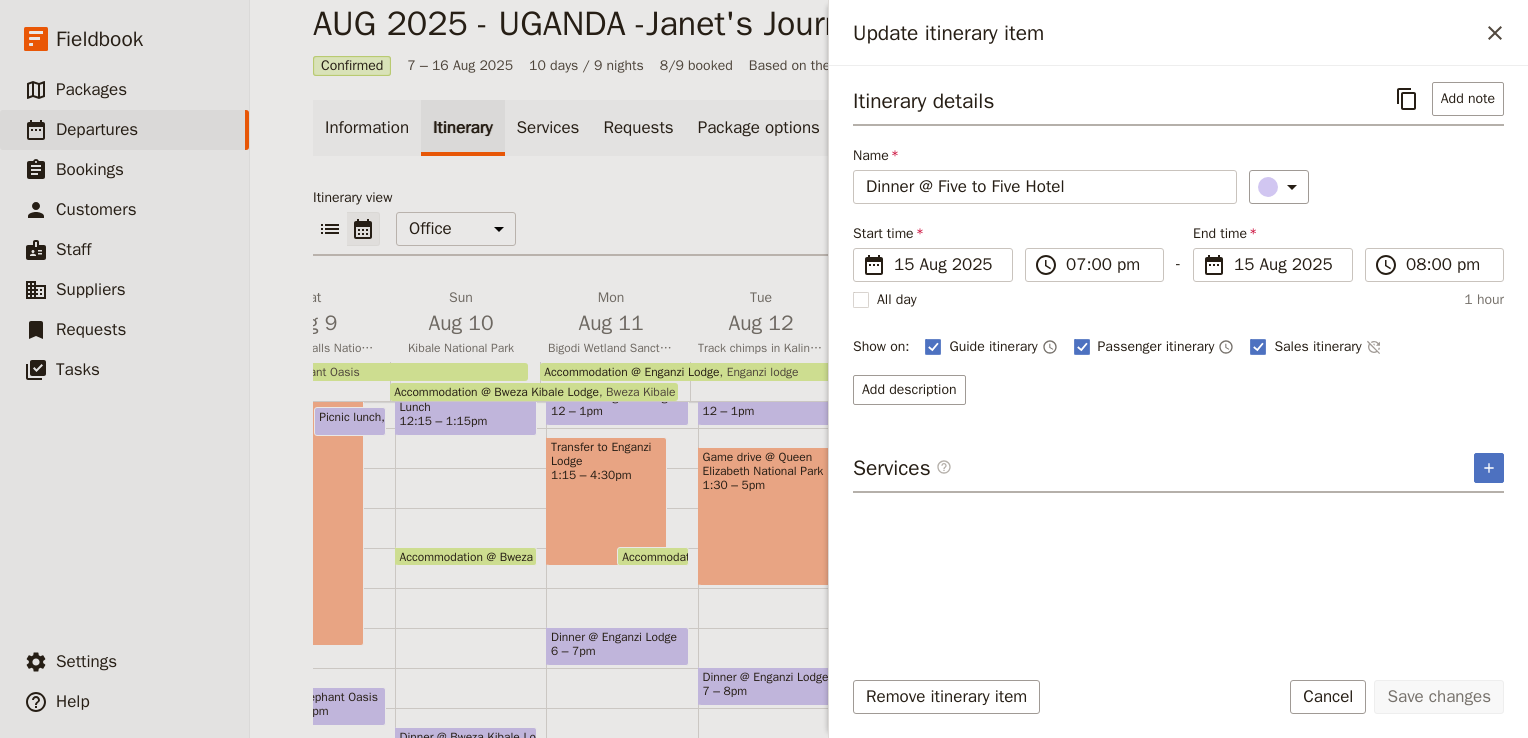 click on "Update itinerary item ​ Itinerary details ​ Add note Name Dinner @ Five to Five Hotel ​ Start time ​ 15 Aug 2025 15/08/2025 2025-08-15 19:00 ​ 07:00 pm - End time ​ 15 Aug 2025 15/08/2025 2025-08-15 20:00 ​ 08:00 pm All day 1 hour Show on: Guide itinerary ​ Passenger itinerary ​ Sales itinerary ​ Add description Services ​ ​ Remove itinerary item Save changes Cancel" at bounding box center [1178, 369] 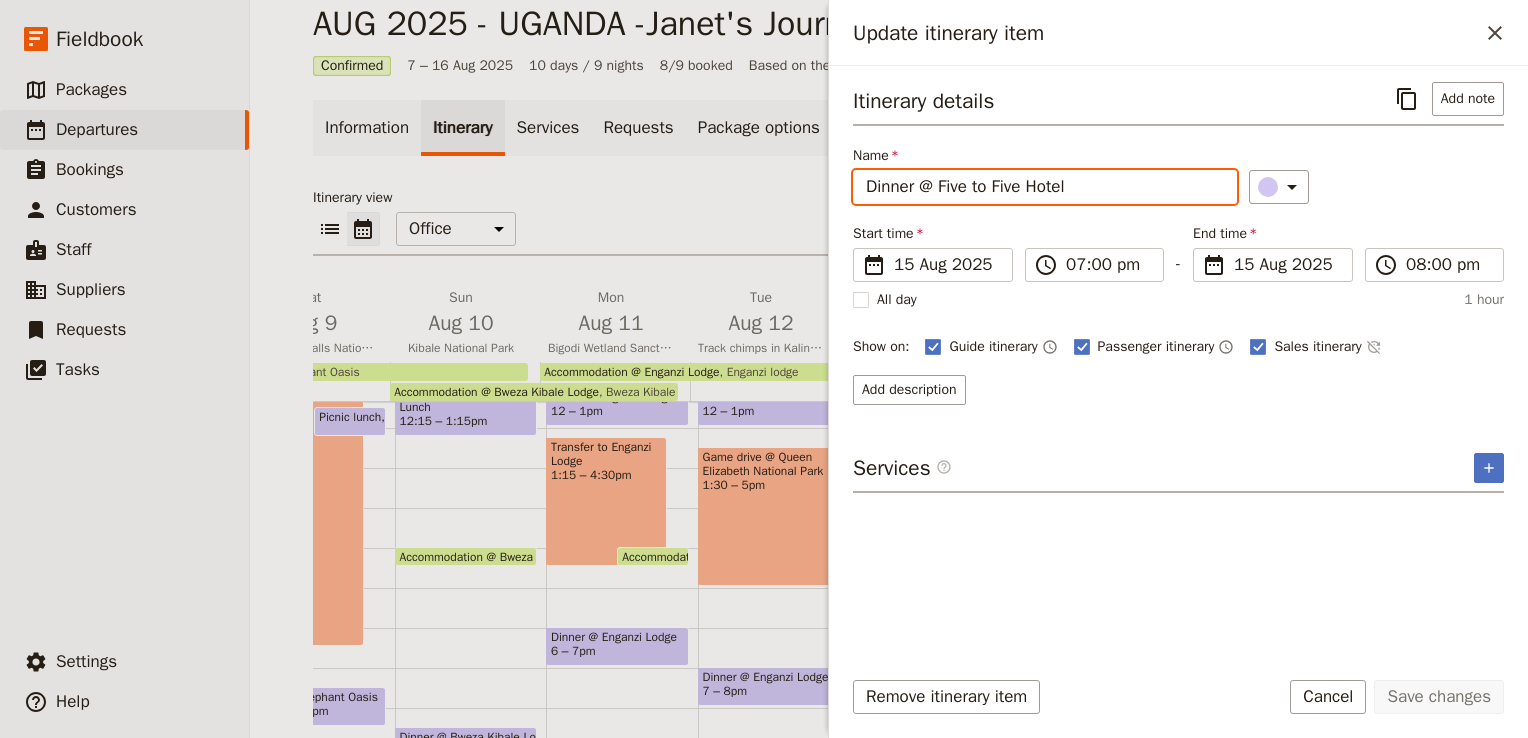 drag, startPoint x: 1088, startPoint y: 189, endPoint x: 938, endPoint y: 194, distance: 150.08331 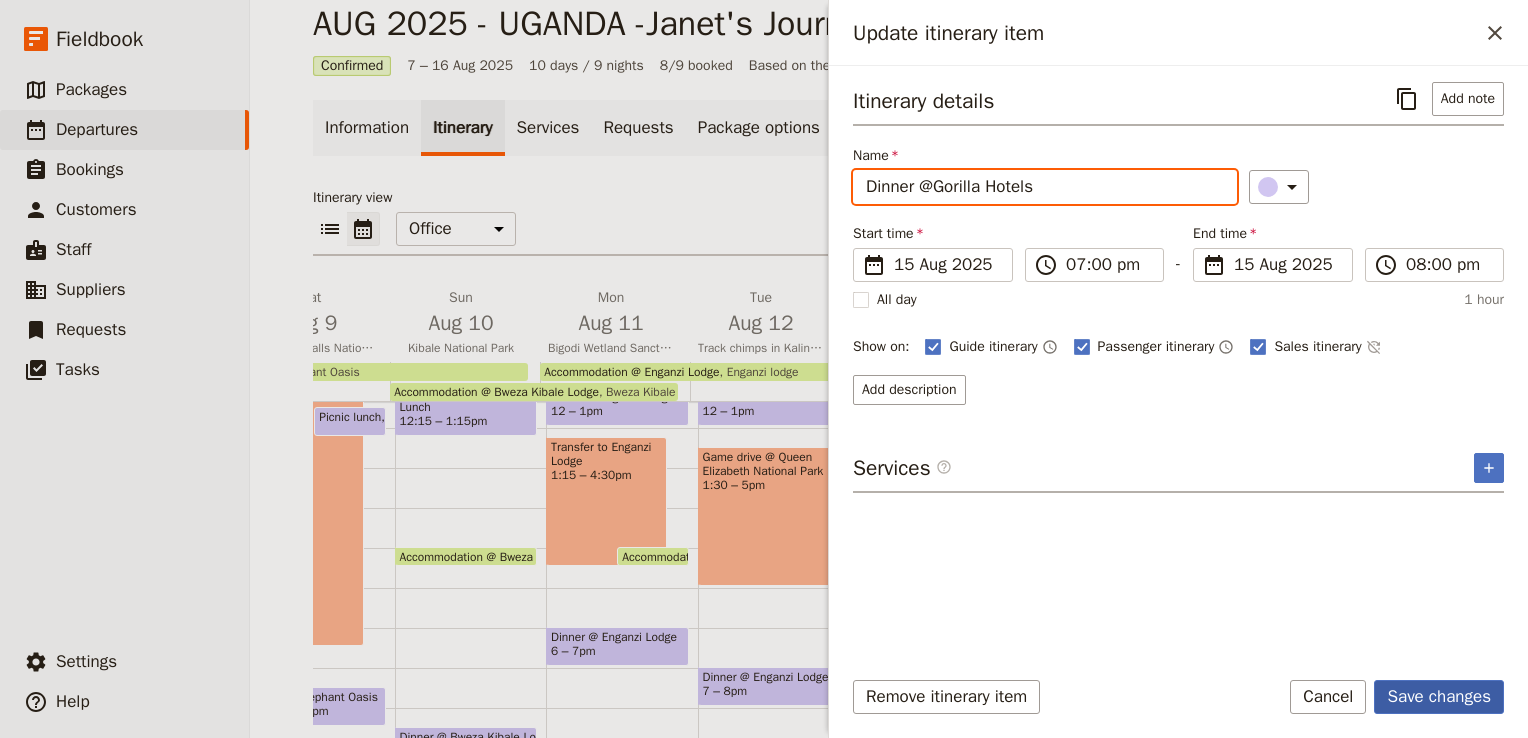 type on "Dinner @Gorilla Hotels" 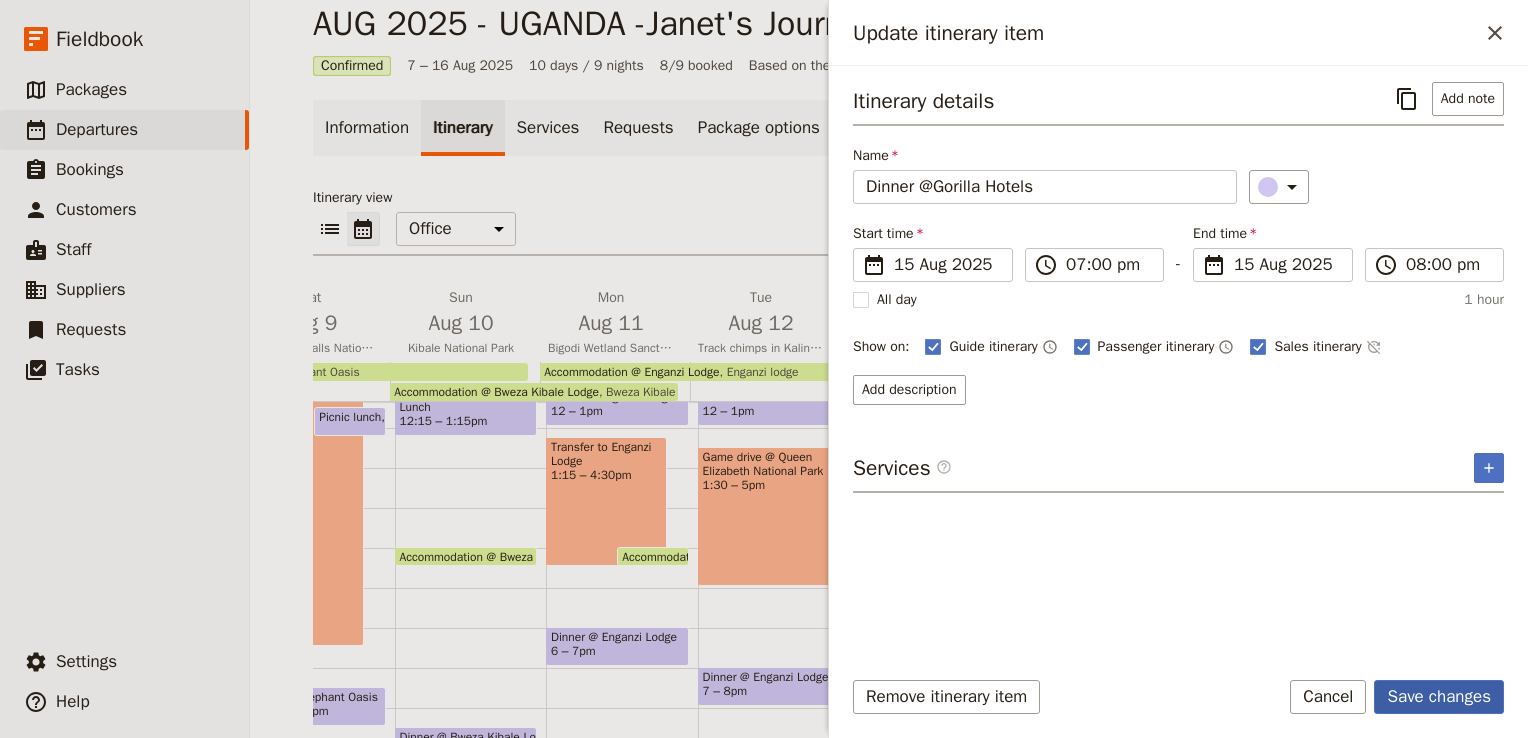click on "Save changes" at bounding box center (1439, 697) 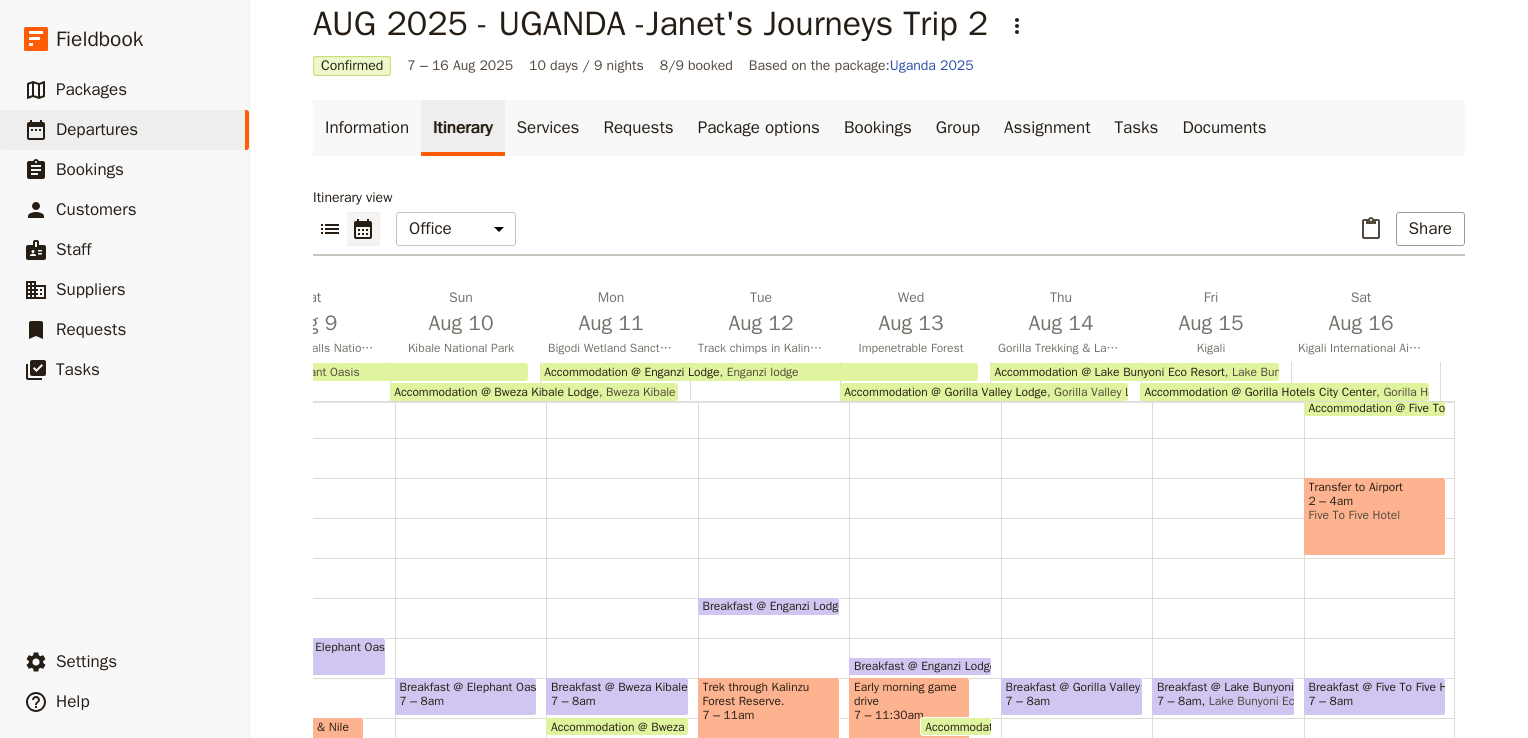 scroll, scrollTop: 0, scrollLeft: 0, axis: both 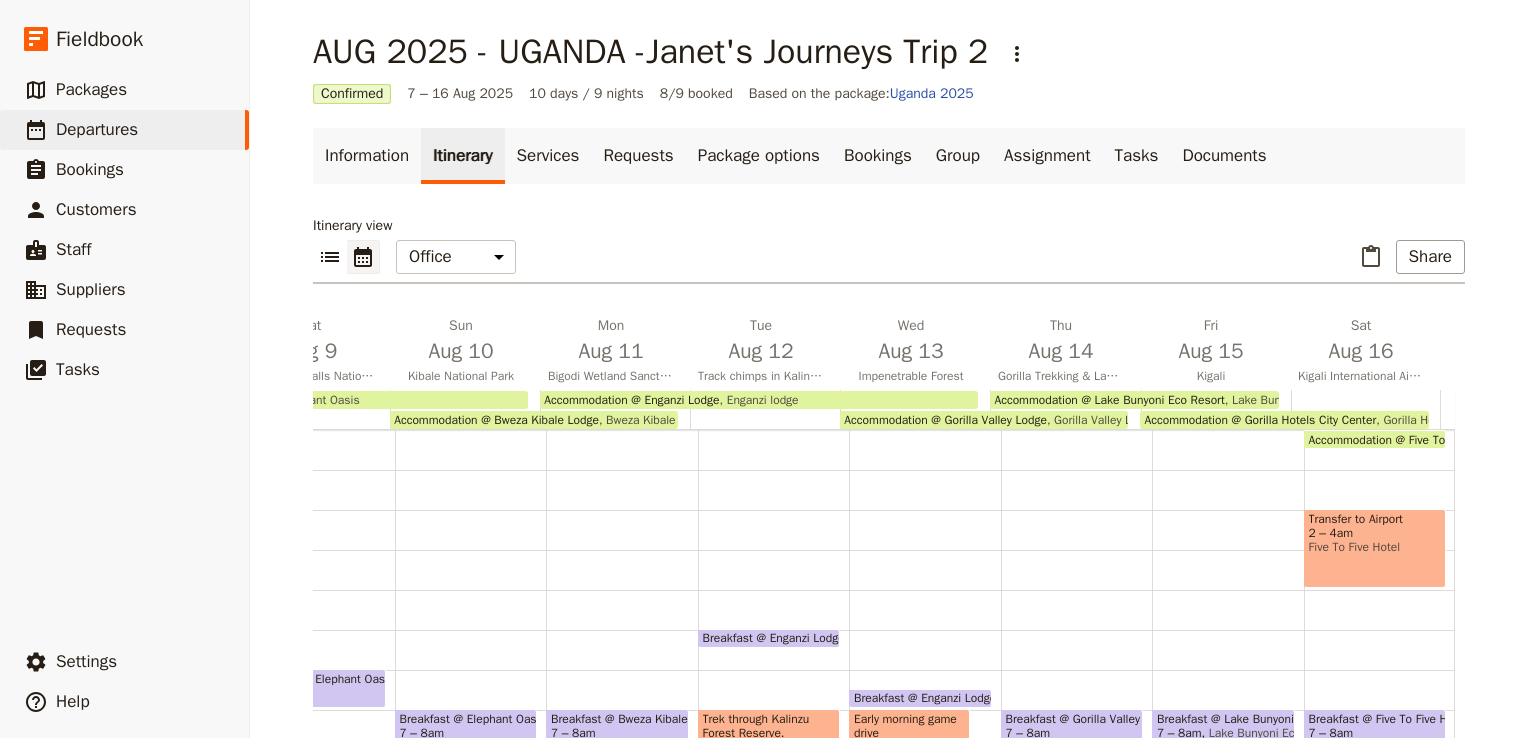 click on "Accommodation @  Five To Five Hotel" at bounding box center [1408, 439] 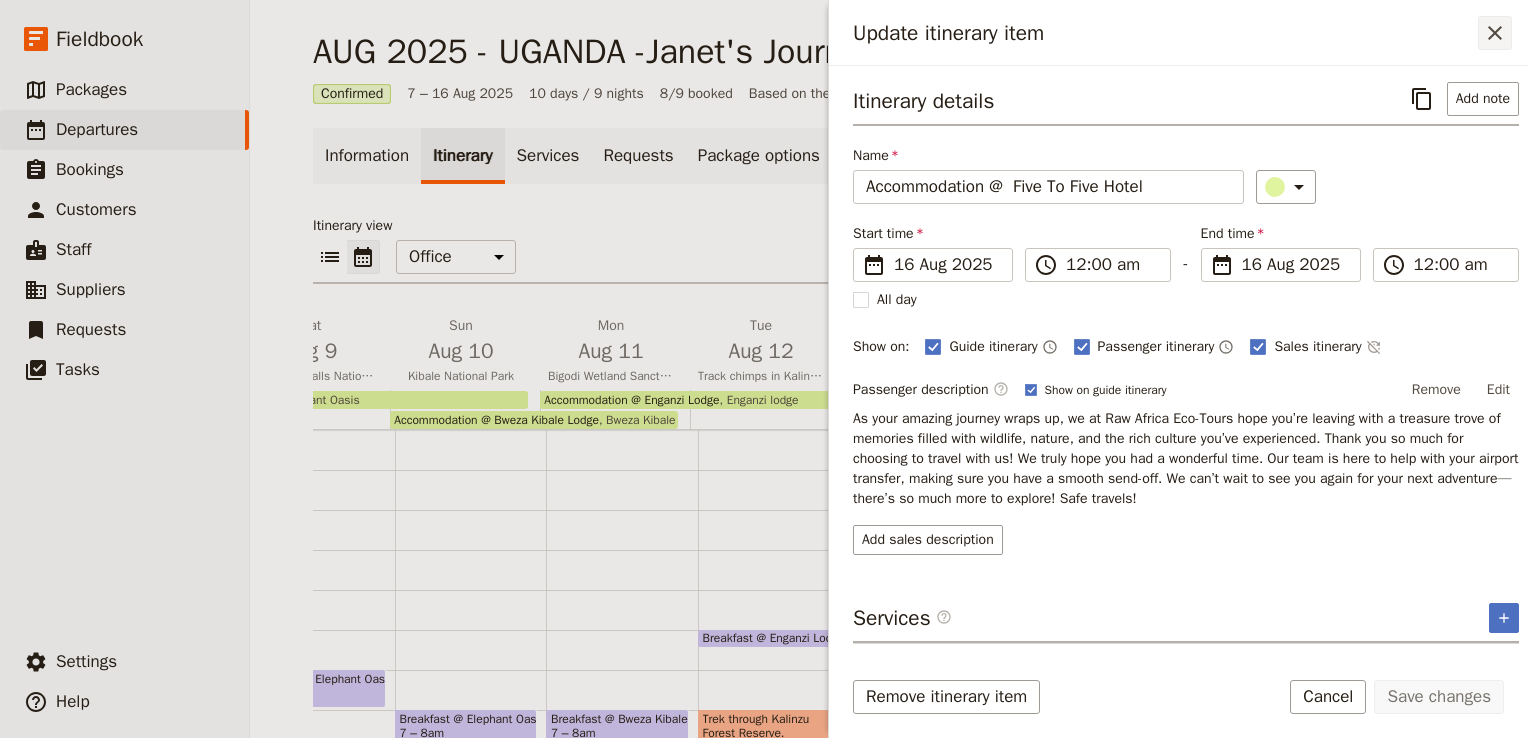 click 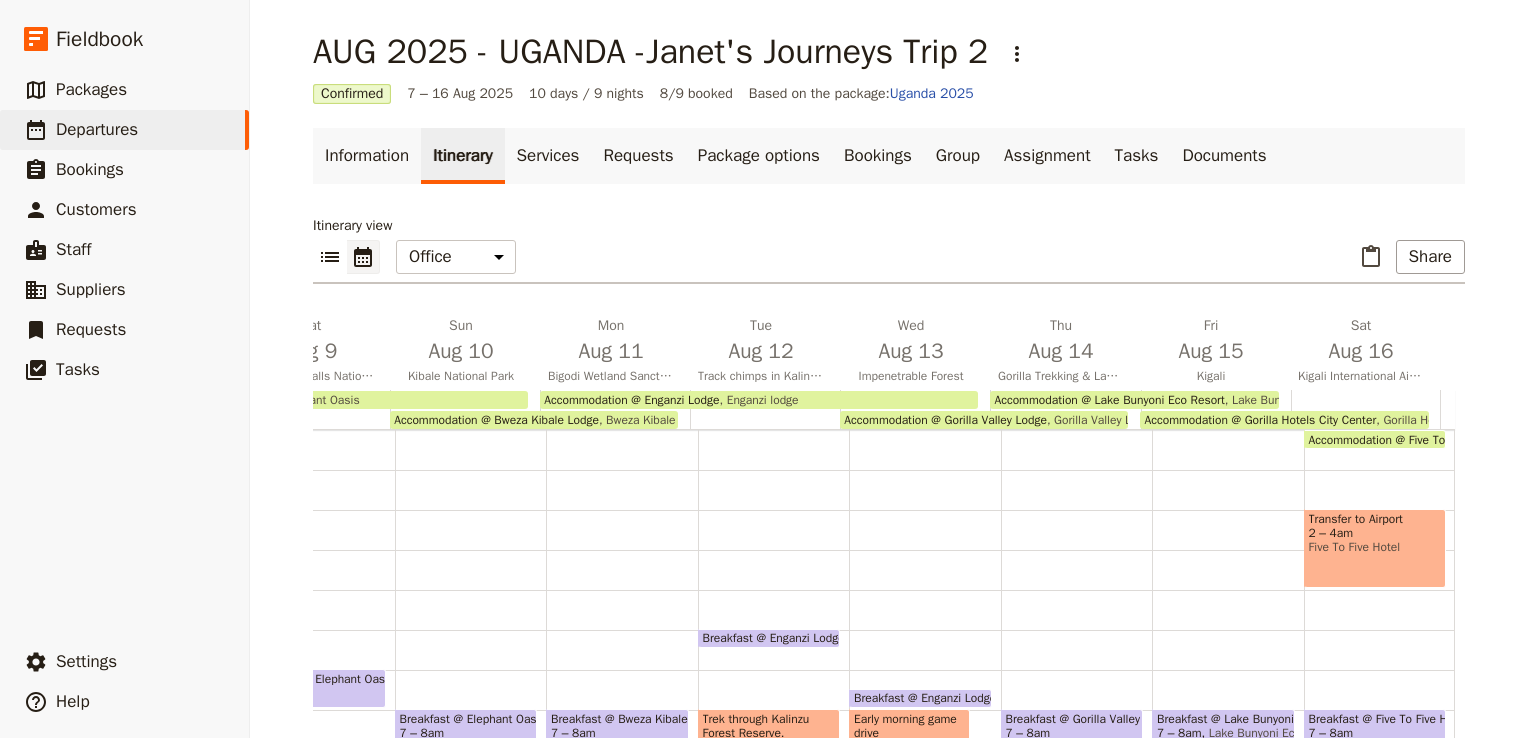 click on "Accommodation @  Gorilla Hotels City Center" at bounding box center (1260, 420) 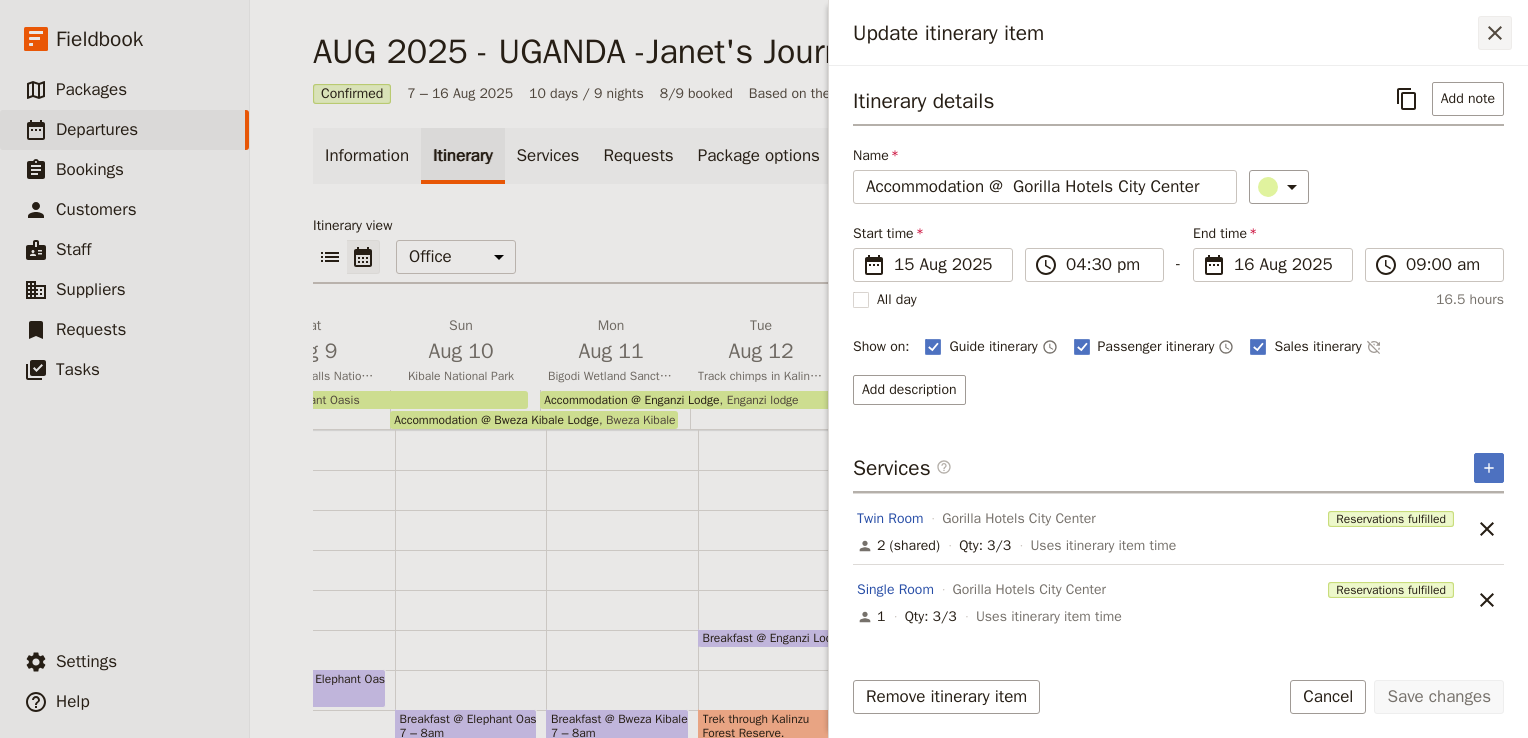 click 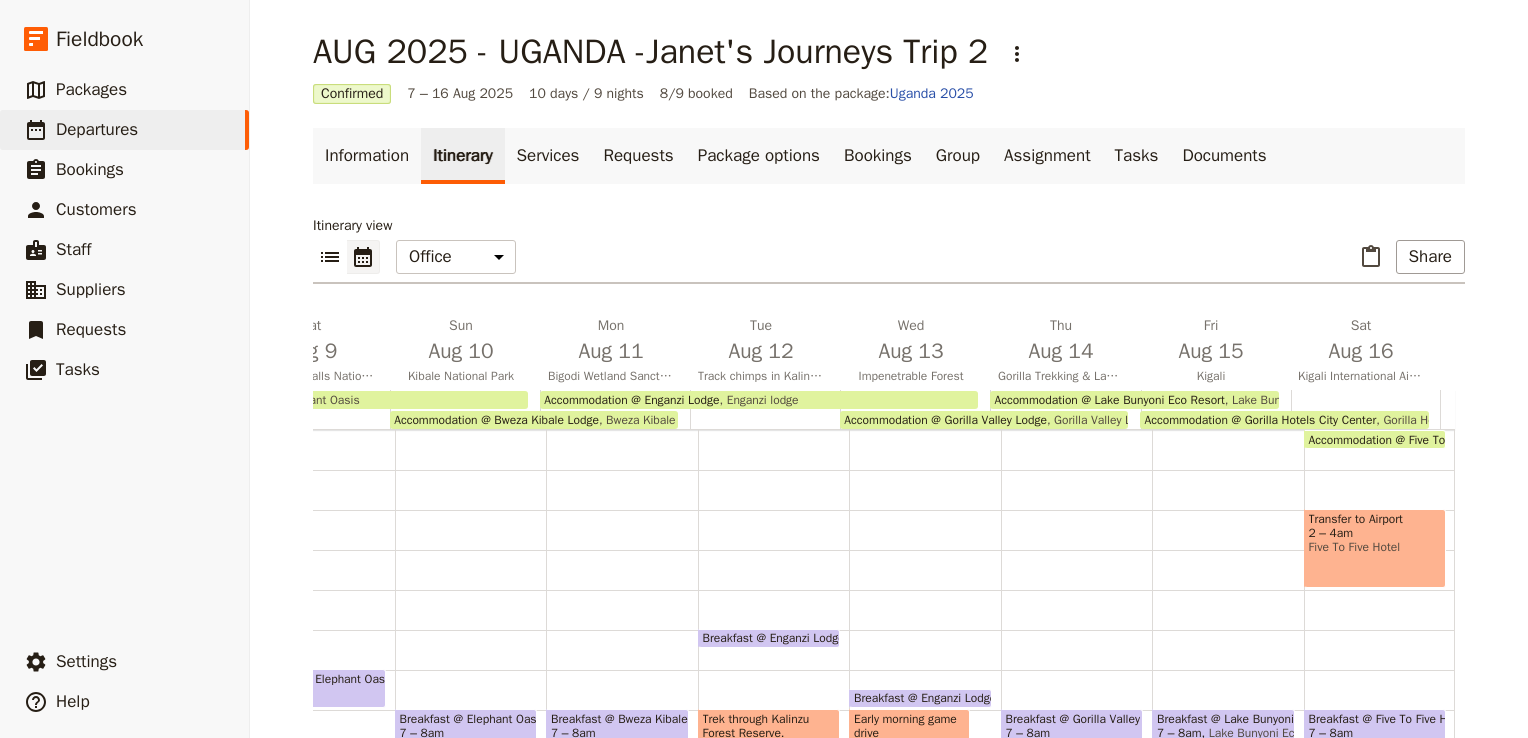 click at bounding box center [1375, 444] 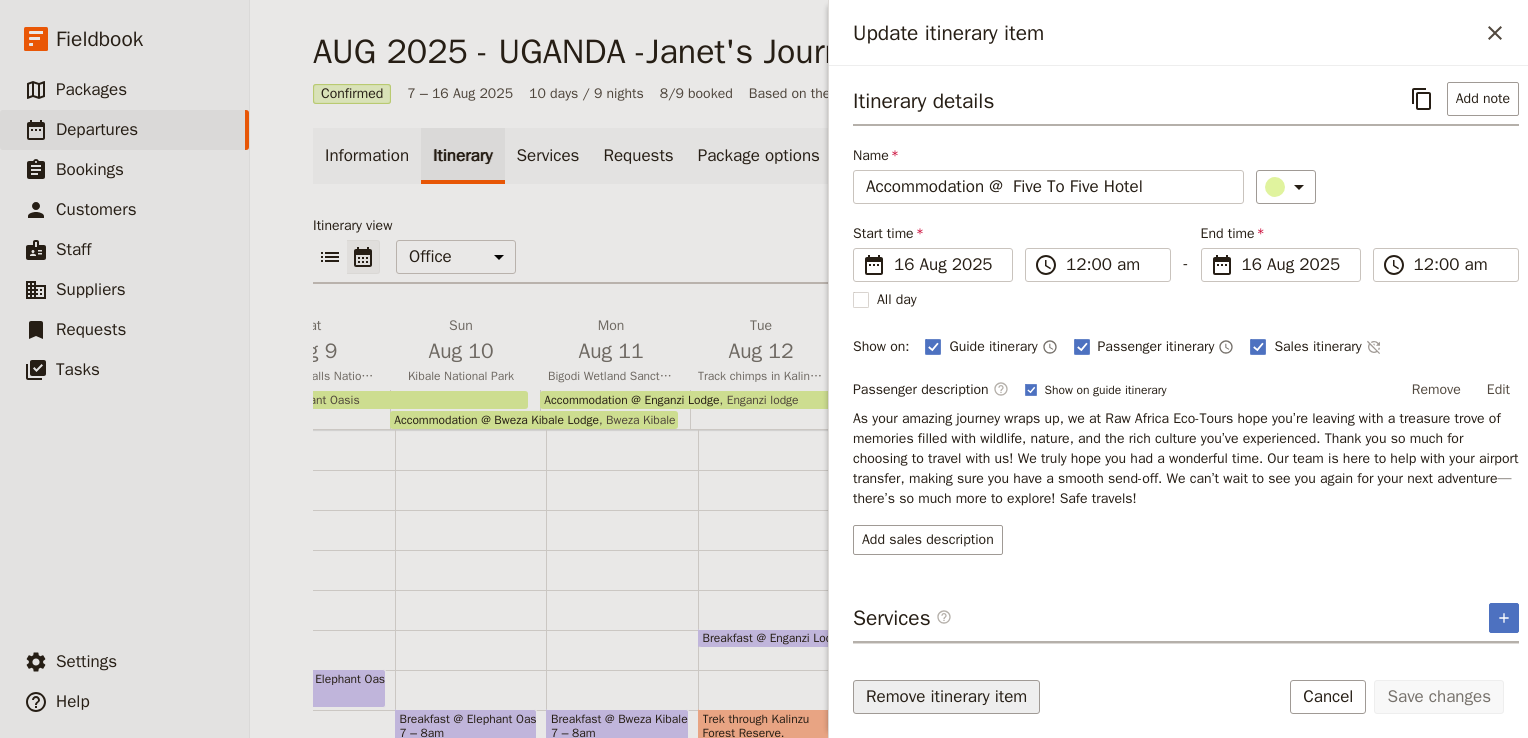 click on "Remove itinerary item" at bounding box center (946, 697) 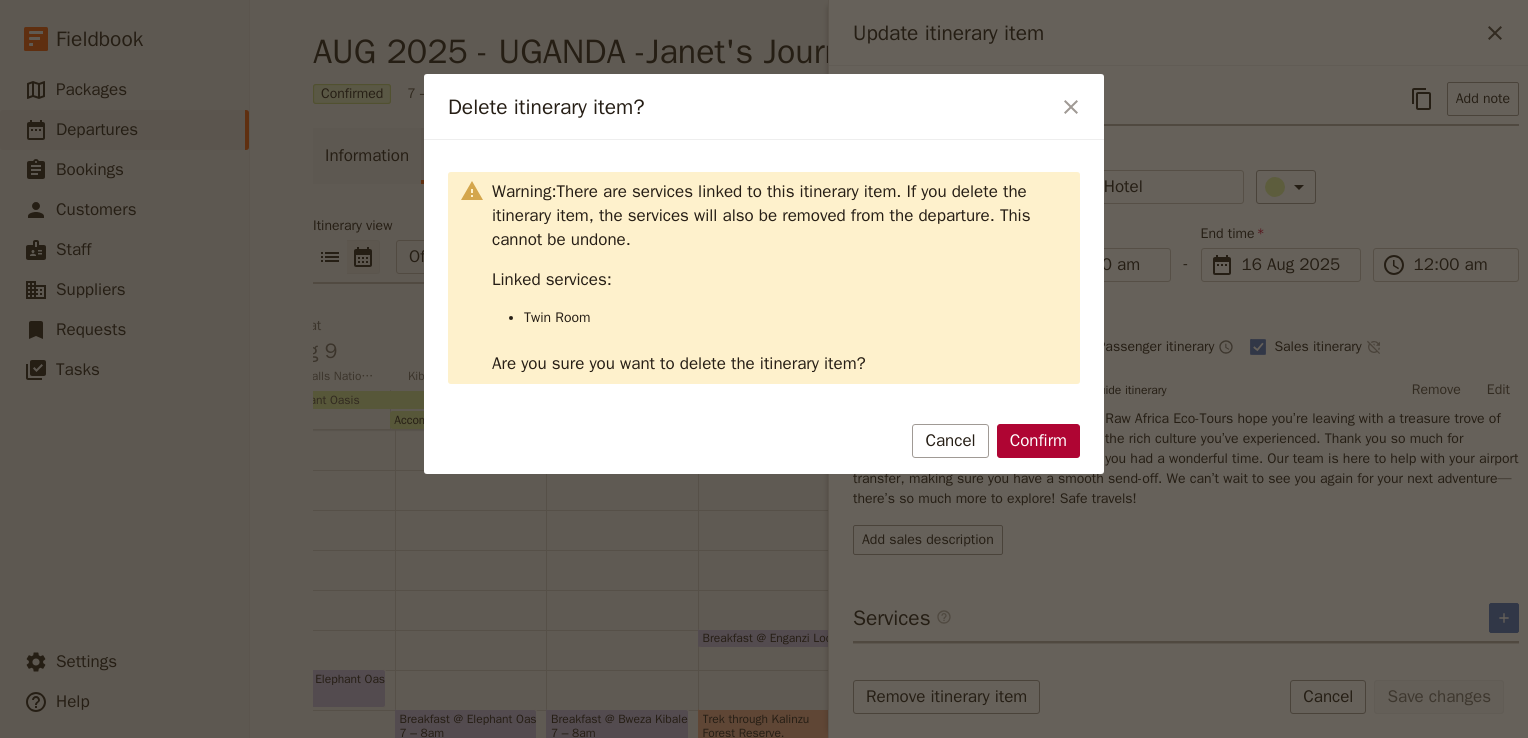 click on "Confirm" at bounding box center [1038, 441] 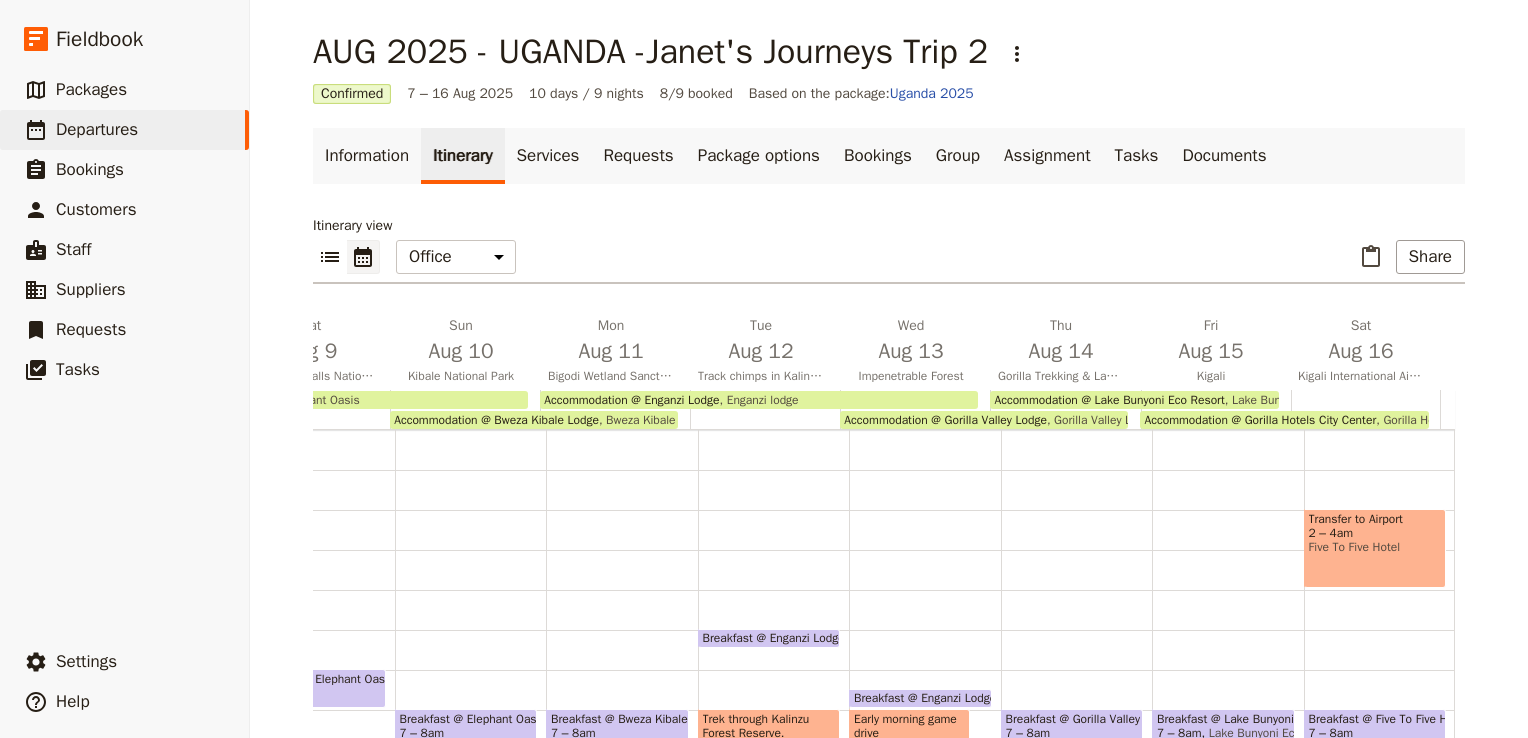 click on "Accommodation @ ​ Gorilla Hotels City Center Gorilla Hotels City Center" at bounding box center (1284, 420) 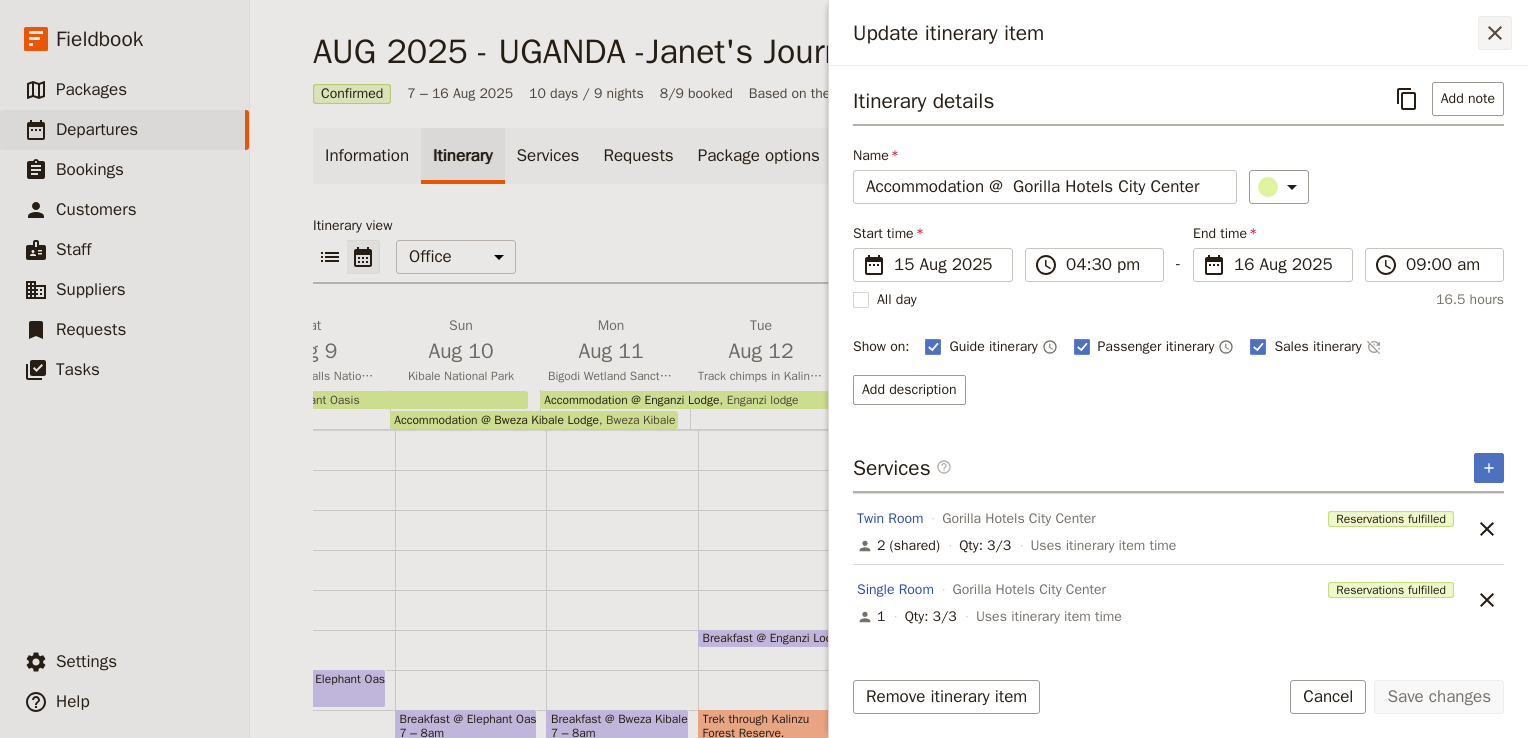 click 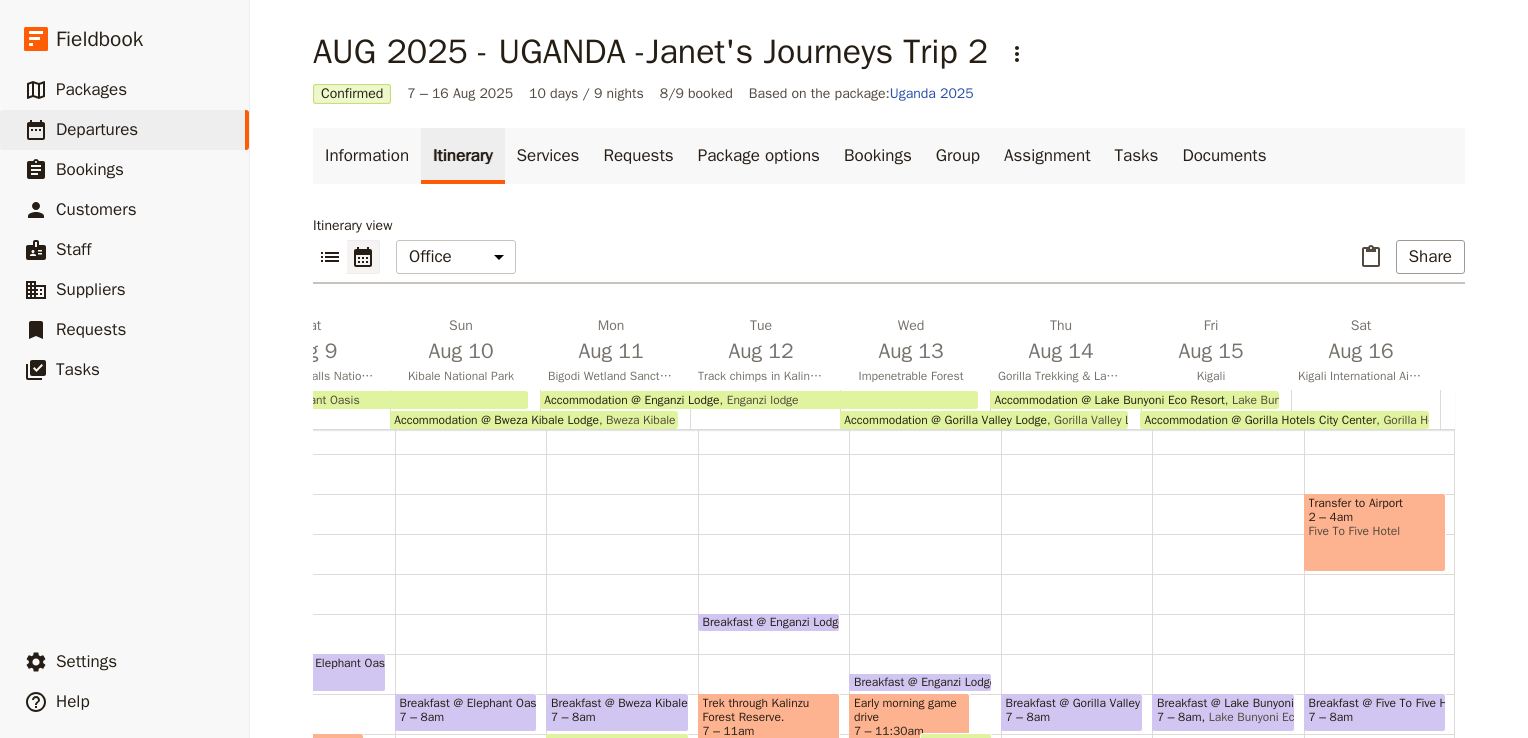 scroll, scrollTop: 20, scrollLeft: 0, axis: vertical 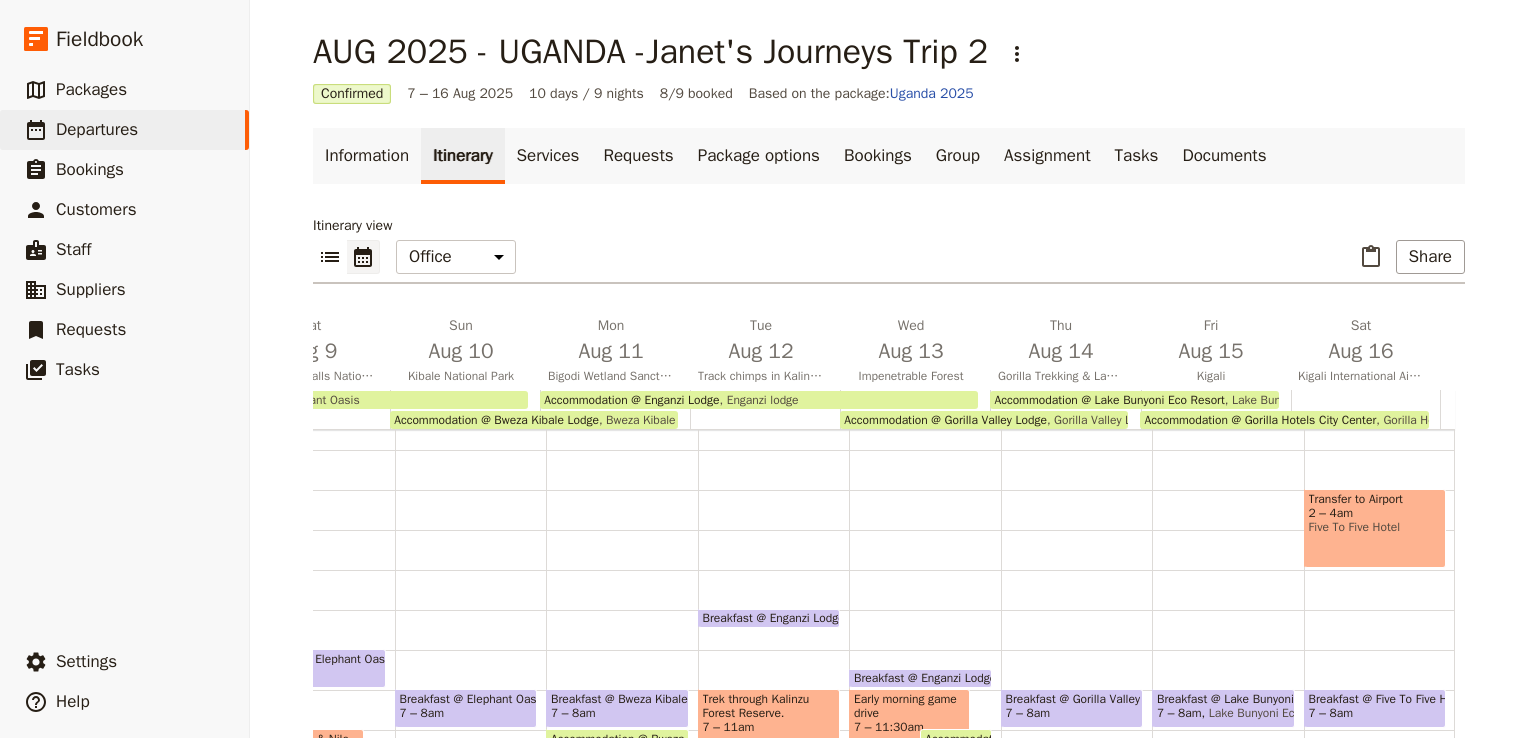 click on "2 – 4am" at bounding box center (1375, 513) 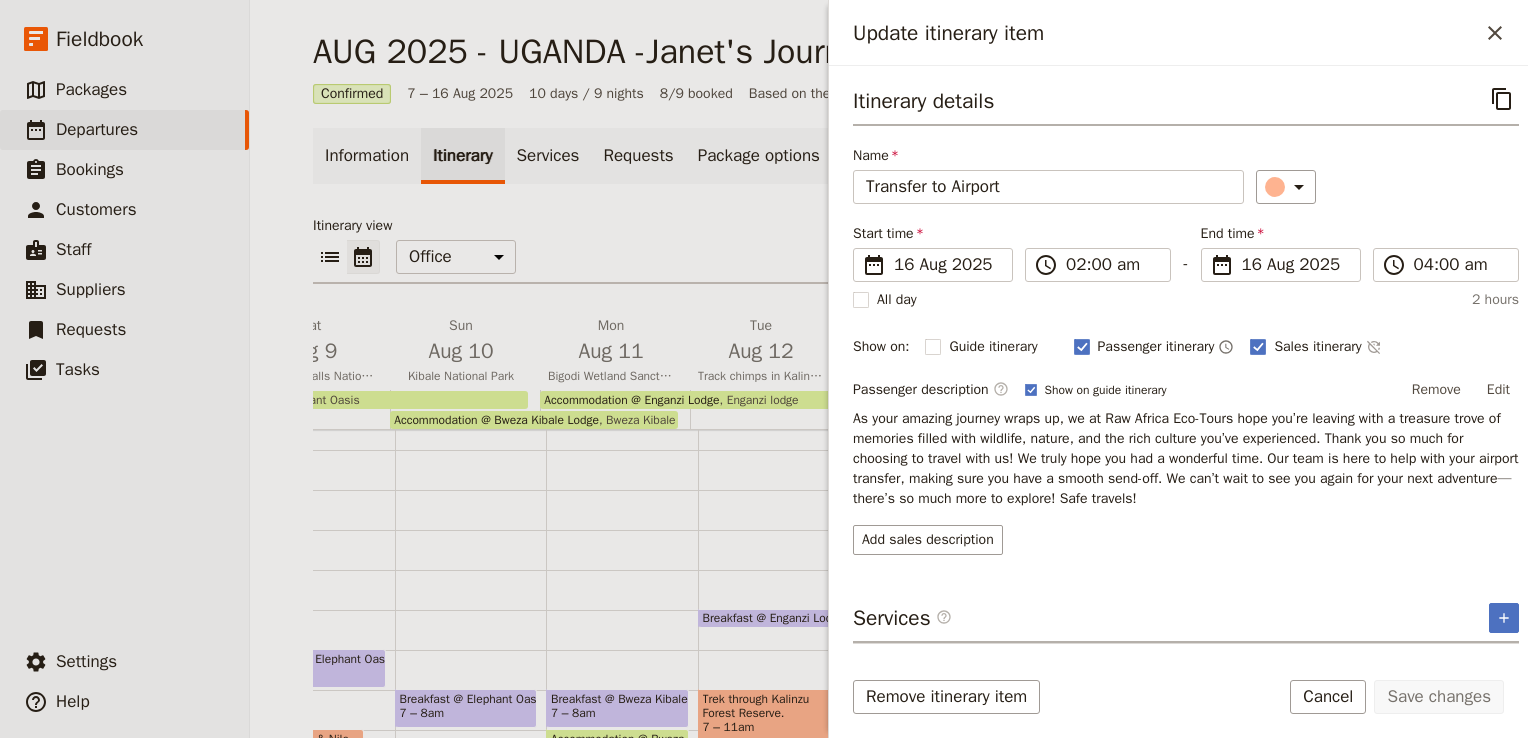 click on "Update itinerary item ​ Itinerary details ​ Name Transfer to Airport ​ Start time ​ 16 Aug 2025 16/08/2025 2025-08-16 02:00 ​ 02:00 am - End time ​ 16 Aug 2025 16/08/2025 2025-08-16 04:00 ​ 04:00 am All day 2 hours Show on: Guide itinerary ​ Passenger itinerary ​ Sales itinerary ​ Passenger description ​ Show on guide itinerary Remove Edit As your amazing journey wraps up, we at Raw Africa Eco-Tours hope you’re leaving with a treasure trove of memories filled with wildlife, nature, and the rich culture you’ve experienced. Thank you so much for choosing to travel with us! We truly hope you had a wonderful time. Our team is here to help with your airport transfer, making sure you have a smooth send-off. We can’t wait to see you again for your next adventure—there’s so much more to explore! Safe travels! Add sales description Services ​ ​ Transport Five To Five Hotel Missing reservations 14 (shared) Qty: 0/1 Uses itinerary item time ​ Remove itinerary item Save changes" at bounding box center [1178, 369] 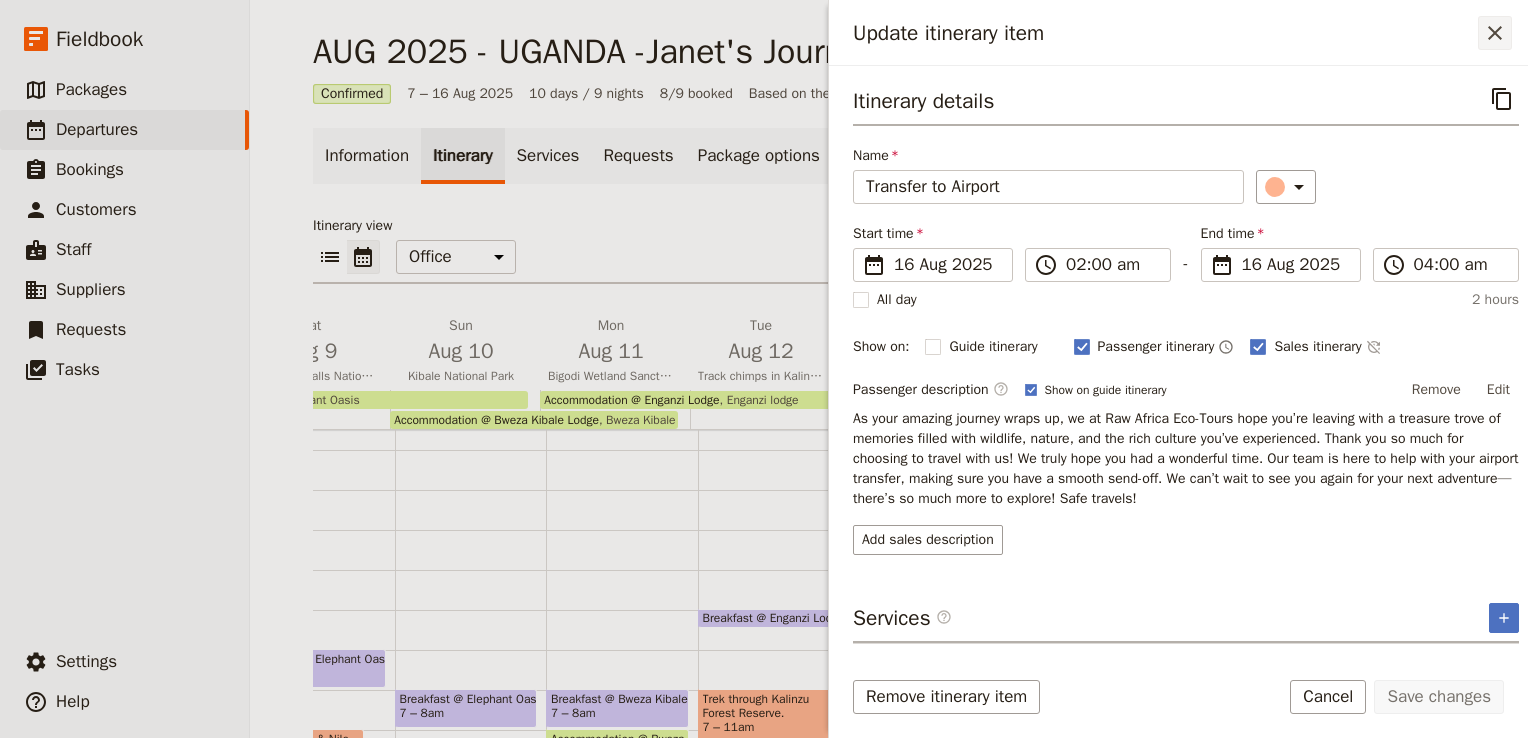 click 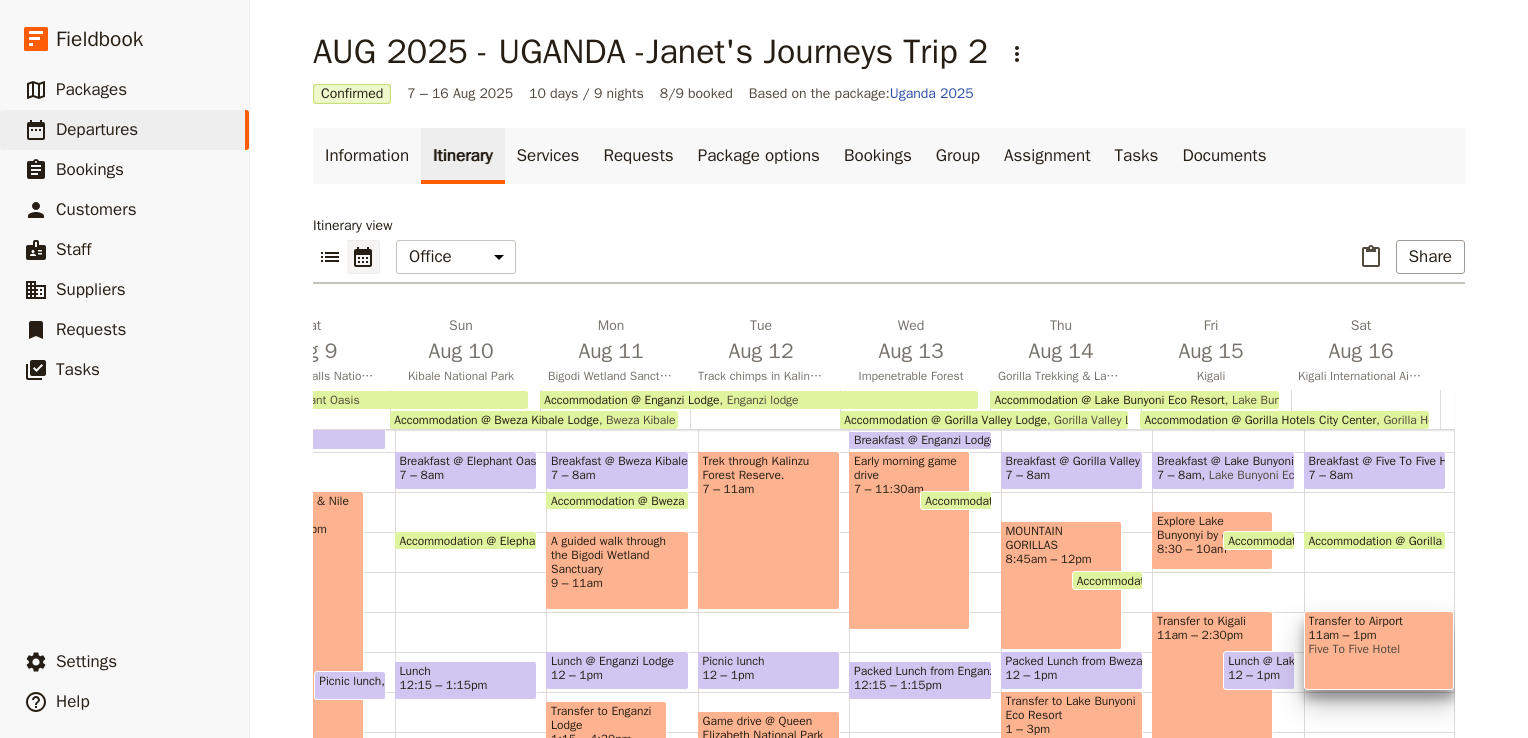scroll, scrollTop: 267, scrollLeft: 0, axis: vertical 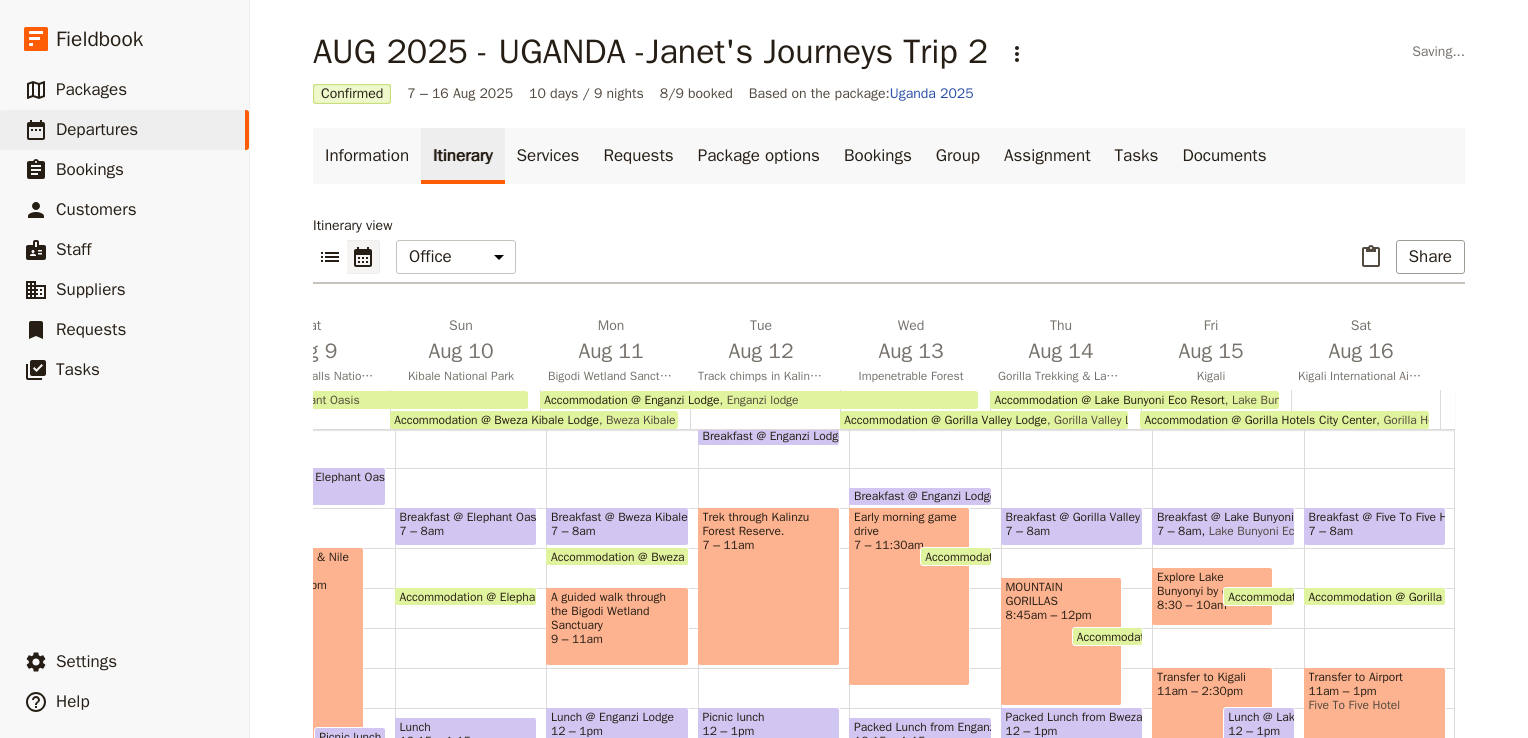 click on "7 – 8am" at bounding box center (1375, 531) 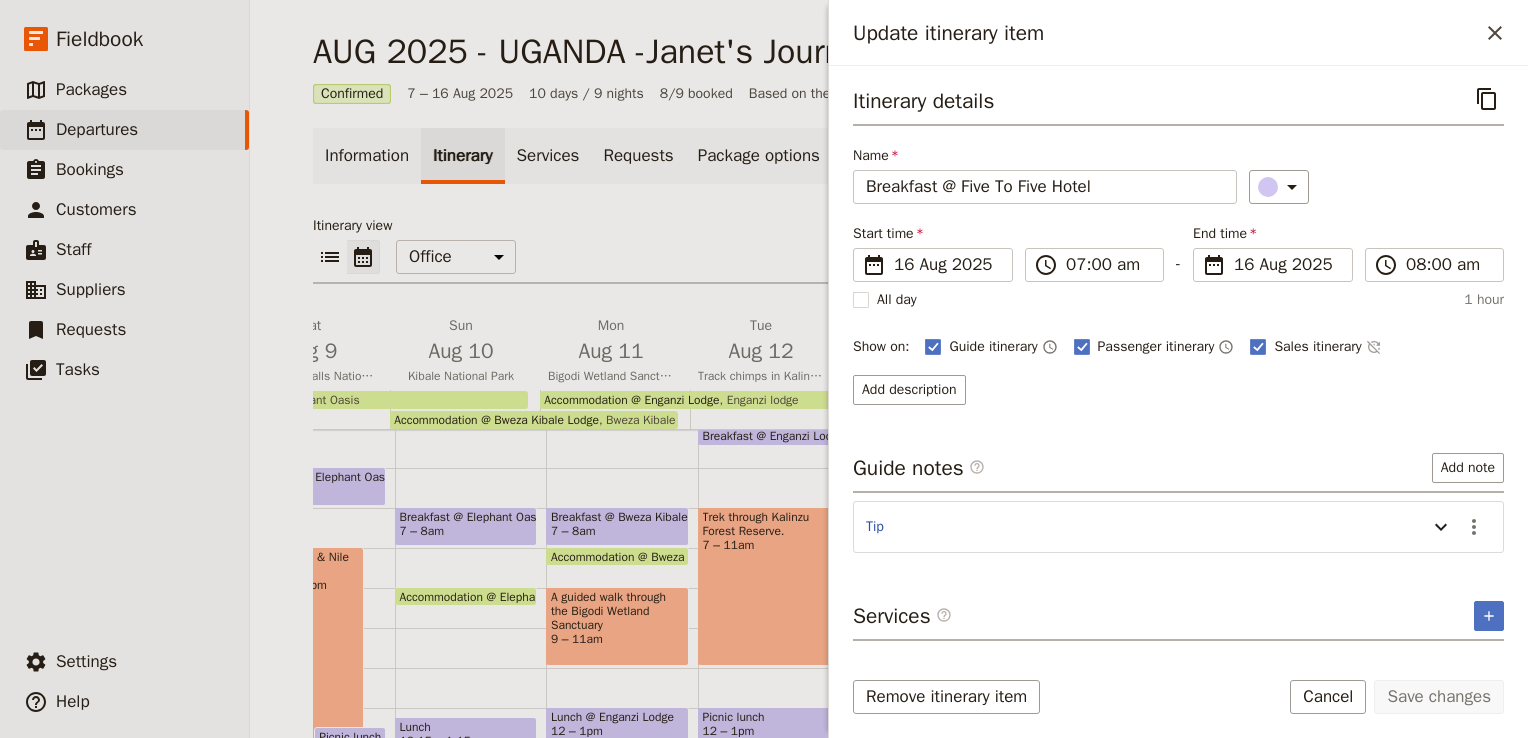 click on "Update itinerary item ​ Itinerary details ​ Name Breakfast @ Five To Five Hotel ​ Start time ​ 16 Aug 2025 16/08/2025 2025-08-16 07:00 ​ 07:00 am - End time ​ 16 Aug 2025 16/08/2025 2025-08-16 08:00 ​ 08:00 am All day 1 hour Show on: Guide itinerary ​ Passenger itinerary ​ Sales itinerary ​ Add description Guide notes ​ Add note Tip ​ Services ​ ​ Remove itinerary item Save changes Cancel" at bounding box center [1178, 369] 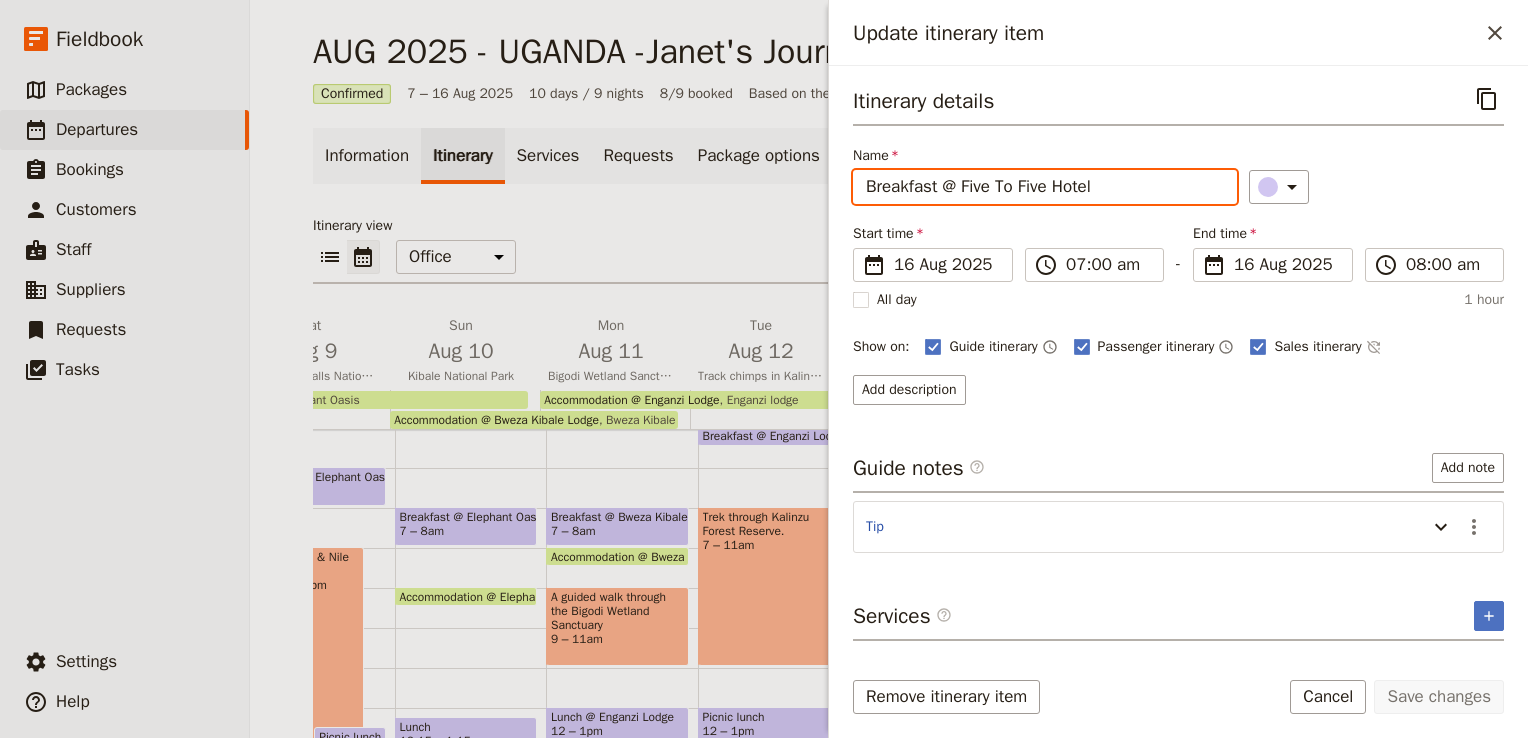 drag, startPoint x: 1144, startPoint y: 185, endPoint x: 959, endPoint y: 202, distance: 185.77943 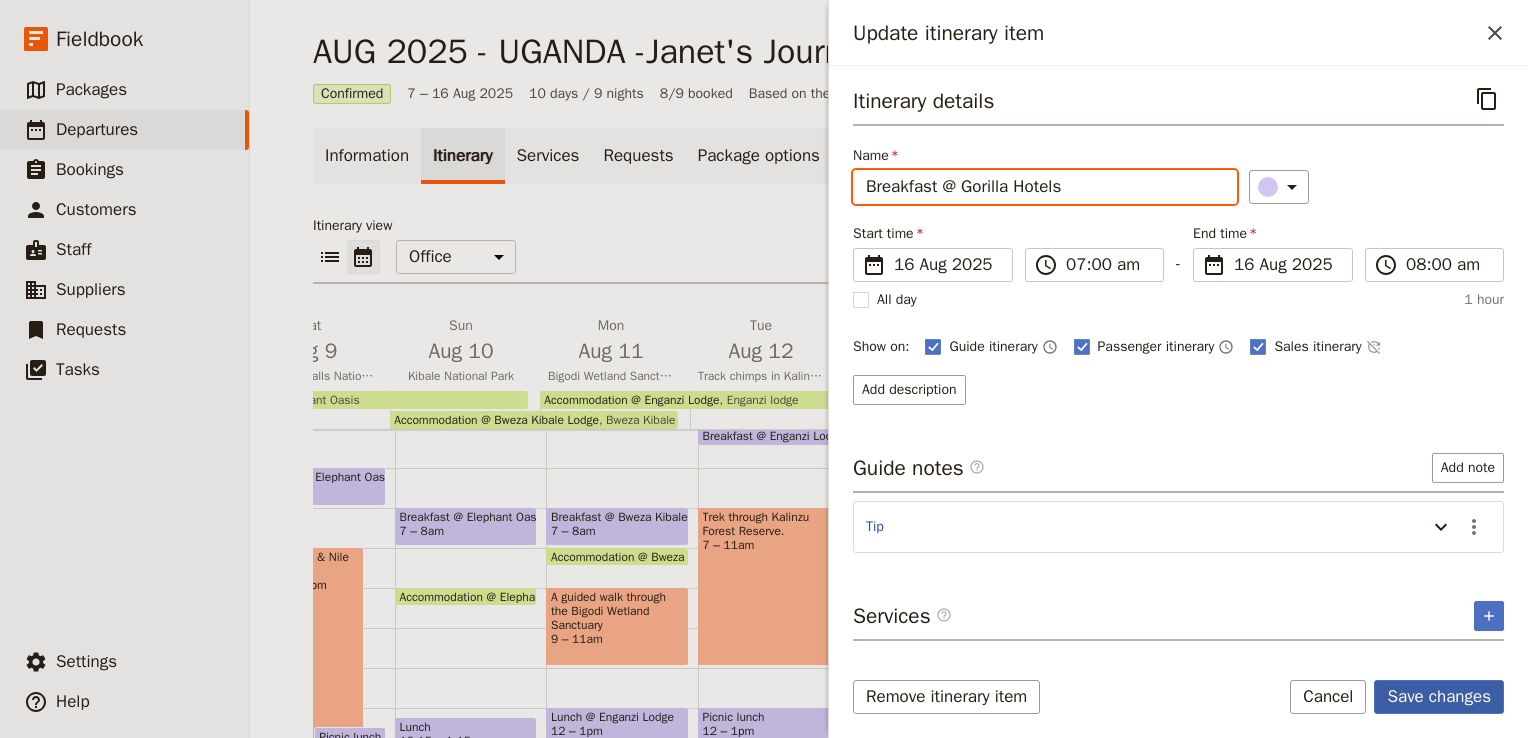 type on "Breakfast @ Gorilla Hotels" 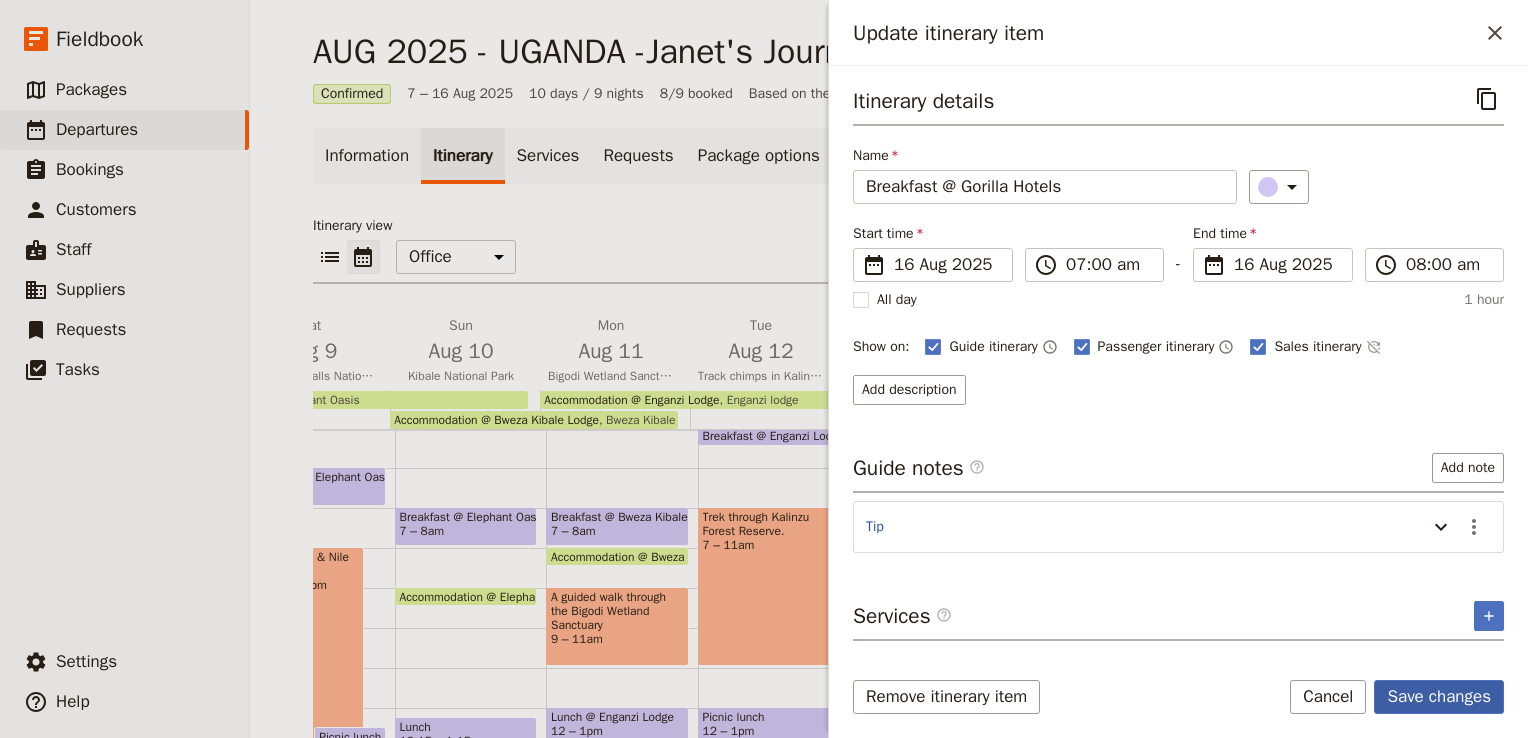 click on "Save changes" at bounding box center [1439, 697] 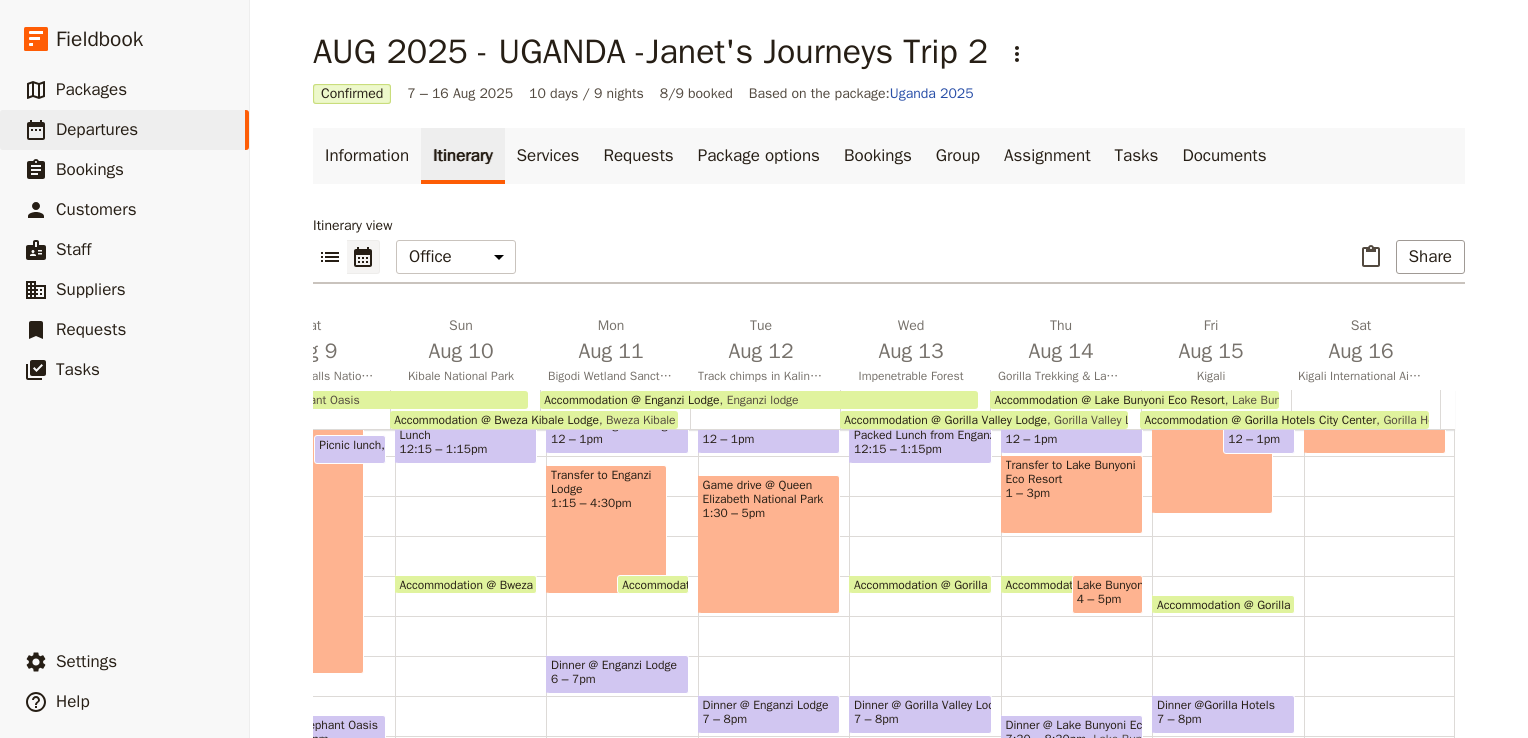 scroll, scrollTop: 508, scrollLeft: 0, axis: vertical 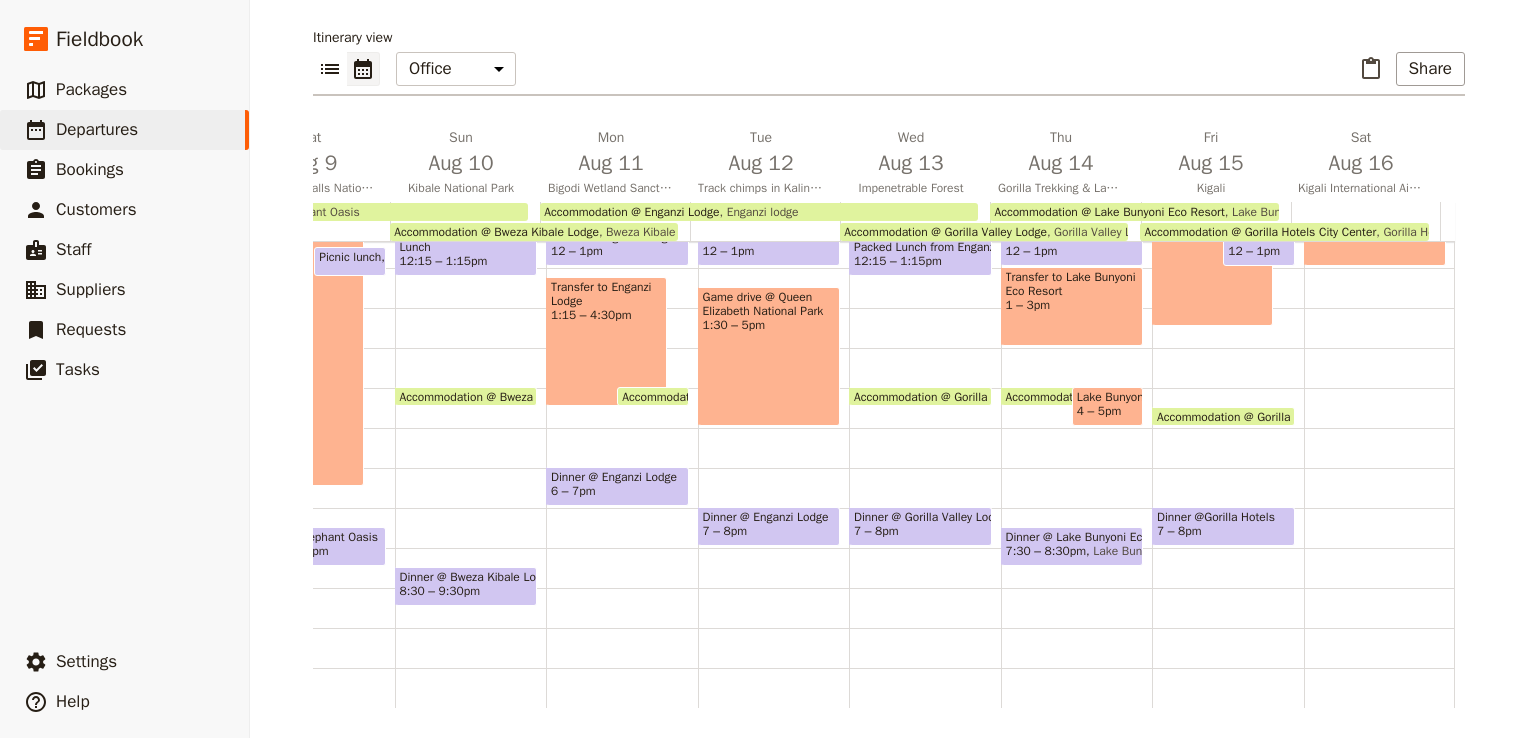 click on "Itinerary view ​​​ Office Guide Passenger Sales ​ Share Thu ​ Aug 7 Welcome to [COUNTRY]! Fri ​ Aug 8 Murchison Falls National Park Sat ​ Aug 9 Murchison Falls National Park Sun ​ Aug 10 ​ Kibale National Park Mon ​ Aug 11 Bigodi Wetland Sanctuary/ Queen Elizabeth National Park Tue ​ Aug 12 Track chimps in Kalinzu Forest Wed ​ Aug 13 Impenetrable Forest Thu ​ Aug 14 Gorilla Trekking & Lake Bunyonyi Fri ​ Aug 15 Kigali Sat ​ Aug 16 ​ Kigali International Airport Accommodation @ Green Valley Guesthouse Green Valley Guesthouse Accommodation @ ​ Bweza Kibale Lodge ​ Bweza Kibale Lodge Accommodation @ Gorilla Valley Lodge ​ Gorilla Valley Lodge Accommodation @ ​ Gorilla Hotels City Center Gorilla Hotels City Center Accommodation @ Elephant Oasis Elephant Oasis Accommodation @ ​ Enganzi Lodge Enganzi lodge Accommodation @ ​ Lake Bunyoni Eco Resort ​ Lake Bunyoni Eco Resort 1 am 2 am 3 am 4 am 5 am 6 am 7 am 8 am 9 am 10 am 11 am 12 pm 1 pm 2 pm 3 pm 4 pm 5 pm 6 pm 7 pm 8 pm 9 pm 10 pm 11 pm 3pm – 8am Airport transfer" at bounding box center [889, 368] 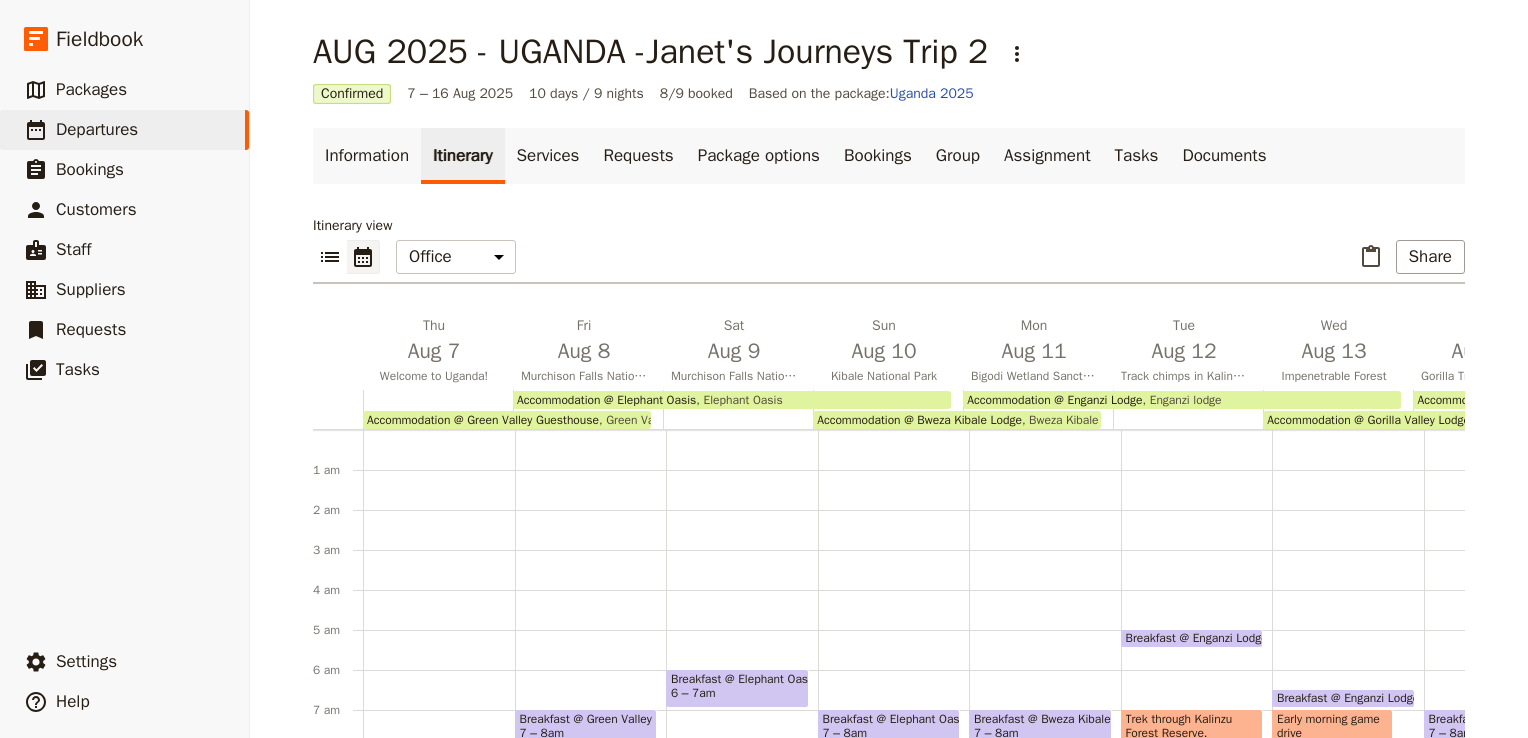 scroll, scrollTop: 0, scrollLeft: 0, axis: both 